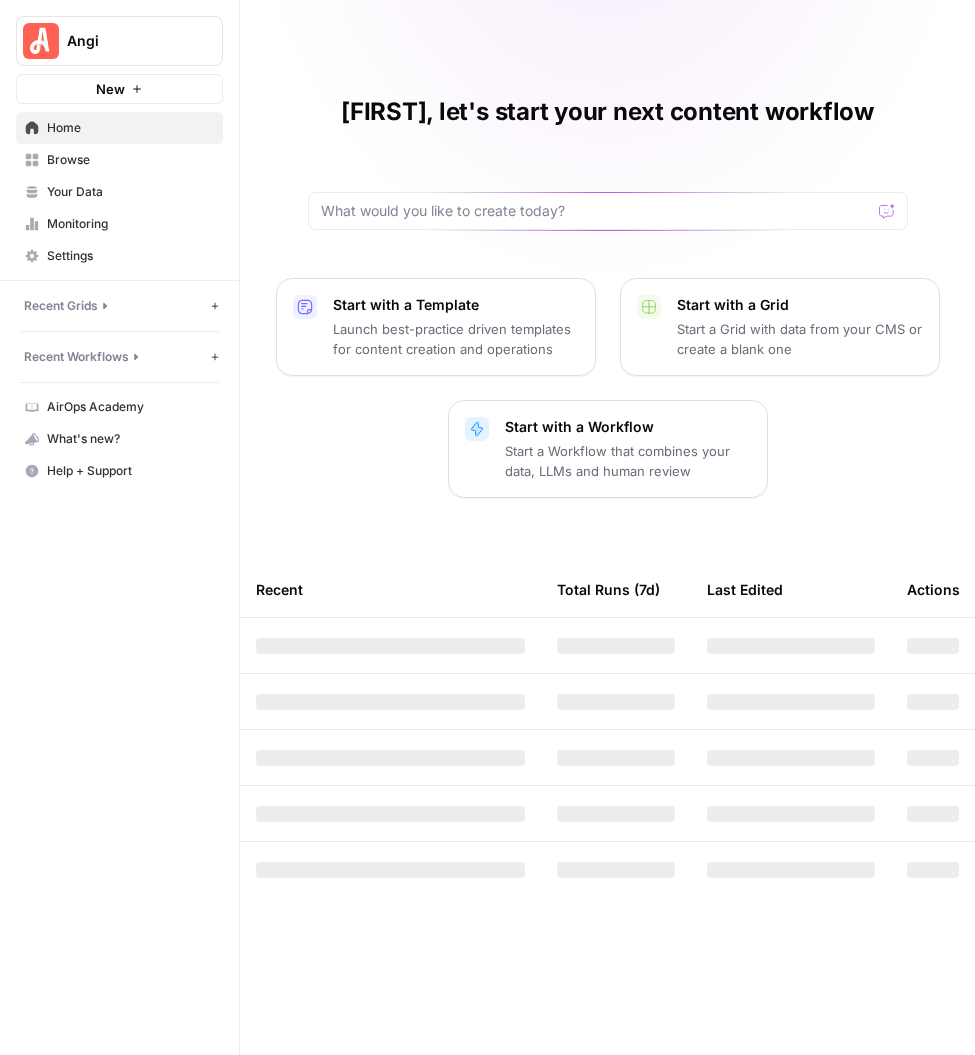scroll, scrollTop: 0, scrollLeft: 0, axis: both 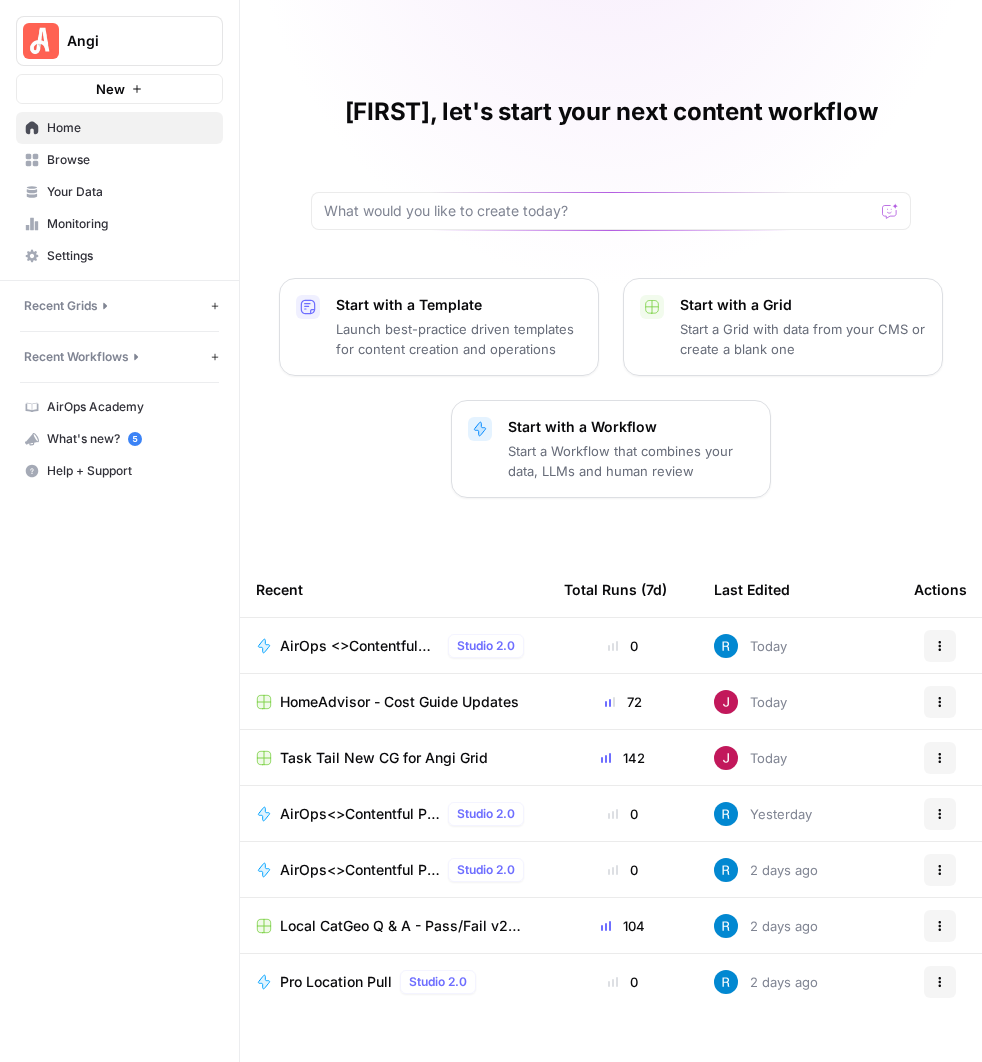 click on "HomeAdvisor - Cost Guide Updates" at bounding box center [399, 702] 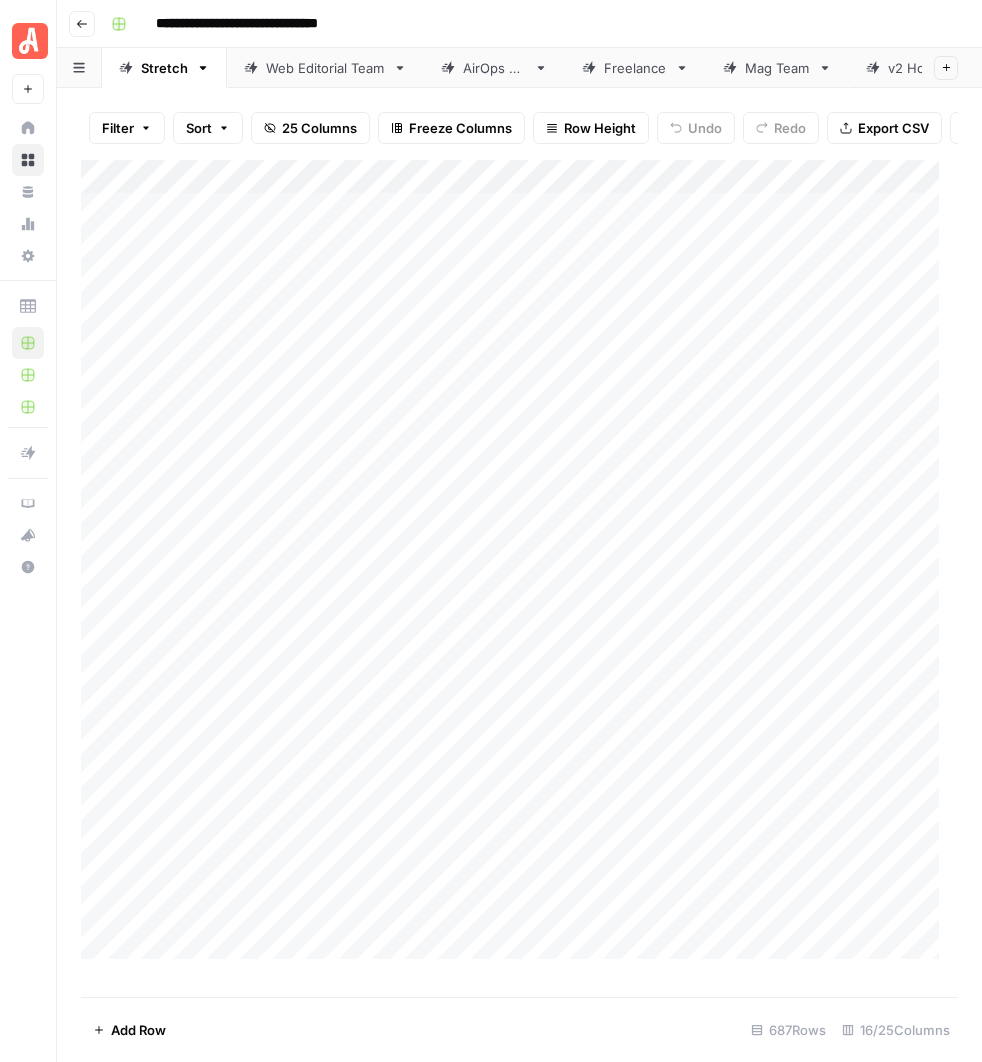 click on "Web Editorial Team" at bounding box center (325, 68) 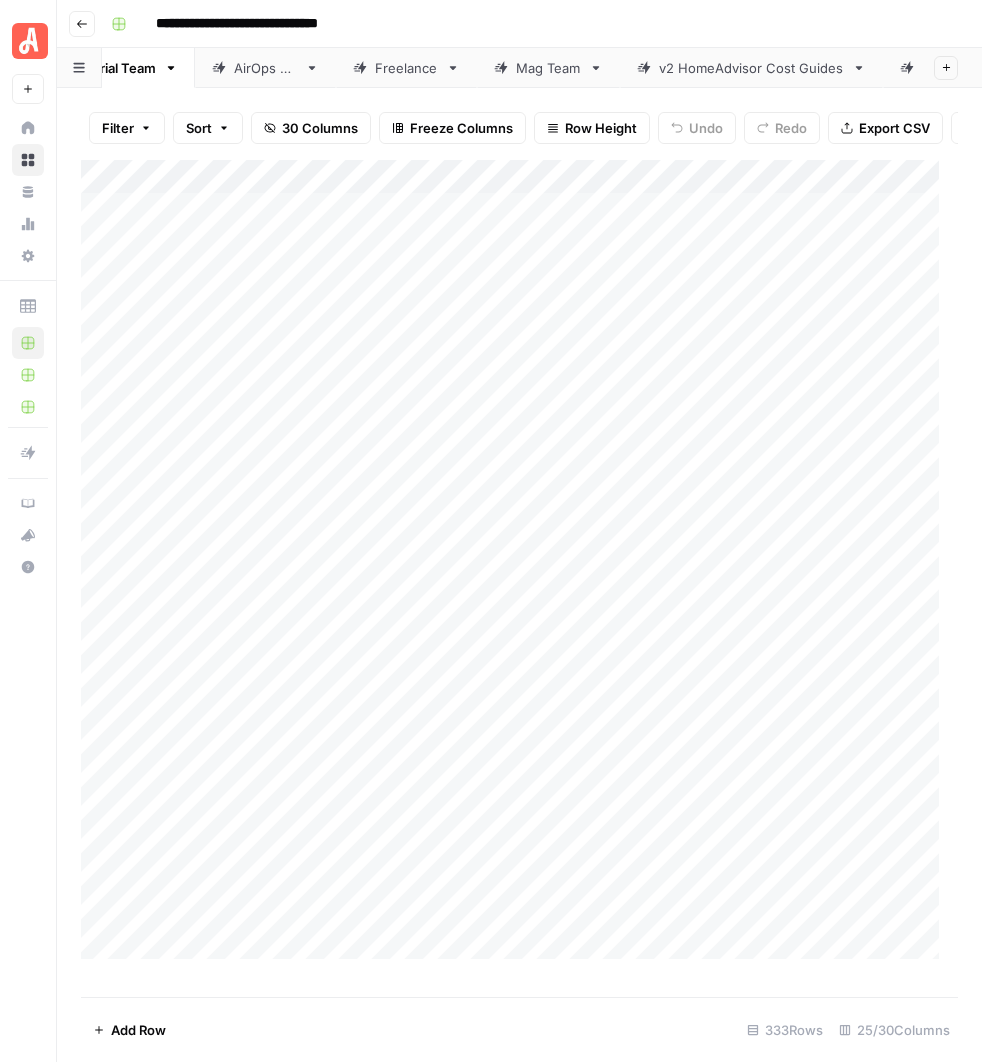 scroll, scrollTop: 0, scrollLeft: 250, axis: horizontal 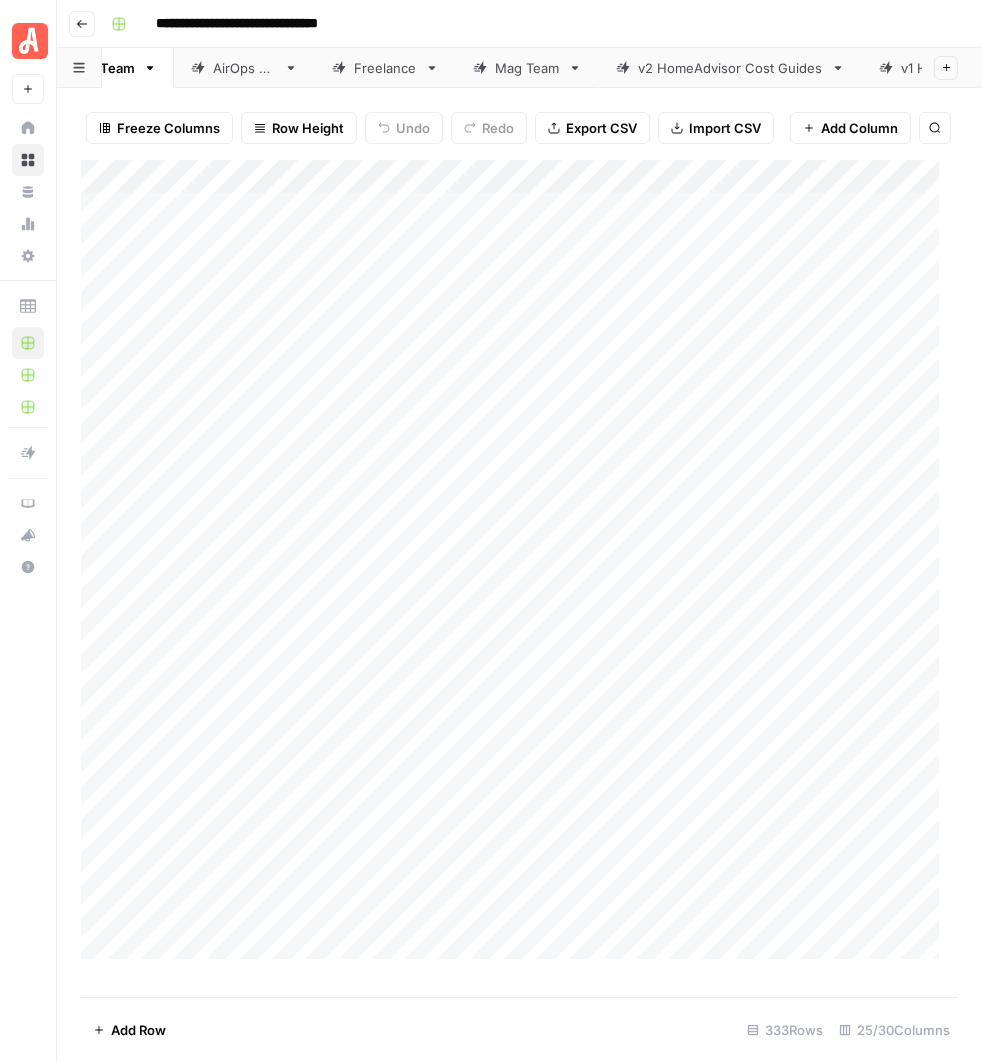 click on "Search" at bounding box center [935, 128] 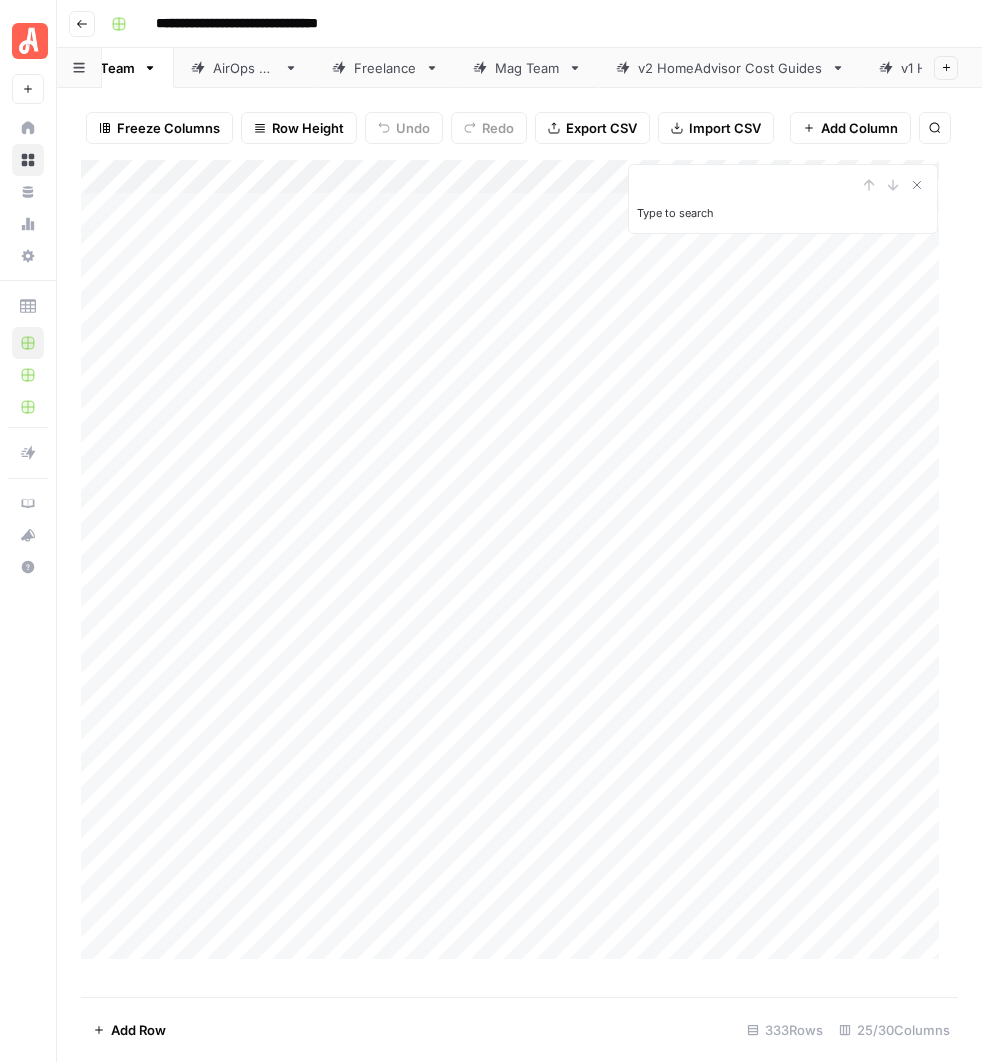 click on "Type to search" at bounding box center (747, 185) 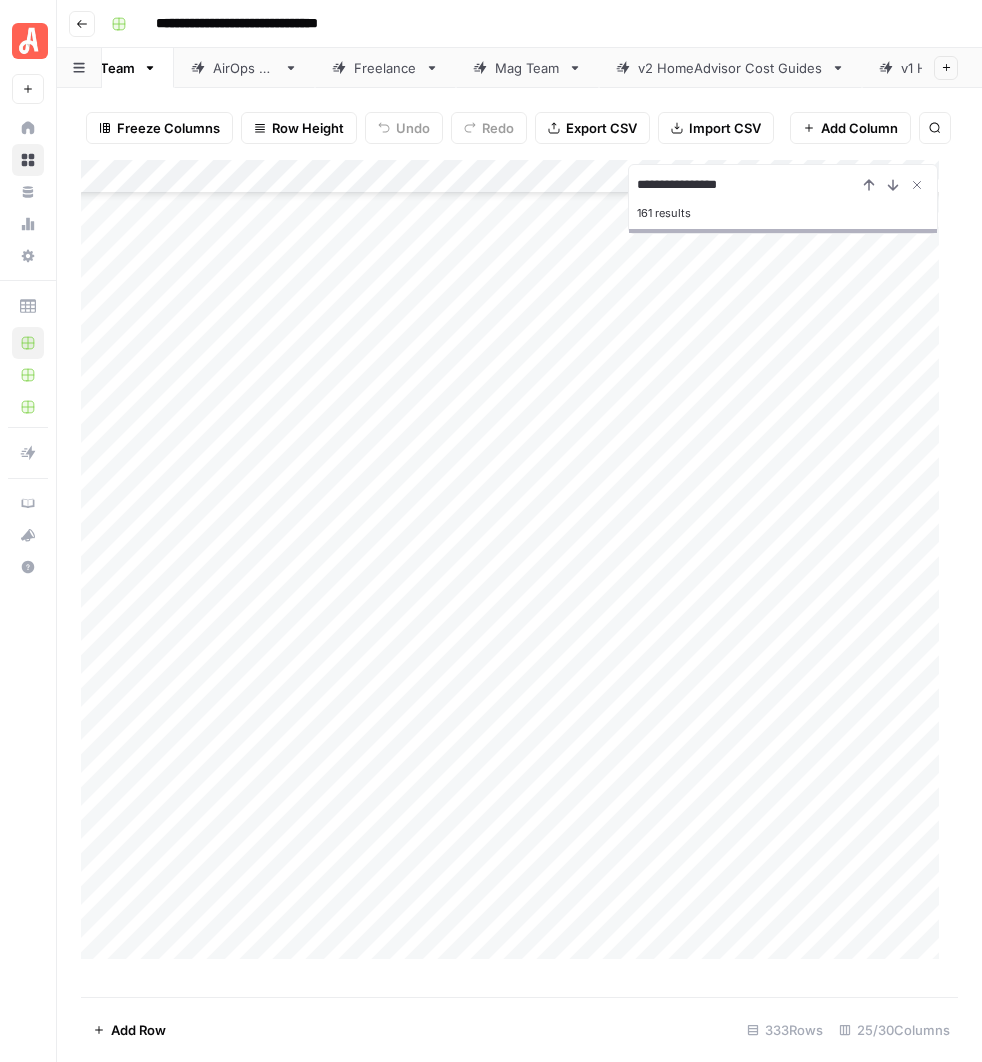 scroll, scrollTop: 10589, scrollLeft: 0, axis: vertical 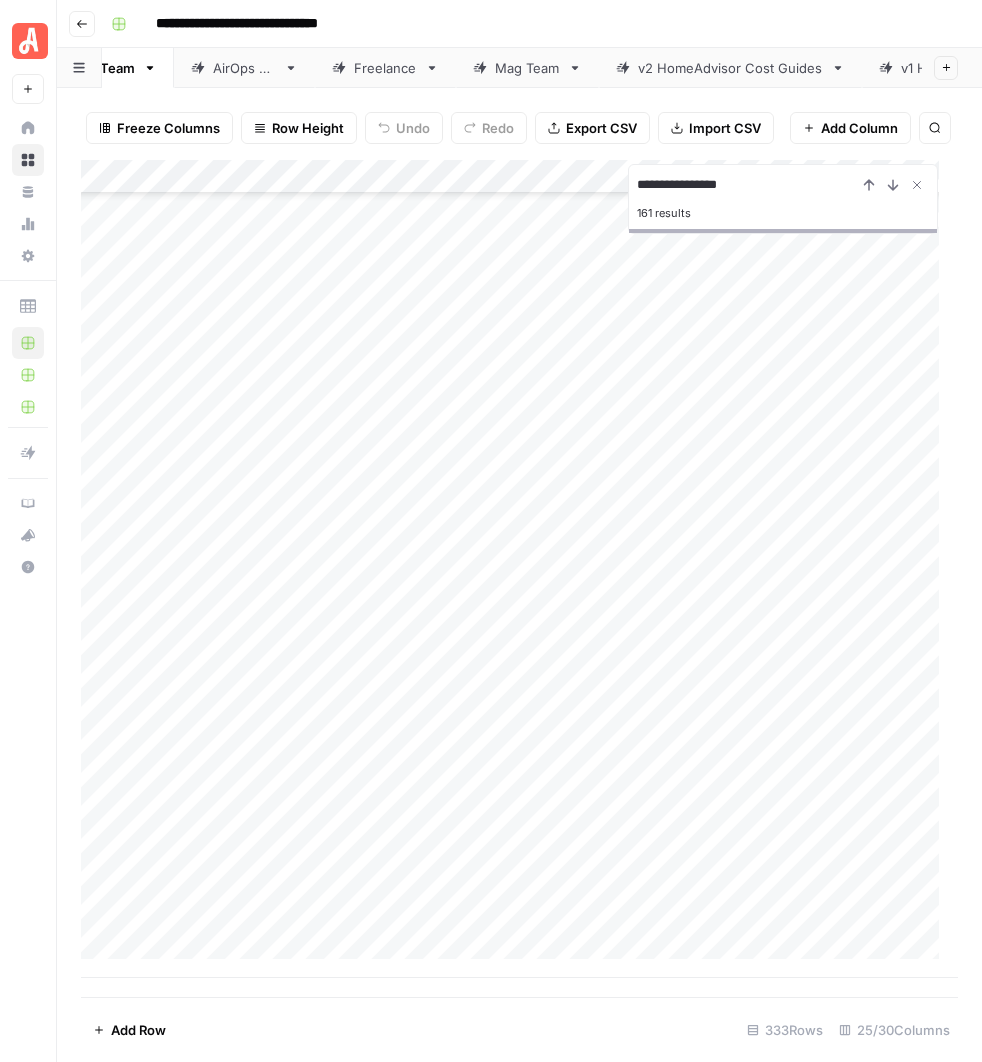 type on "**********" 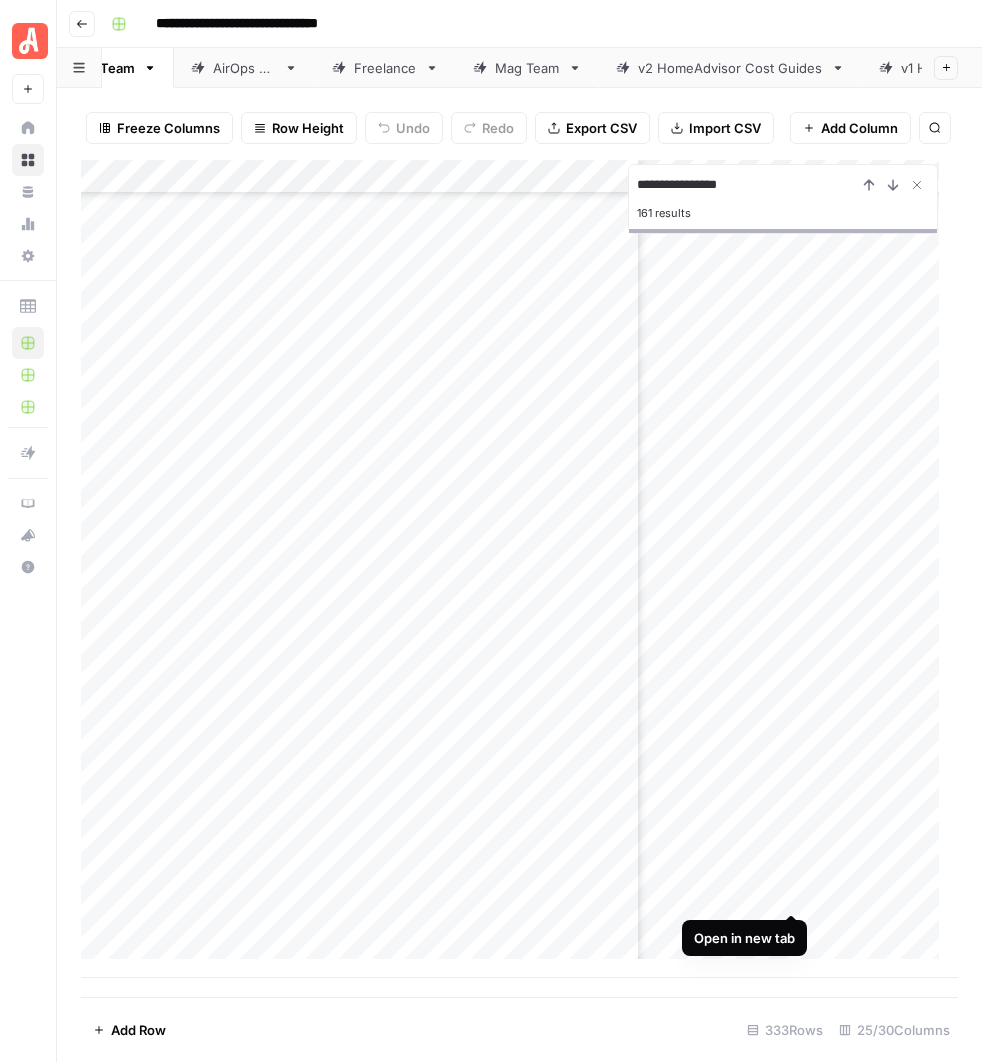 scroll, scrollTop: 10589, scrollLeft: 620, axis: both 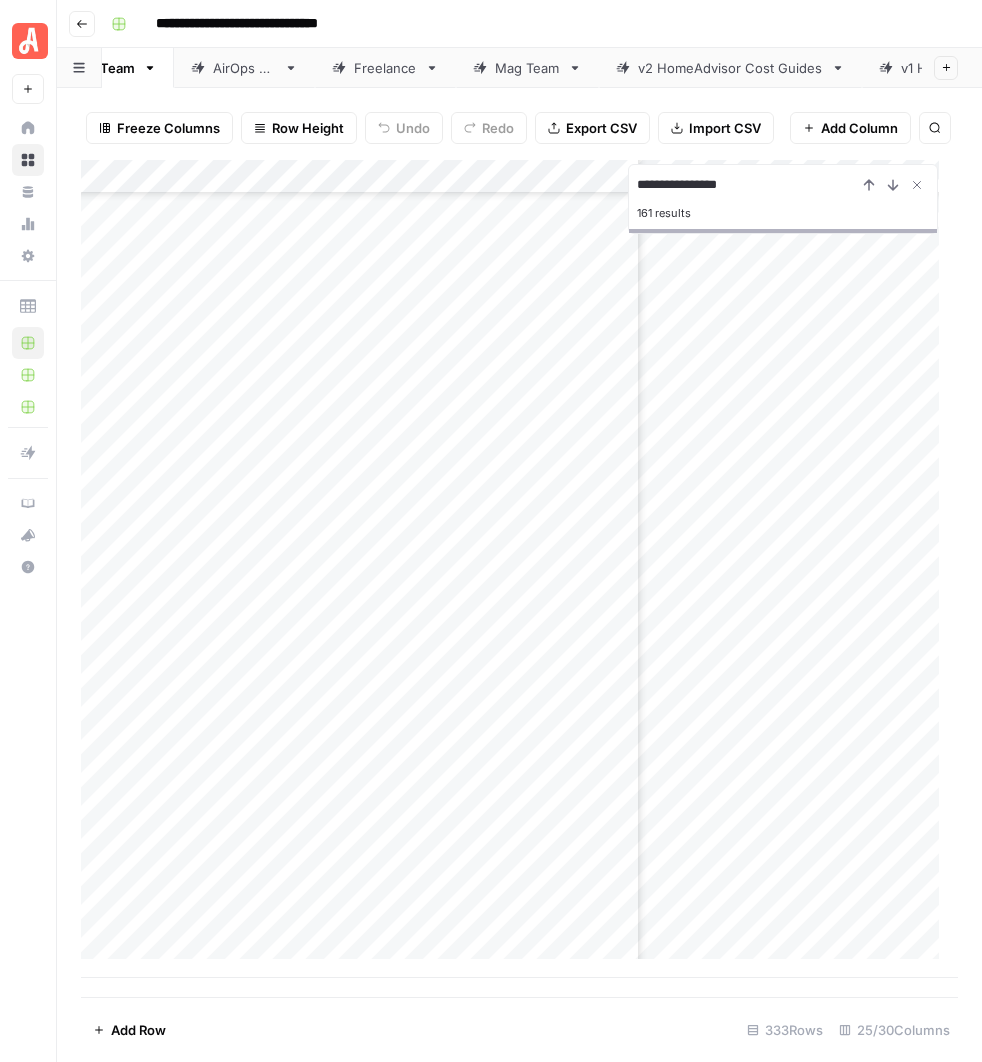 drag, startPoint x: 769, startPoint y: 898, endPoint x: 815, endPoint y: 896, distance: 46.043457 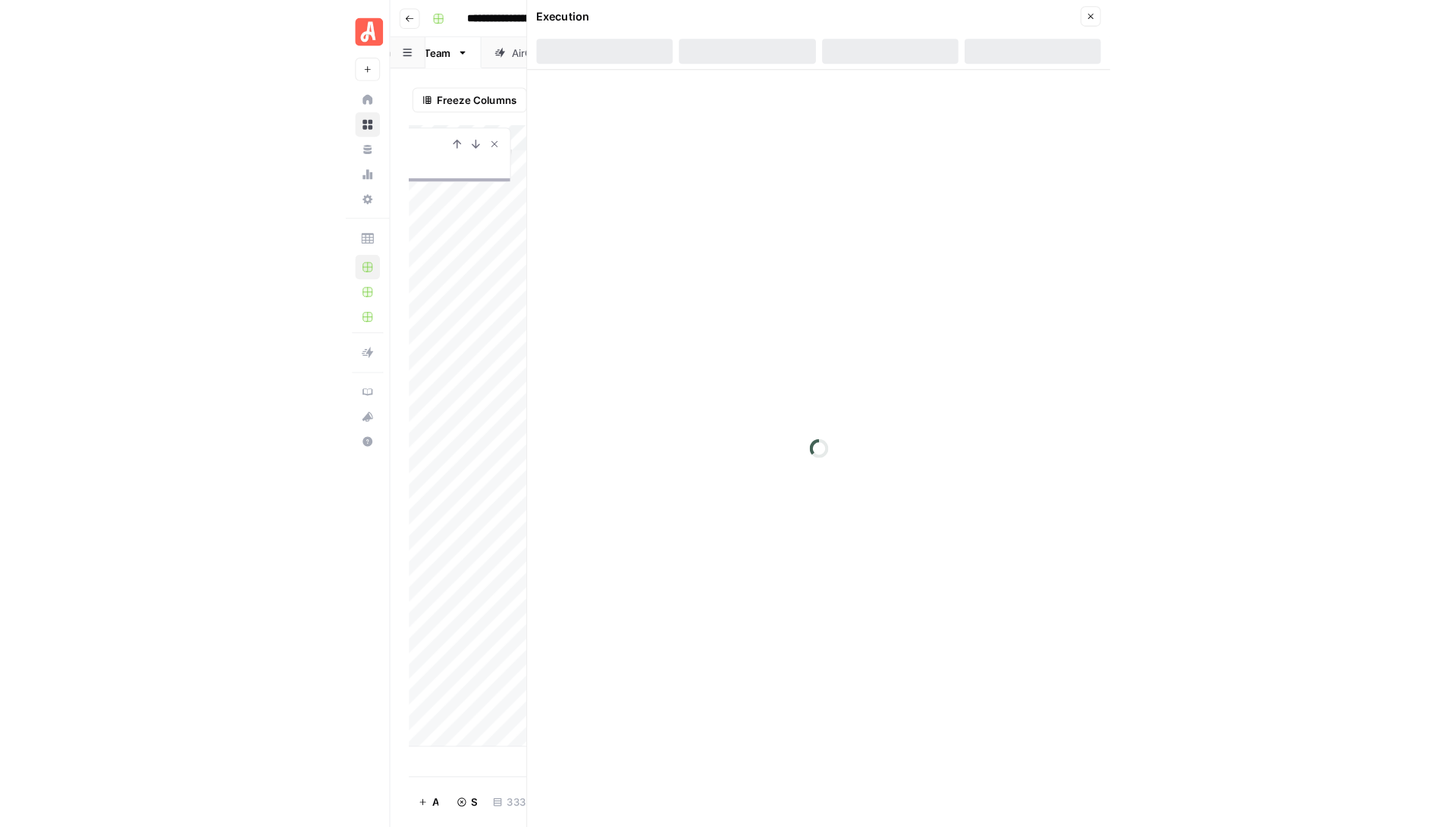 scroll, scrollTop: 0, scrollLeft: 204, axis: horizontal 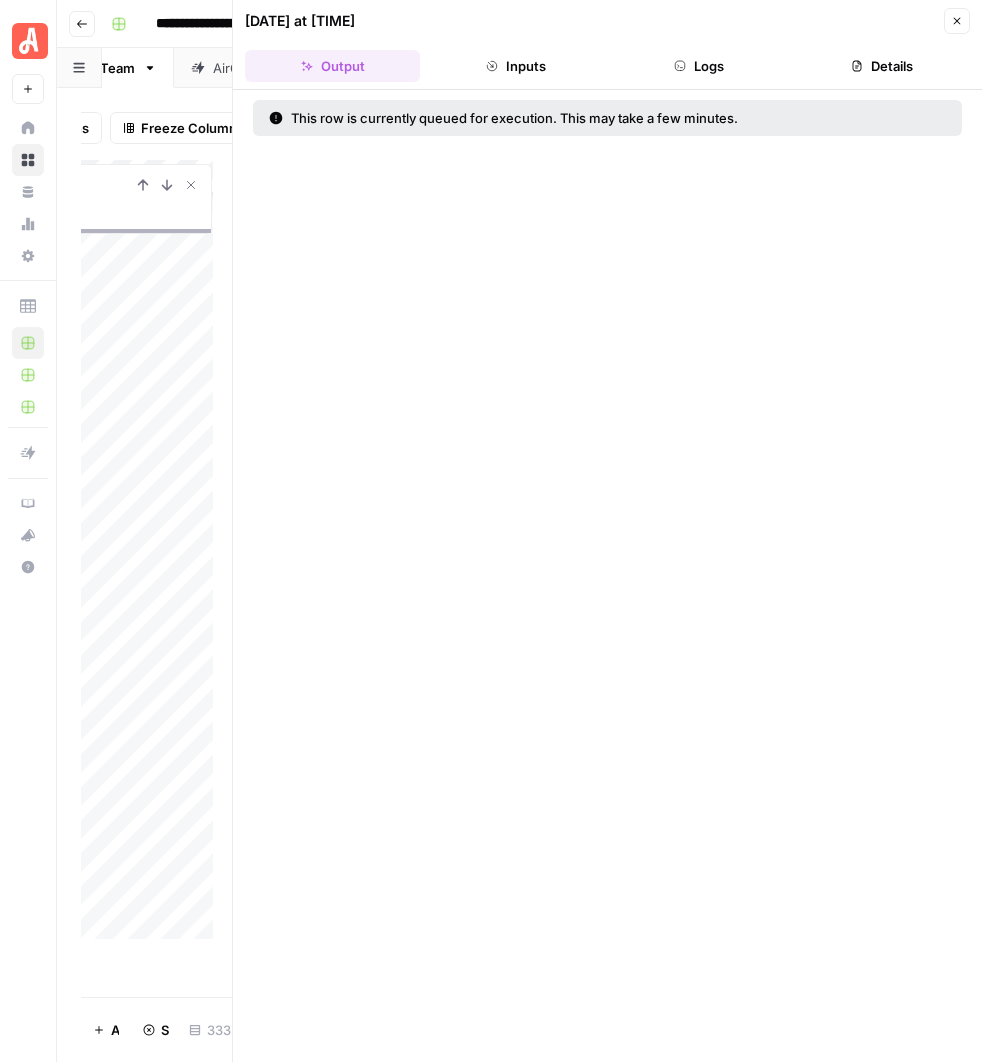 click on "Close" at bounding box center (957, 21) 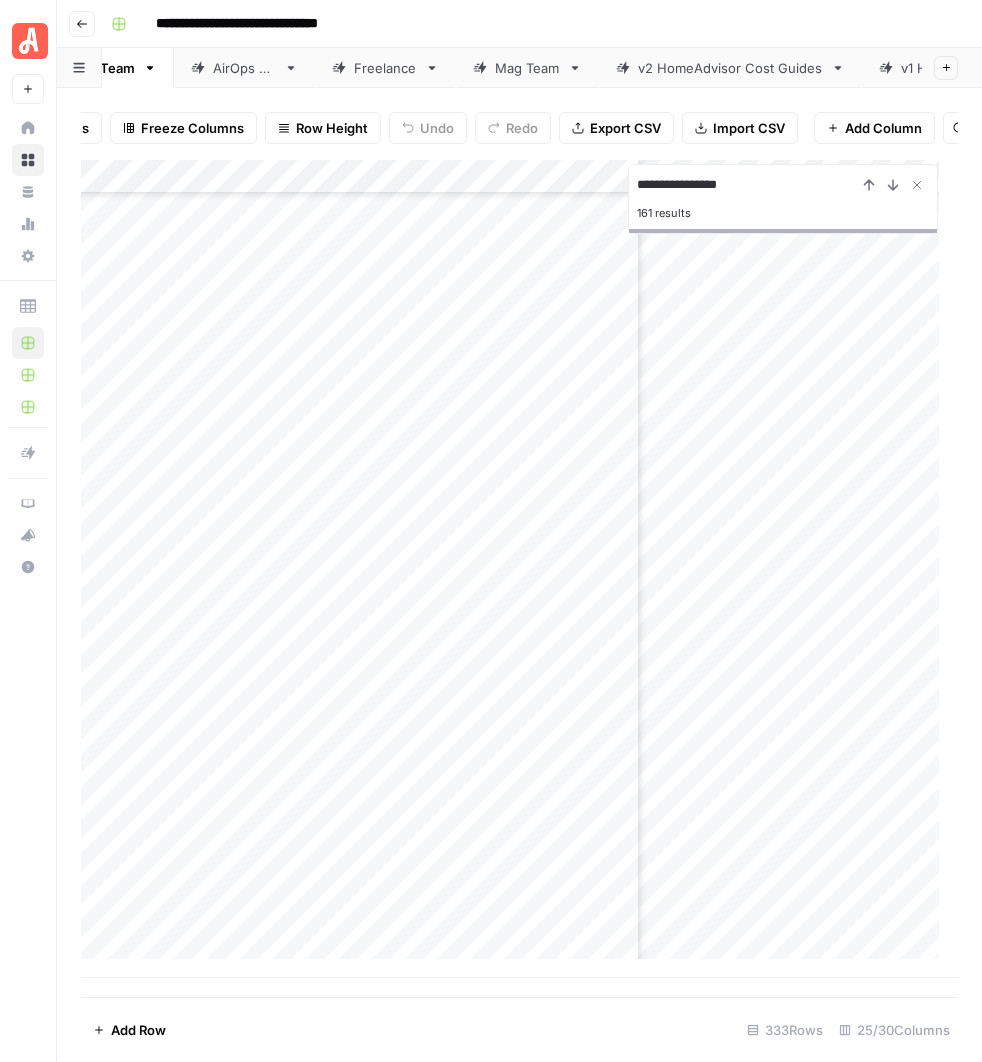 click on "Add Column" at bounding box center (519, 569) 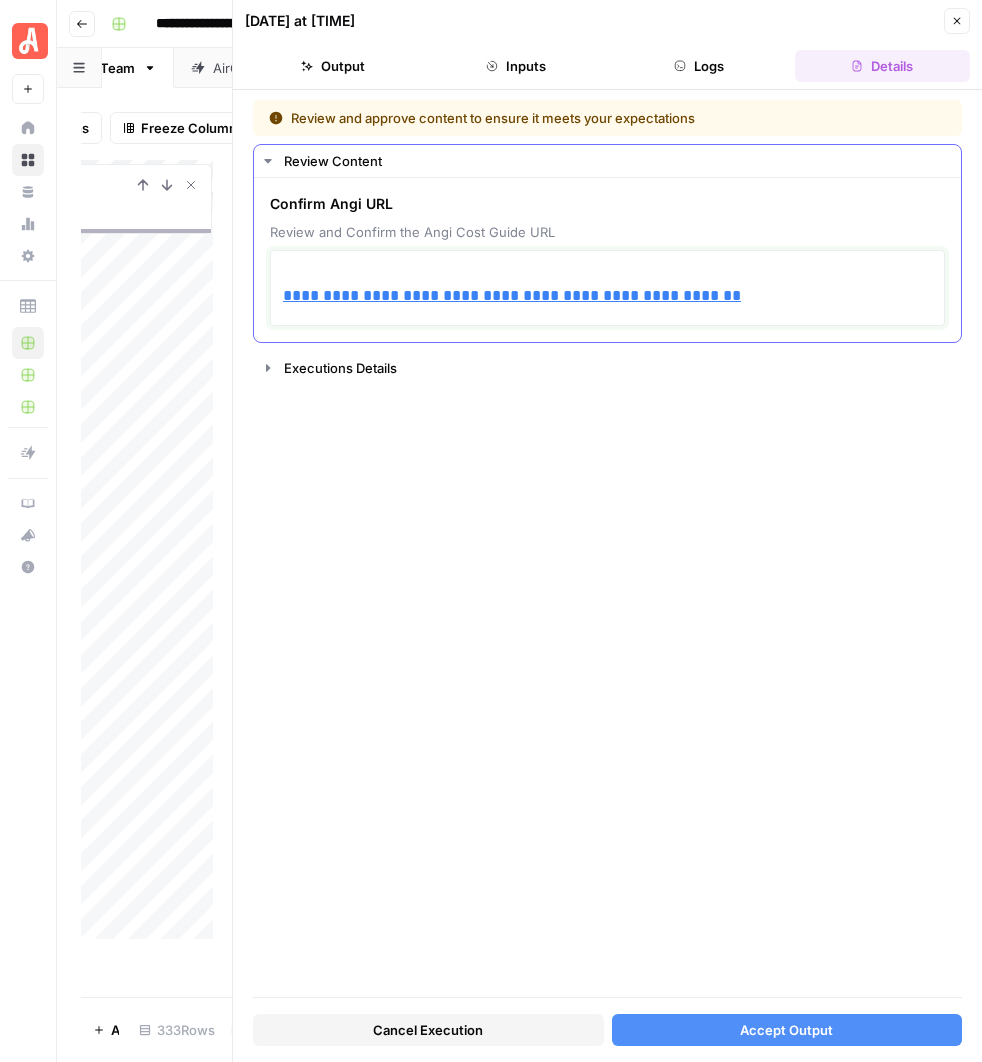 click on "**********" at bounding box center (607, 296) 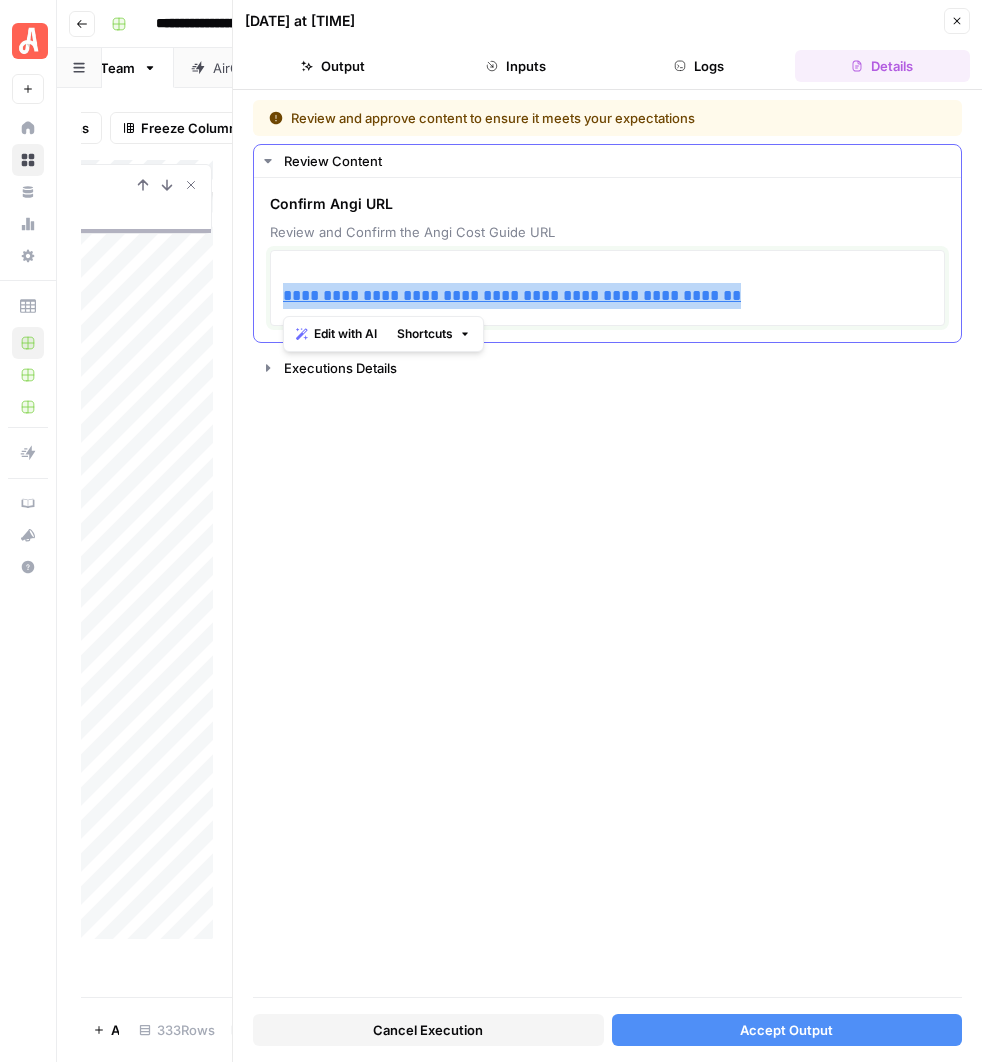 click on "**********" at bounding box center [607, 296] 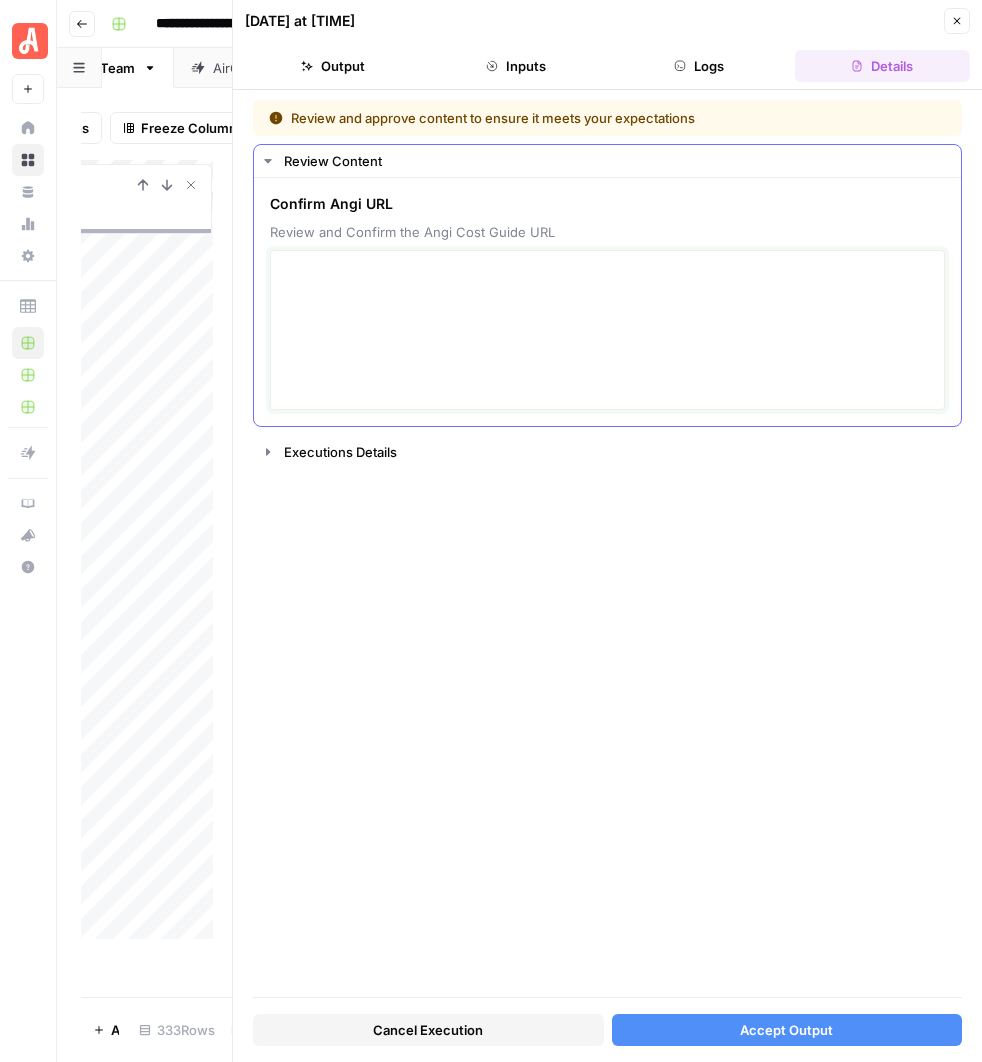 click at bounding box center [607, 330] 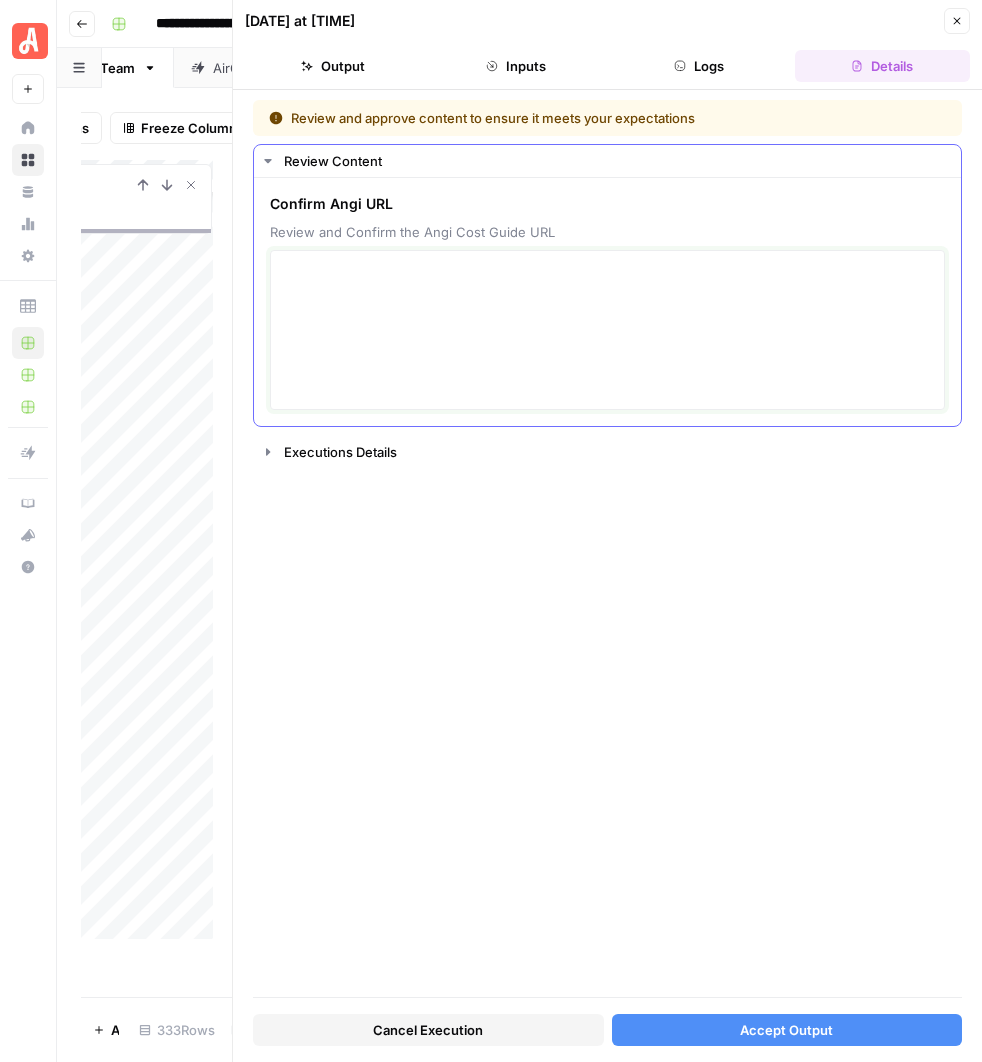 click at bounding box center [607, 330] 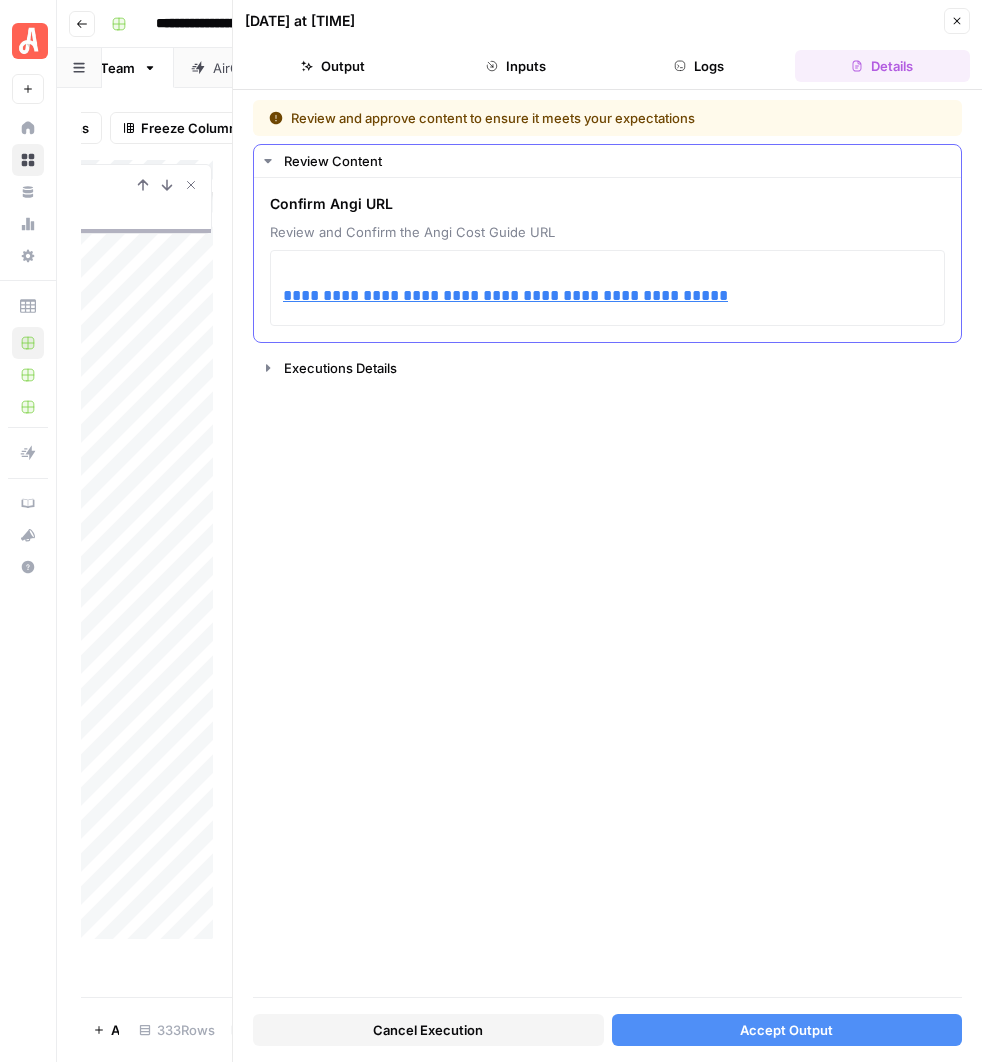 click on "Accept Output" at bounding box center [786, 1030] 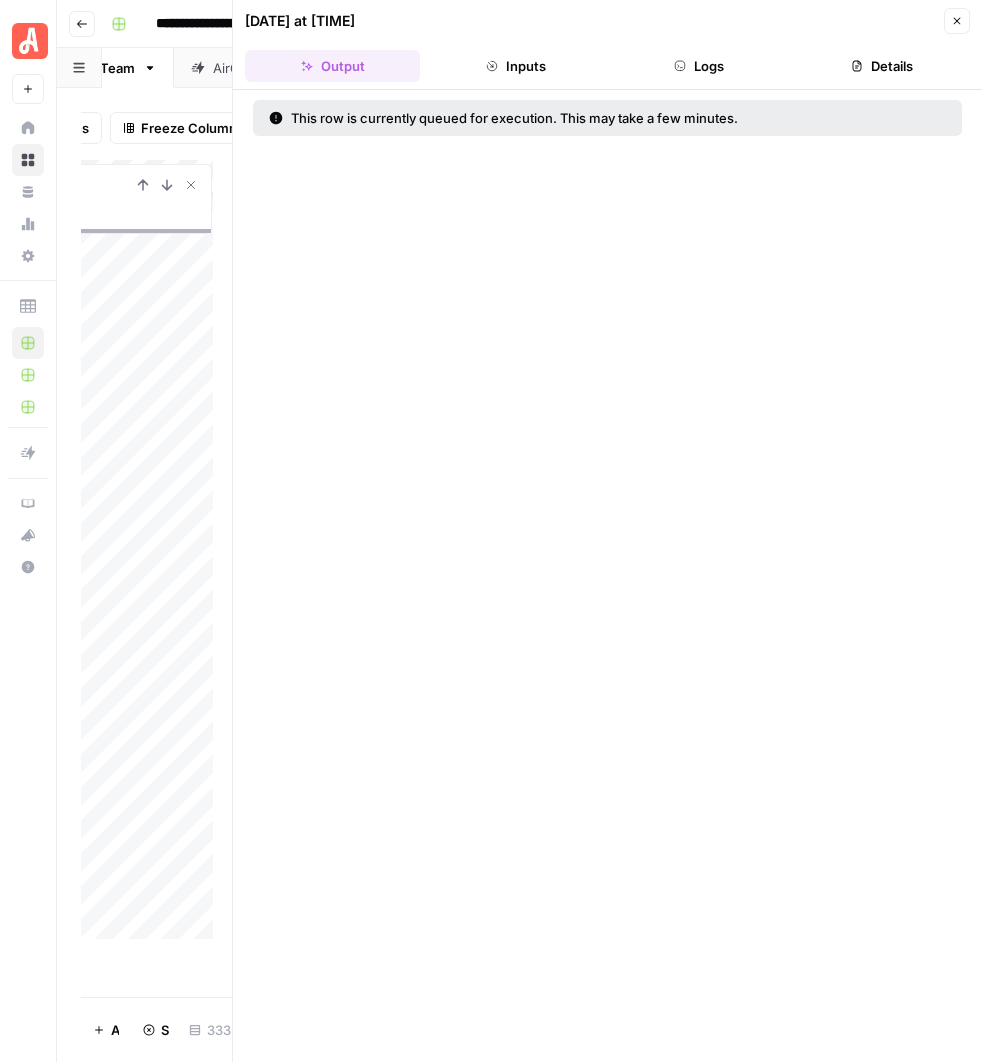 click on "Close" at bounding box center (957, 21) 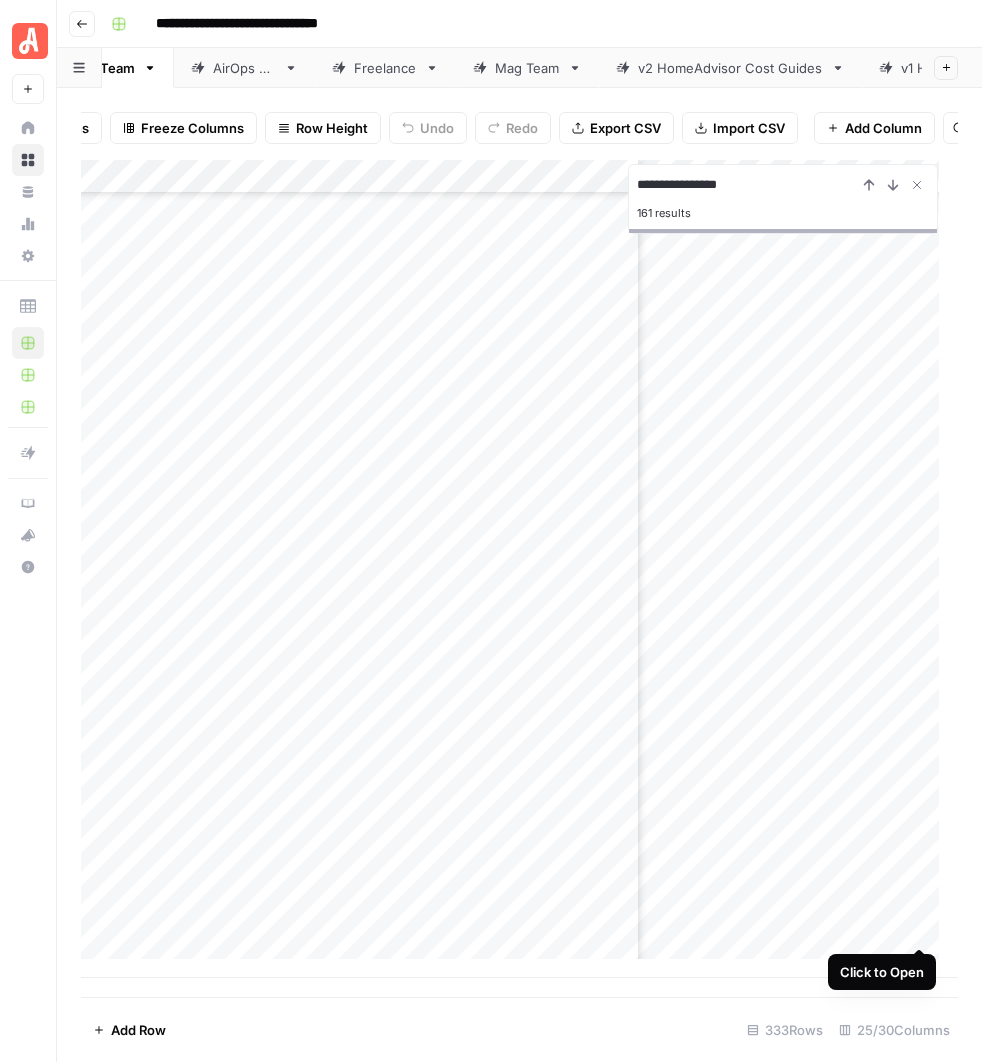 click on "Add Column" at bounding box center [519, 569] 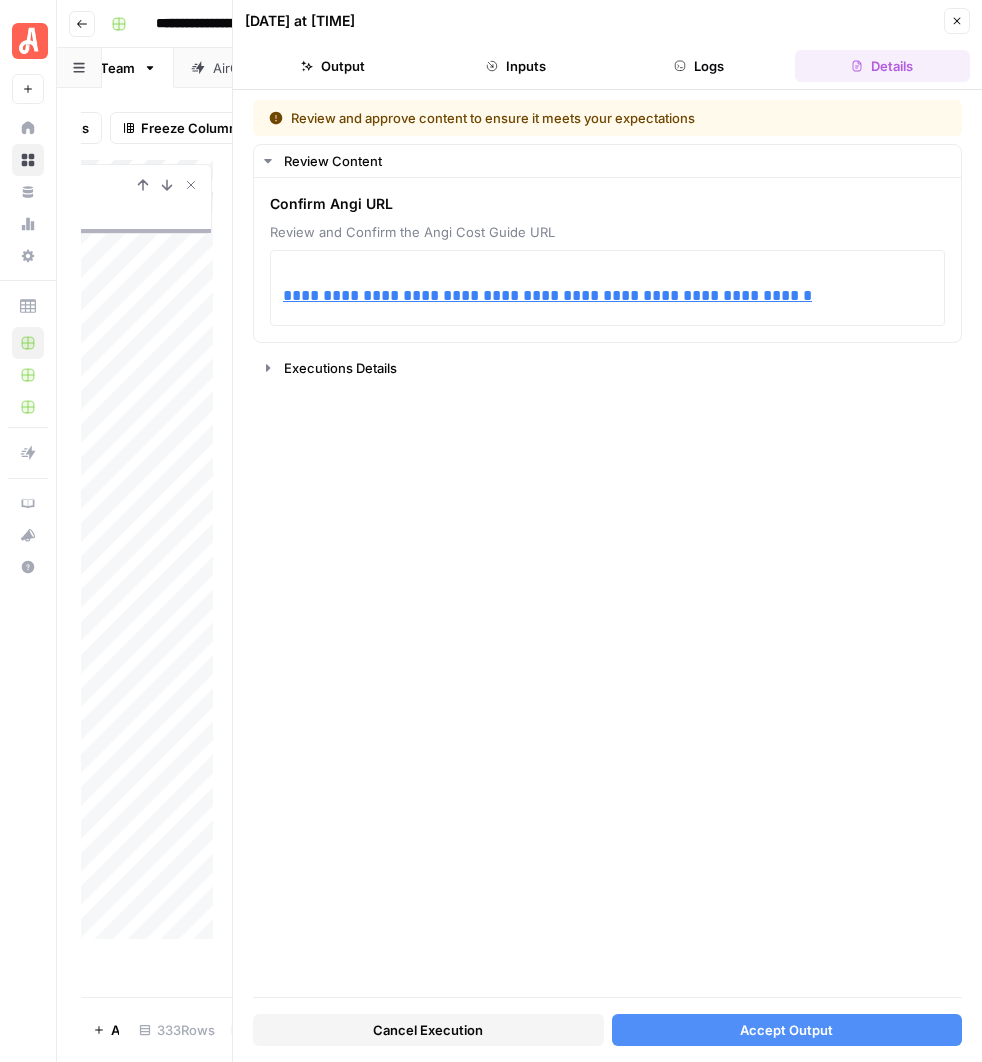 click on "Accept Output" at bounding box center (787, 1030) 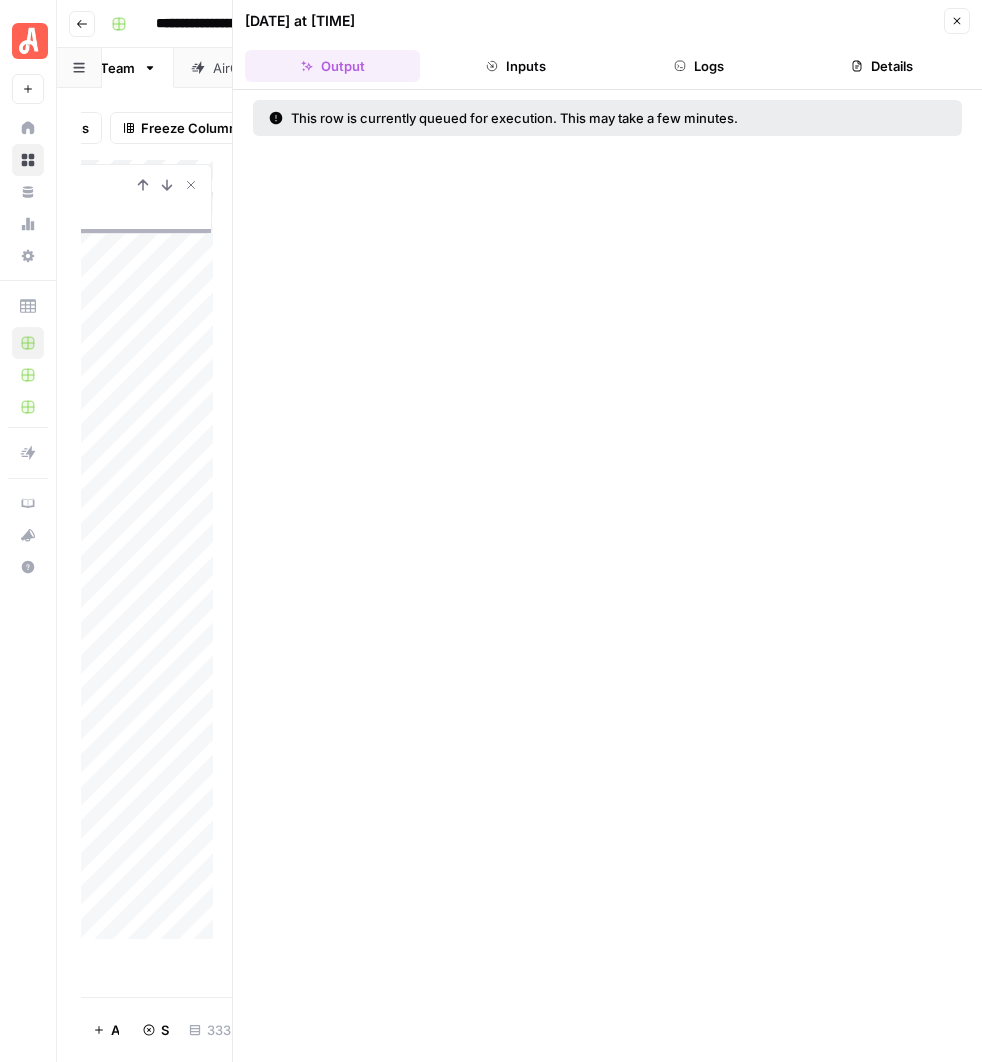 click on "Close" at bounding box center [957, 21] 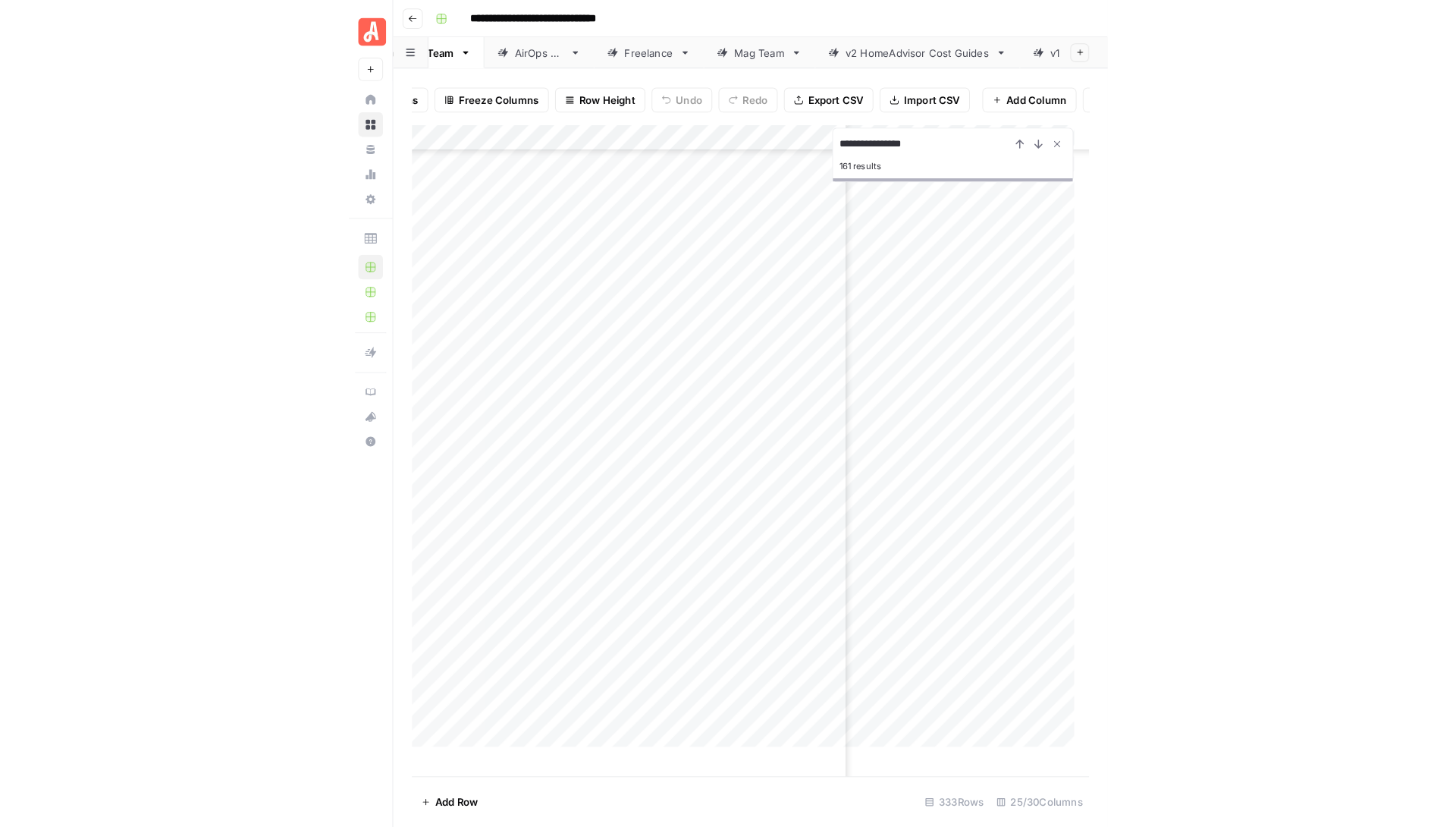 scroll, scrollTop: 0, scrollLeft: 0, axis: both 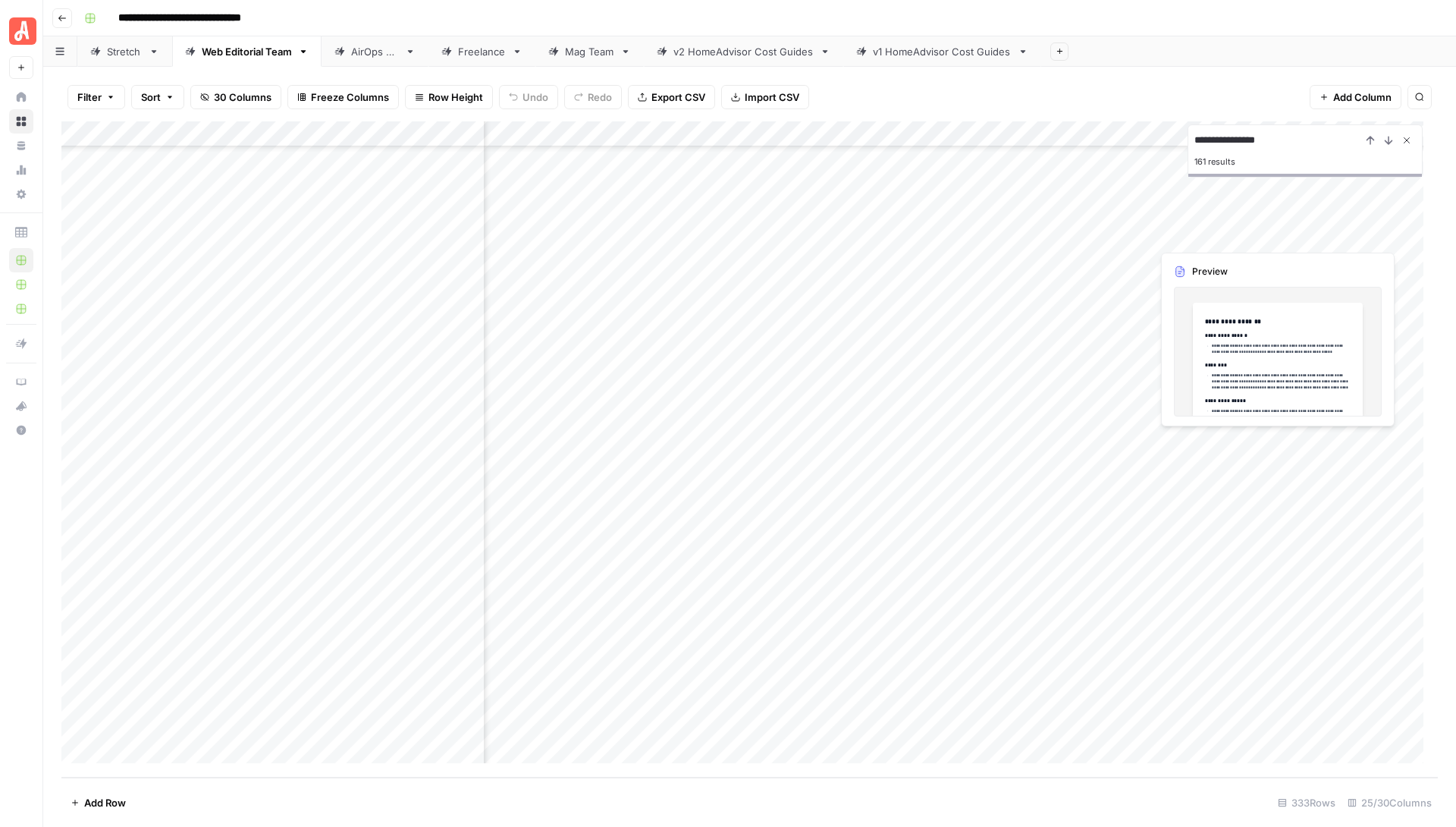 click 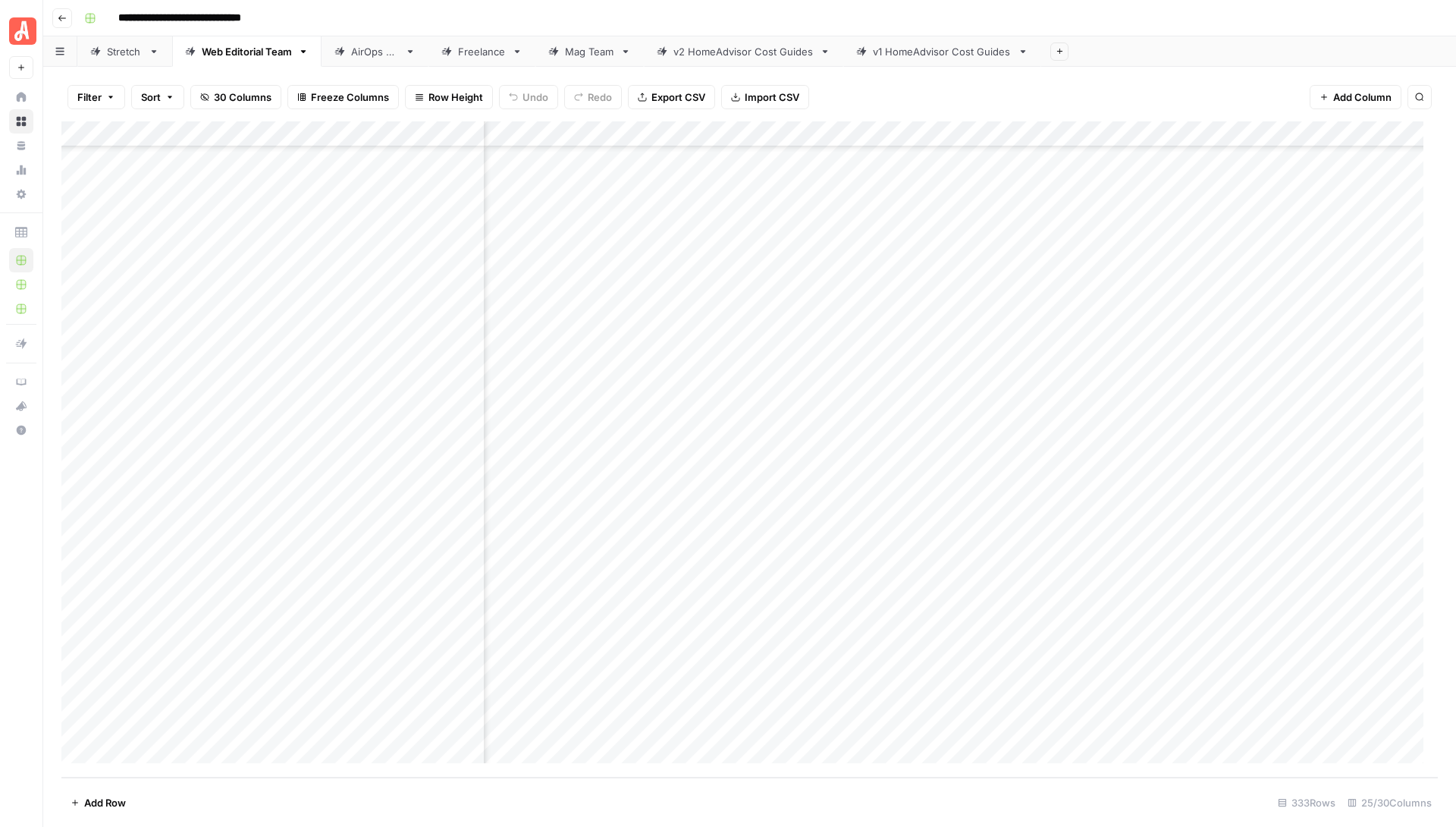 scroll, scrollTop: 7998, scrollLeft: 3538, axis: both 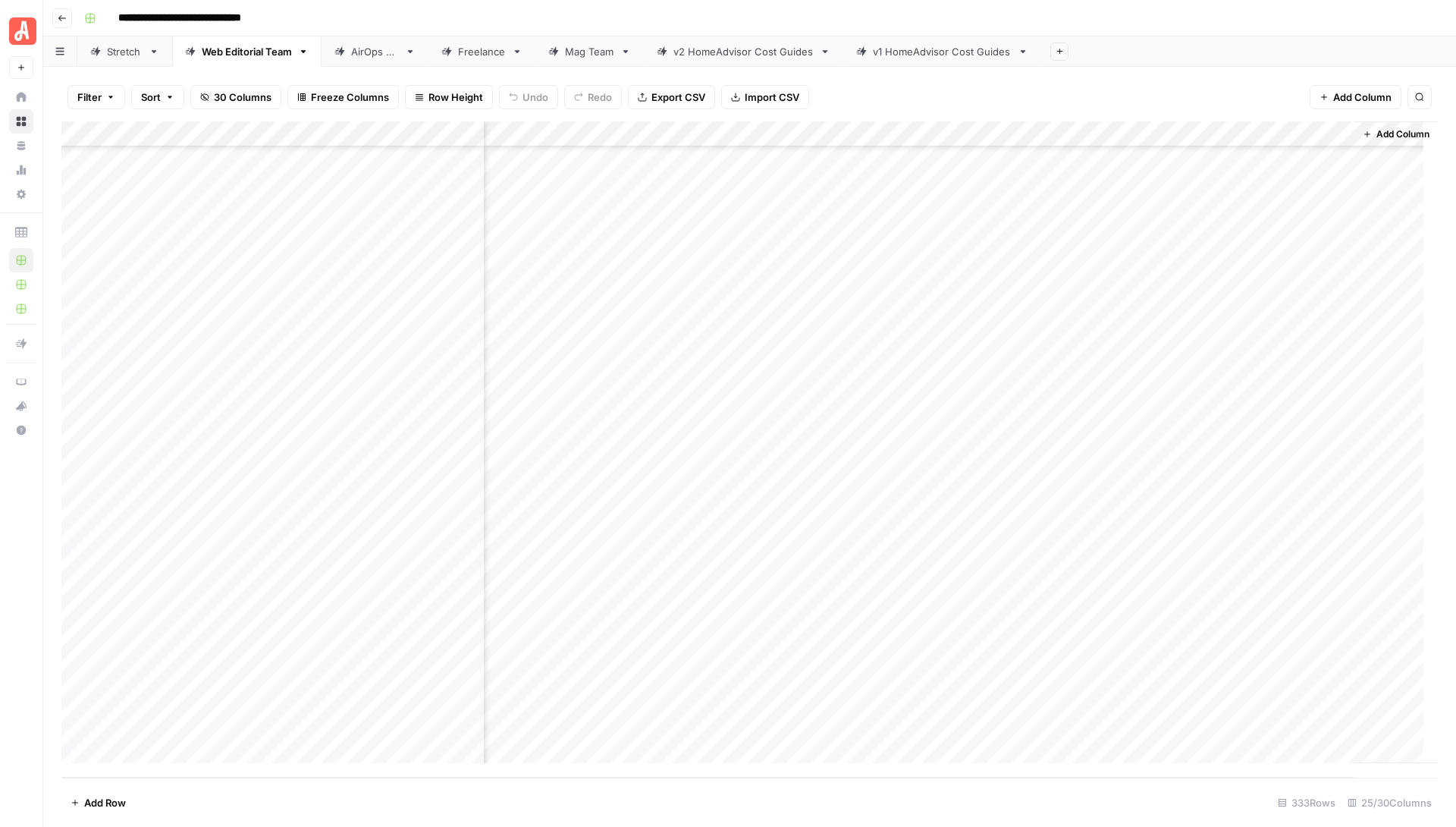 click on "Add Column" at bounding box center [749, 449] 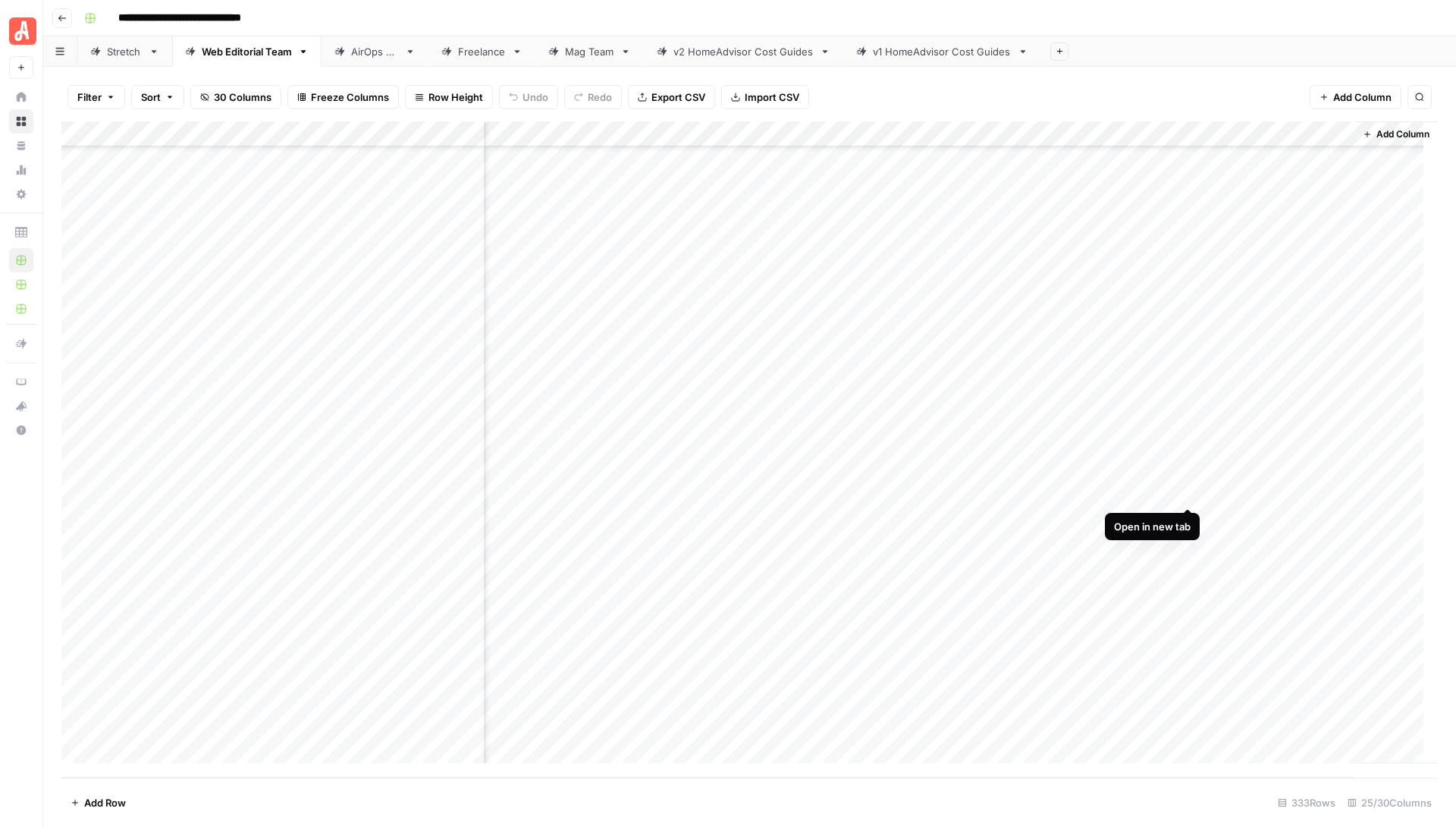 click on "Add Column" at bounding box center (749, 449) 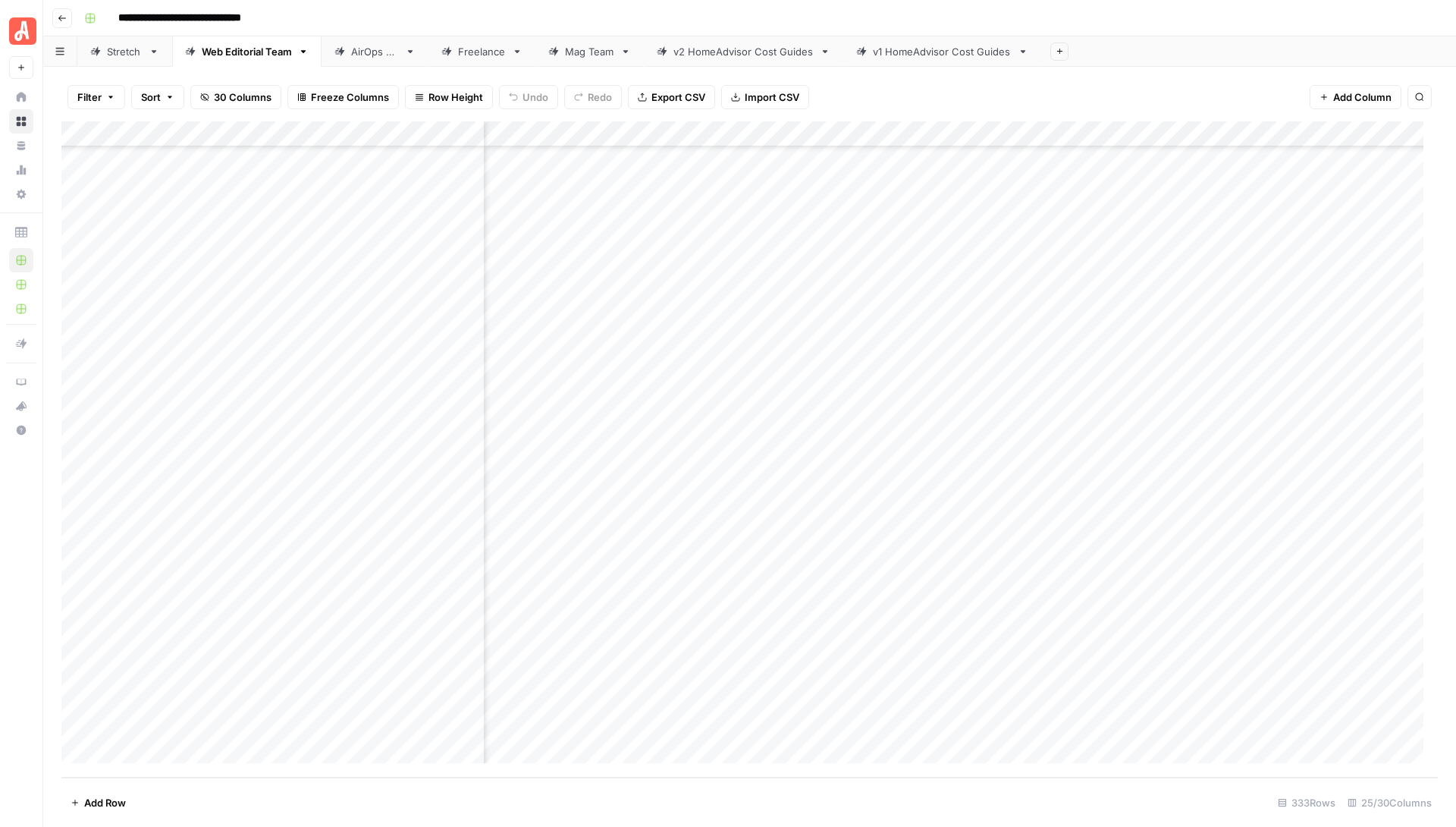 scroll, scrollTop: 7998, scrollLeft: 0, axis: vertical 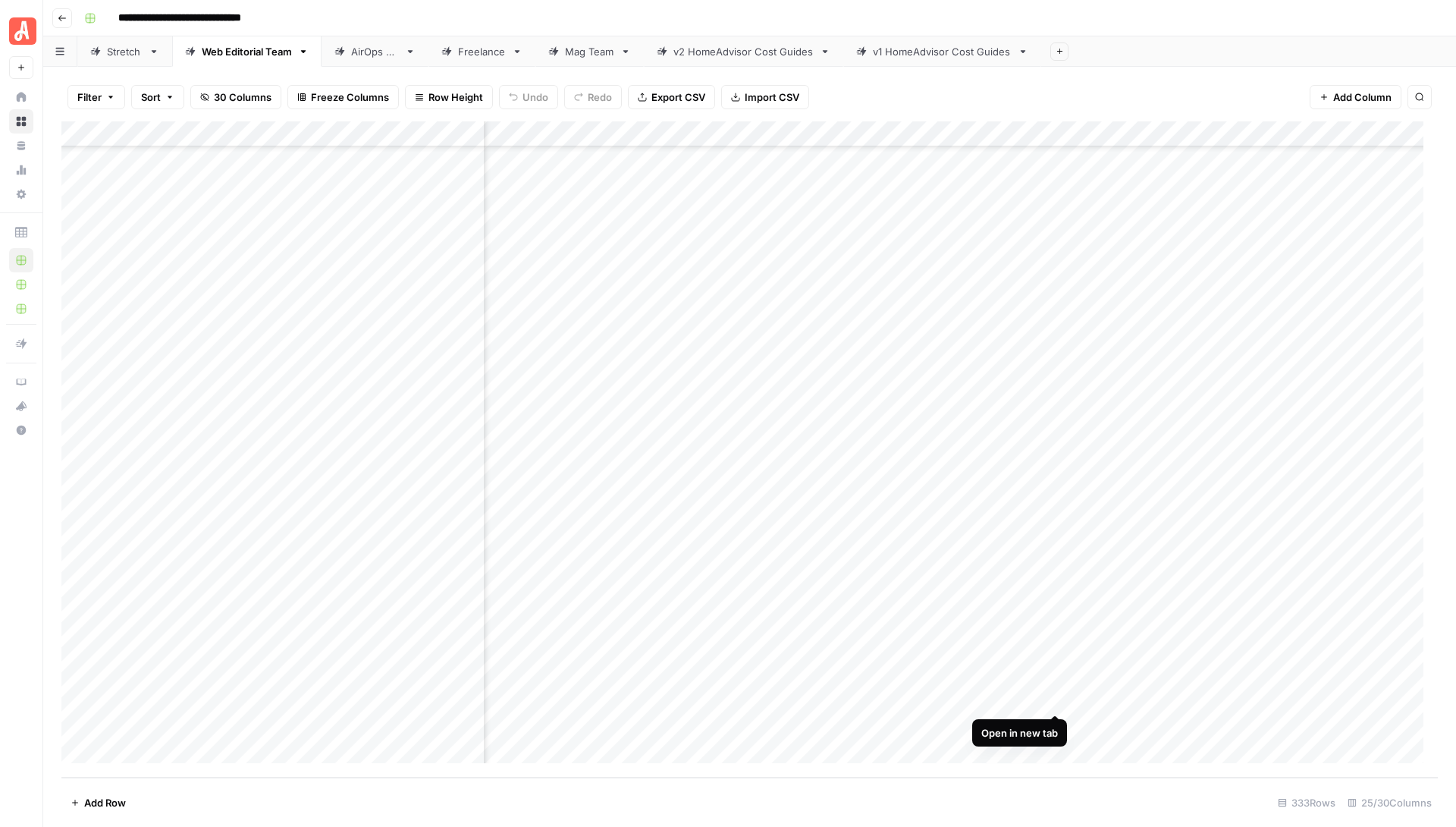 click on "Add Column" at bounding box center [749, 449] 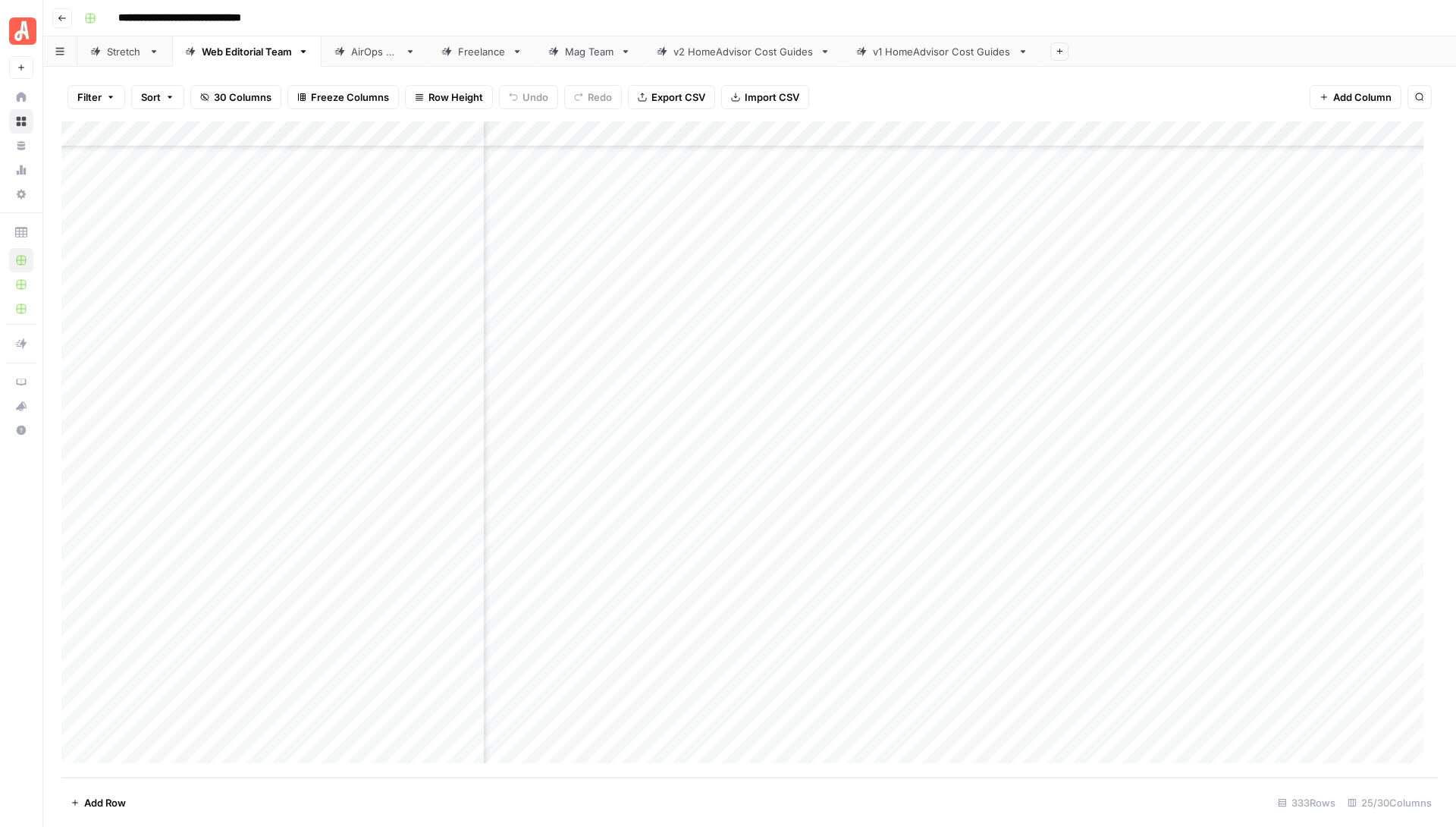 scroll, scrollTop: 7998, scrollLeft: 686, axis: both 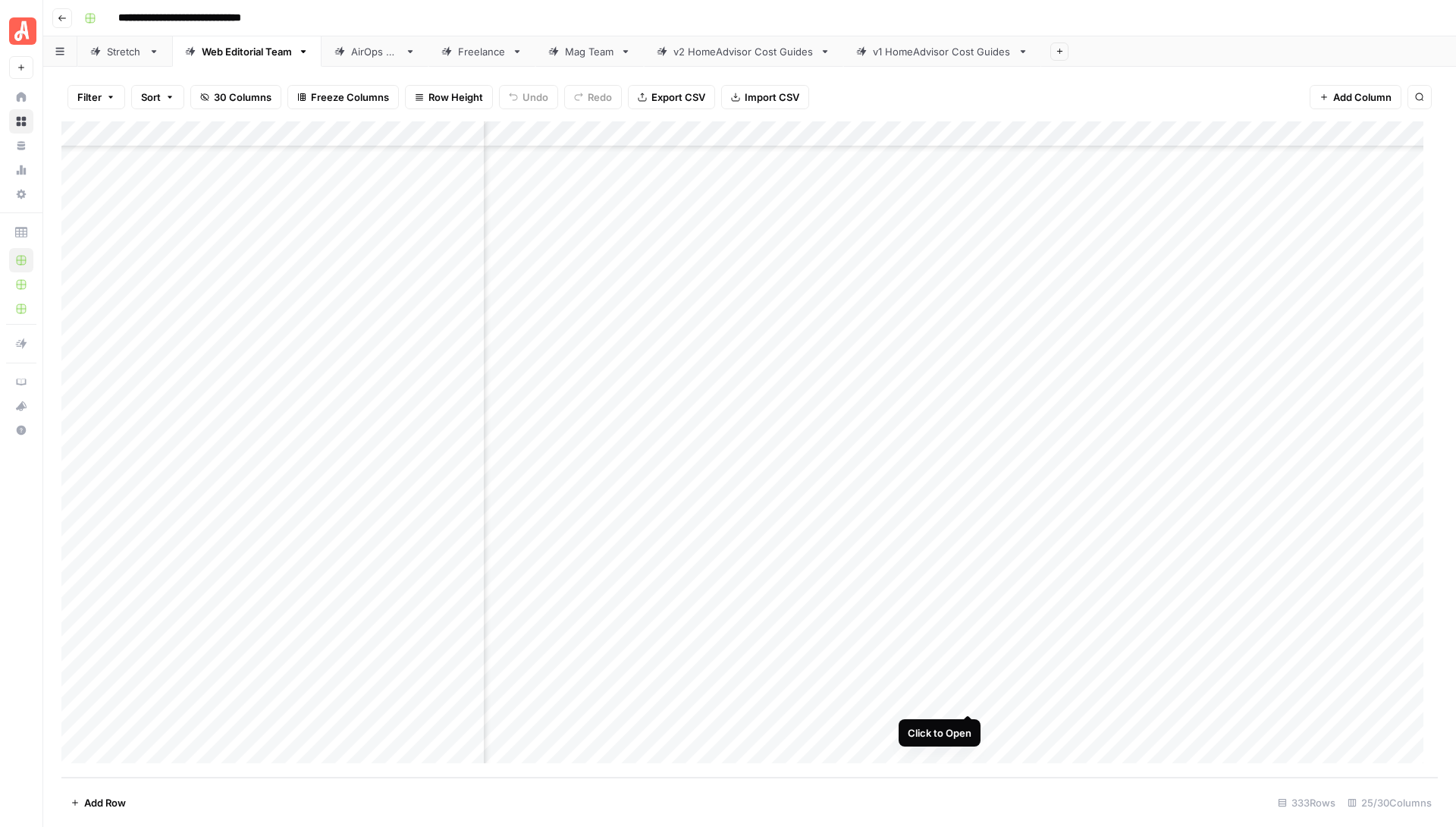 click on "Add Column" at bounding box center (749, 449) 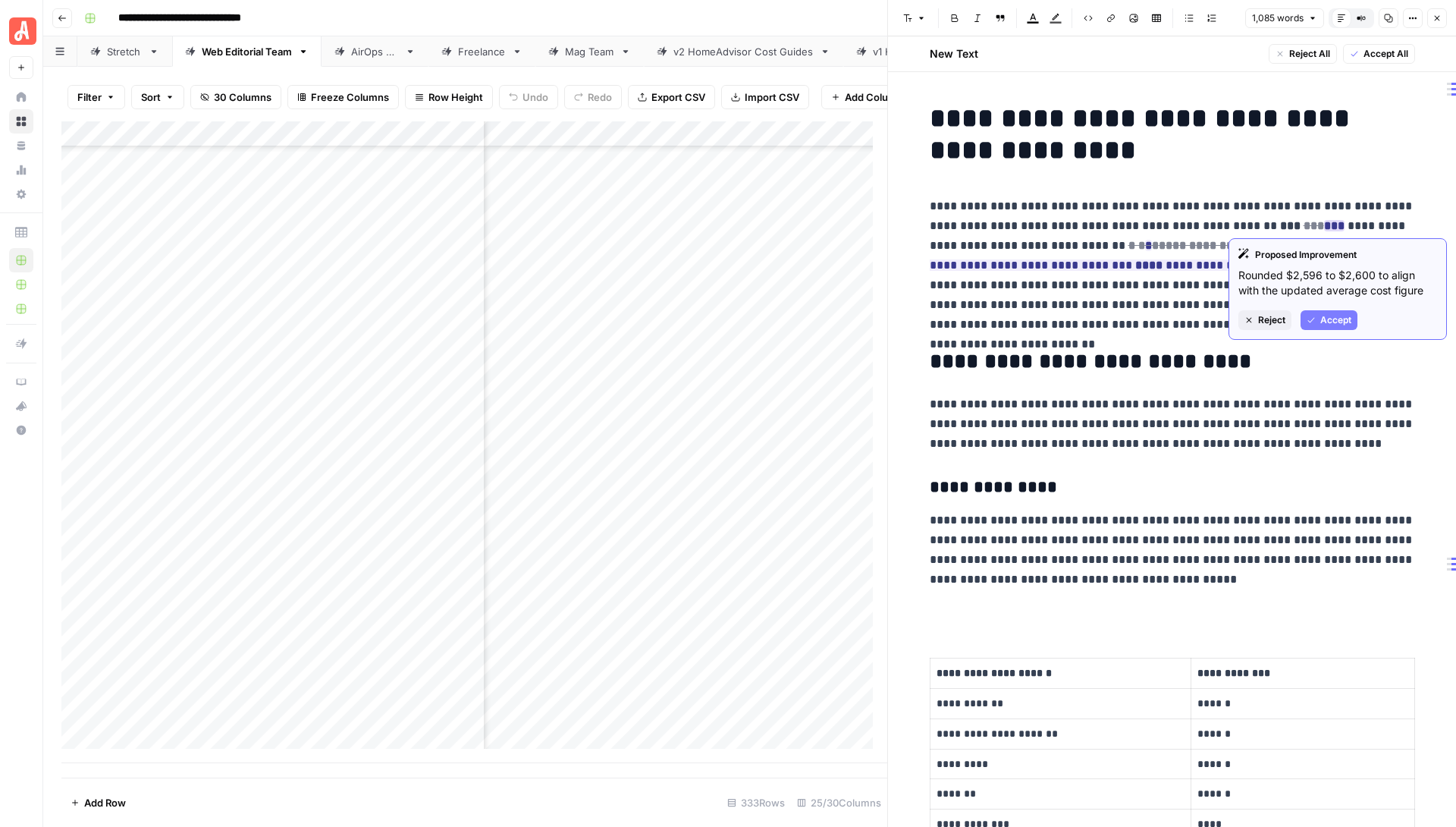 click on "Accept" at bounding box center (1335, 320) 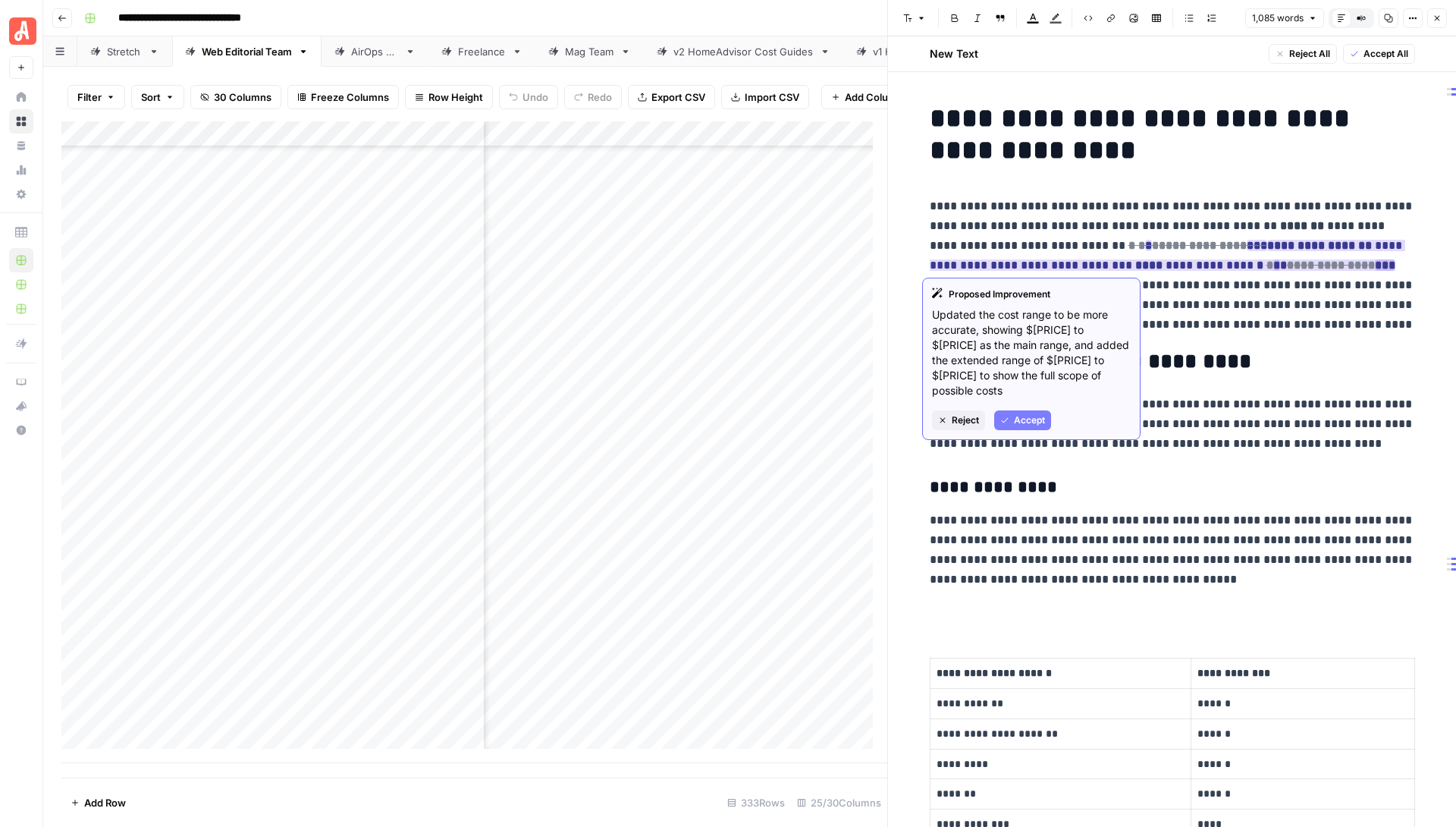 click on "Accept" at bounding box center (1029, 420) 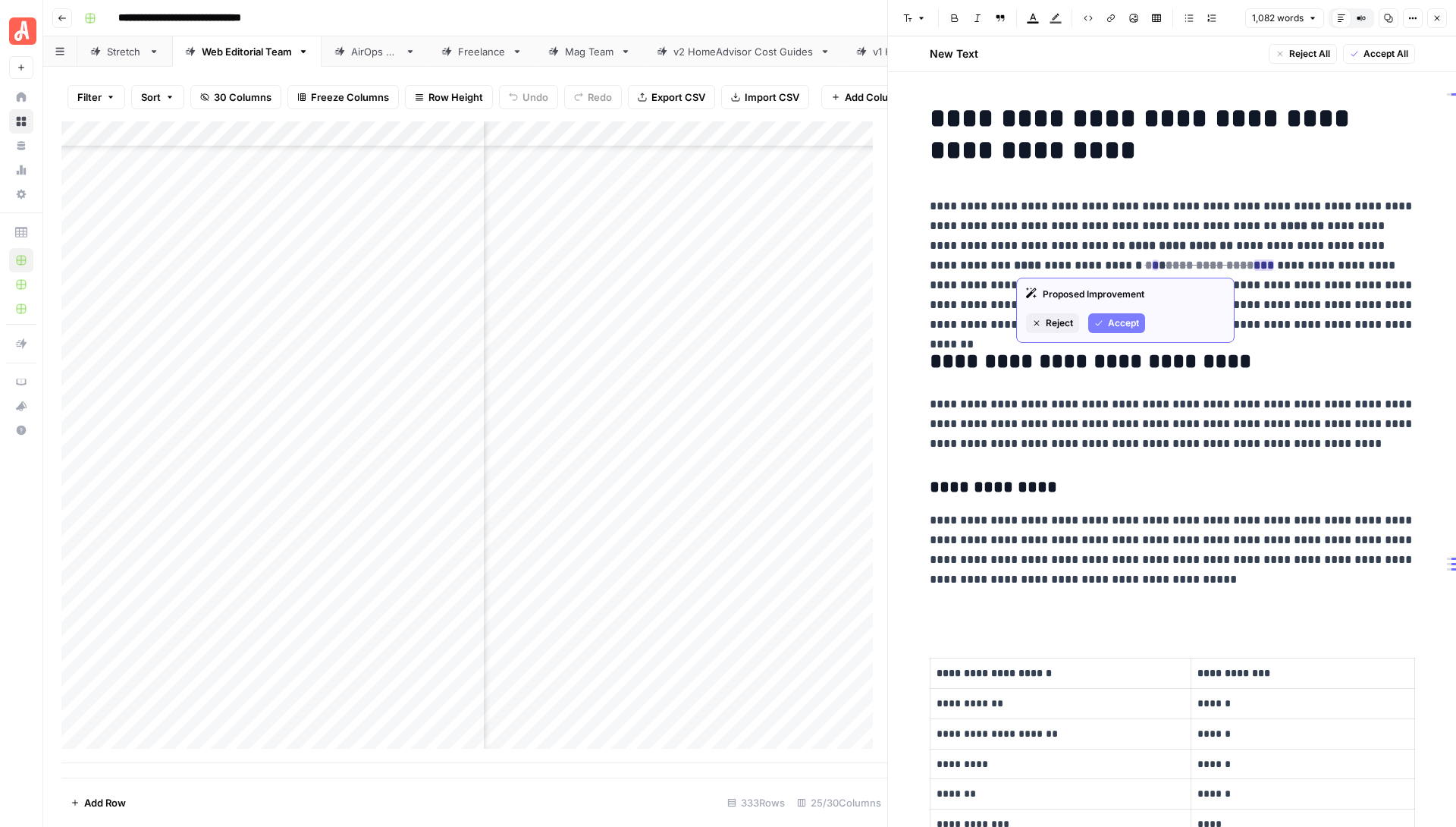 click on "Accept" at bounding box center (1123, 323) 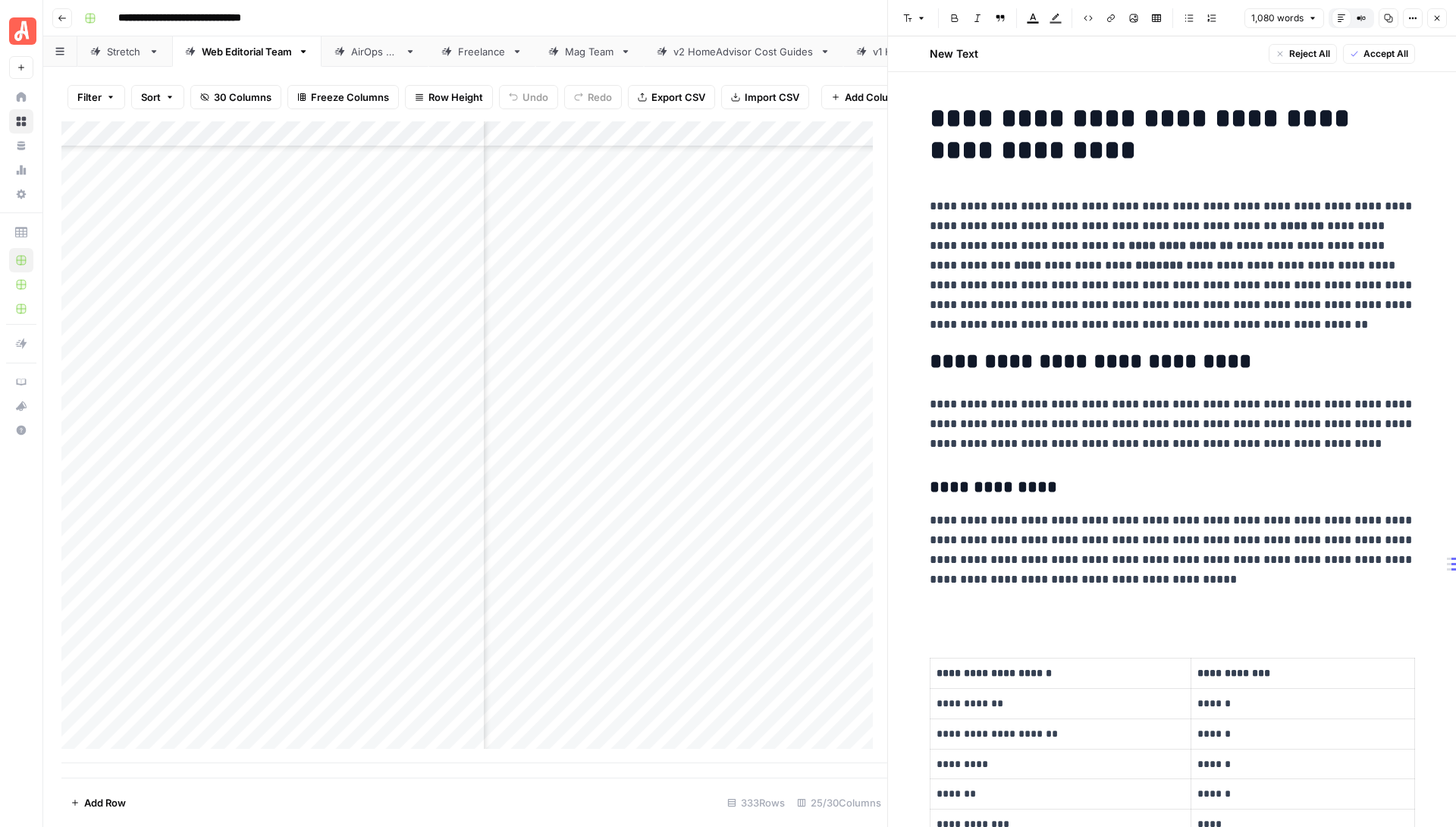 click on "**********" at bounding box center [1172, 266] 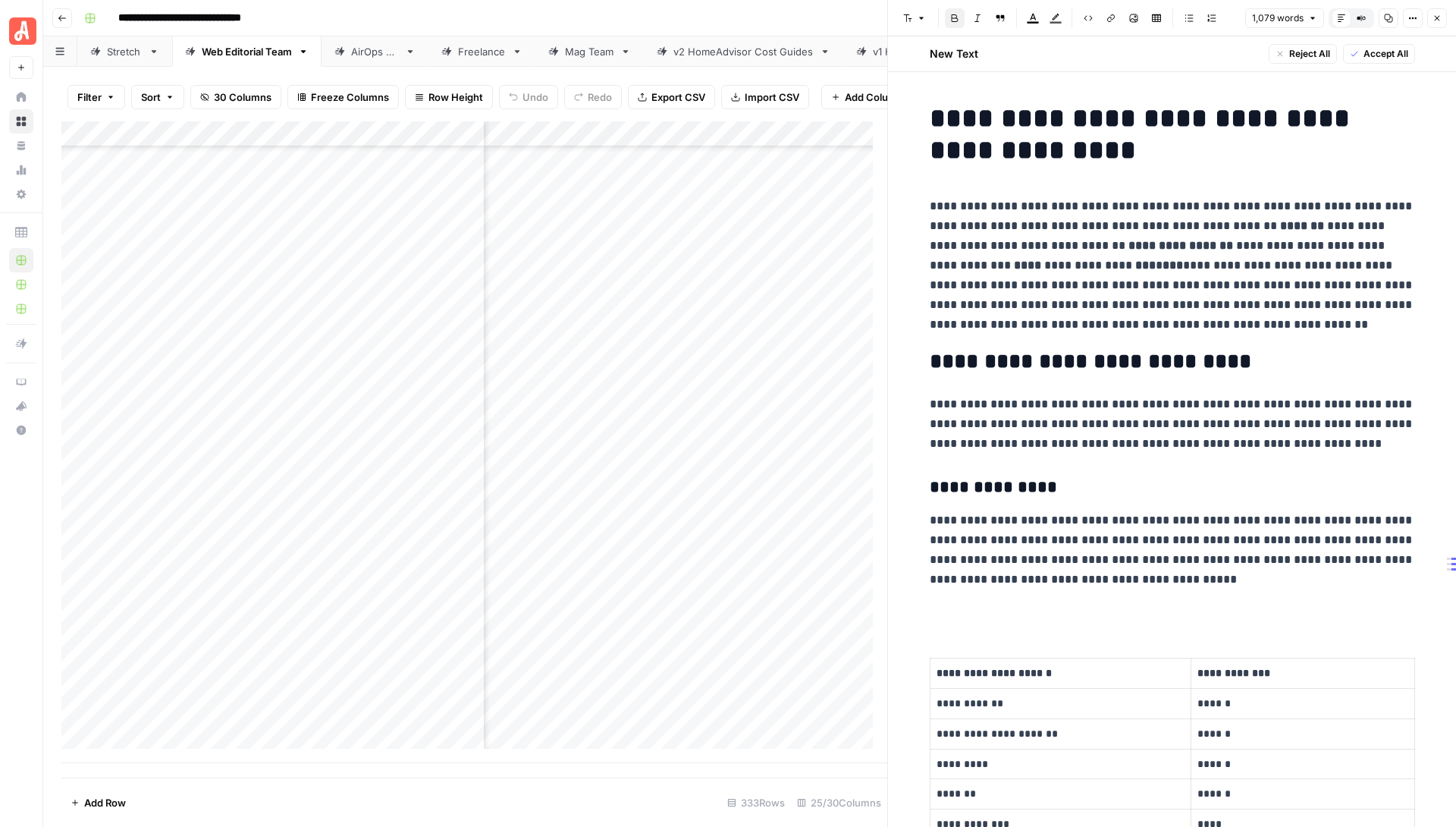 click on "**********" at bounding box center [1172, 266] 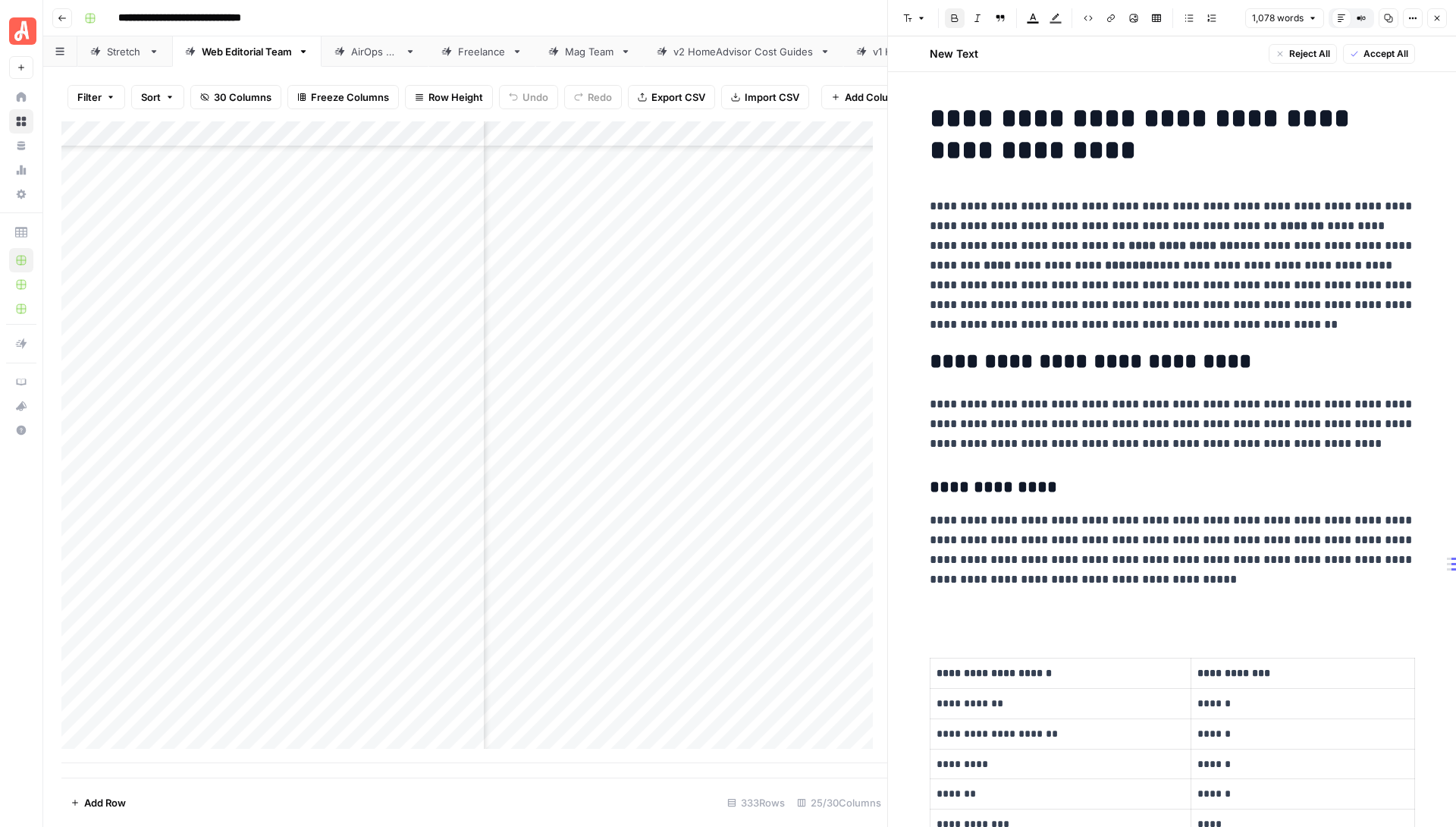 click on "**********" at bounding box center [1172, 266] 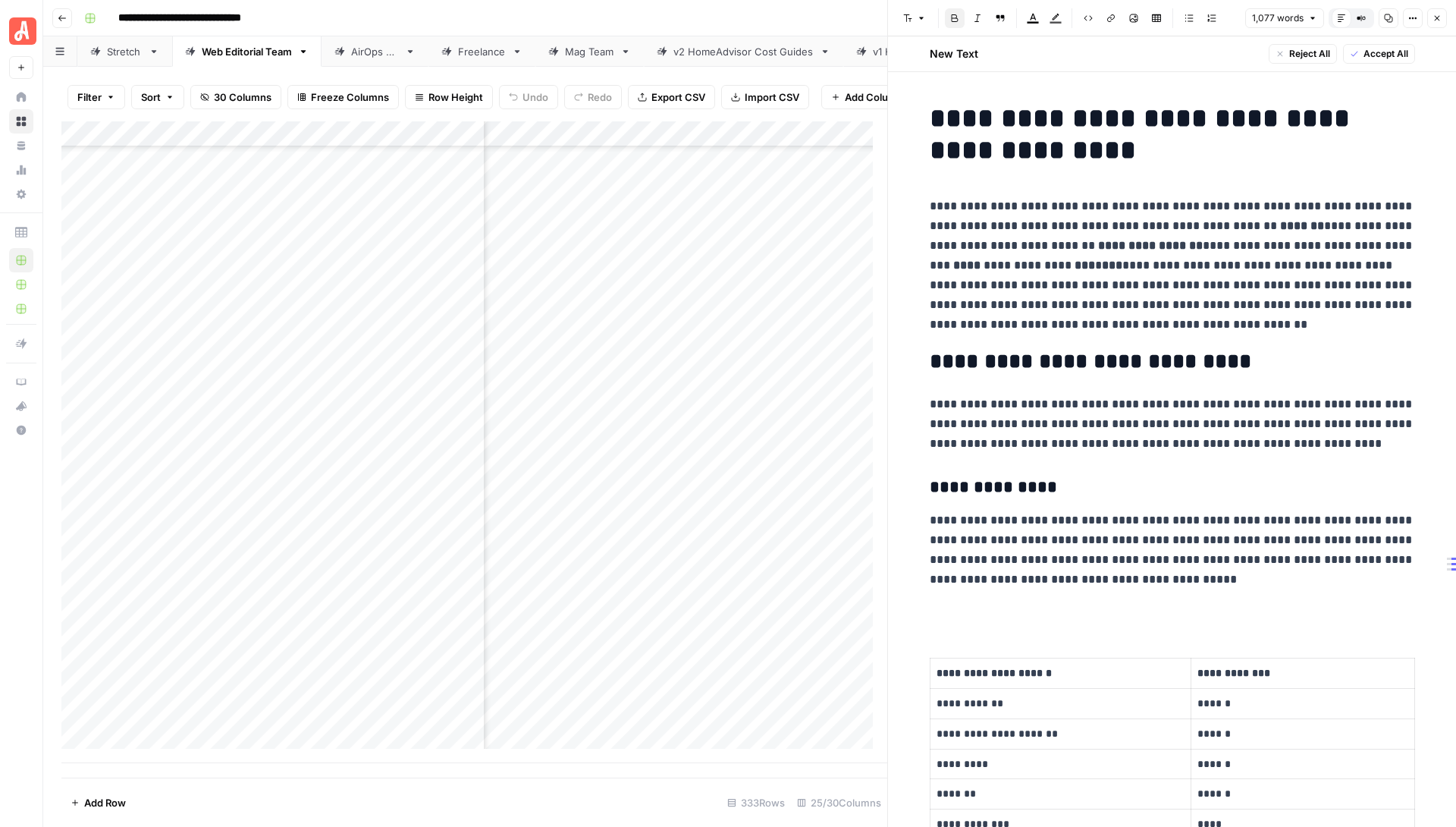 click on "***" at bounding box center (1084, 265) 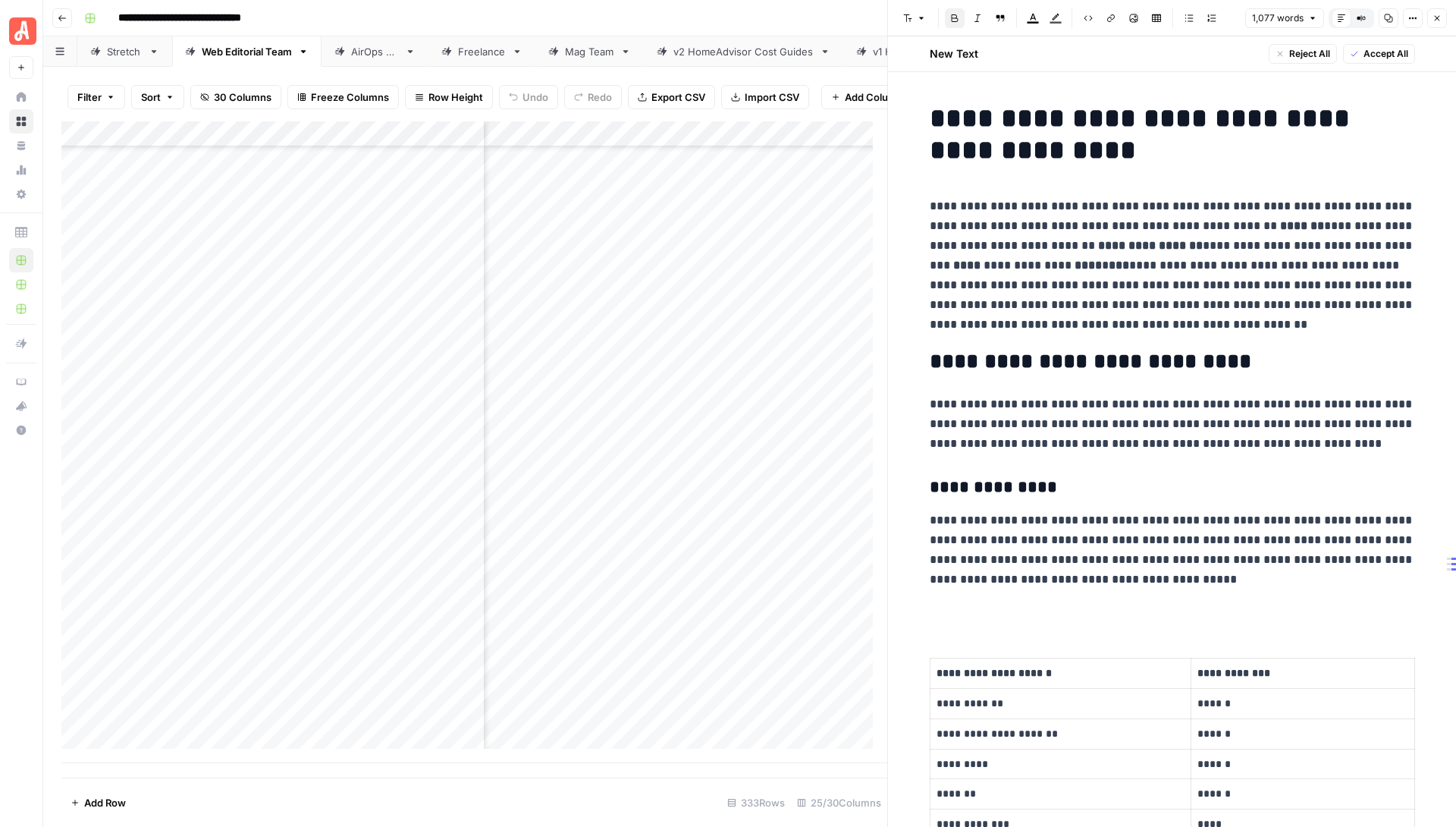 click on "*******" at bounding box center [1302, 225] 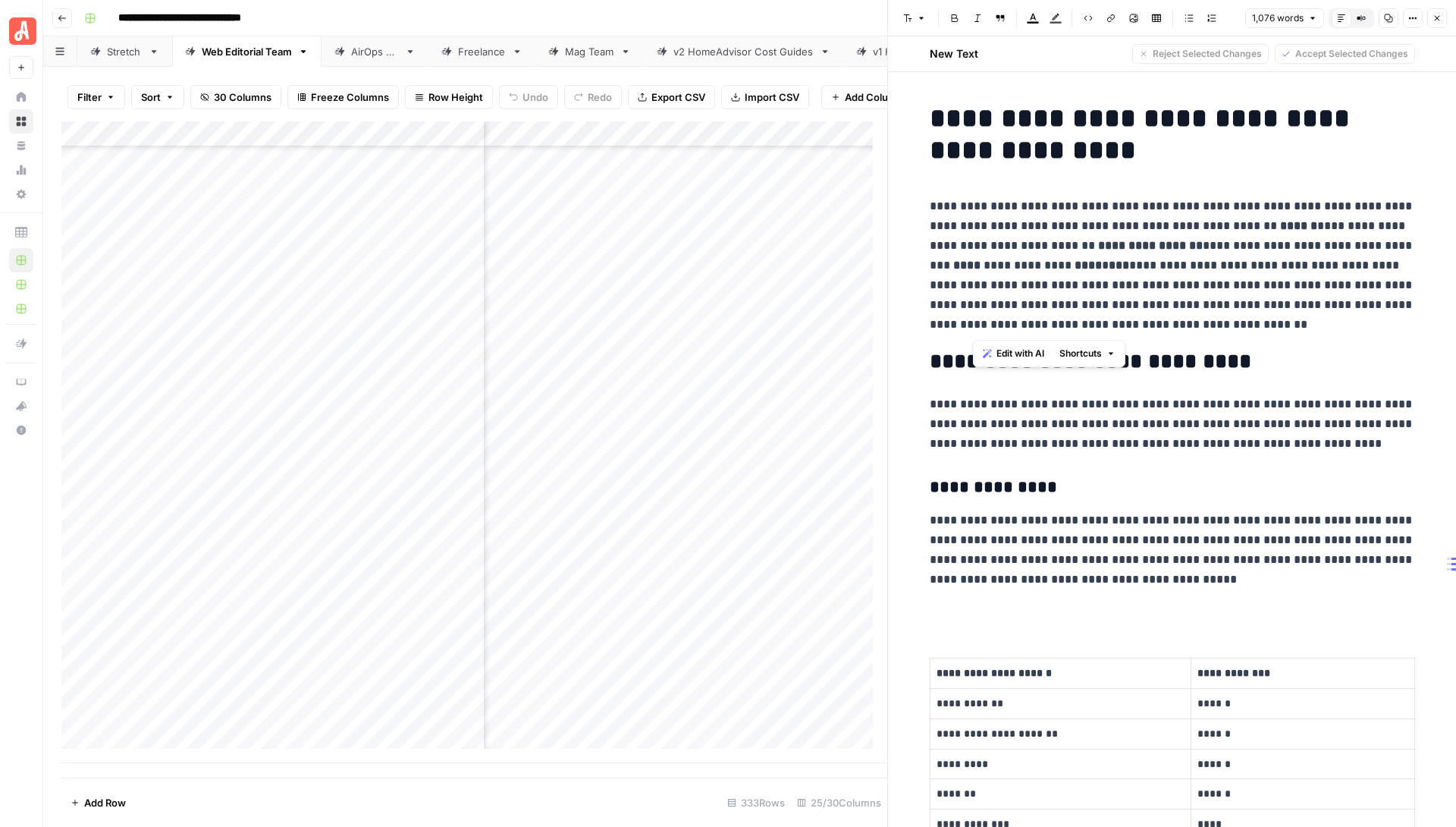 drag, startPoint x: 1140, startPoint y: 320, endPoint x: 973, endPoint y: 212, distance: 198.87936 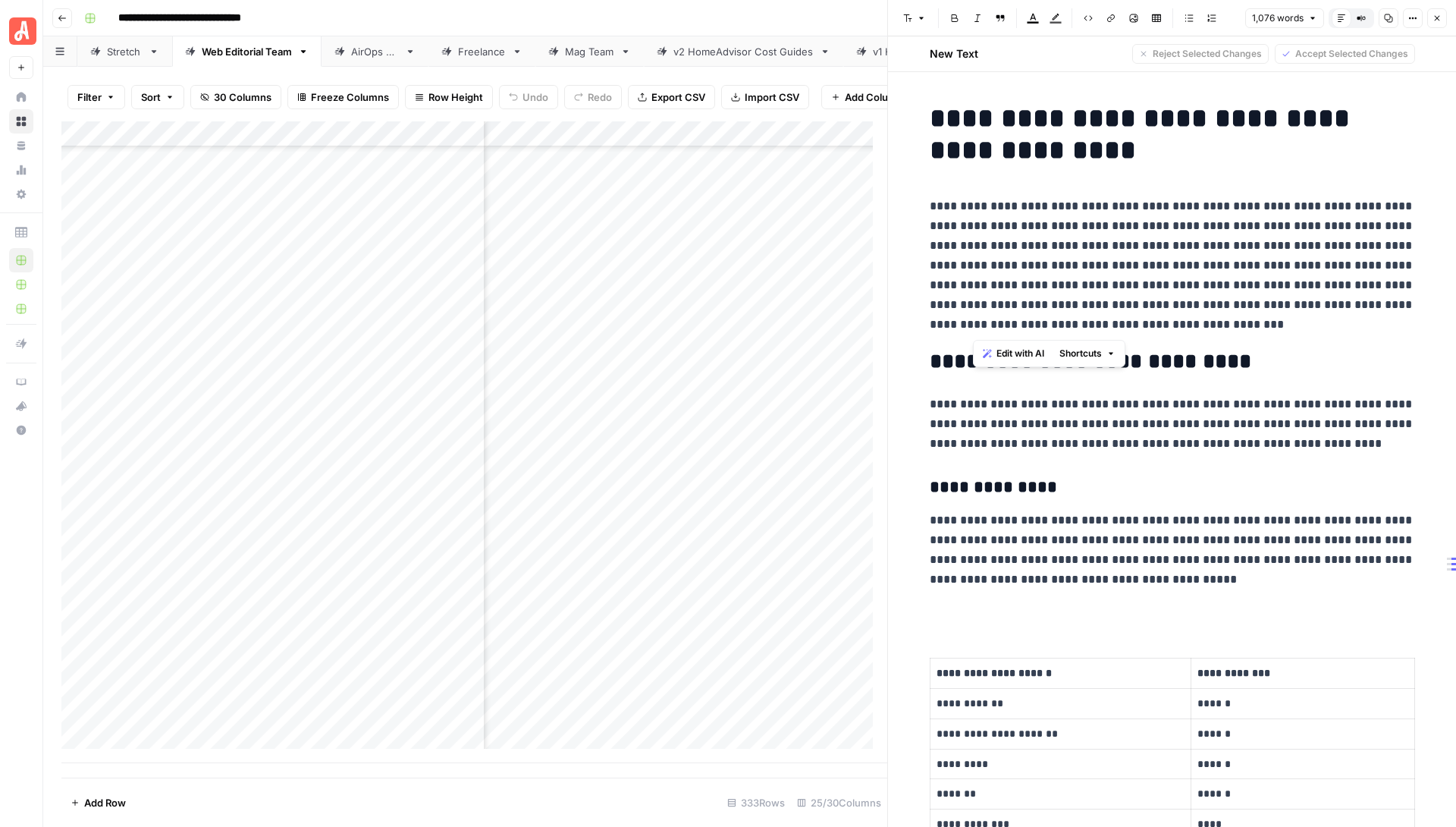 click on "**********" at bounding box center (1172, 266) 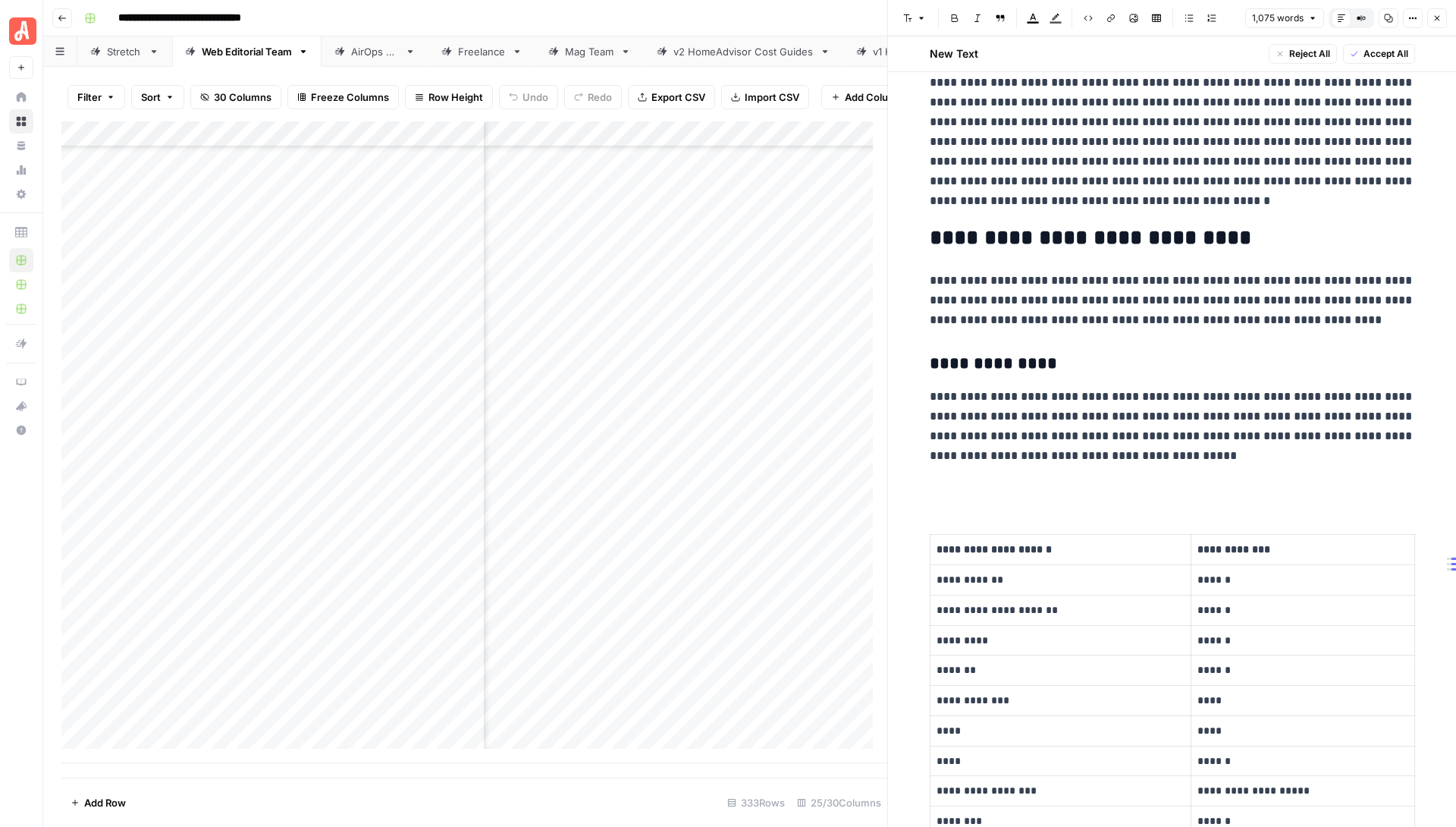scroll, scrollTop: 130, scrollLeft: 0, axis: vertical 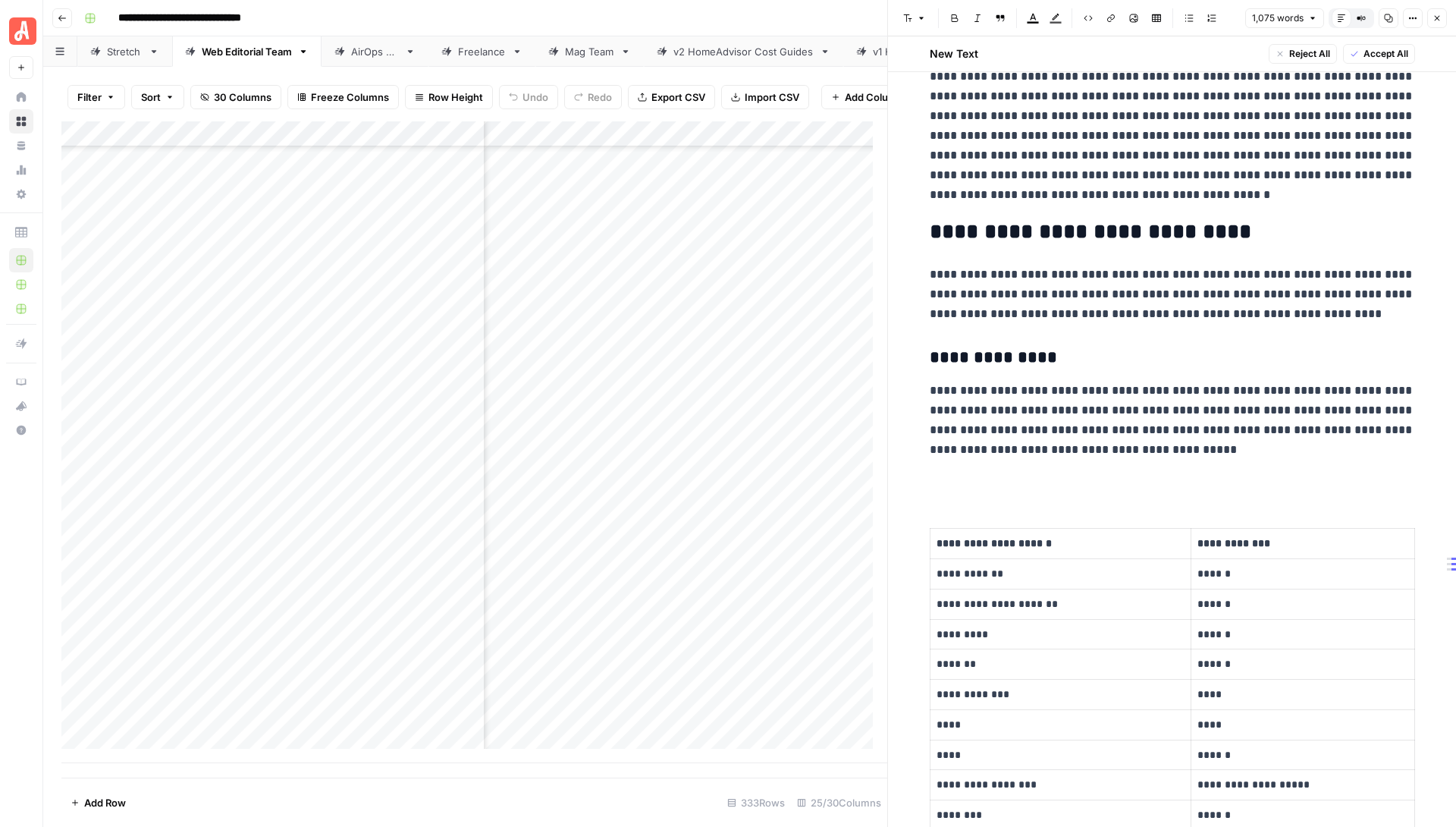 click at bounding box center (1172, 482) 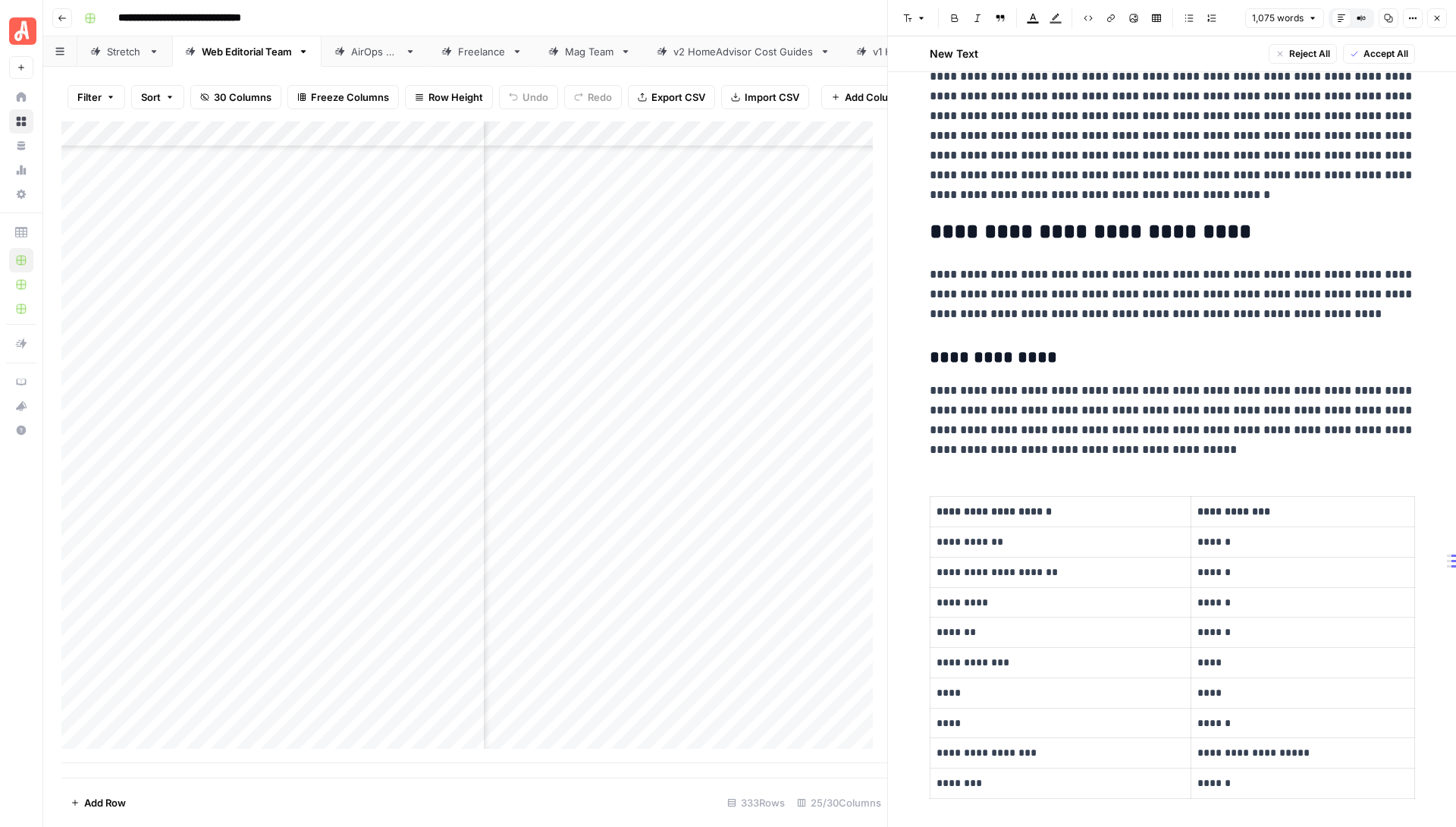 click on "**********" at bounding box center [1172, 1429] 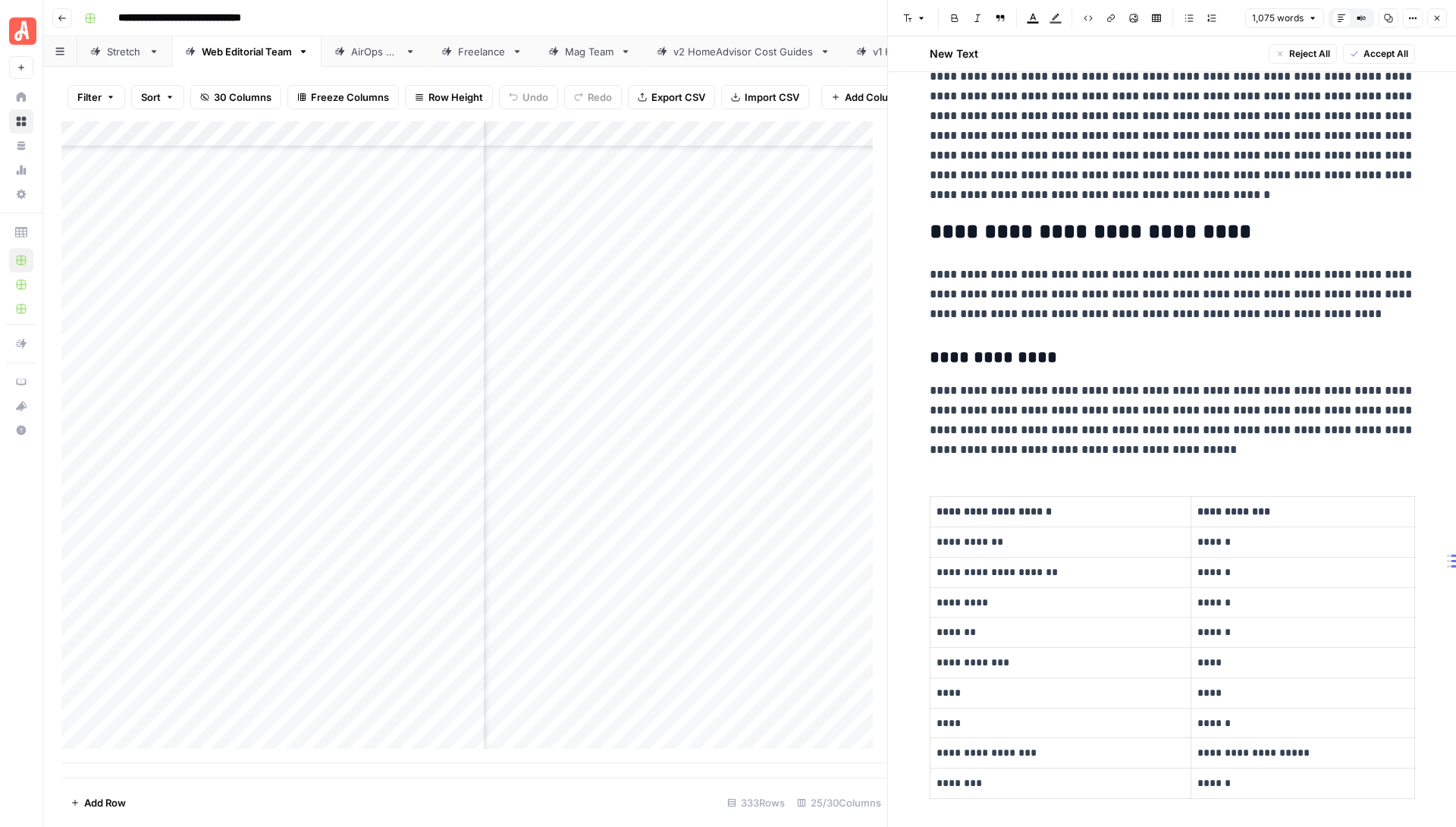 click on "**********" at bounding box center [1172, 420] 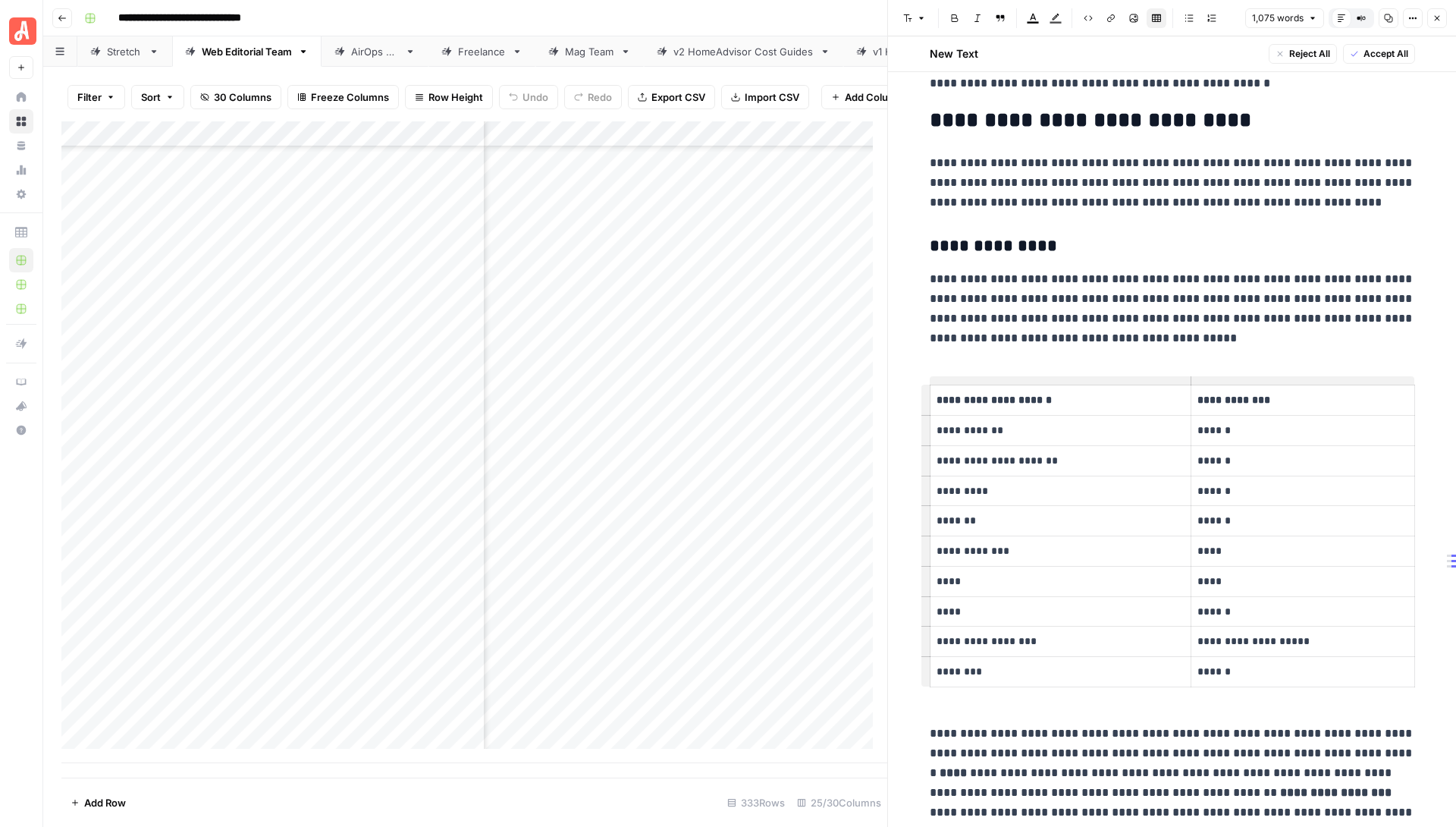 scroll, scrollTop: 243, scrollLeft: 0, axis: vertical 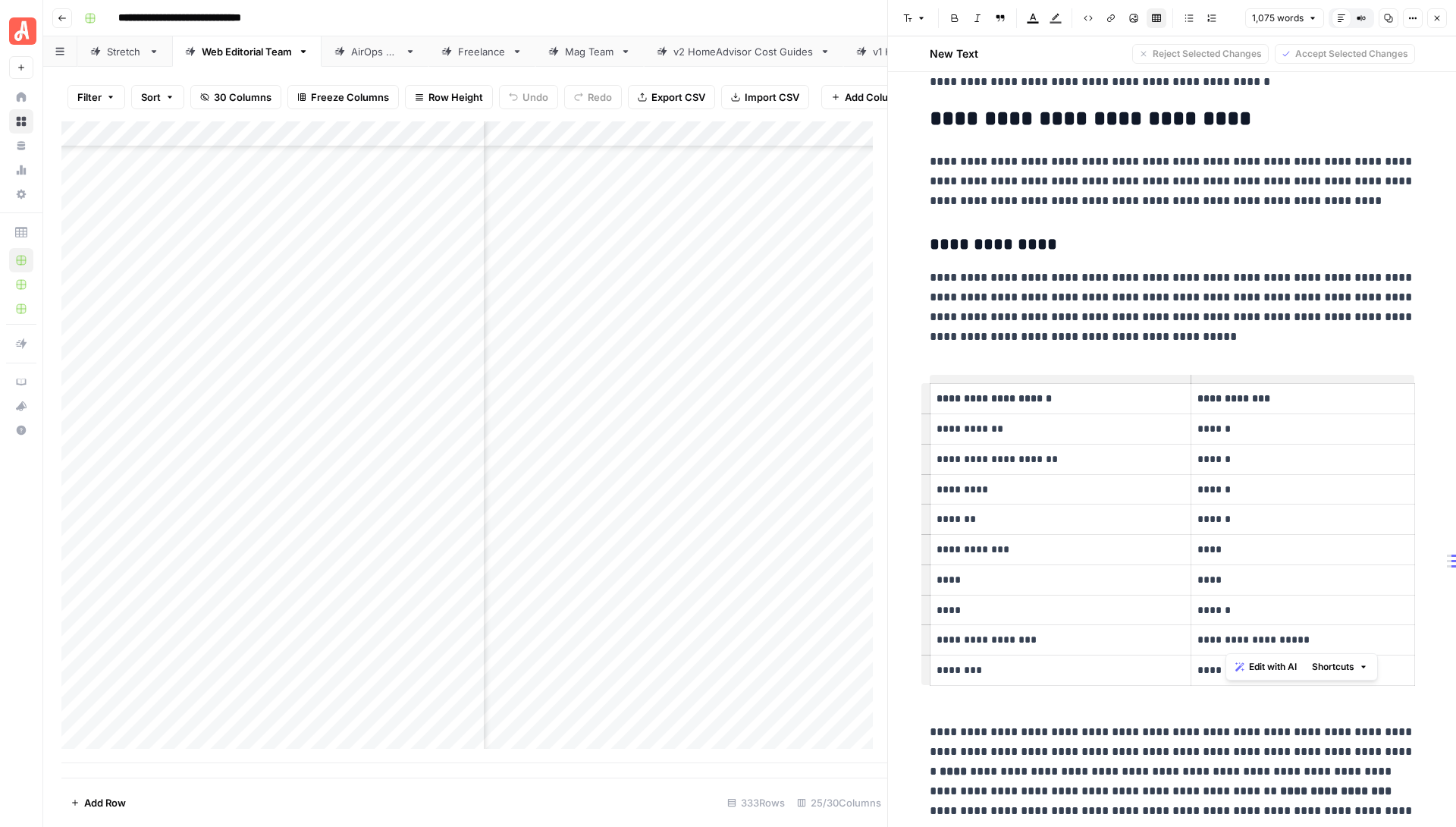 drag, startPoint x: 1299, startPoint y: 638, endPoint x: 1224, endPoint y: 640, distance: 75.02666 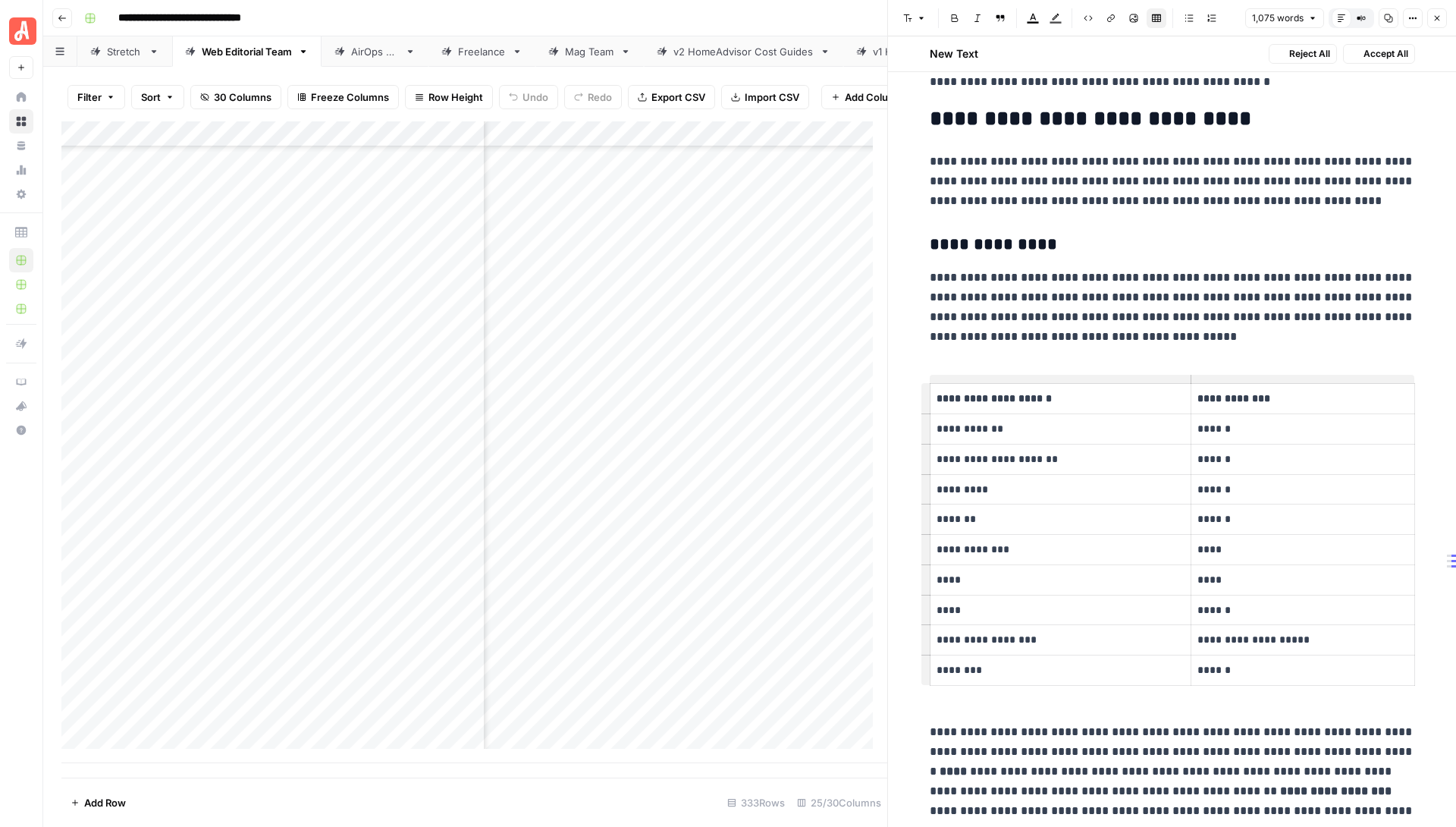 click on "**********" at bounding box center (1061, 398) 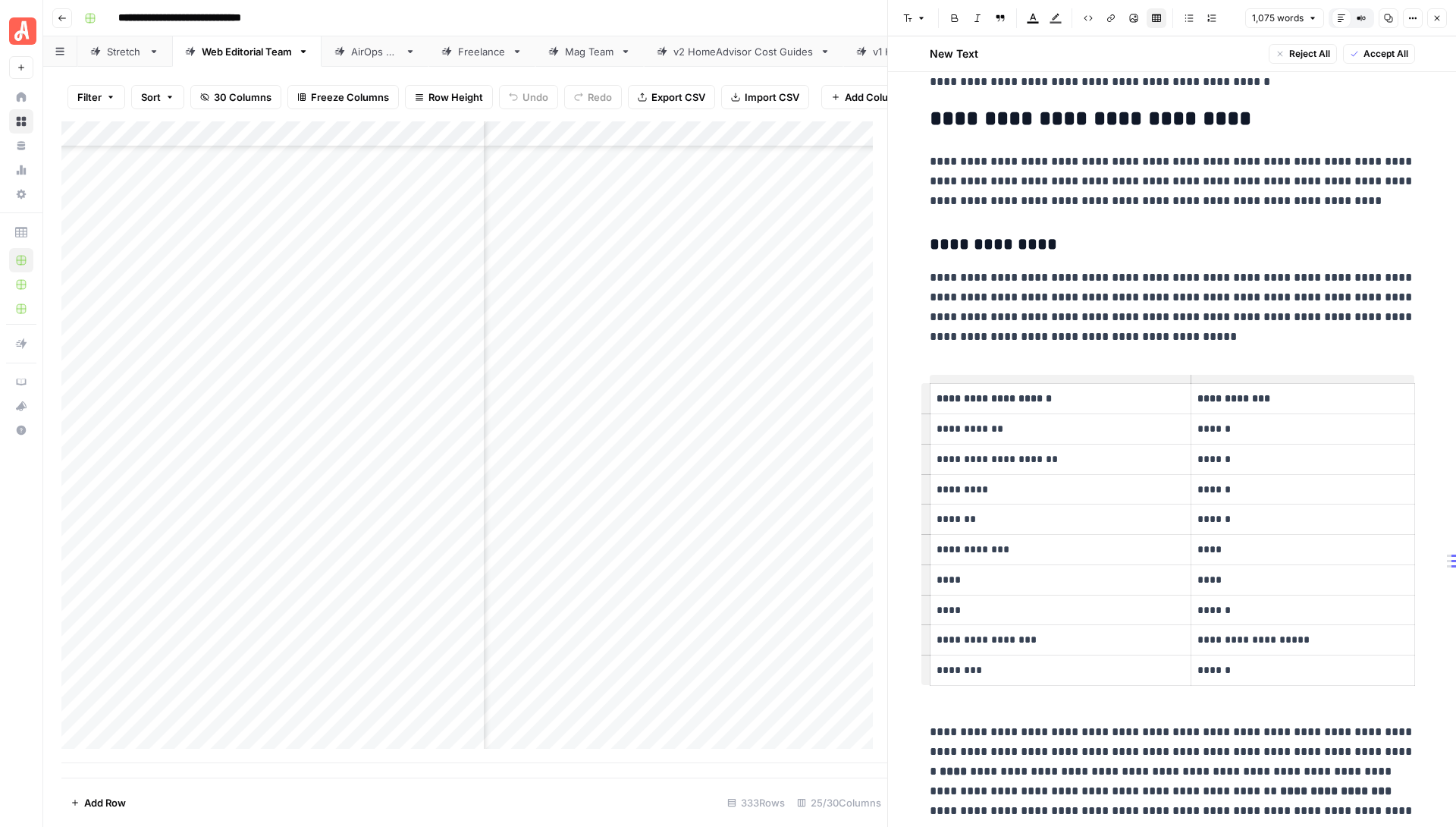 click on "**********" at bounding box center [1061, 398] 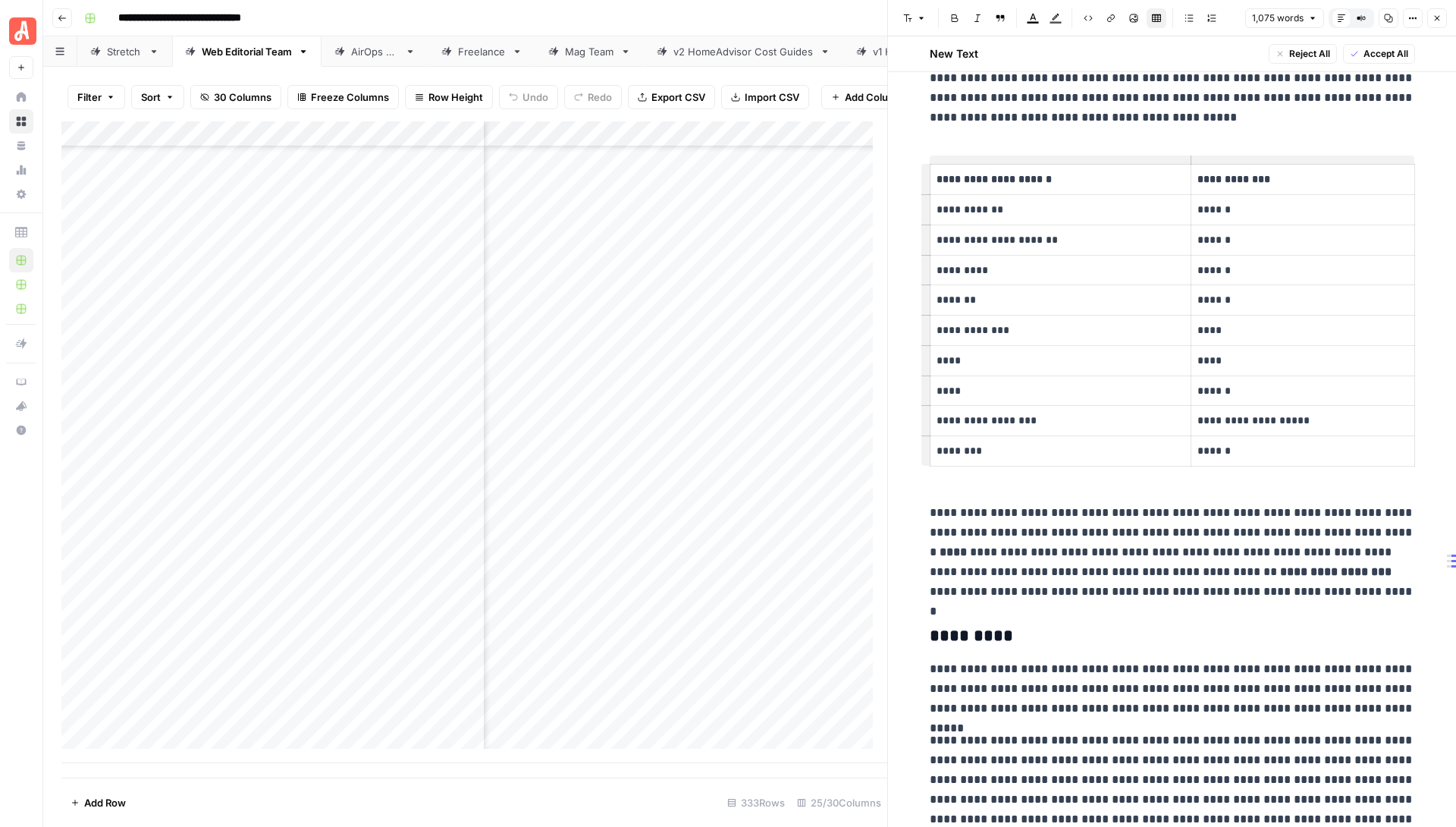scroll, scrollTop: 467, scrollLeft: 0, axis: vertical 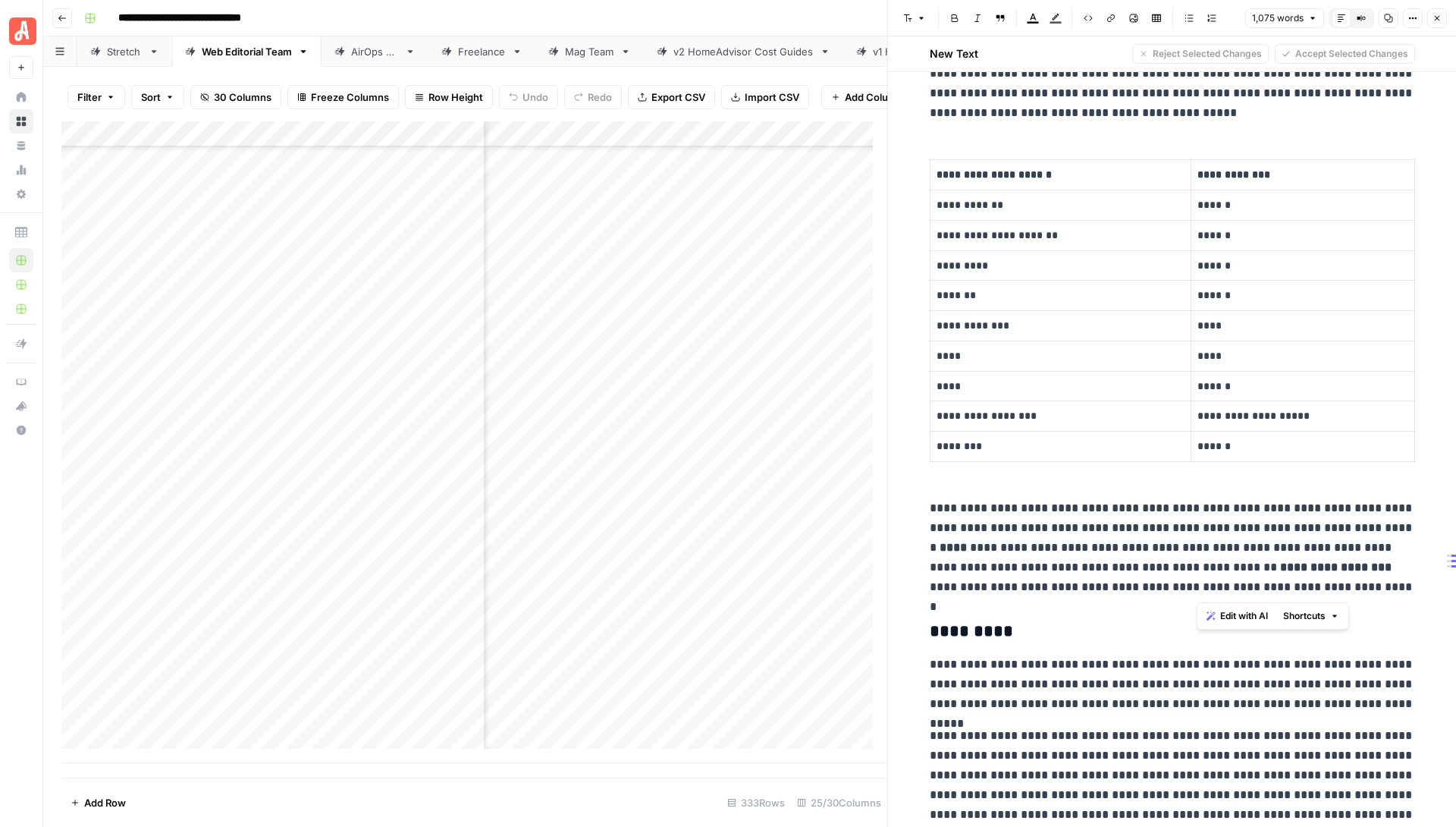 drag, startPoint x: 1199, startPoint y: 510, endPoint x: 1307, endPoint y: 595, distance: 137.43726 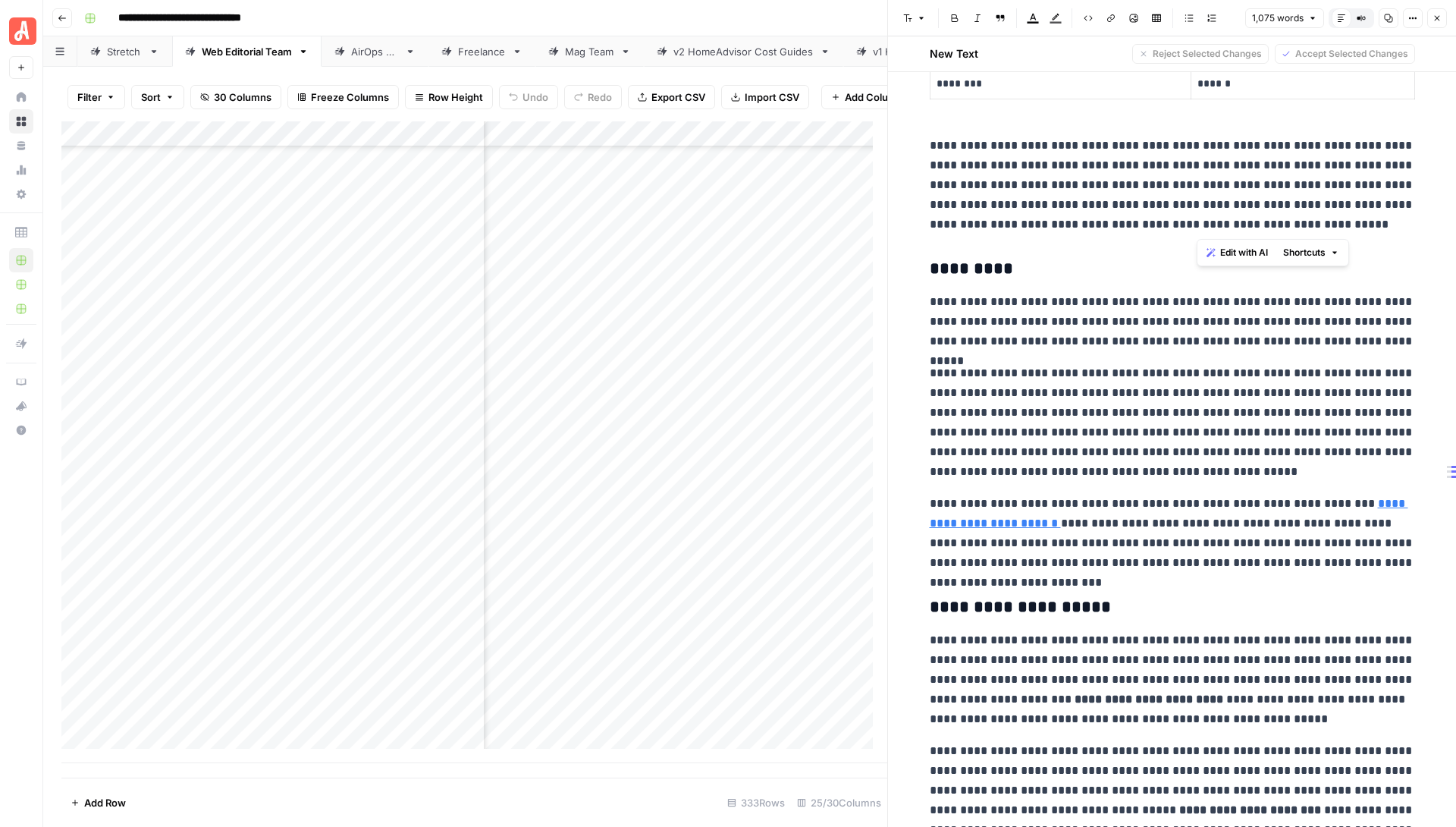 scroll, scrollTop: 830, scrollLeft: 0, axis: vertical 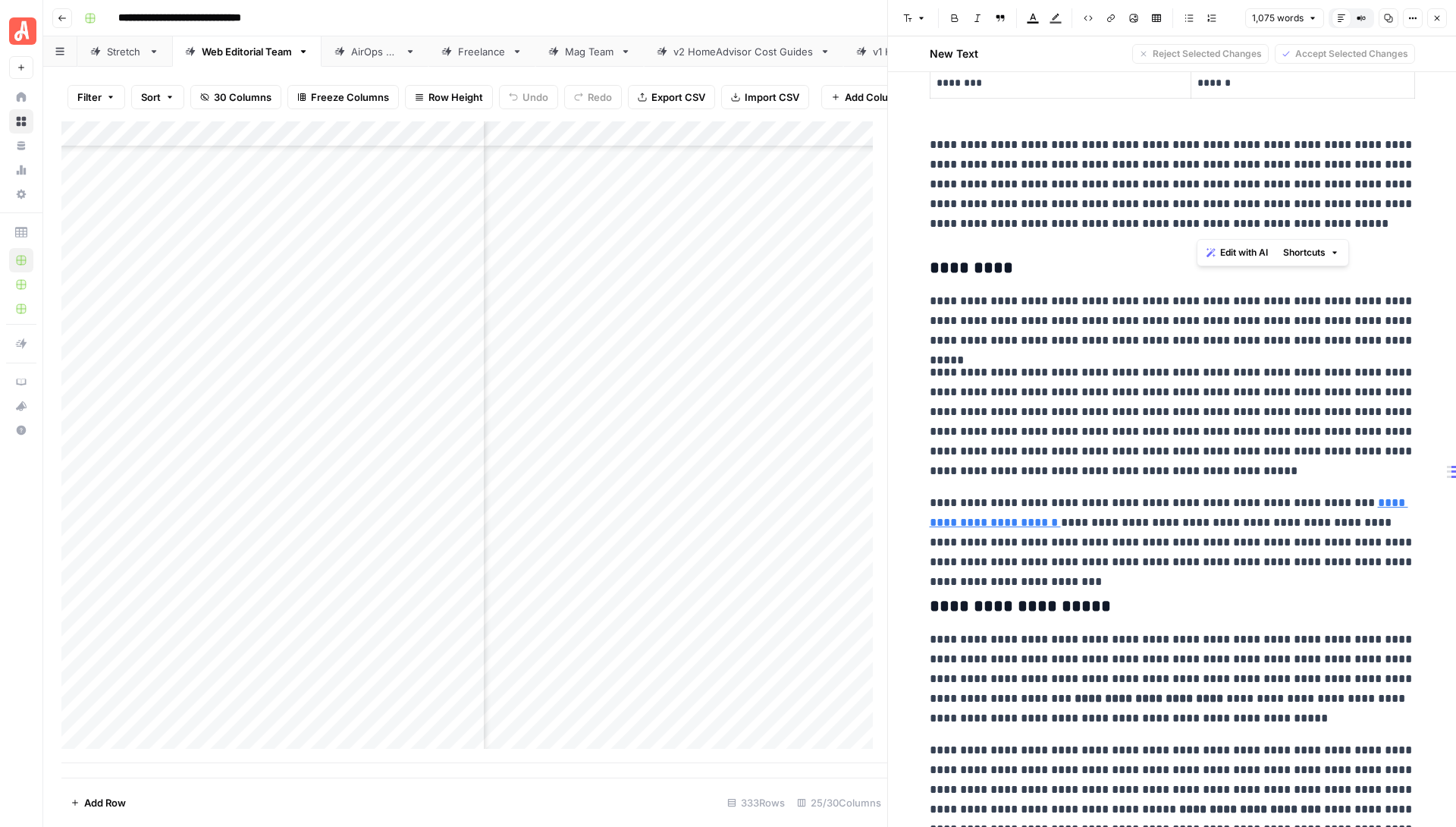 click on "**********" at bounding box center (1172, 533) 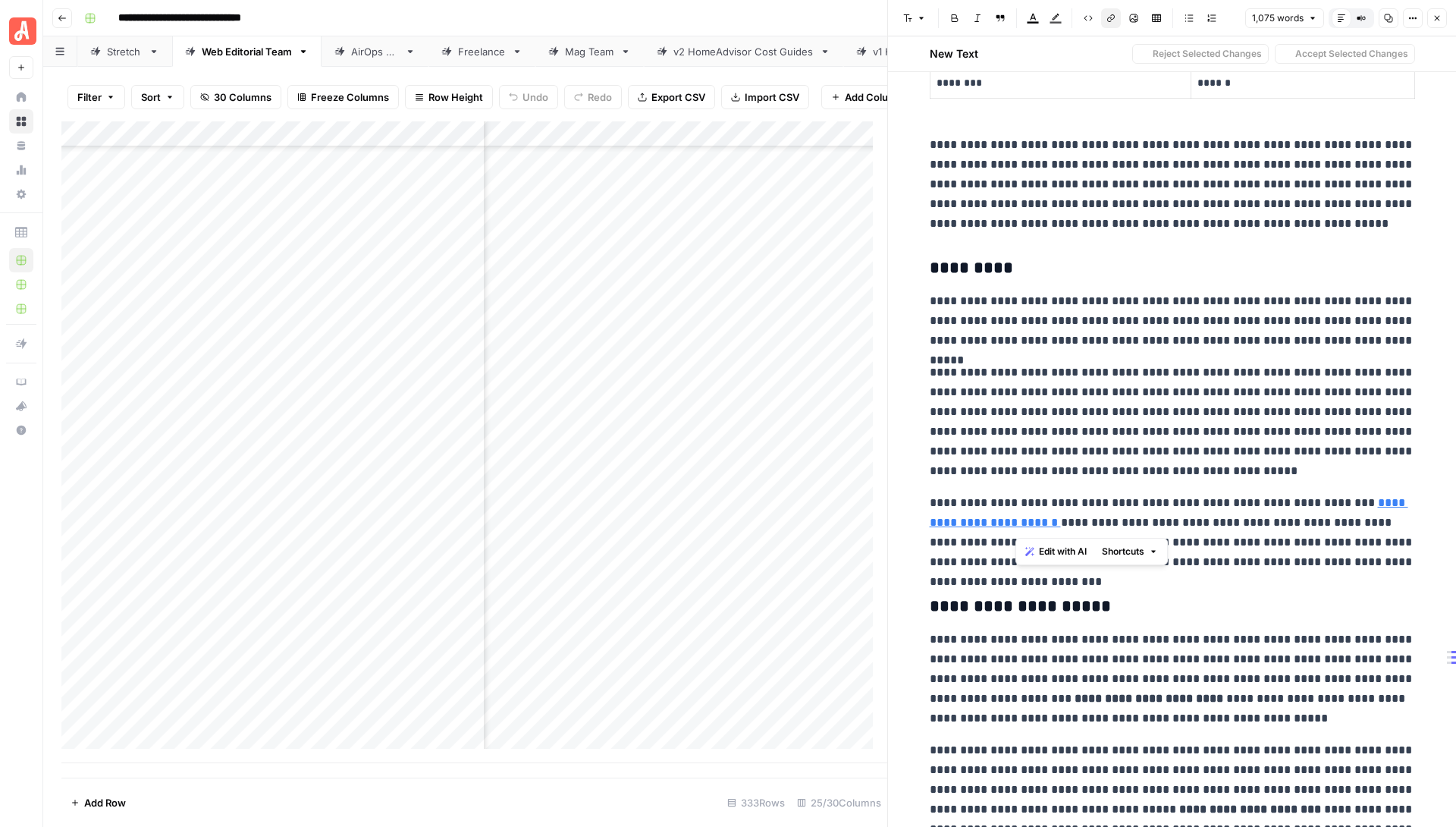 click on "**********" at bounding box center [1172, 533] 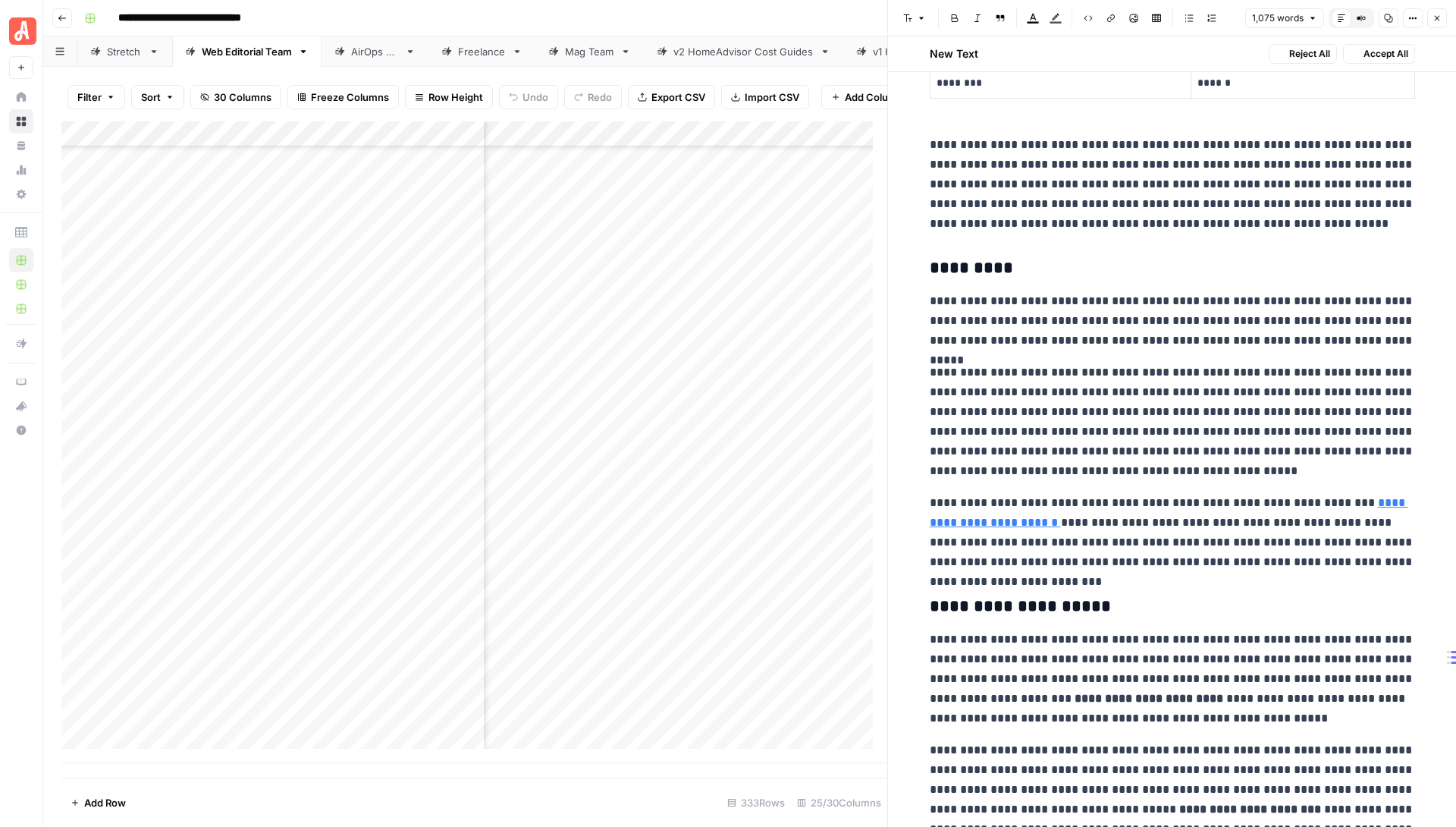 click on "**********" at bounding box center [1172, 533] 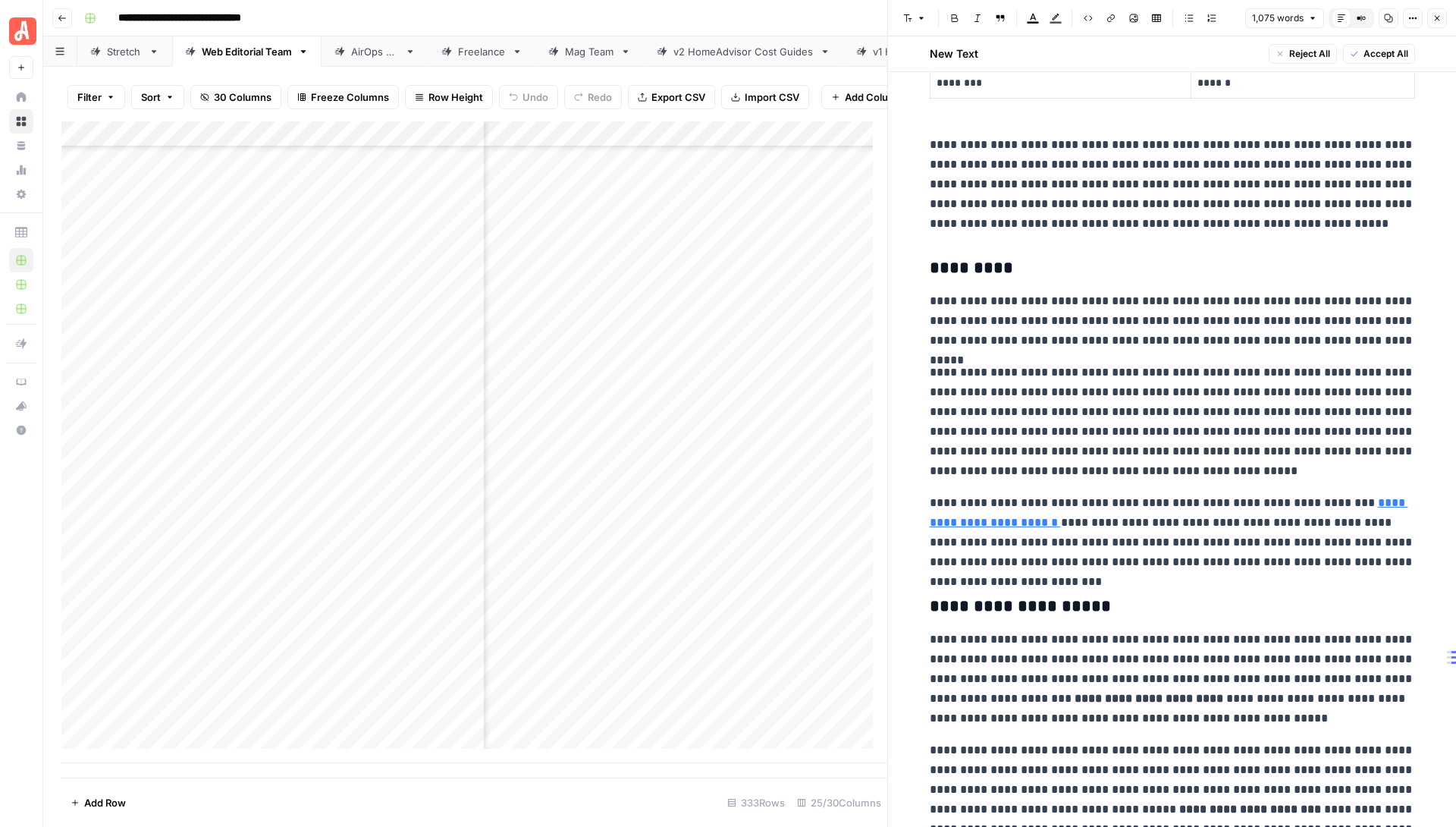 click on "**********" at bounding box center [1172, 533] 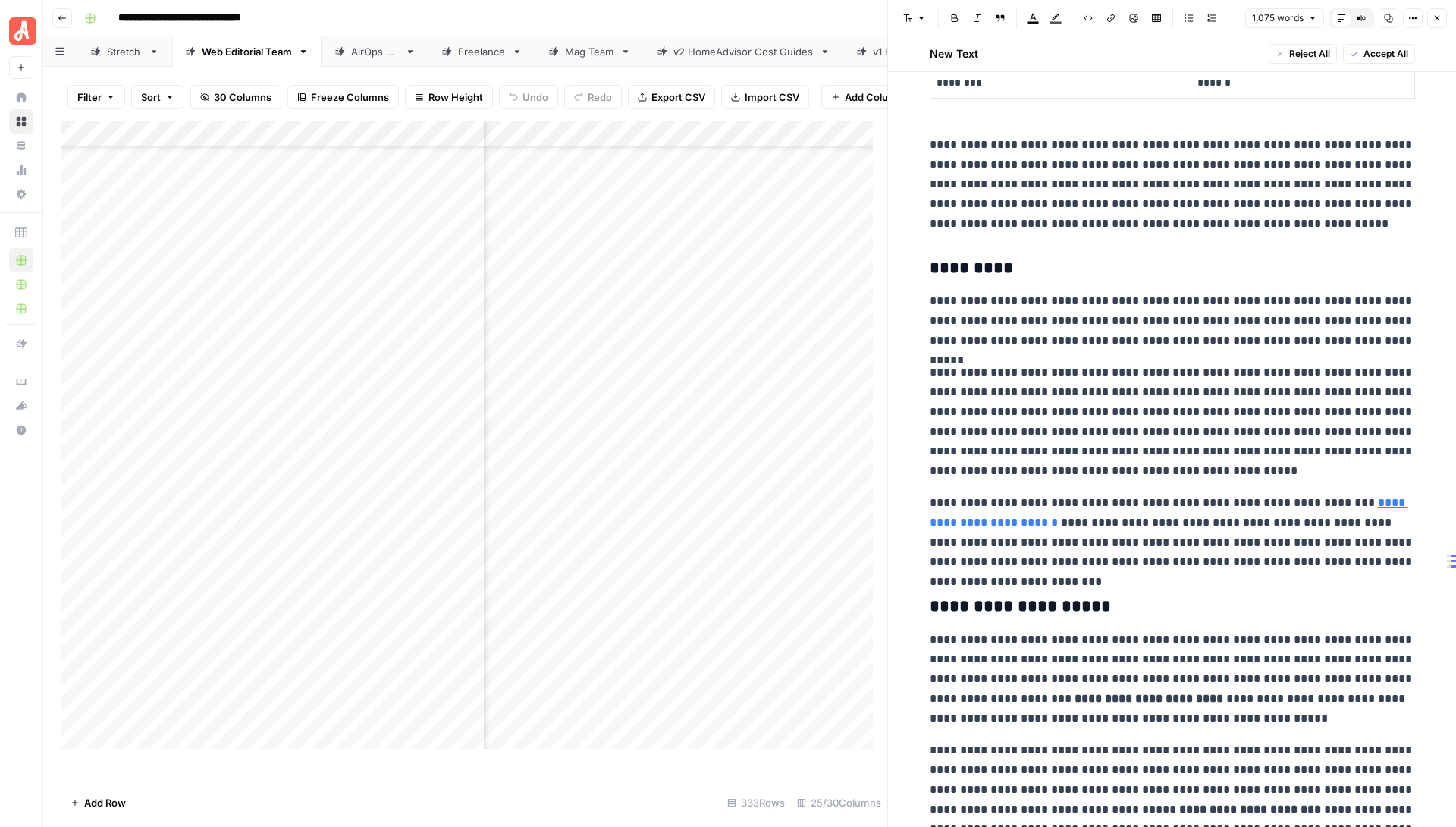 click on "**********" at bounding box center (1172, 533) 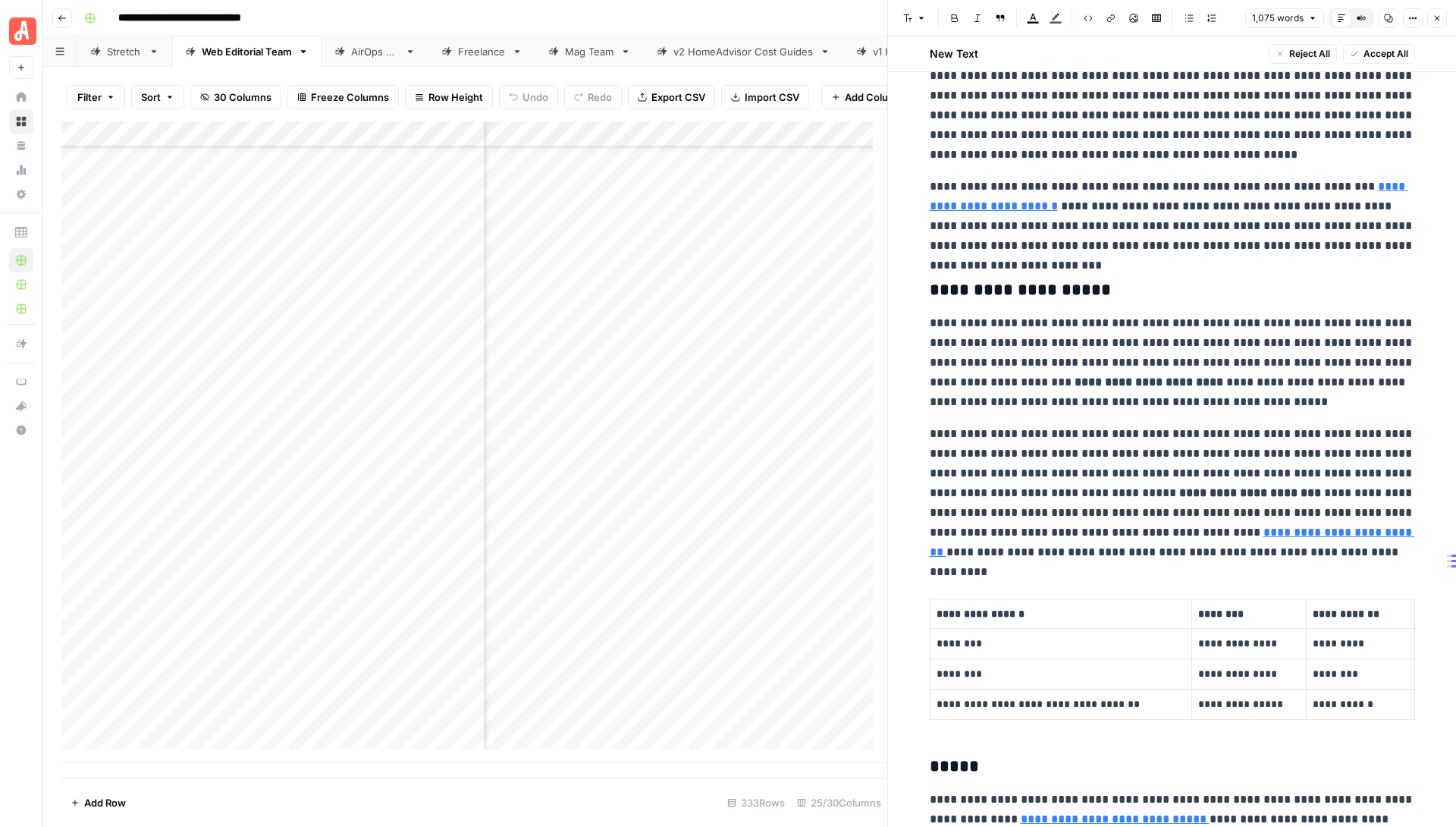 scroll, scrollTop: 1160, scrollLeft: 0, axis: vertical 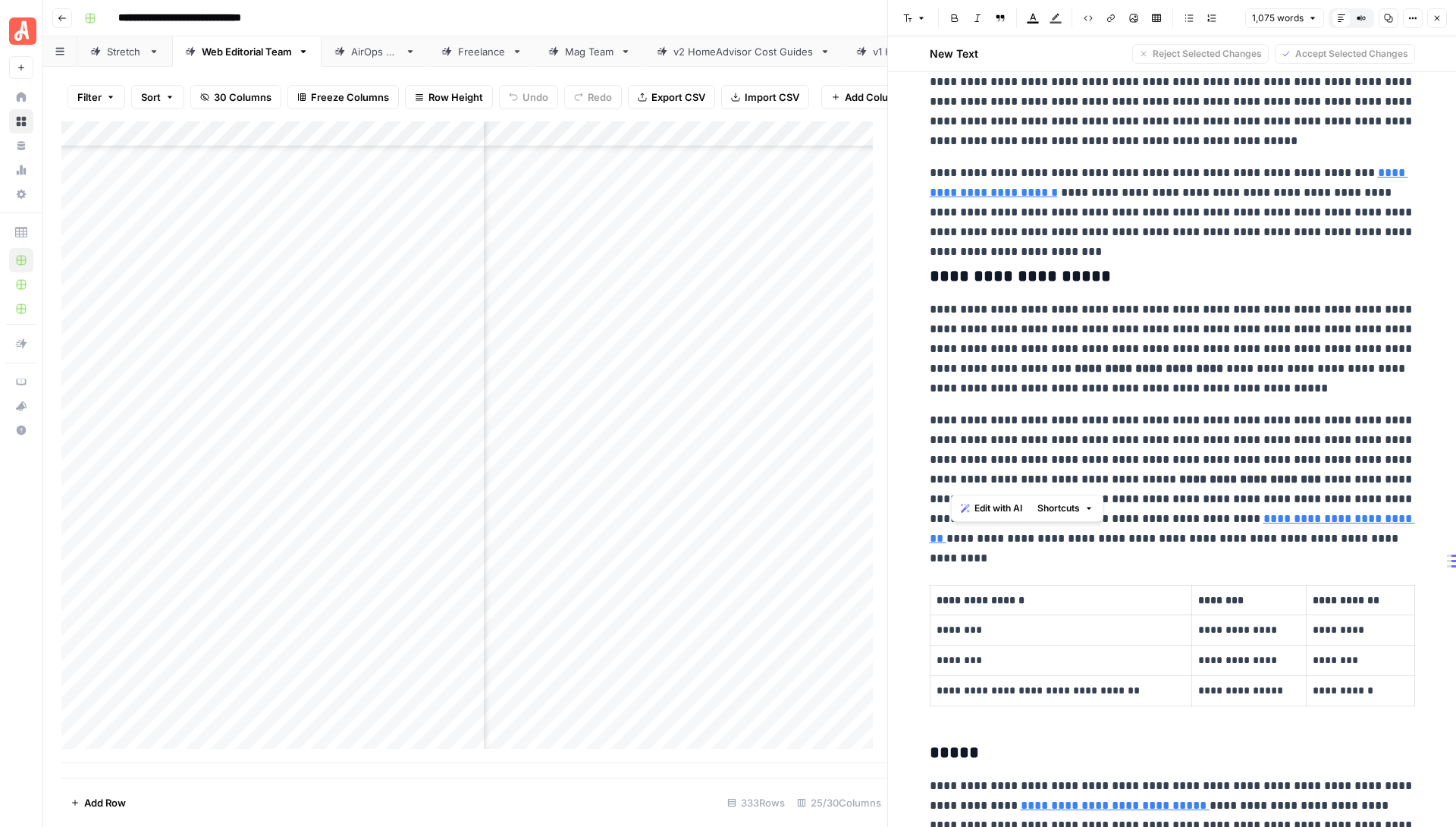drag, startPoint x: 947, startPoint y: 328, endPoint x: 1310, endPoint y: 480, distance: 393.5391 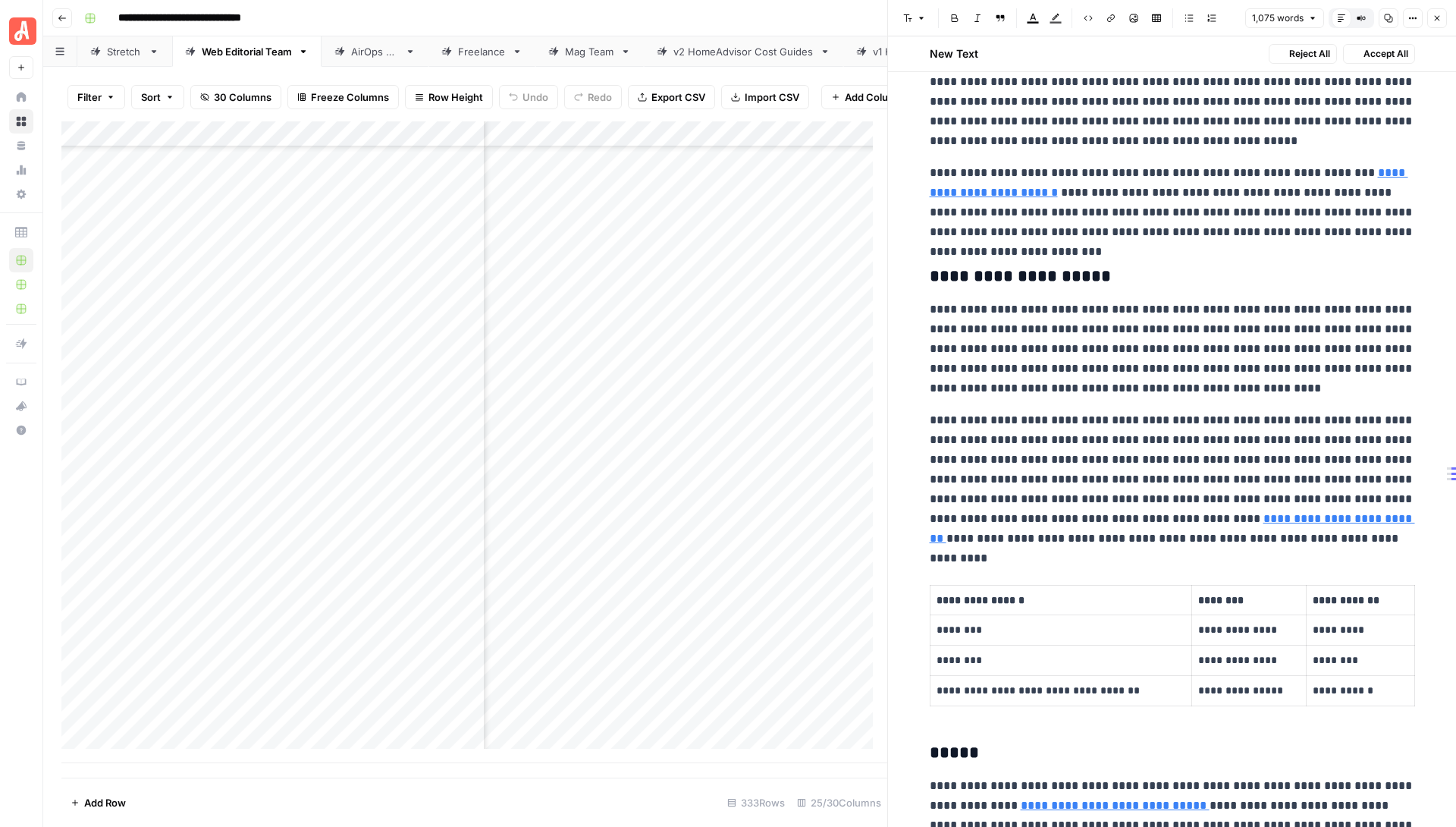click on "**********" at bounding box center (1172, 480) 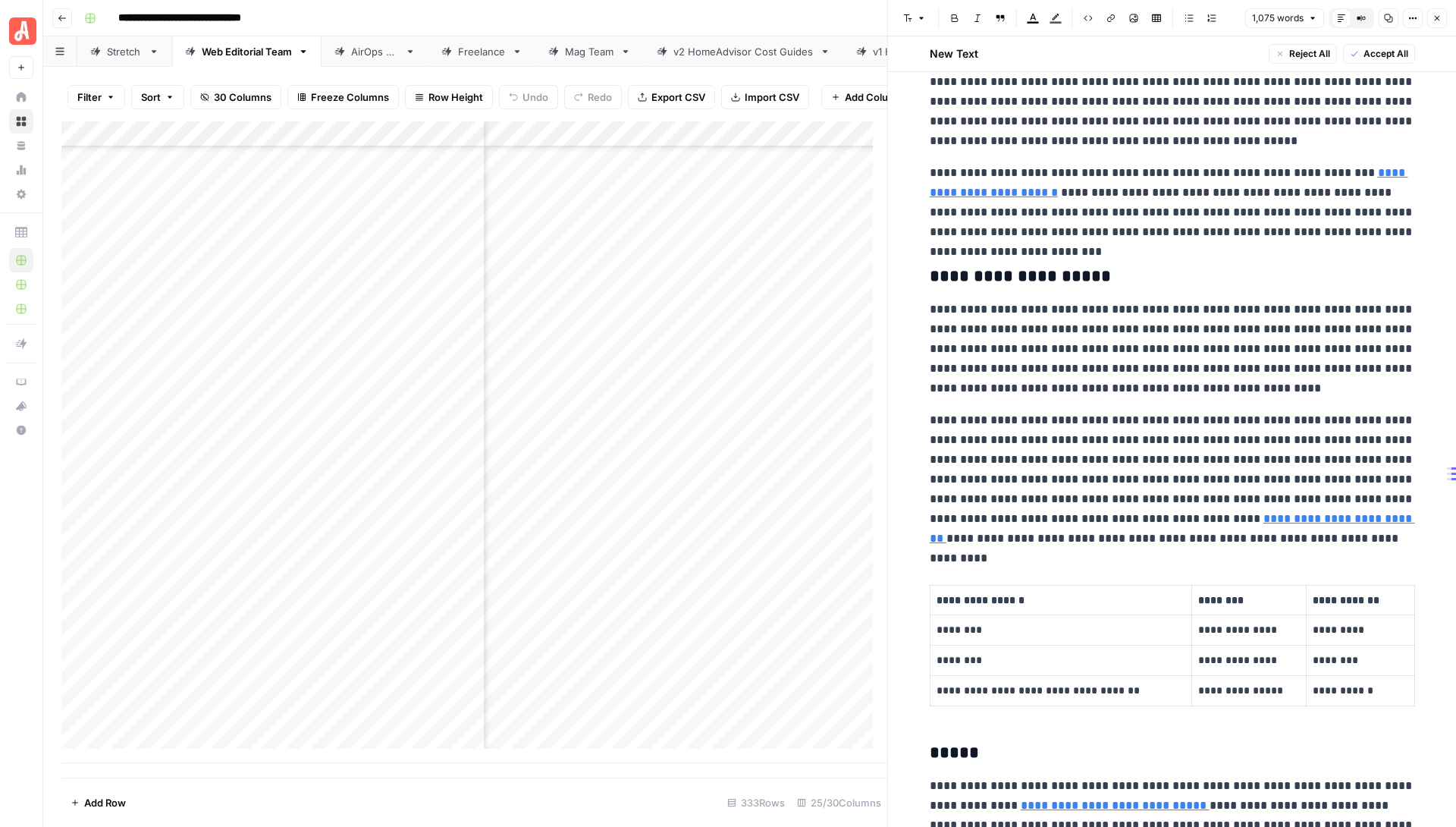 click on "**********" at bounding box center [1172, 480] 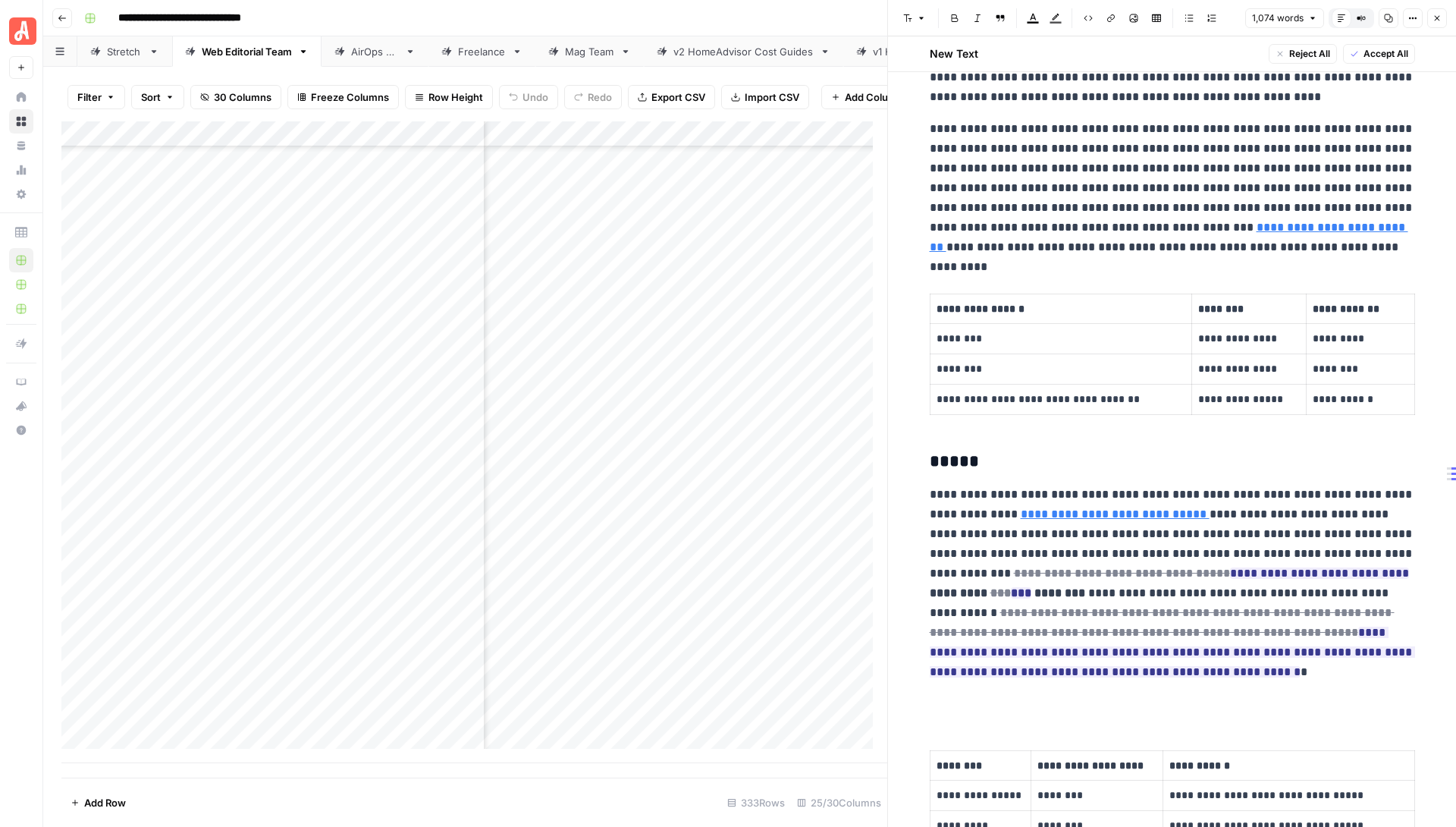 scroll, scrollTop: 1512, scrollLeft: 0, axis: vertical 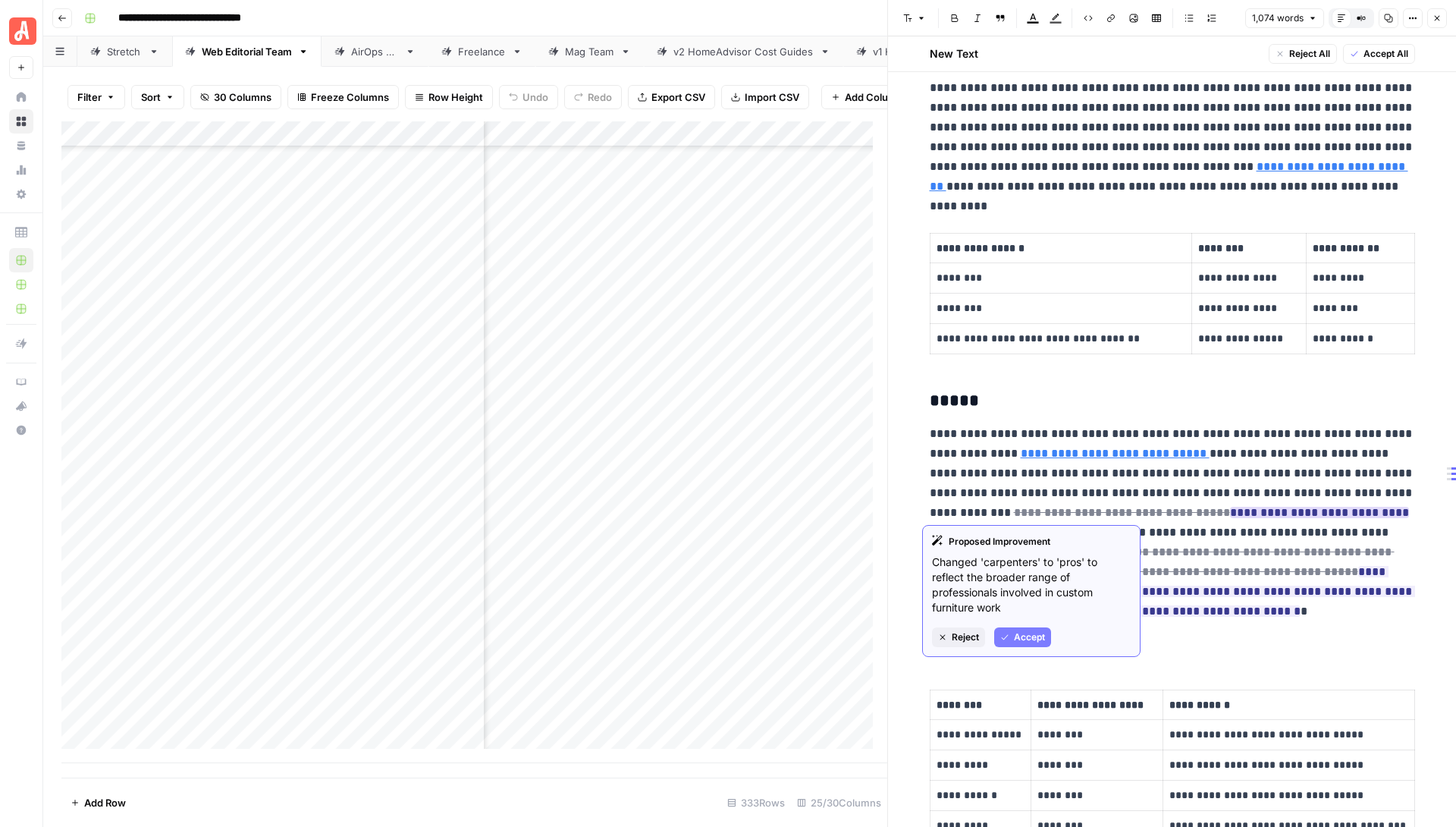 click on "Accept" at bounding box center [1029, 637] 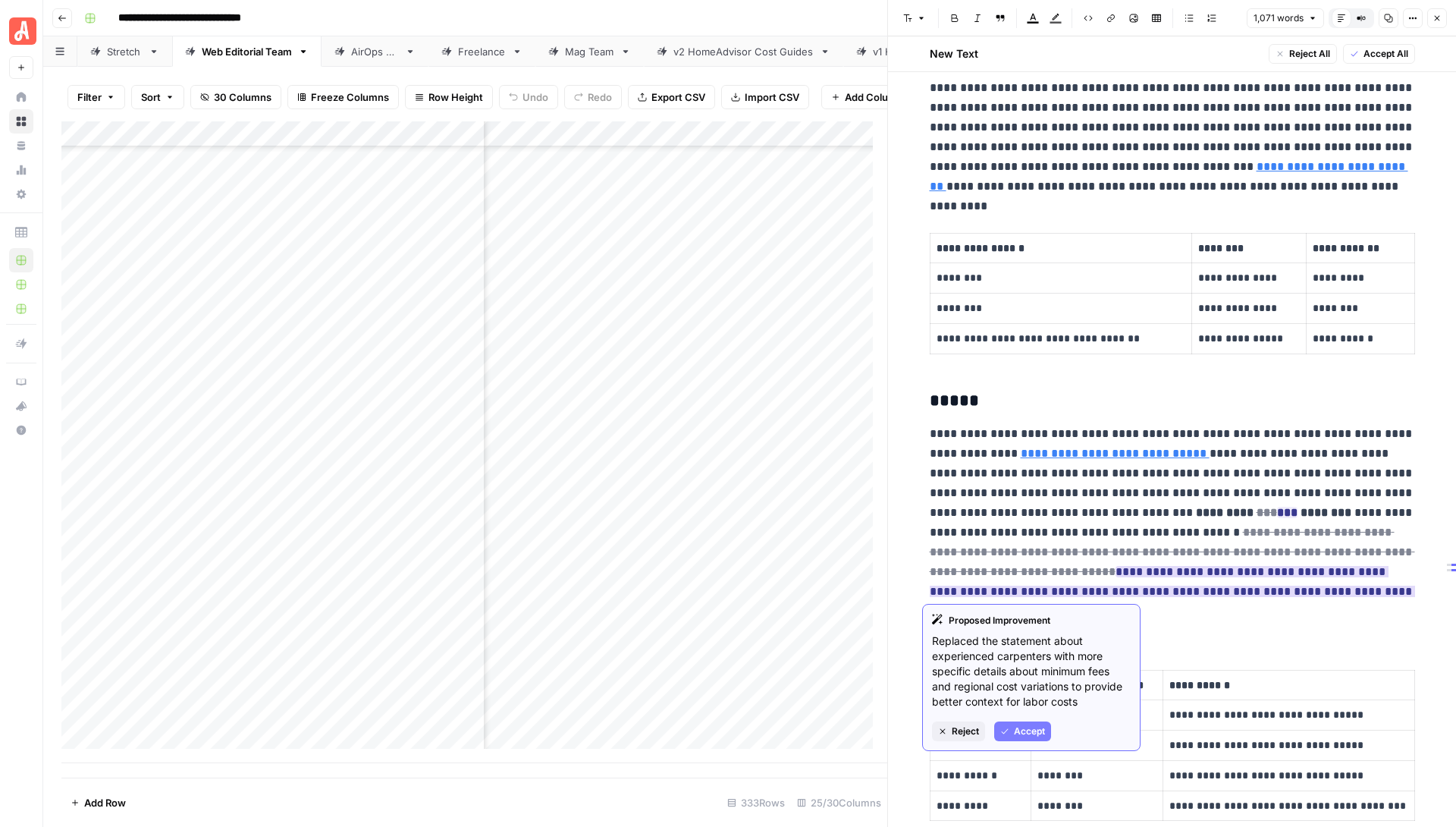 click on "Accept" at bounding box center (1029, 731) 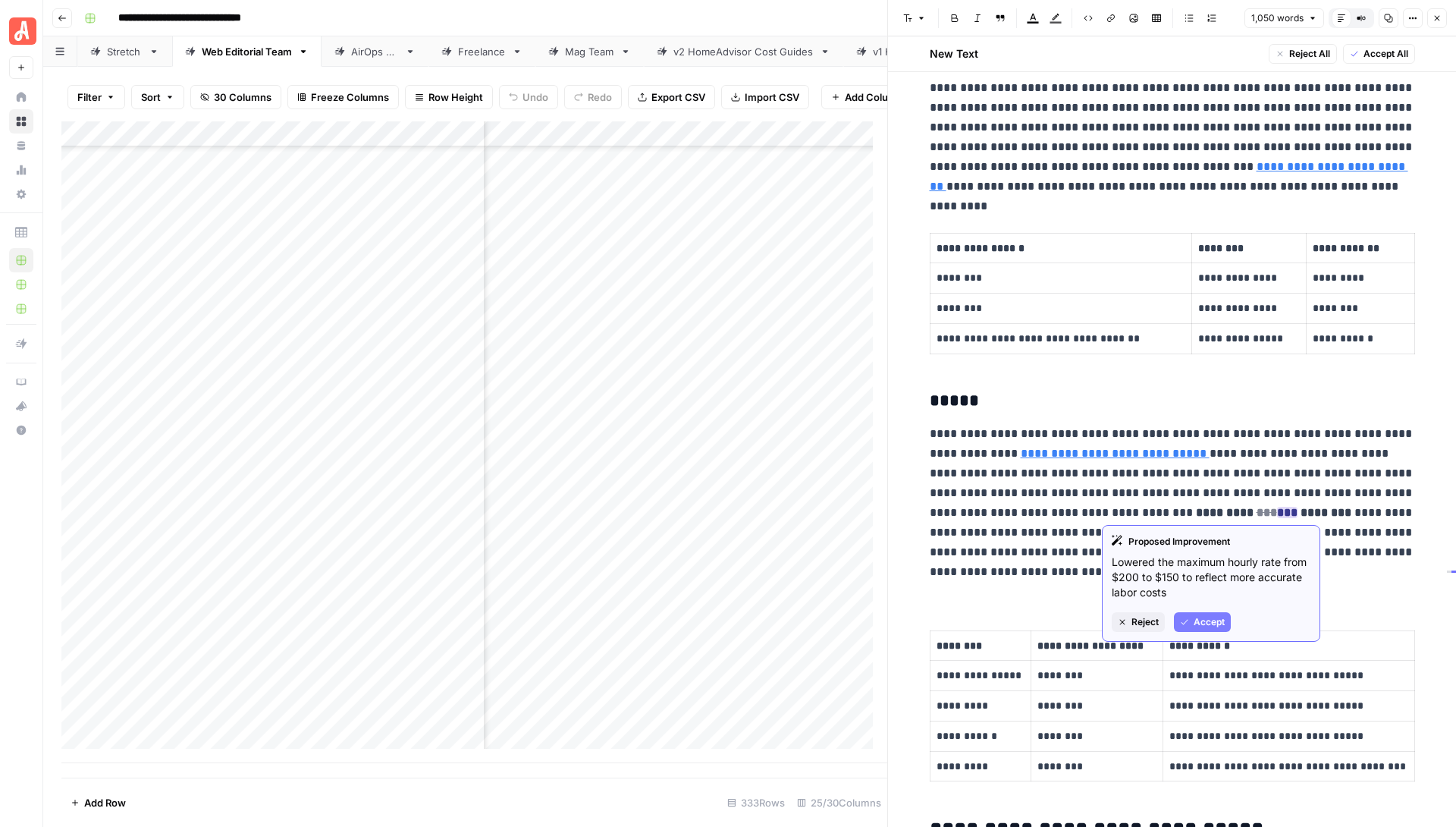 click on "Accept" at bounding box center [1202, 622] 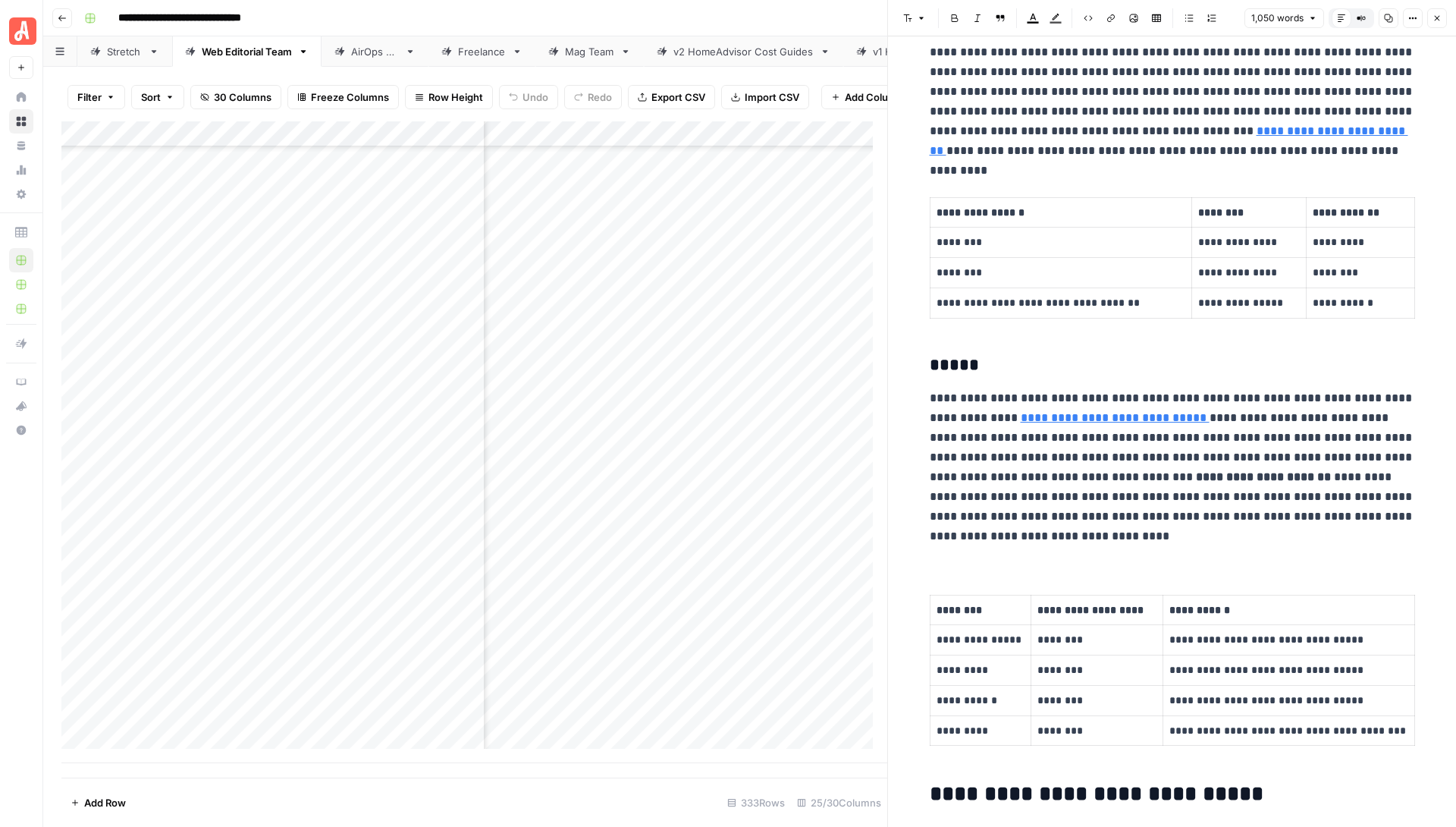 scroll, scrollTop: 1476, scrollLeft: 0, axis: vertical 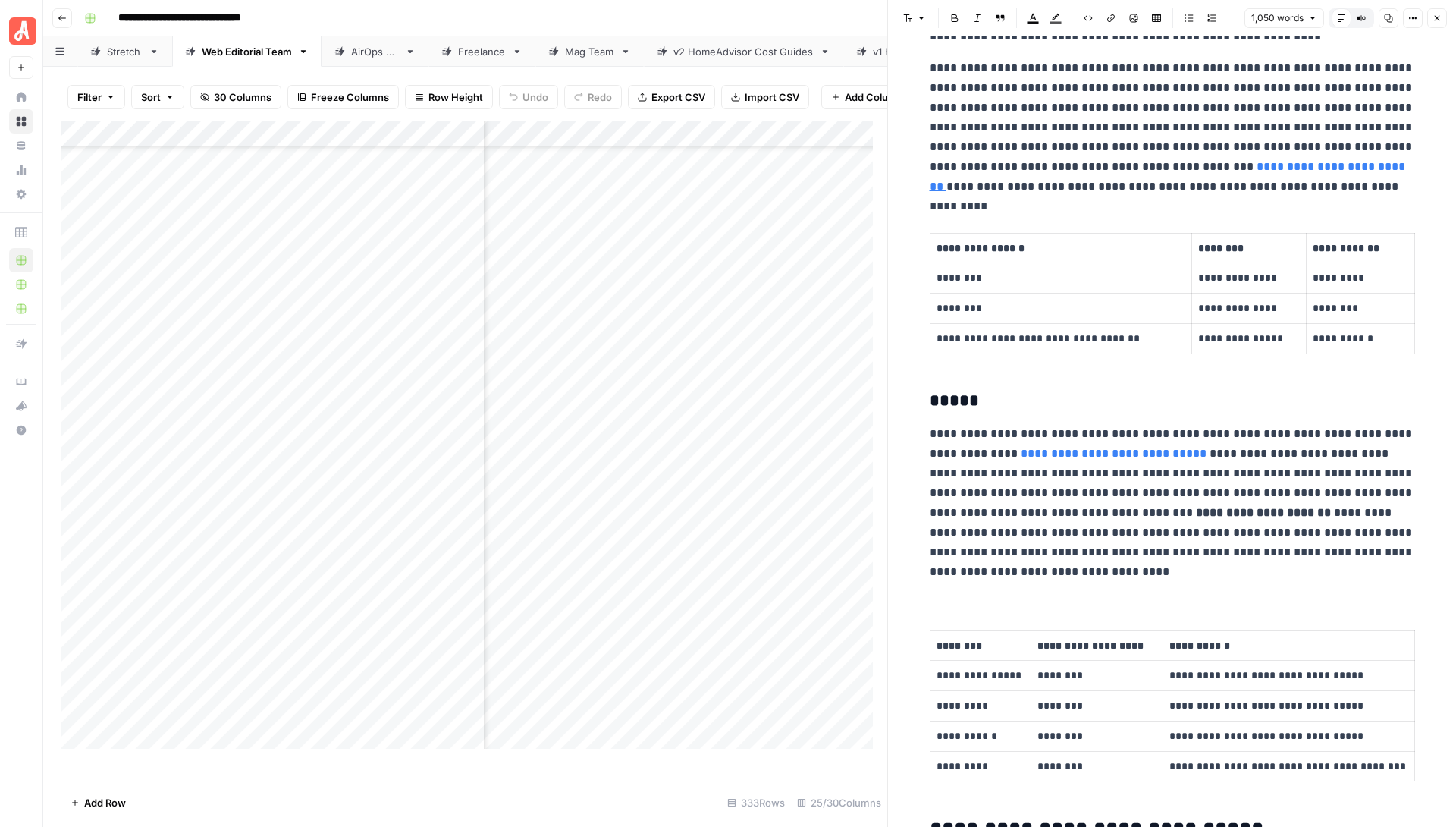 click on "**********" at bounding box center [1172, 493] 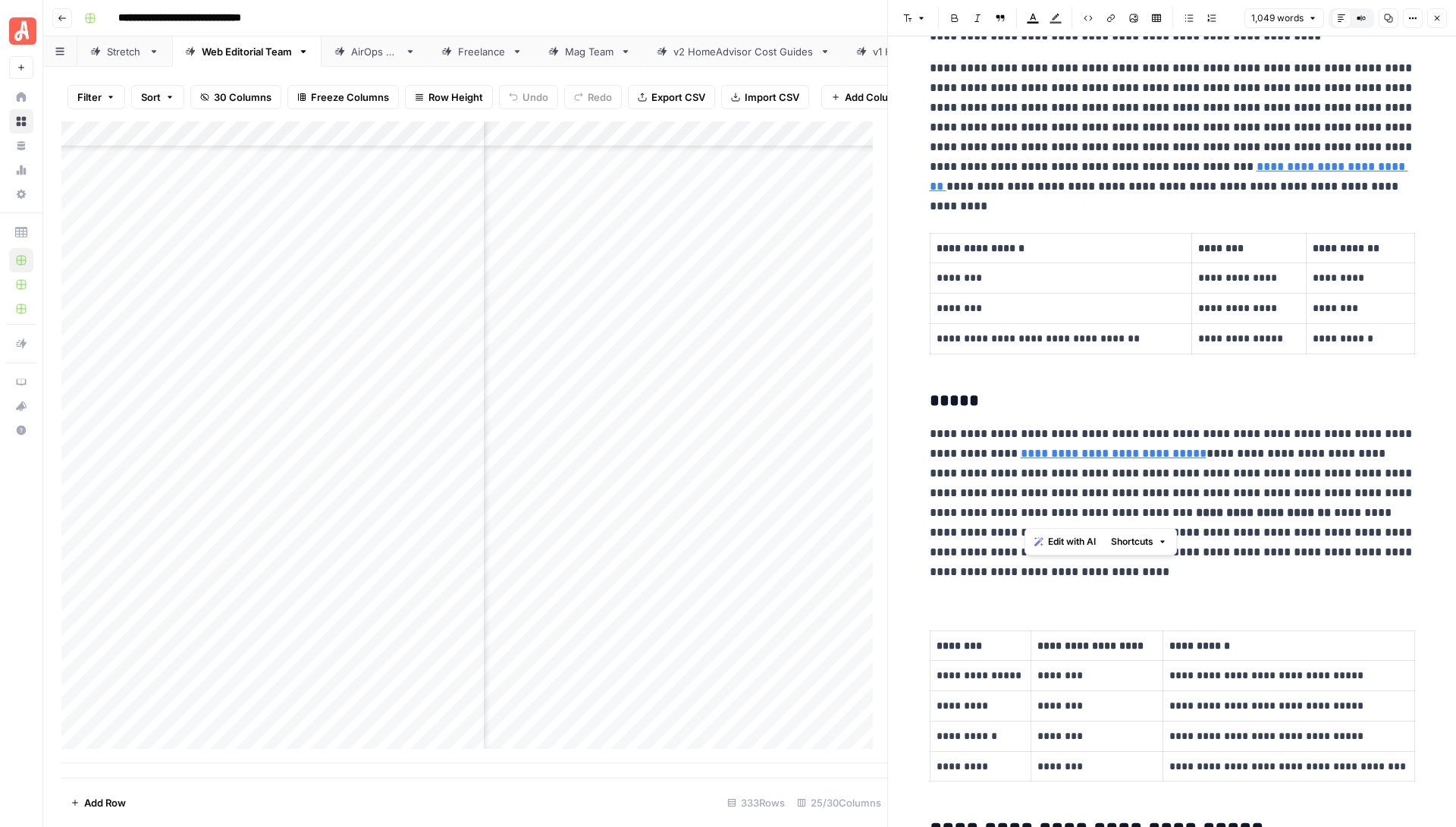 drag, startPoint x: 1028, startPoint y: 510, endPoint x: 1187, endPoint y: 508, distance: 159.01258 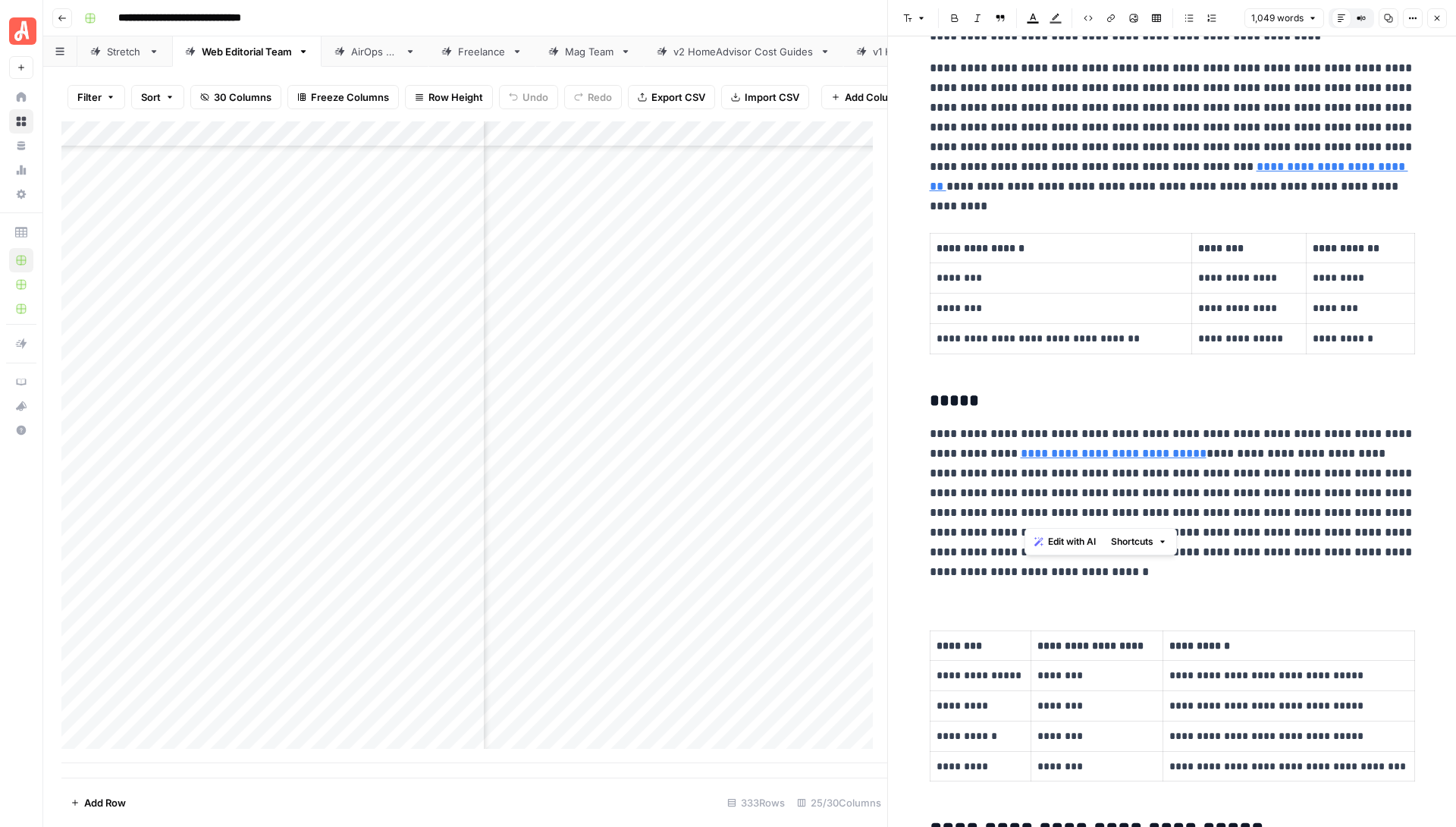 click on "**********" at bounding box center (1172, 493) 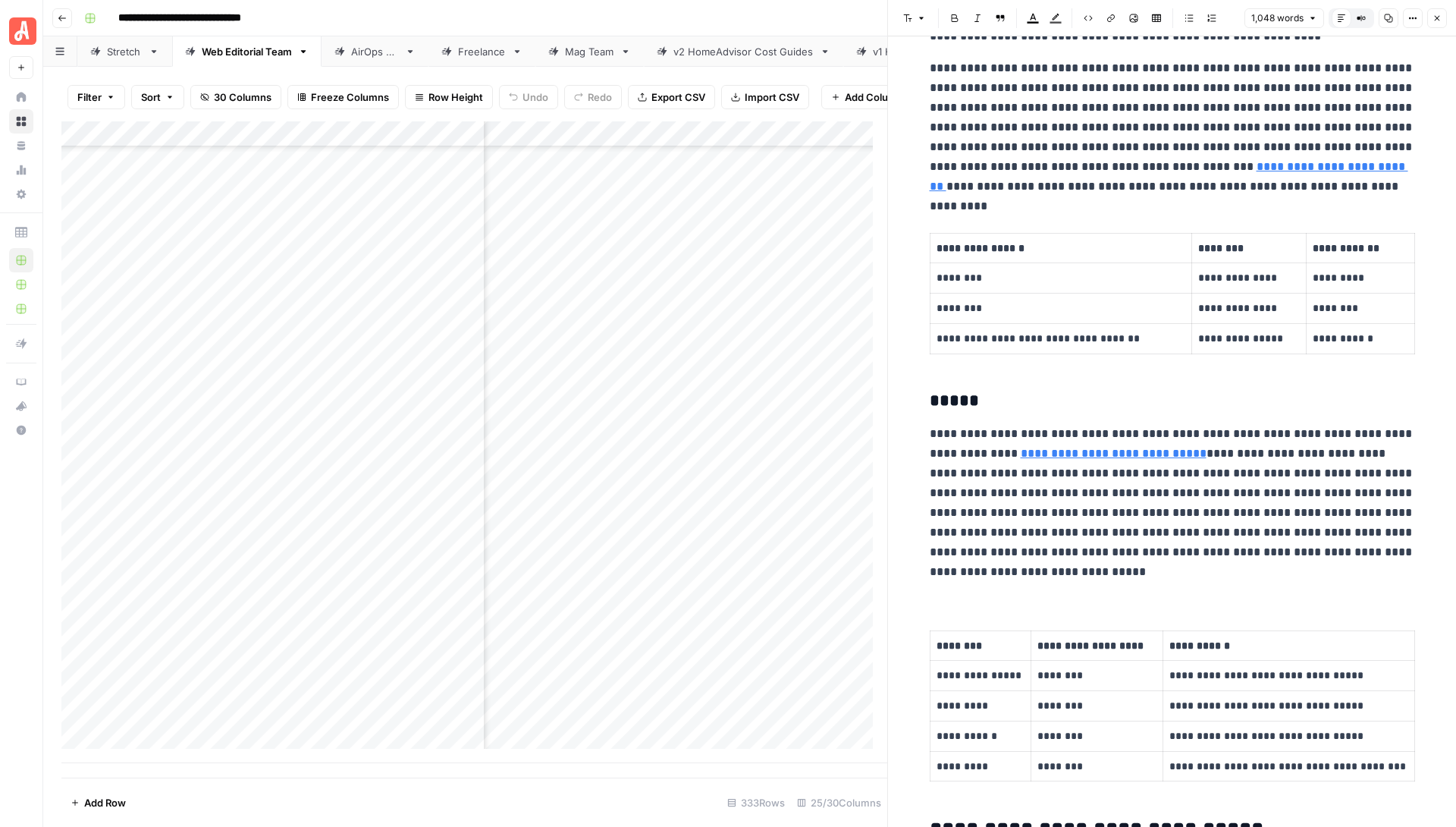 click on "**********" at bounding box center [1172, 17] 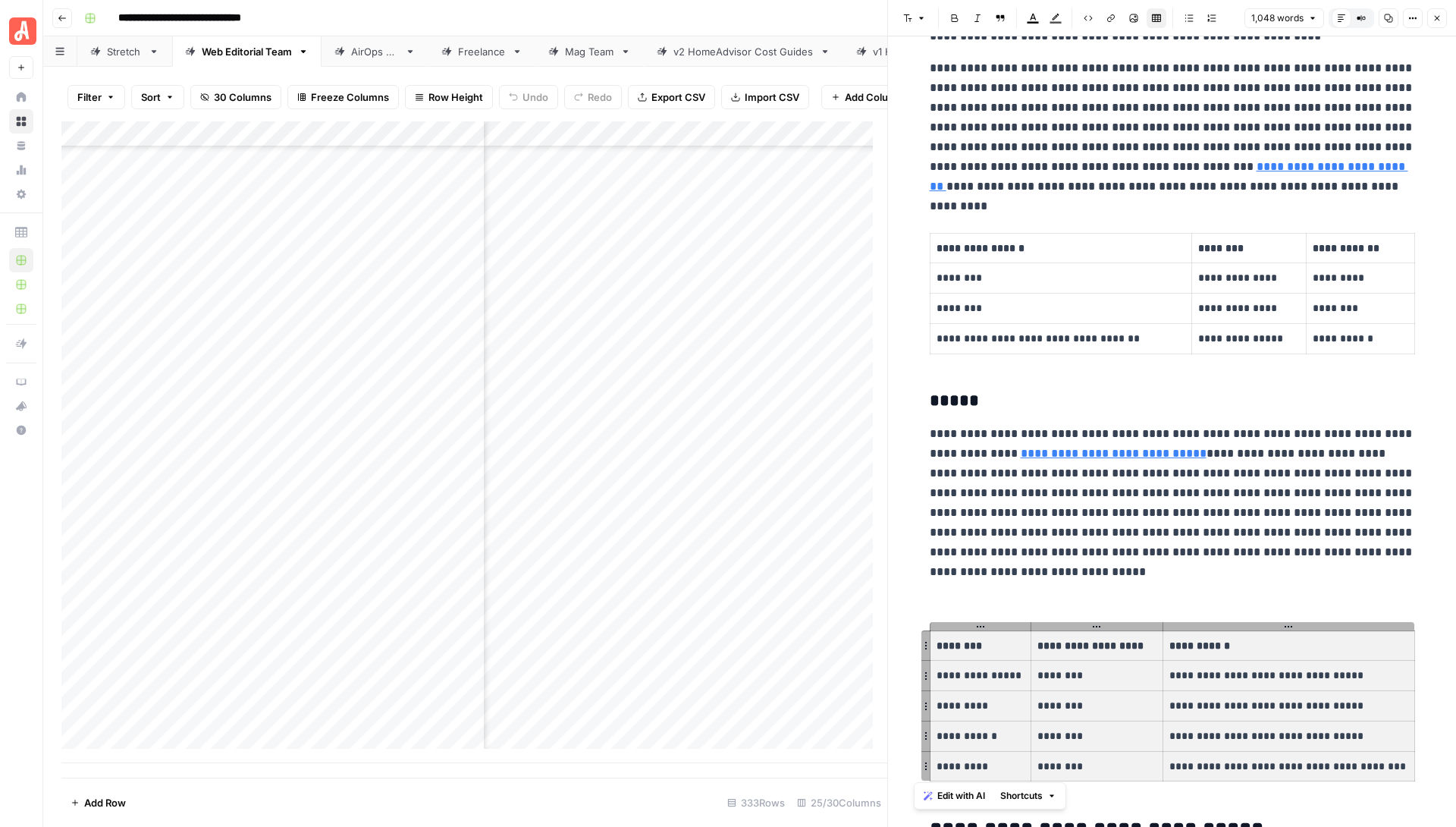 click on "**********" at bounding box center [1172, 17] 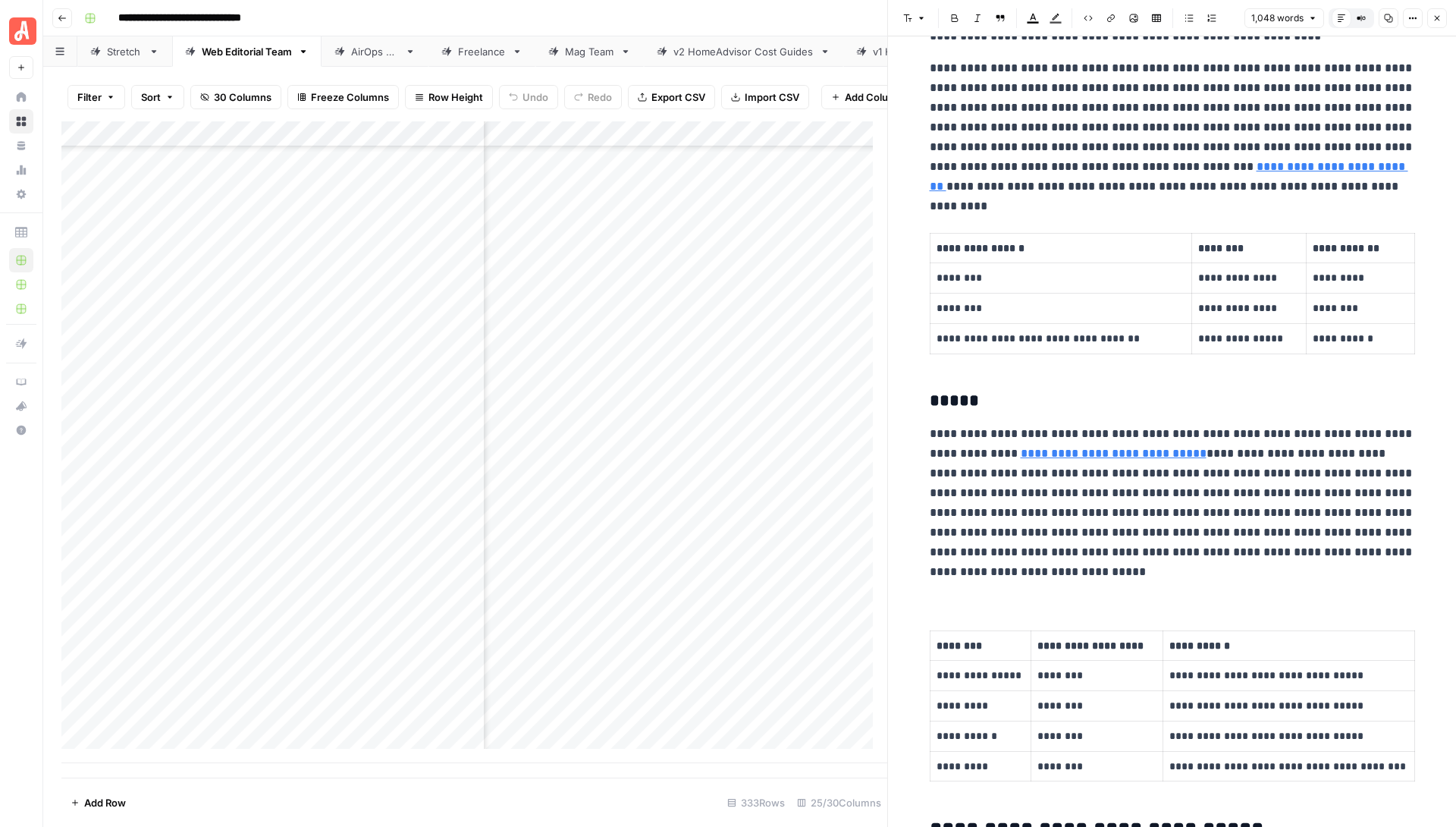 click at bounding box center [1172, 584] 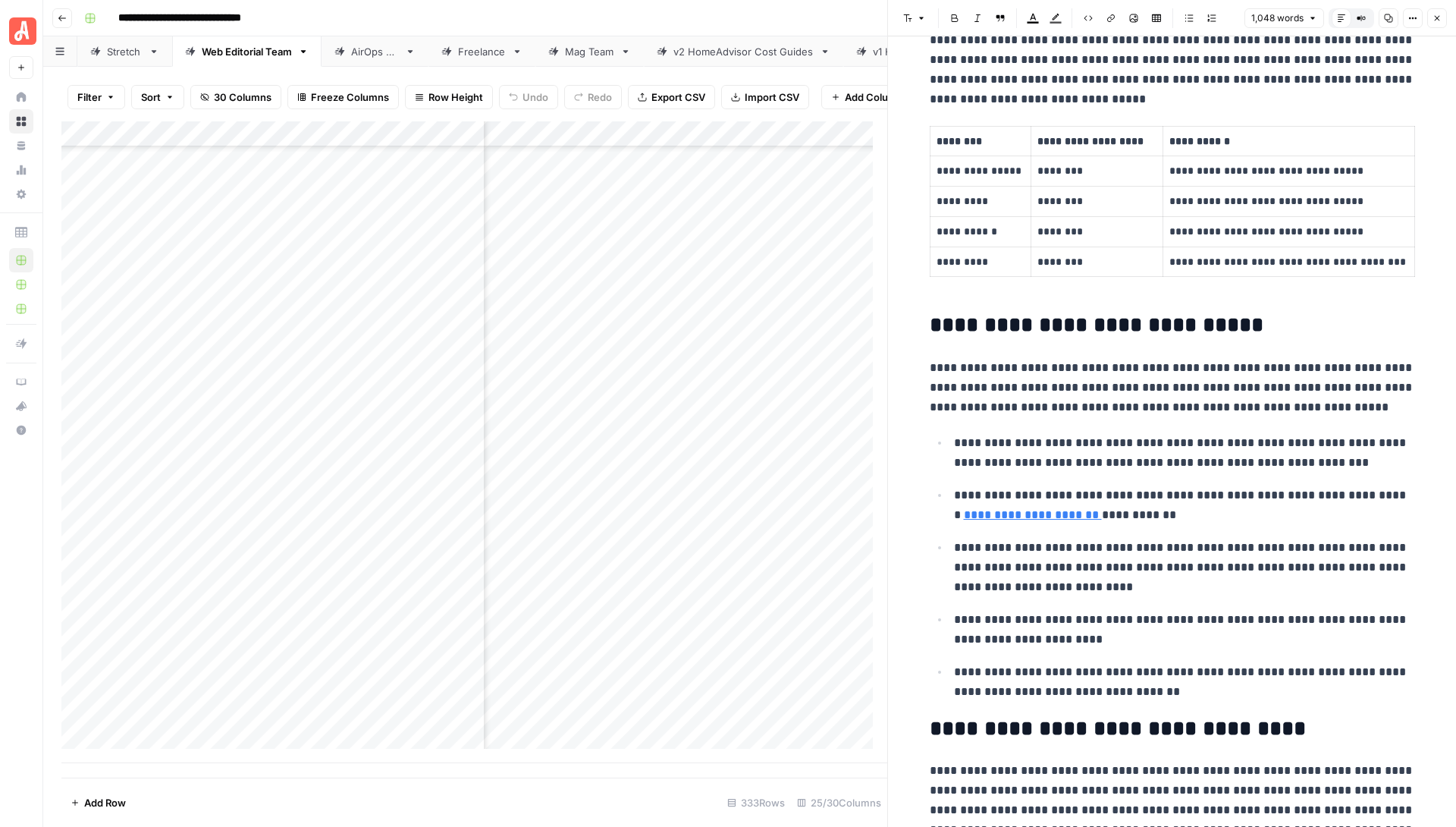 scroll, scrollTop: 1953, scrollLeft: 0, axis: vertical 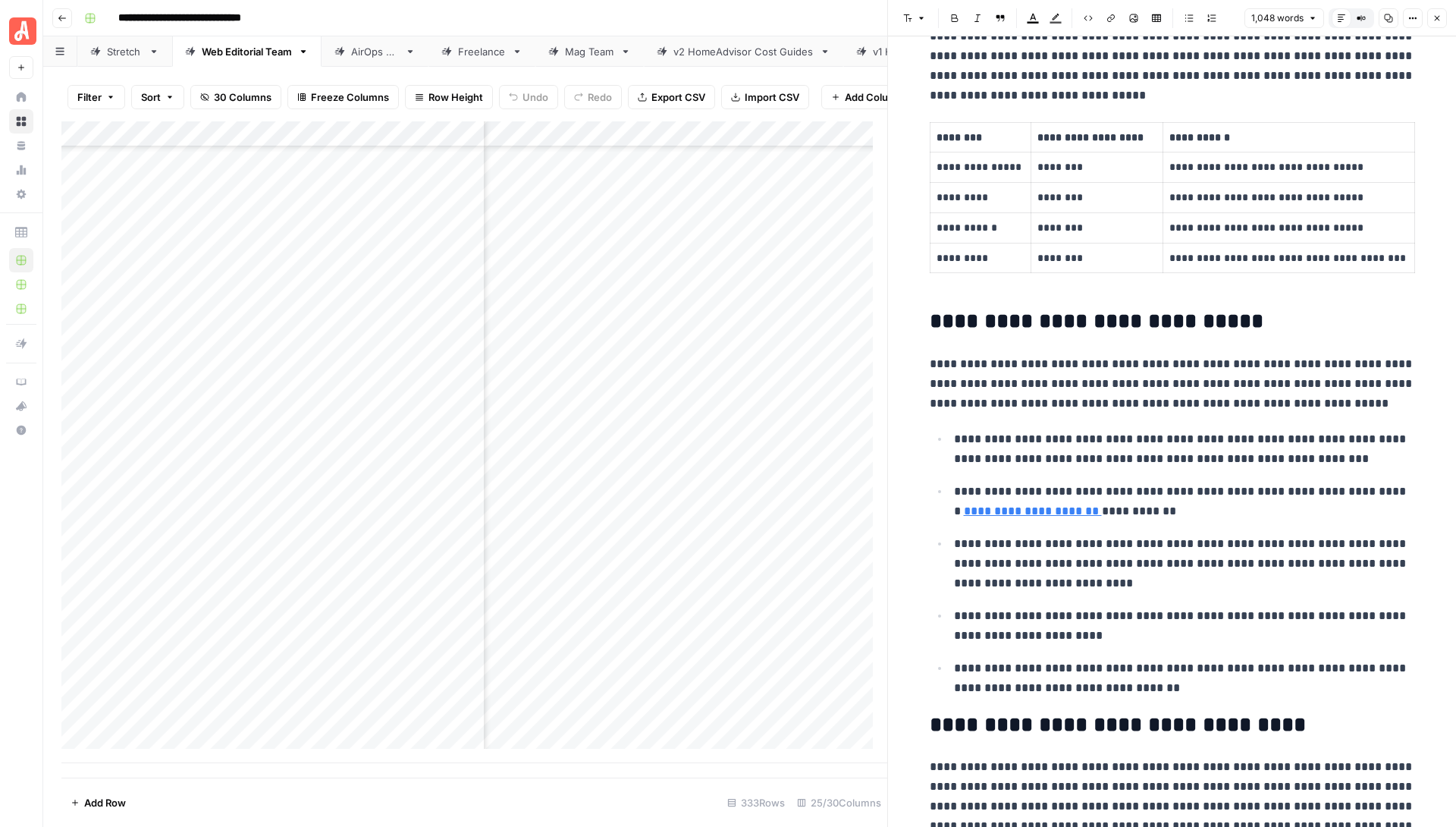 click on "**********" at bounding box center [1185, 502] 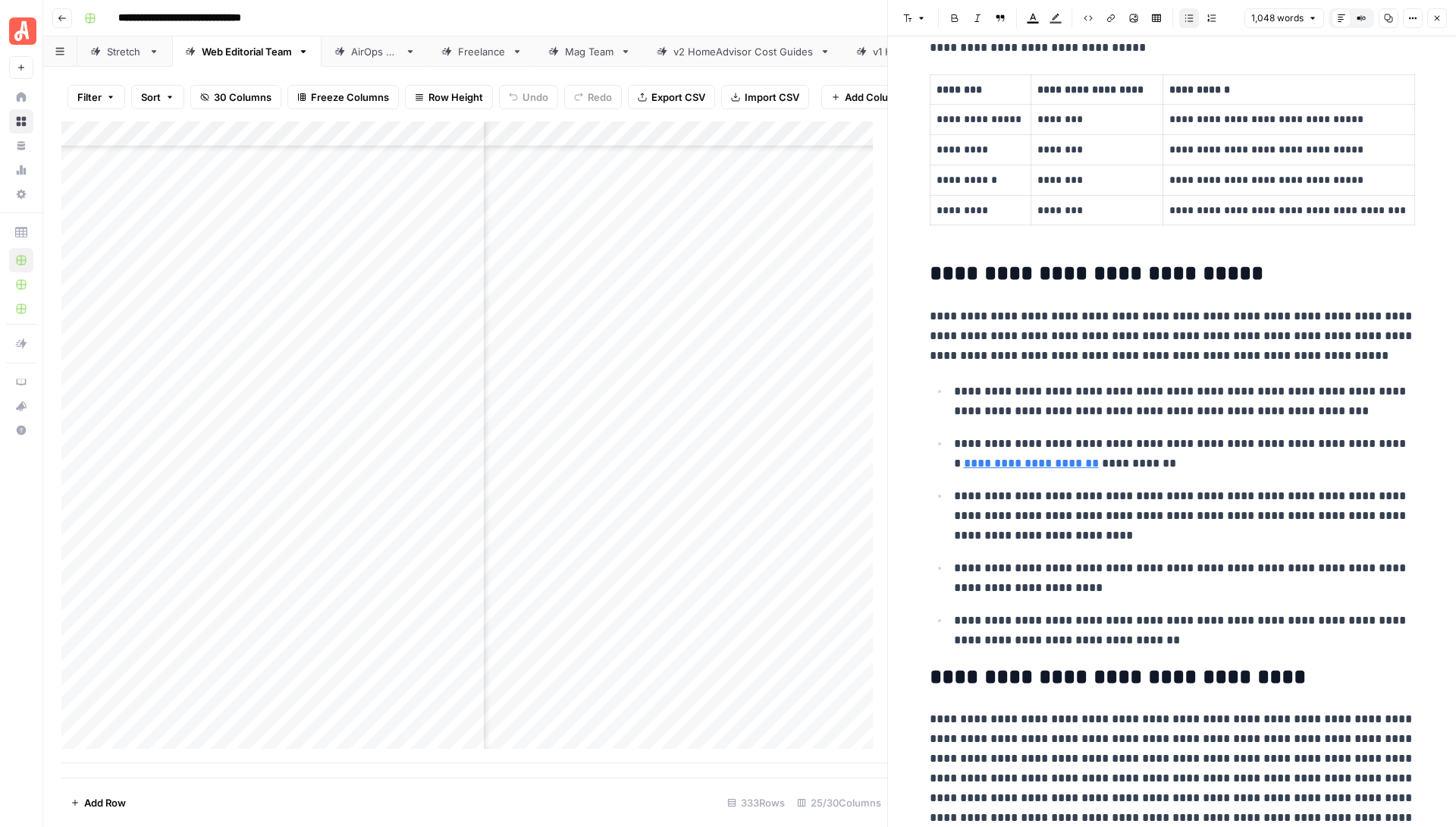 scroll, scrollTop: 2000, scrollLeft: 0, axis: vertical 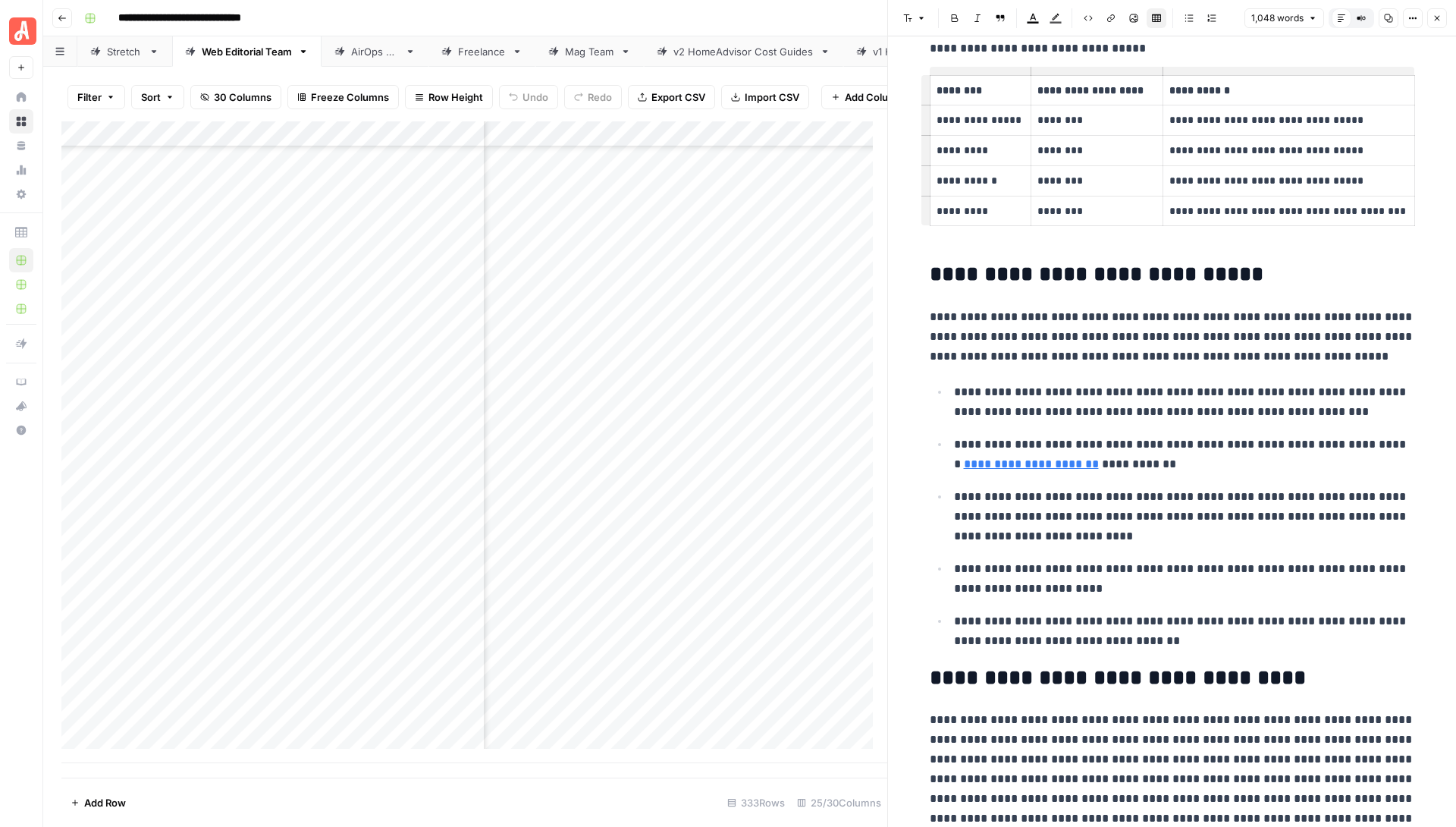 click on "**********" at bounding box center [1097, 90] 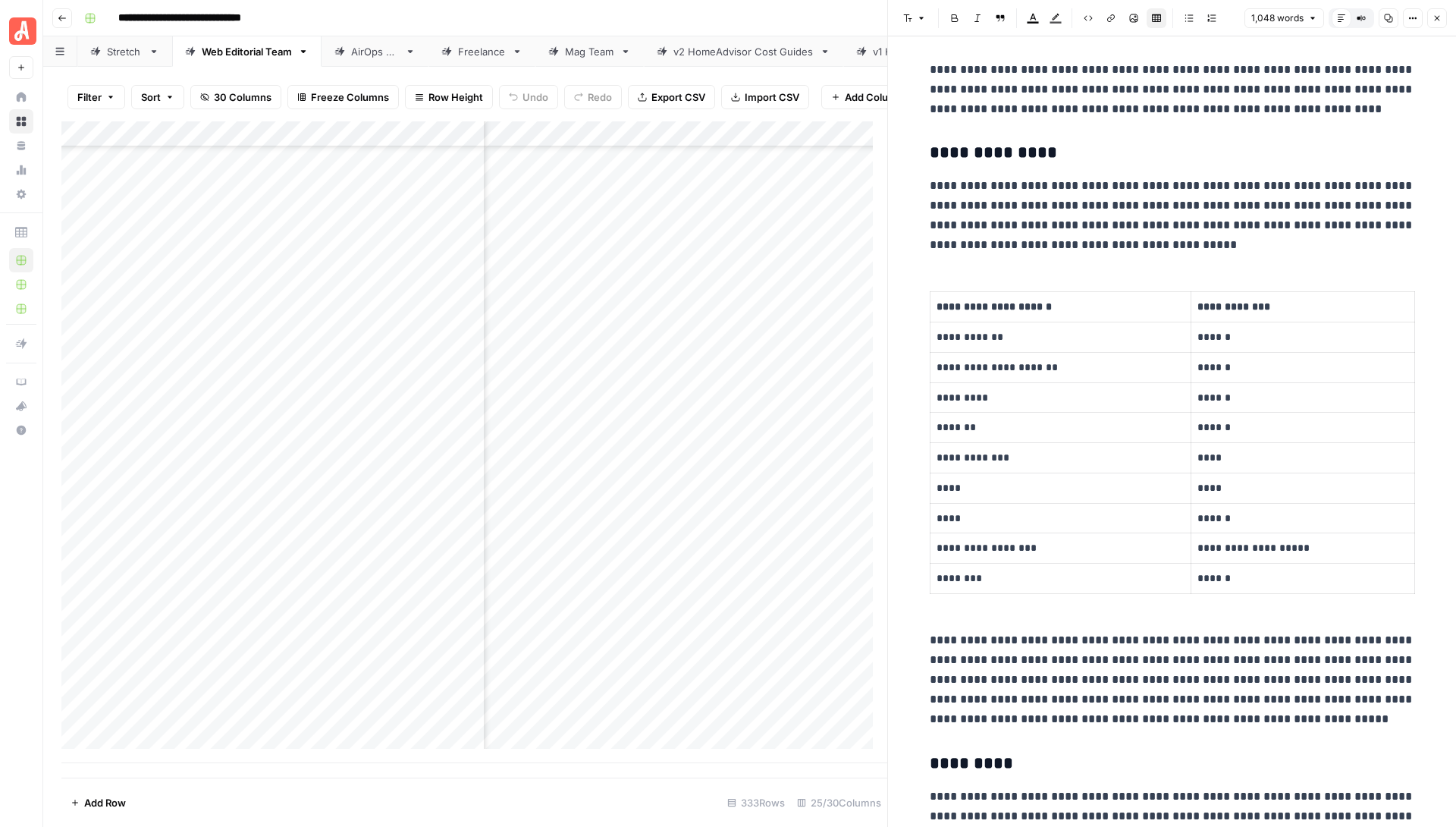 scroll, scrollTop: 0, scrollLeft: 0, axis: both 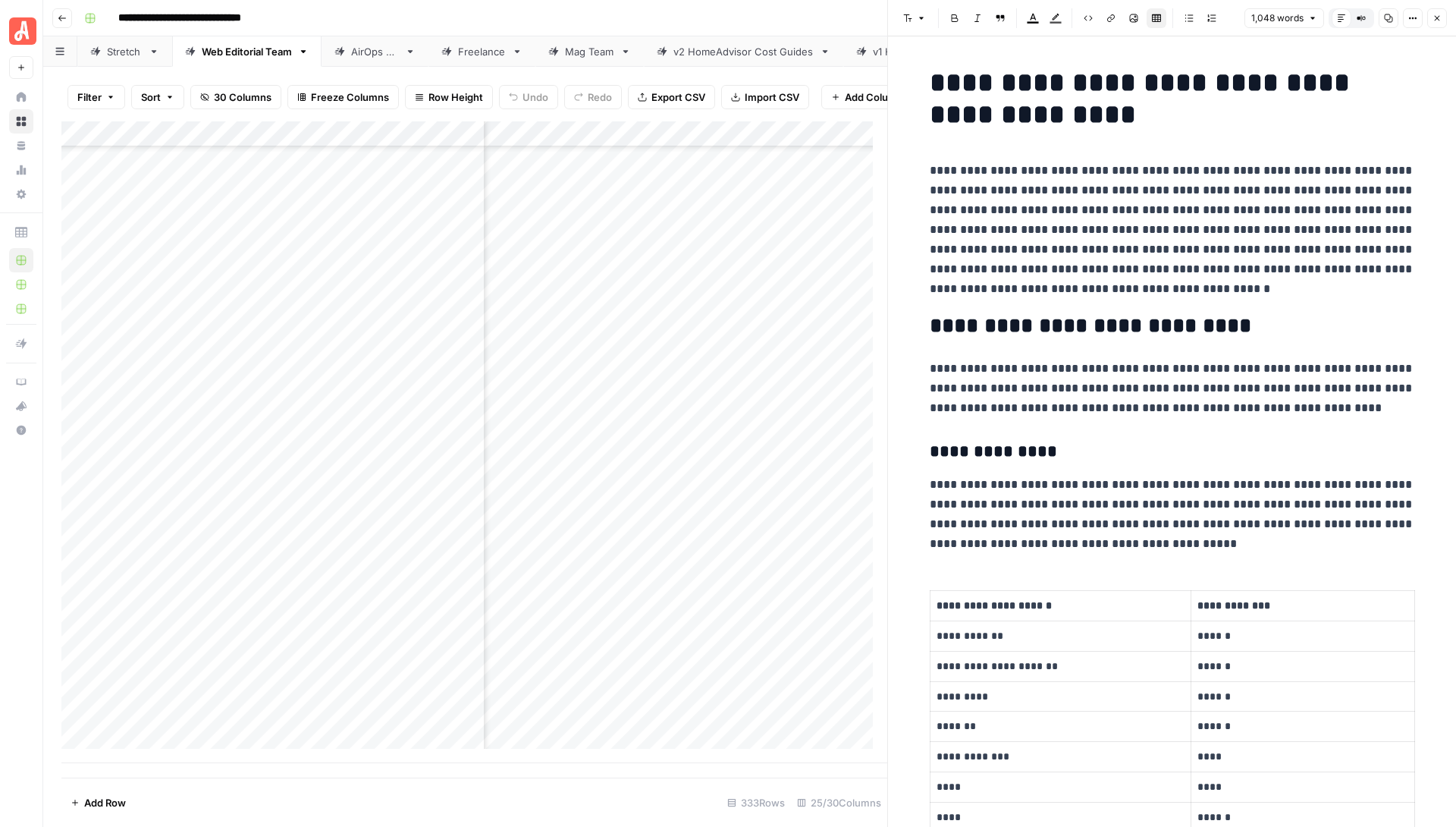 click 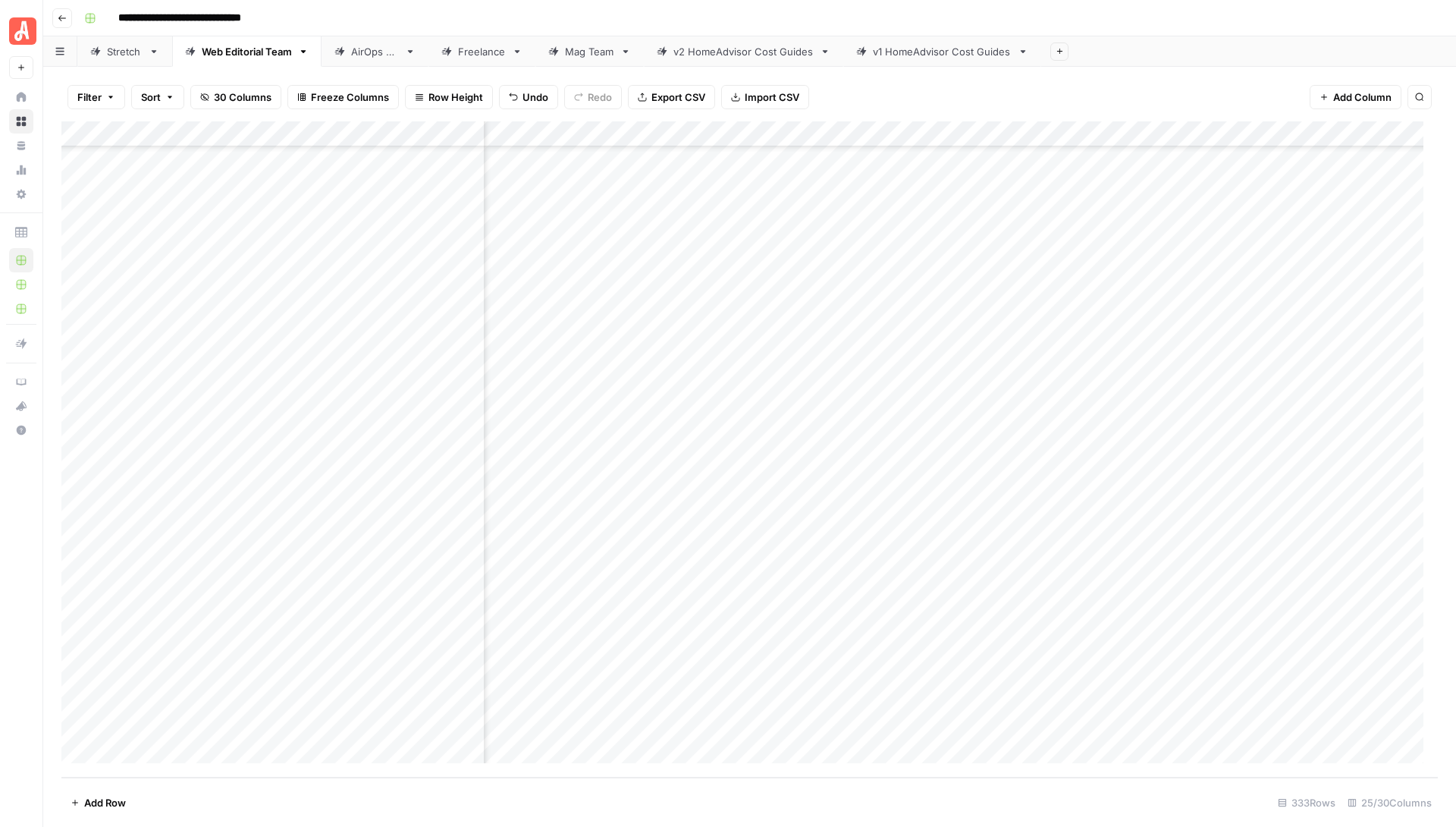 scroll, scrollTop: 7995, scrollLeft: 1088, axis: both 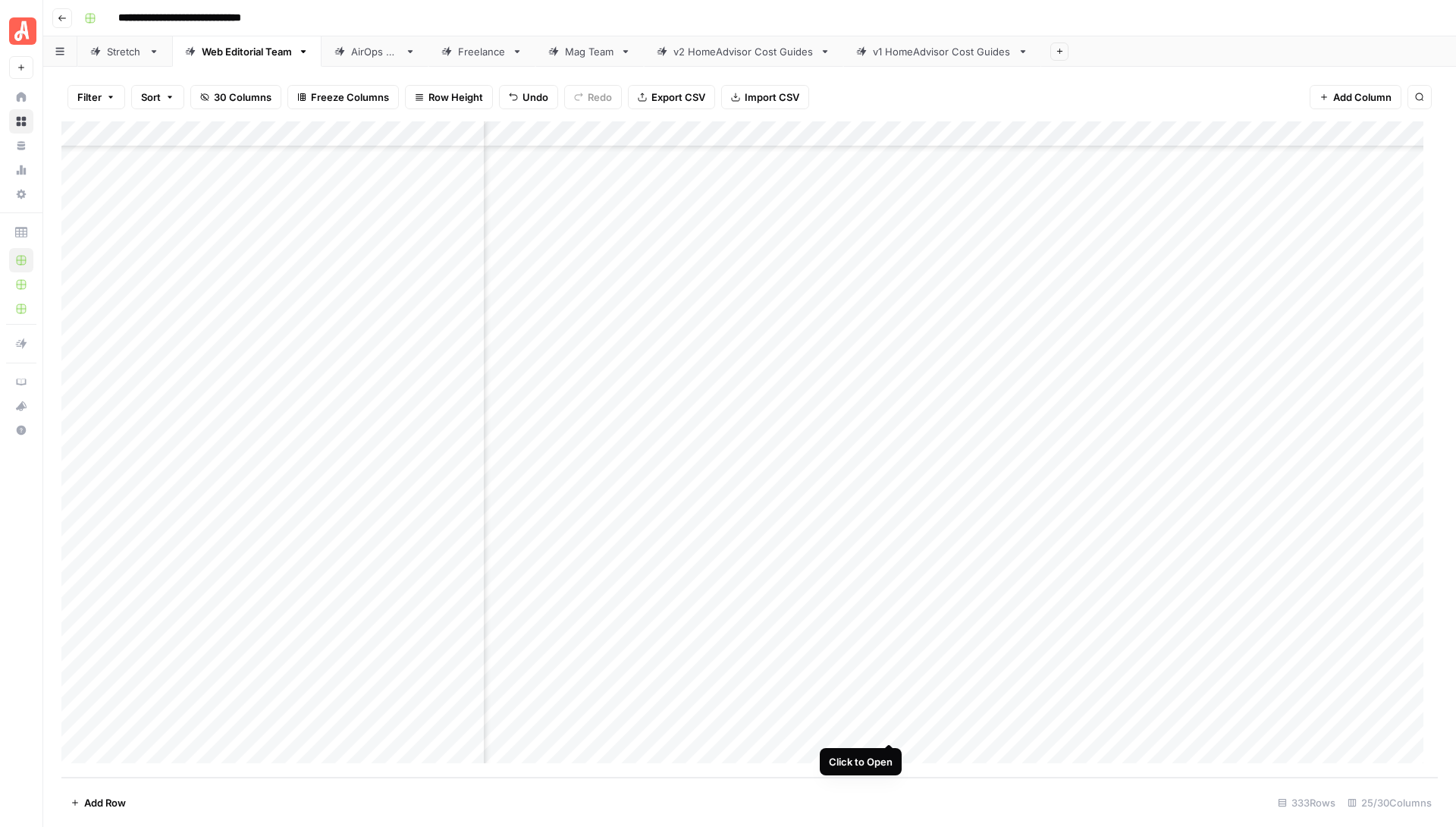 click on "Add Column" at bounding box center (749, 449) 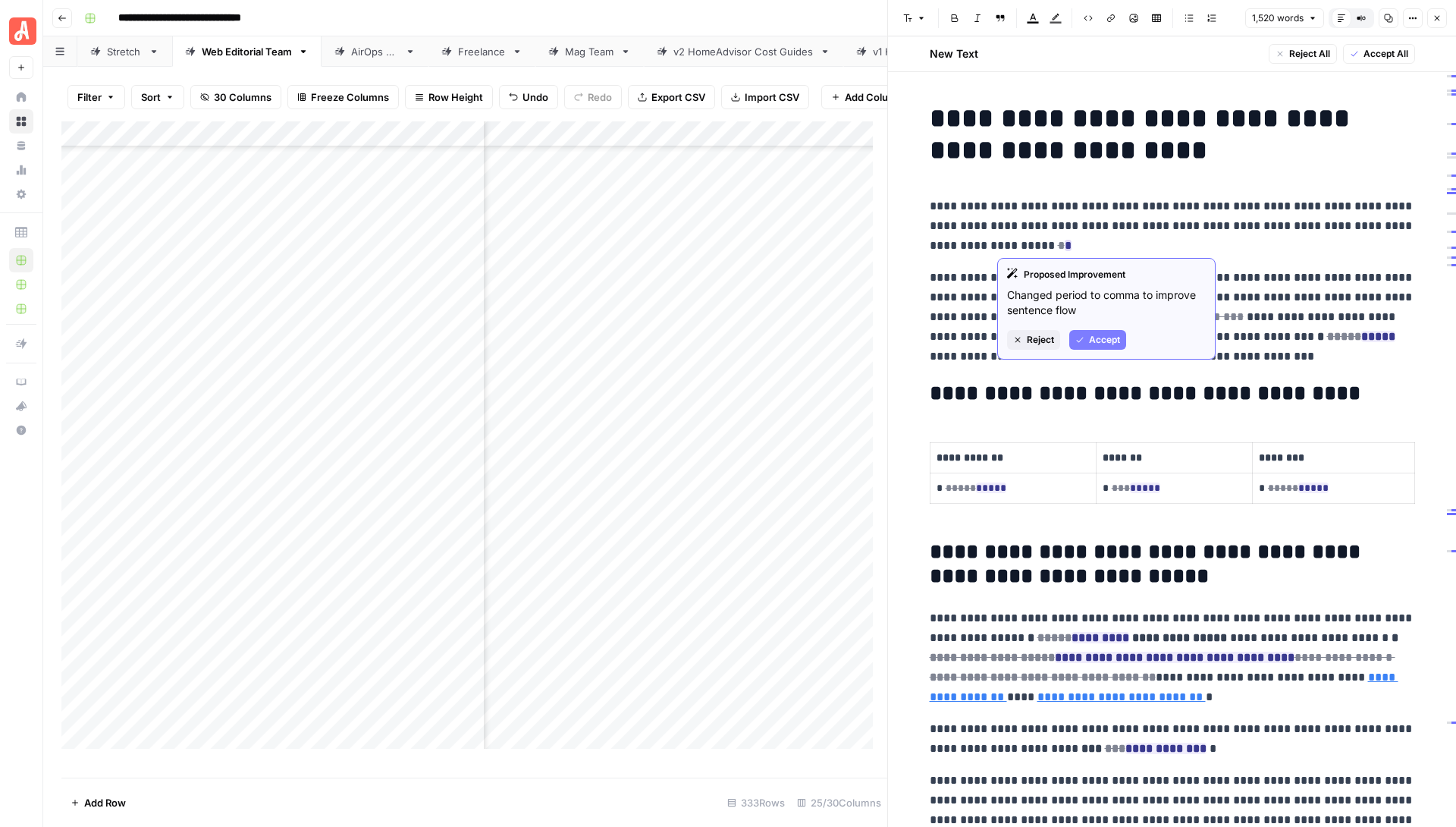 click on "Accept" at bounding box center (1104, 340) 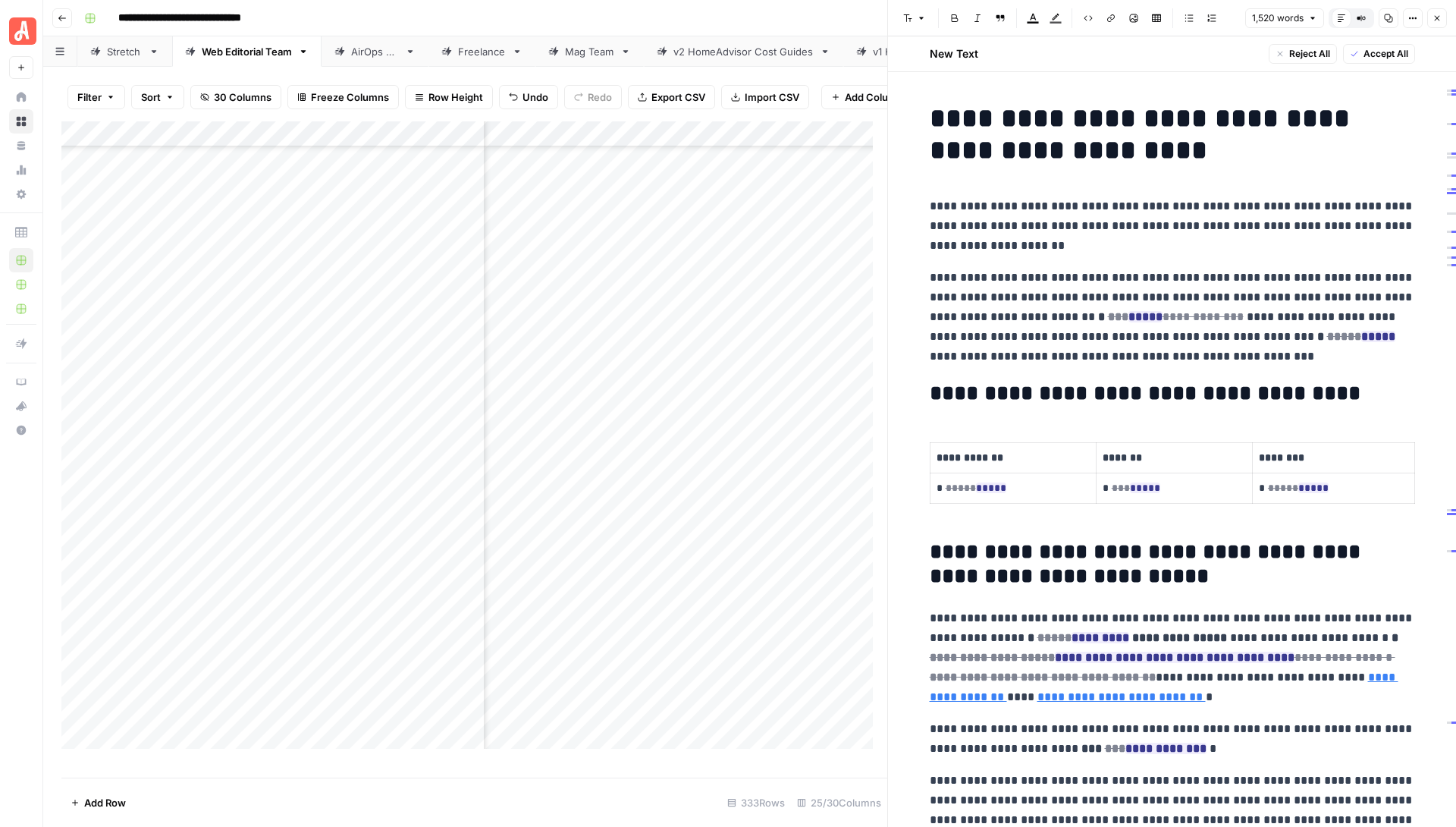 click on "**********" at bounding box center [1172, 226] 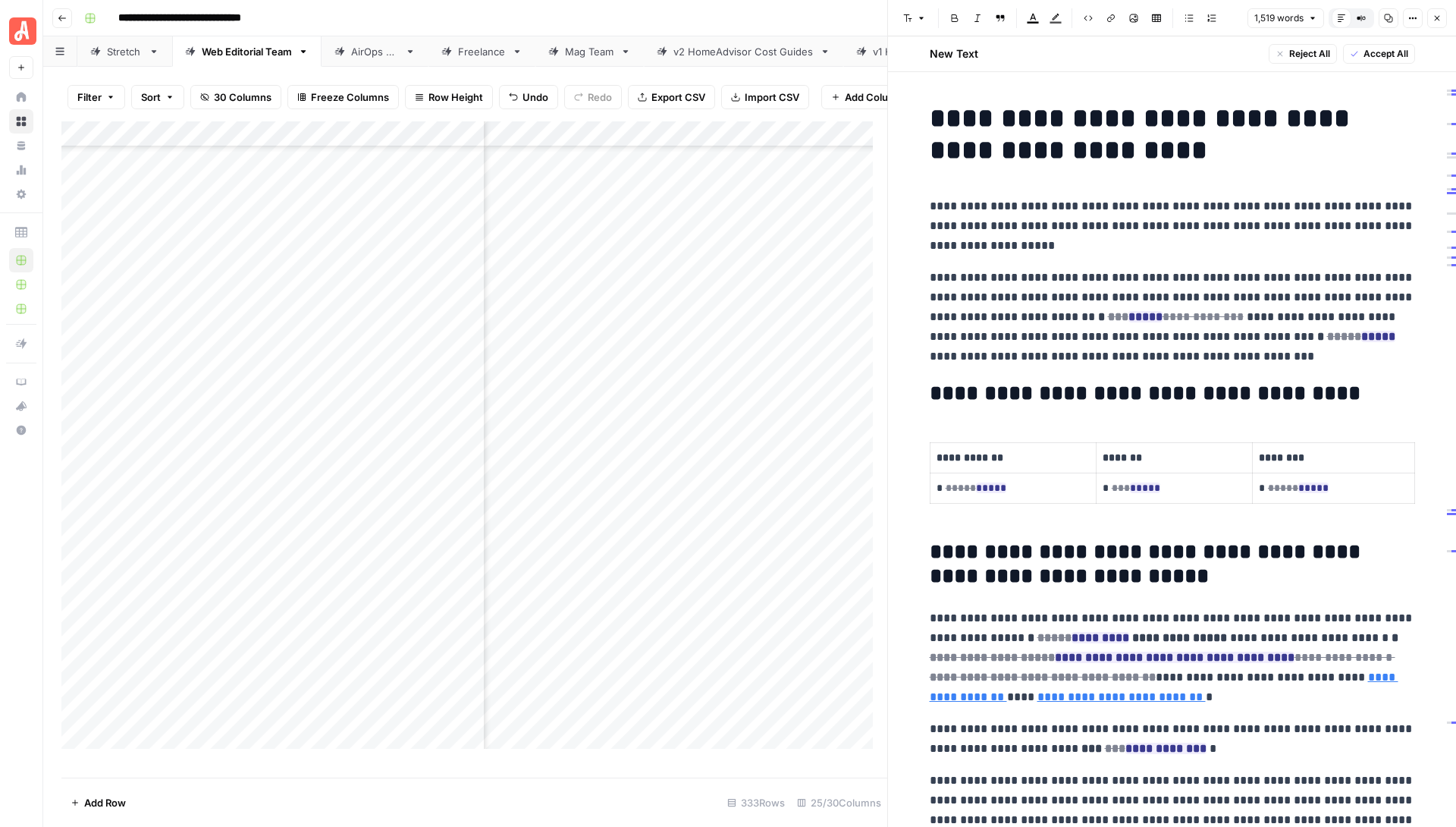 click on "**********" at bounding box center (1172, 226) 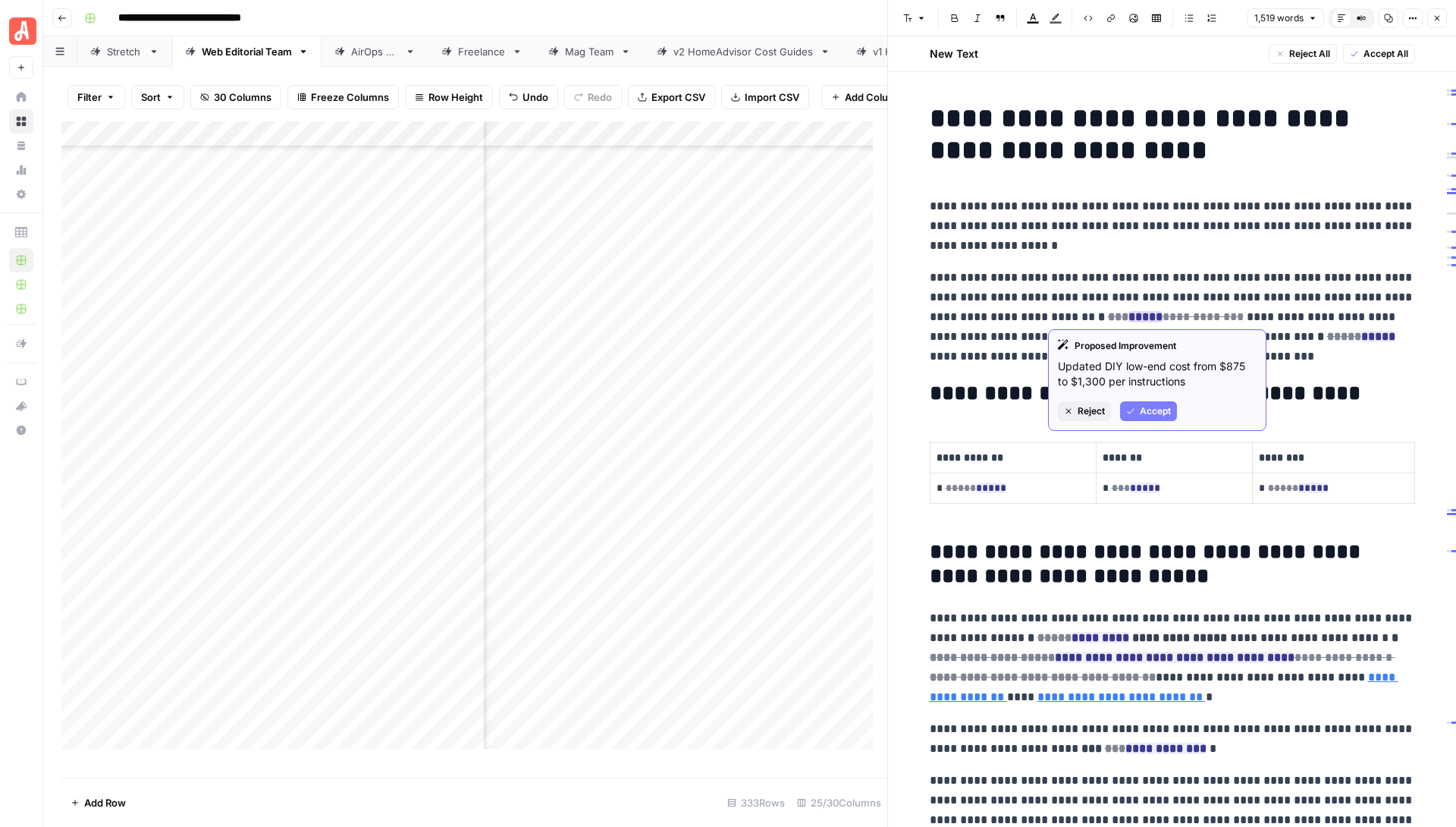 click on "Accept" at bounding box center [1148, 411] 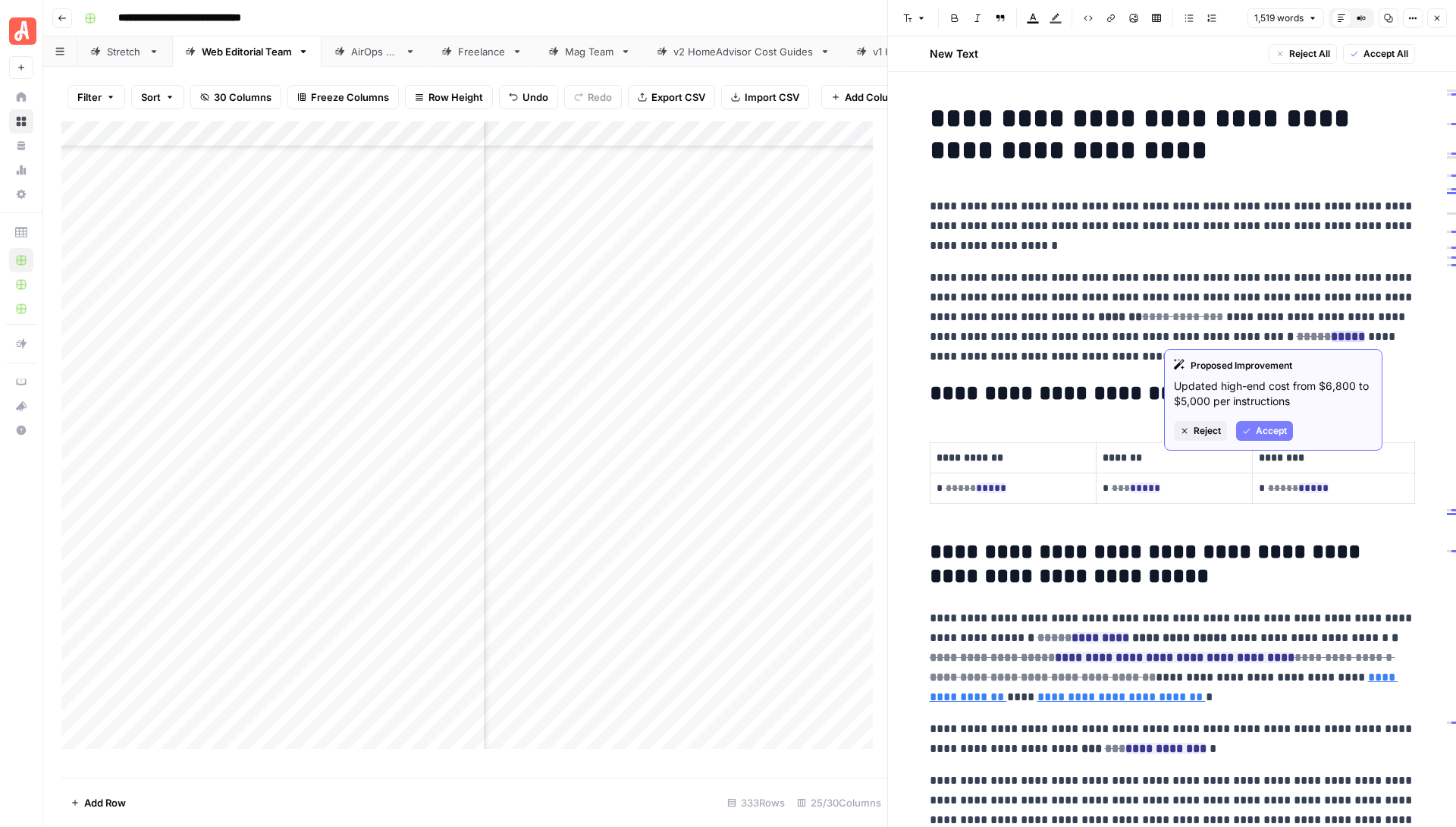 click on "Accept" at bounding box center (1271, 431) 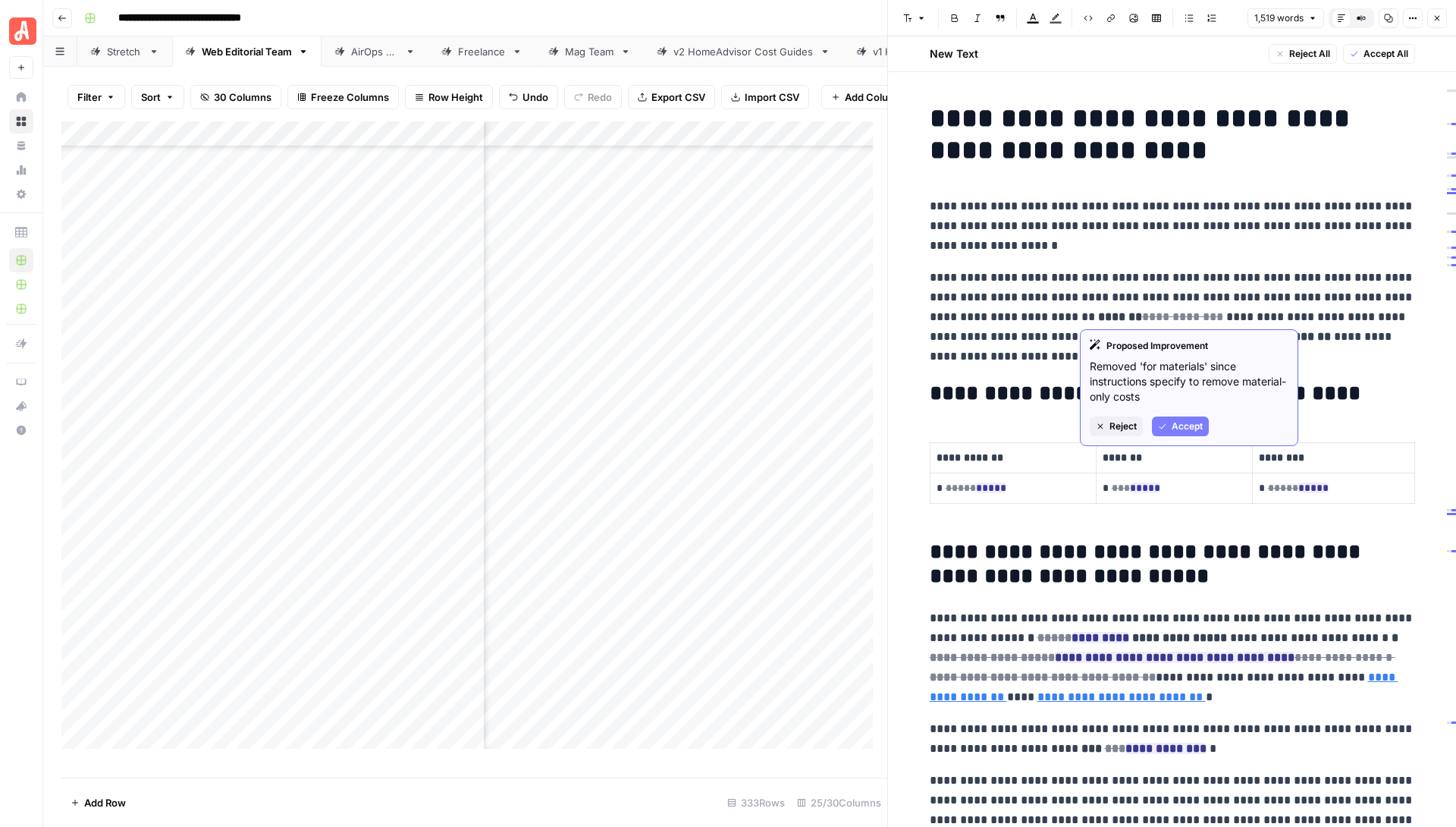click on "Accept" at bounding box center [1180, 426] 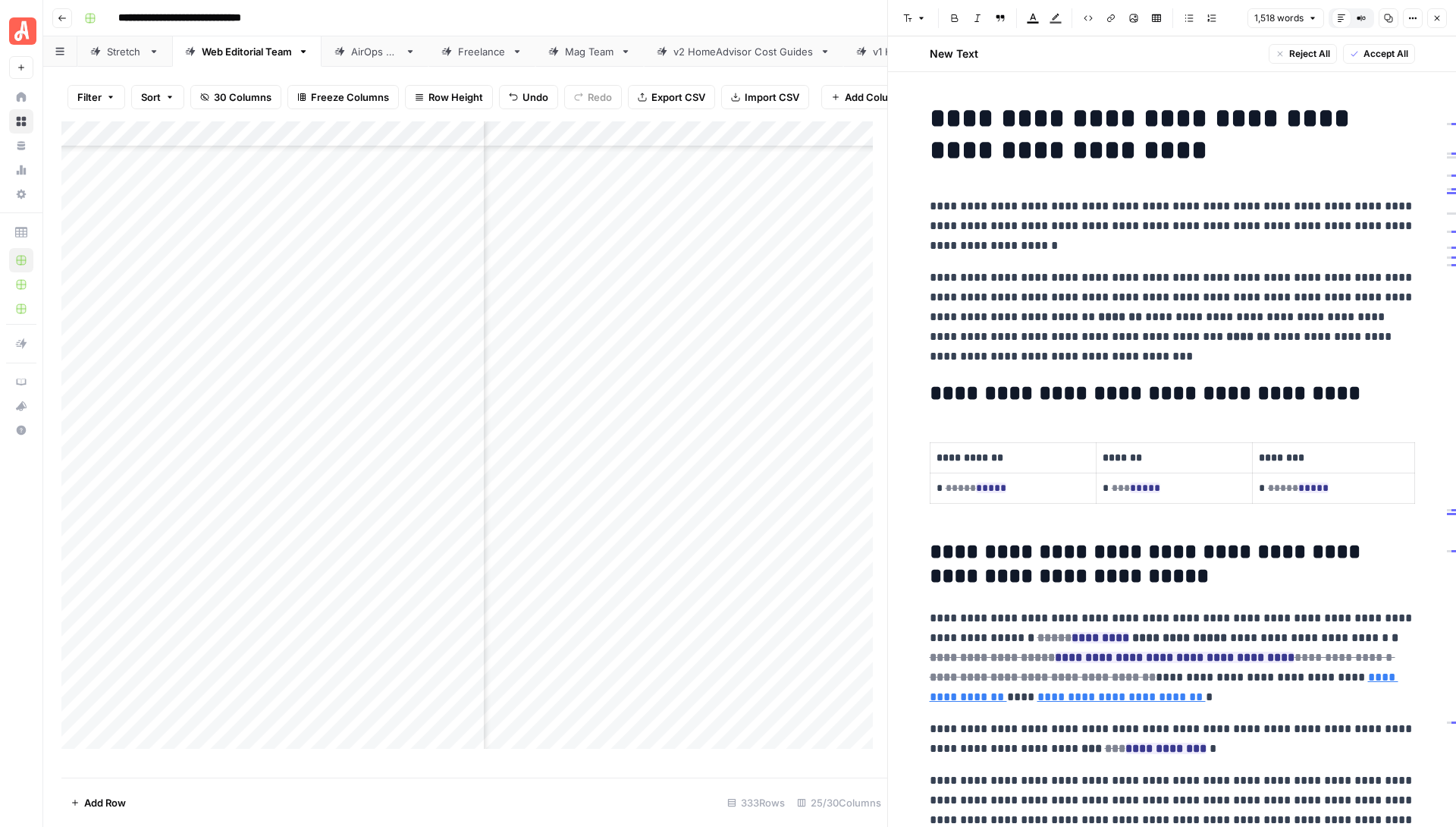 click on "**********" at bounding box center (1172, 317) 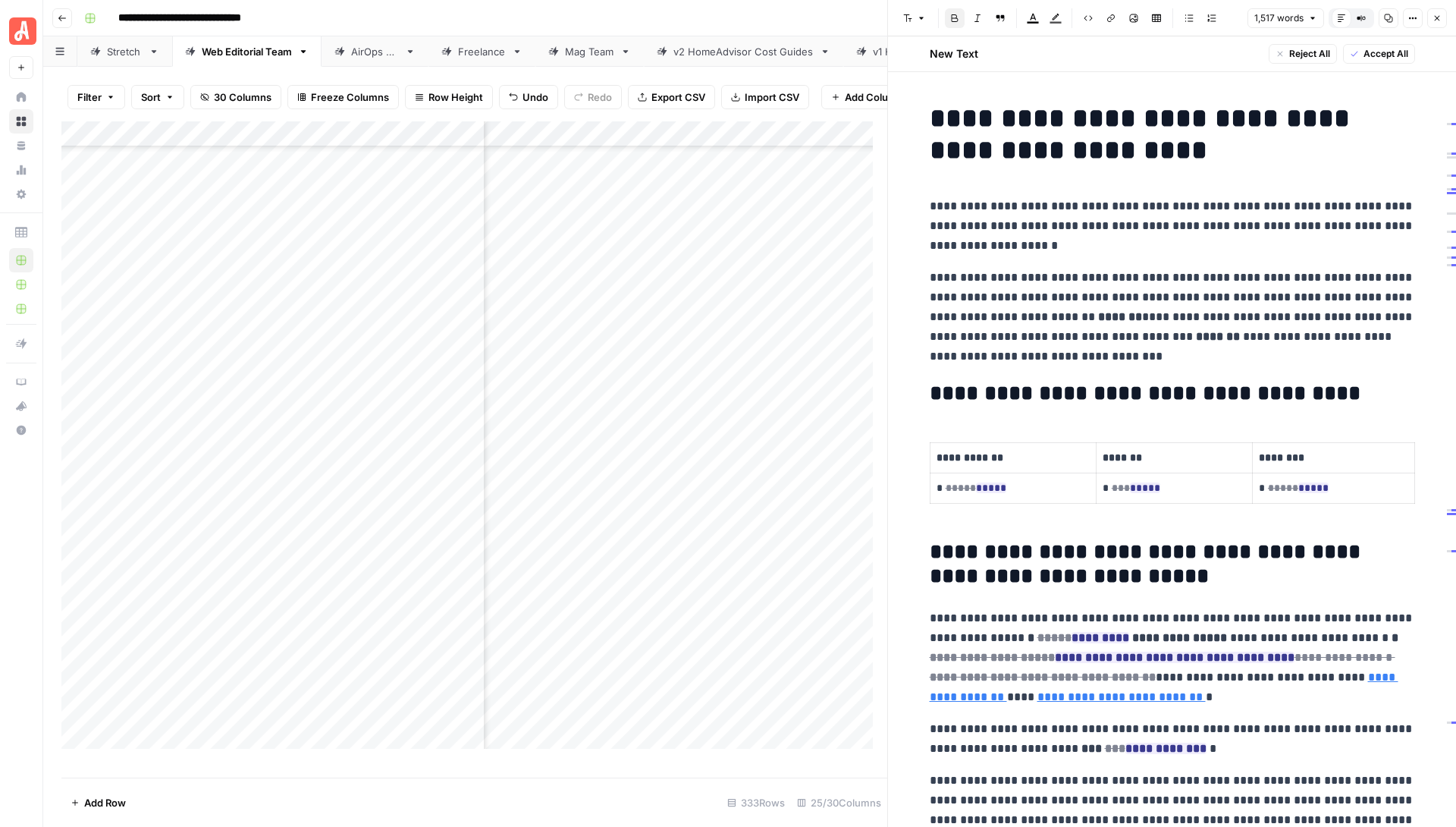 click on "*******" at bounding box center (1218, 336) 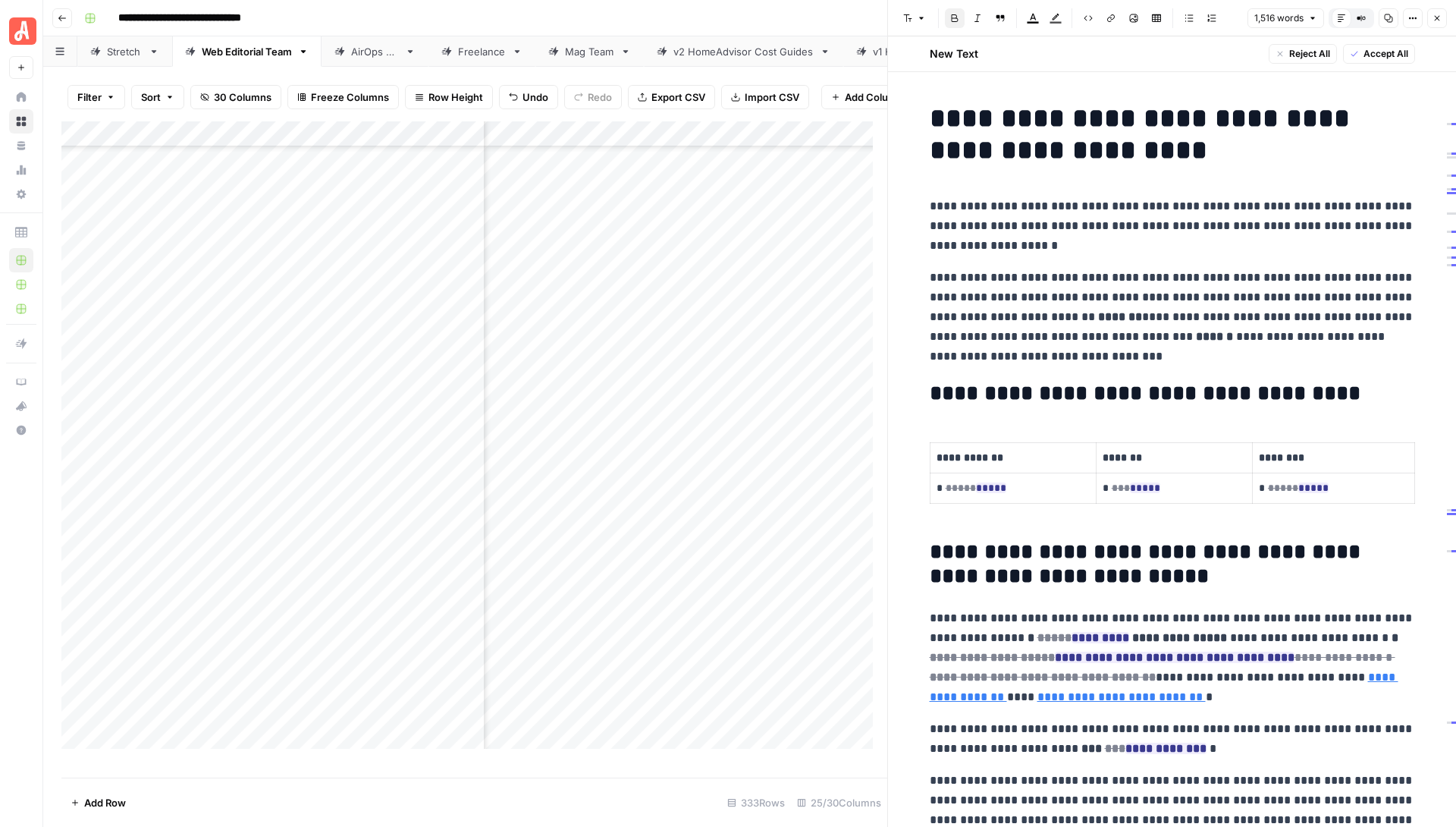 click on "*******" at bounding box center [1120, 316] 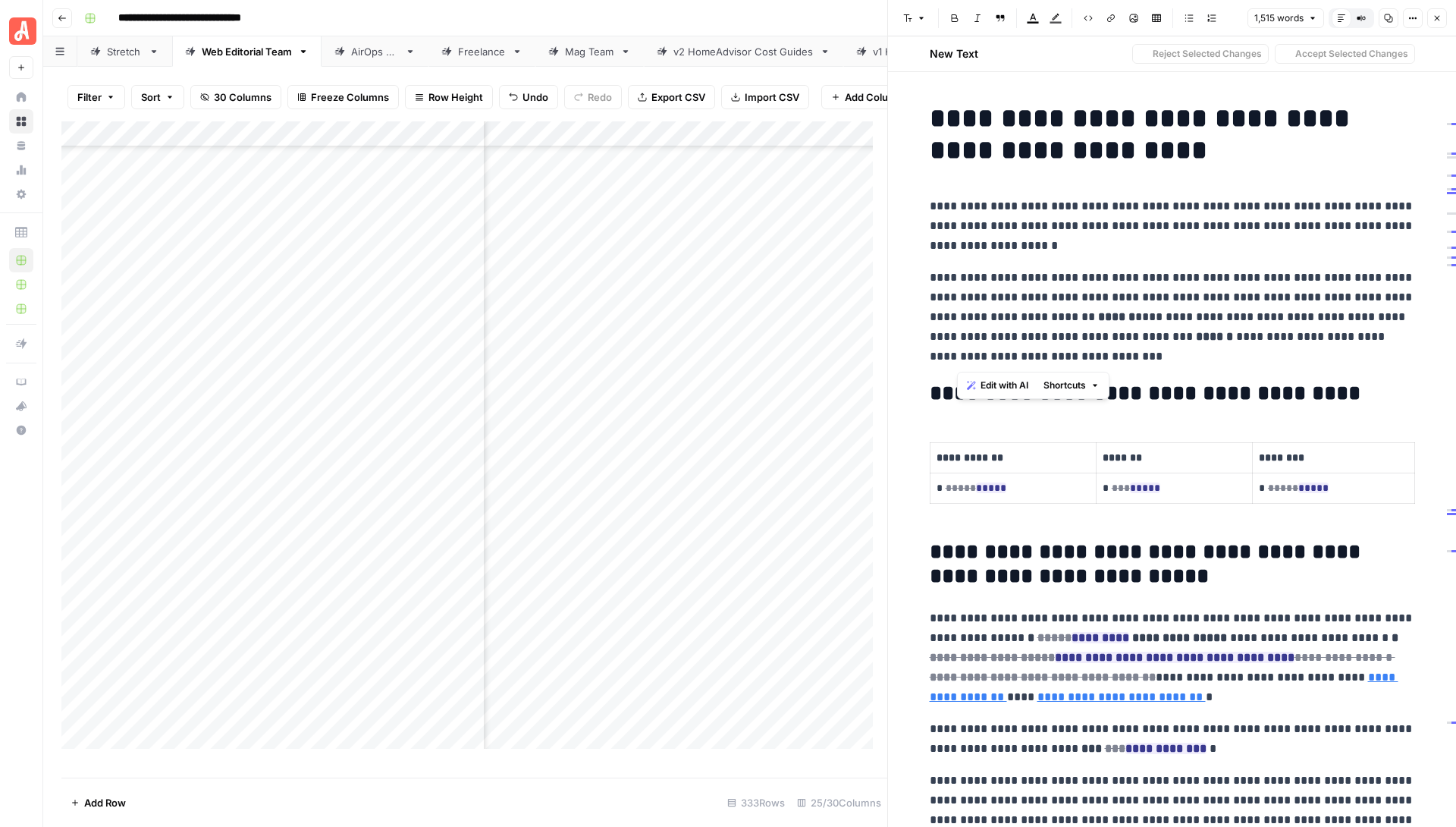 drag, startPoint x: 1037, startPoint y: 358, endPoint x: 958, endPoint y: 291, distance: 104 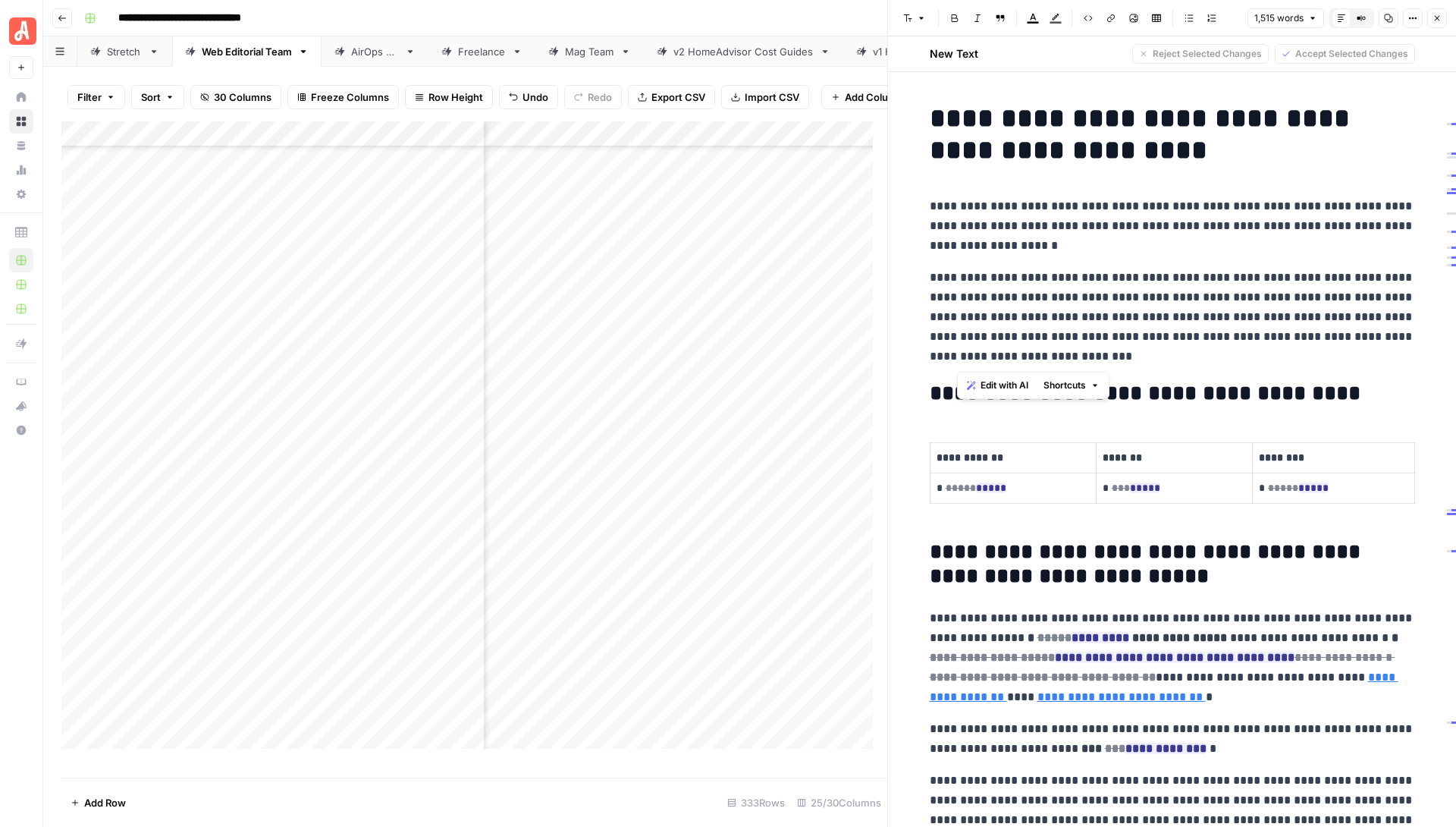 click on "**********" at bounding box center (1172, 564) 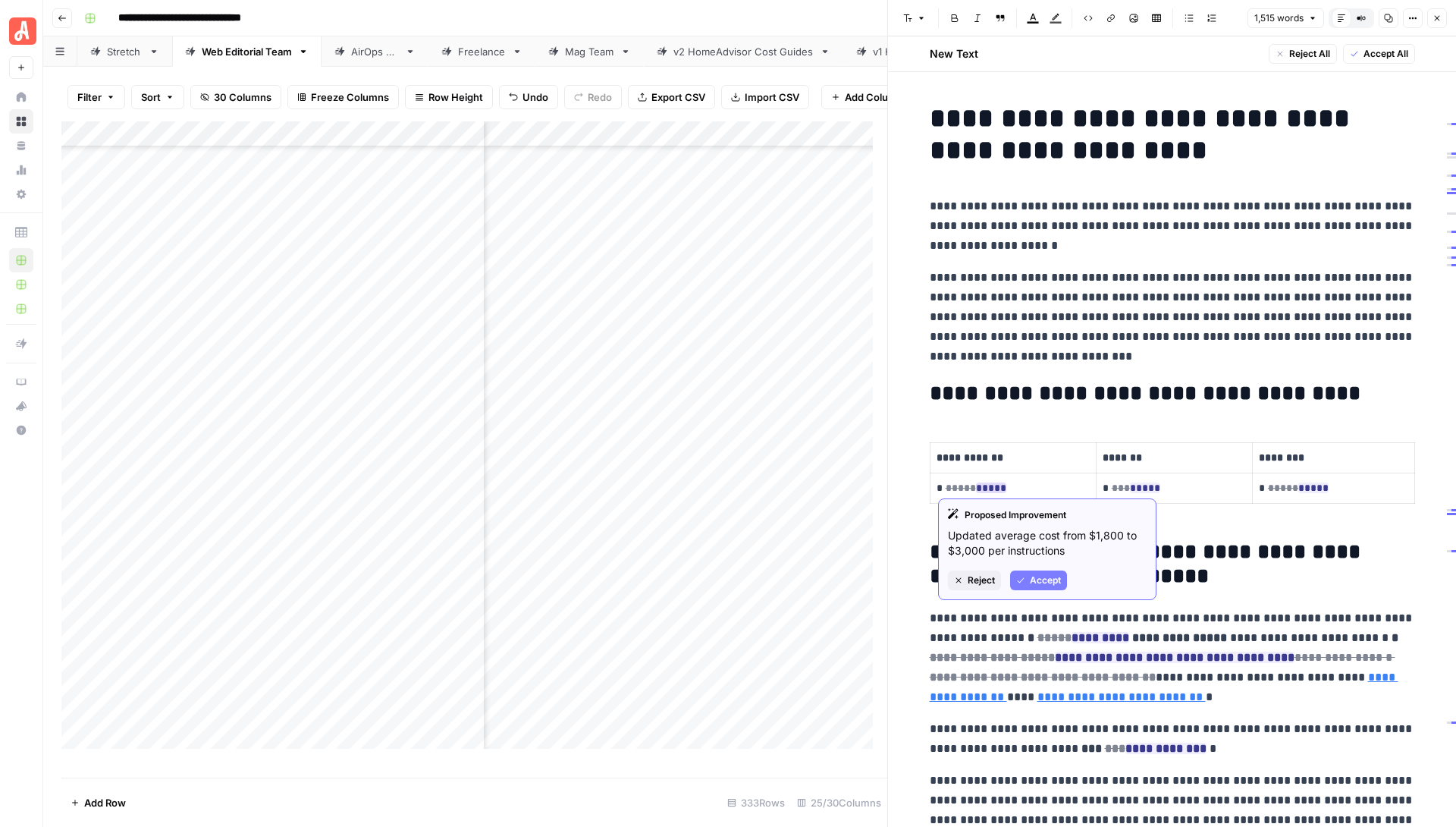 click on "Accept" at bounding box center (1045, 580) 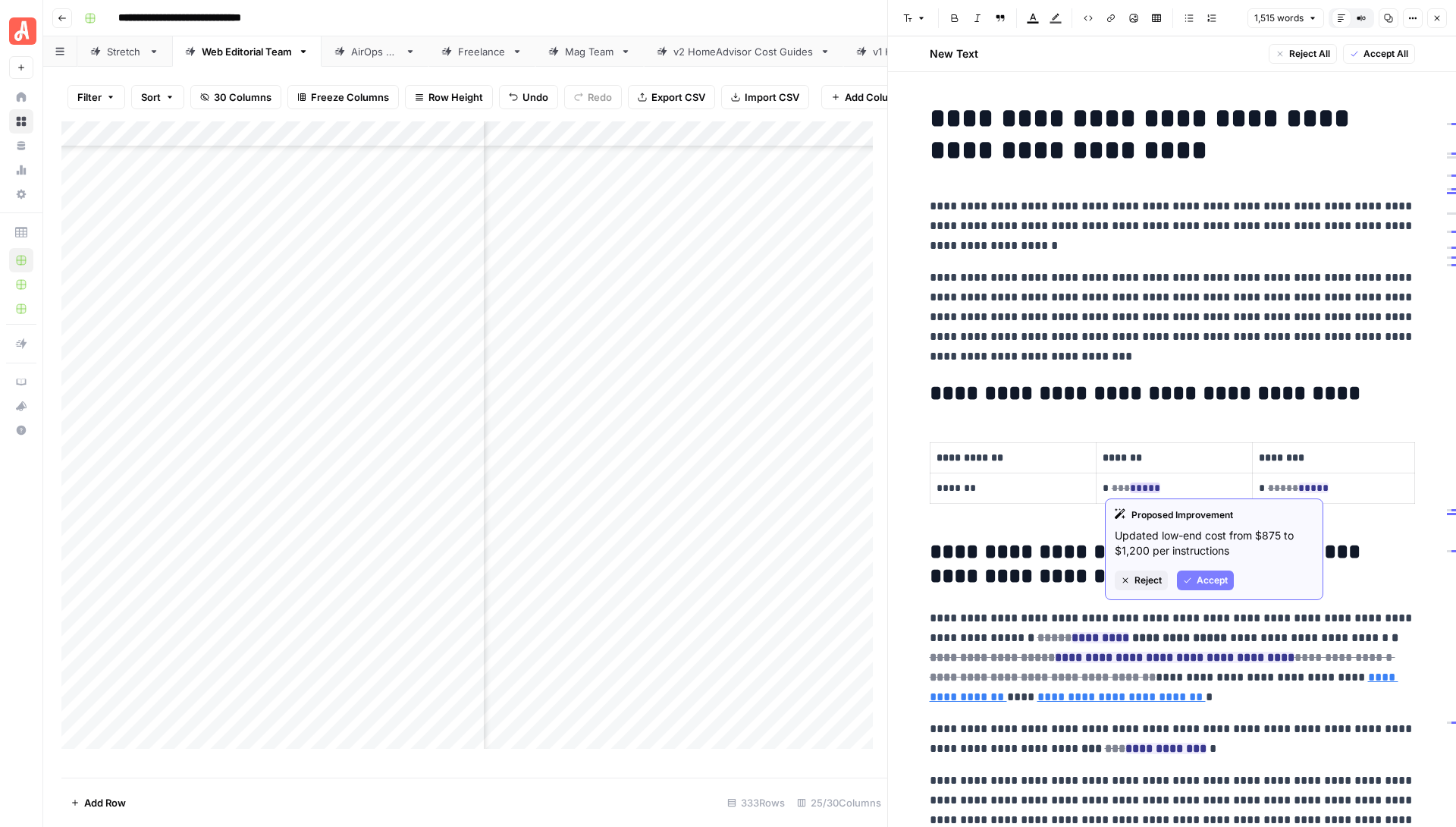 click on "Accept" at bounding box center [1212, 580] 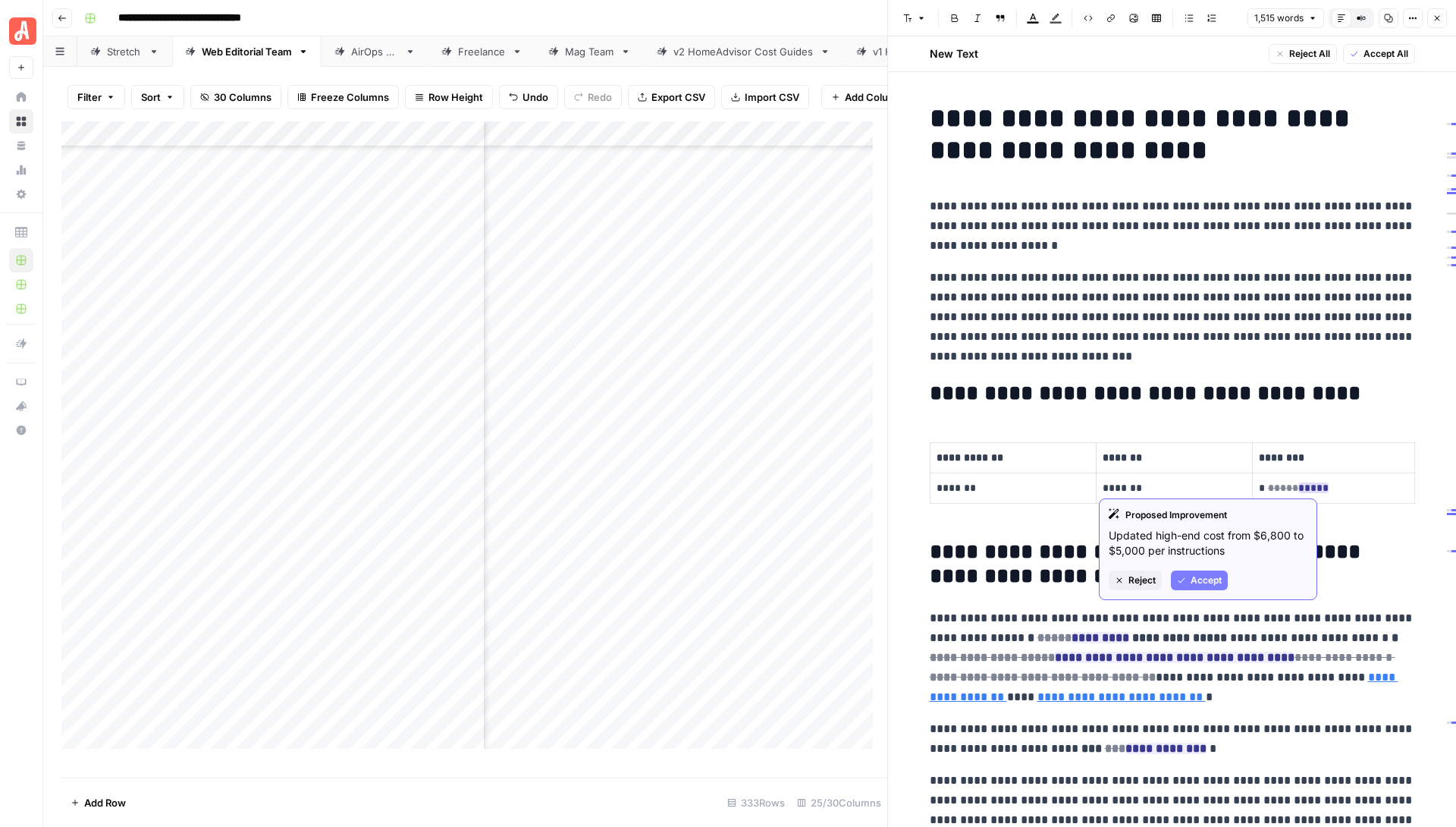 click on "Accept" at bounding box center (1206, 580) 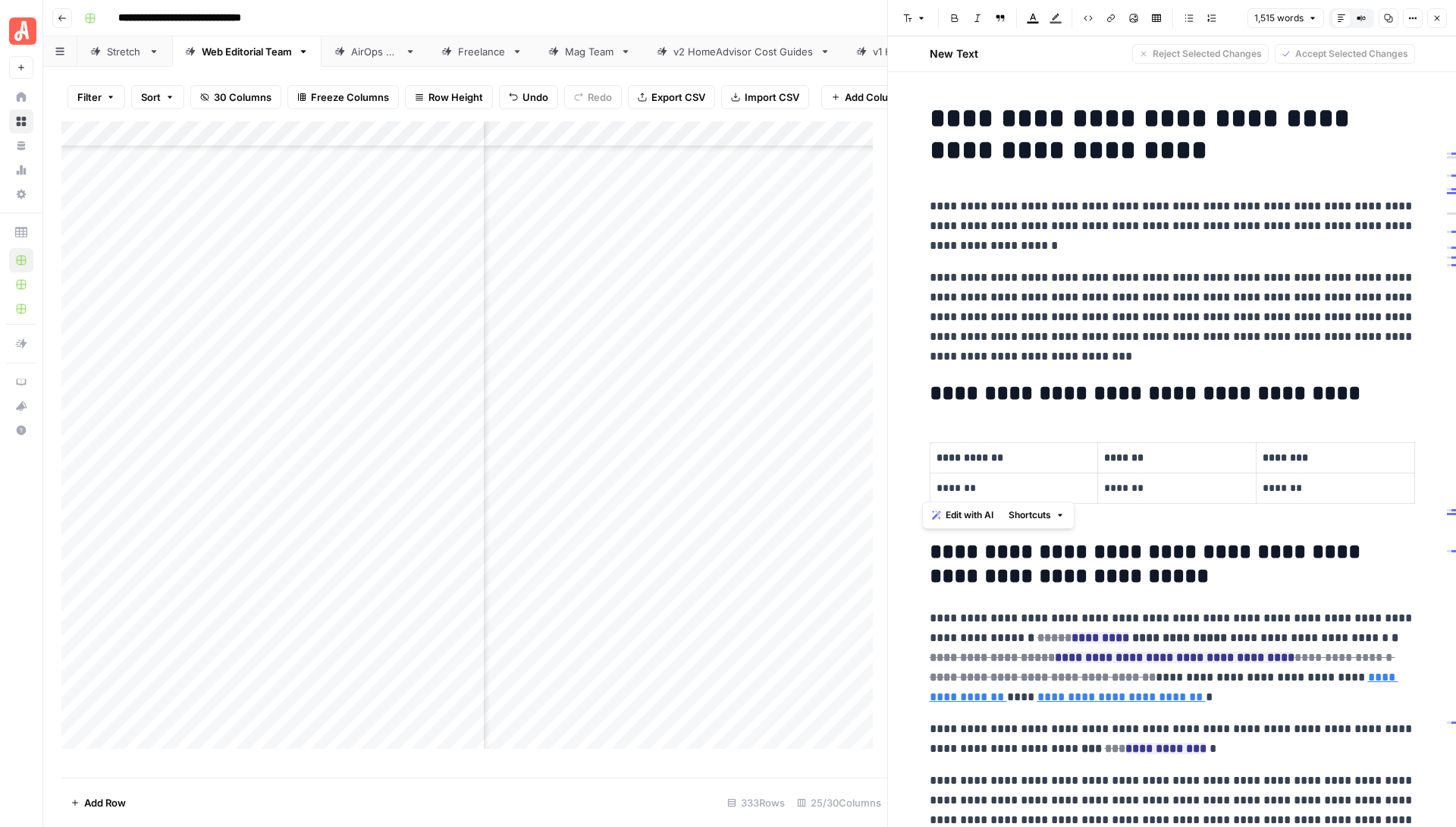 drag, startPoint x: 918, startPoint y: 386, endPoint x: 1401, endPoint y: 498, distance: 495.8155 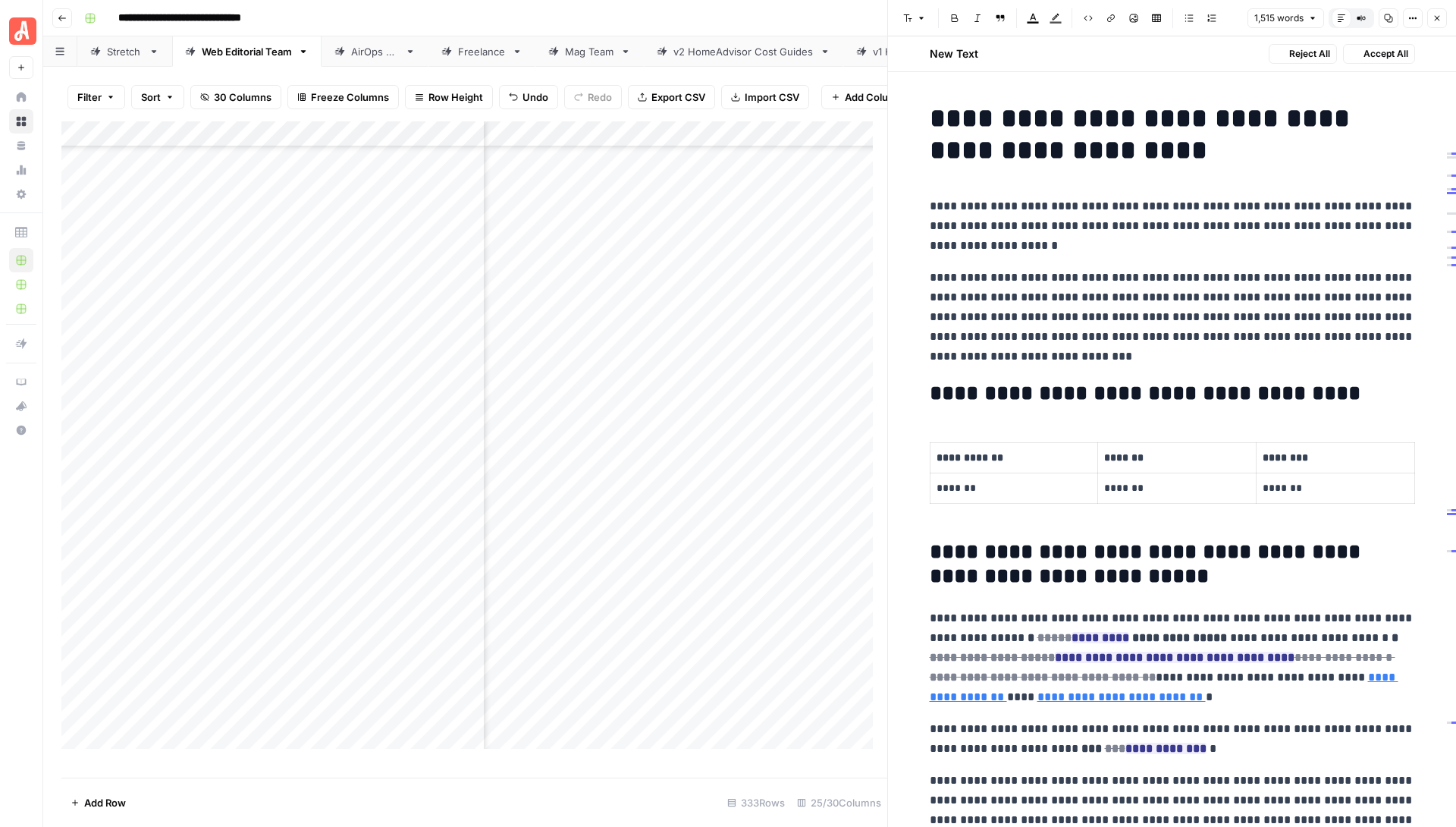 click on "**********" at bounding box center (1172, 658) 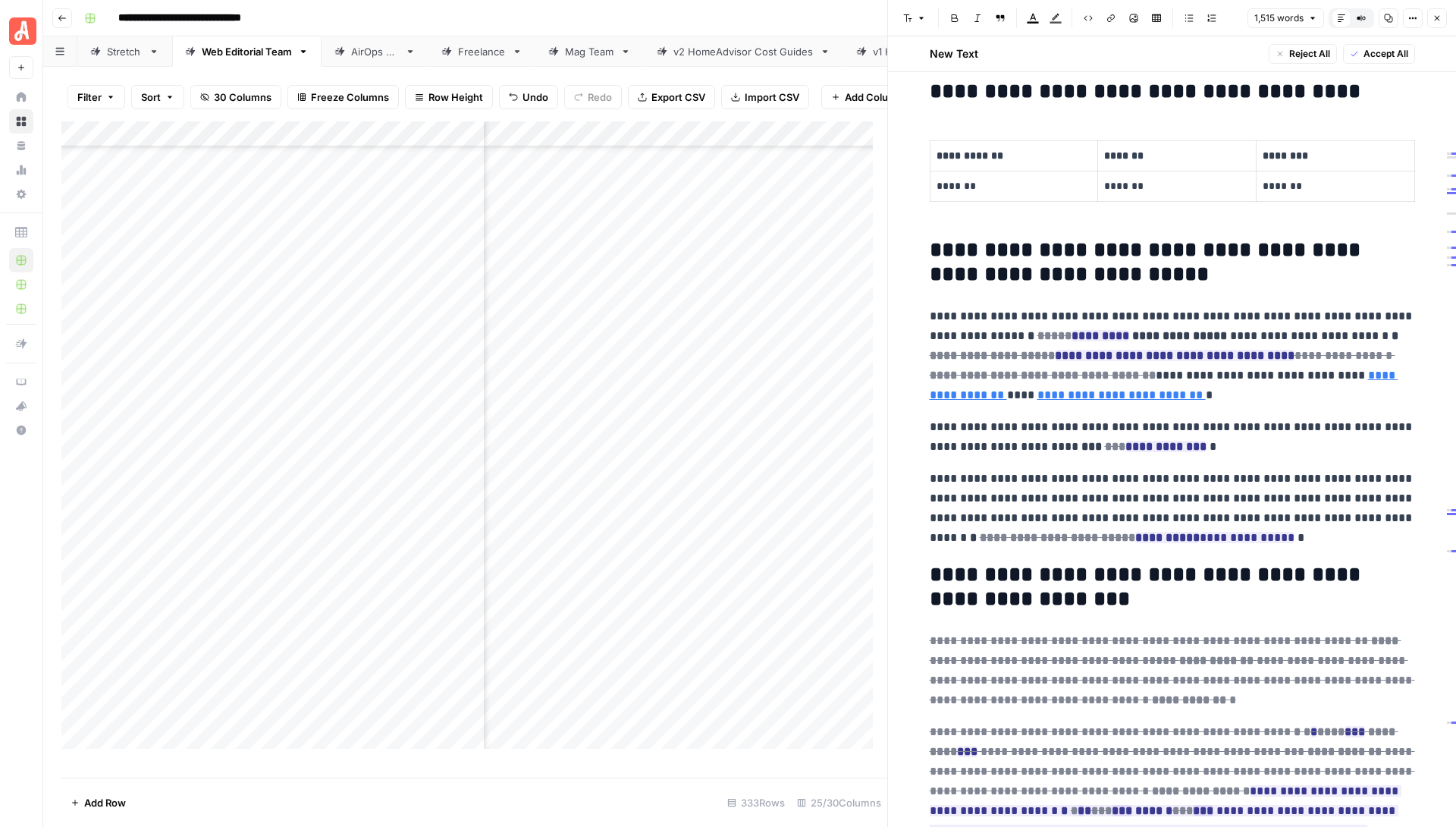 scroll, scrollTop: 303, scrollLeft: 0, axis: vertical 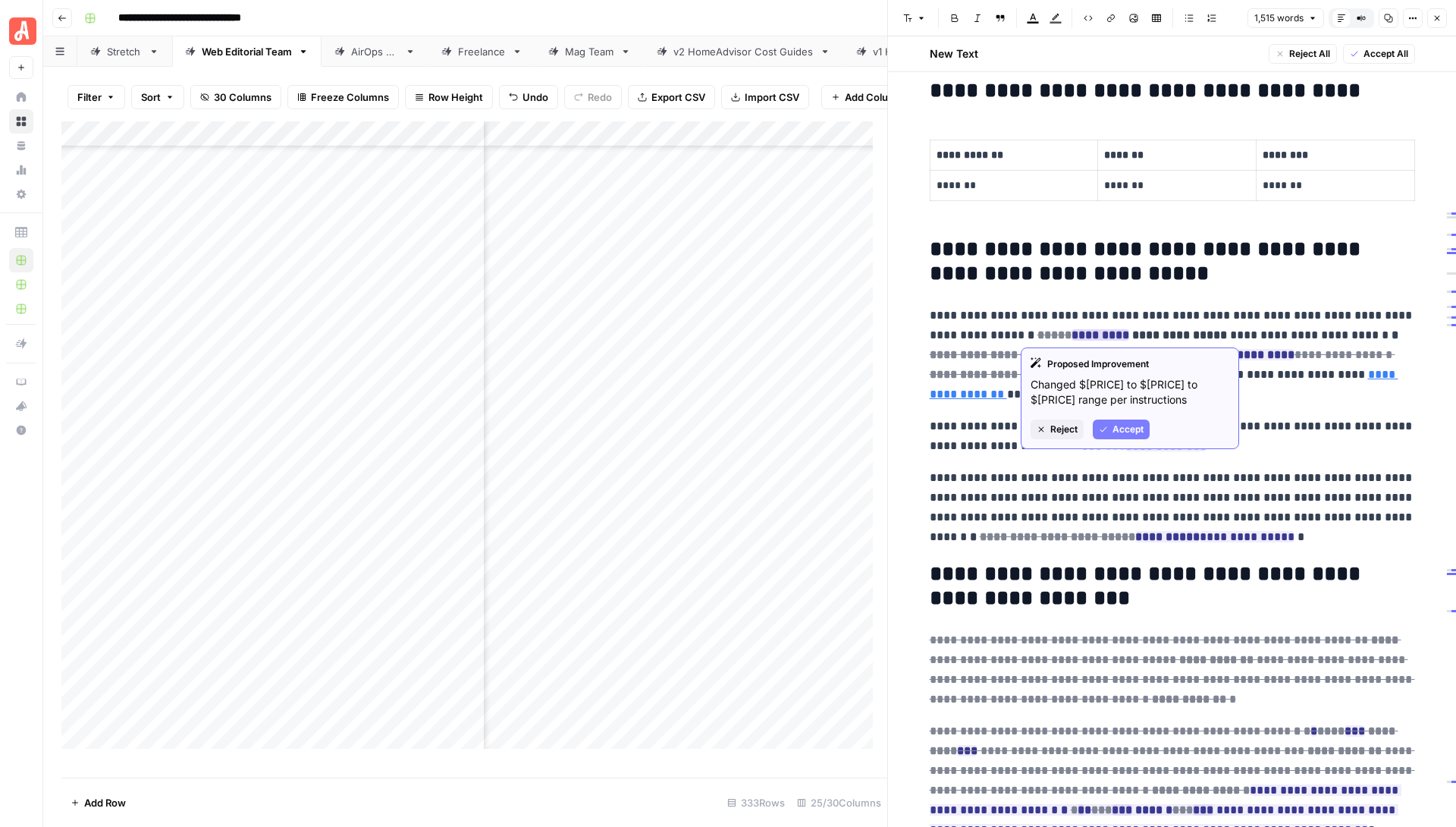 click on "Accept" at bounding box center [1128, 429] 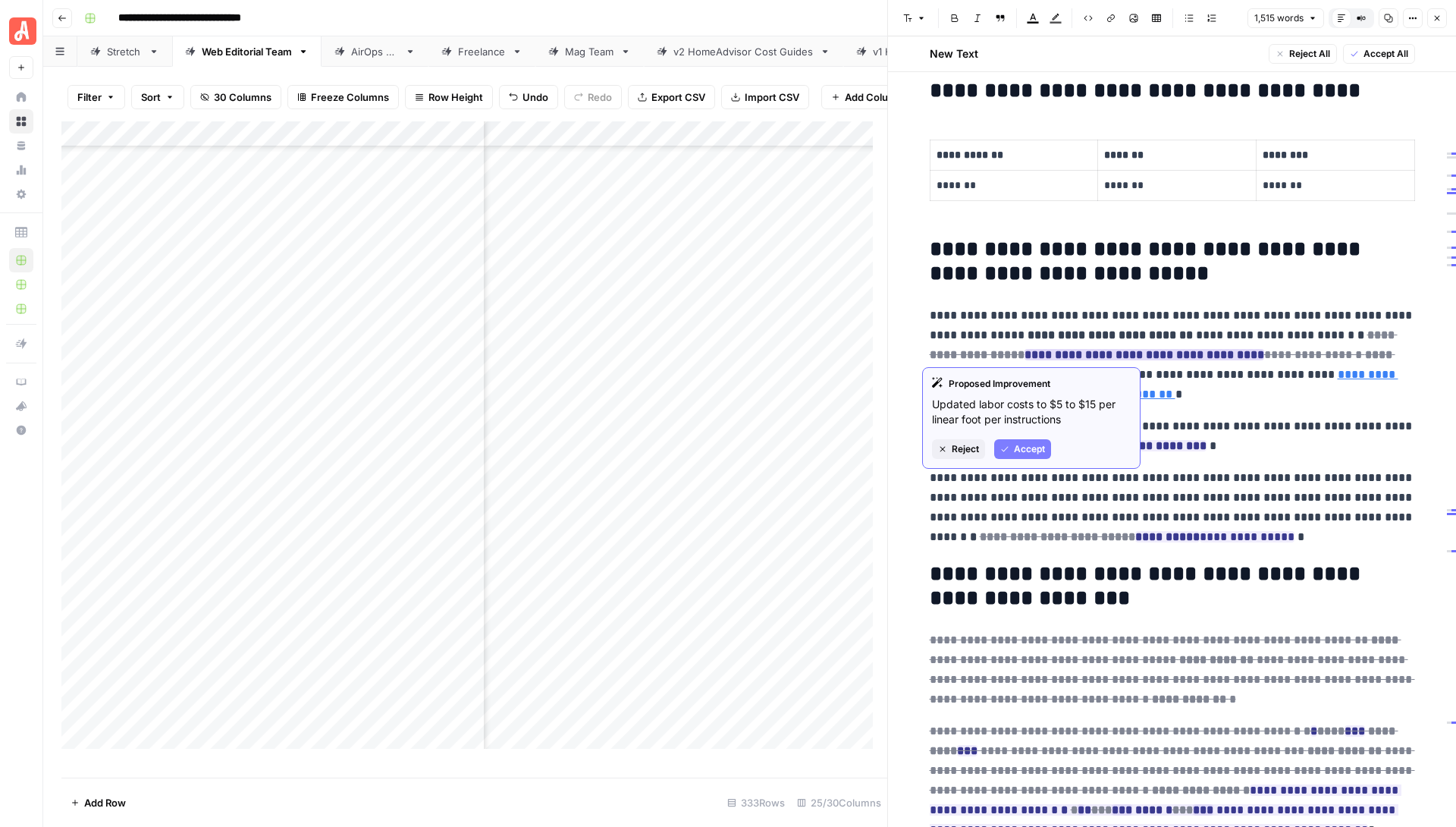 click on "Accept" at bounding box center (1029, 449) 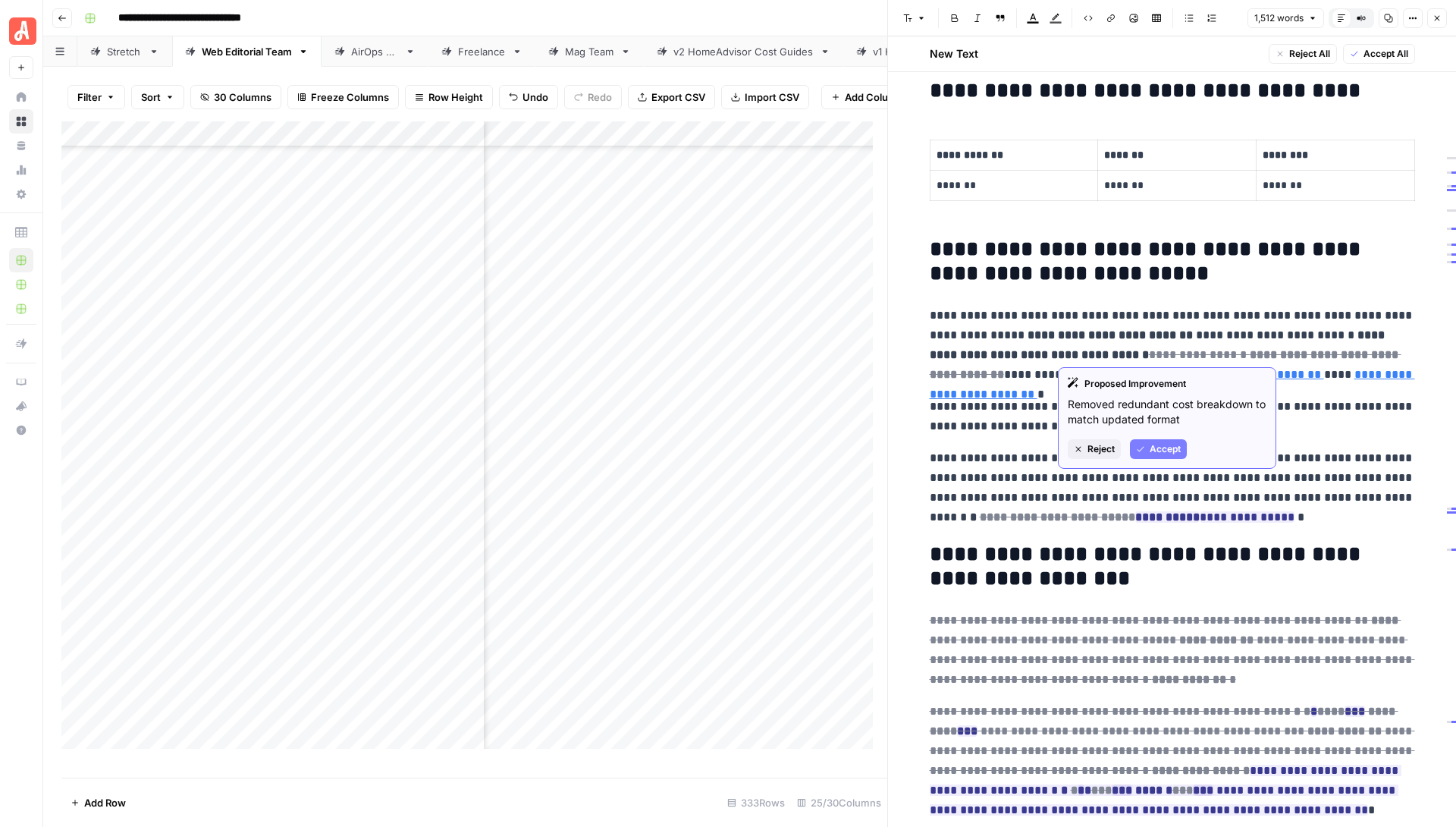 click on "Accept" at bounding box center (1165, 449) 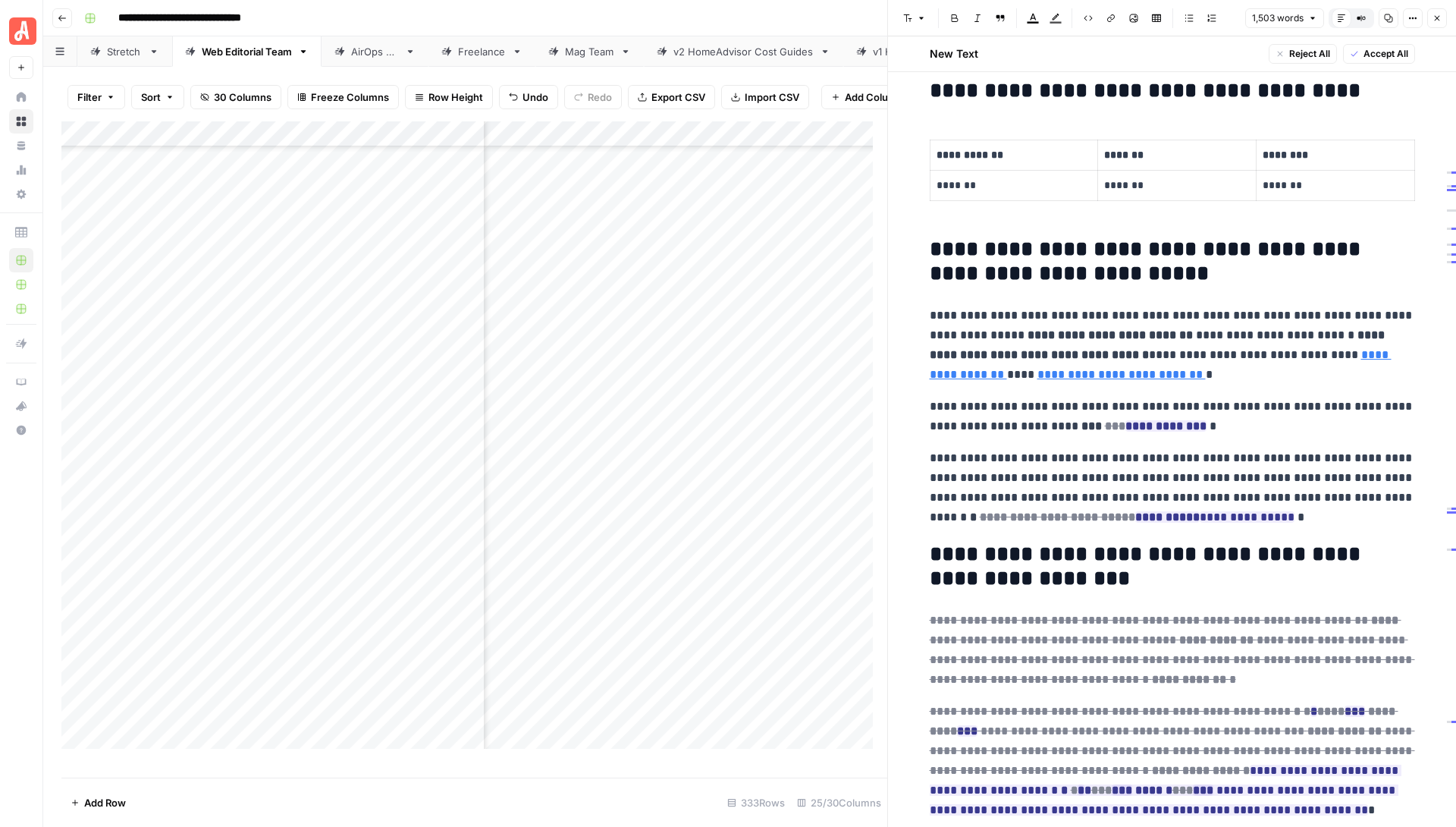 click on "**********" at bounding box center (1159, 344) 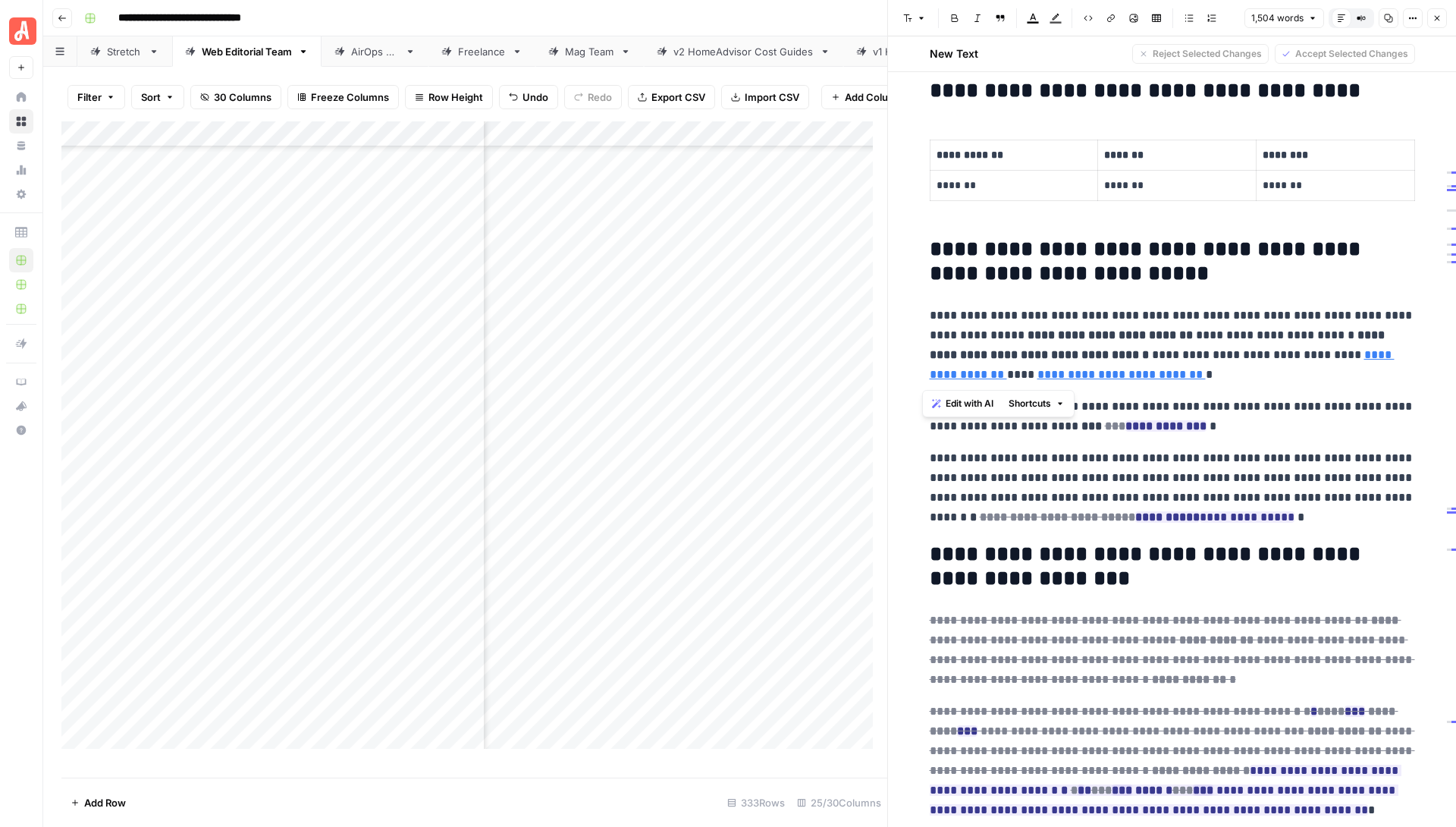 drag, startPoint x: 1127, startPoint y: 381, endPoint x: 924, endPoint y: 318, distance: 212.55117 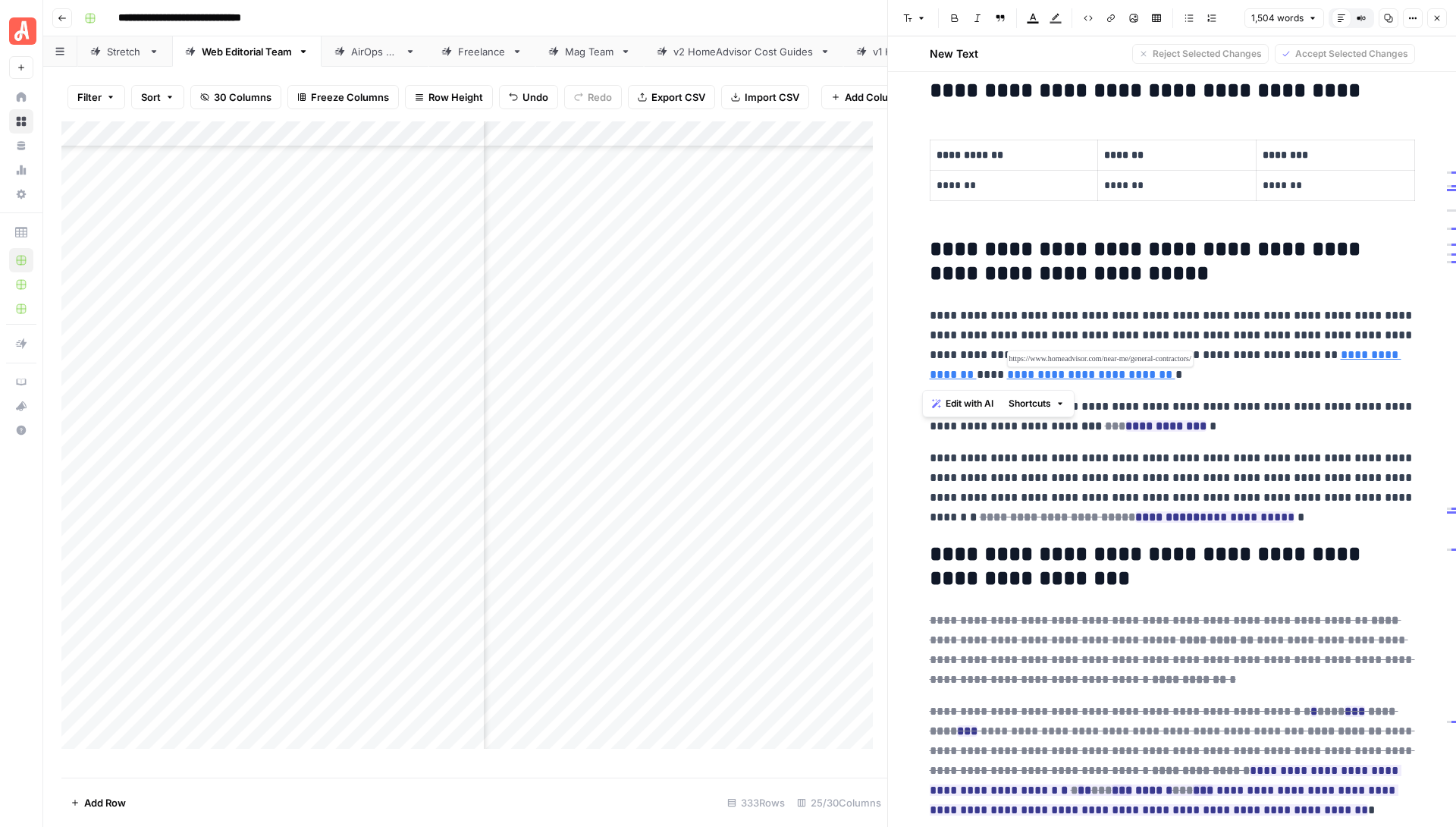 click on "**********" at bounding box center (1091, 374) 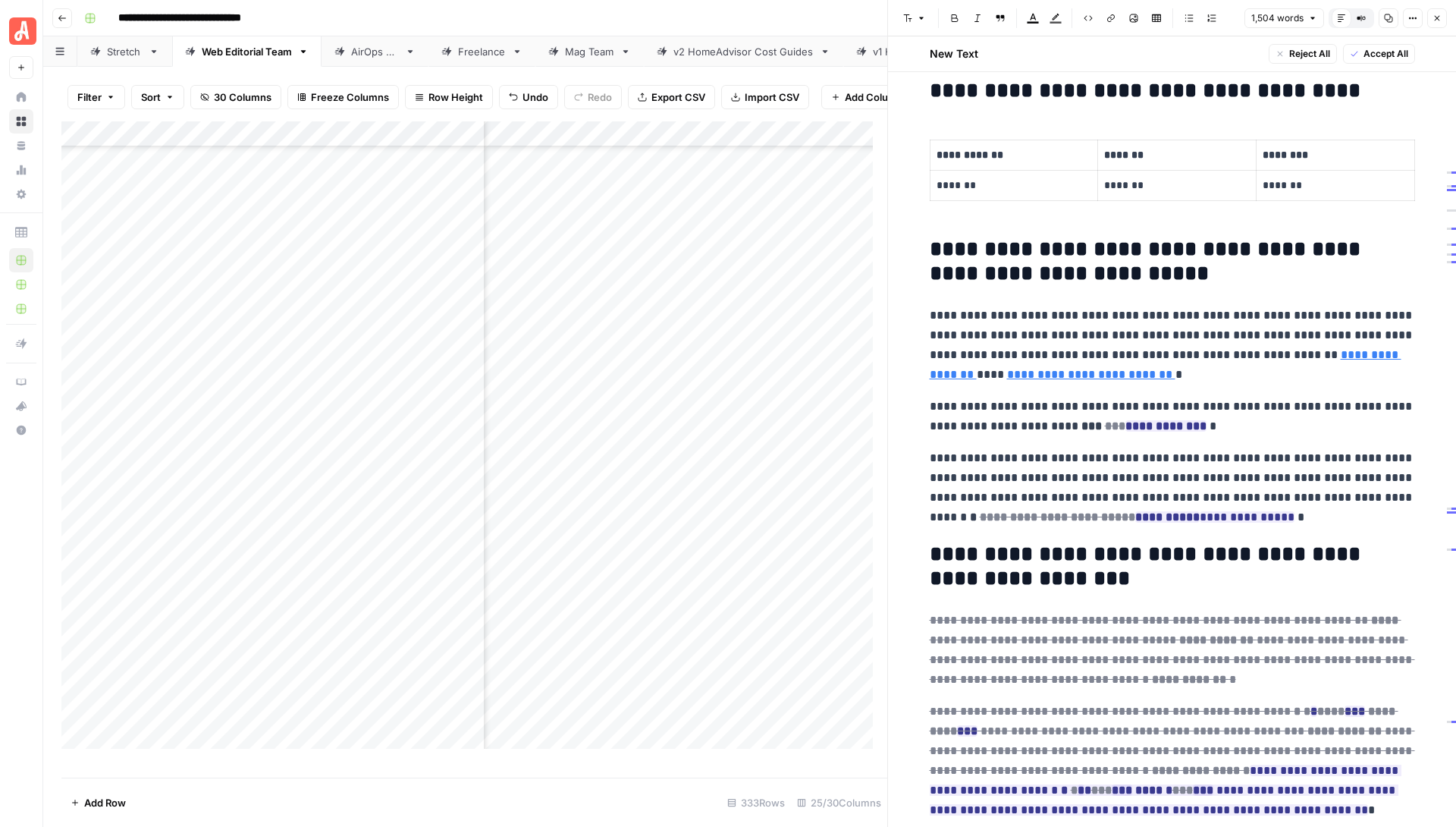 click on "**********" at bounding box center (1172, 345) 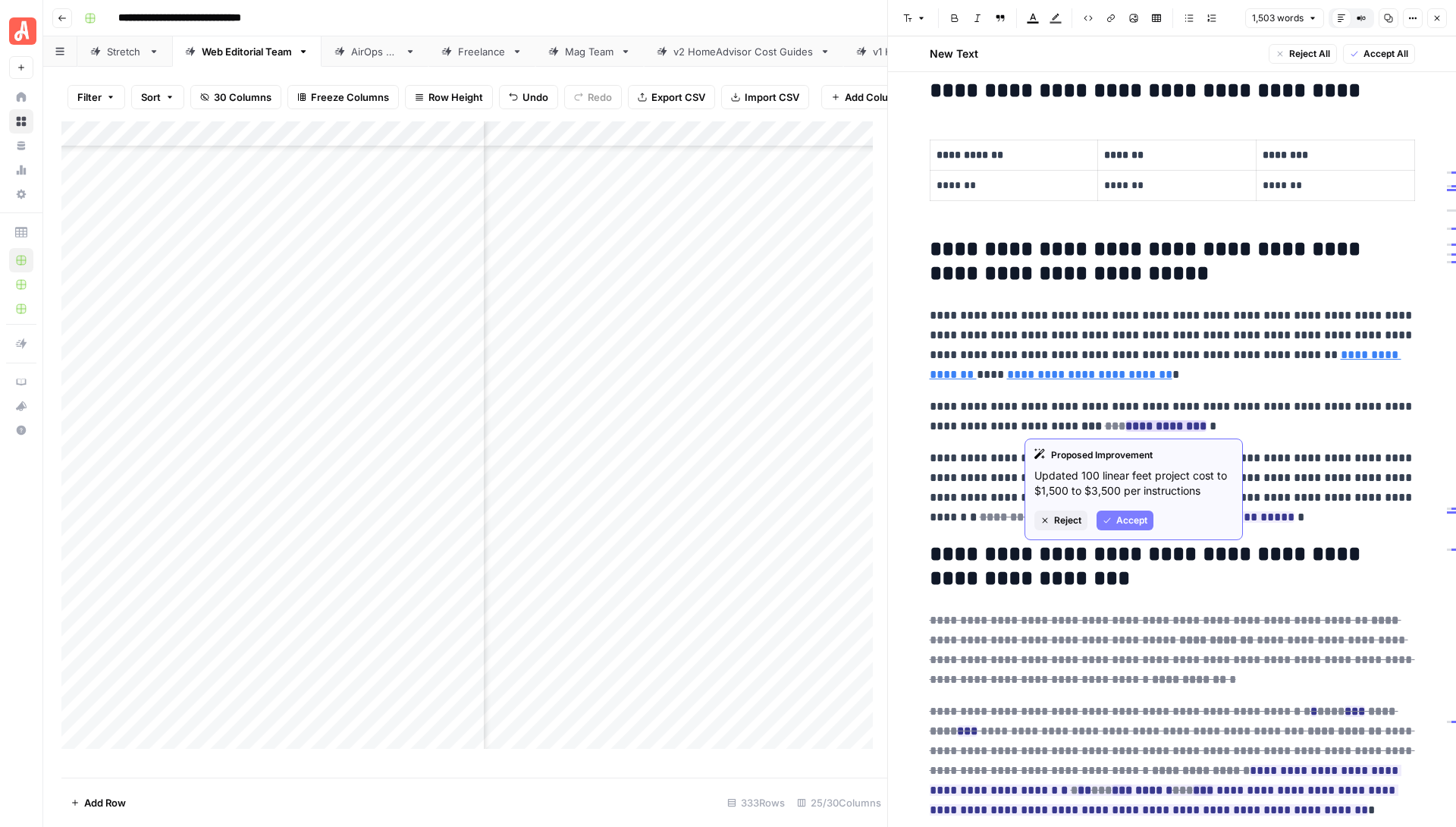 click on "Accept" at bounding box center (1125, 520) 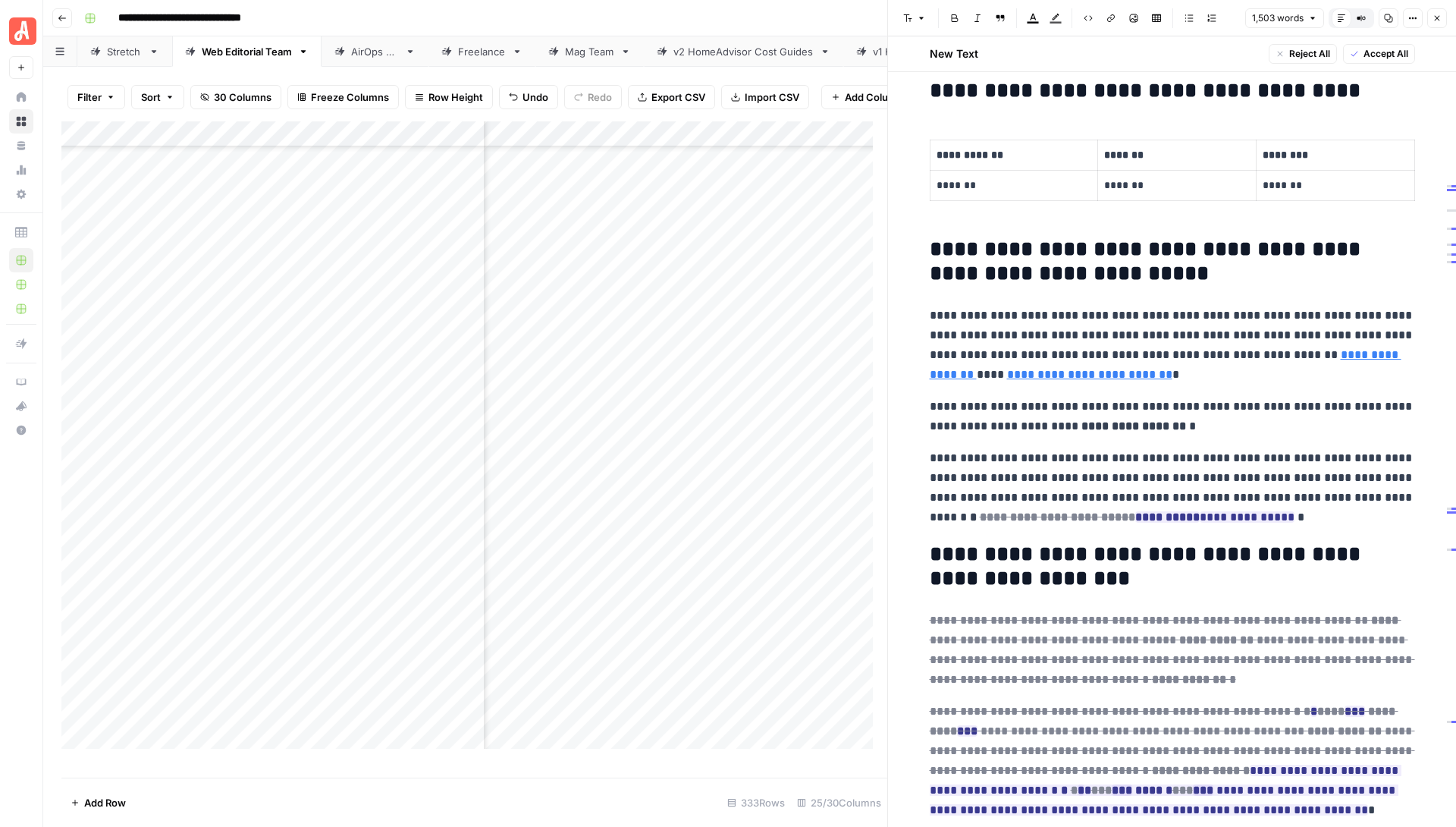 click on "**********" at bounding box center (1134, 426) 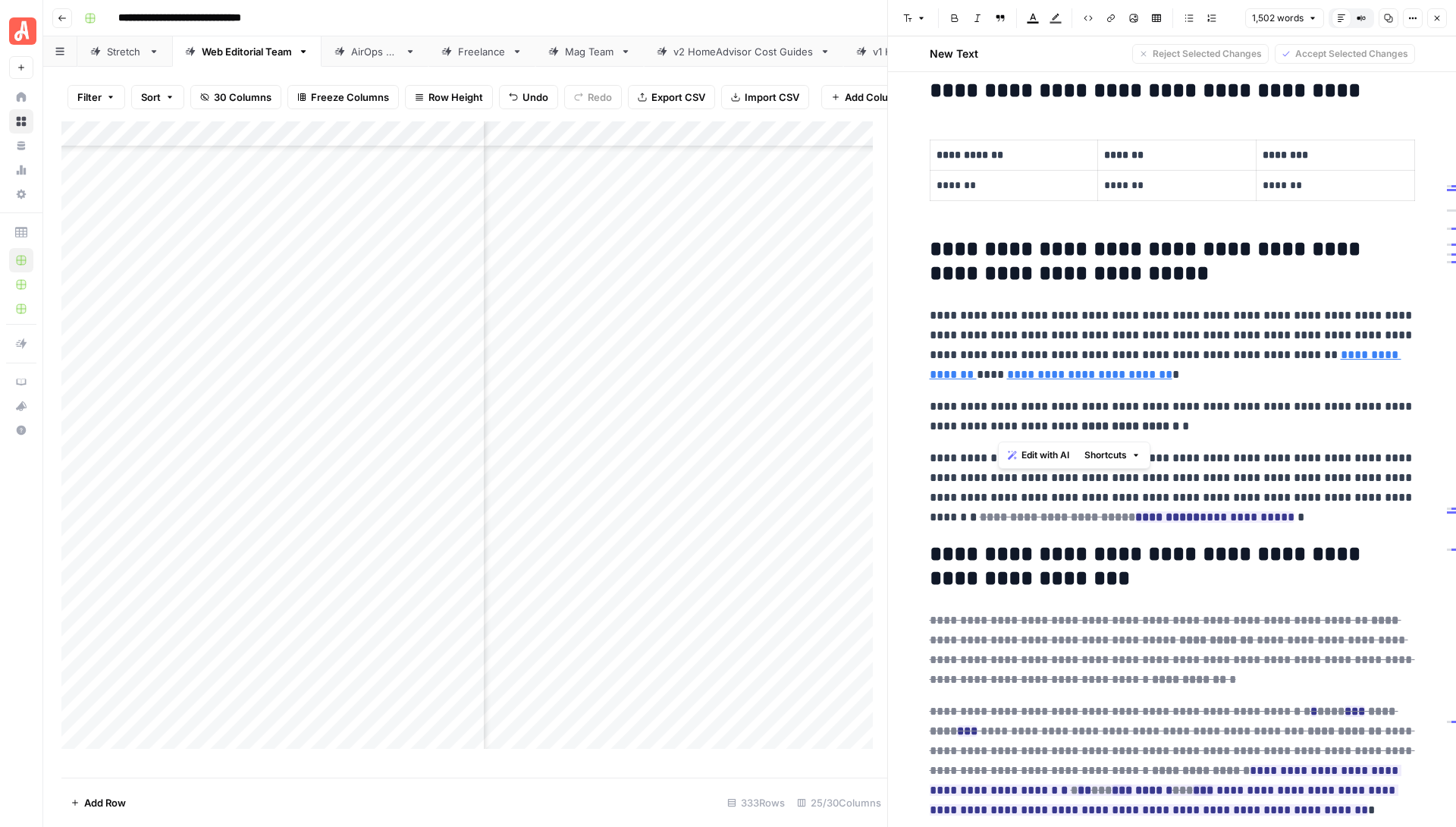 drag, startPoint x: 1121, startPoint y: 423, endPoint x: 997, endPoint y: 421, distance: 124.01613 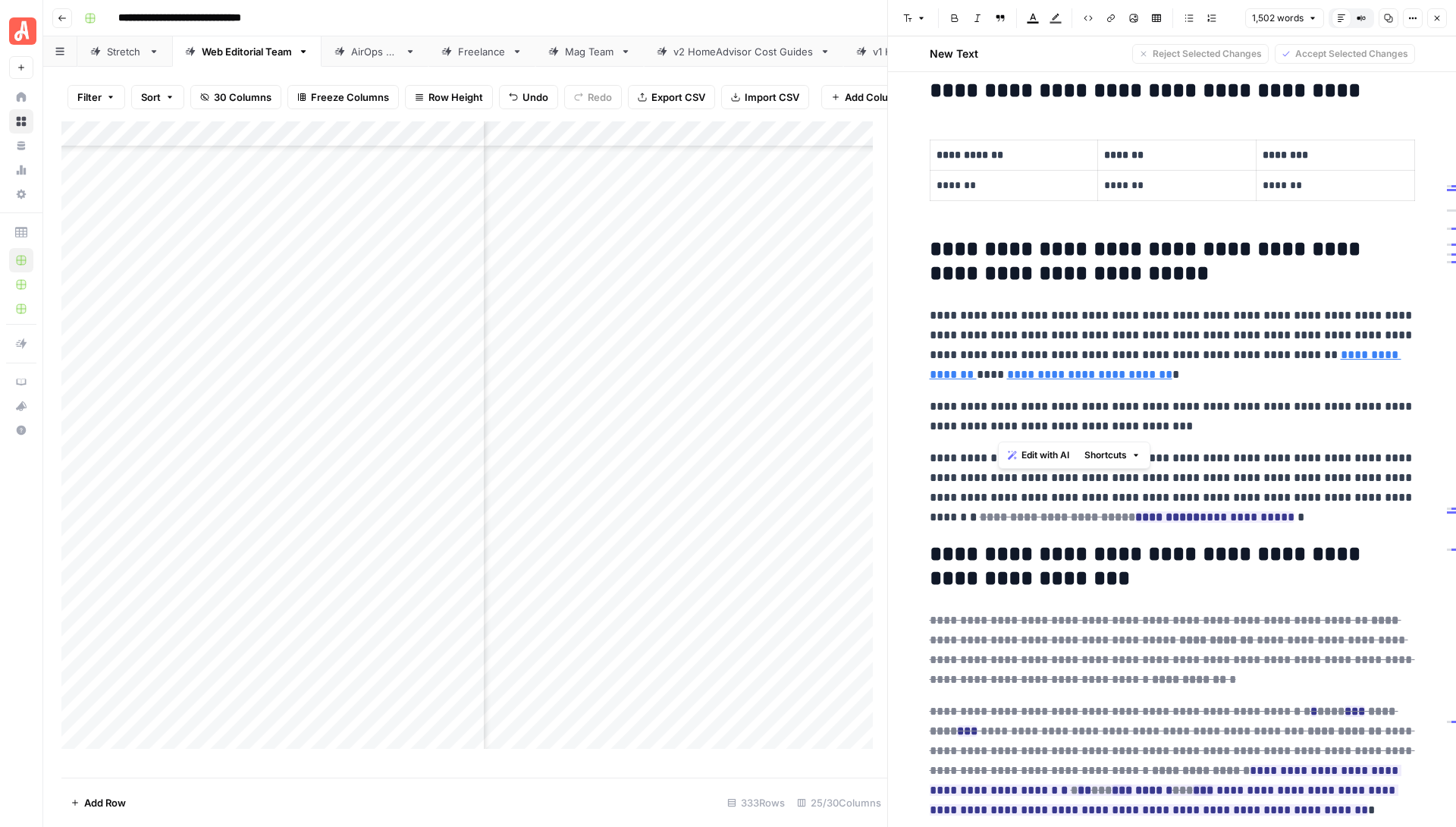 click on "**********" at bounding box center [1172, 417] 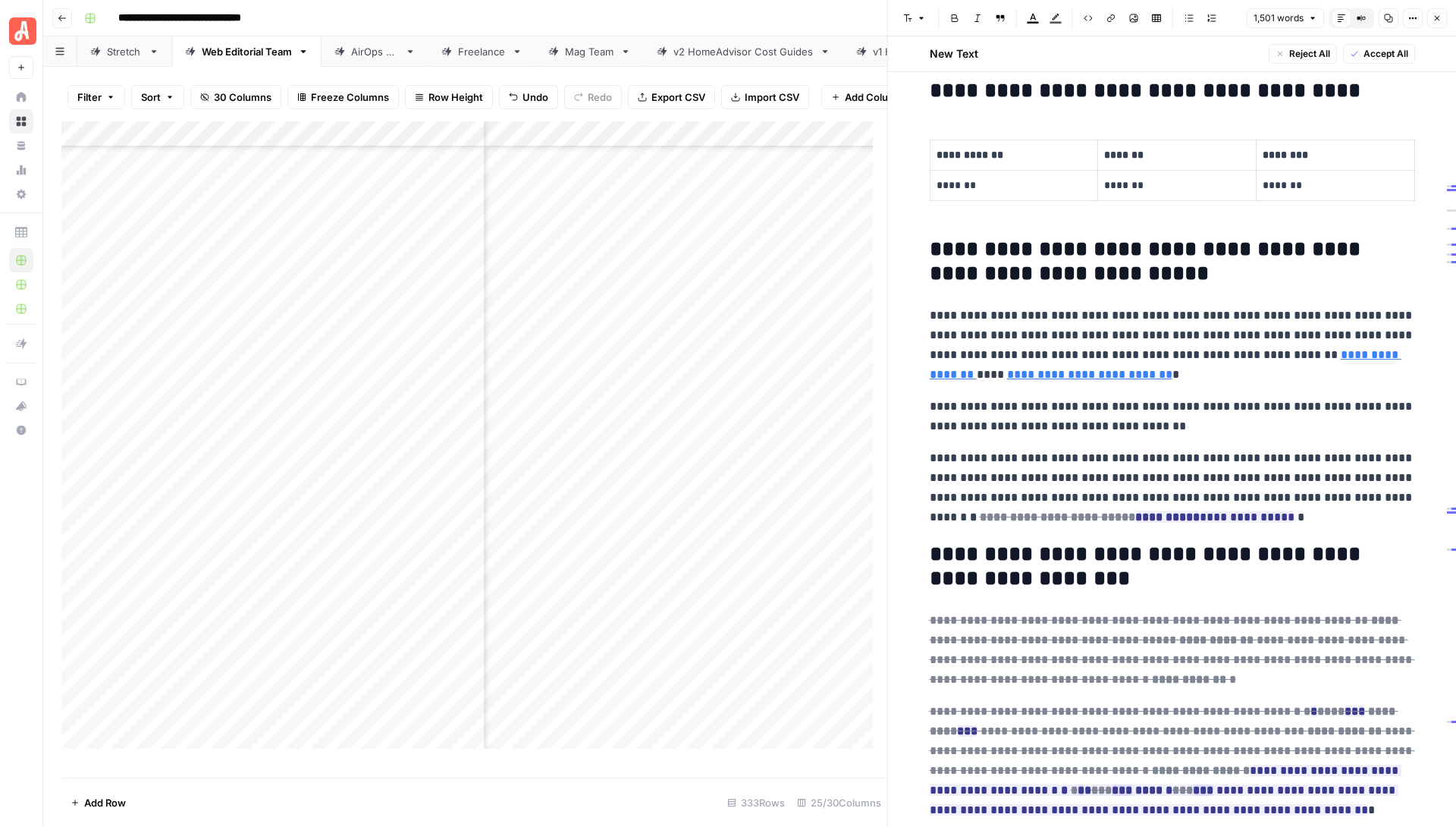 click on "**********" at bounding box center [1172, 345] 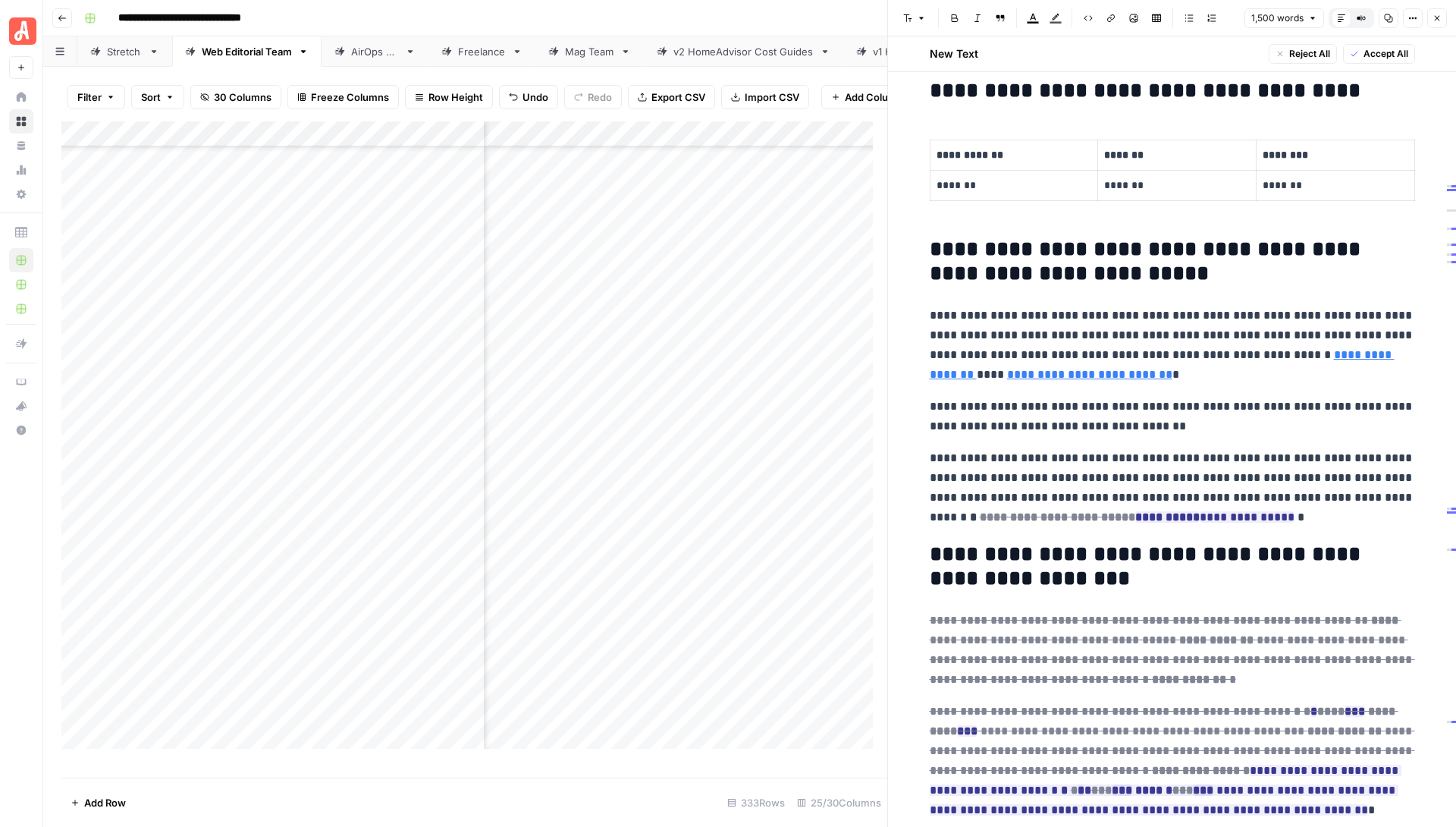 click on "**********" at bounding box center [1172, 417] 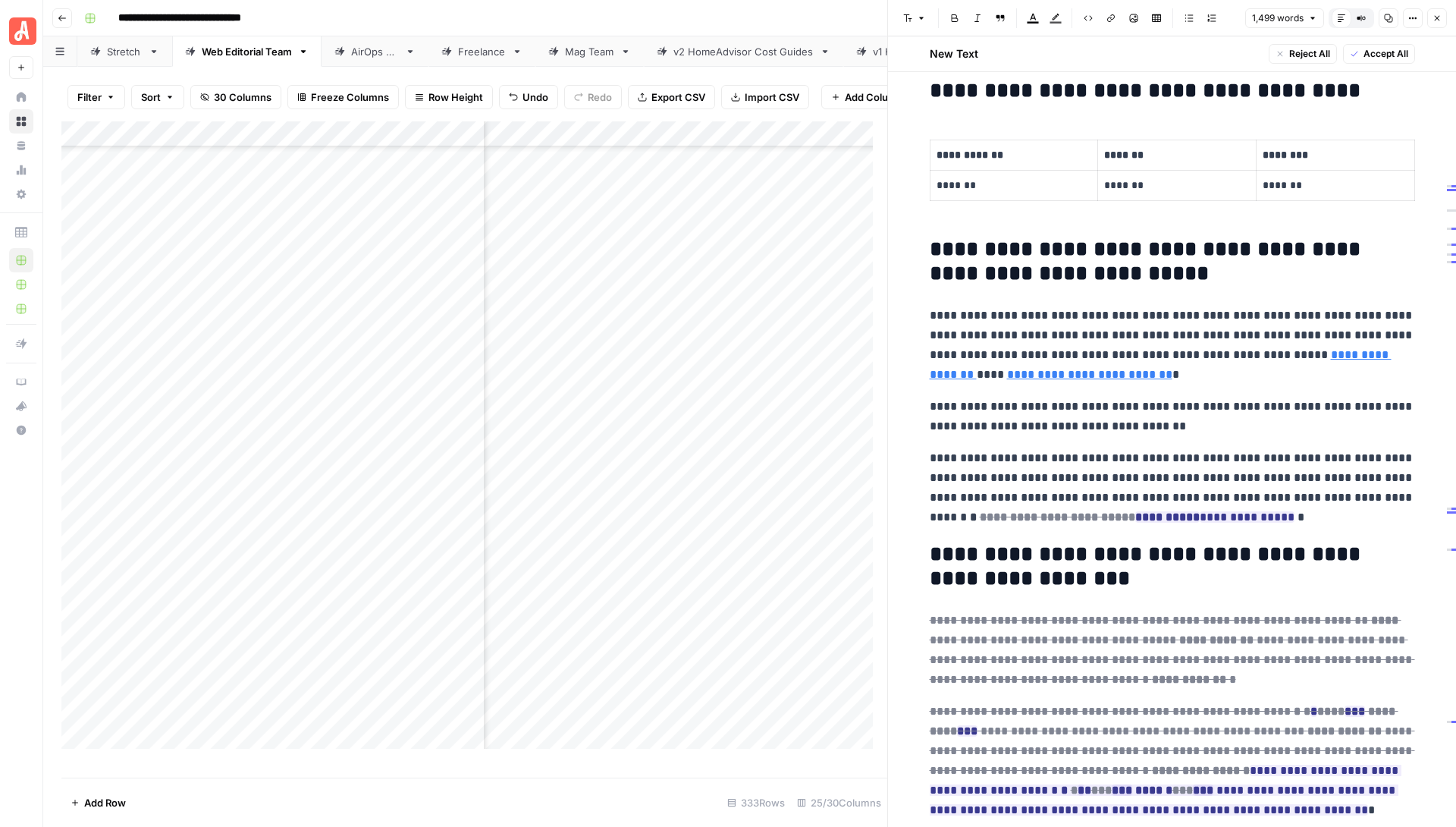 click on "**********" at bounding box center [1172, 345] 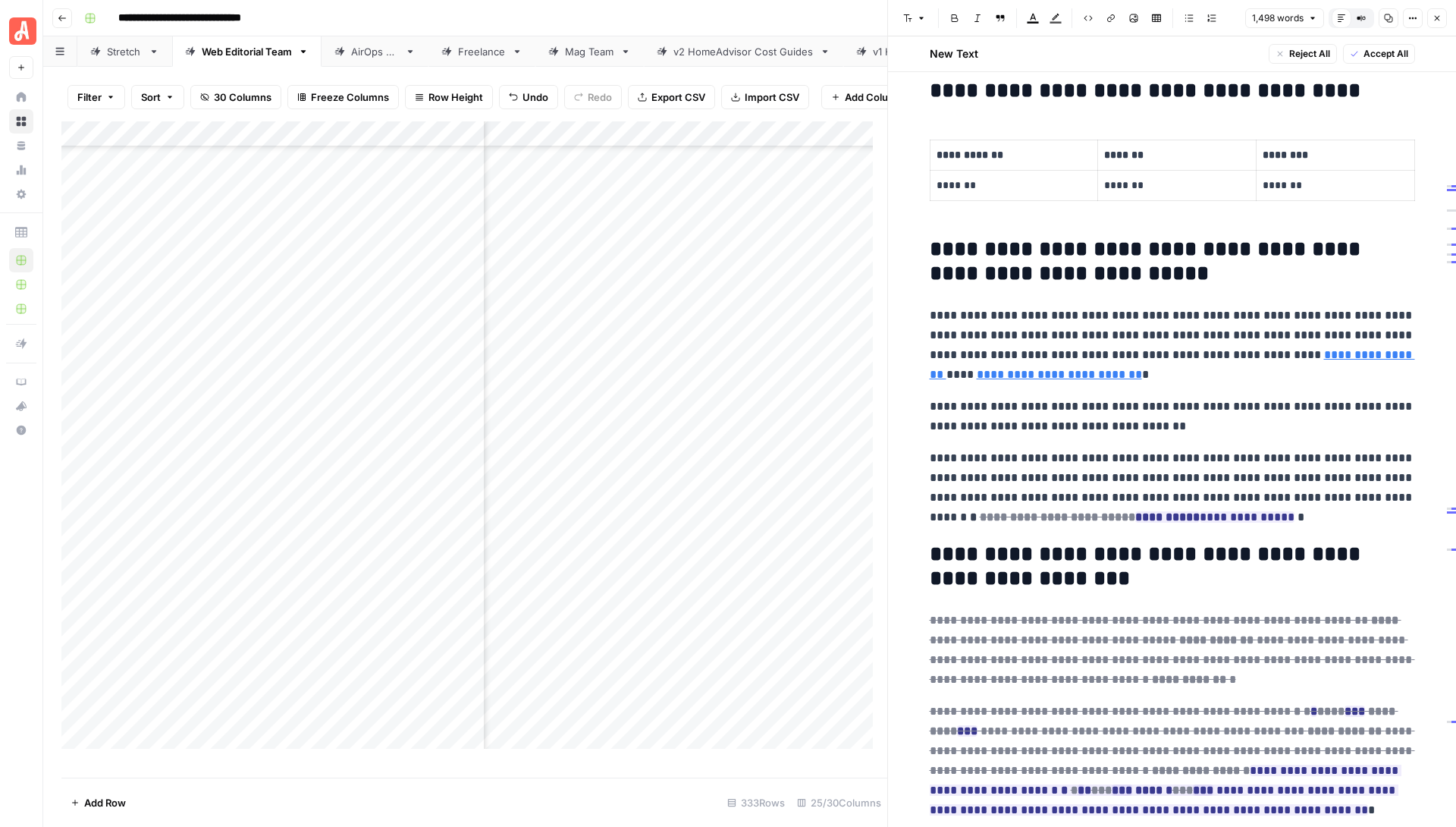 click on "**********" at bounding box center [1172, 488] 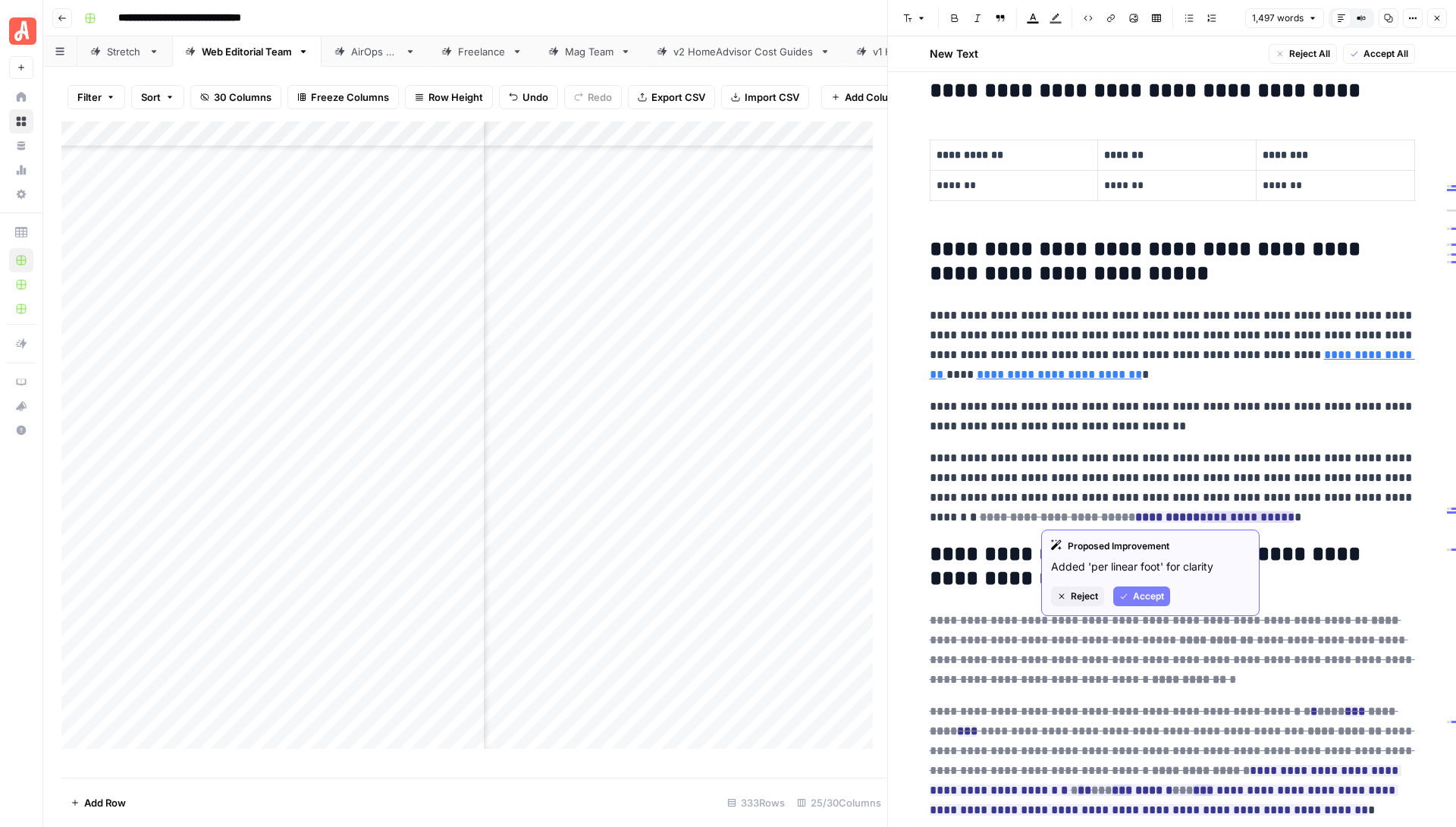 click on "Accept" at bounding box center [1141, 596] 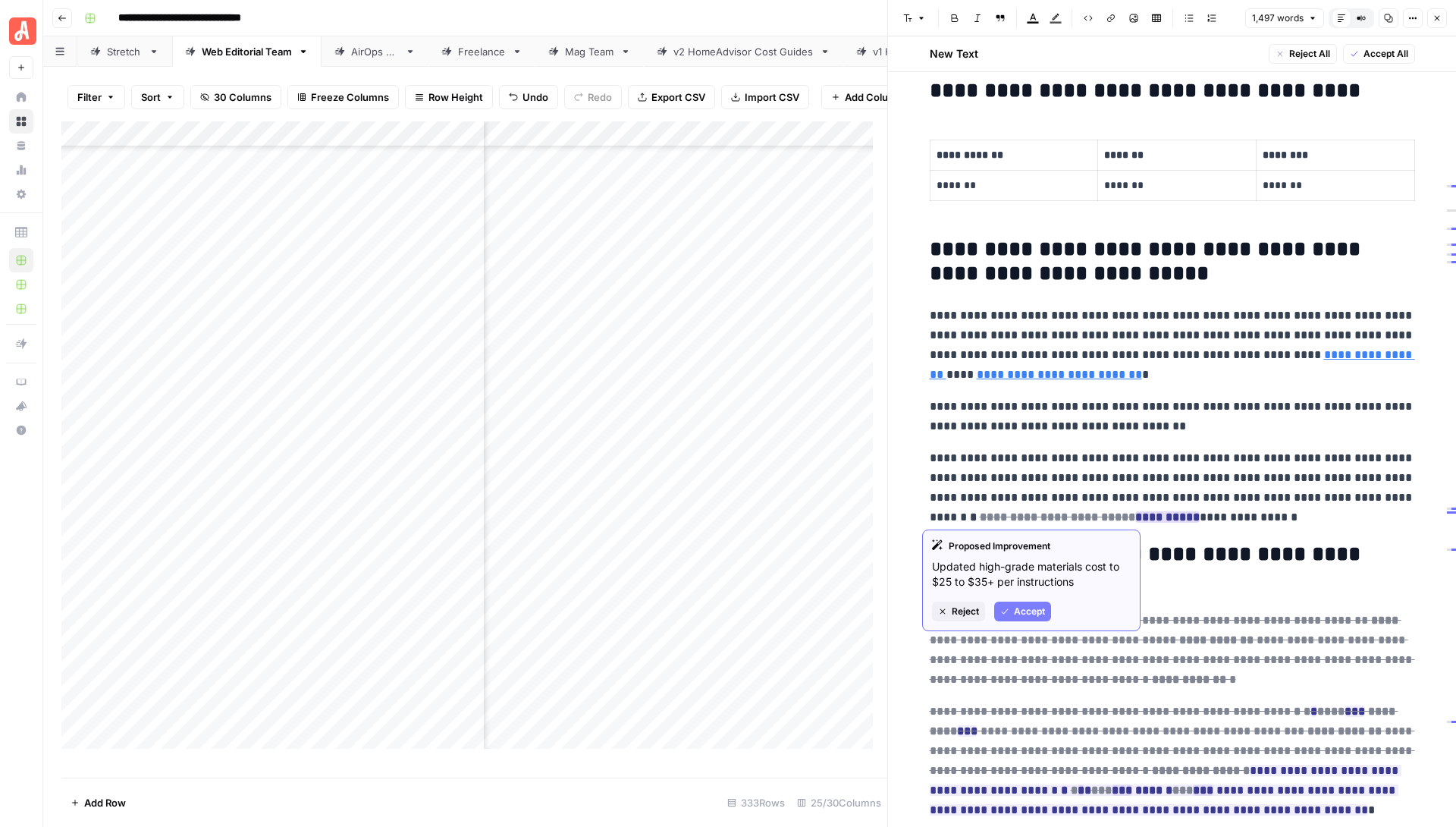 click on "Accept" at bounding box center (1029, 612) 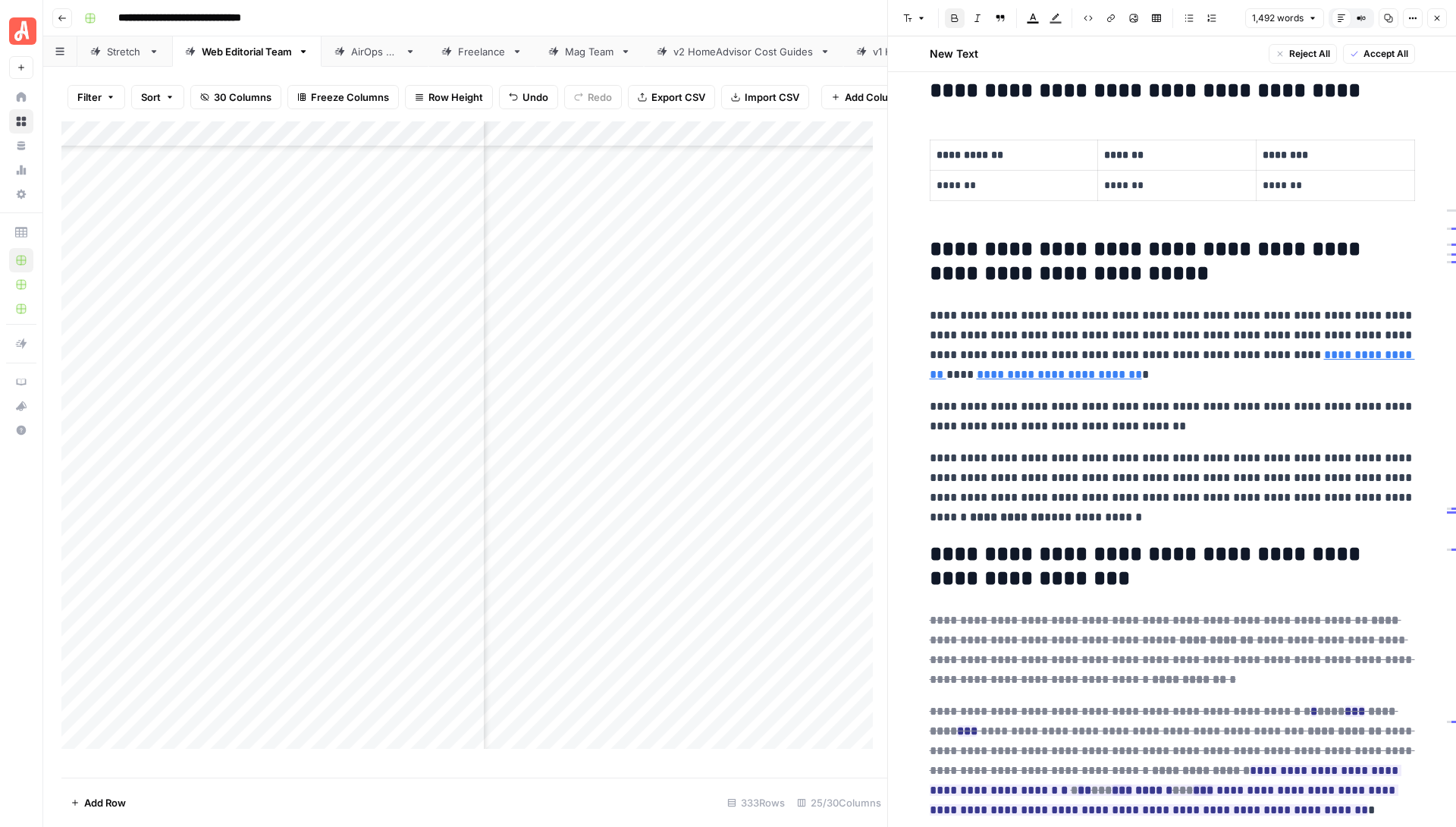 click on "**********" at bounding box center (1172, 488) 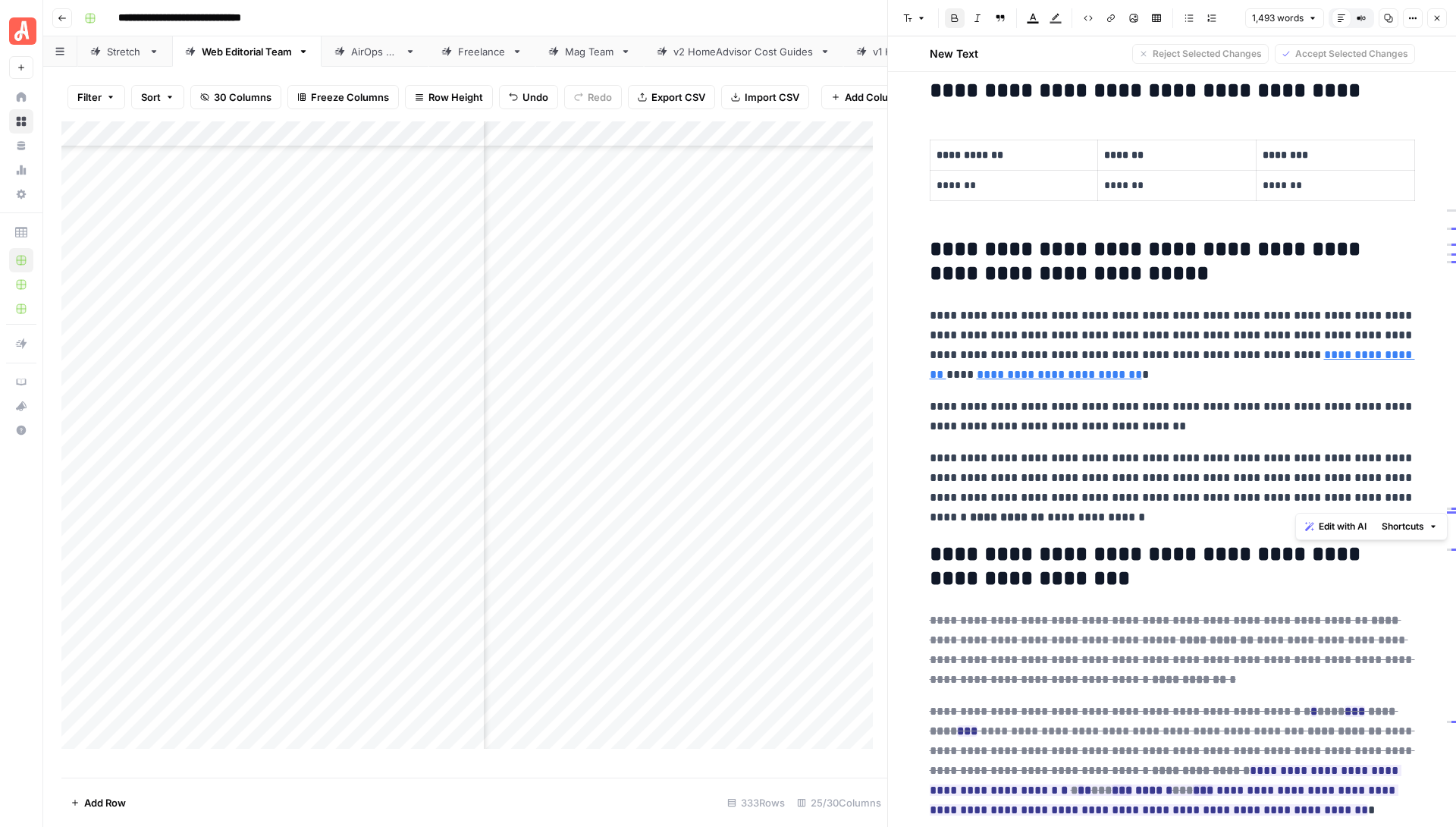 drag, startPoint x: 1309, startPoint y: 498, endPoint x: 1380, endPoint y: 505, distance: 71.34424 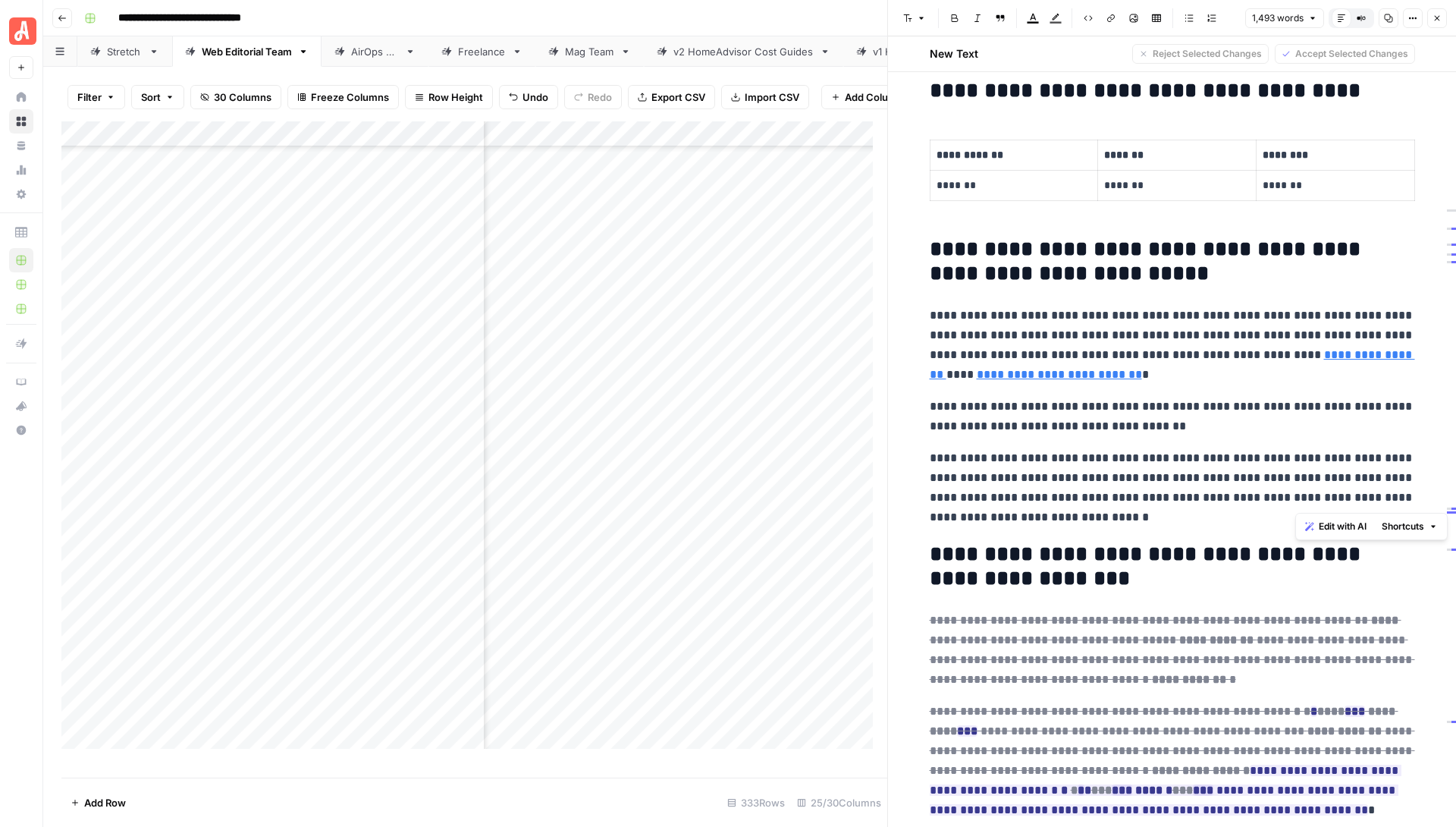 click on "**********" at bounding box center [1172, 488] 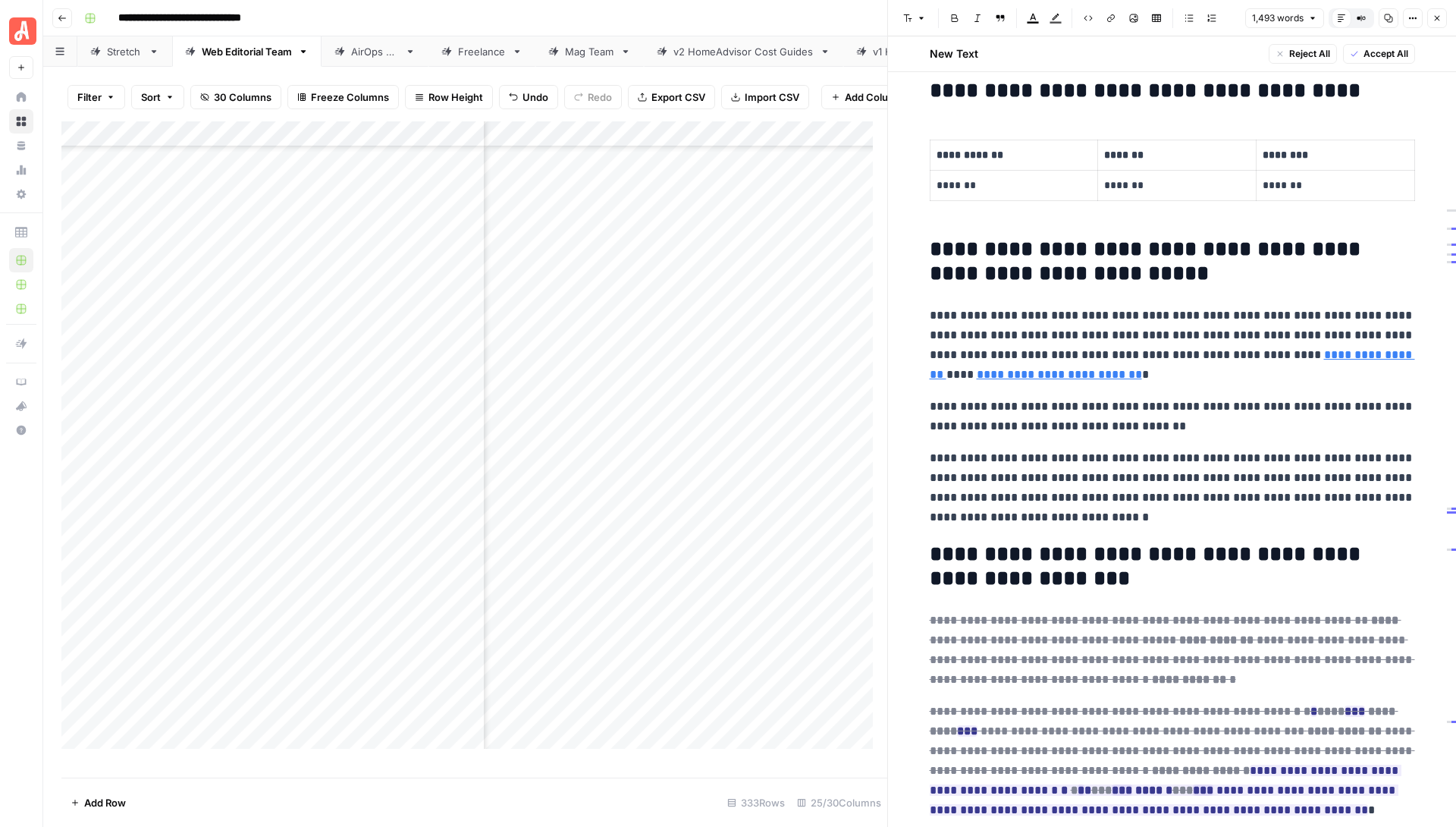 click on "**********" at bounding box center [1172, 488] 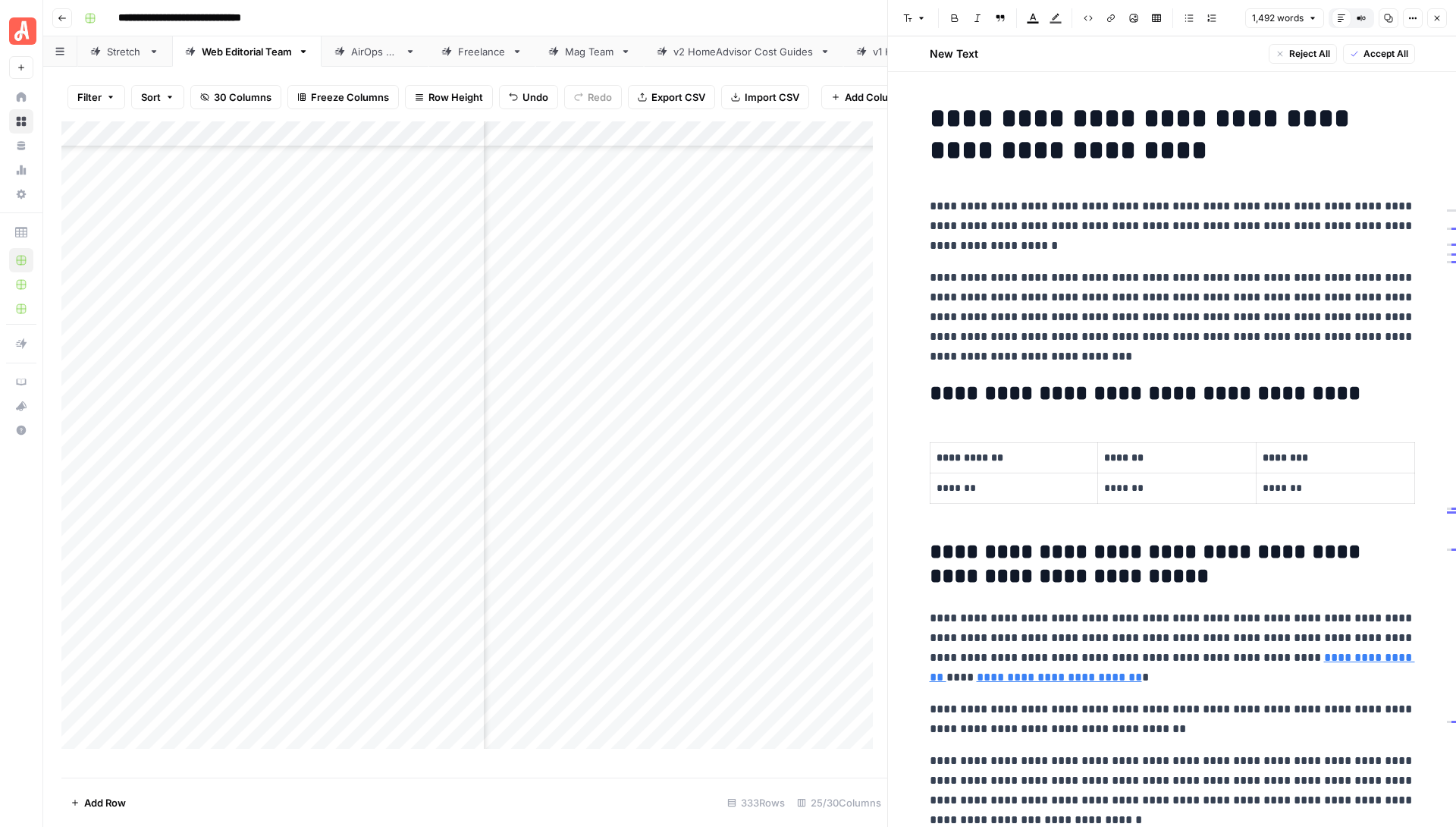 scroll, scrollTop: 0, scrollLeft: 0, axis: both 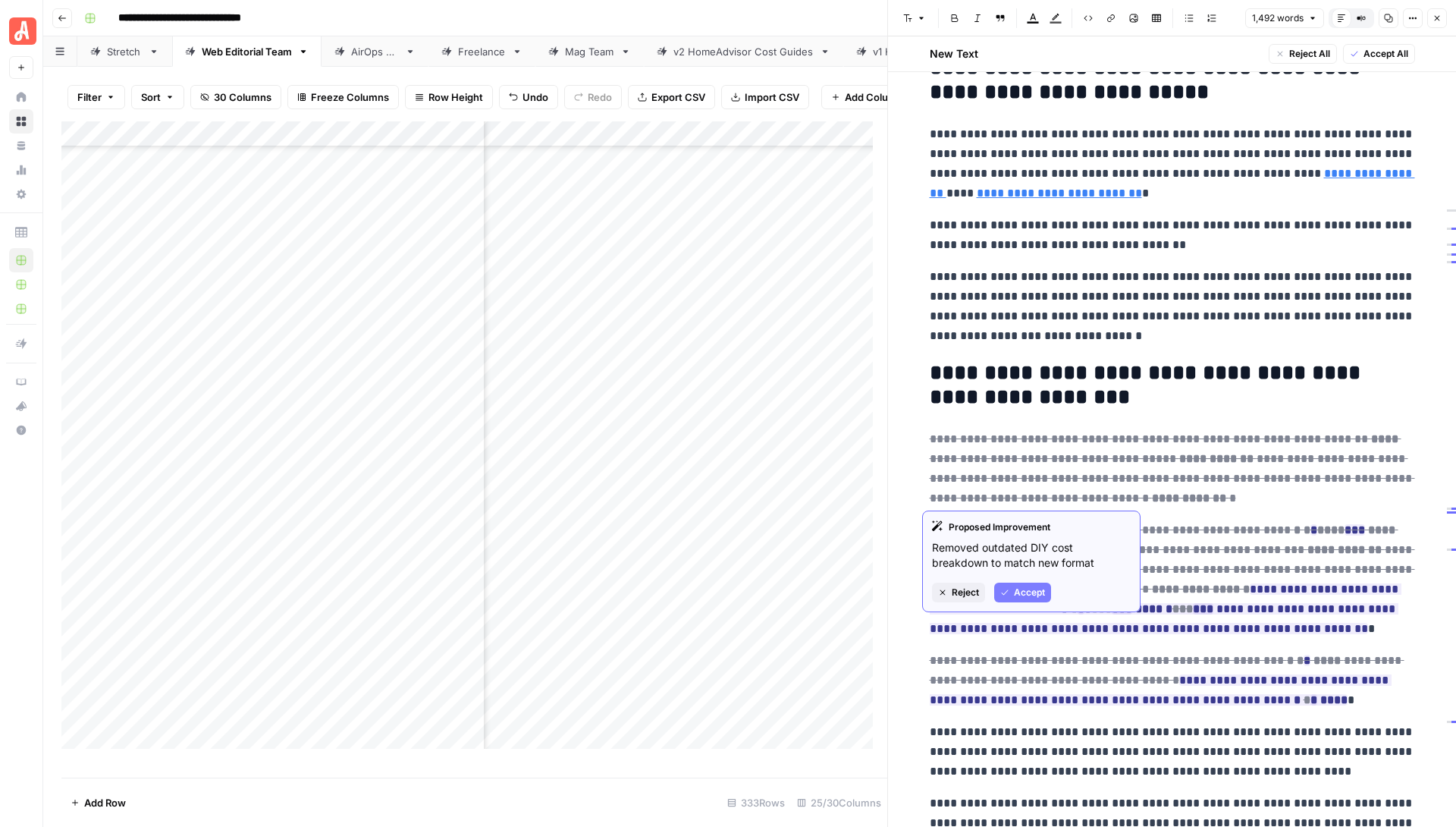 click on "Accept" at bounding box center [1029, 593] 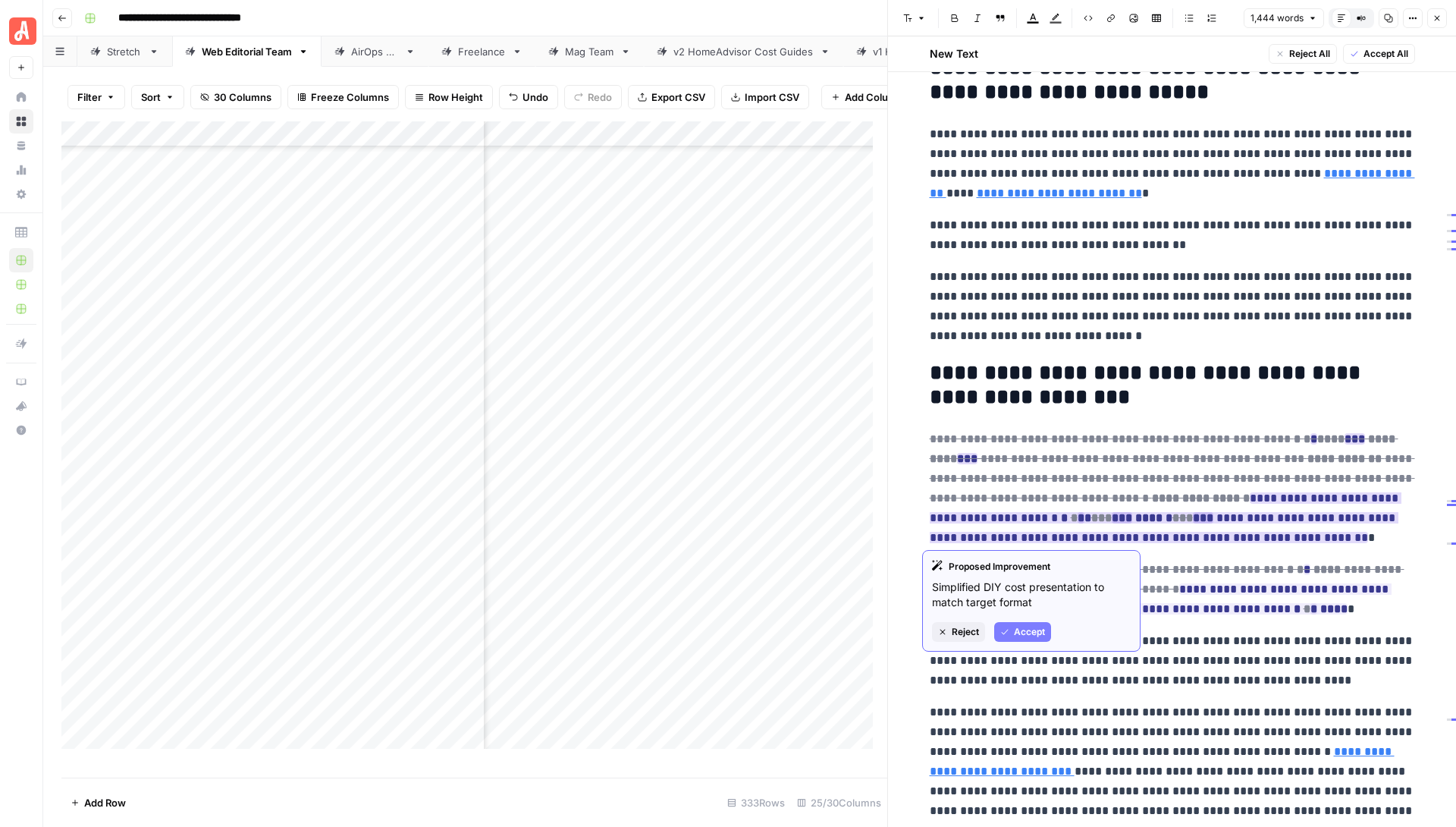 click on "Accept" at bounding box center [1029, 632] 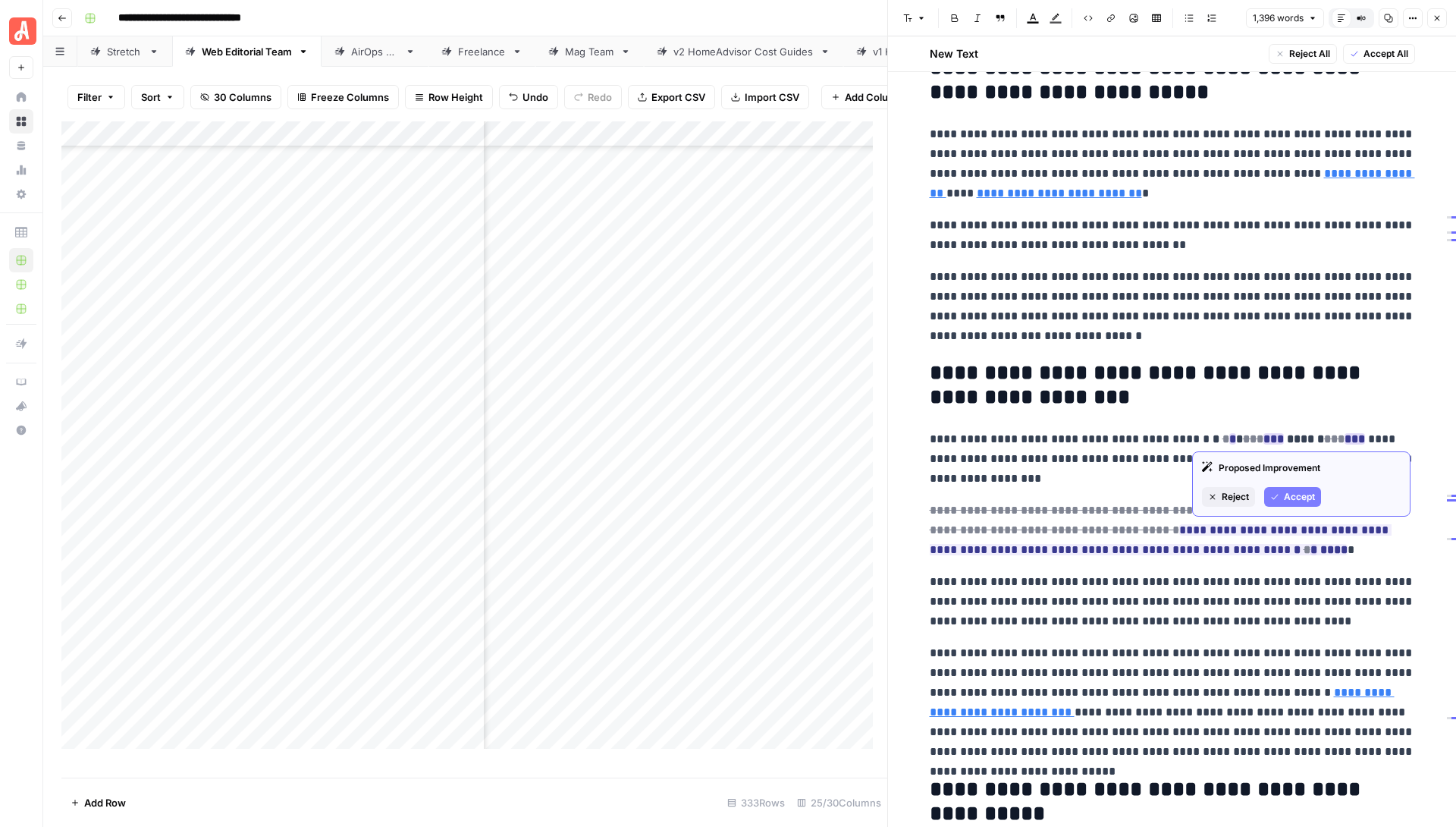 click on "Accept" at bounding box center [1292, 497] 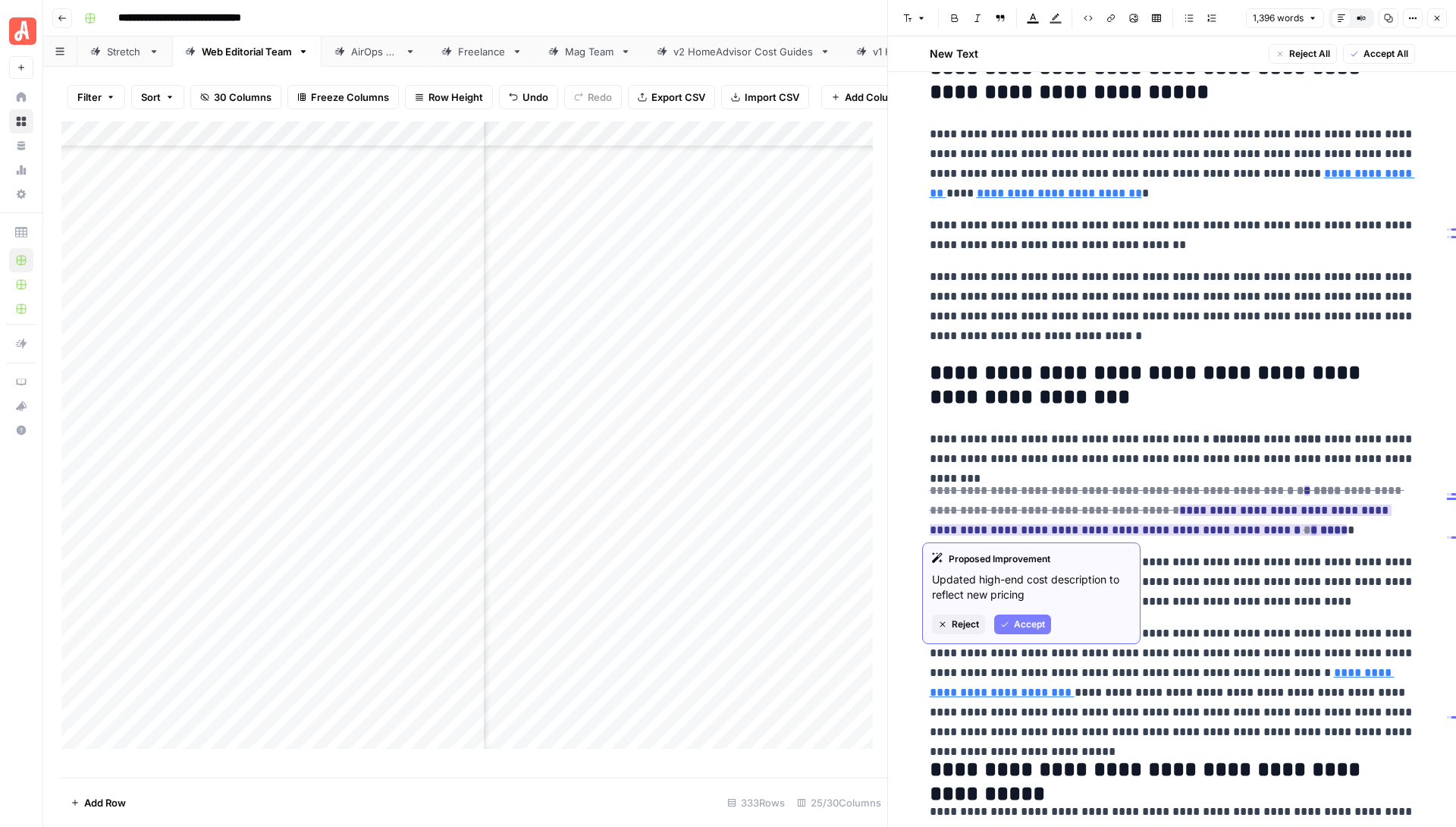 click on "Accept" at bounding box center (1029, 624) 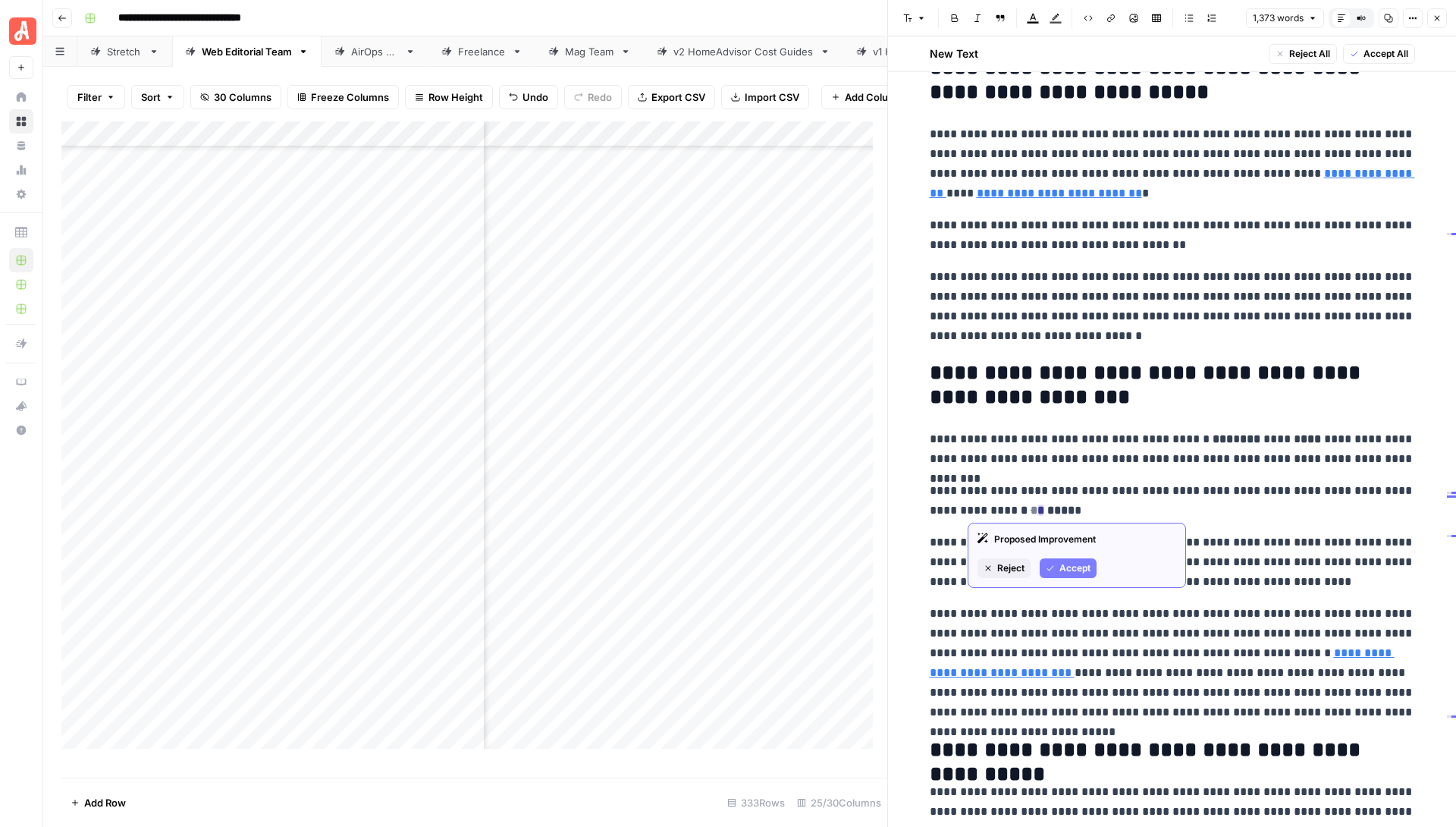click on "Accept" at bounding box center [1075, 568] 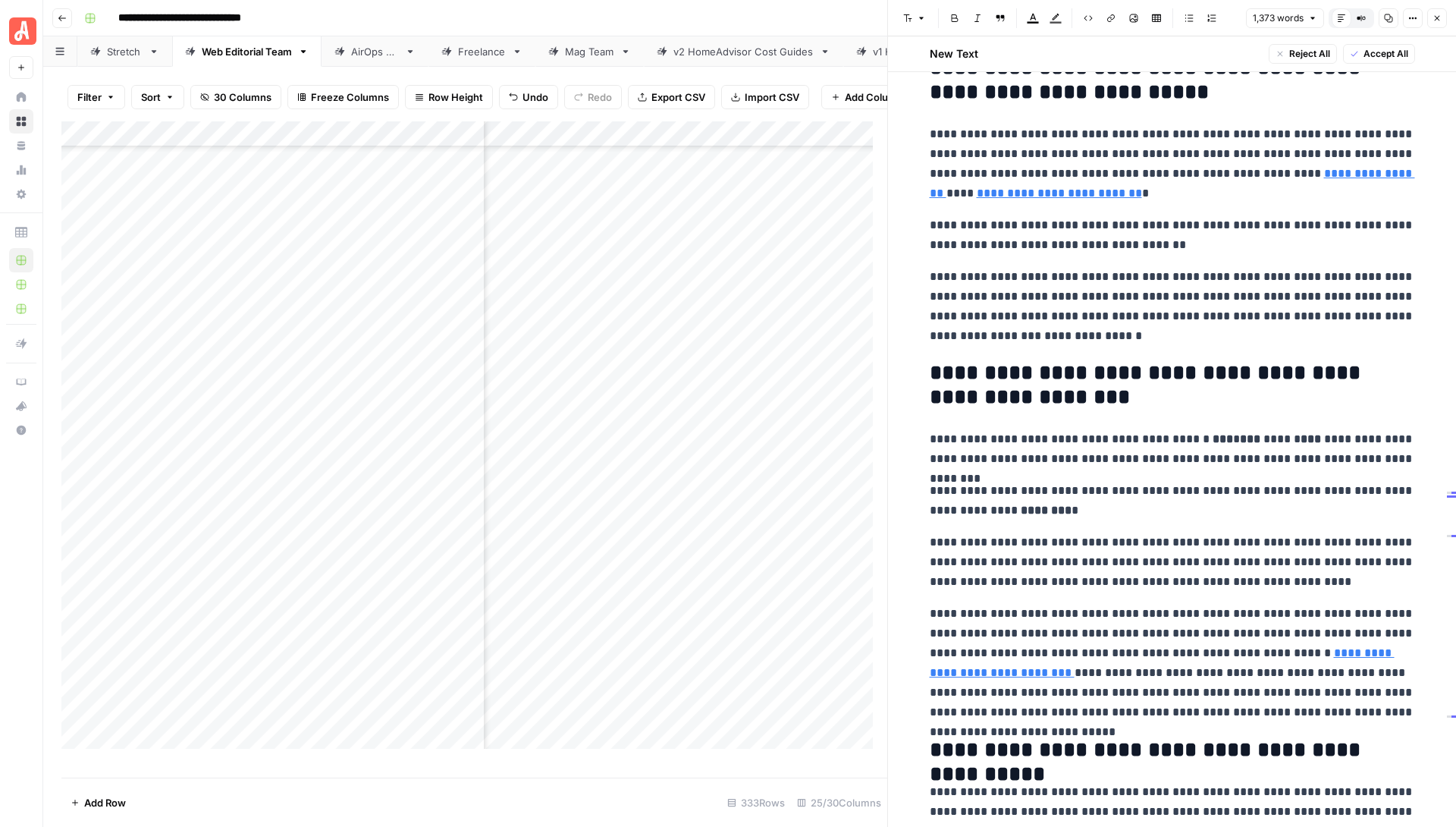 click on "********" at bounding box center [1046, 510] 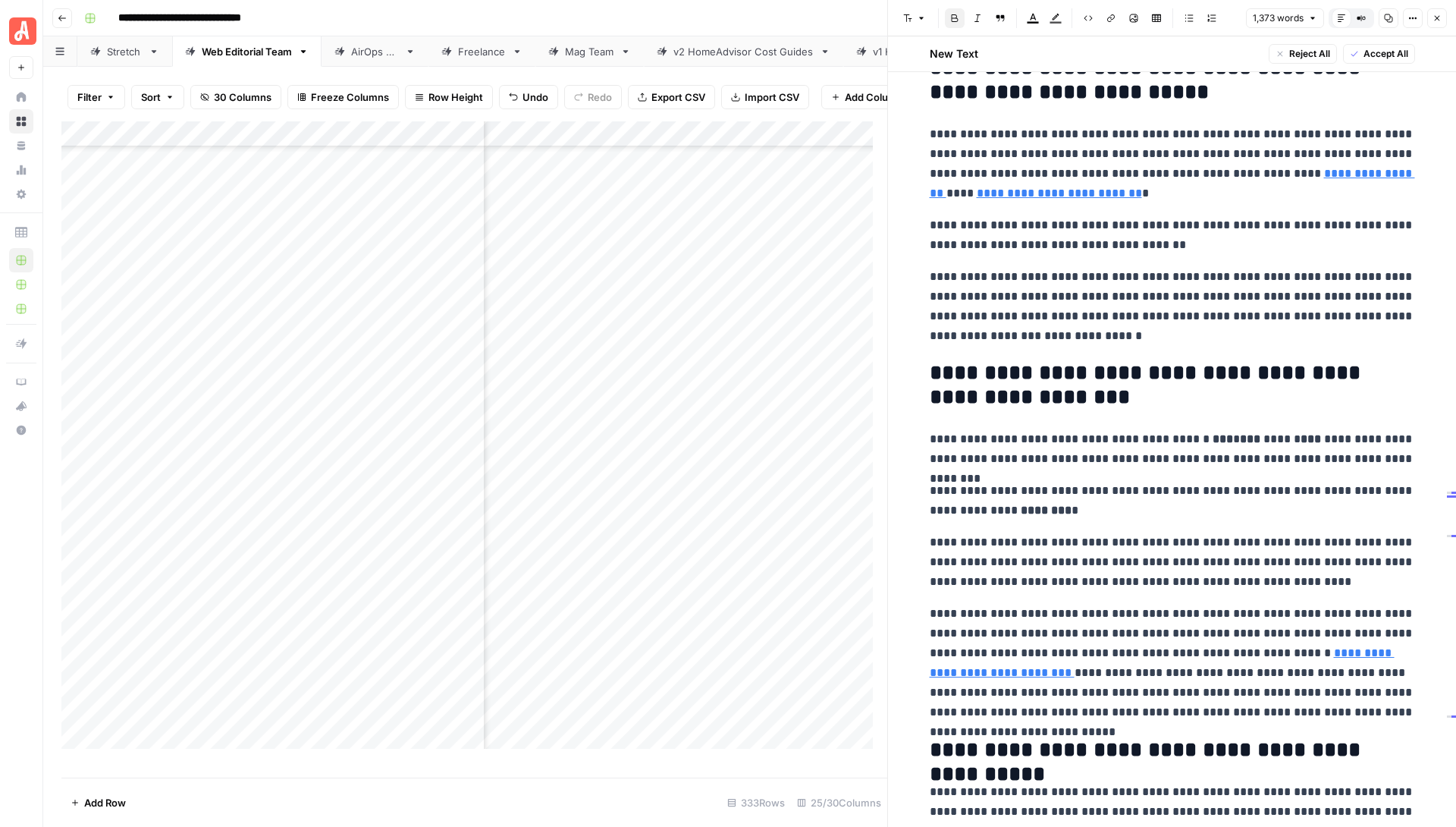 type 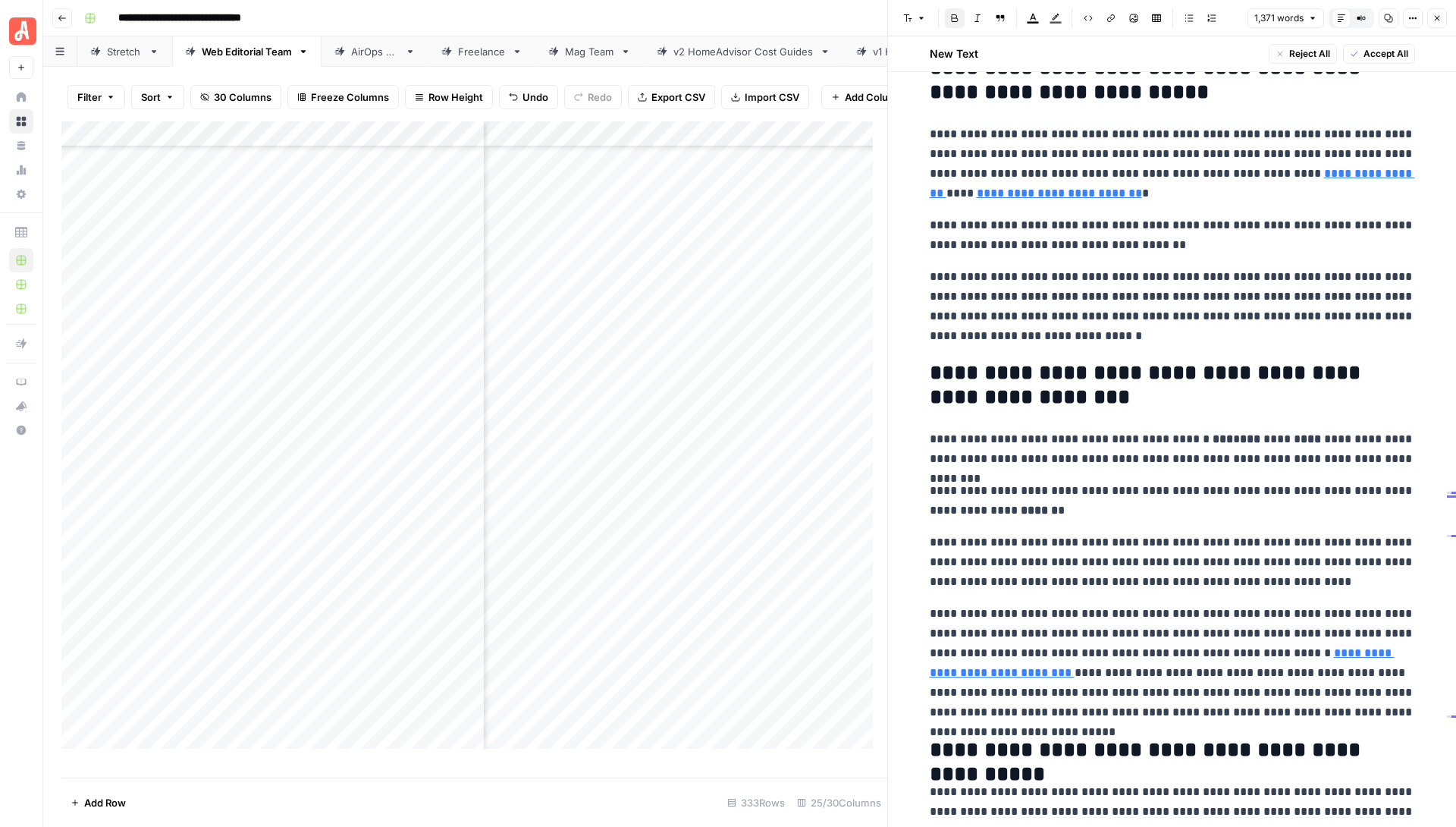 click on "**********" at bounding box center (1172, 449) 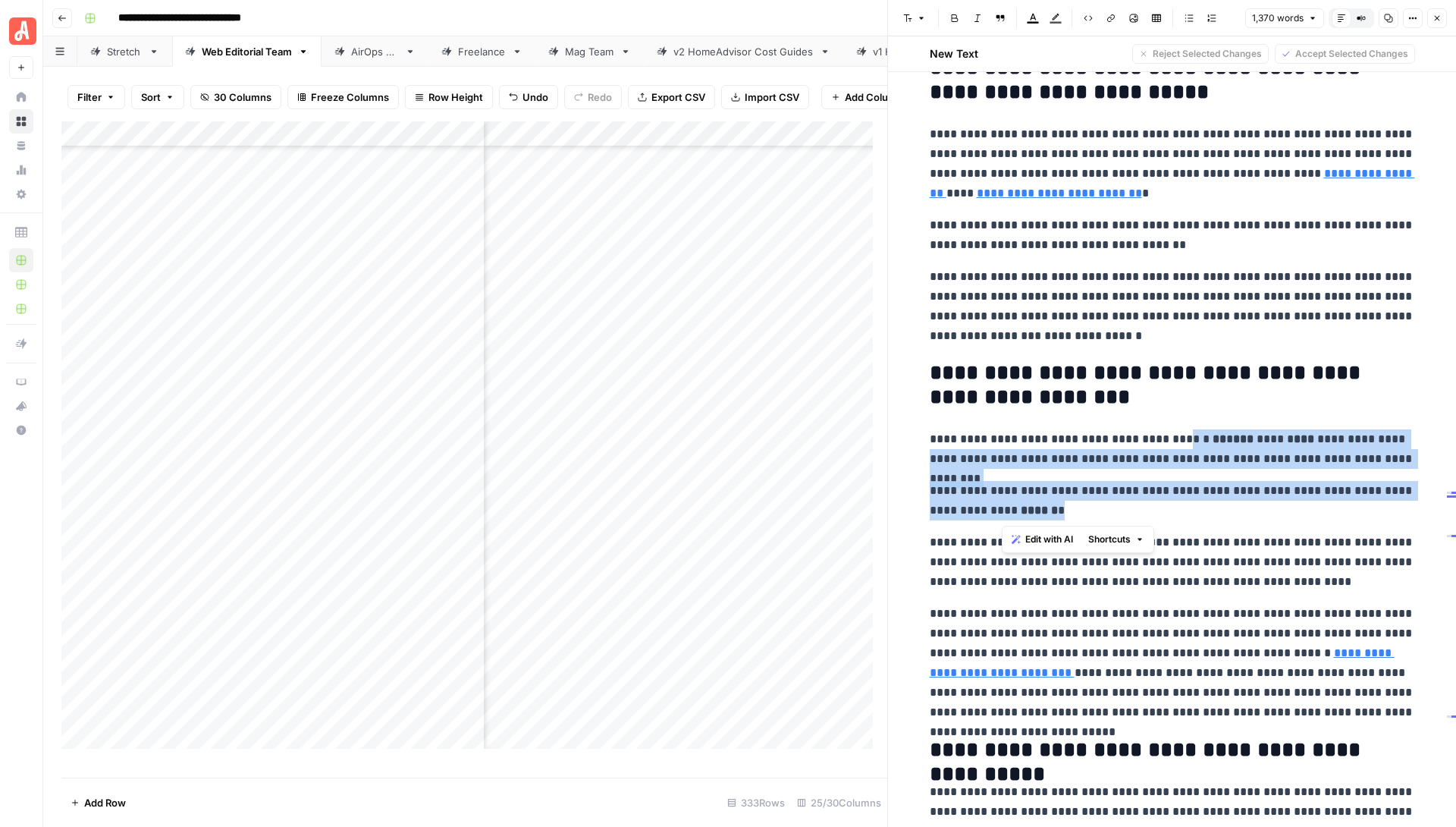 drag, startPoint x: 1158, startPoint y: 444, endPoint x: 1253, endPoint y: 511, distance: 116.24973 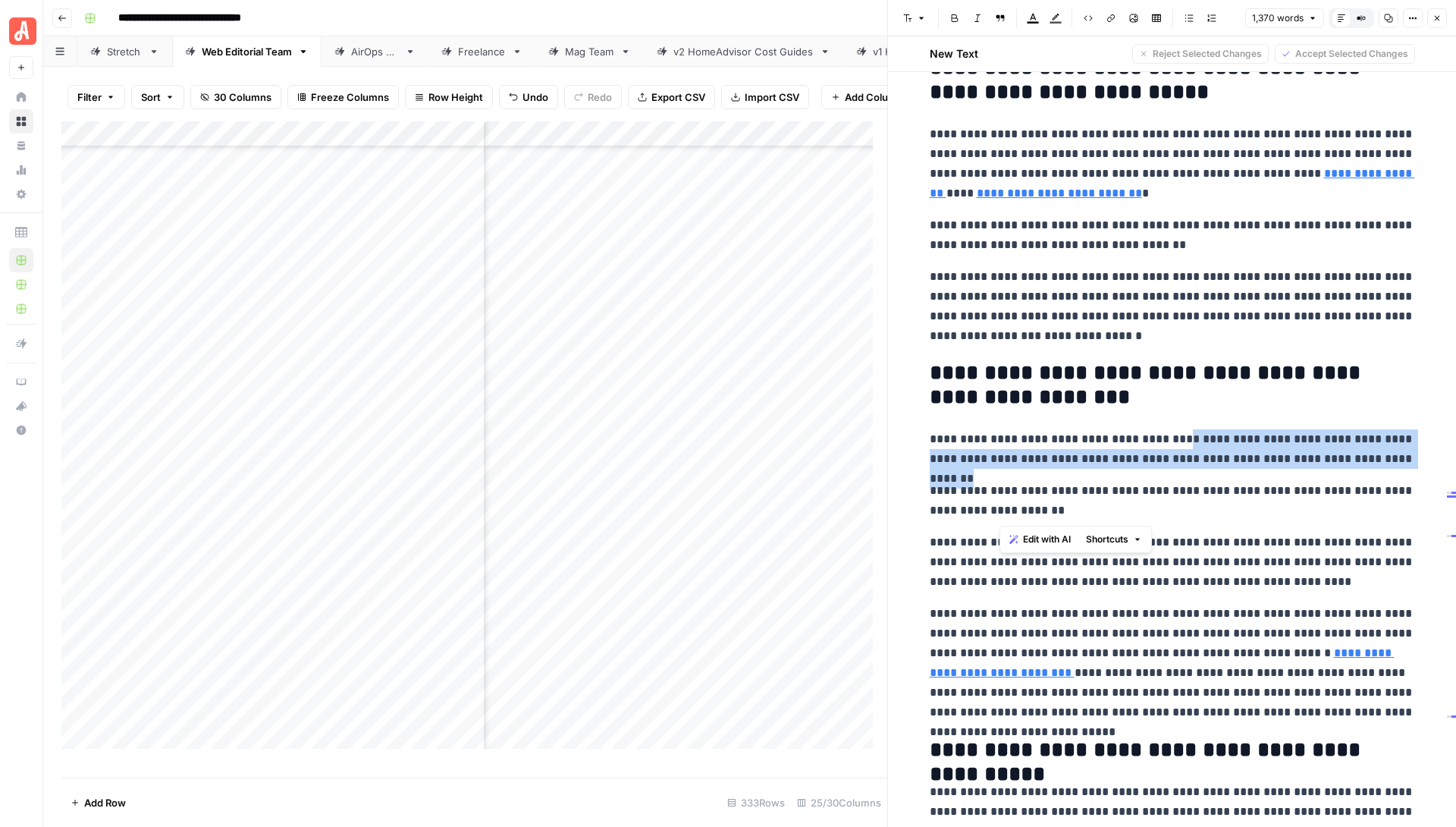 click on "**********" at bounding box center [1172, 501] 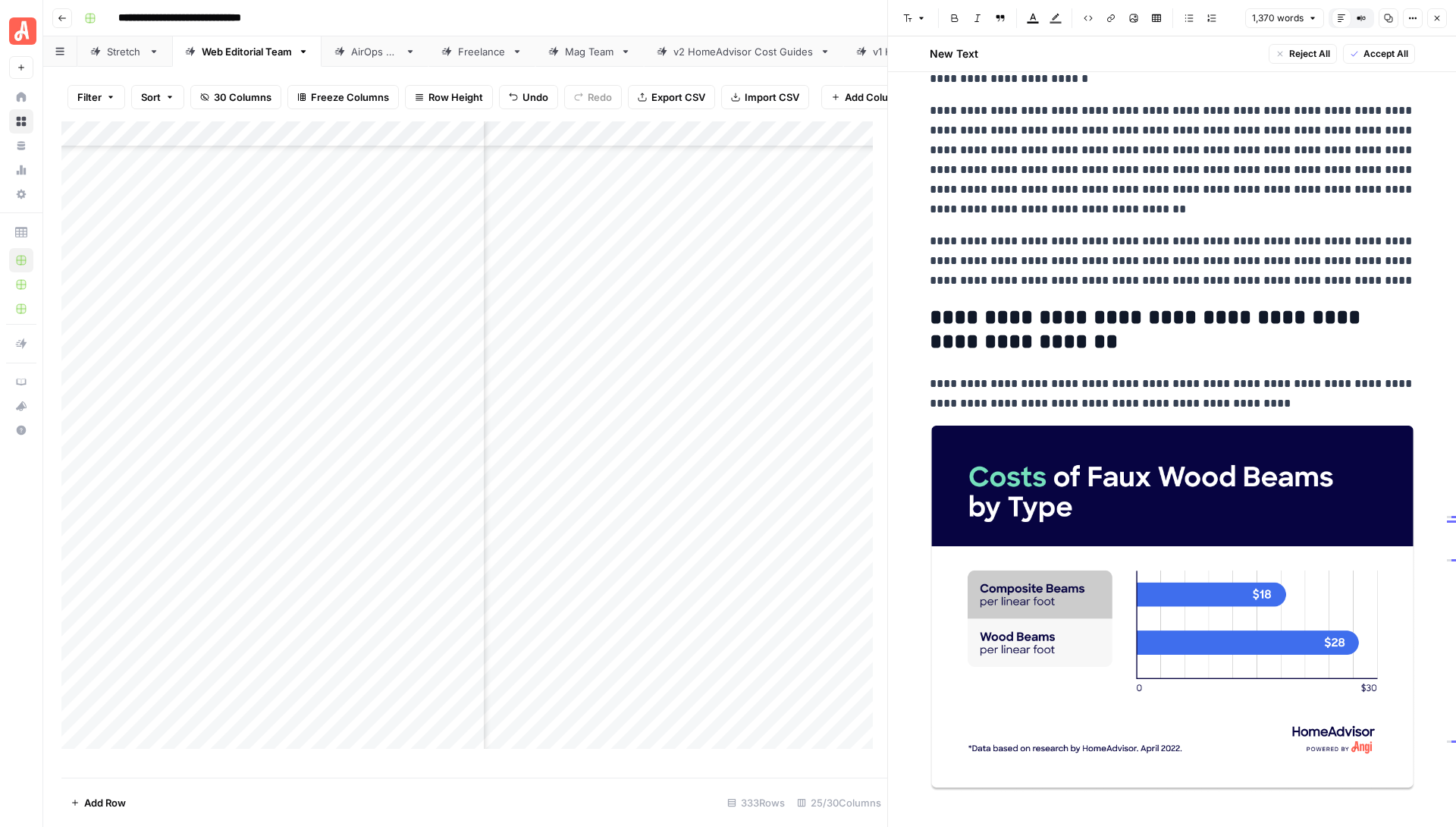 scroll, scrollTop: 1379, scrollLeft: 0, axis: vertical 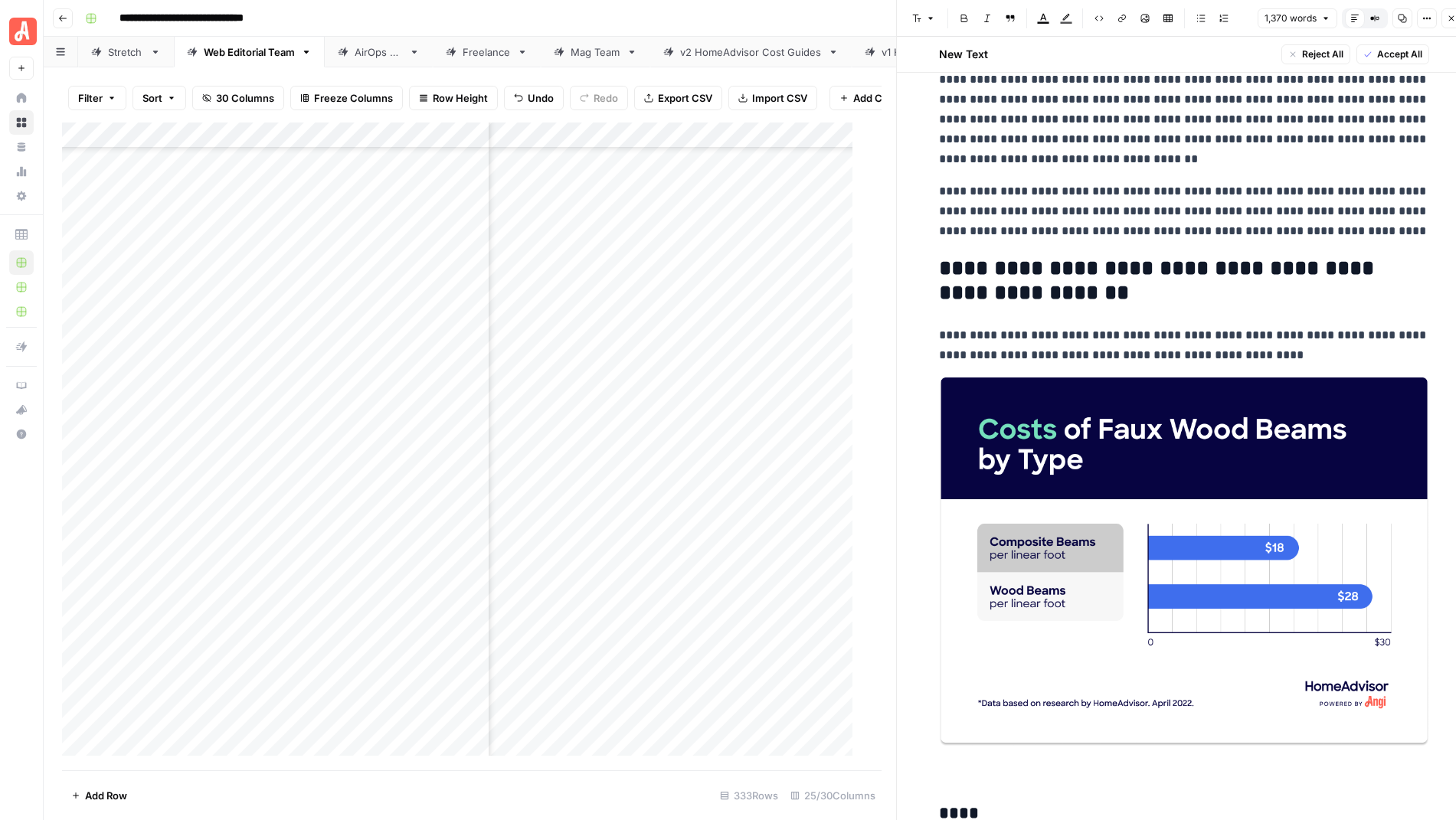 click at bounding box center [1184, 561] 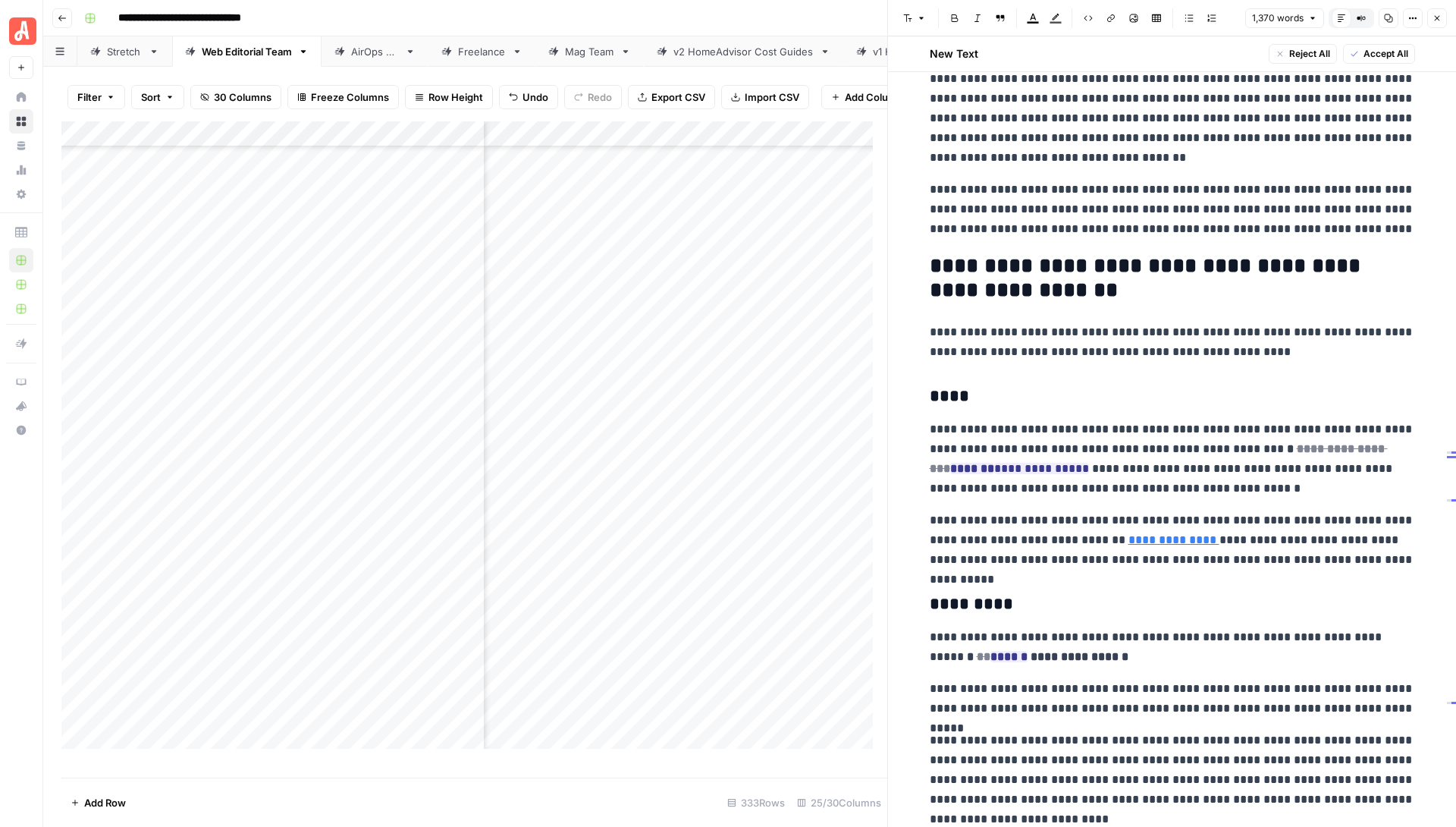 scroll, scrollTop: 1426, scrollLeft: 0, axis: vertical 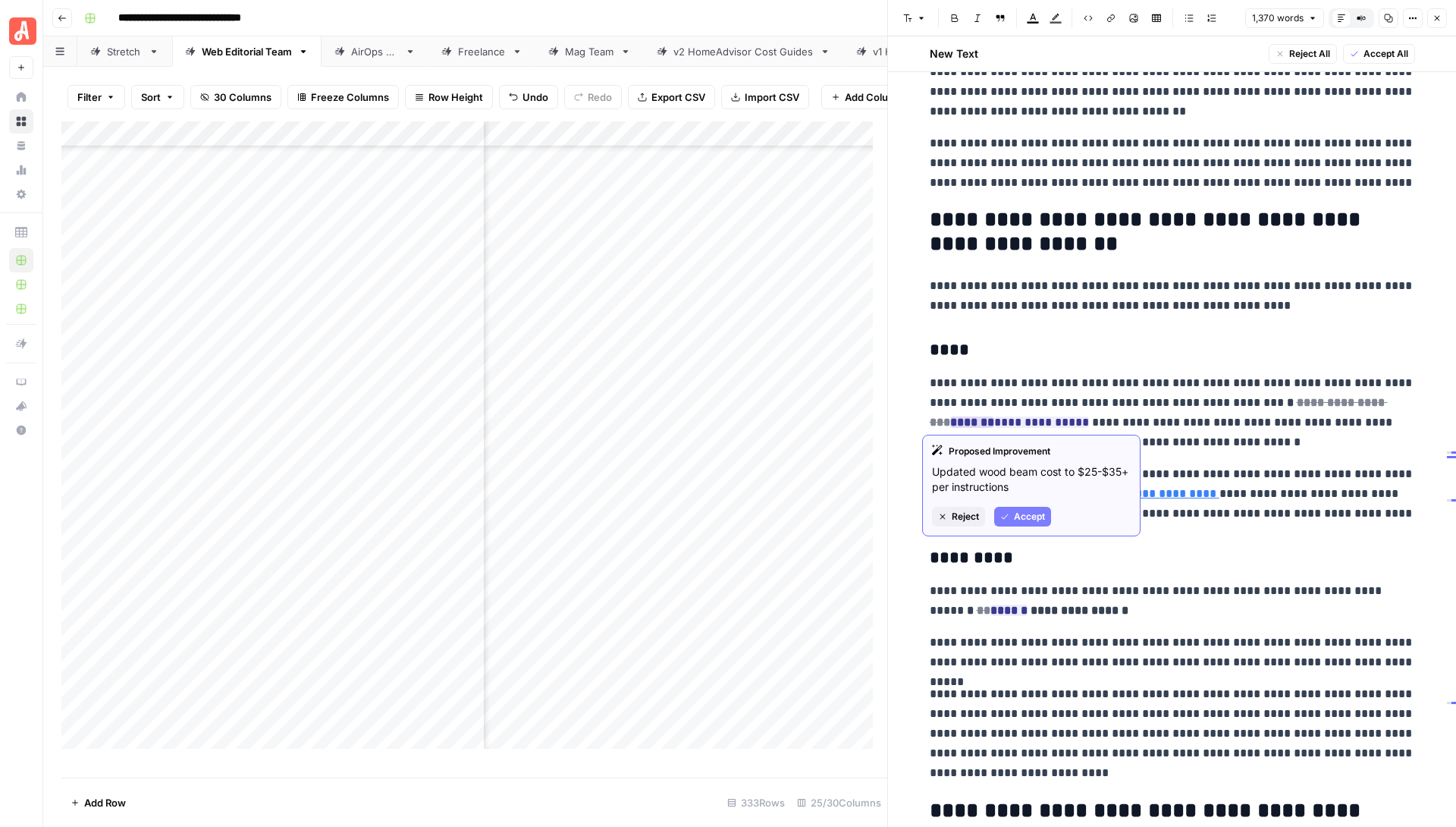 click on "Accept" at bounding box center [1029, 517] 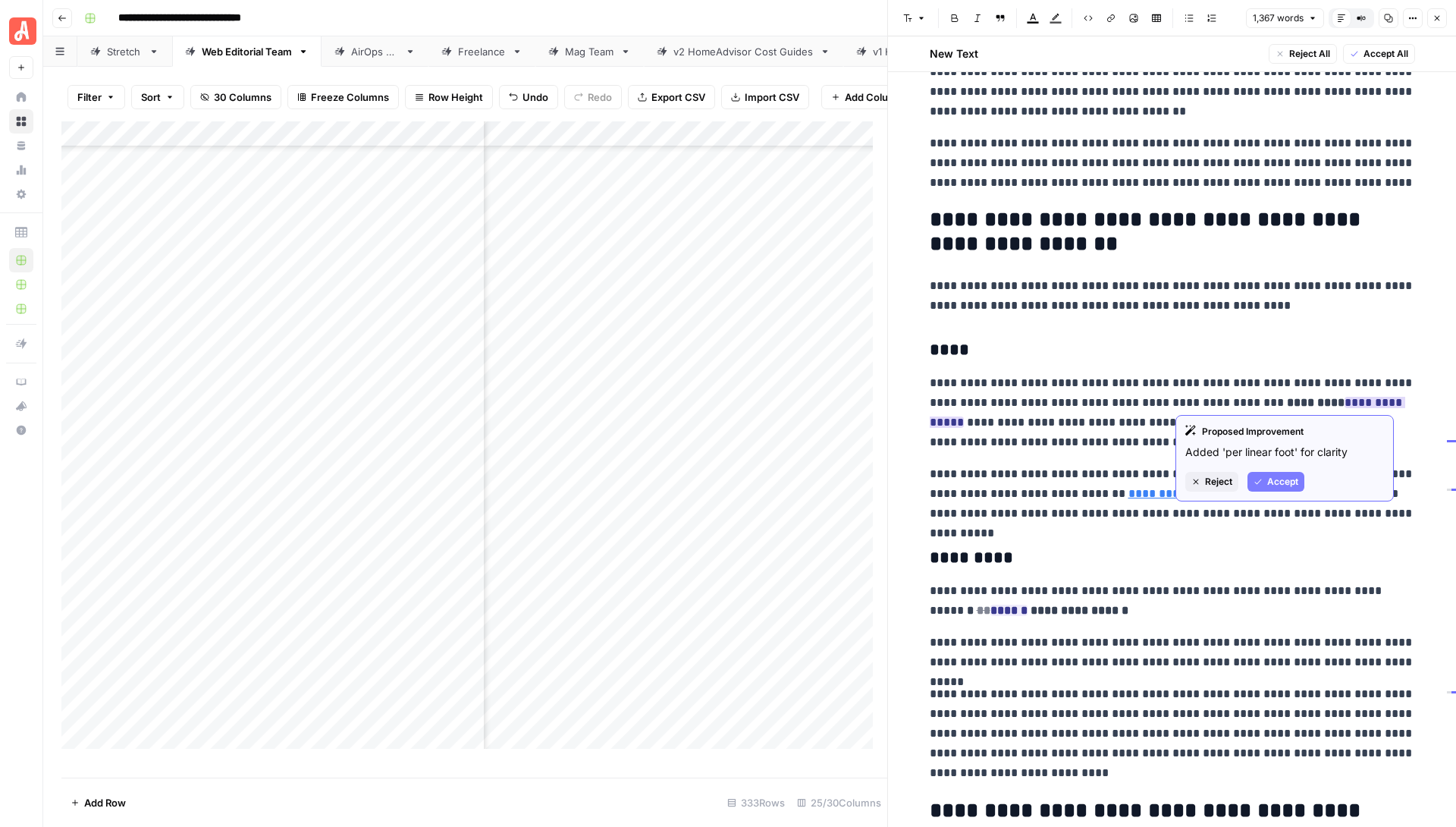 click on "Accept" at bounding box center [1282, 482] 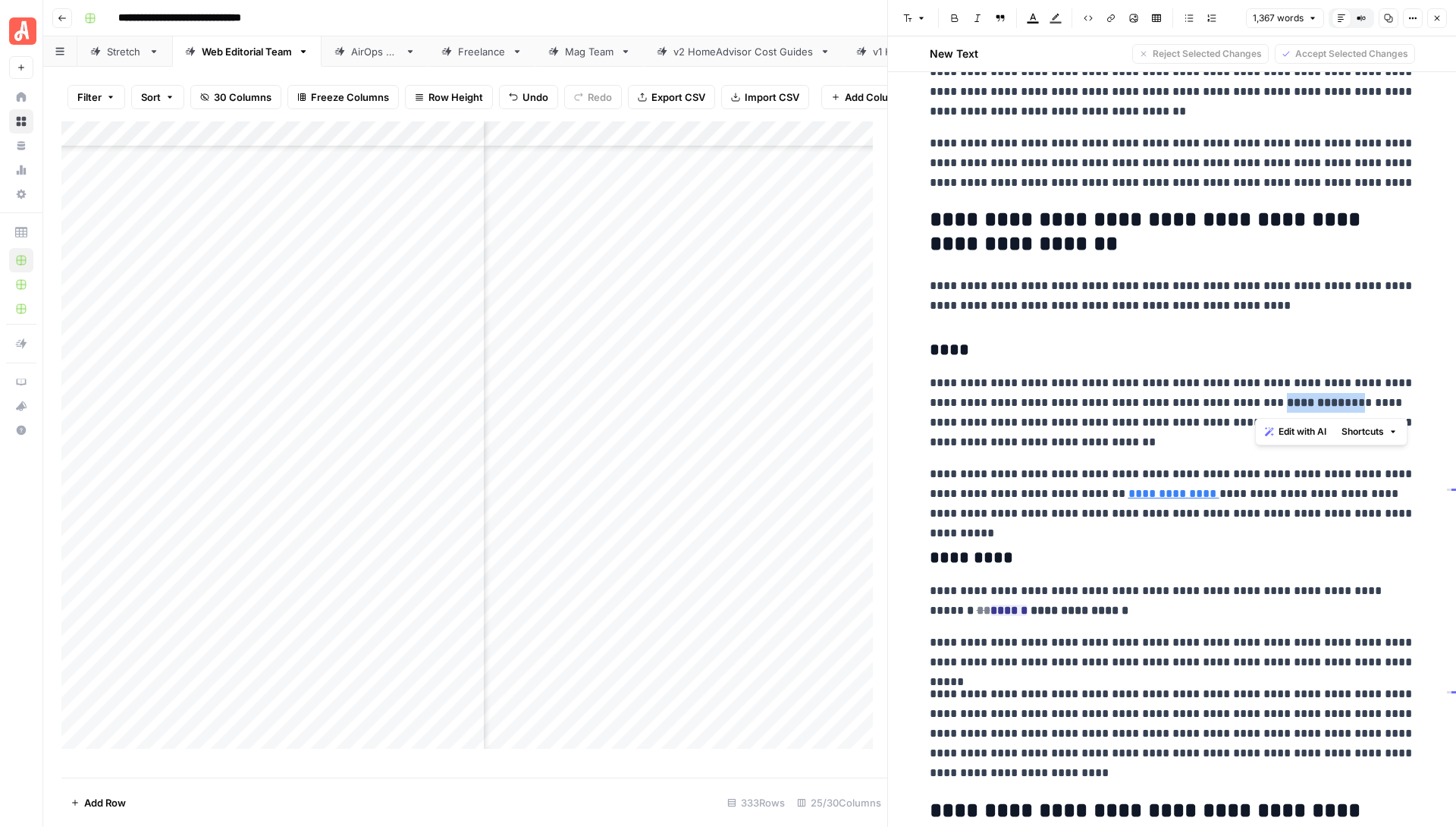 drag, startPoint x: 1254, startPoint y: 398, endPoint x: 1335, endPoint y: 394, distance: 81.09871 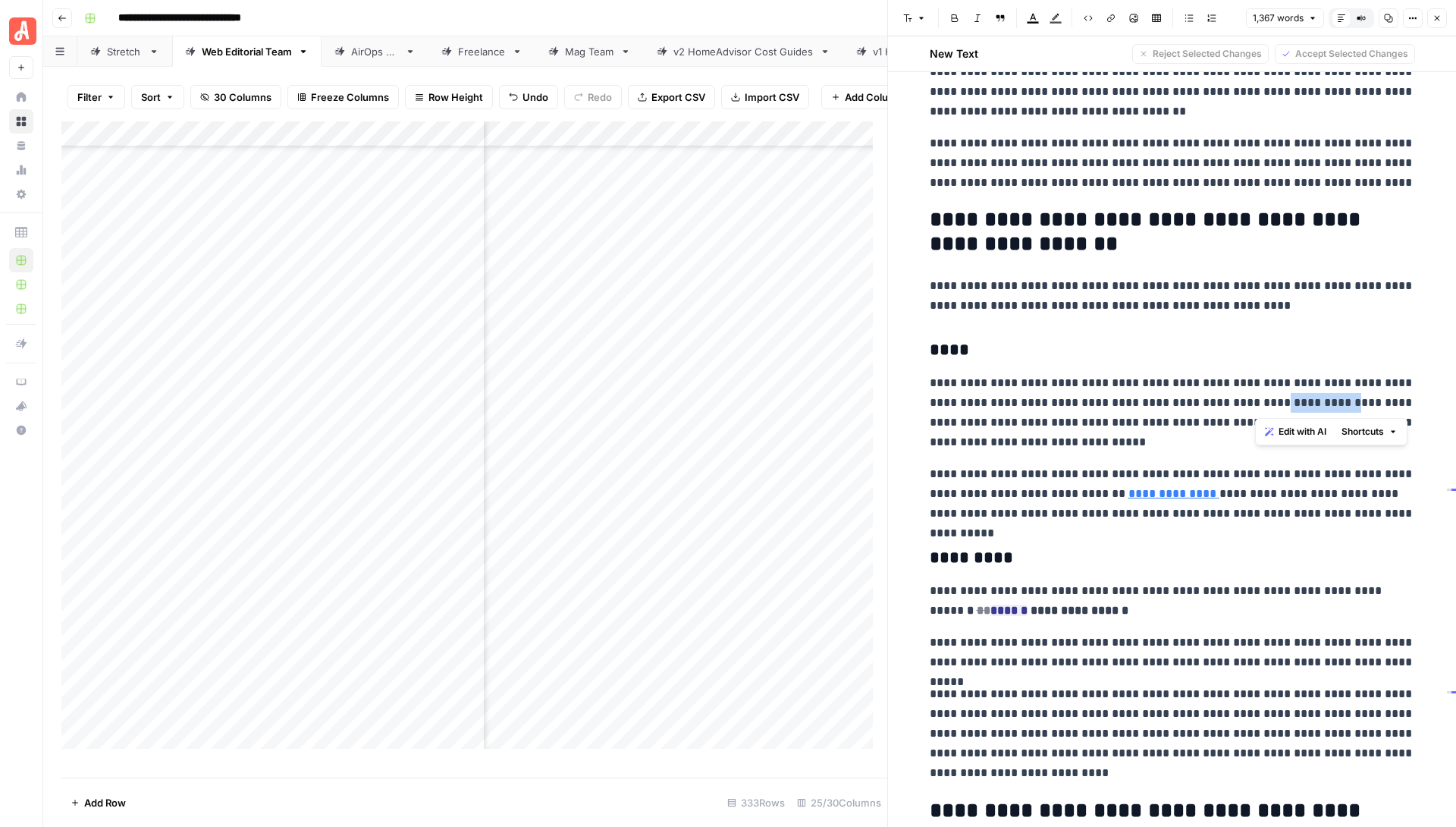 click on "**********" at bounding box center [1172, 413] 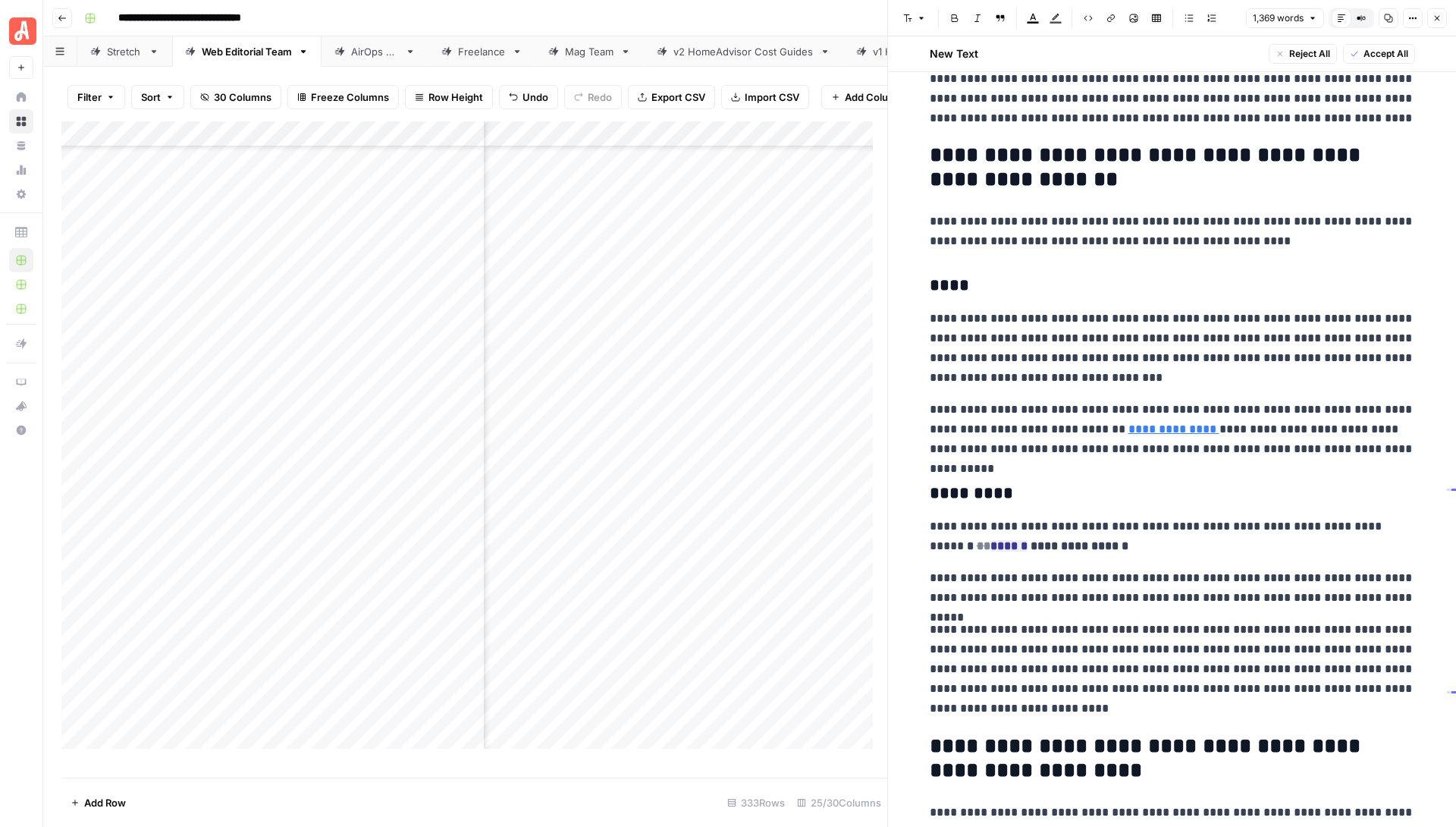 scroll, scrollTop: 1502, scrollLeft: 0, axis: vertical 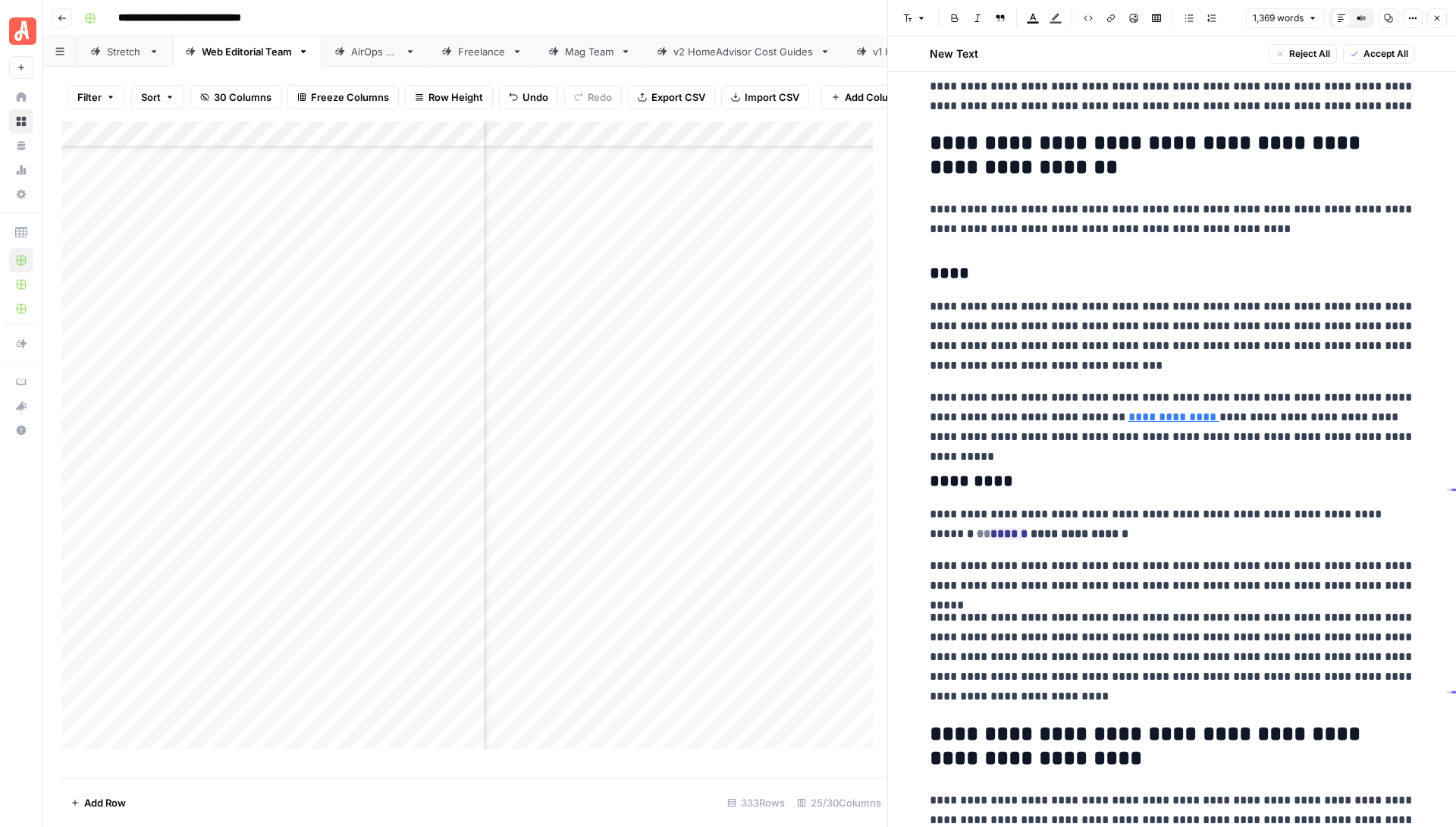 click on "**********" at bounding box center (1172, 417) 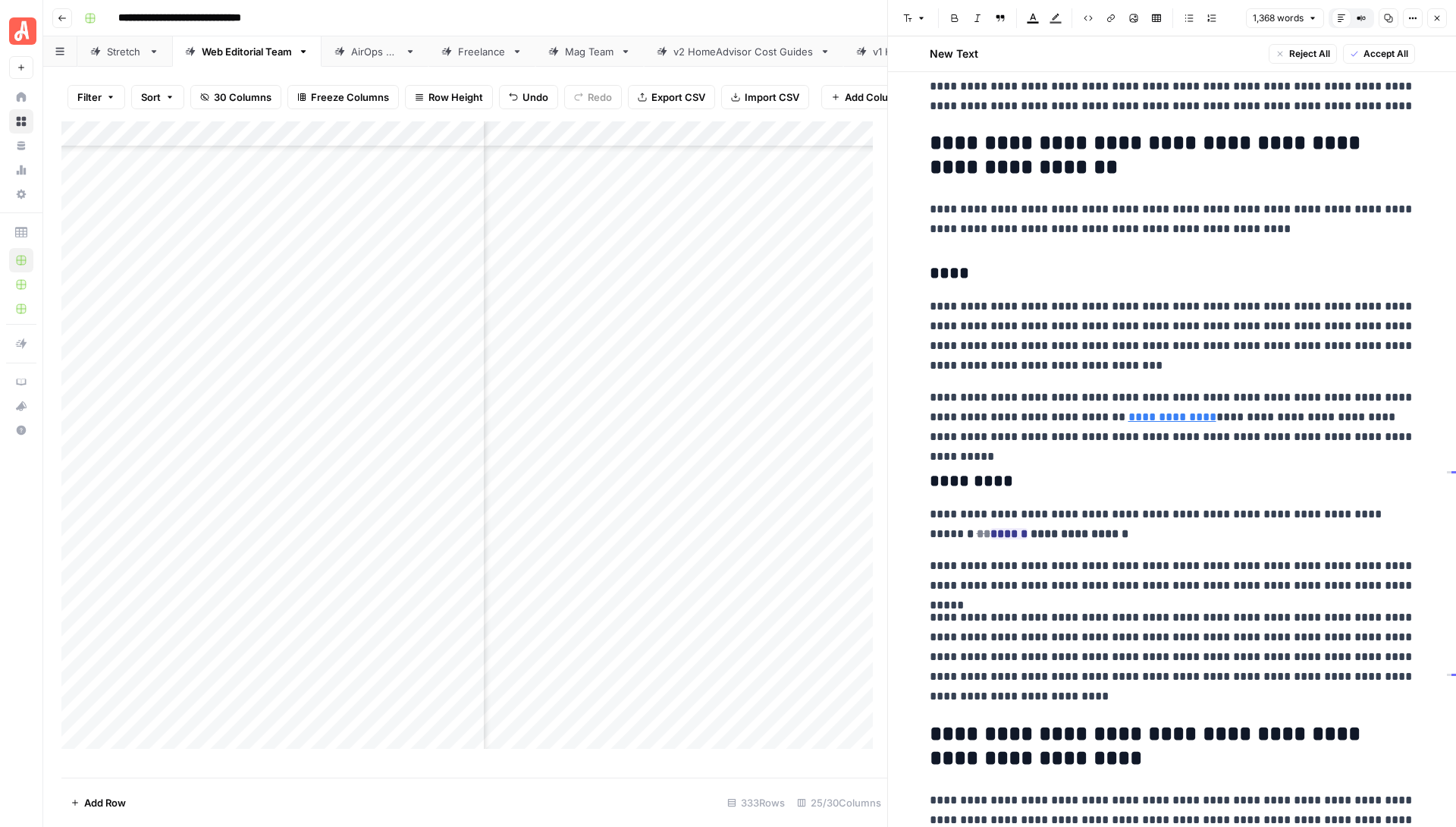 click on "**********" at bounding box center [1172, 417] 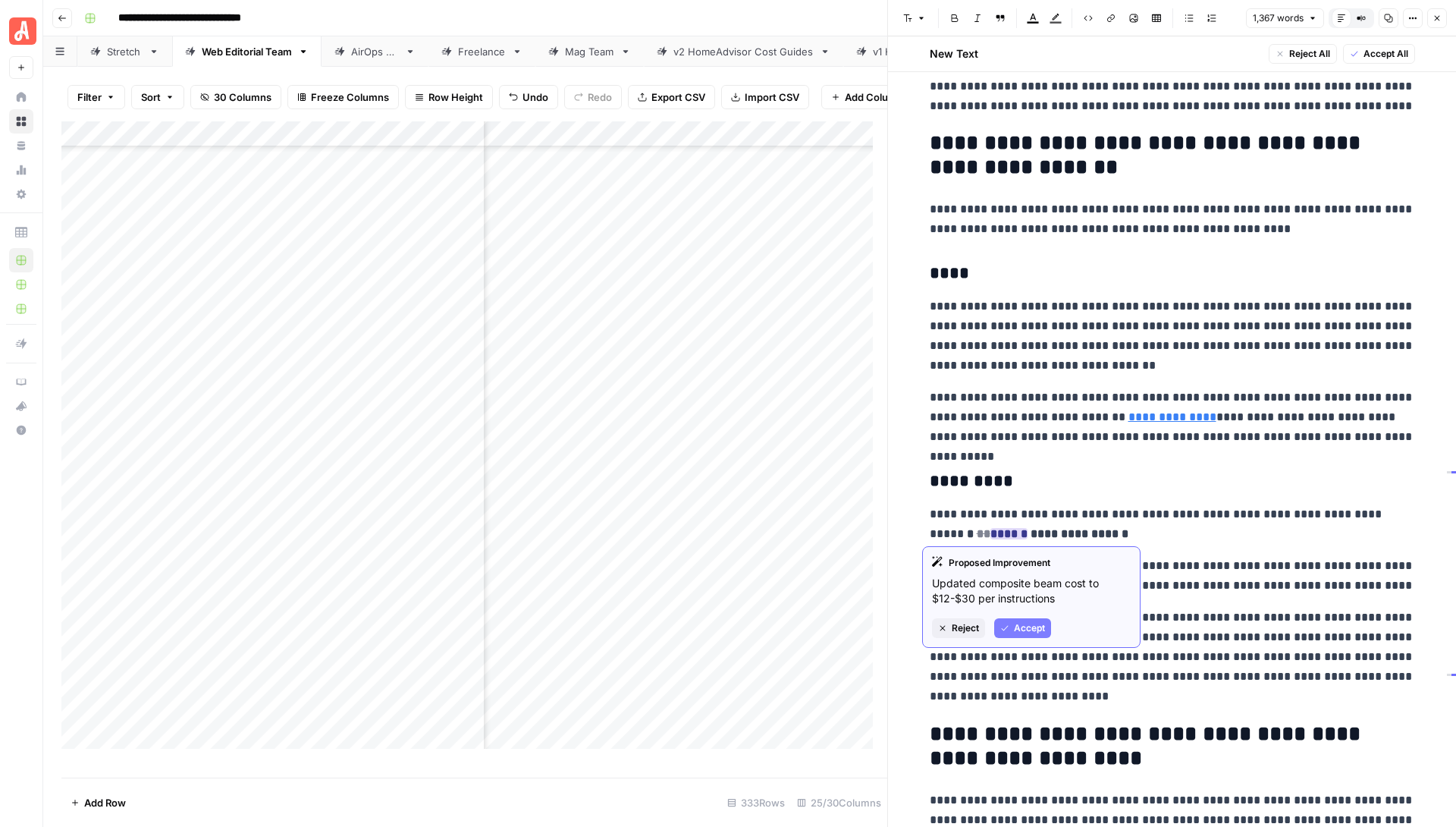 click on "Accept" at bounding box center (1029, 628) 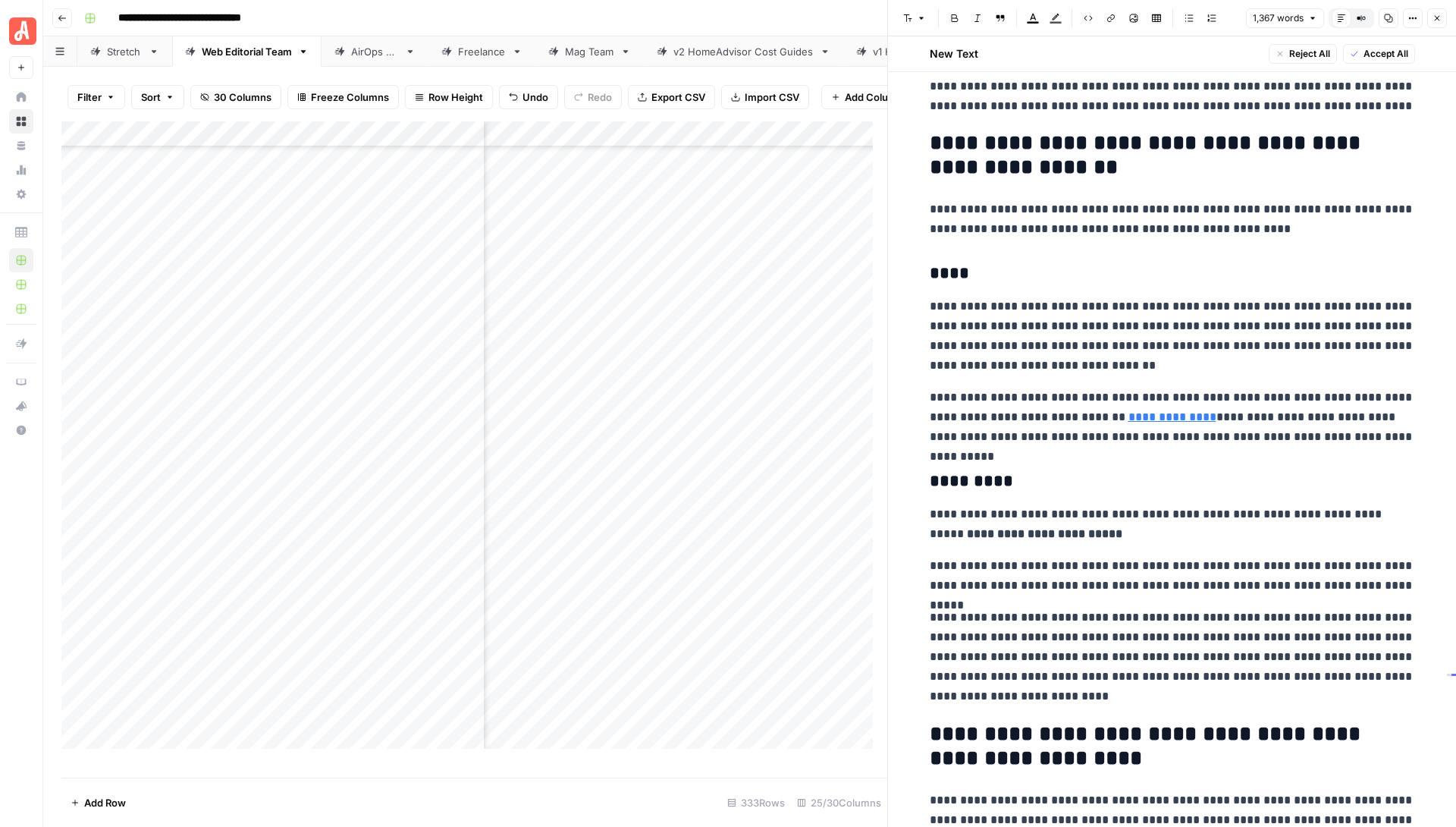 click on "**********" at bounding box center [1172, 261] 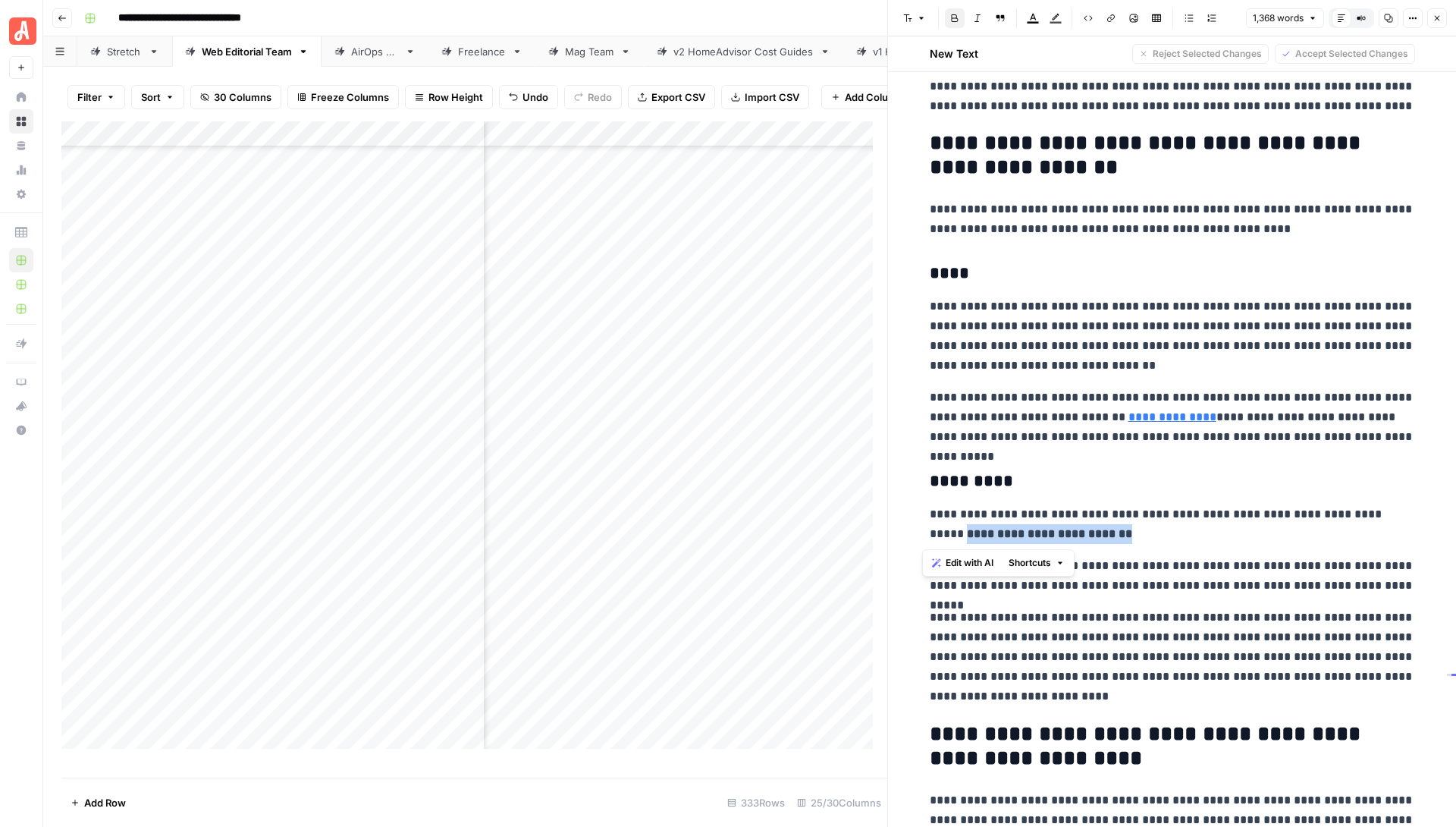 drag, startPoint x: 921, startPoint y: 533, endPoint x: 1068, endPoint y: 543, distance: 147.33974 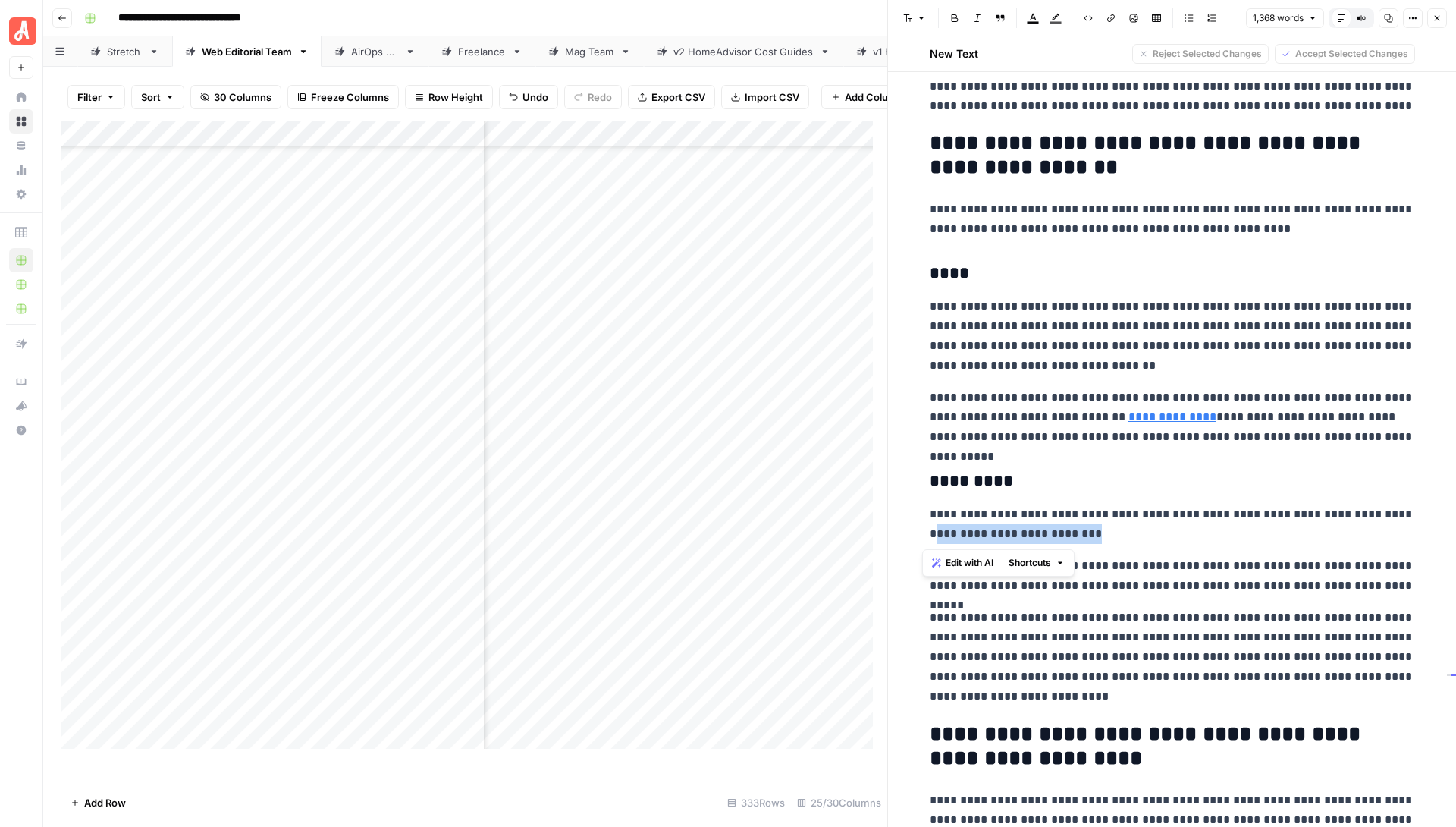 click on "**********" at bounding box center (1172, 524) 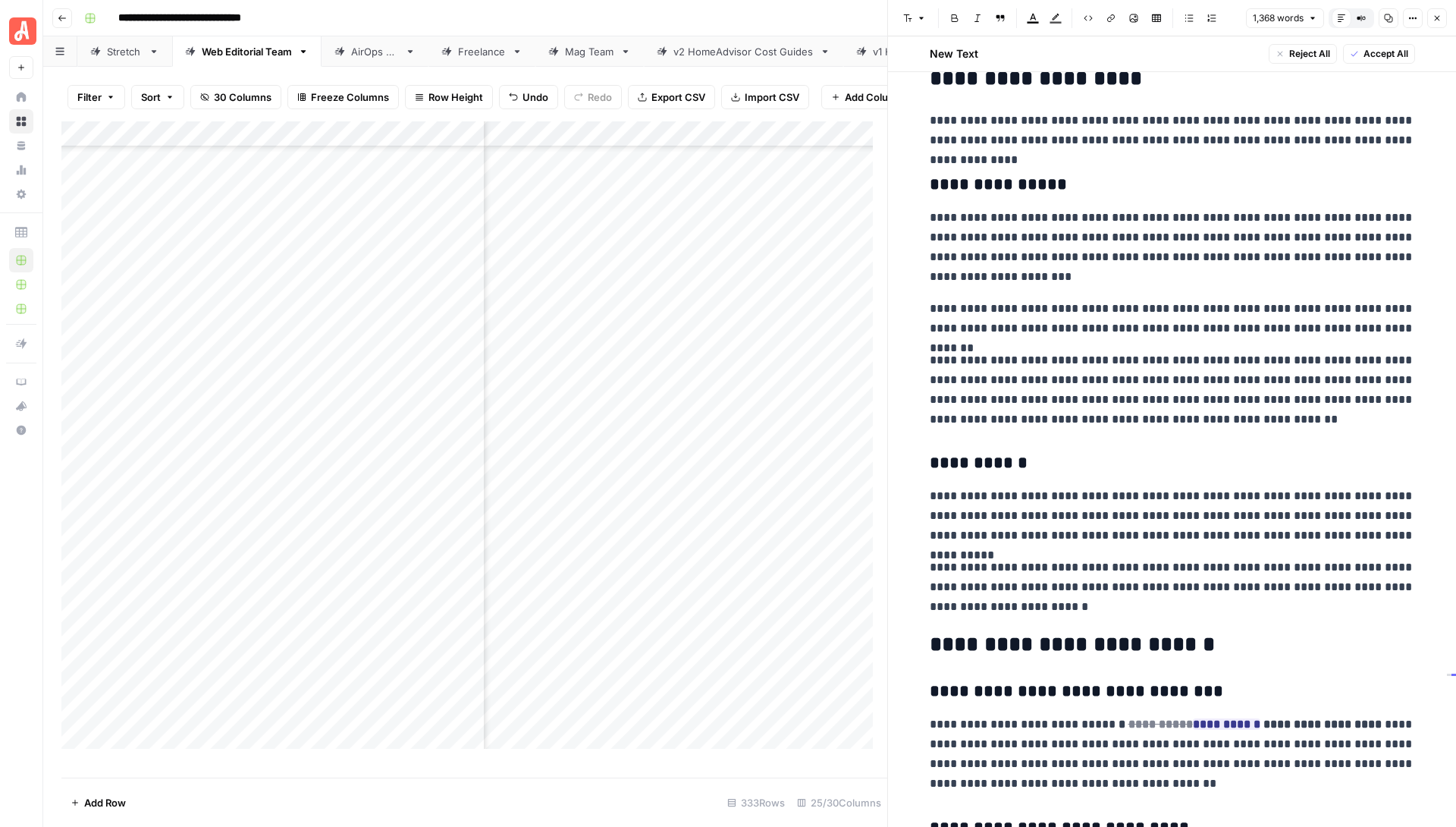 scroll, scrollTop: 2190, scrollLeft: 0, axis: vertical 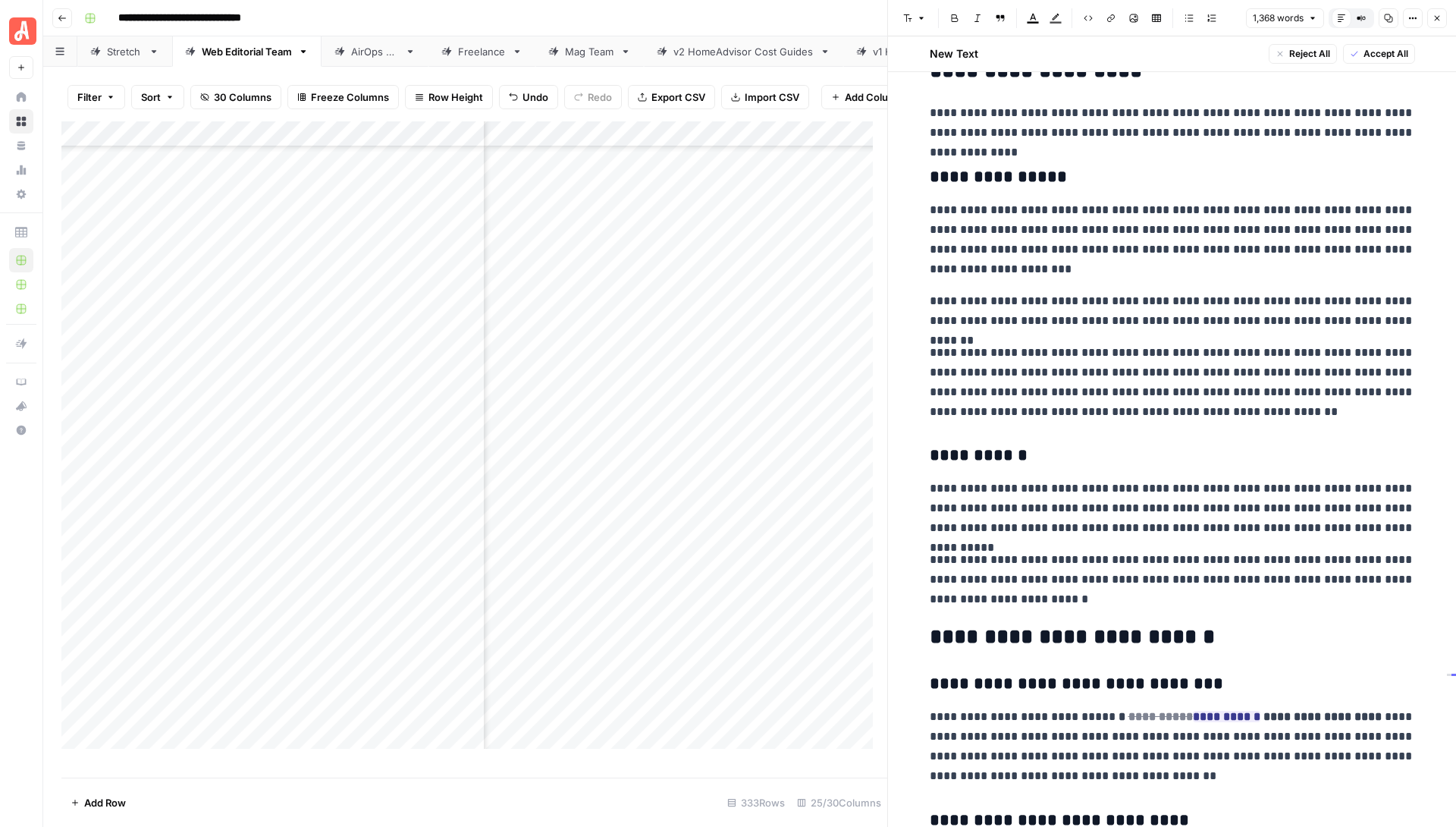 click on "**********" at bounding box center (1172, 580) 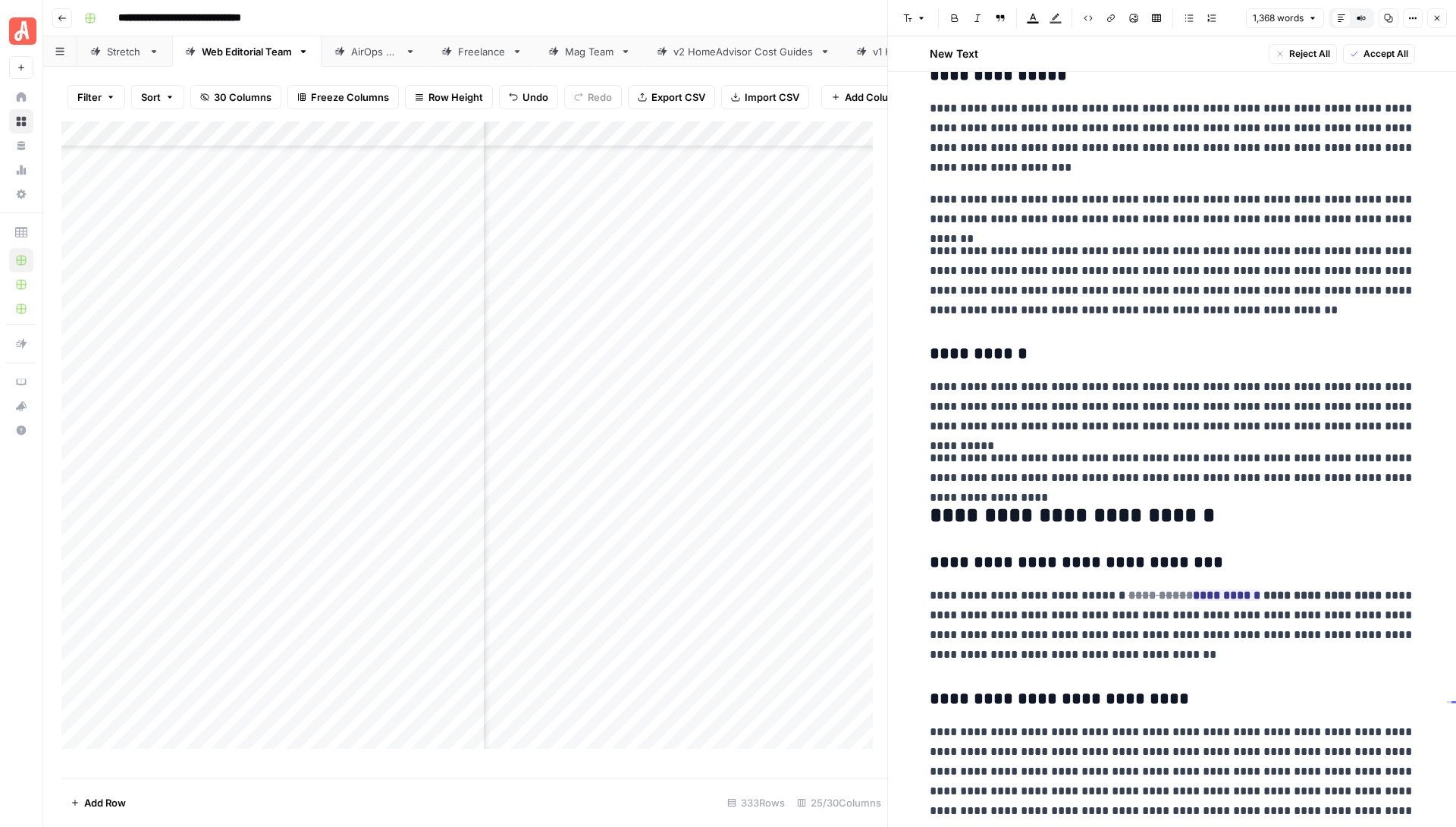 scroll, scrollTop: 2292, scrollLeft: 0, axis: vertical 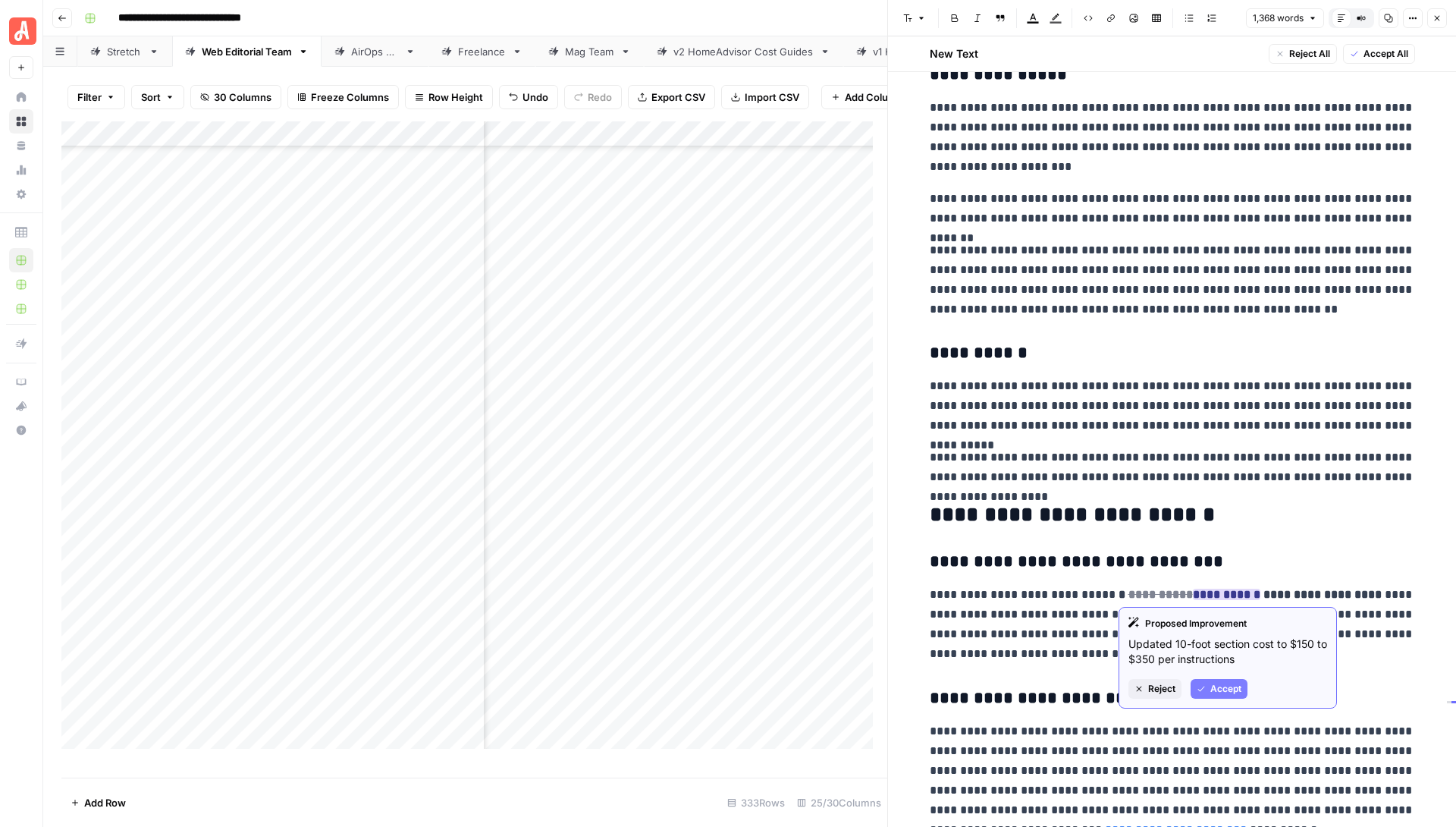 click on "Accept" at bounding box center [1225, 689] 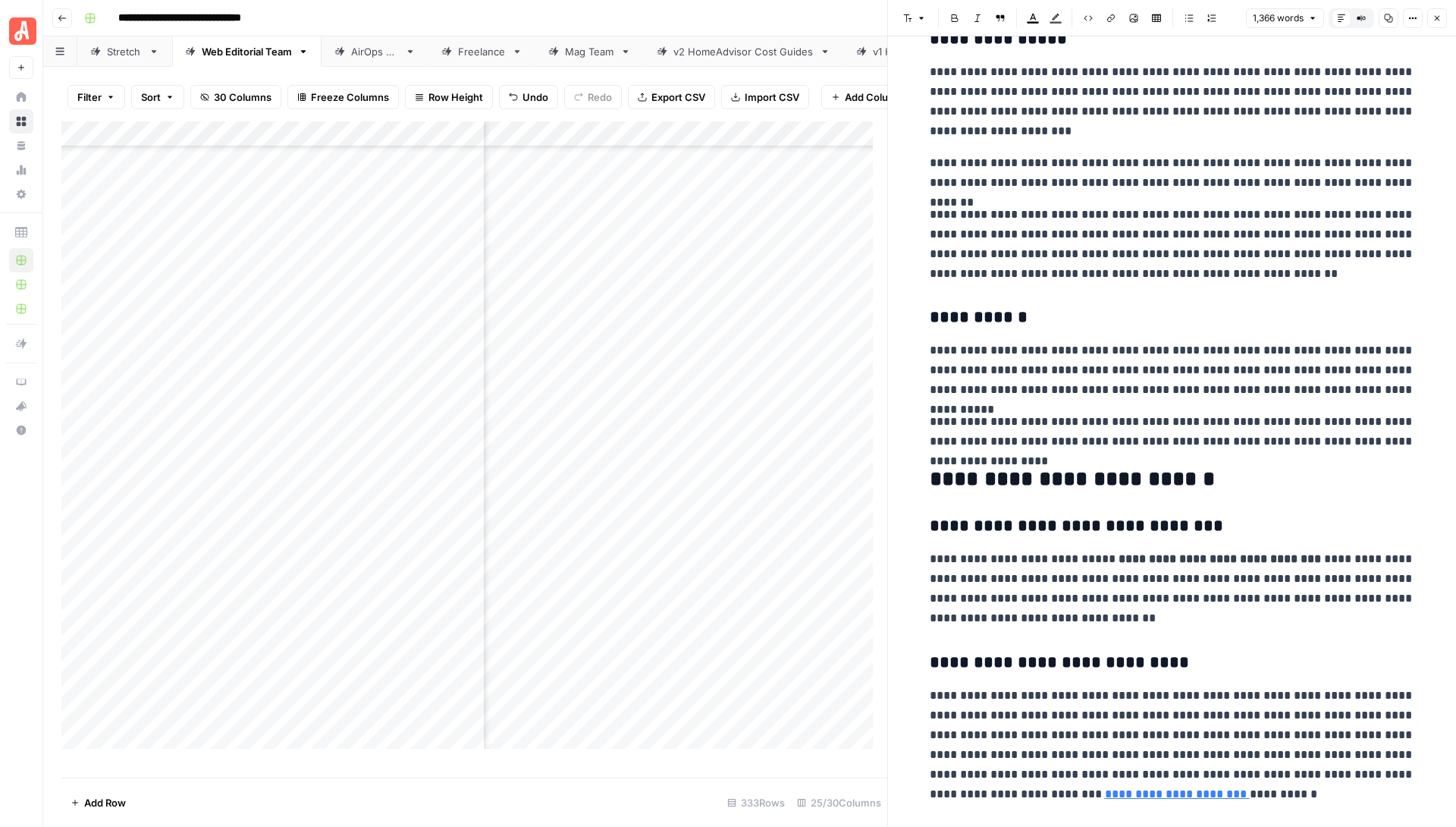 scroll, scrollTop: 2256, scrollLeft: 0, axis: vertical 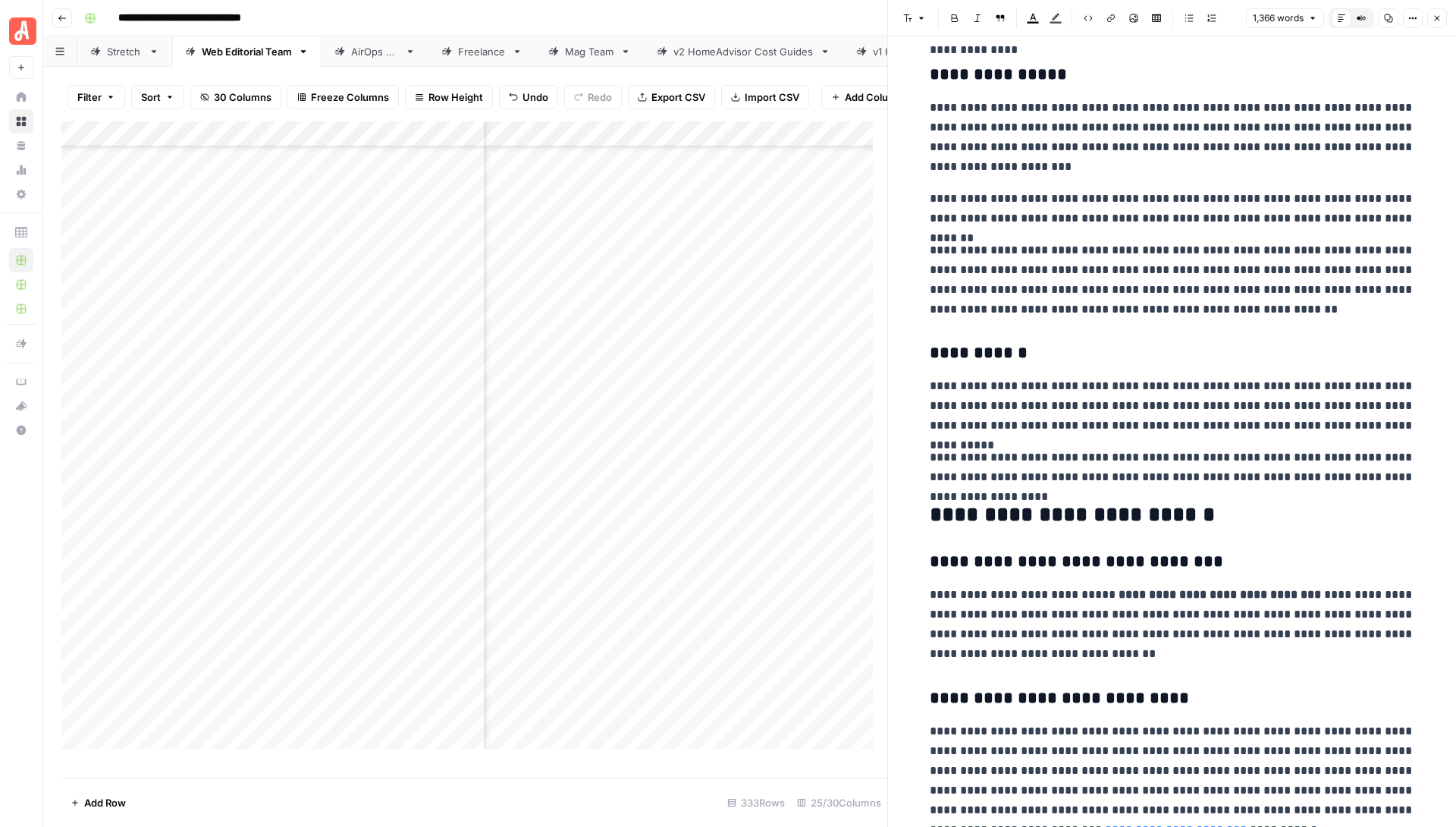 click on "**********" at bounding box center [1172, 624] 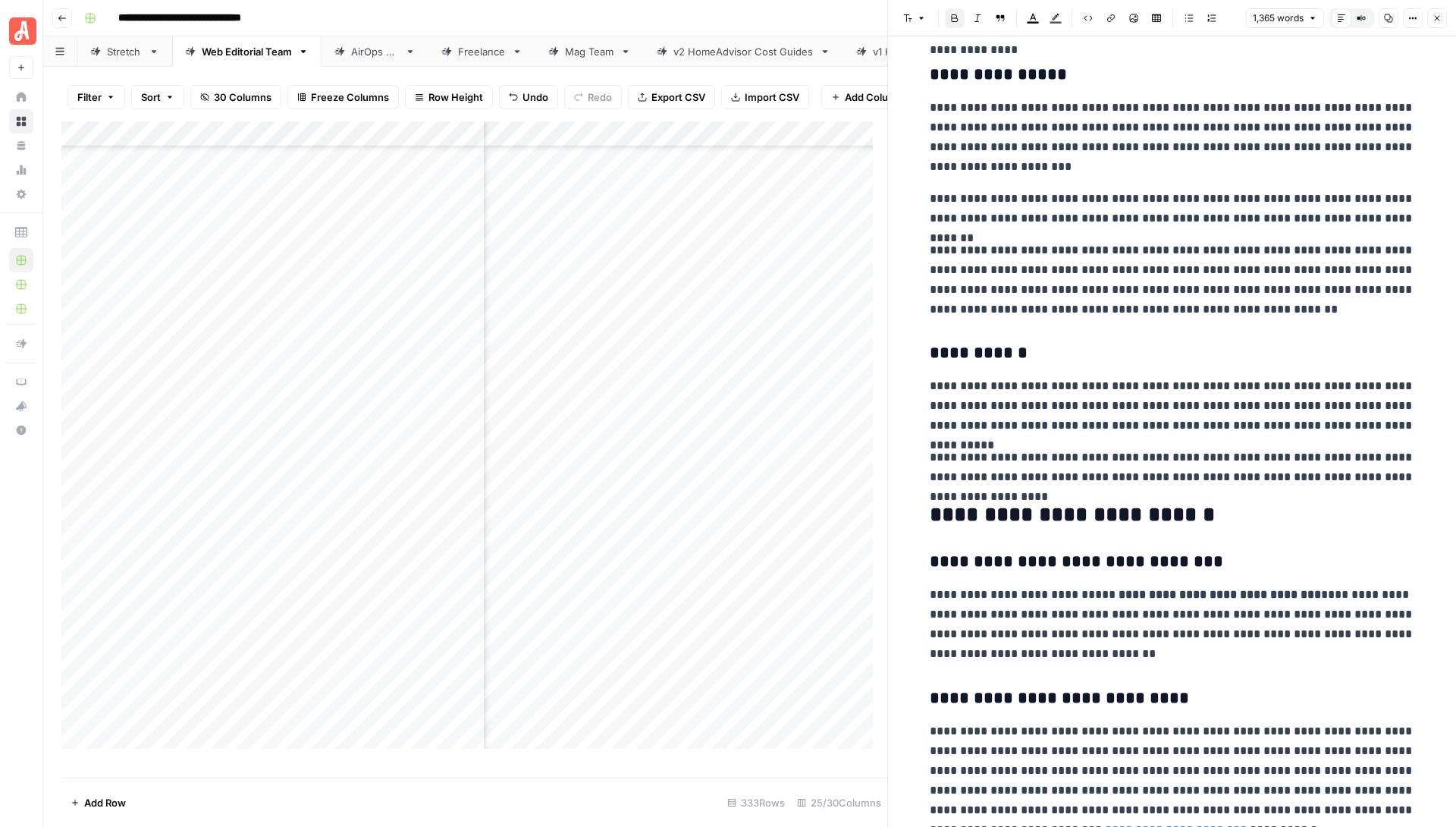 click on "**********" at bounding box center (1219, 594) 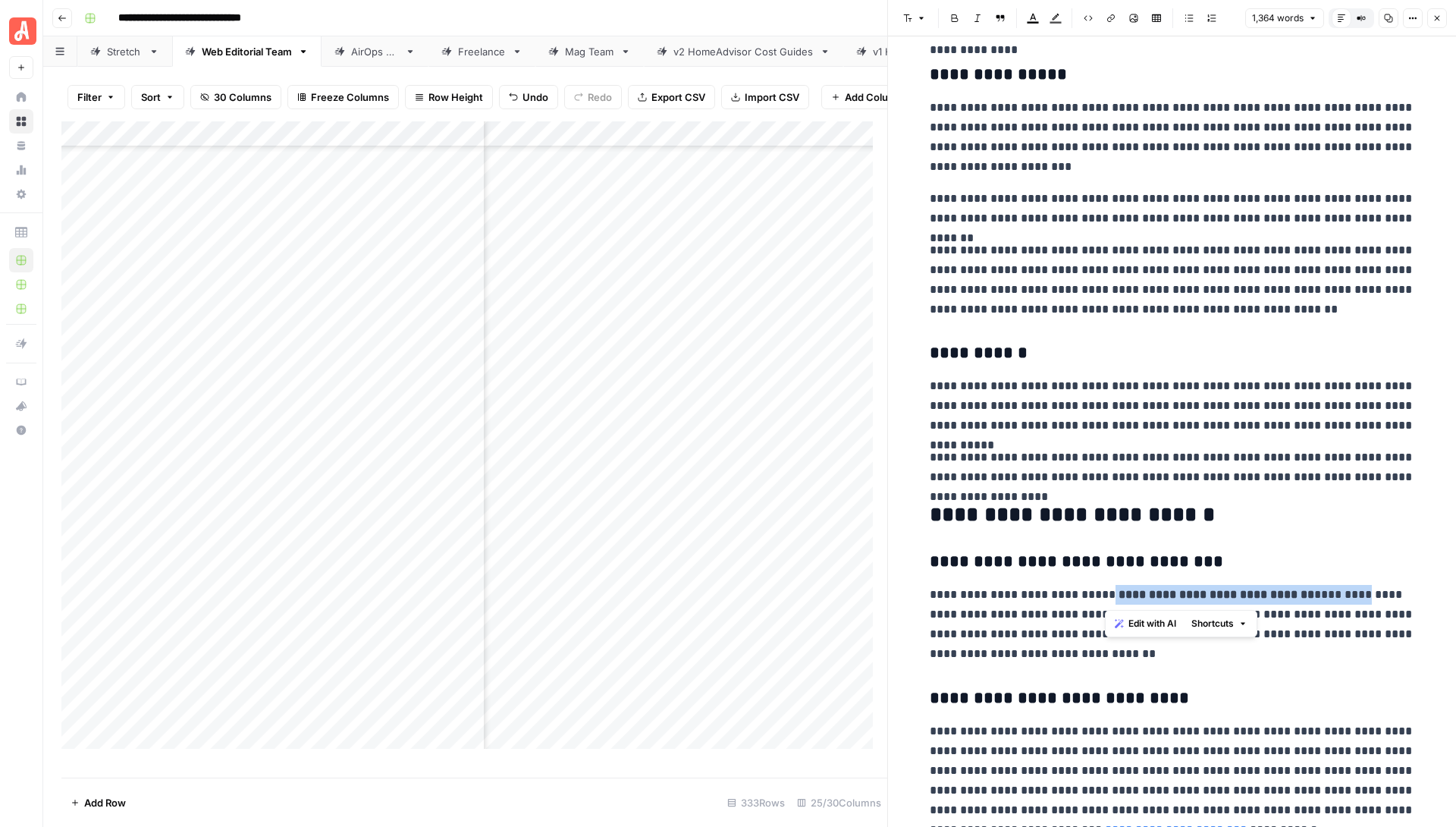 drag, startPoint x: 1103, startPoint y: 594, endPoint x: 1338, endPoint y: 588, distance: 235.0766 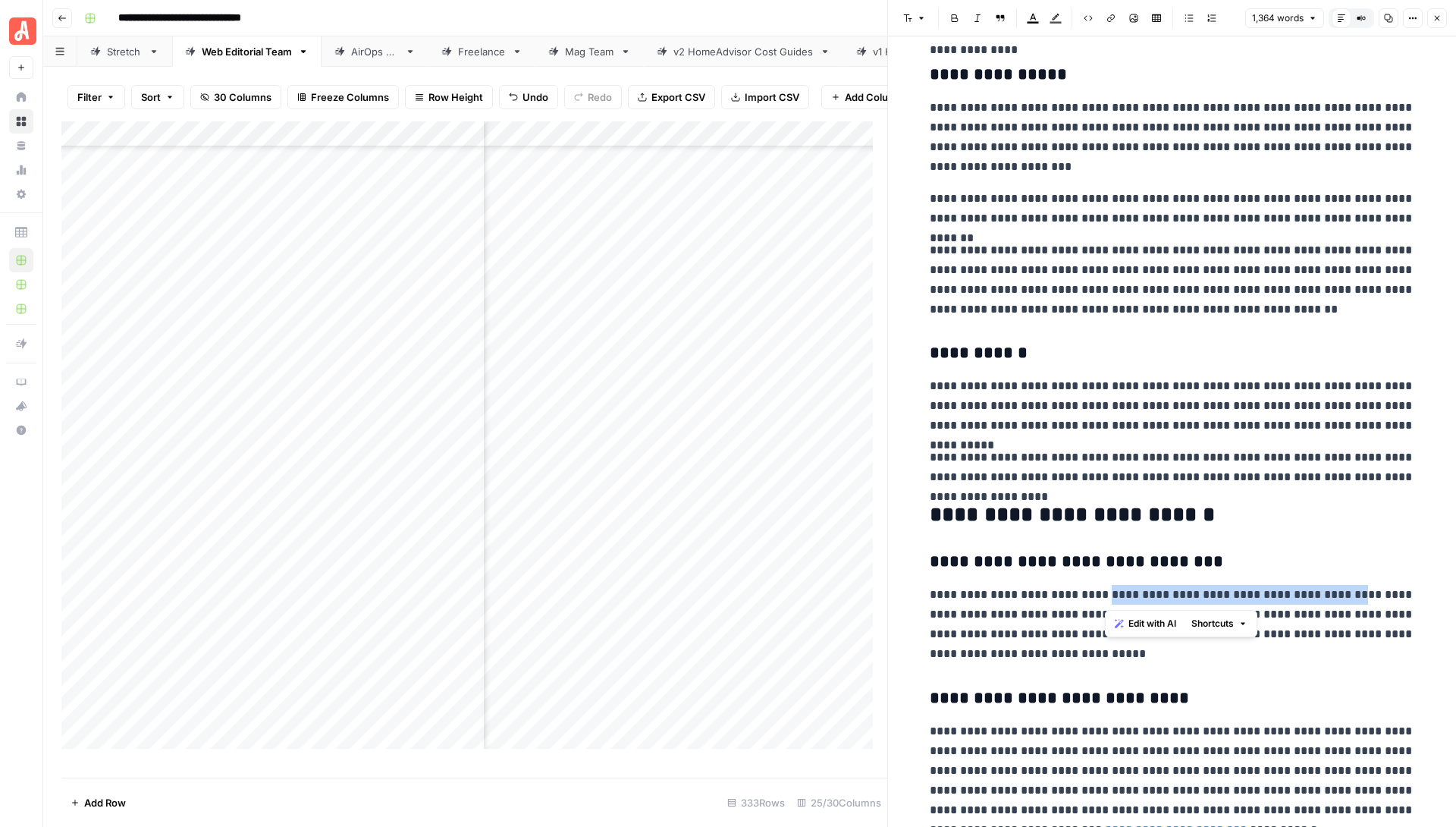click on "**********" at bounding box center (1172, 624) 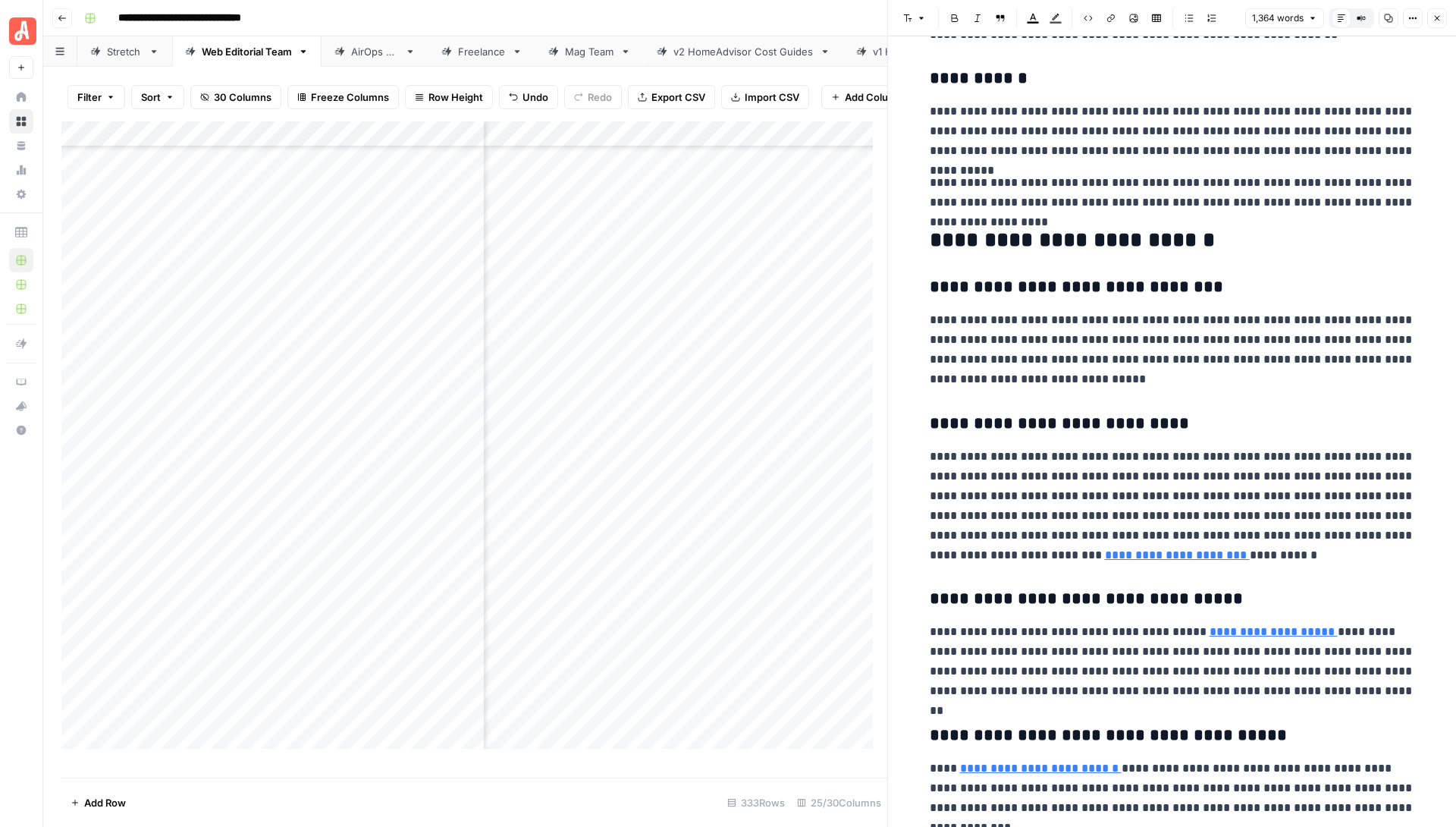 scroll, scrollTop: 2548, scrollLeft: 0, axis: vertical 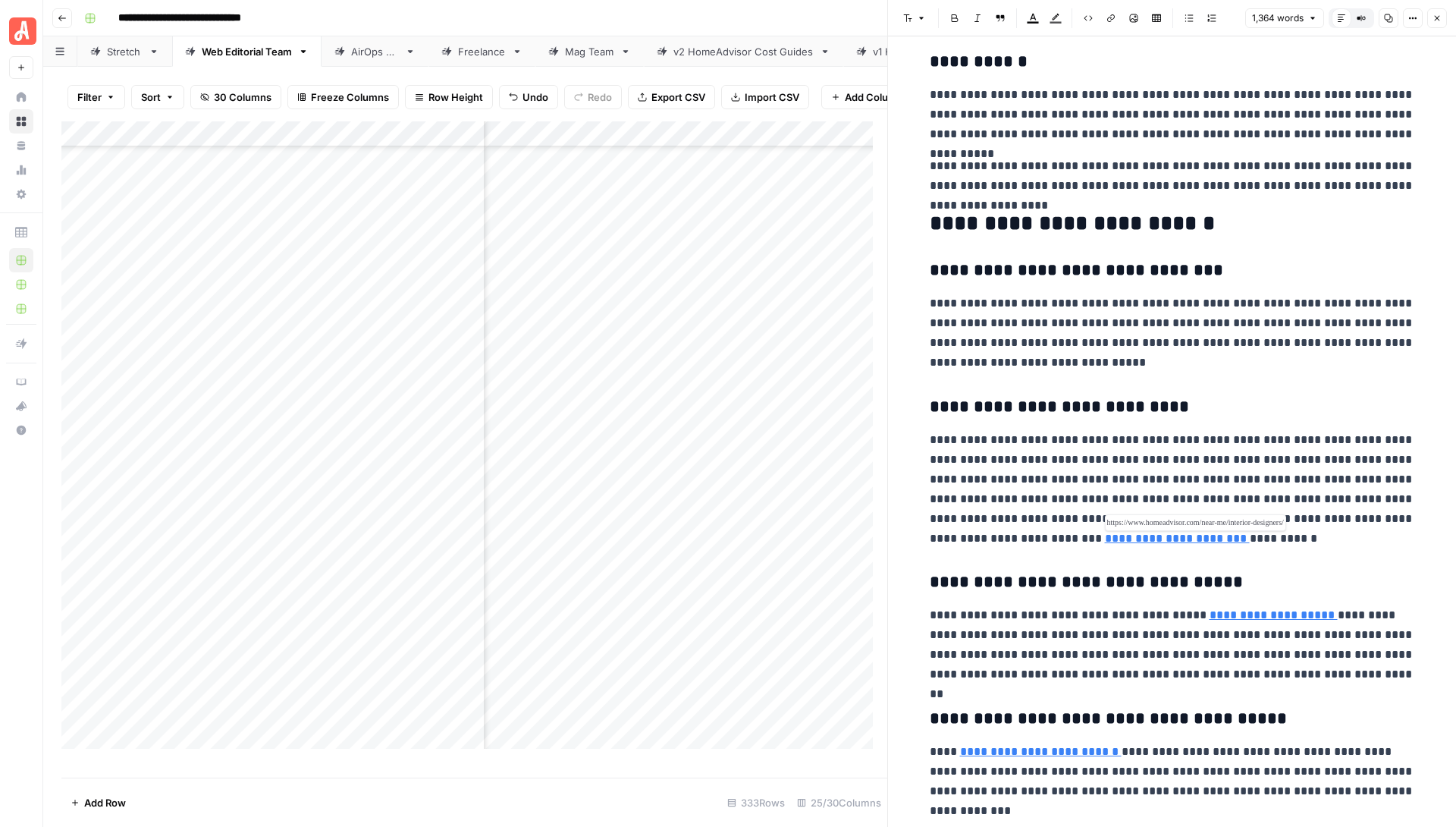 click on "**********" at bounding box center [1177, 538] 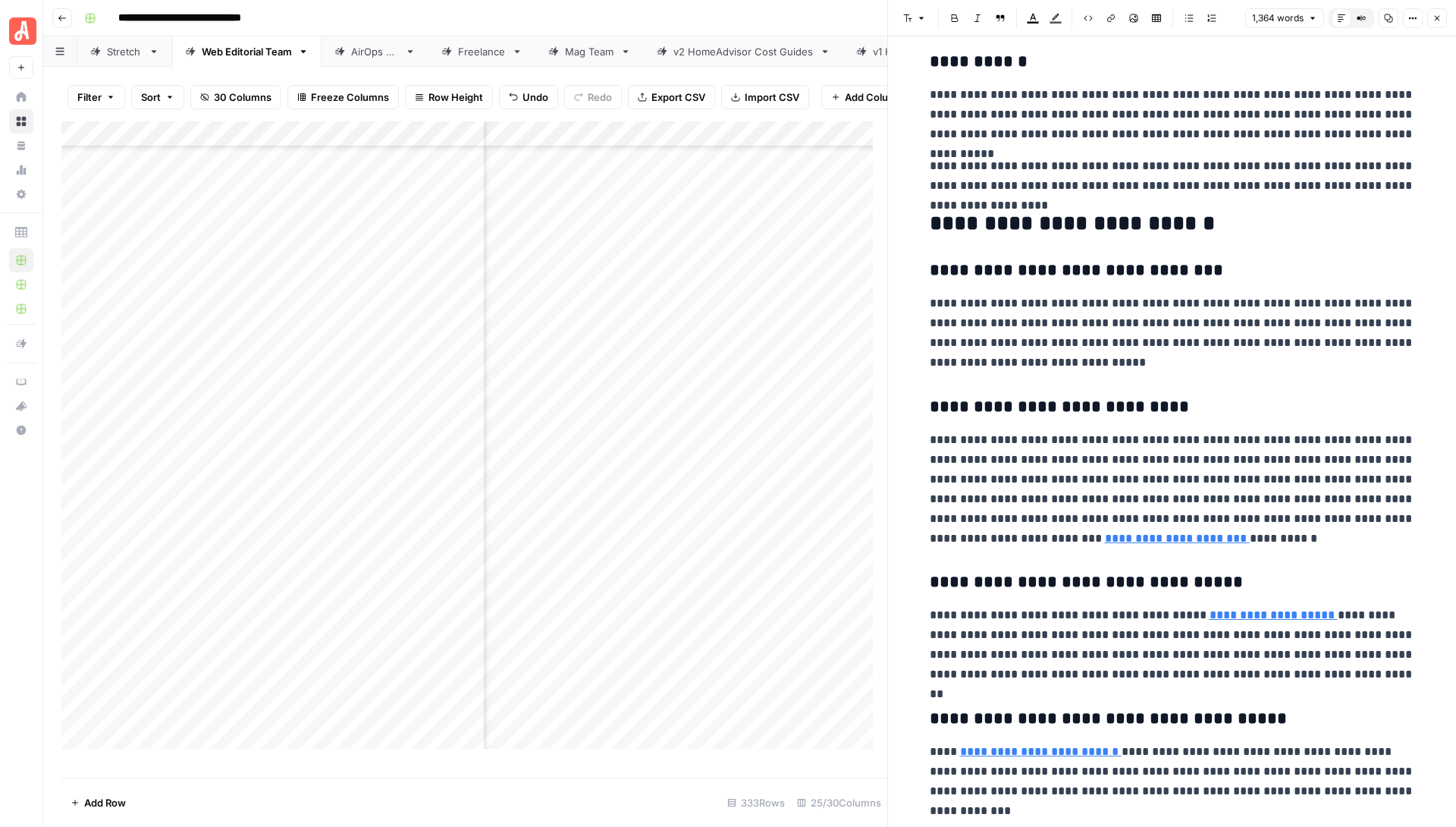 click on "**********" at bounding box center [1172, 489] 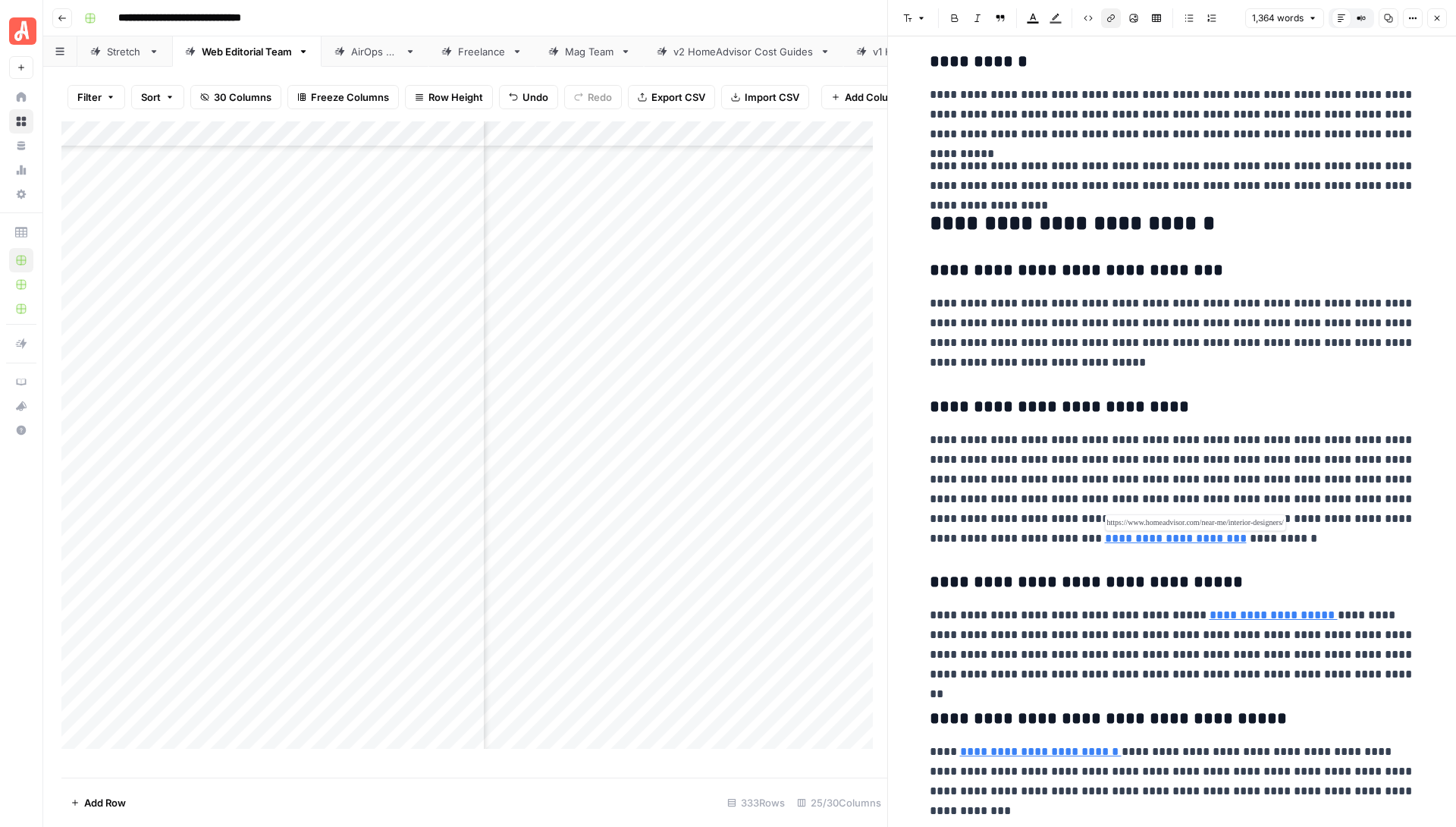 click on "**********" at bounding box center (1175, 538) 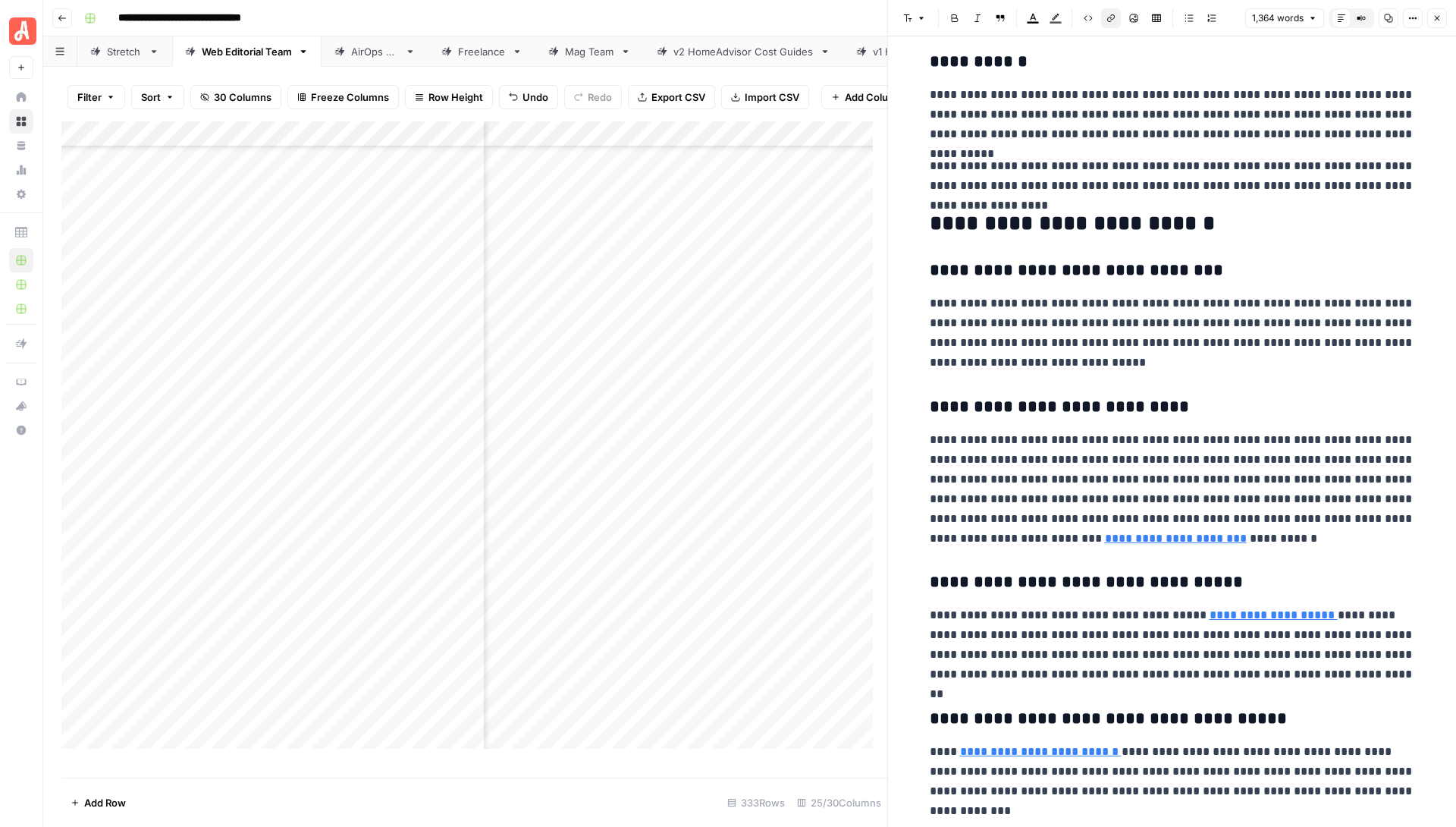 click 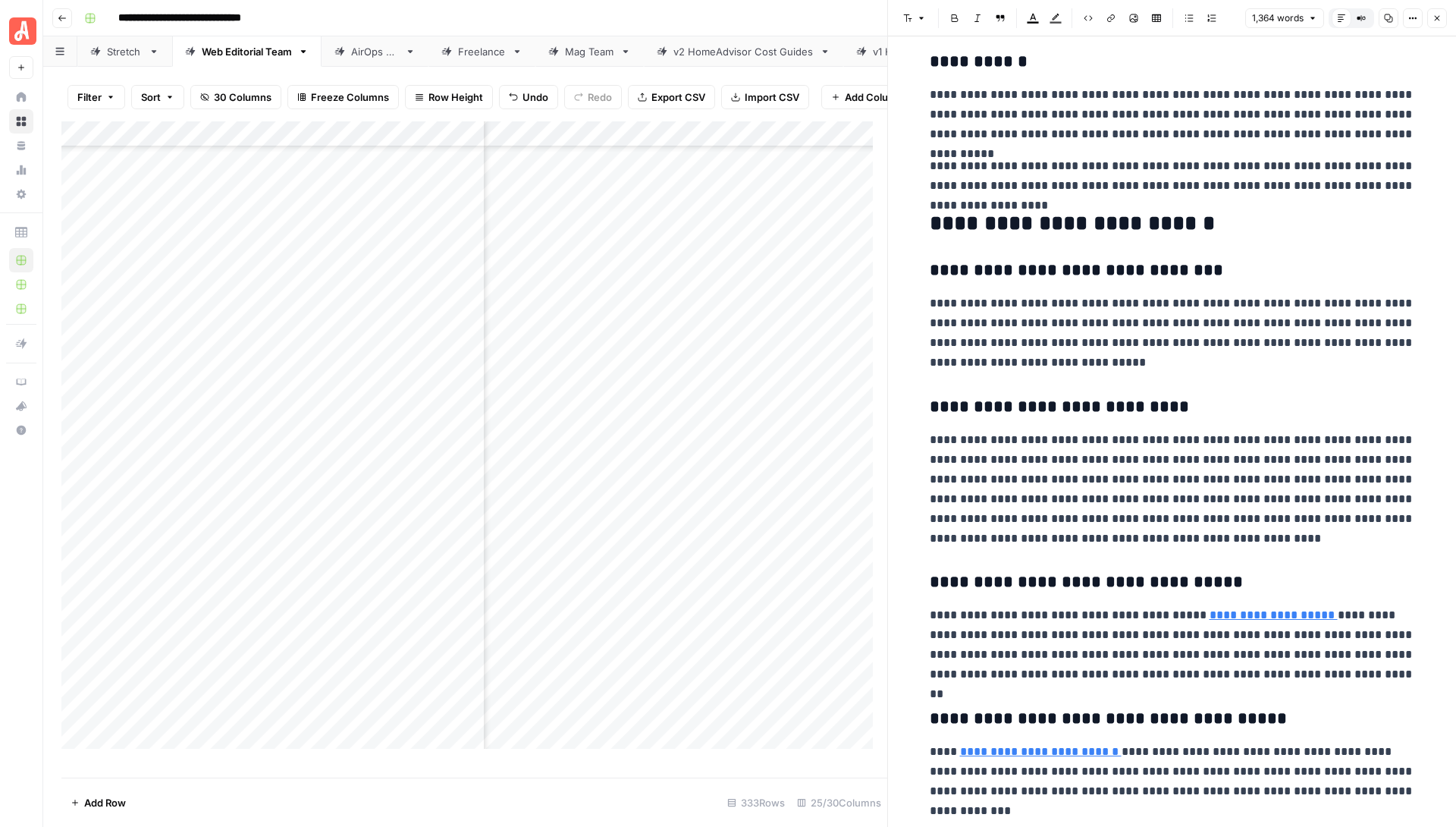 click on "**********" at bounding box center (1172, 489) 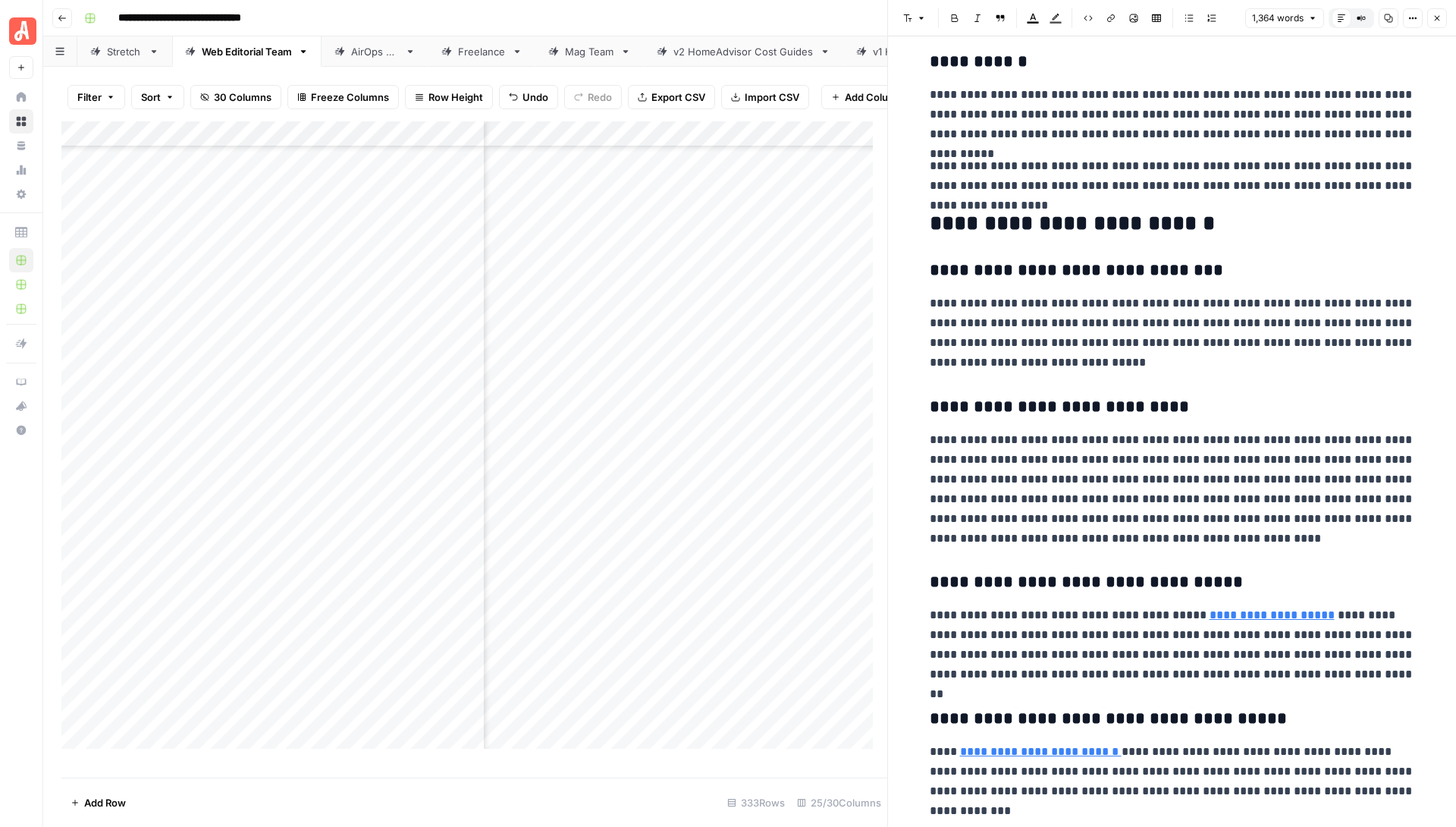click on "**********" at bounding box center [1172, -830] 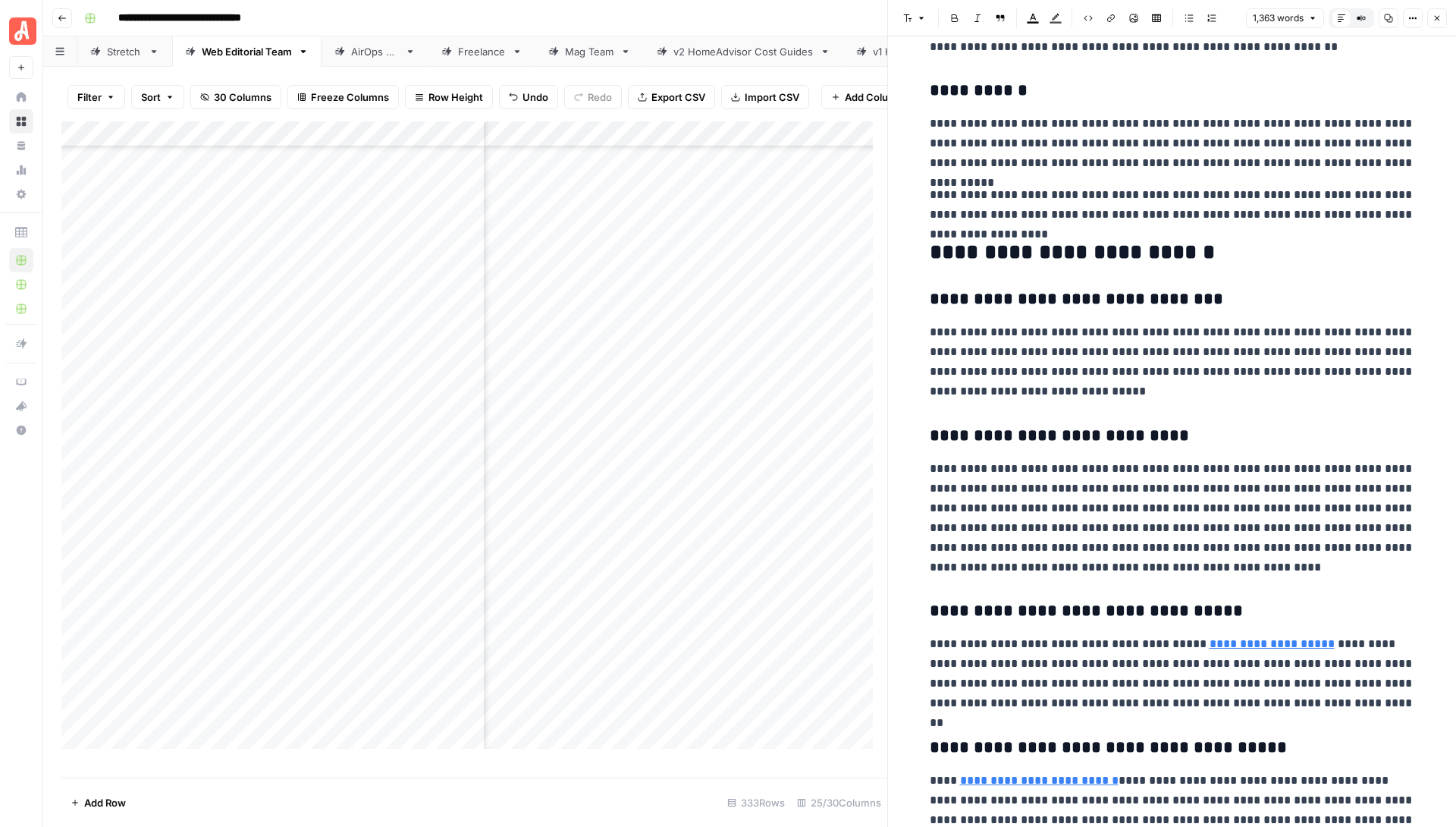 scroll, scrollTop: 2548, scrollLeft: 0, axis: vertical 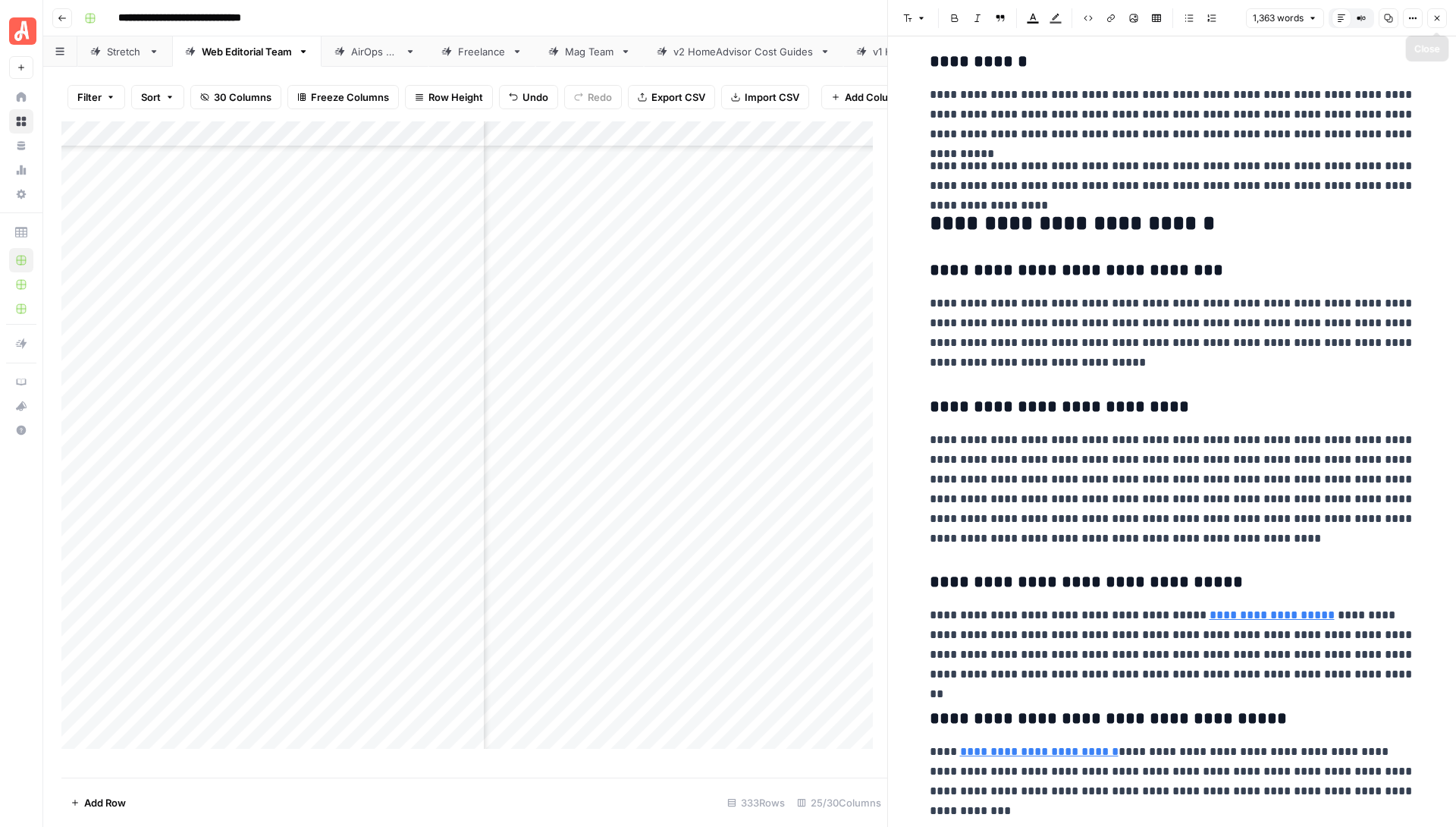 click on "Close" at bounding box center (1437, 18) 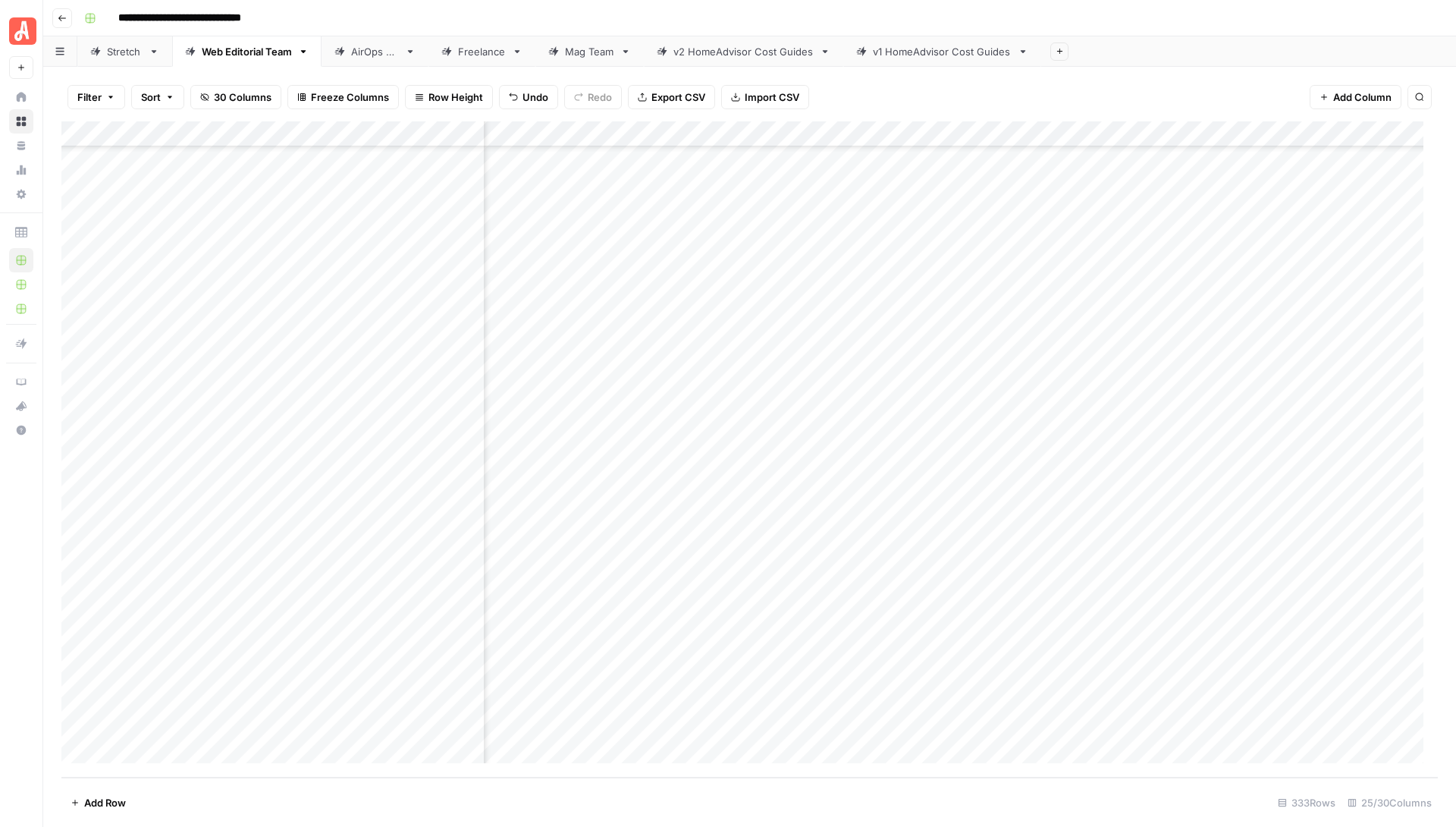 scroll, scrollTop: 7995, scrollLeft: 1271, axis: both 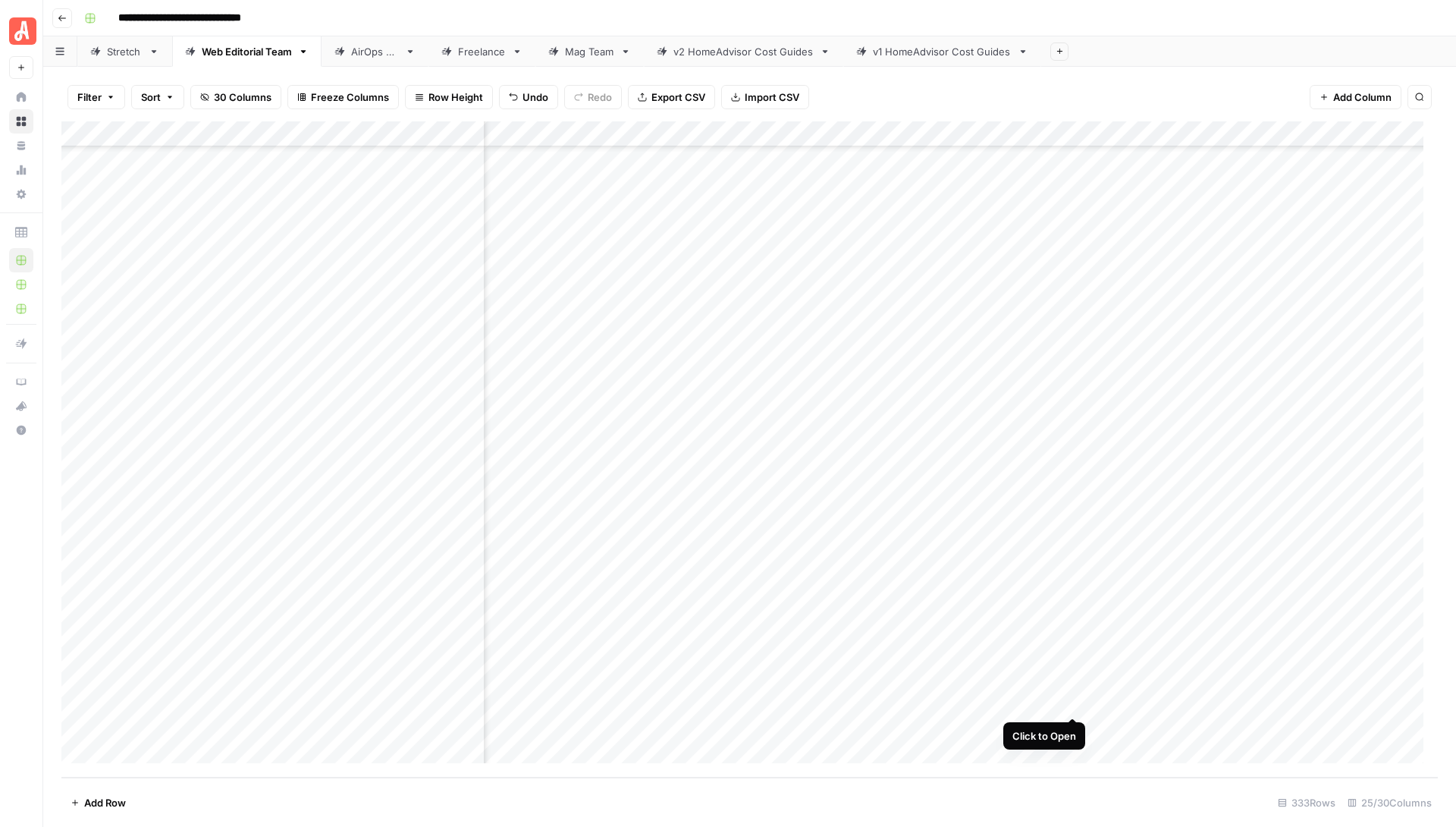 click on "Add Column" at bounding box center (749, 449) 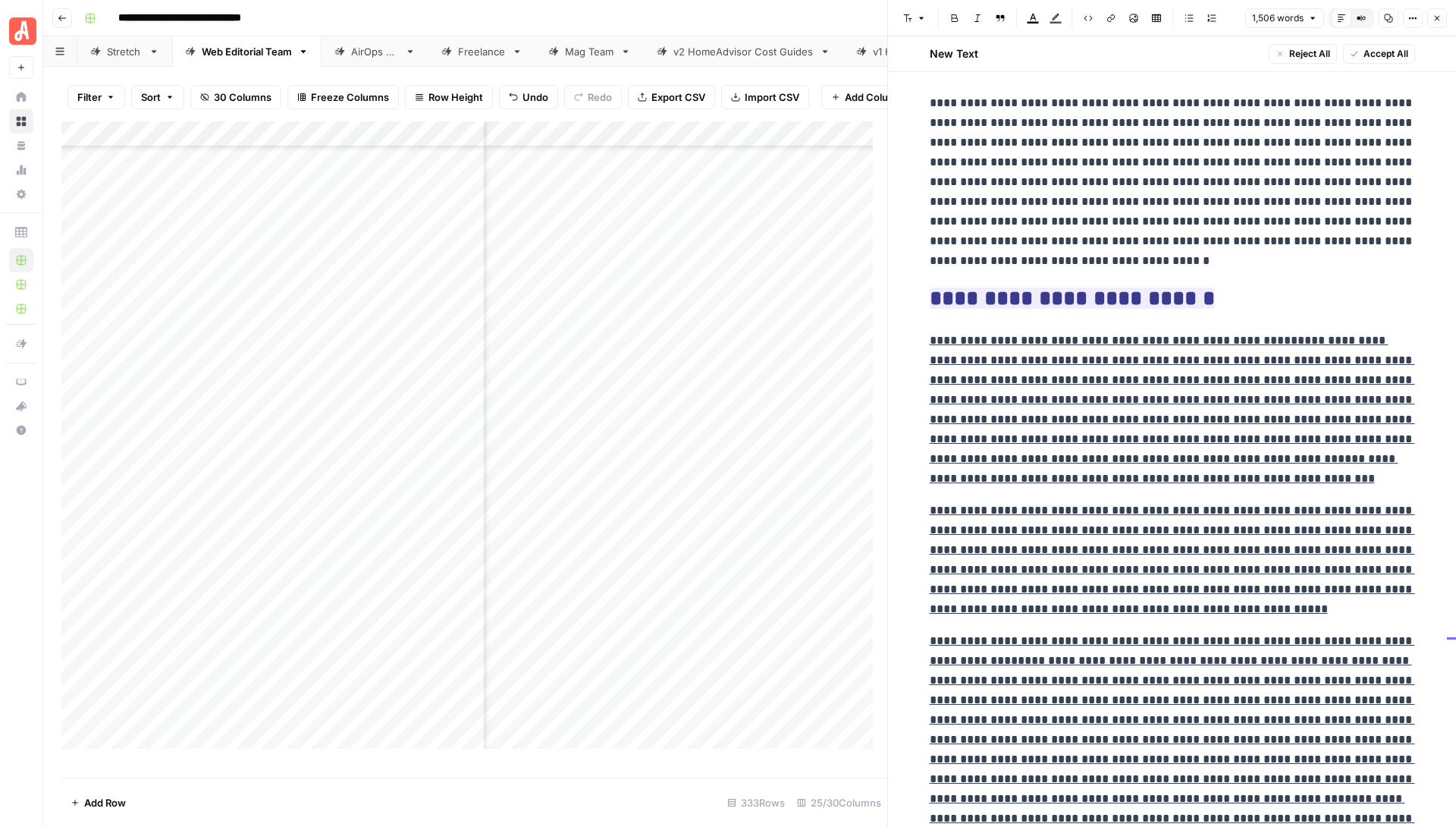 scroll, scrollTop: 2696, scrollLeft: 0, axis: vertical 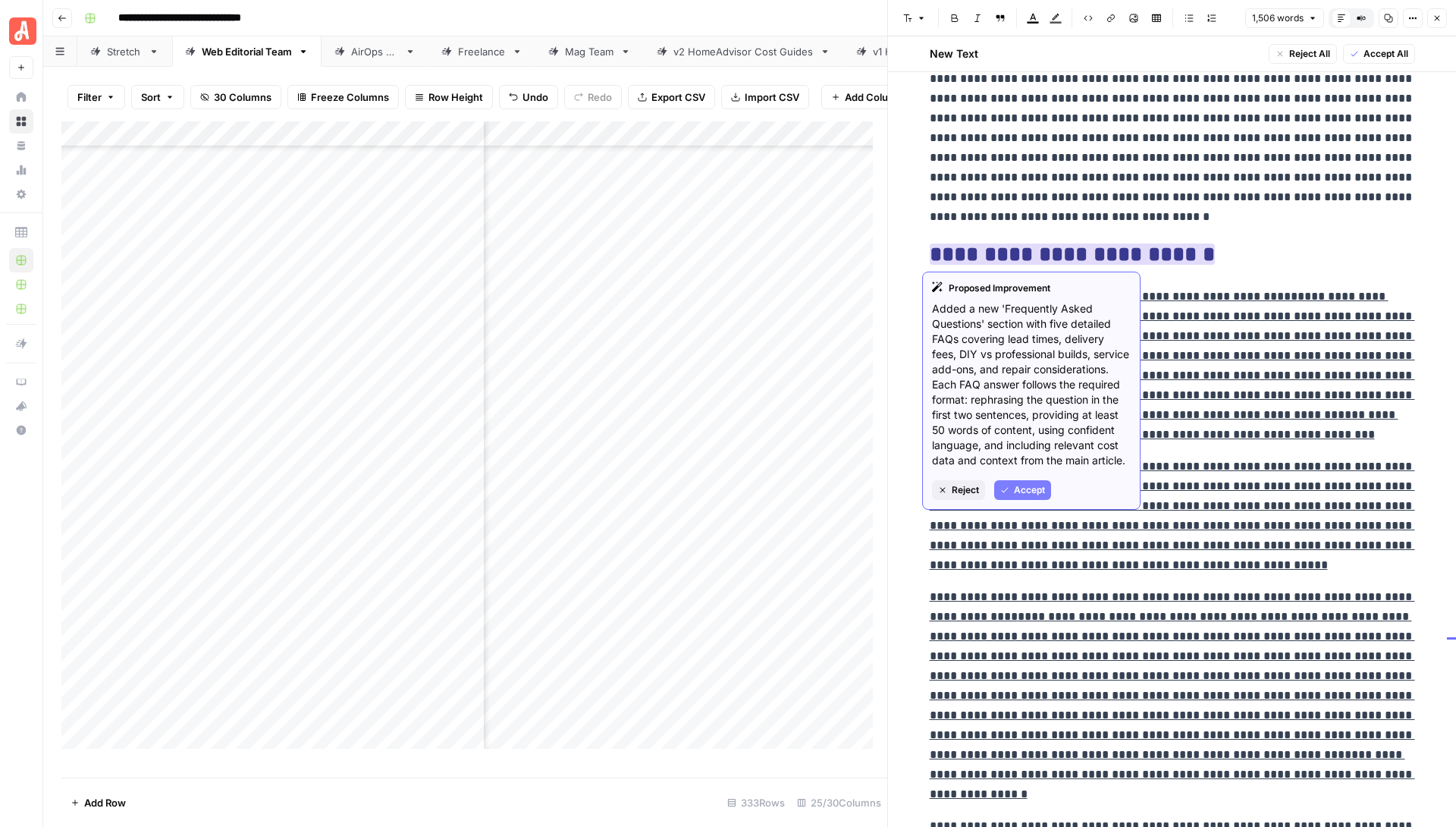 click on "Accept" at bounding box center (1029, 490) 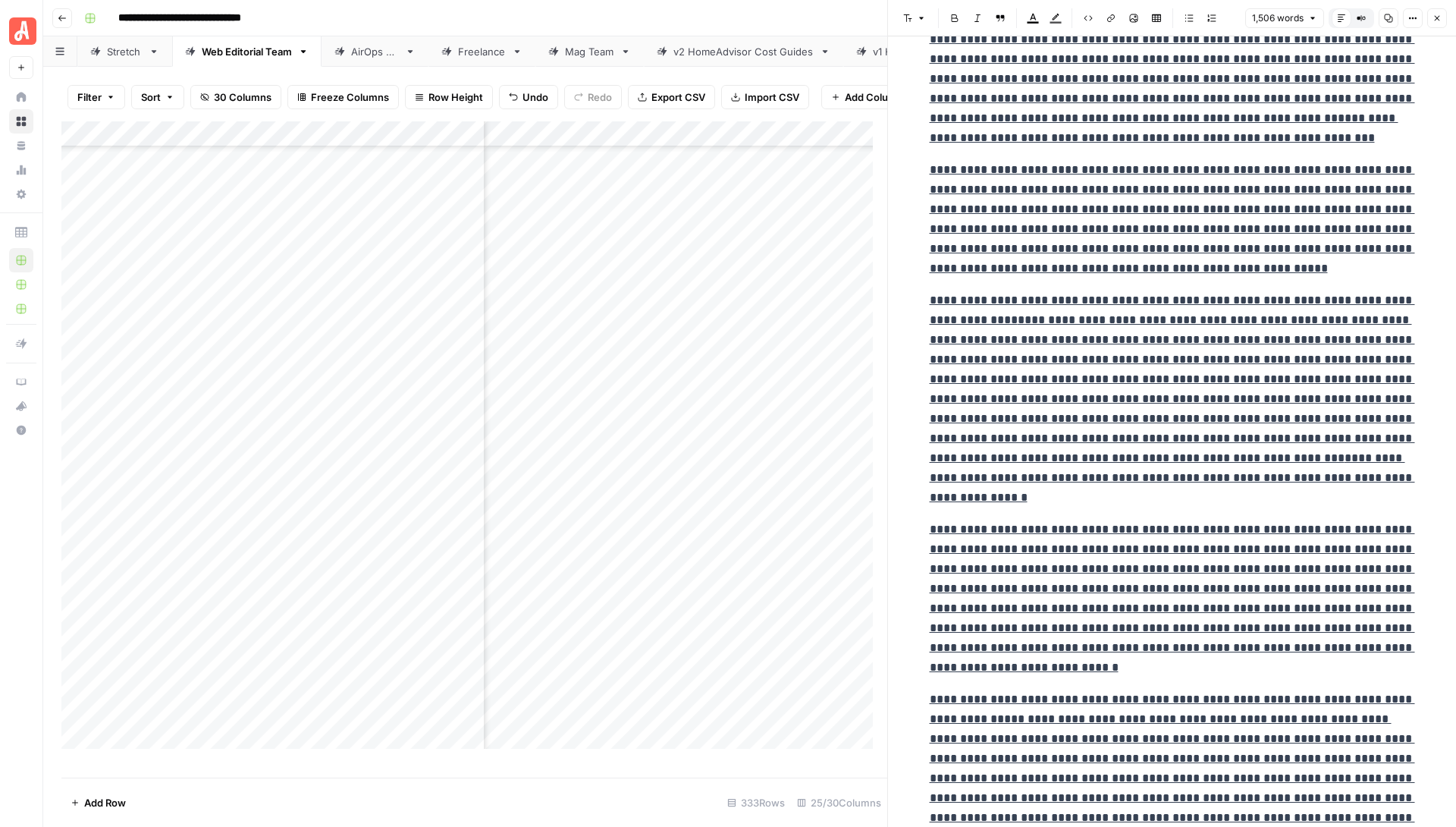 scroll, scrollTop: 2984, scrollLeft: 0, axis: vertical 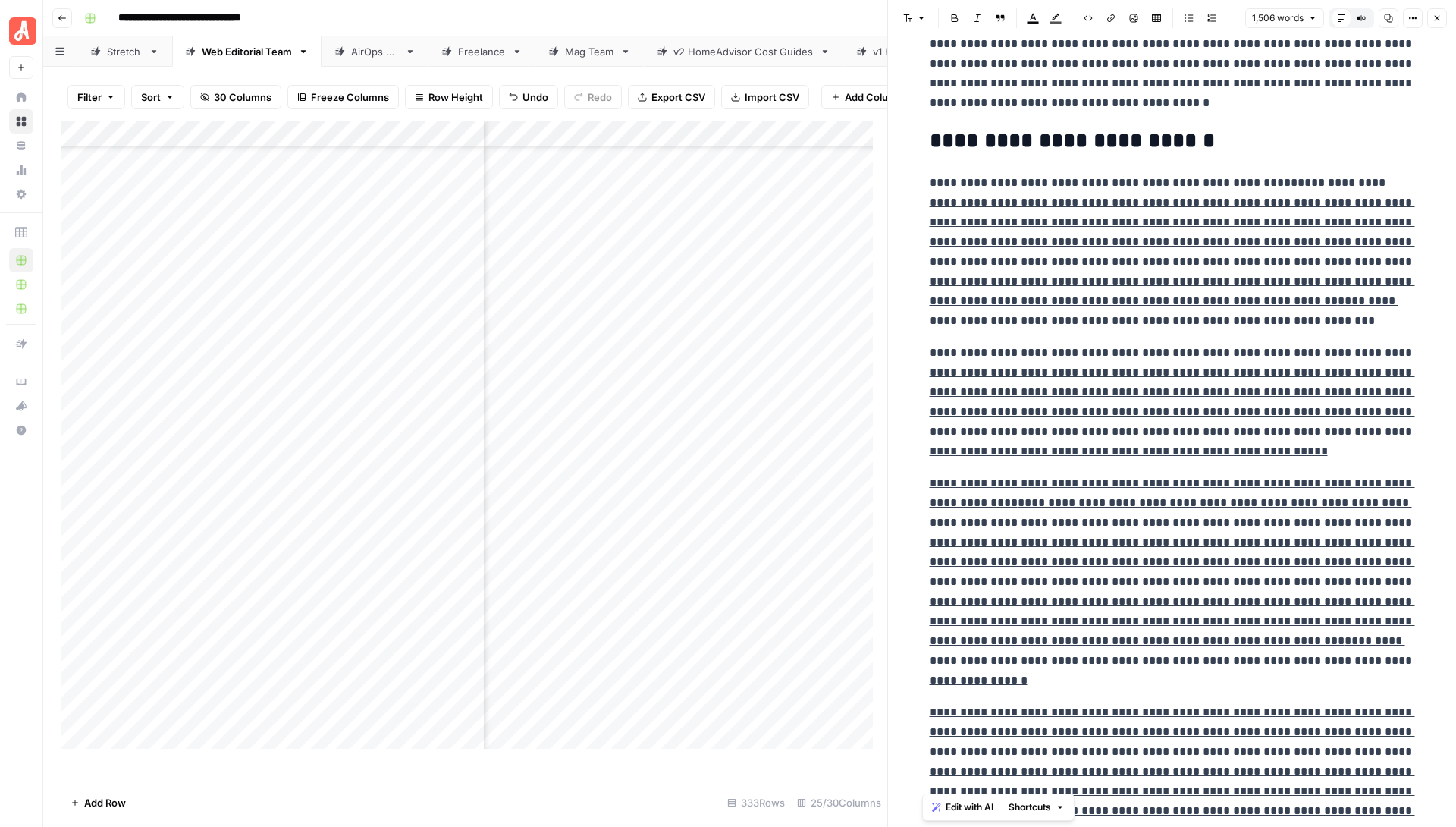 drag, startPoint x: 1035, startPoint y: 817, endPoint x: 918, endPoint y: 182, distance: 645.6888 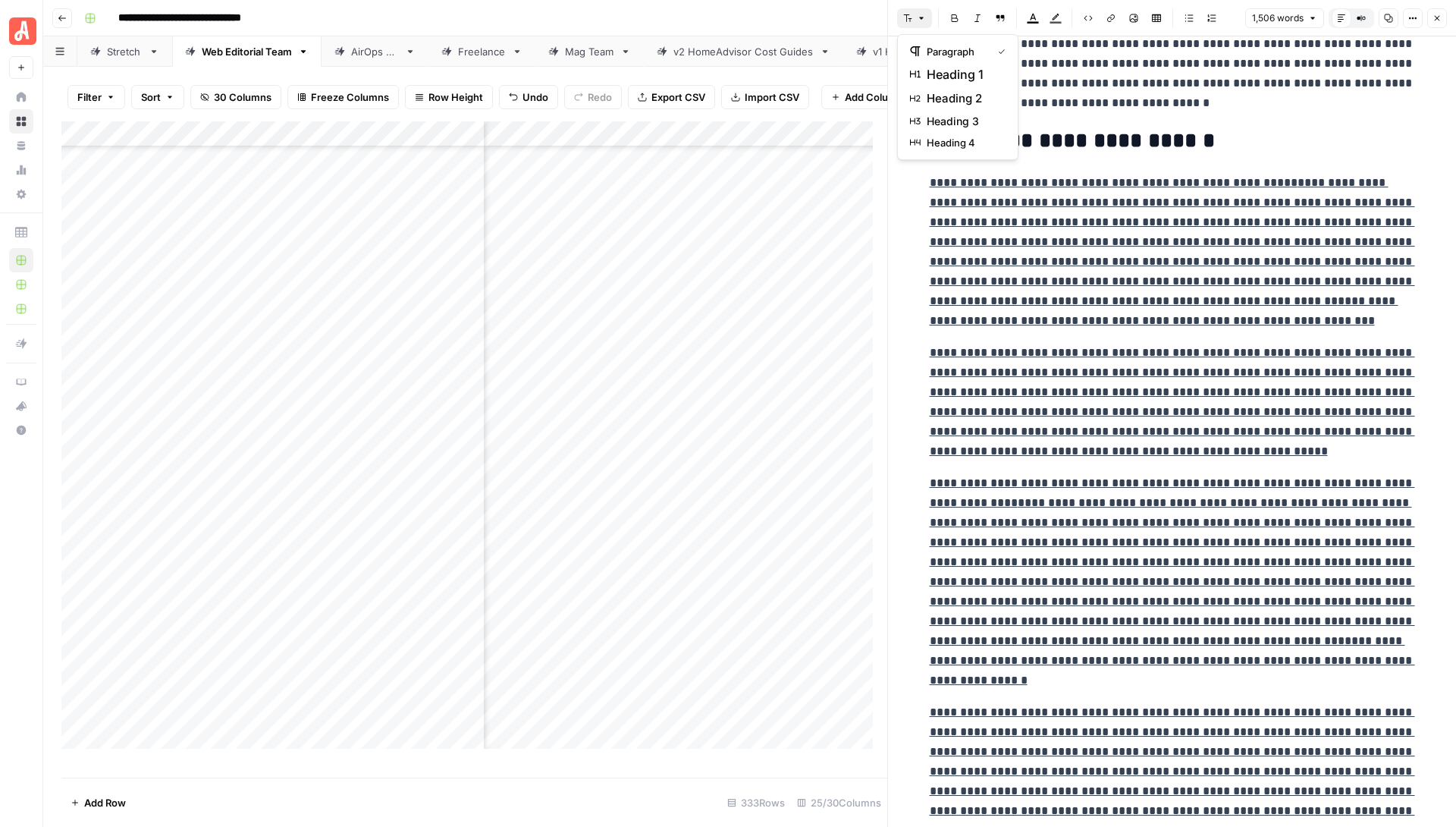 click on "Font style" at bounding box center [915, 18] 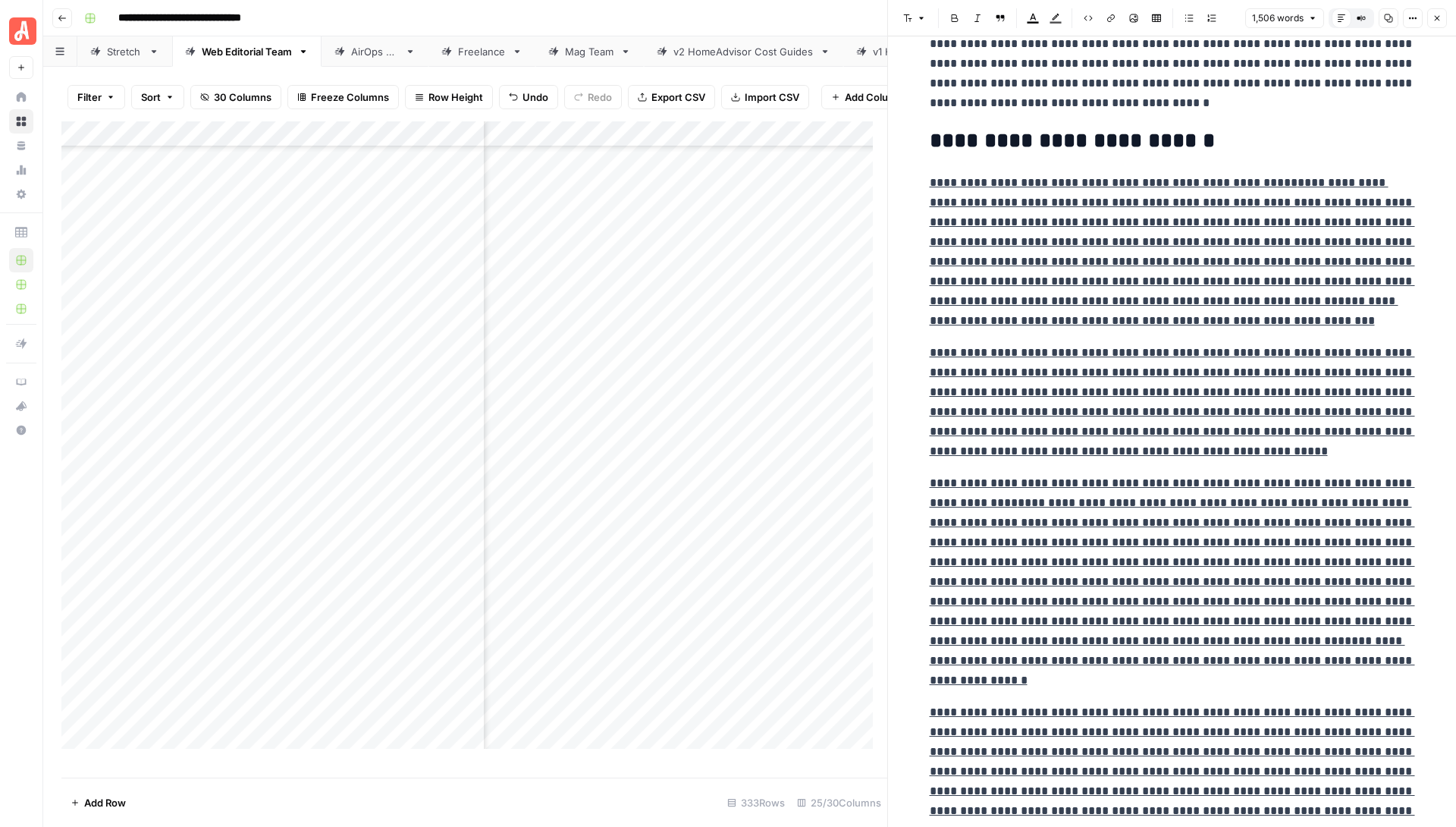 type 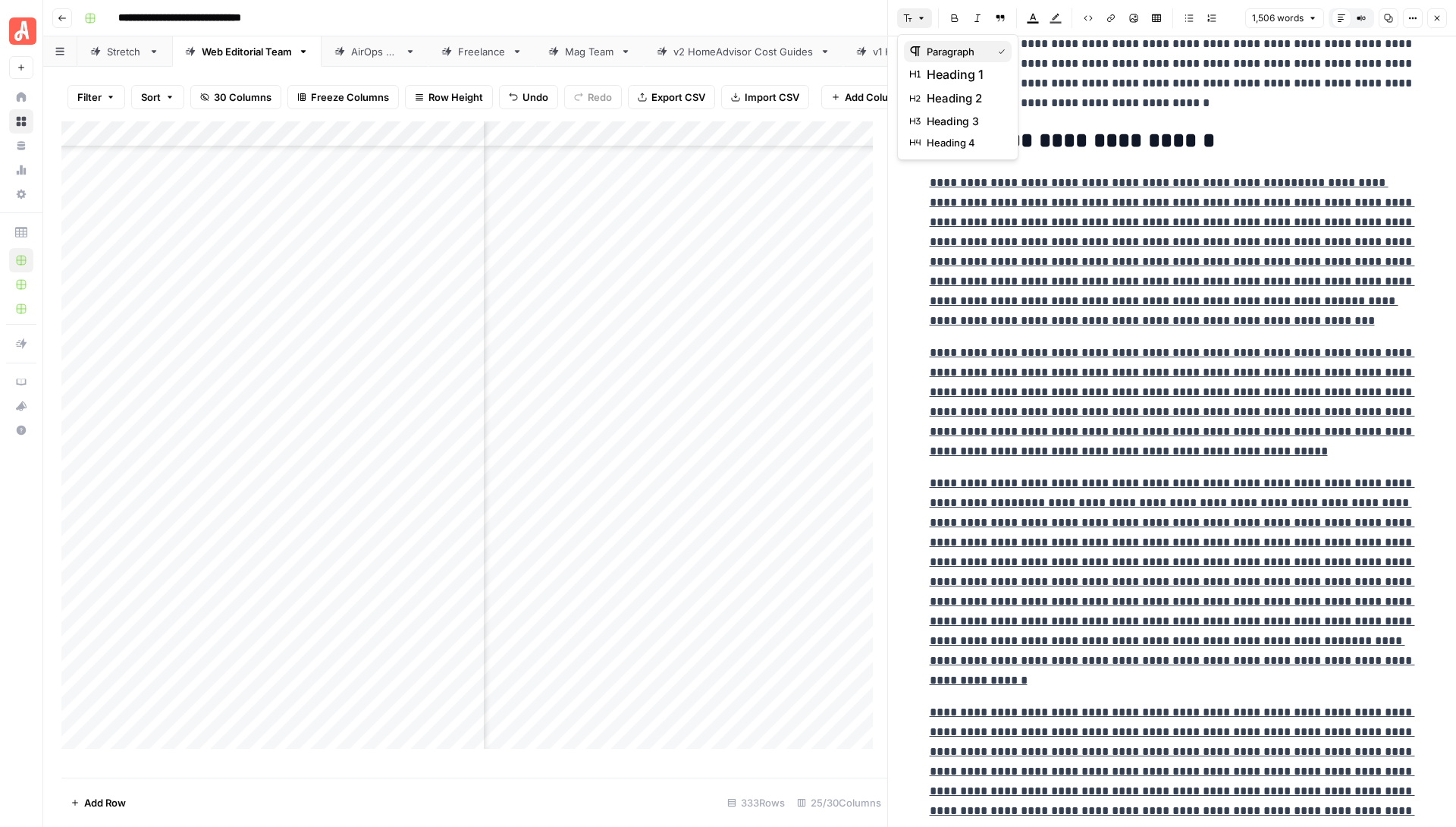 click on "paragraph" at bounding box center (956, 52) 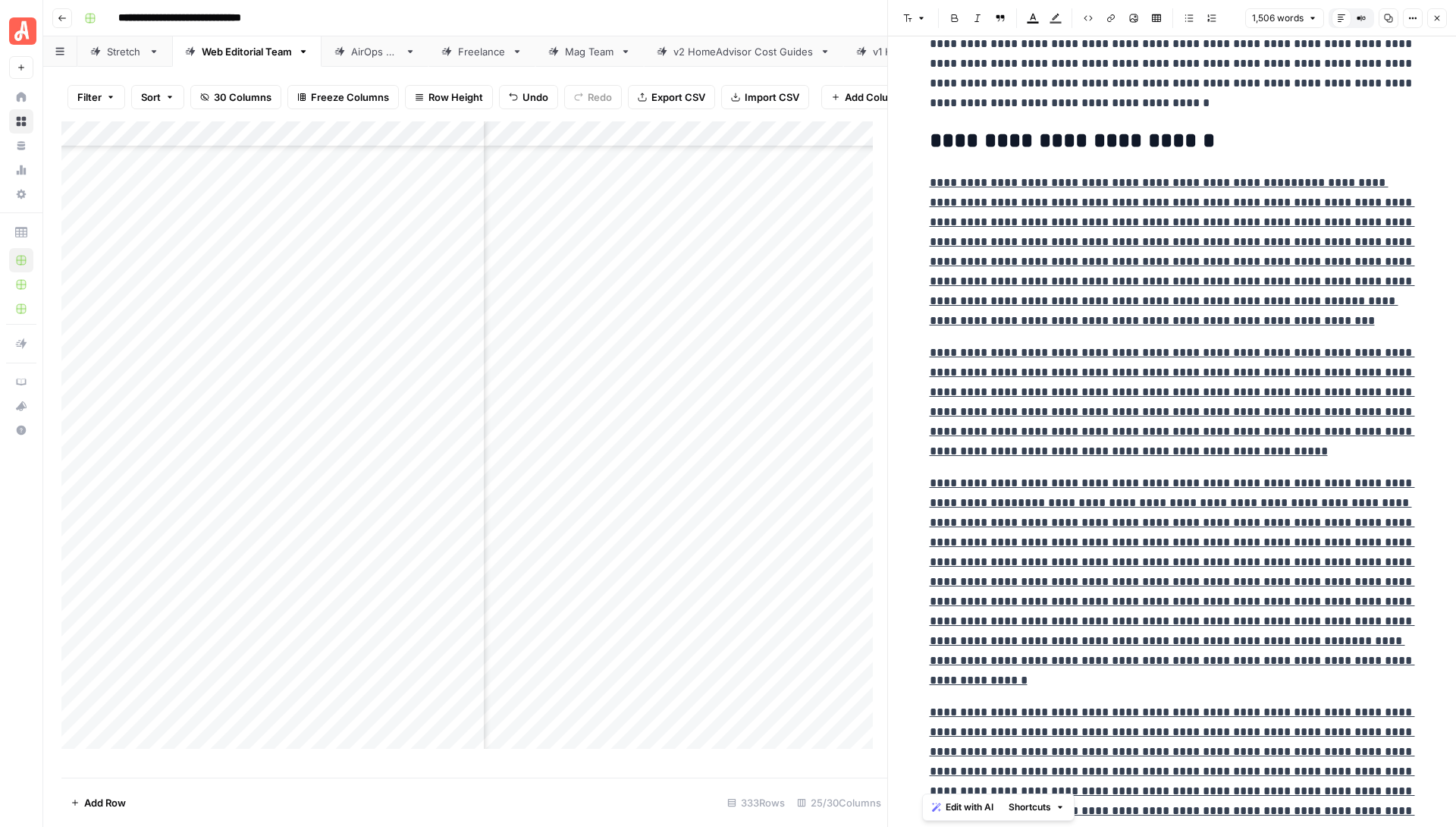 click 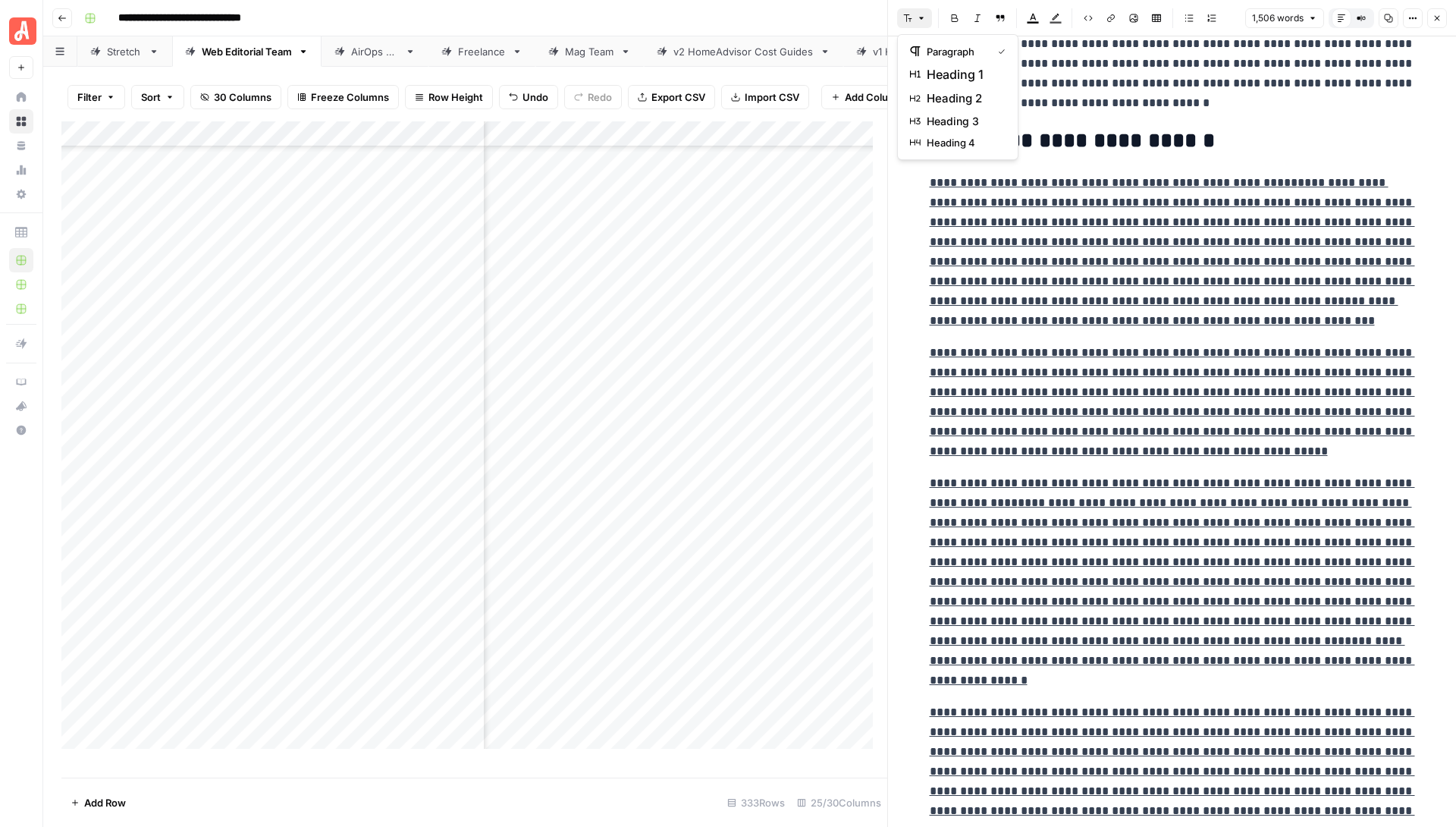 click 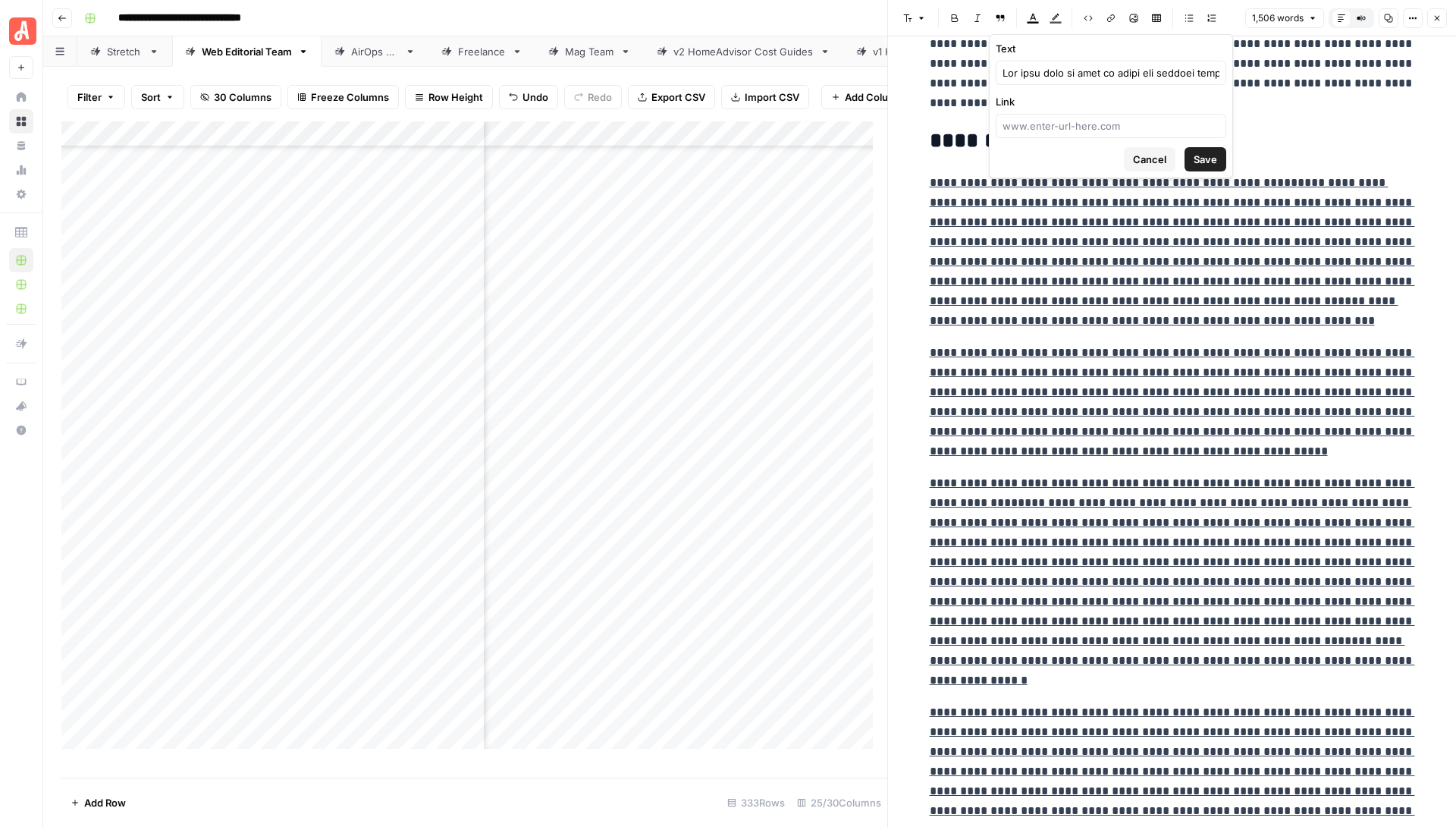 click on "Cancel" at bounding box center (1150, 159) 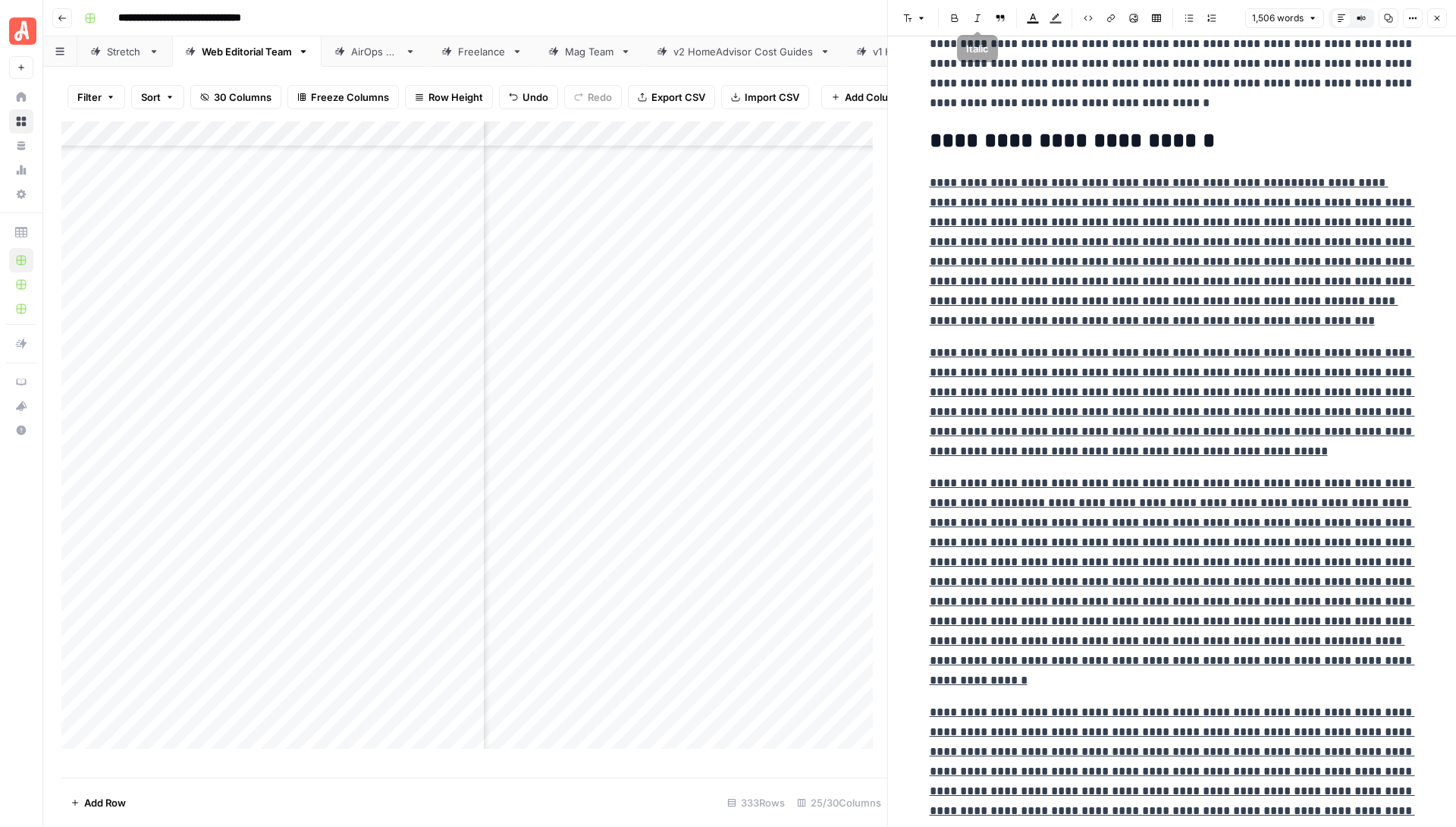 click 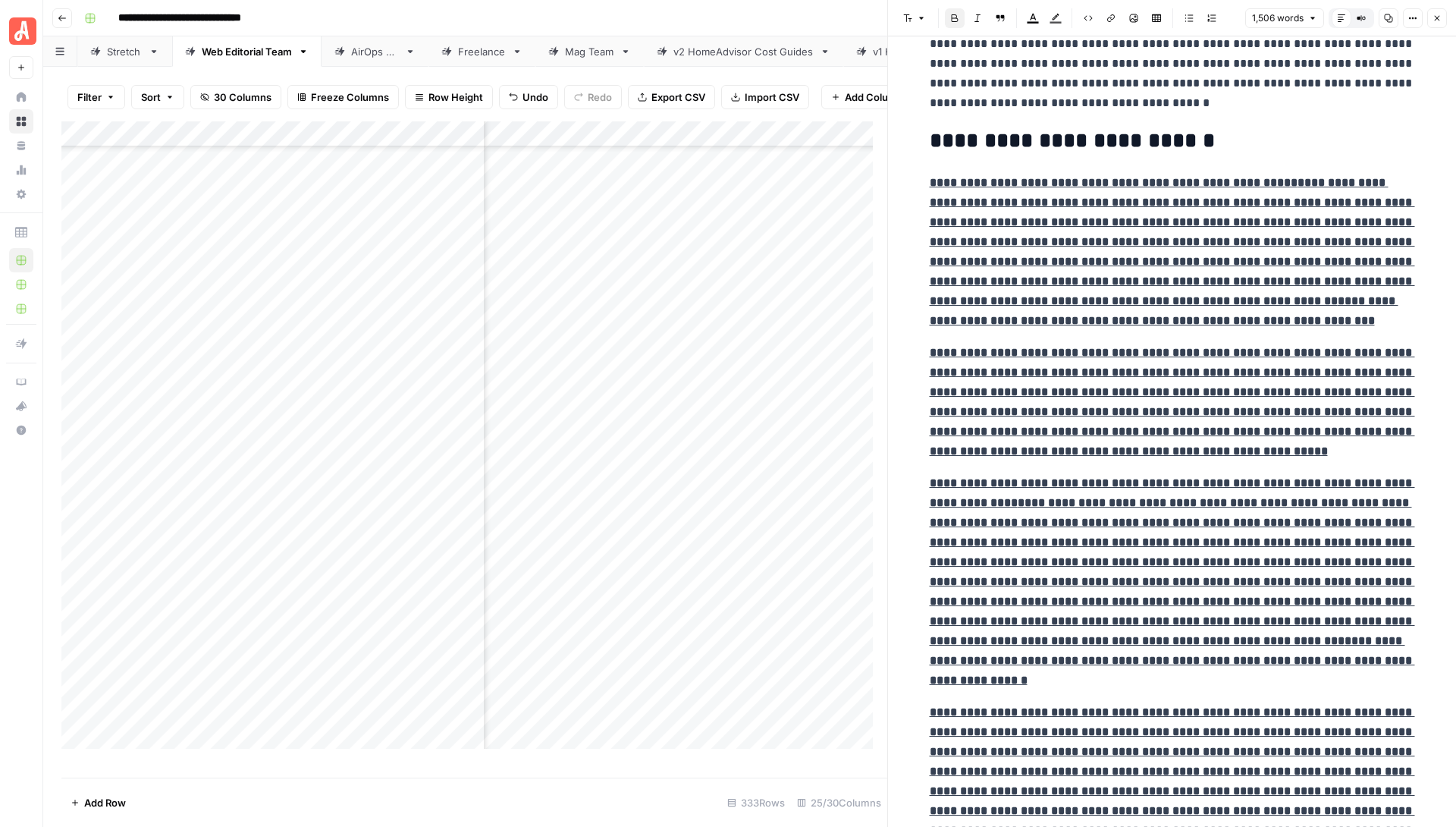click 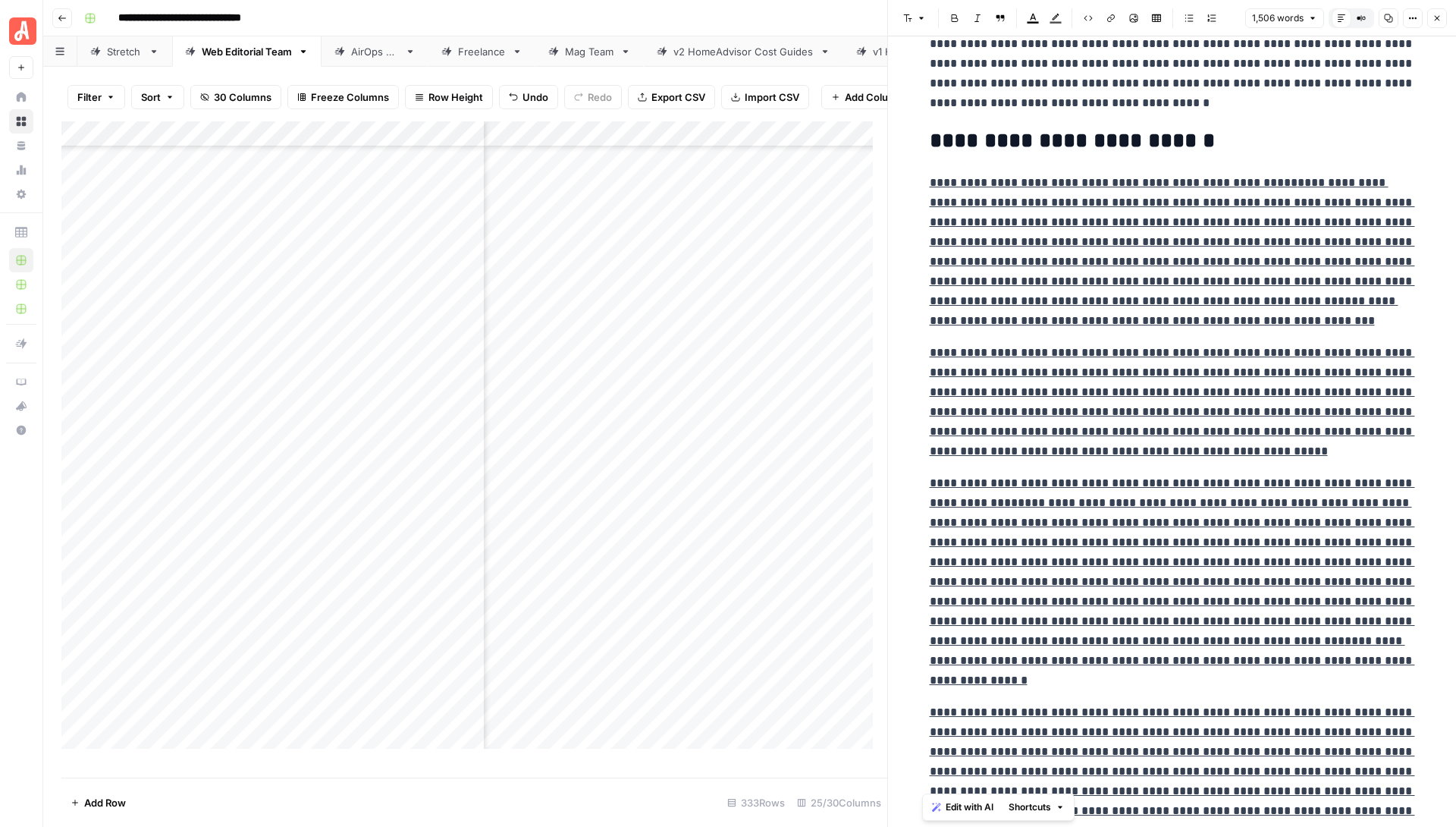 click 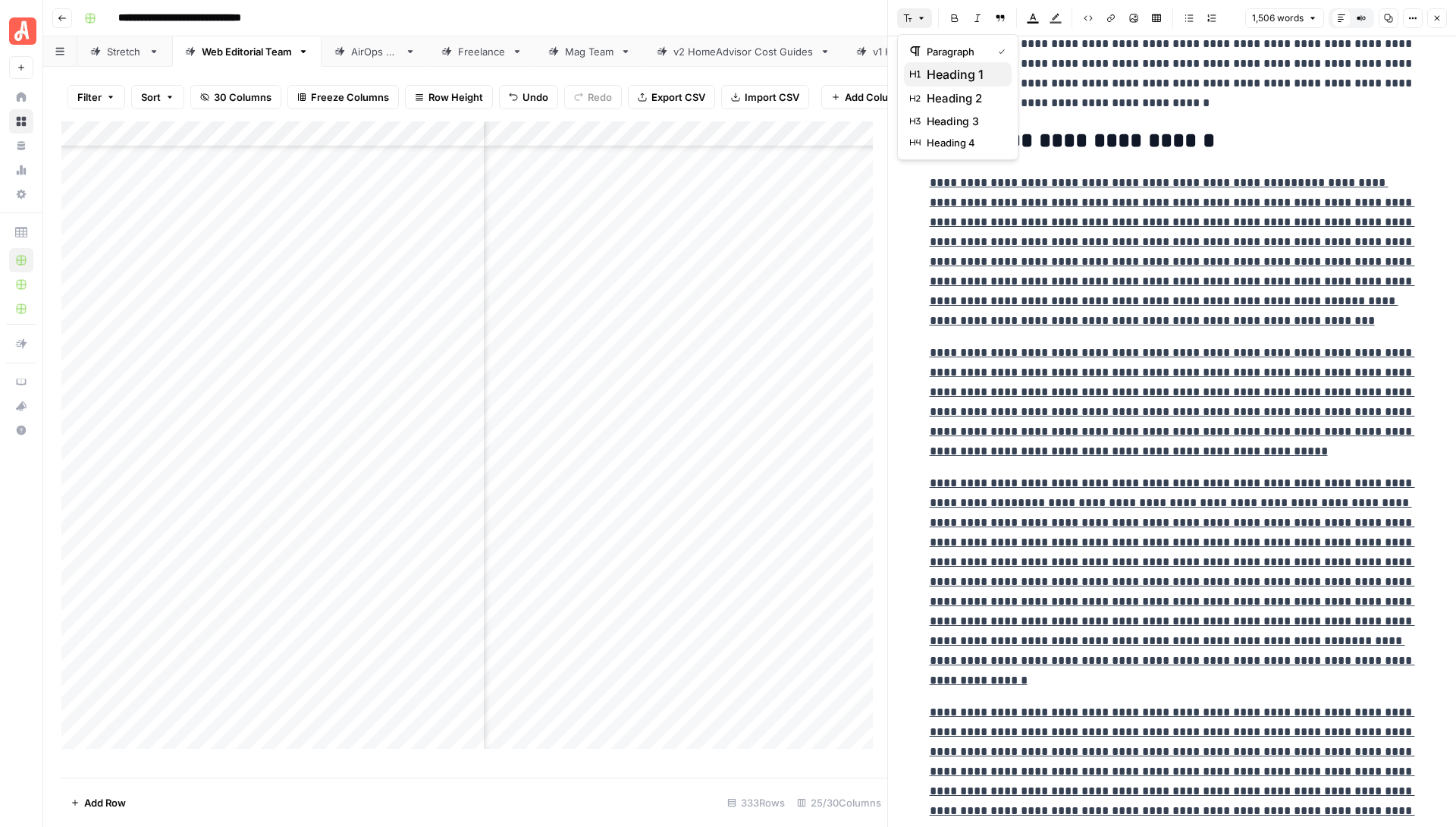 click on "heading 1" at bounding box center [963, 74] 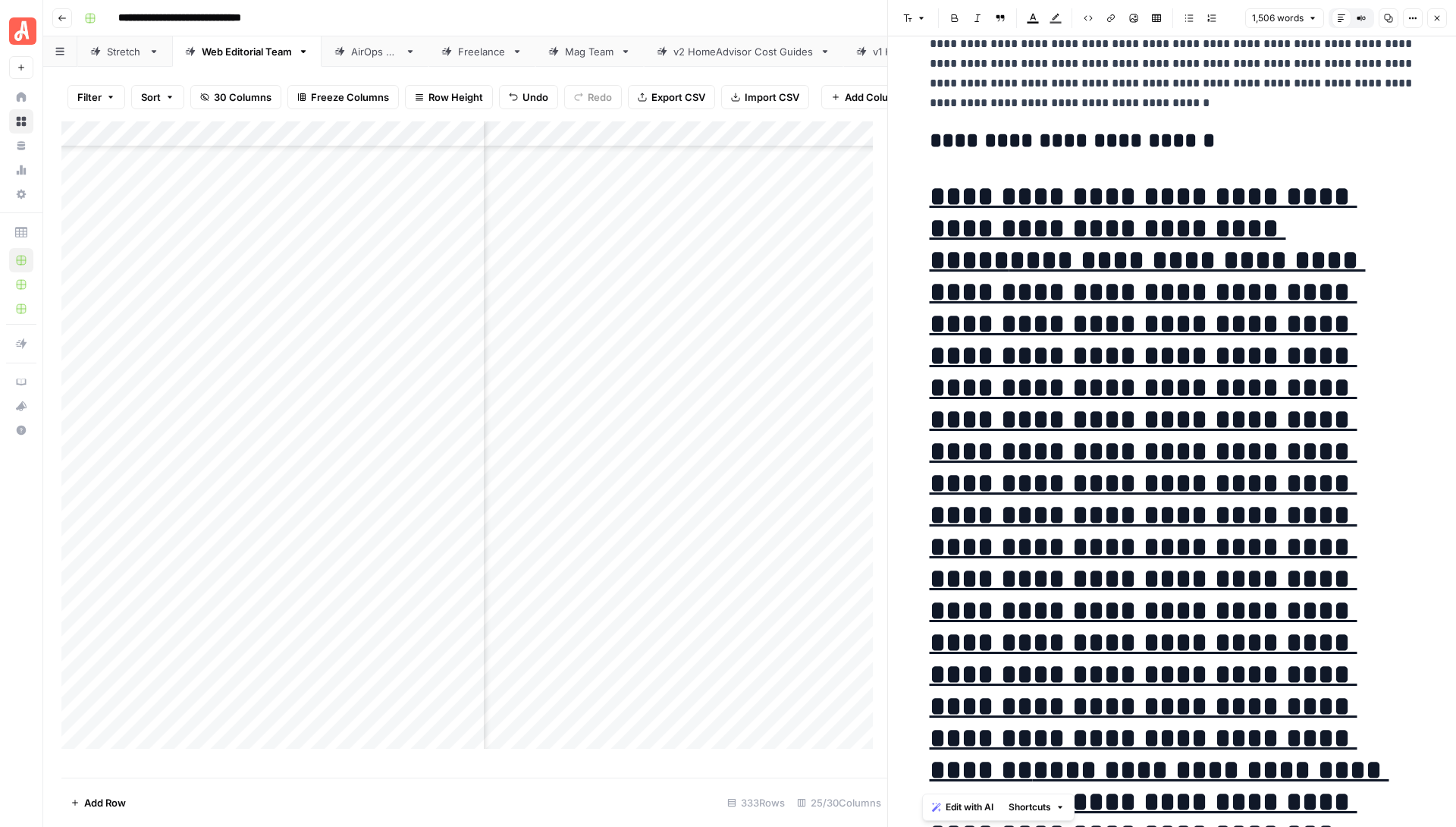 click 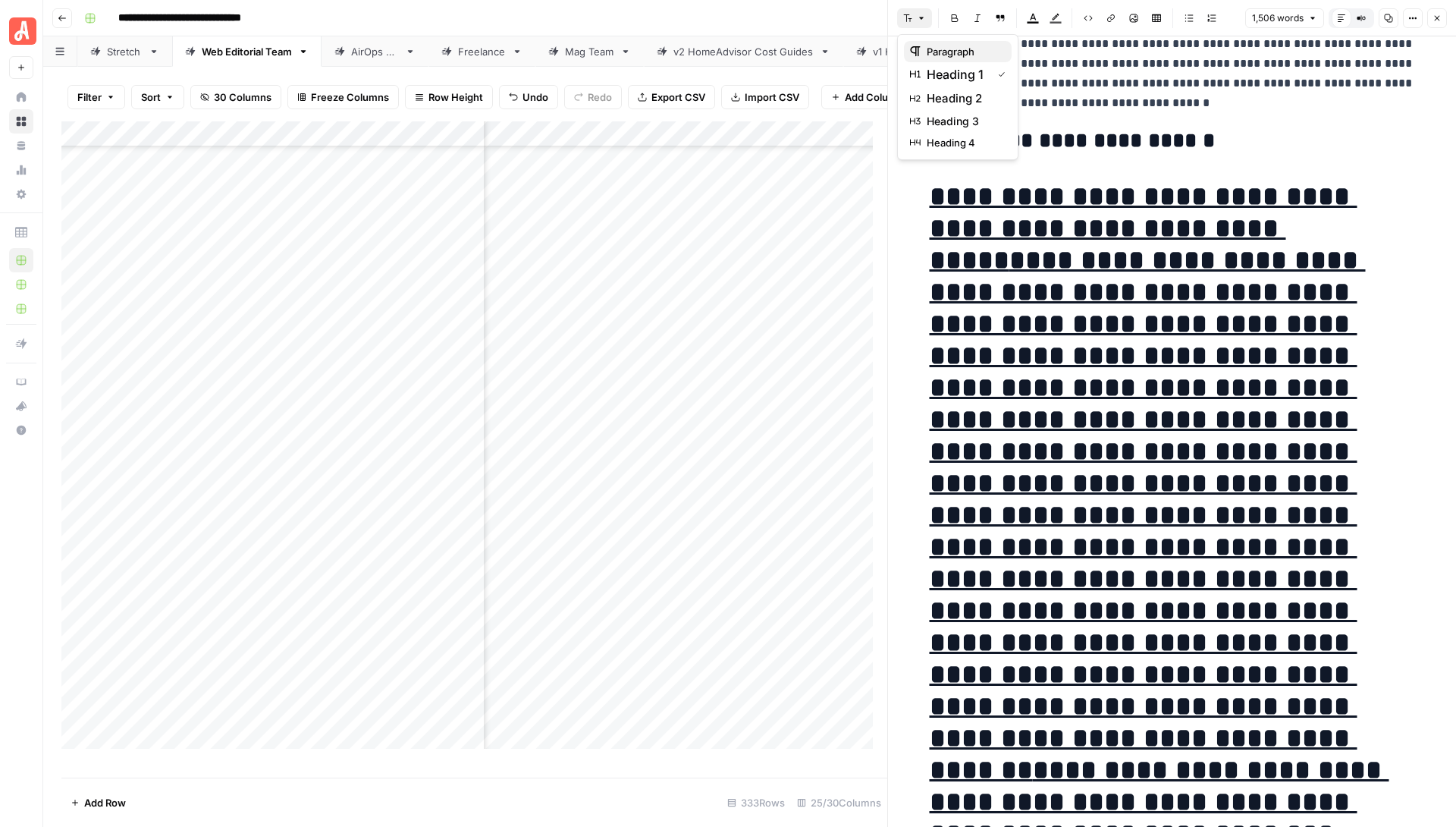 click on "paragraph" at bounding box center (963, 52) 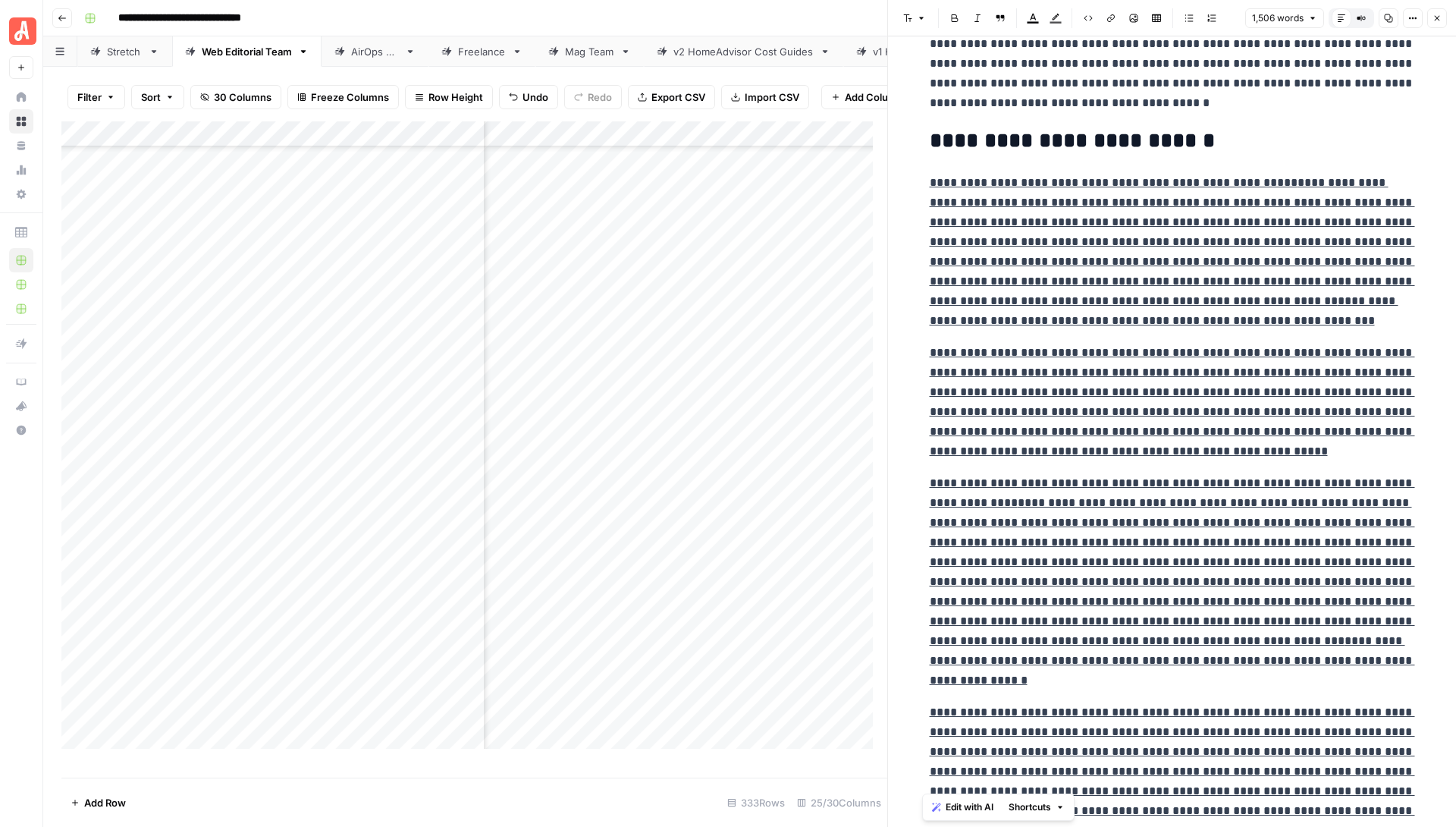 click on "**********" at bounding box center [1172, 252] 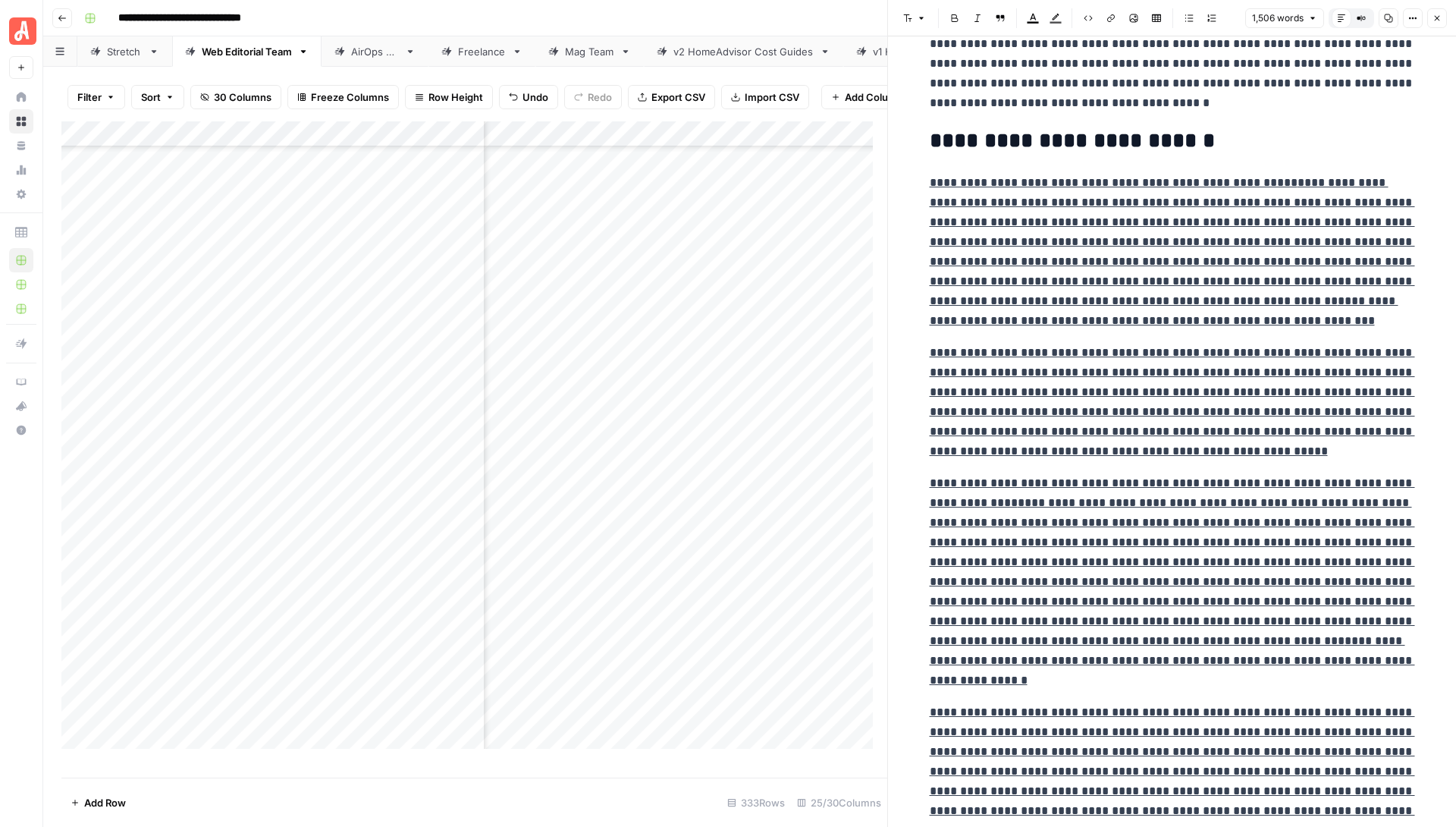 click on "**********" at bounding box center [1172, 241] 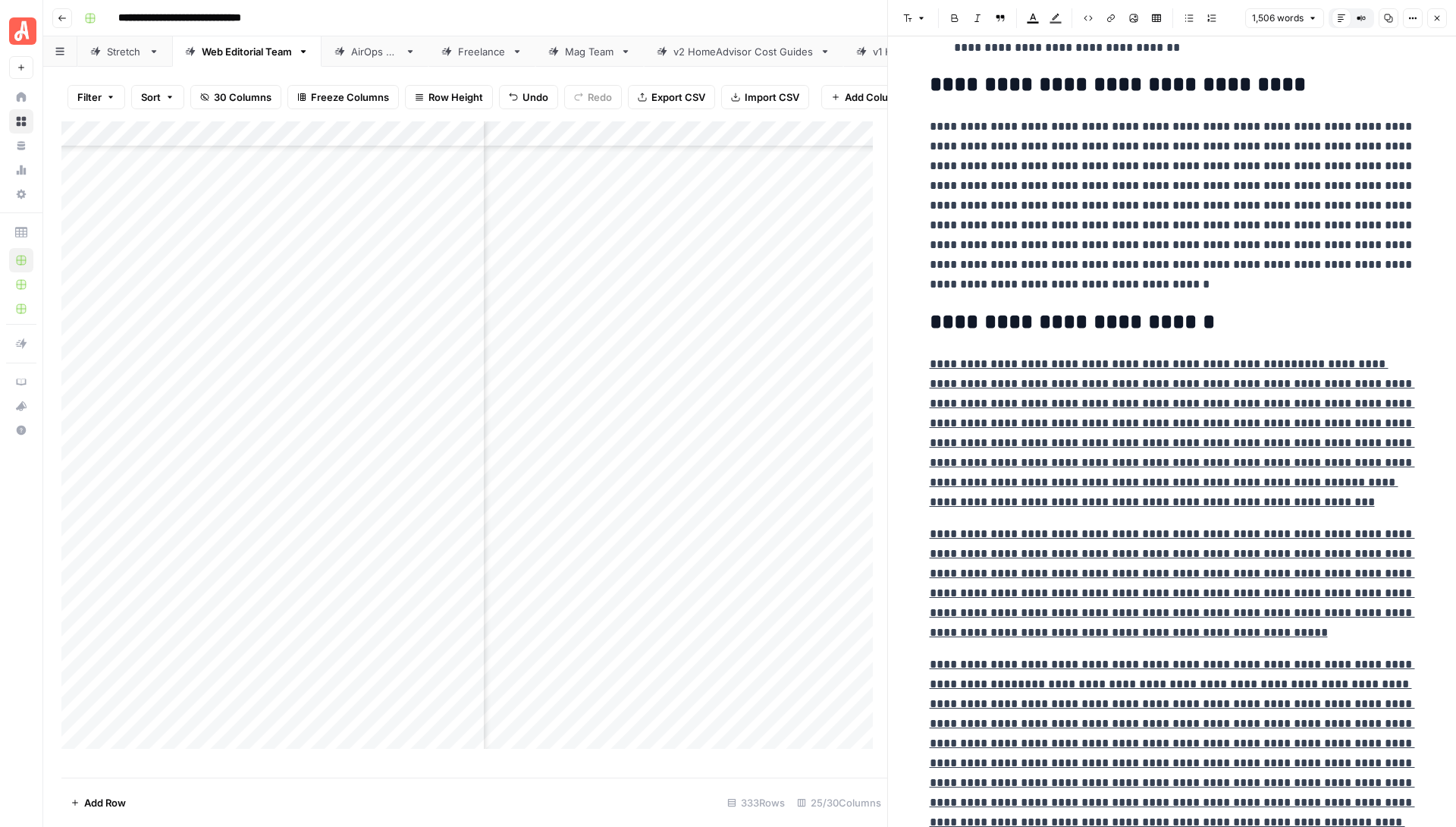scroll, scrollTop: 2594, scrollLeft: 0, axis: vertical 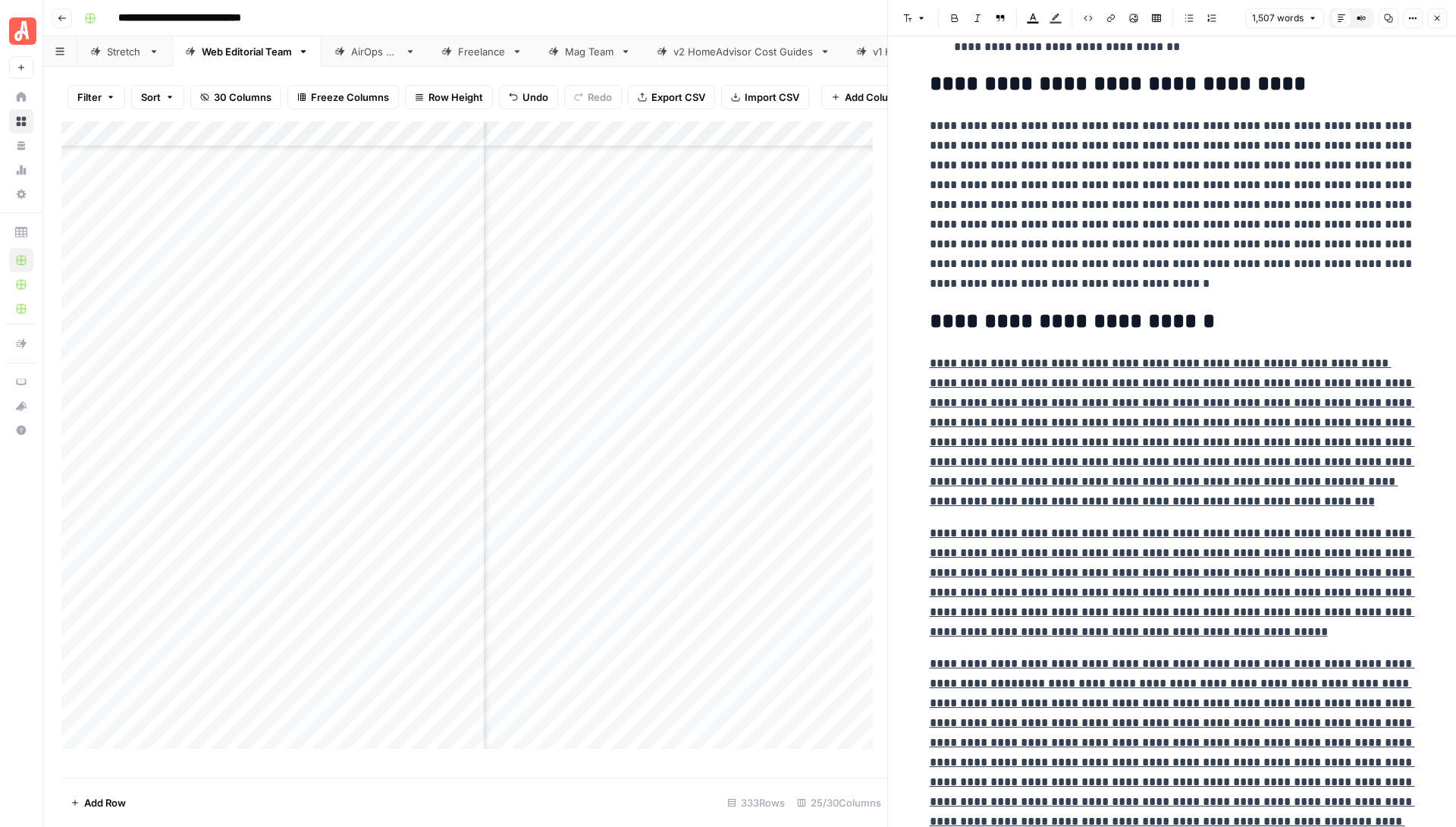type 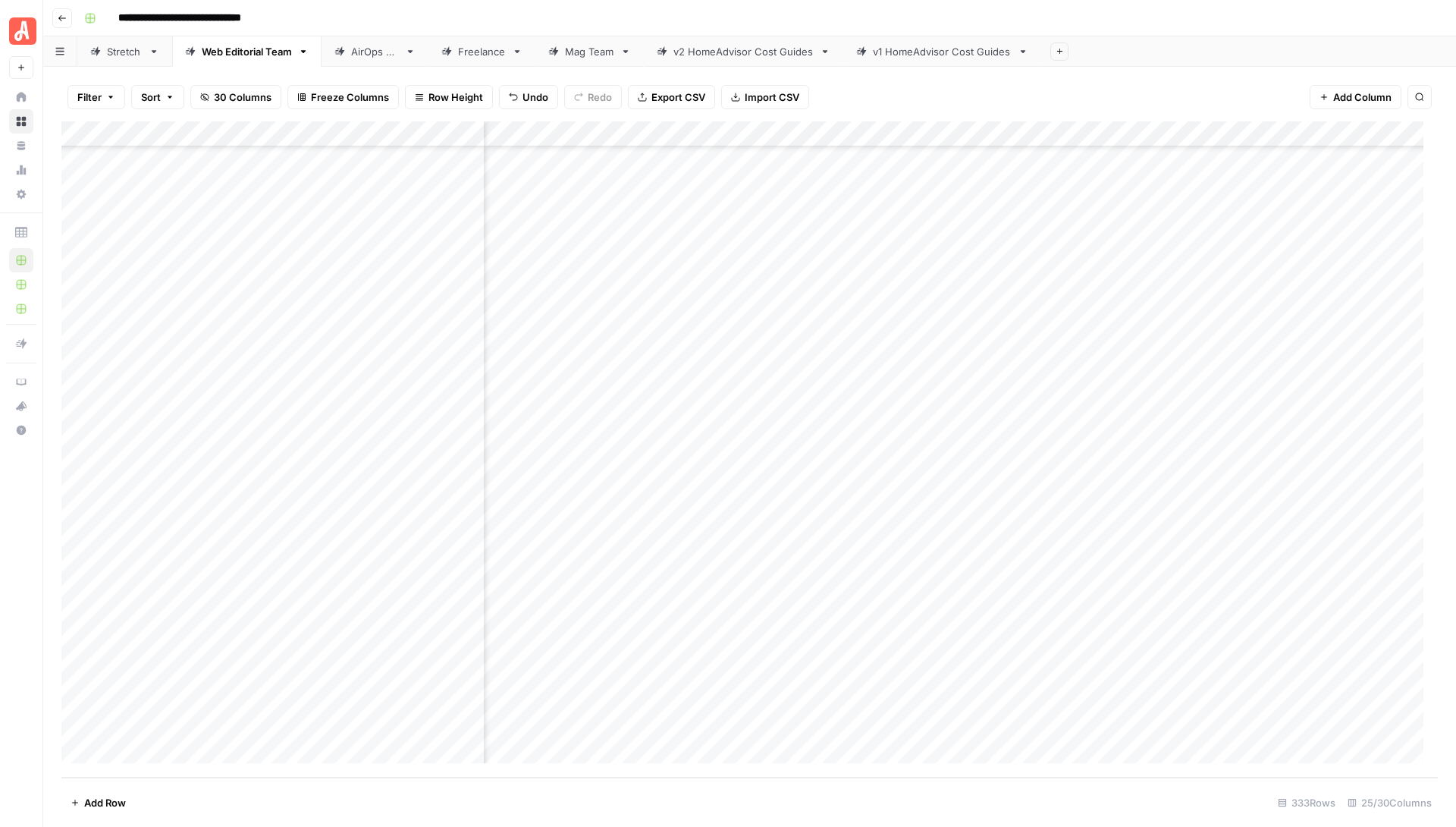 click on "Add Column" at bounding box center [749, 449] 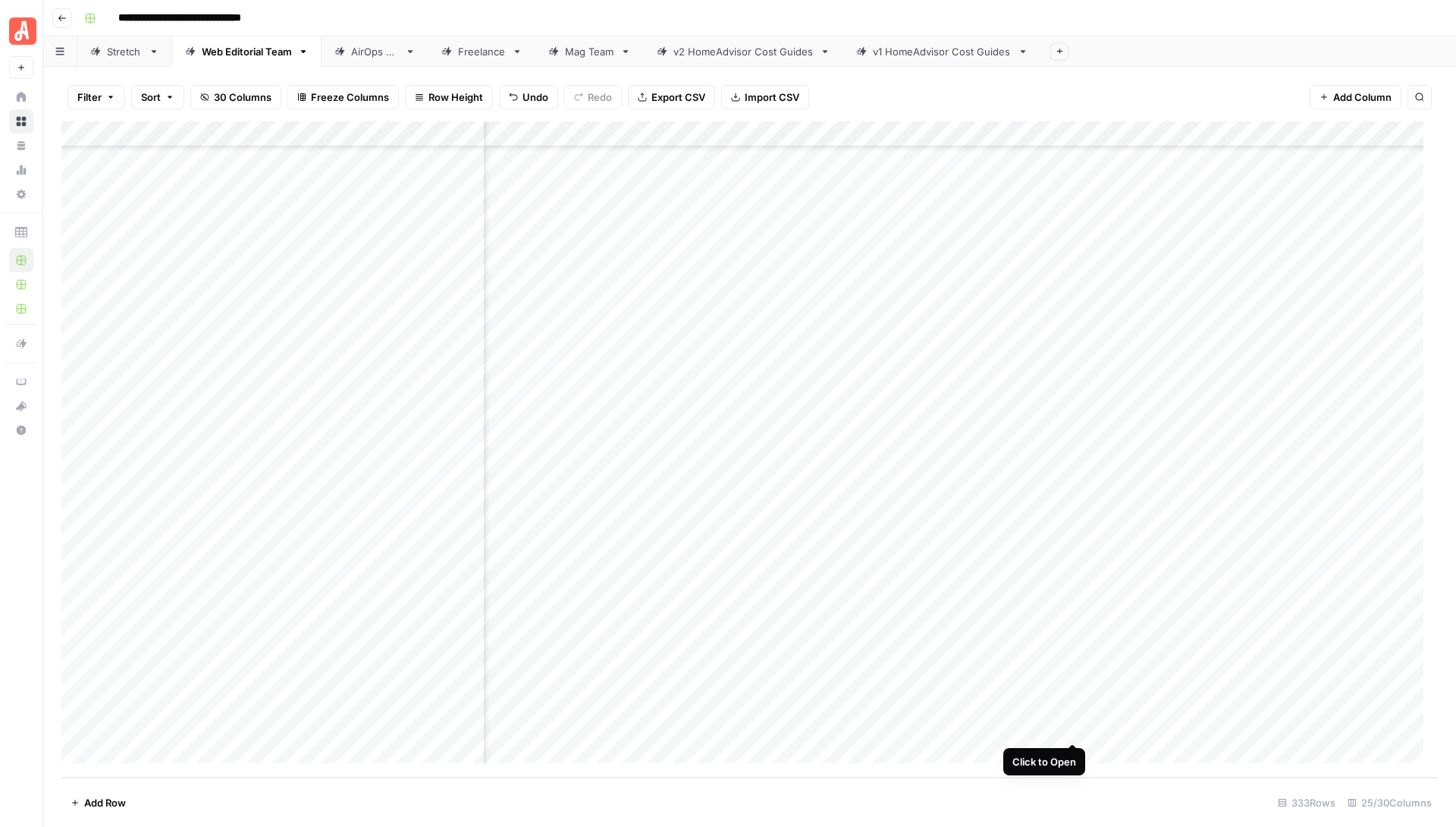 click on "Add Column" at bounding box center [749, 449] 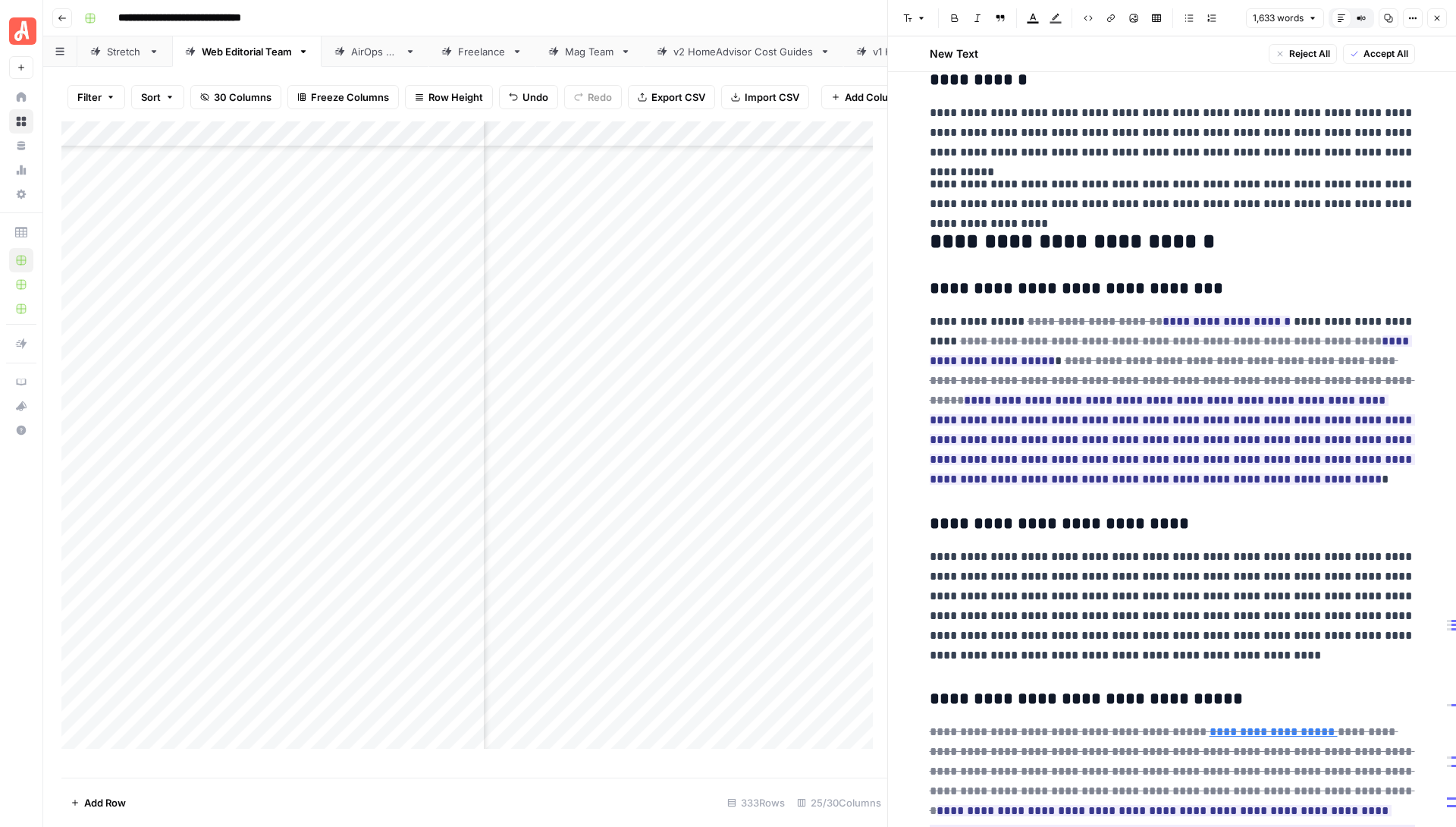 scroll, scrollTop: 2567, scrollLeft: 0, axis: vertical 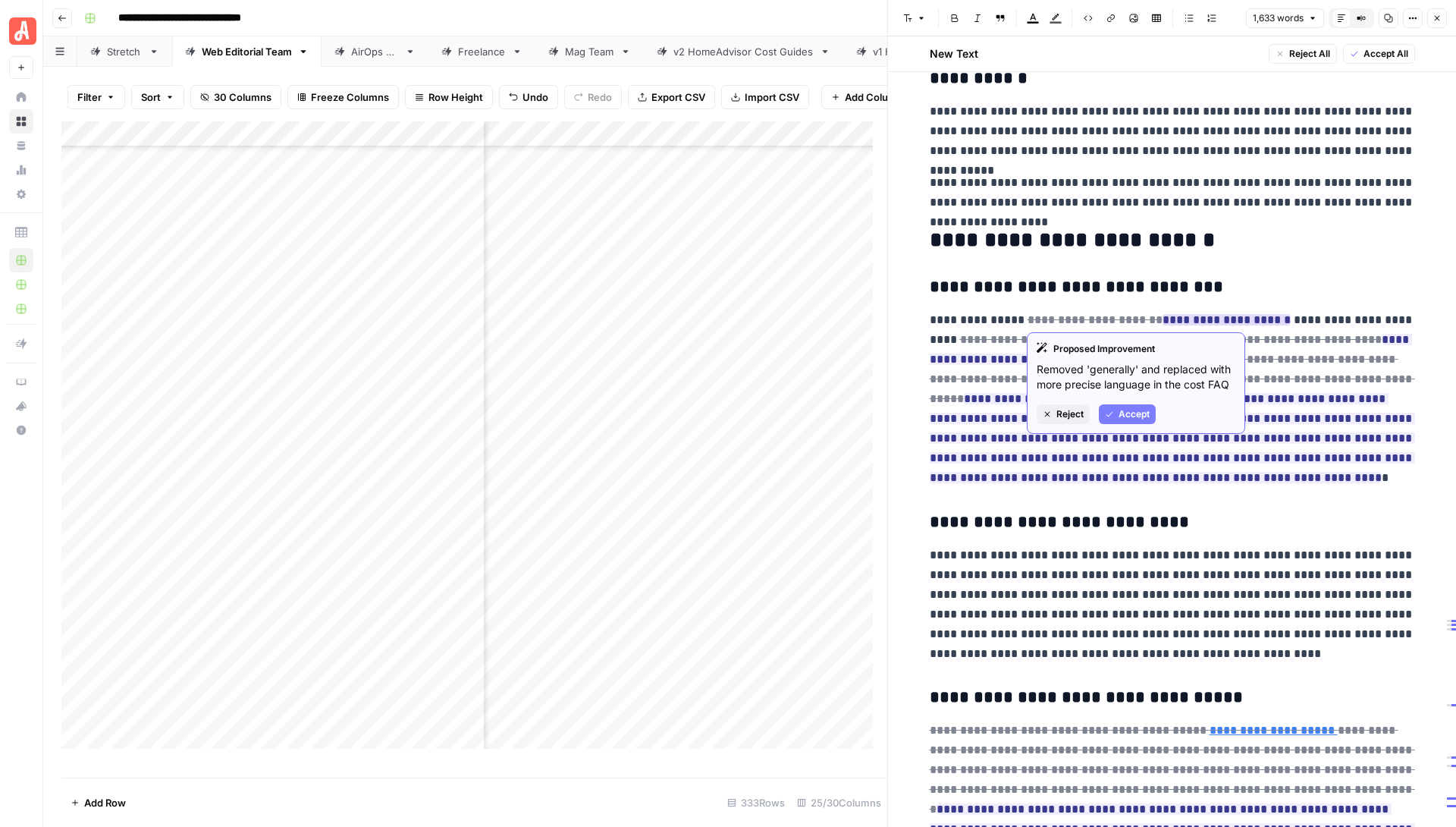 click on "Accept" at bounding box center [1134, 414] 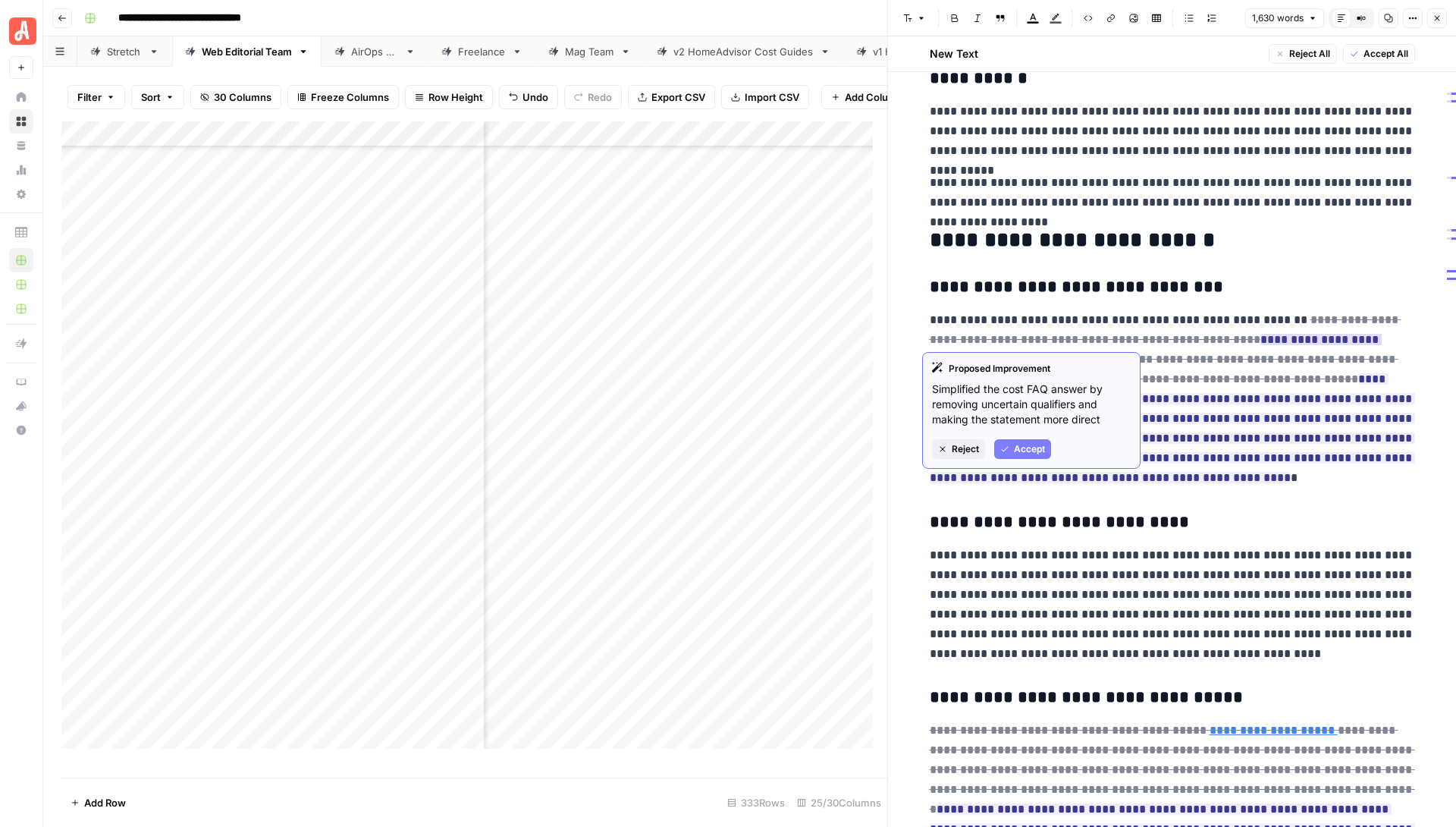 click on "Accept" at bounding box center [1029, 449] 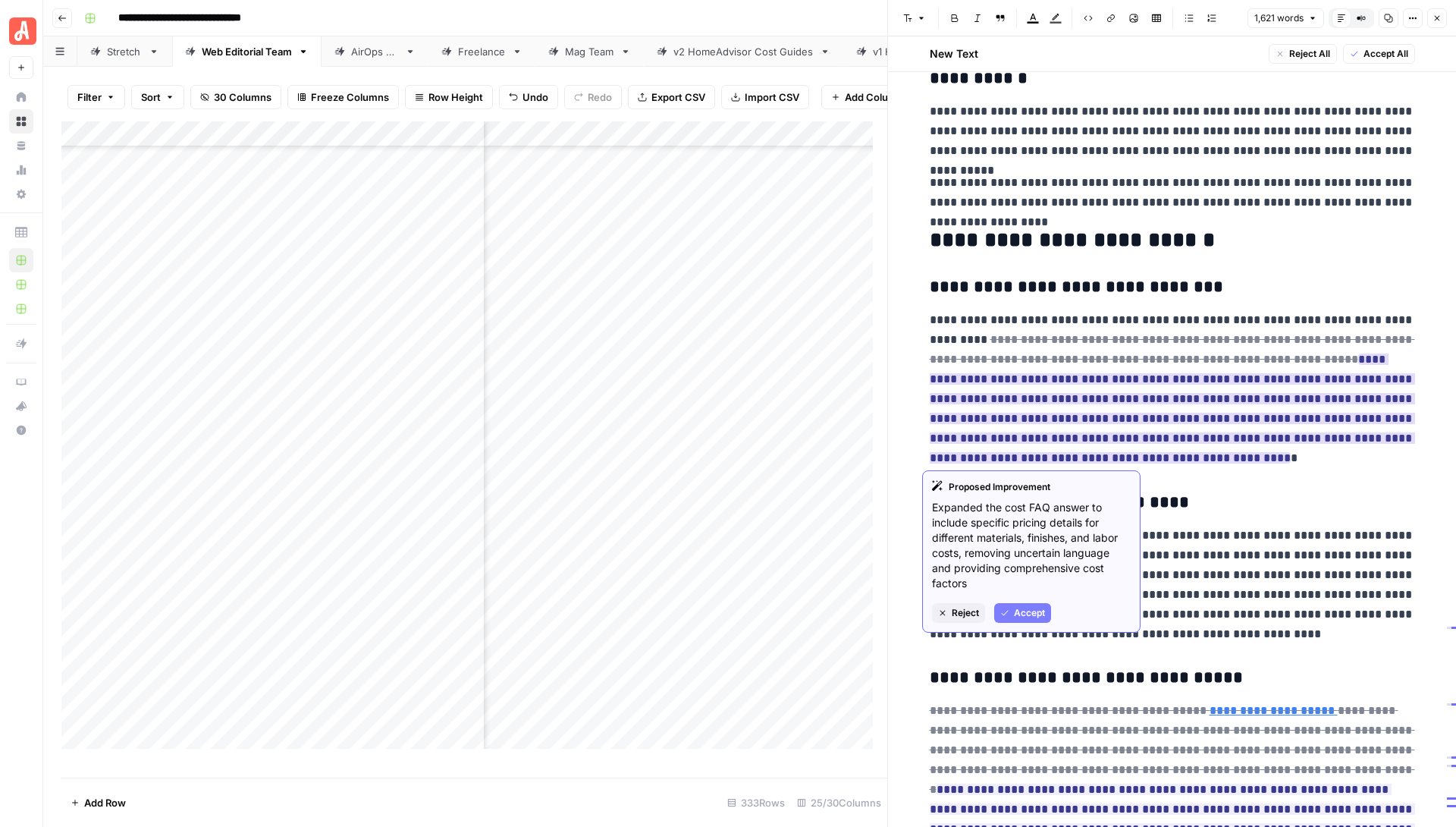 click on "Accept" at bounding box center [1029, 613] 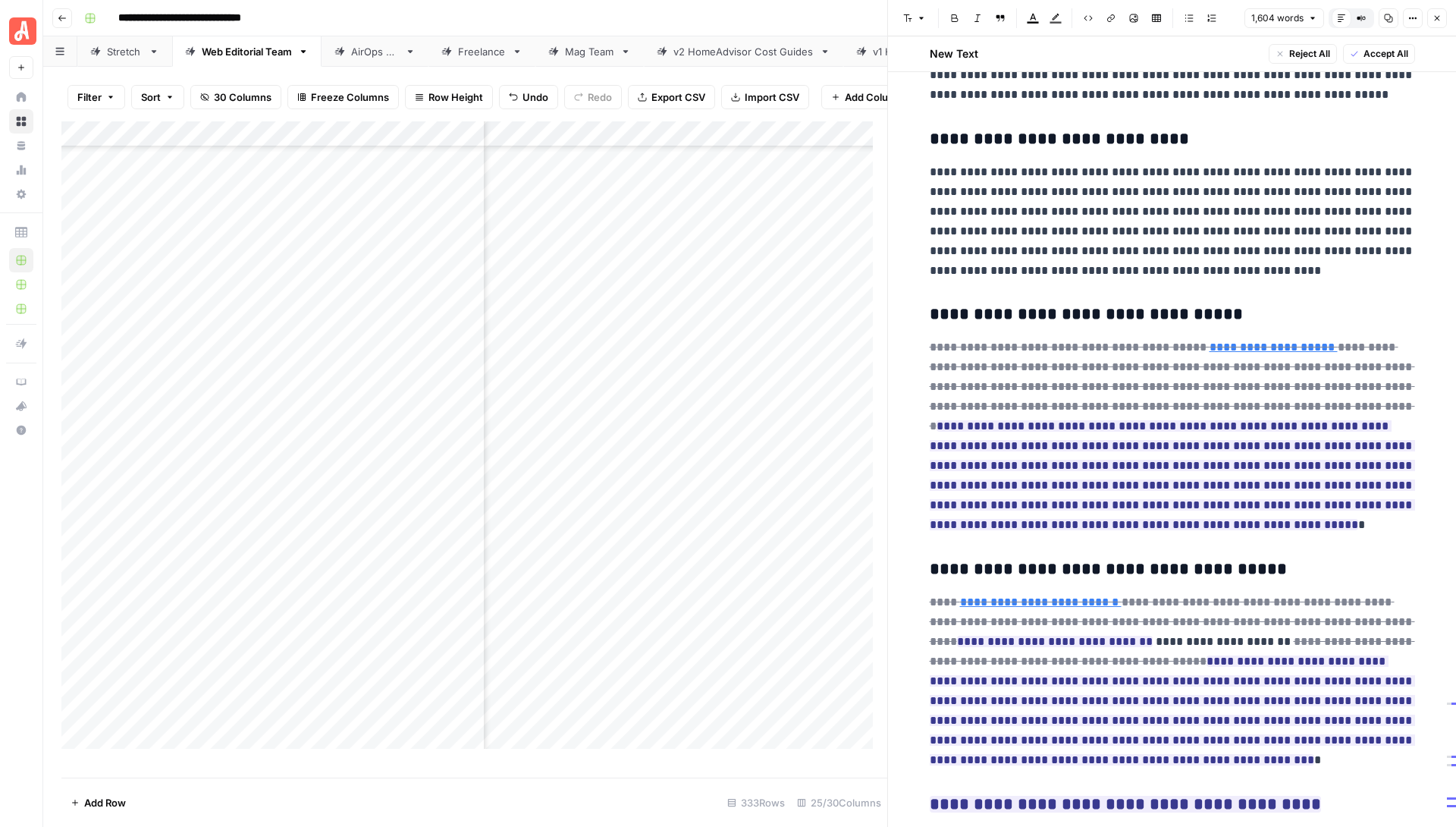 scroll, scrollTop: 2891, scrollLeft: 0, axis: vertical 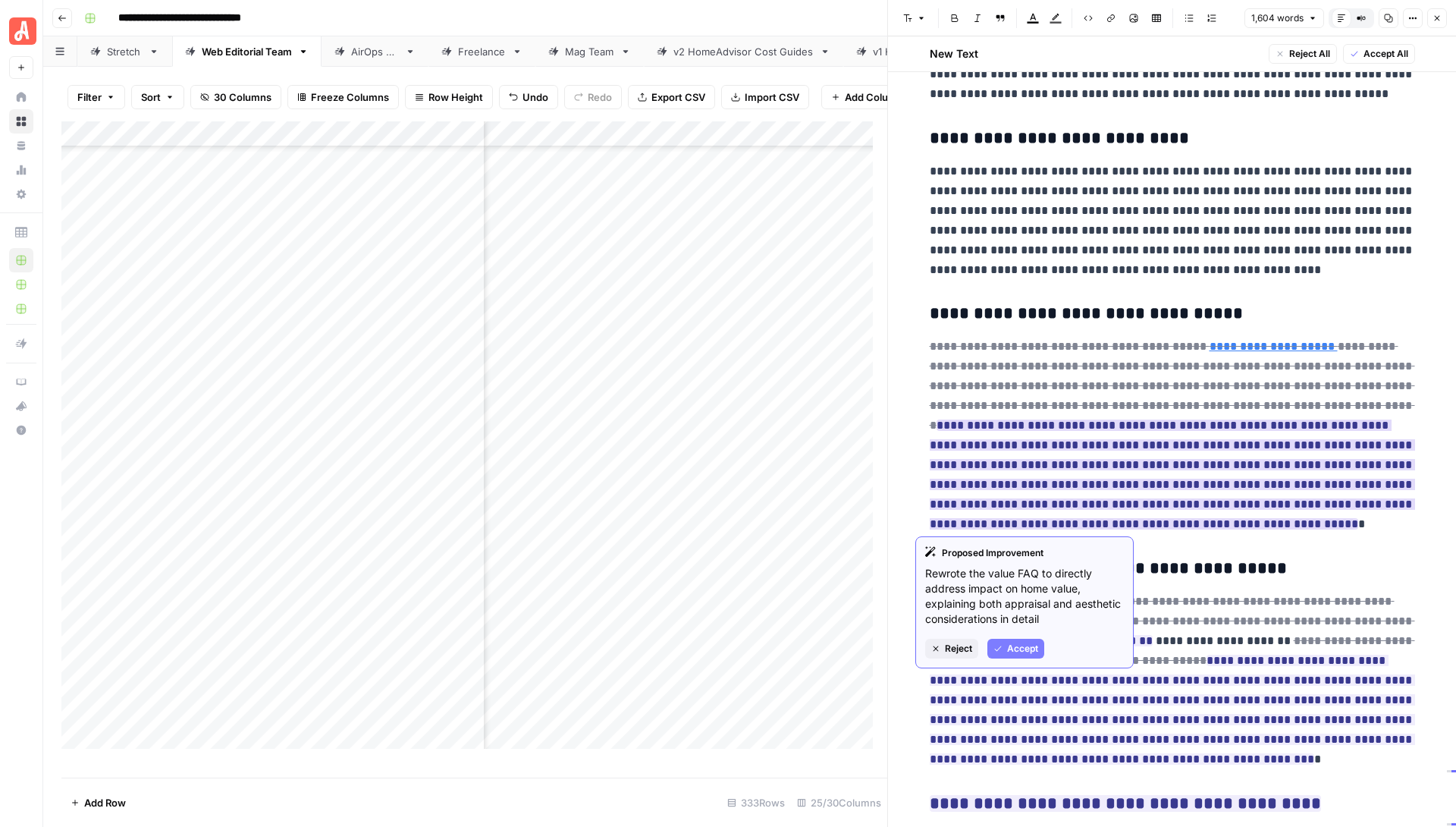 click 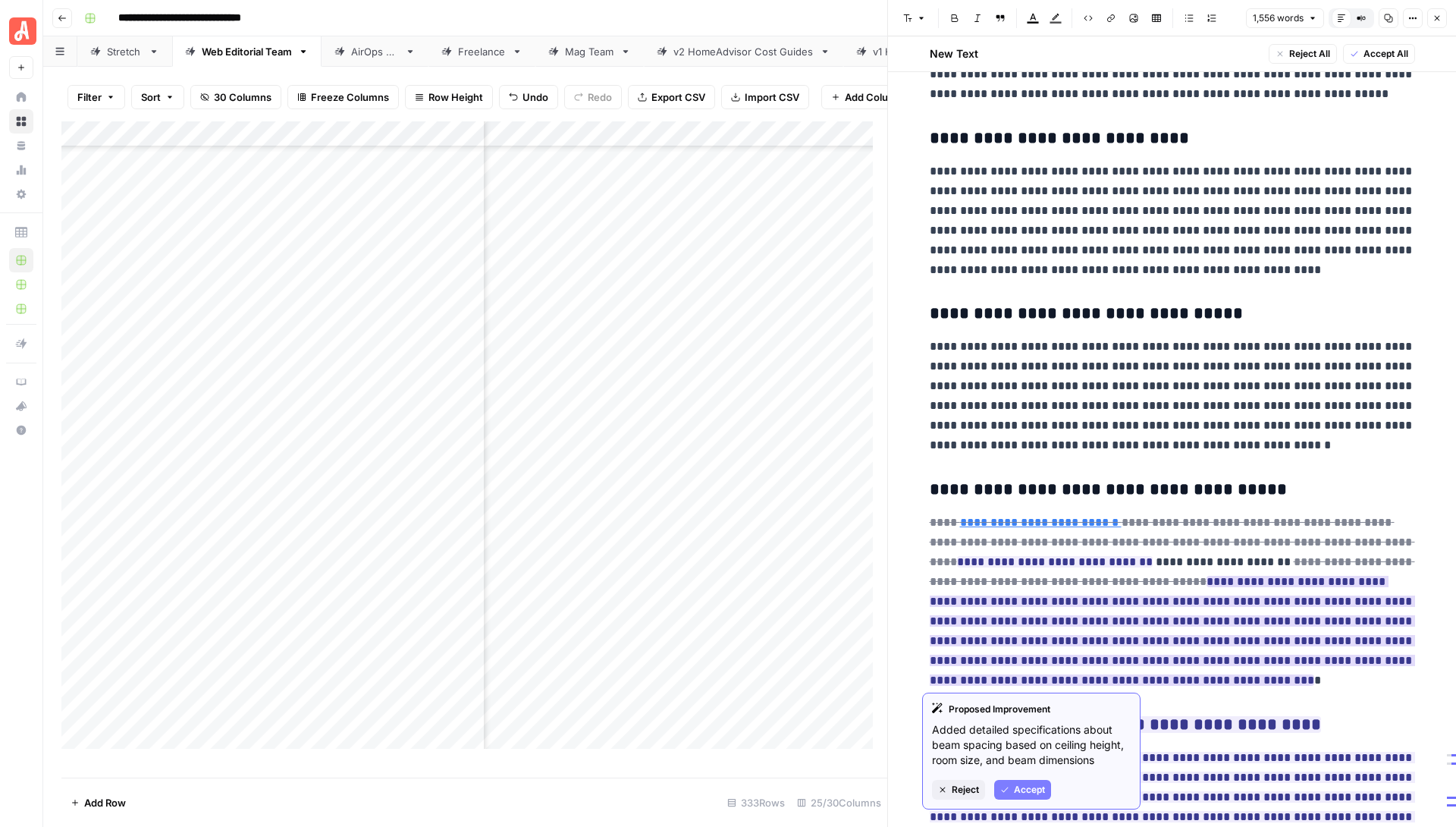 click on "Accept" at bounding box center (1029, 790) 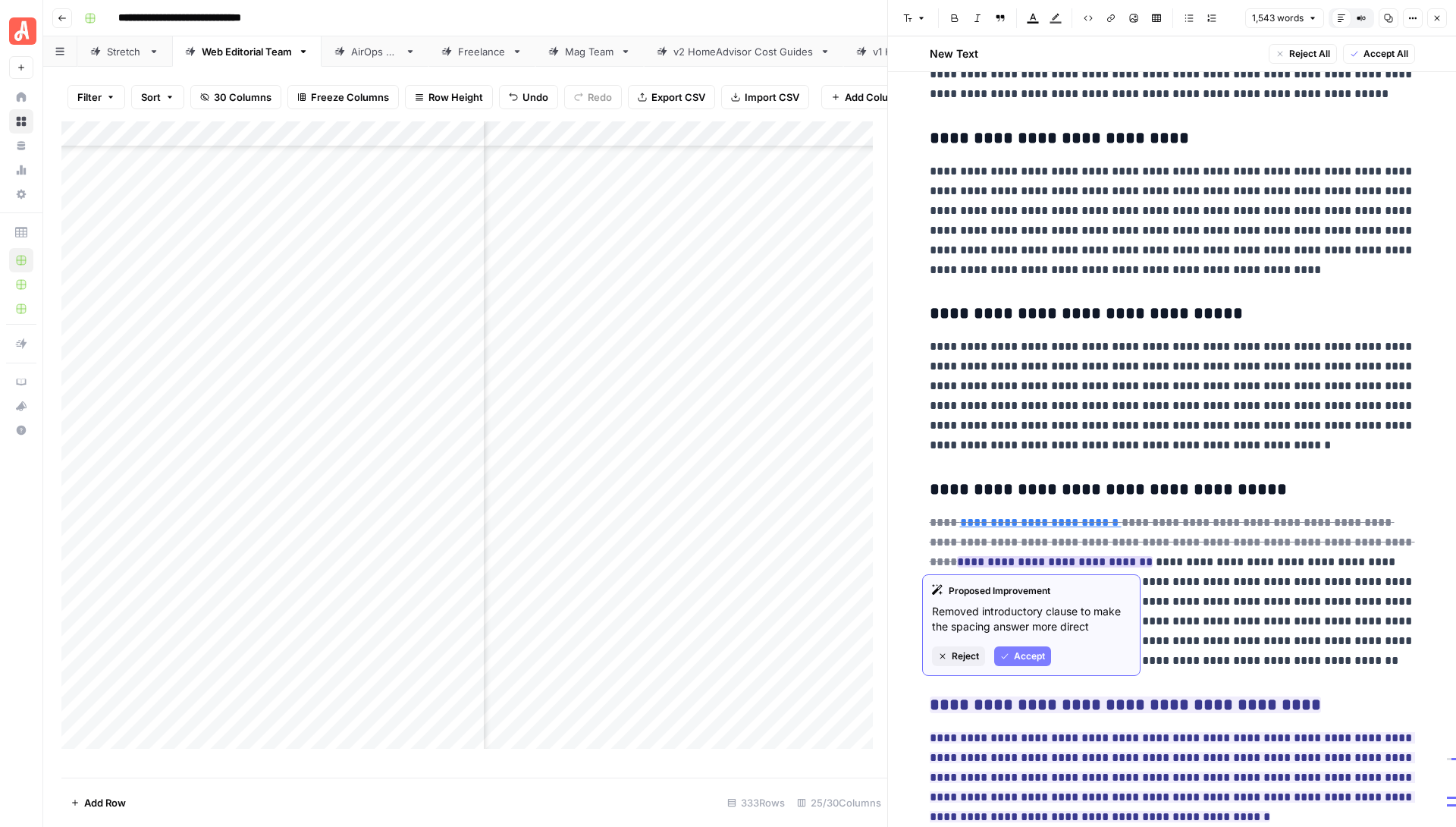 click on "Accept" at bounding box center [1029, 656] 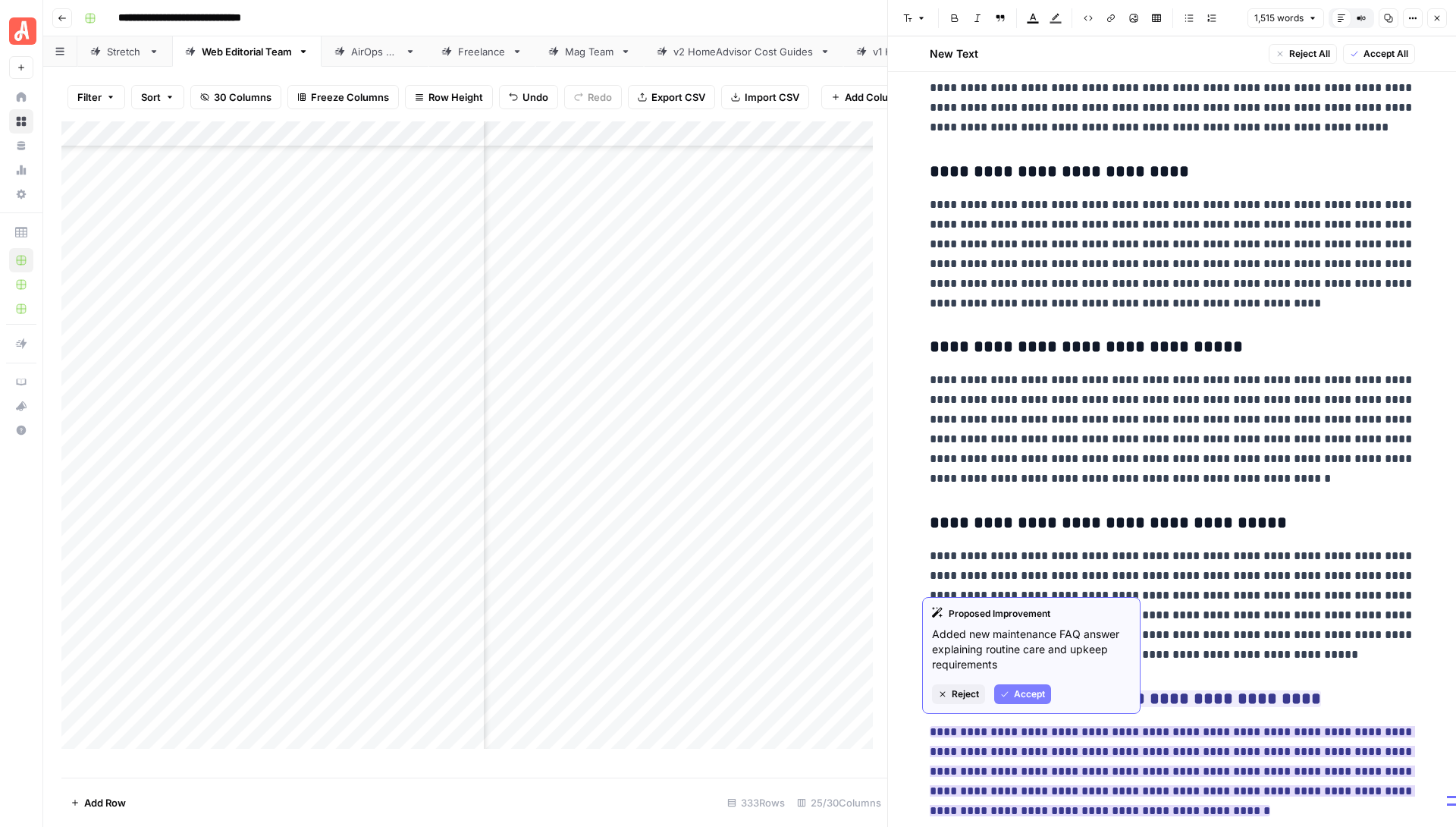 click on "Accept" at bounding box center (1029, 694) 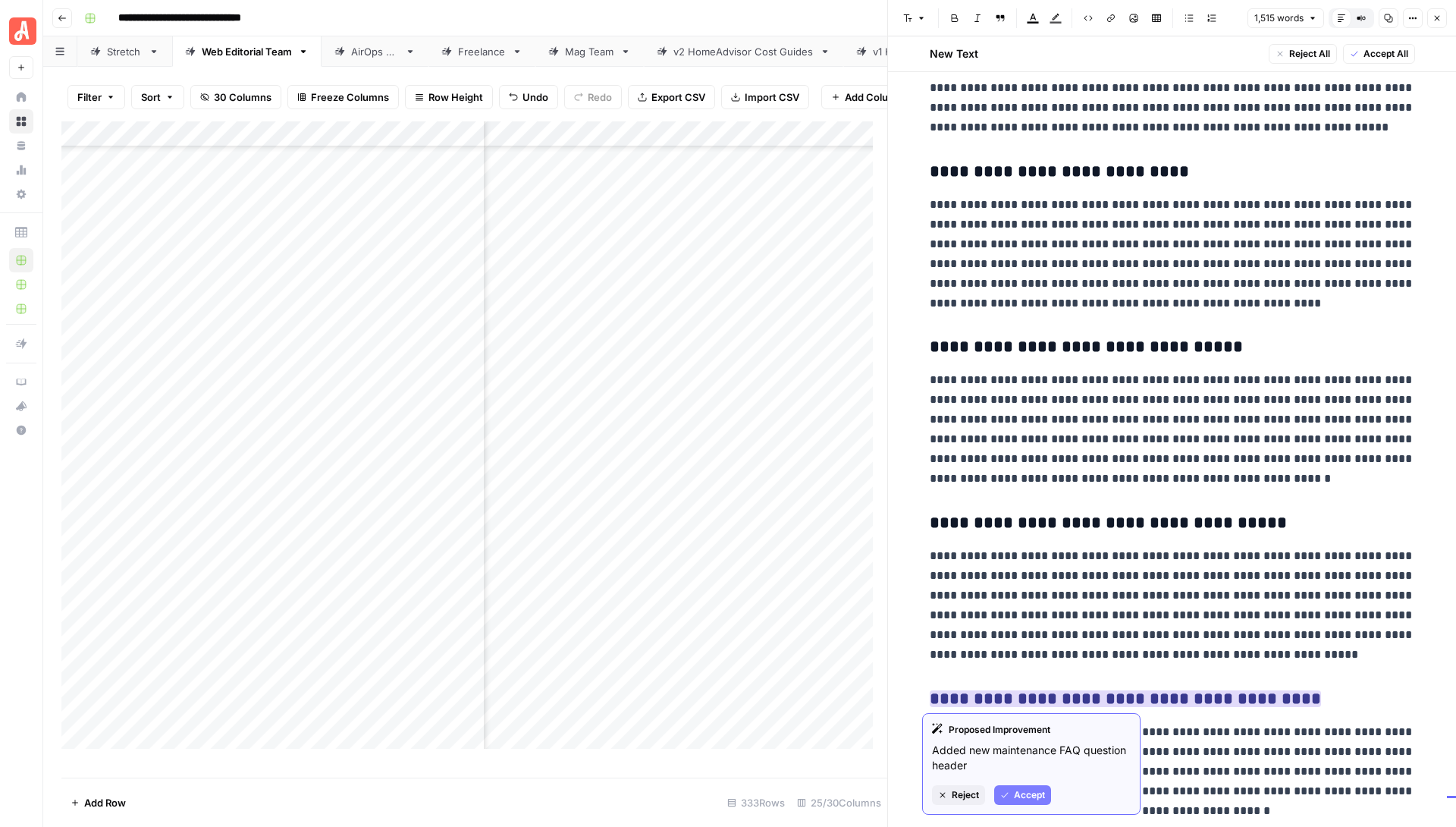 click on "Accept" at bounding box center [1029, 795] 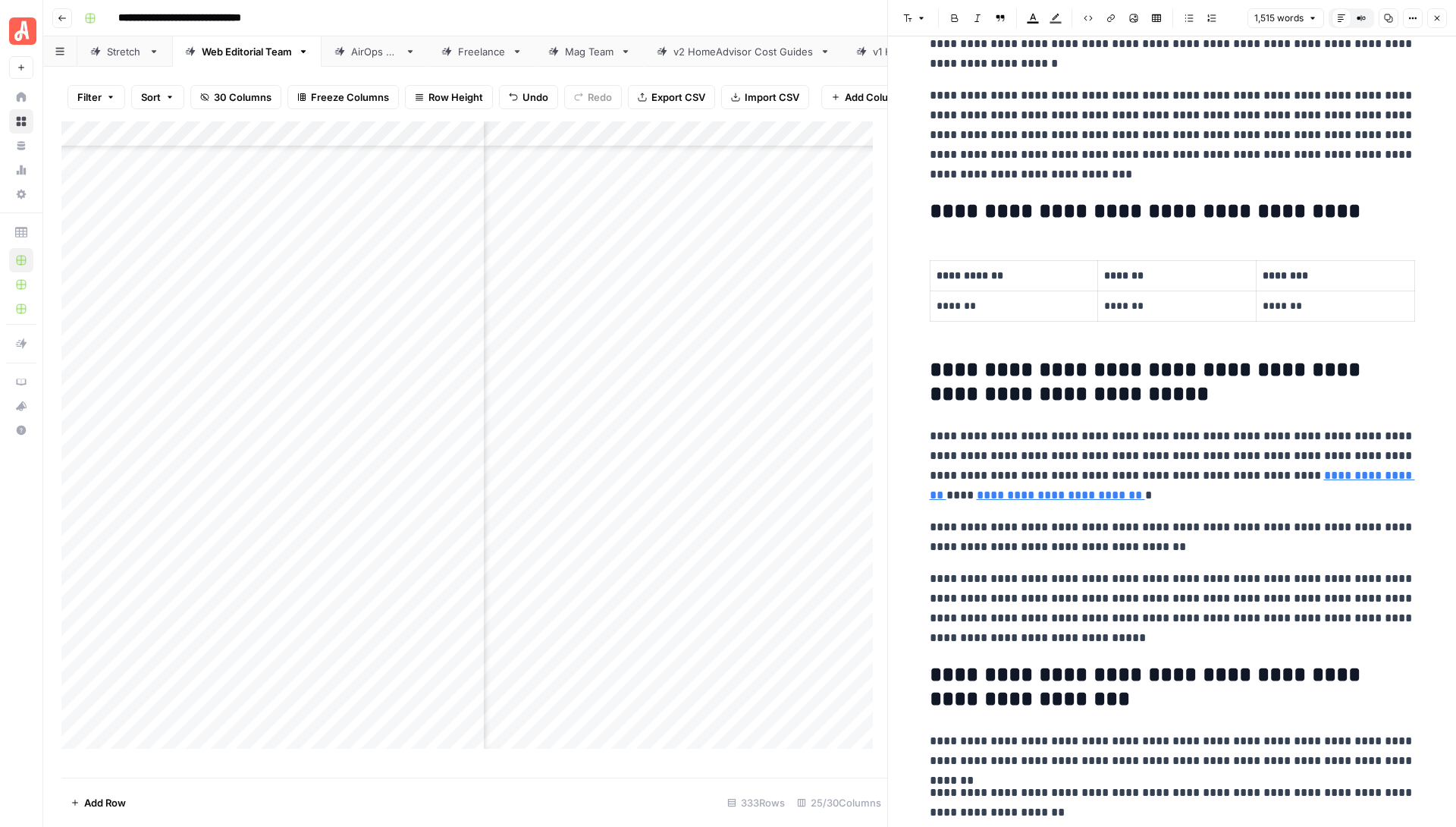 scroll, scrollTop: 0, scrollLeft: 0, axis: both 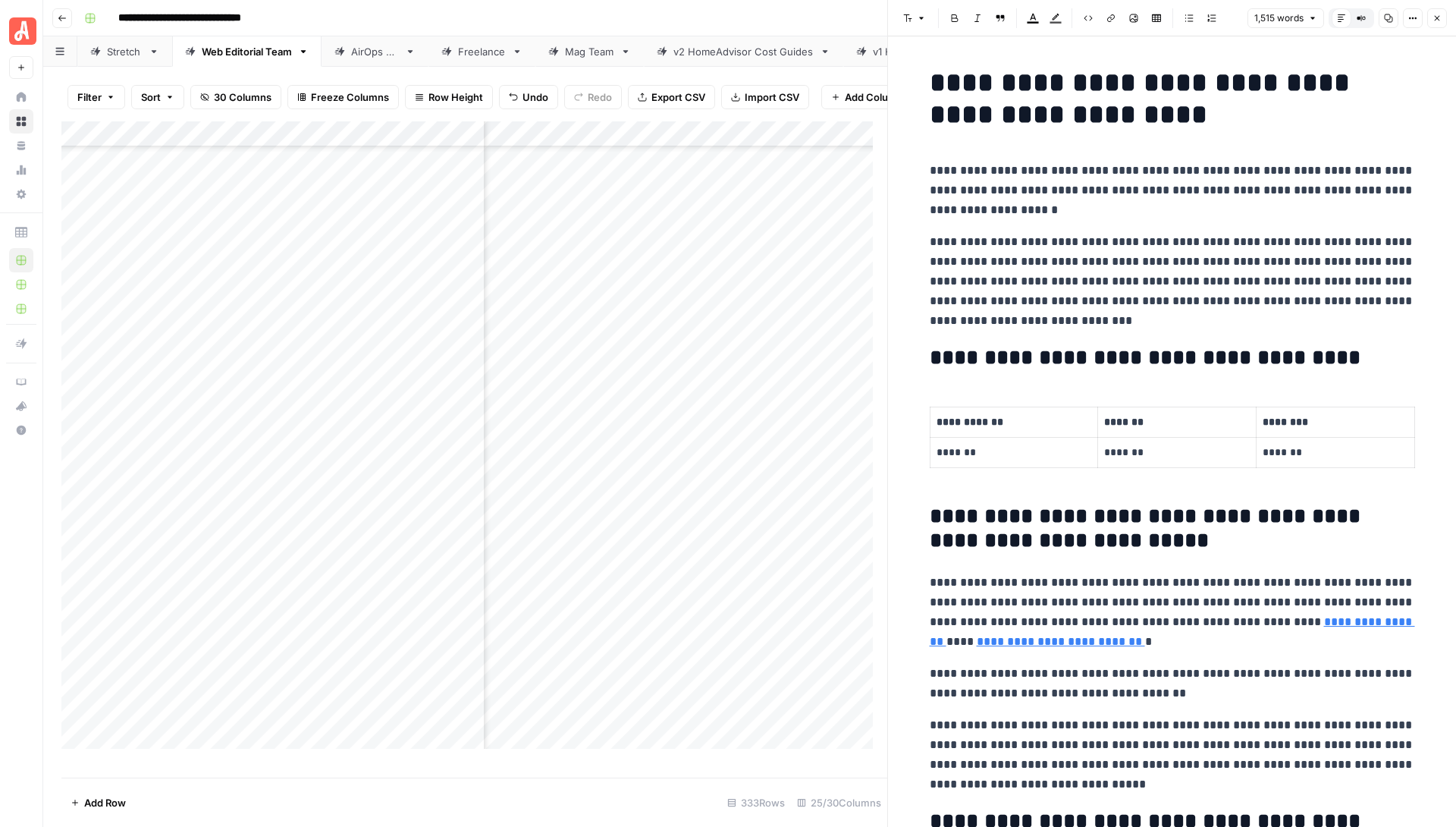 click 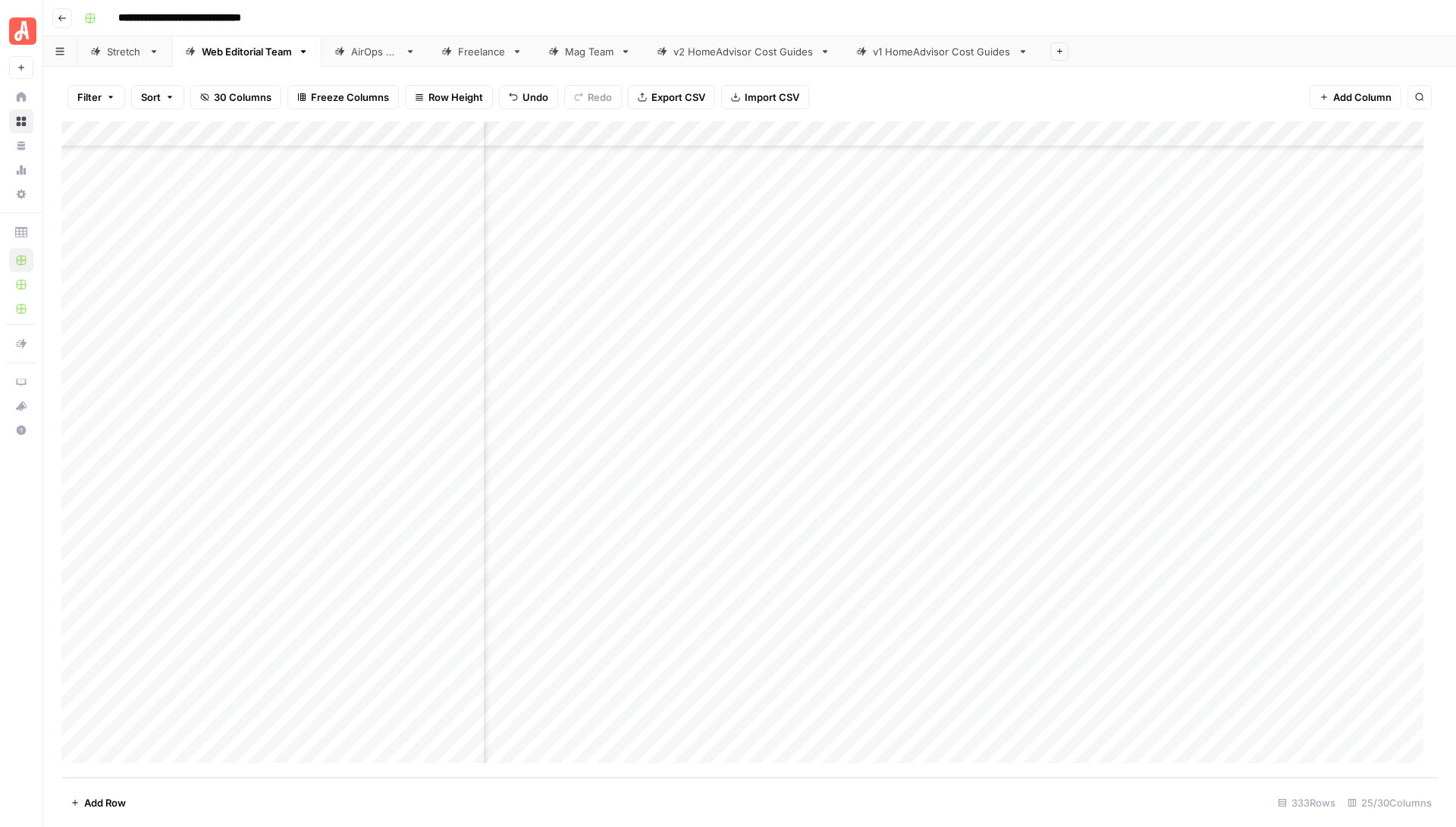 click on "Add Column" at bounding box center (749, 449) 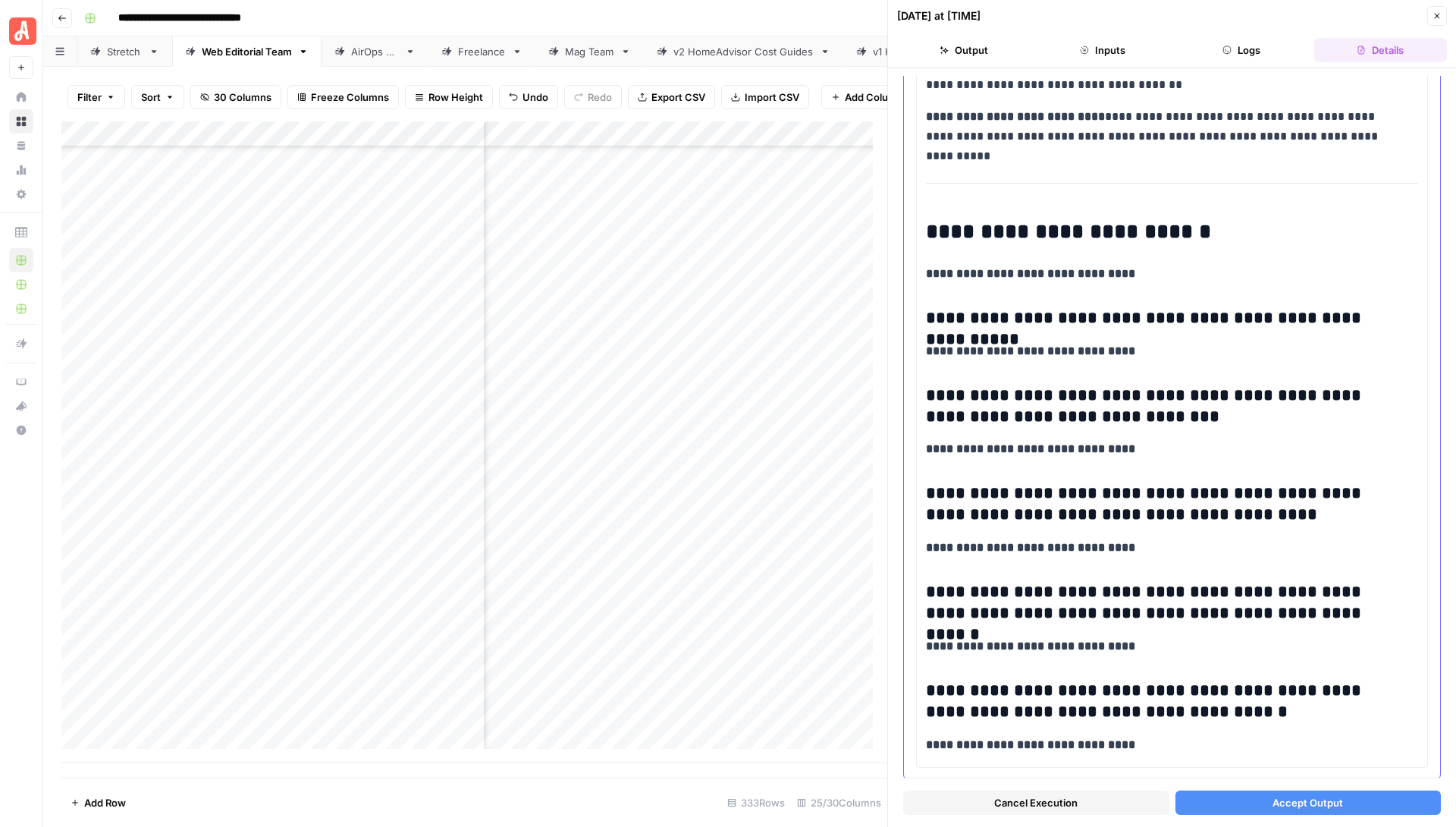 scroll, scrollTop: 2287, scrollLeft: 0, axis: vertical 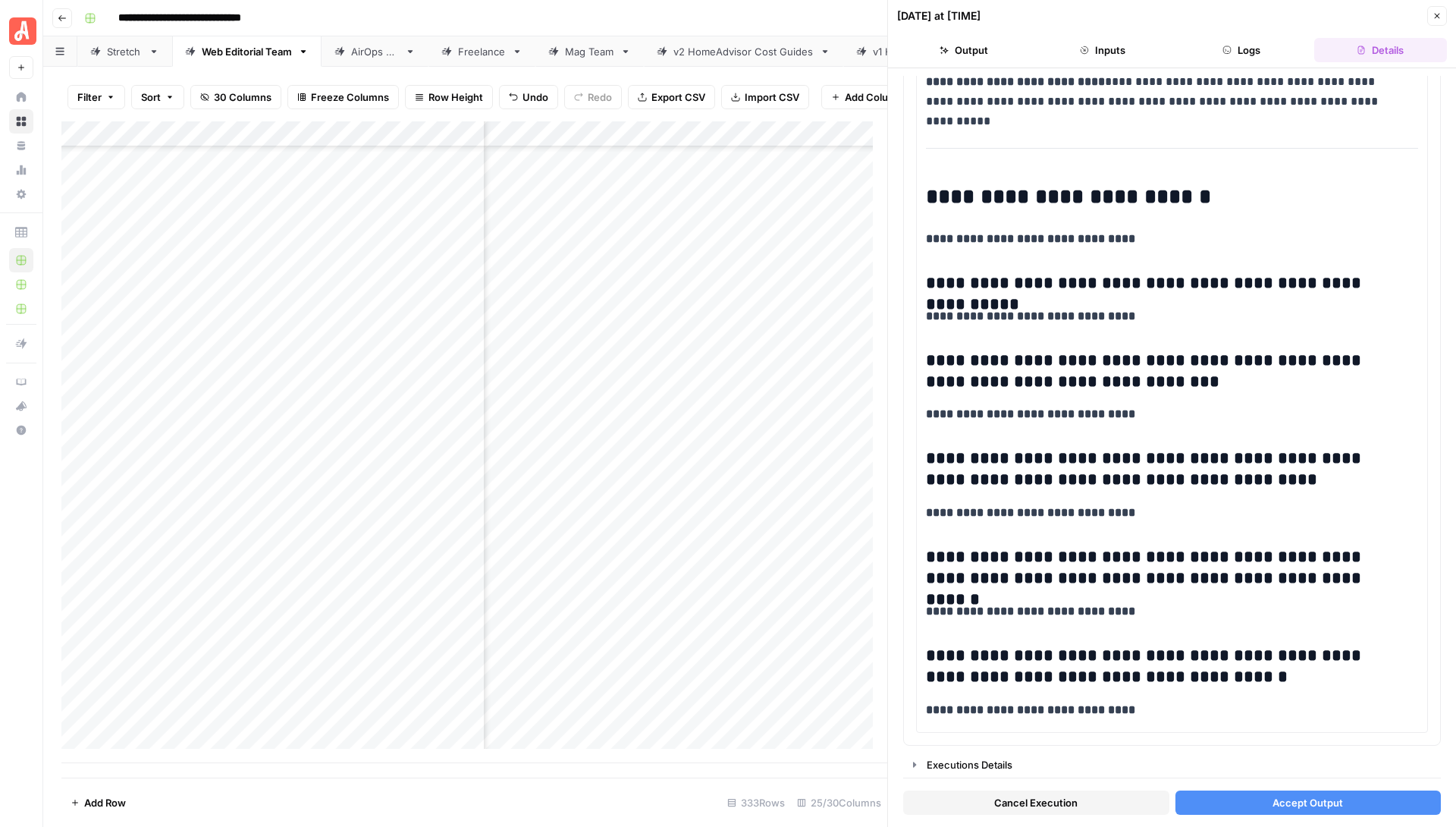click on "Accept Output" at bounding box center (1308, 803) 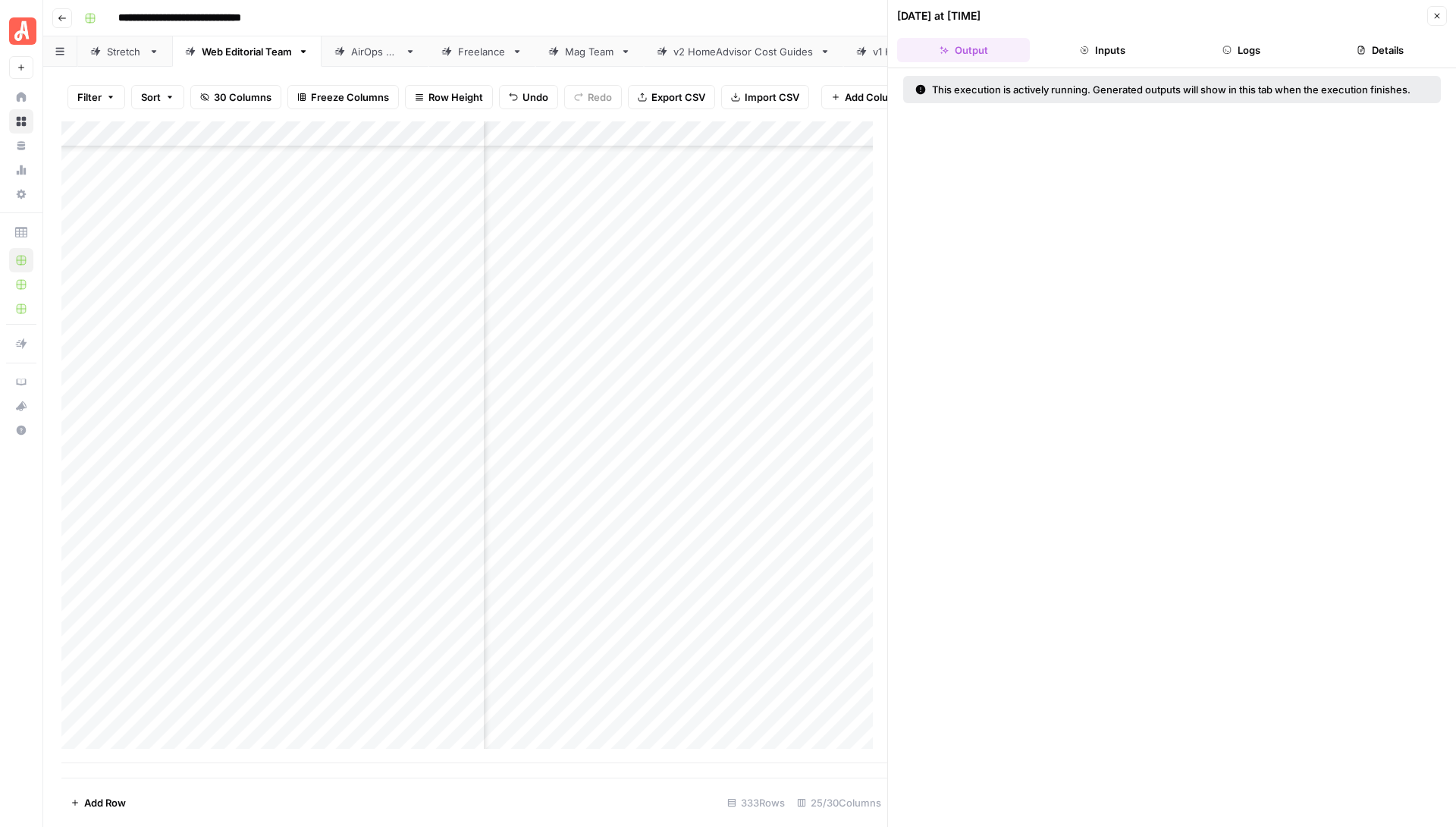 click on "Add Column" at bounding box center [474, 442] 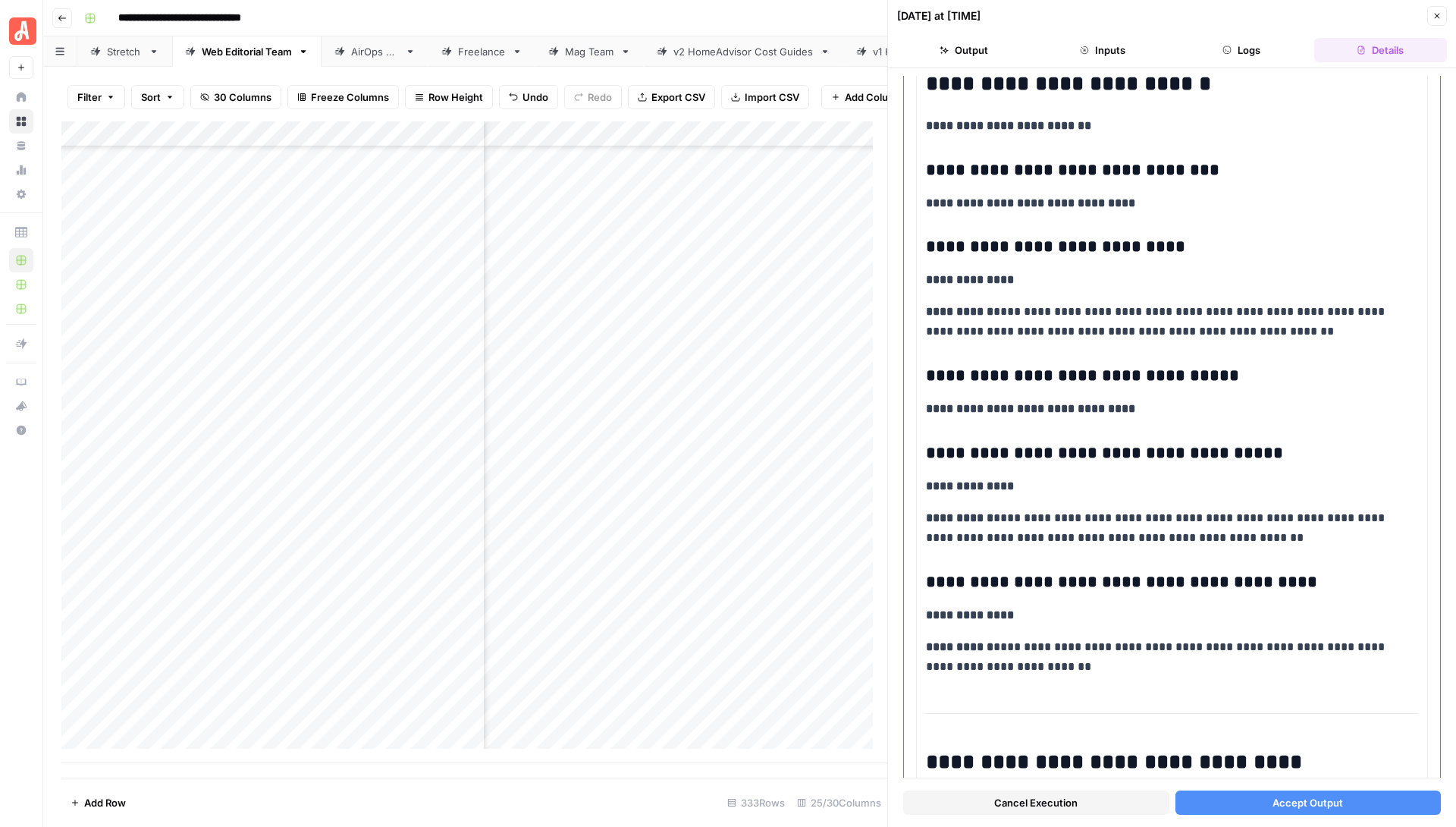 scroll, scrollTop: 2655, scrollLeft: 0, axis: vertical 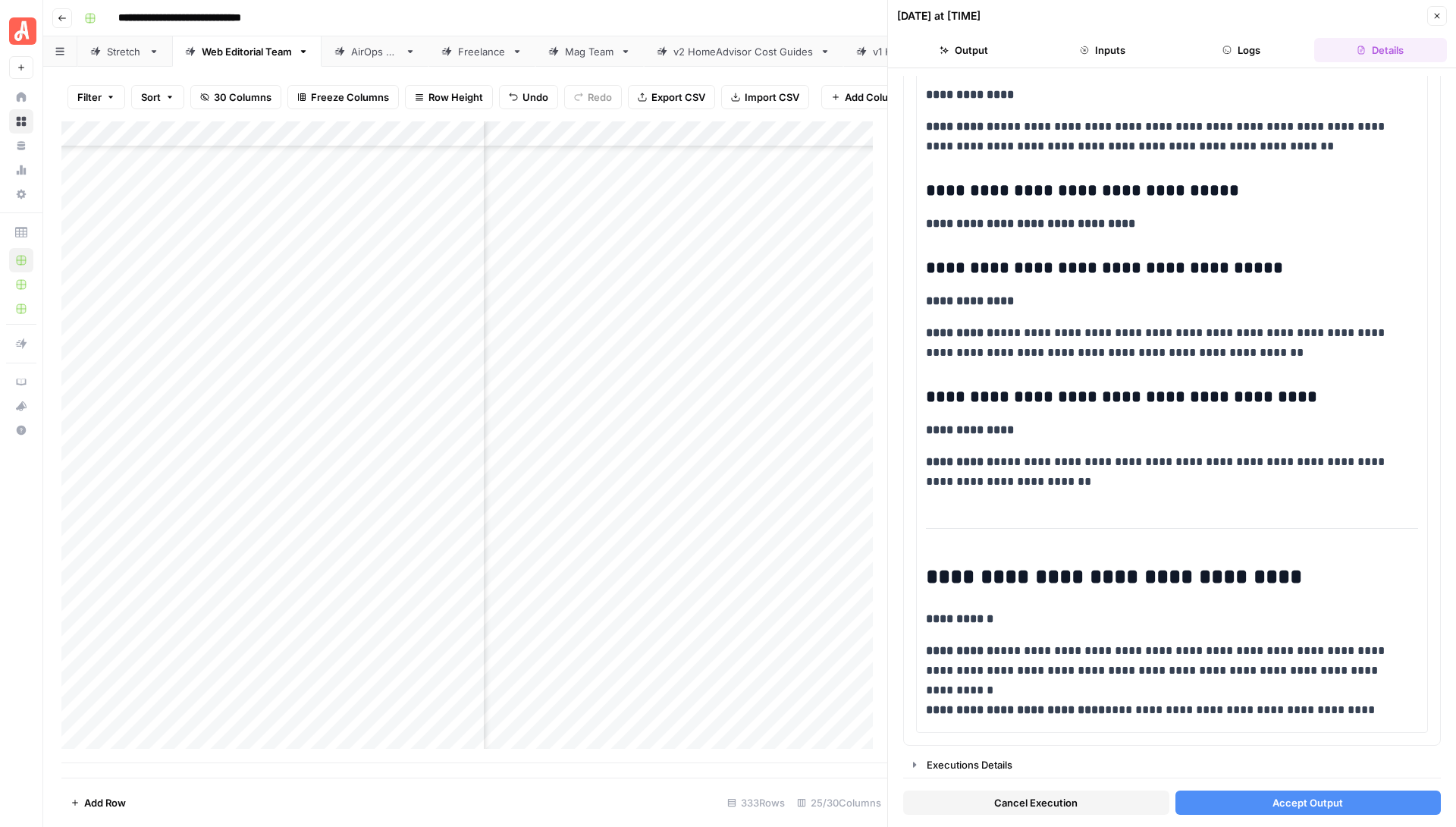 click on "Accept Output" at bounding box center (1308, 803) 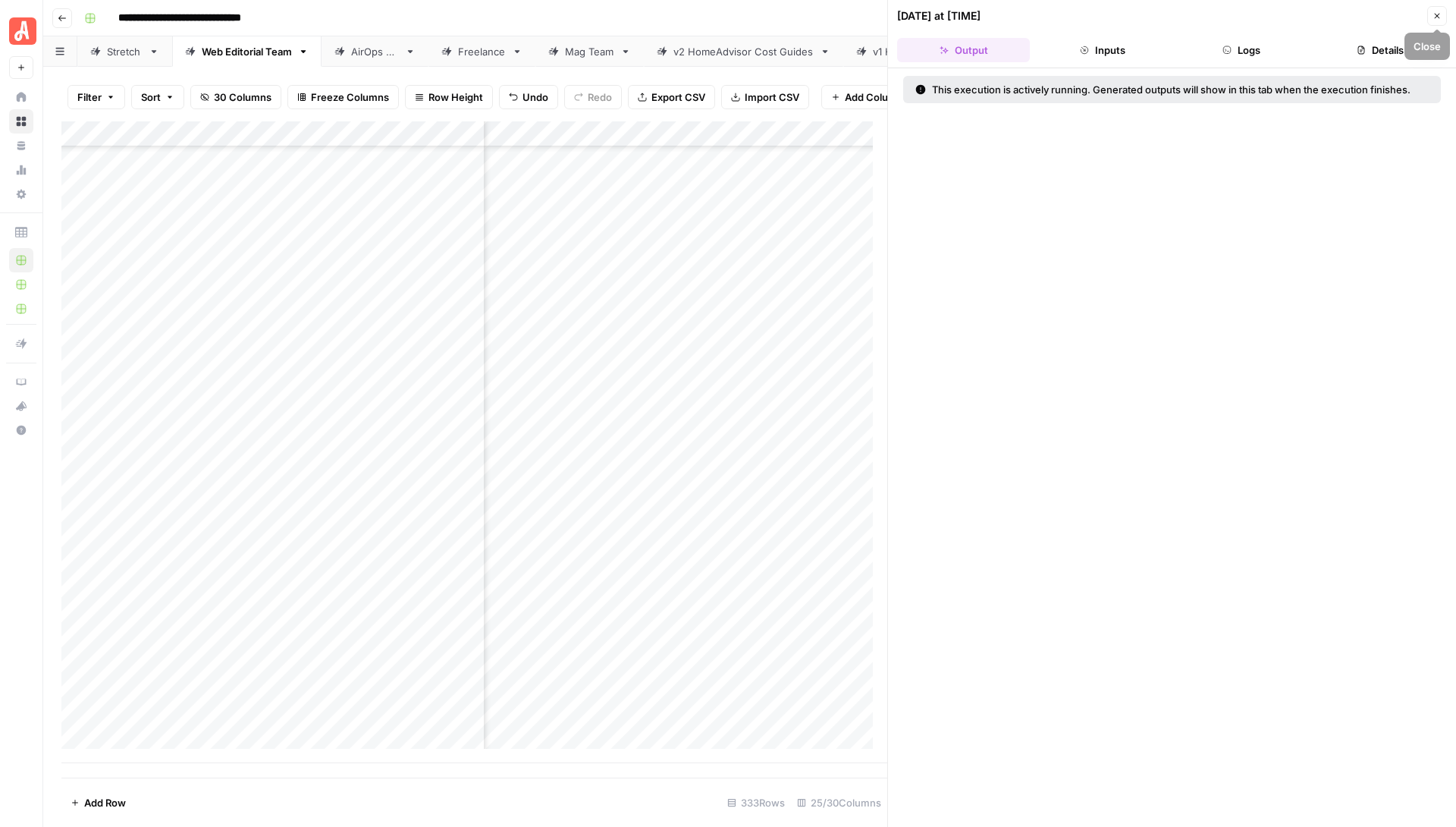 click 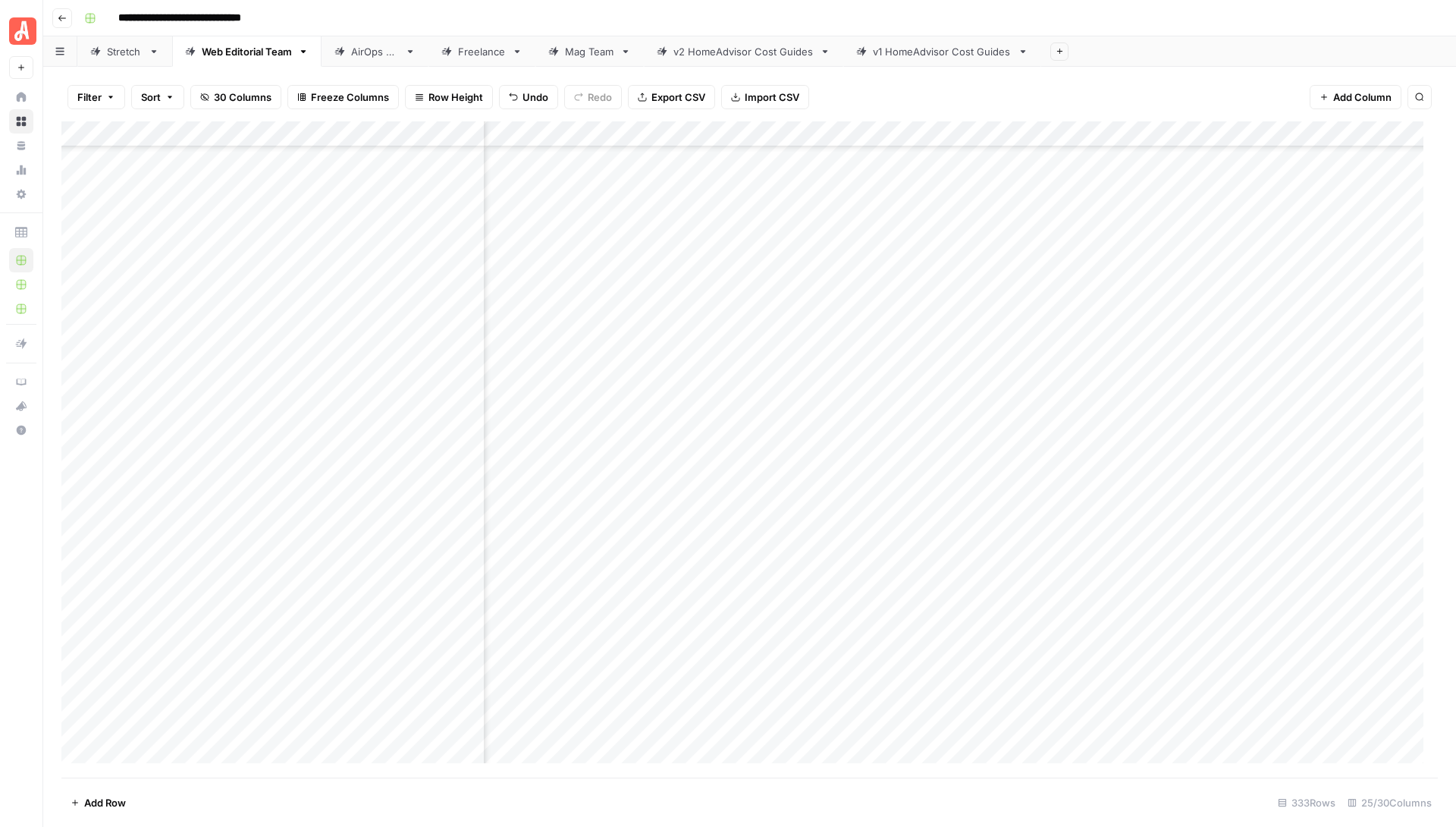 scroll, scrollTop: 0, scrollLeft: 0, axis: both 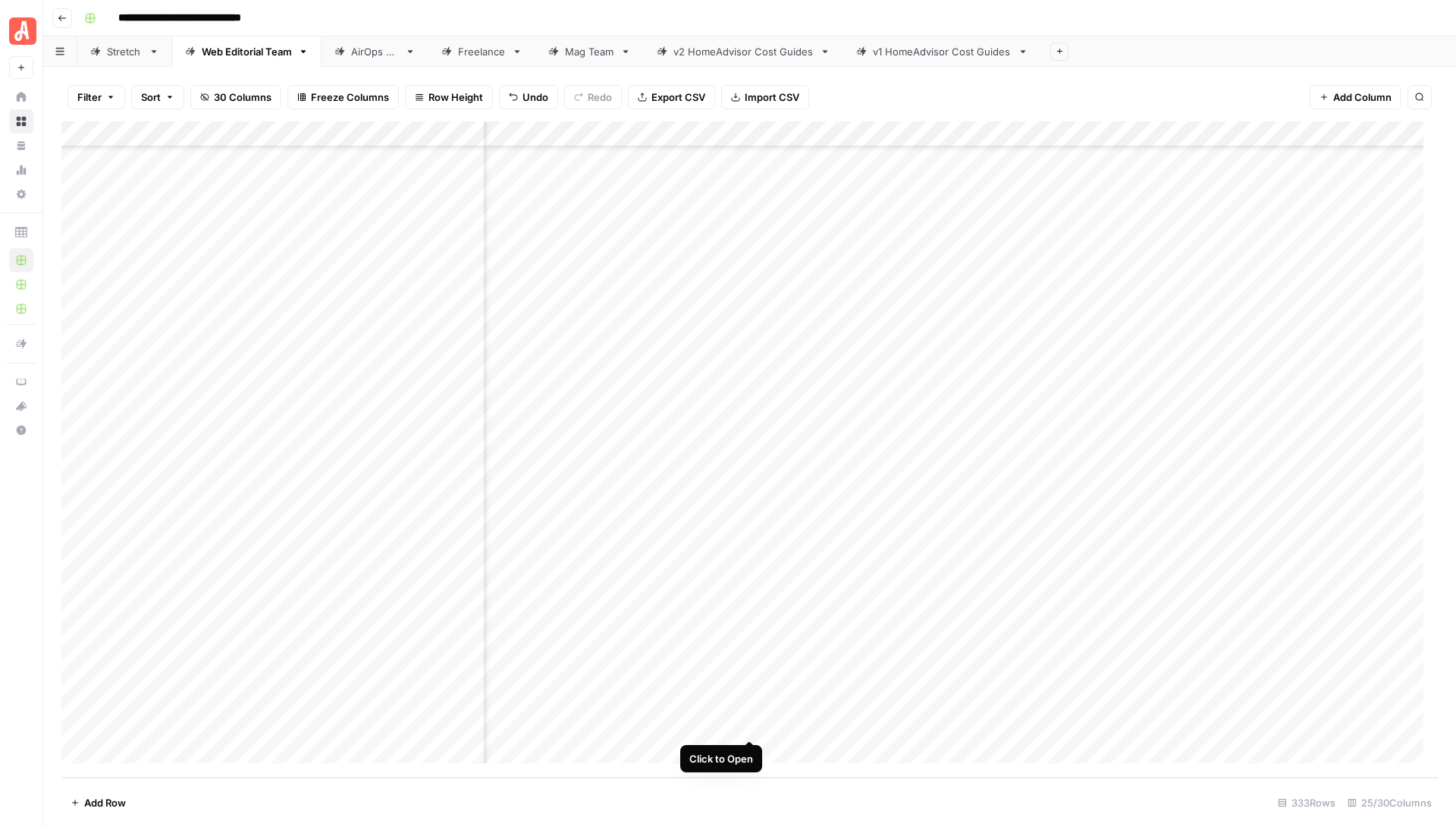click on "Add Column" at bounding box center [749, 449] 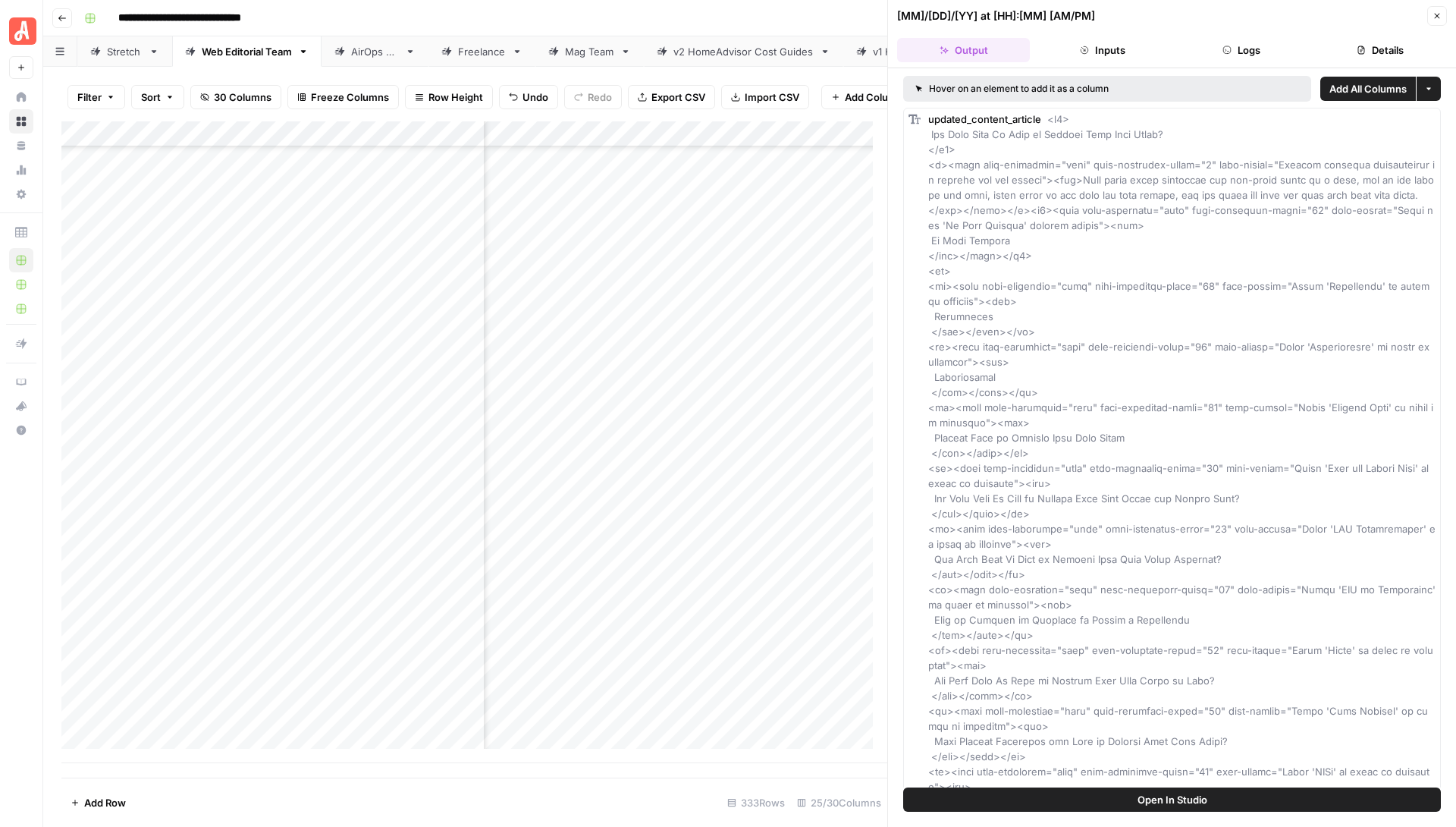 click 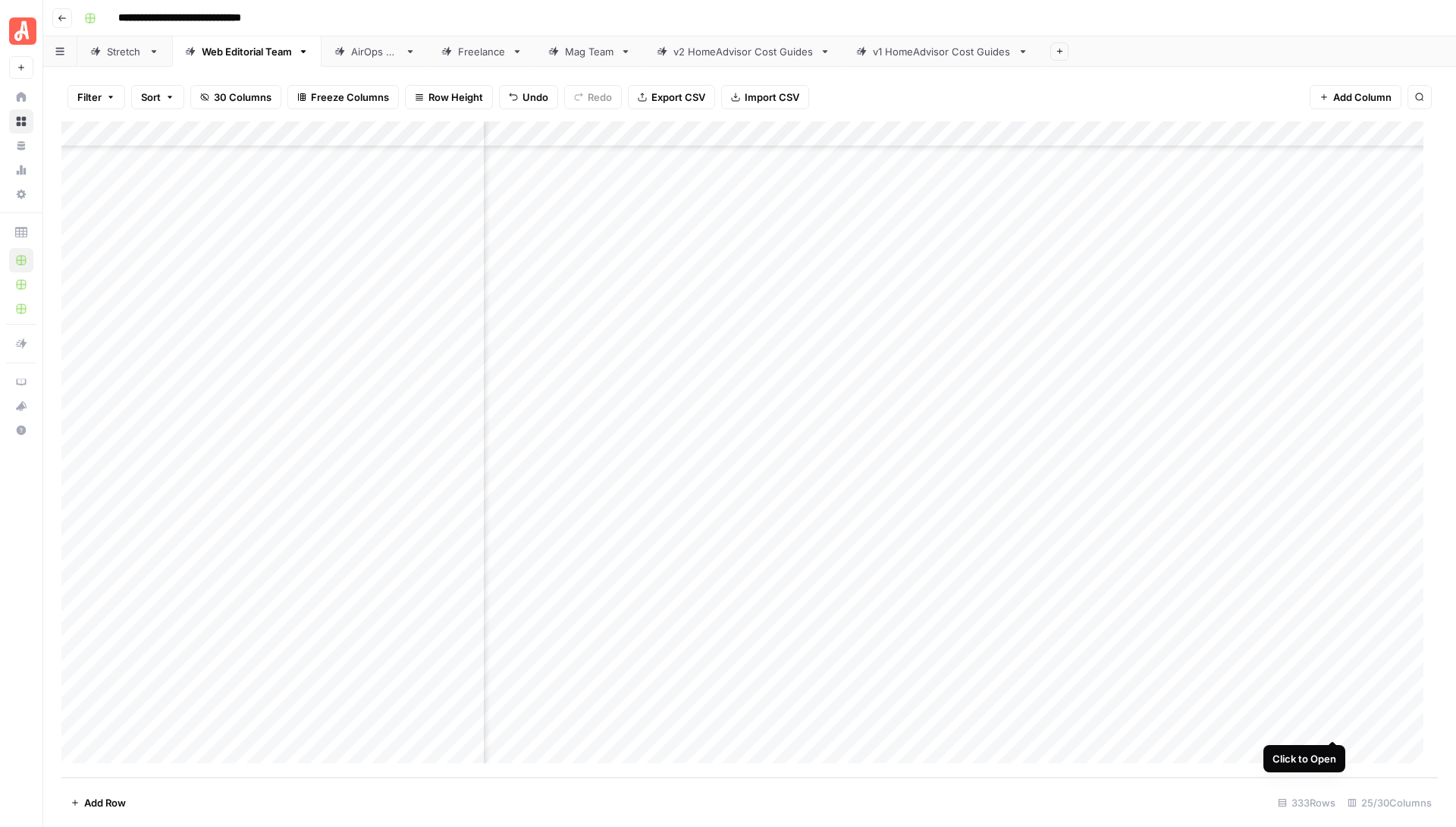 click on "Add Column" at bounding box center [749, 449] 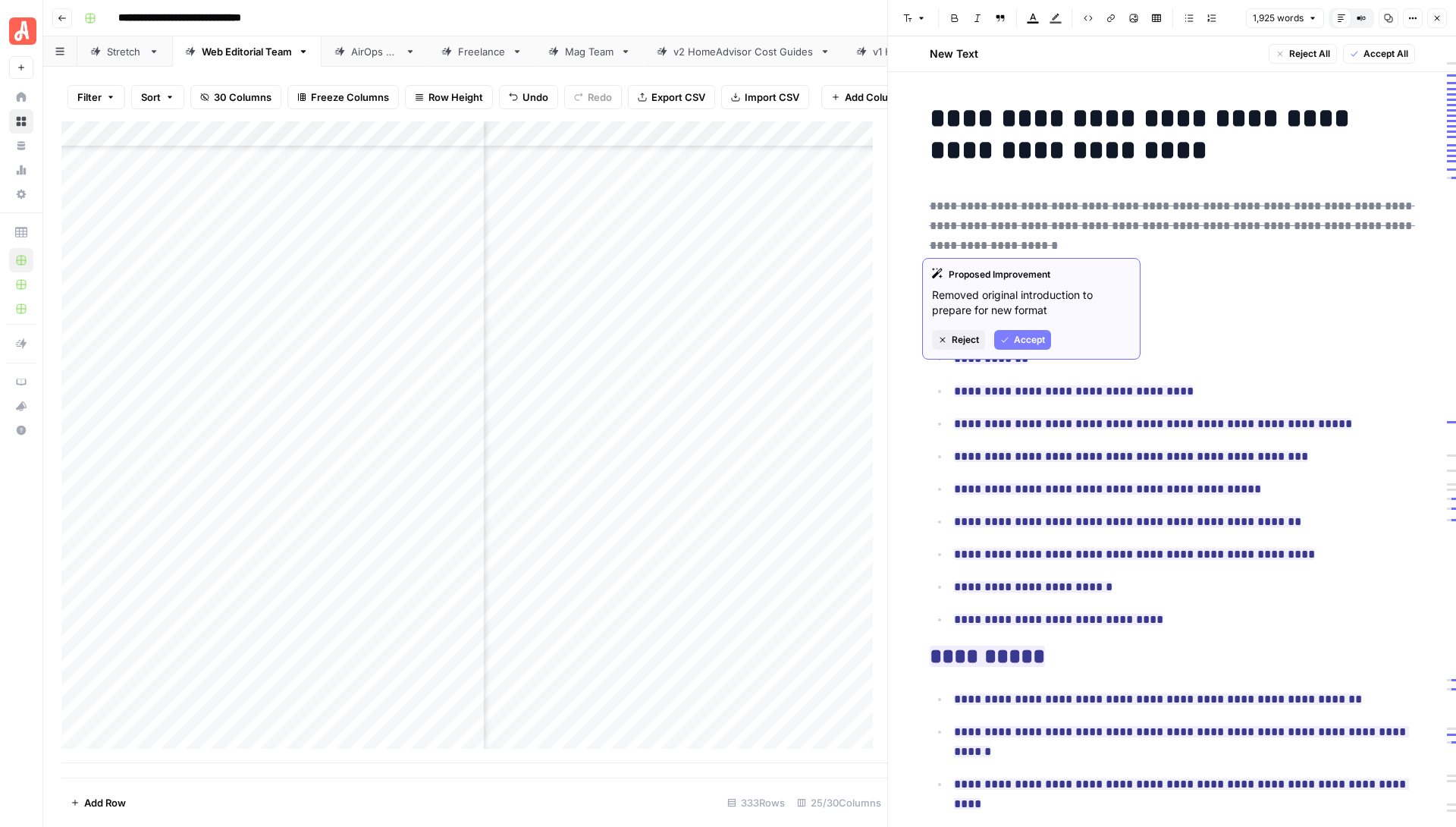 click on "Accept" at bounding box center [1029, 340] 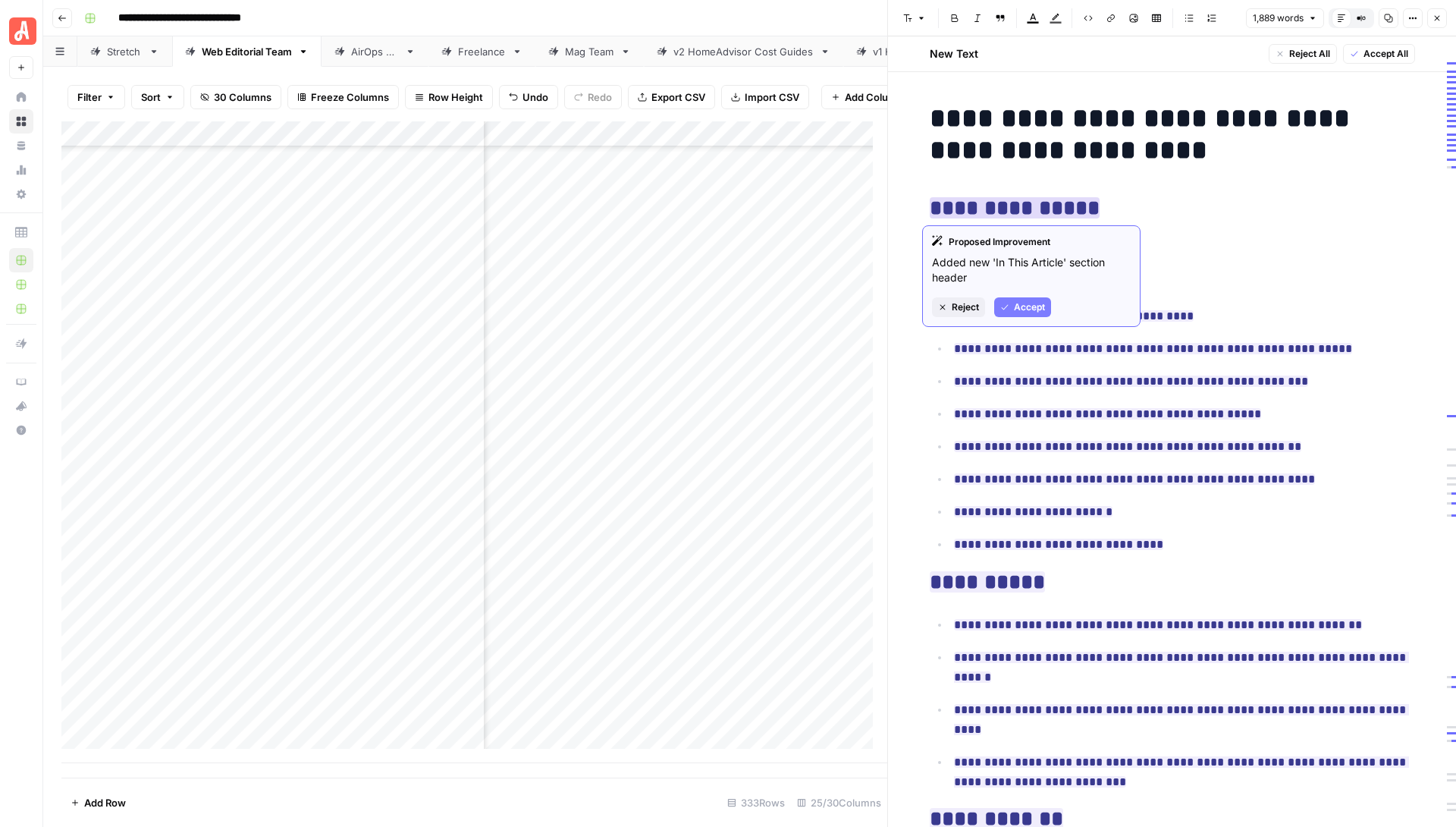 click on "Accept" at bounding box center (1029, 307) 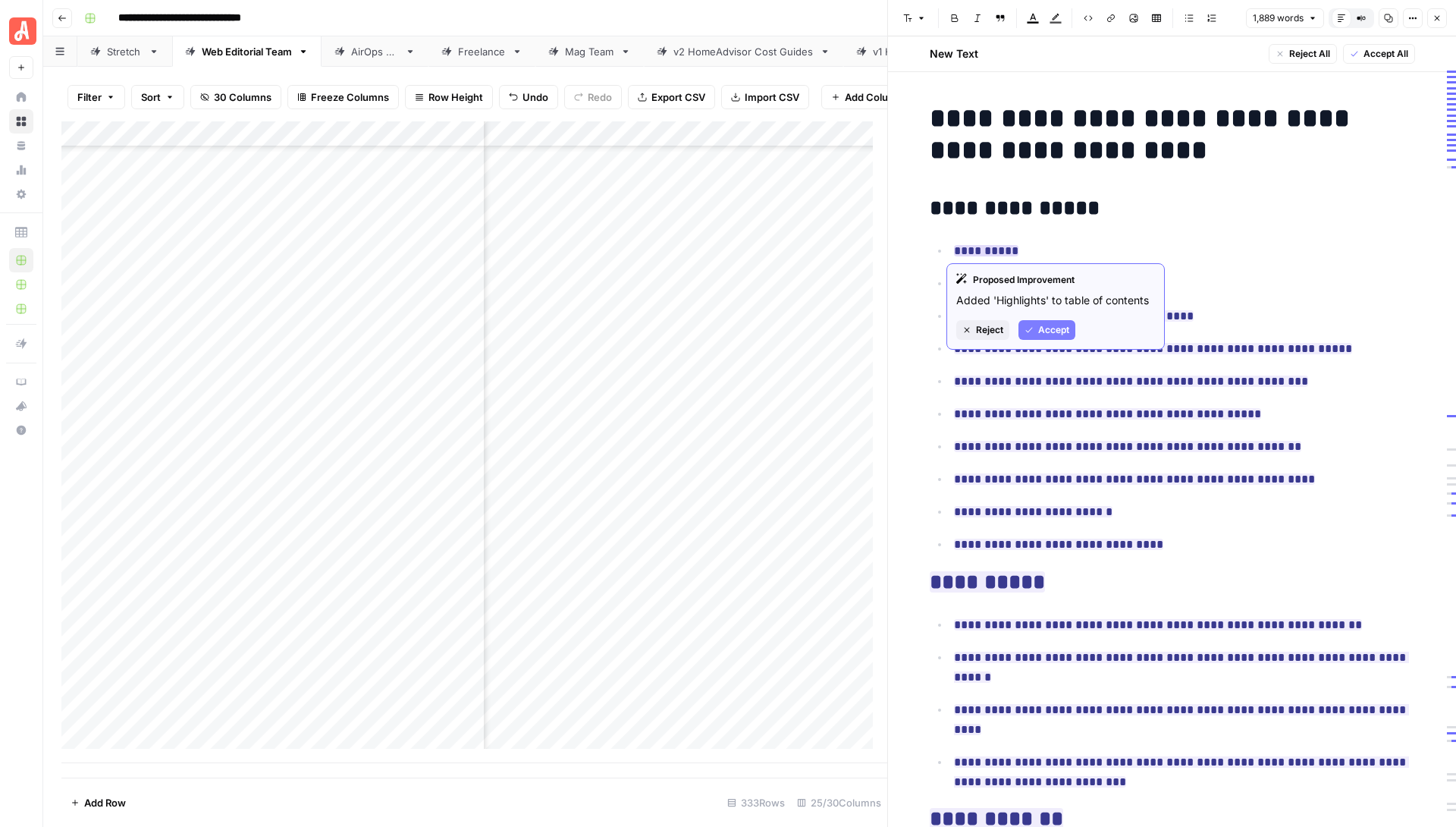 click on "Reject" at bounding box center [990, 330] 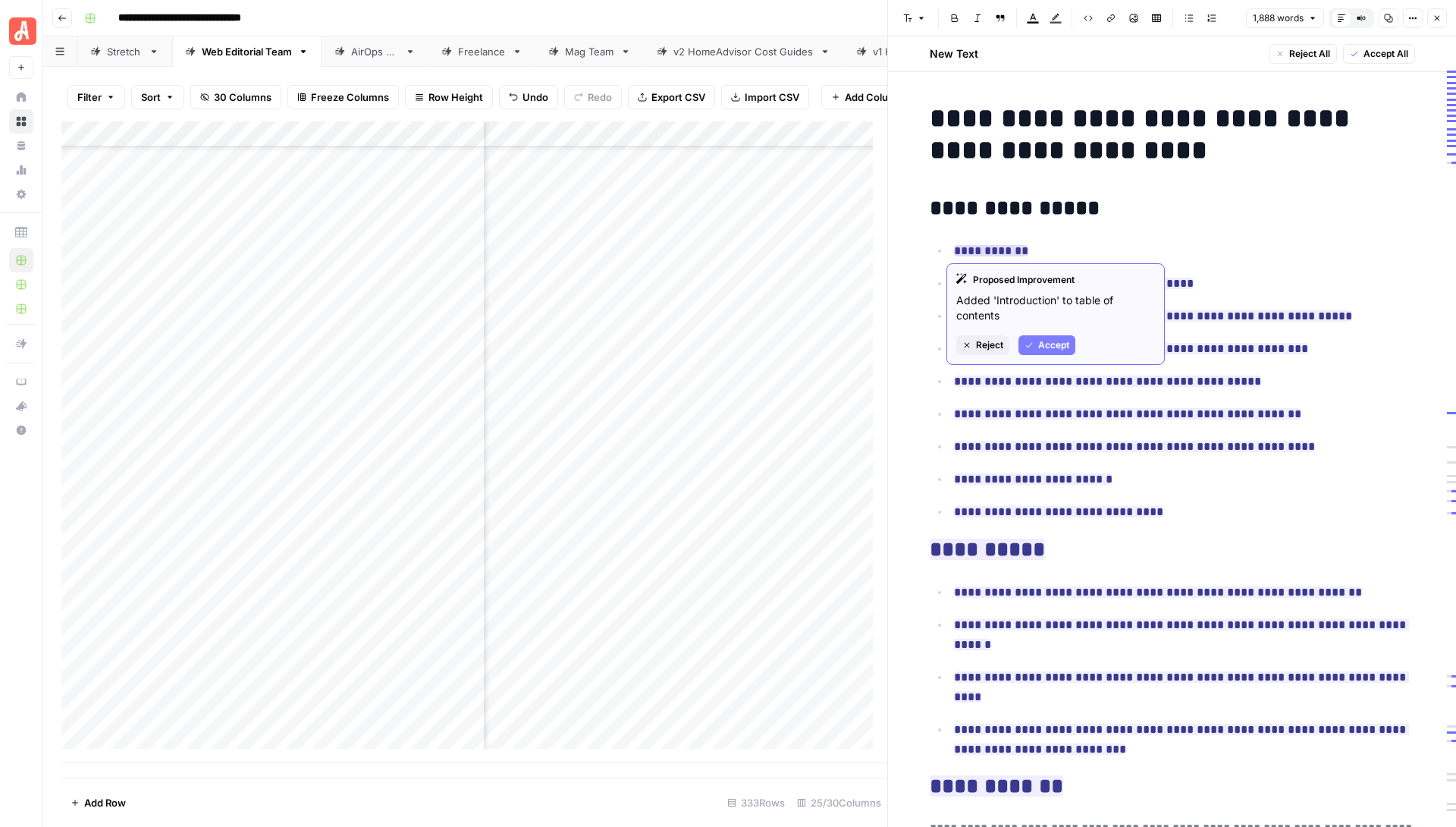 click on "Reject" at bounding box center [990, 345] 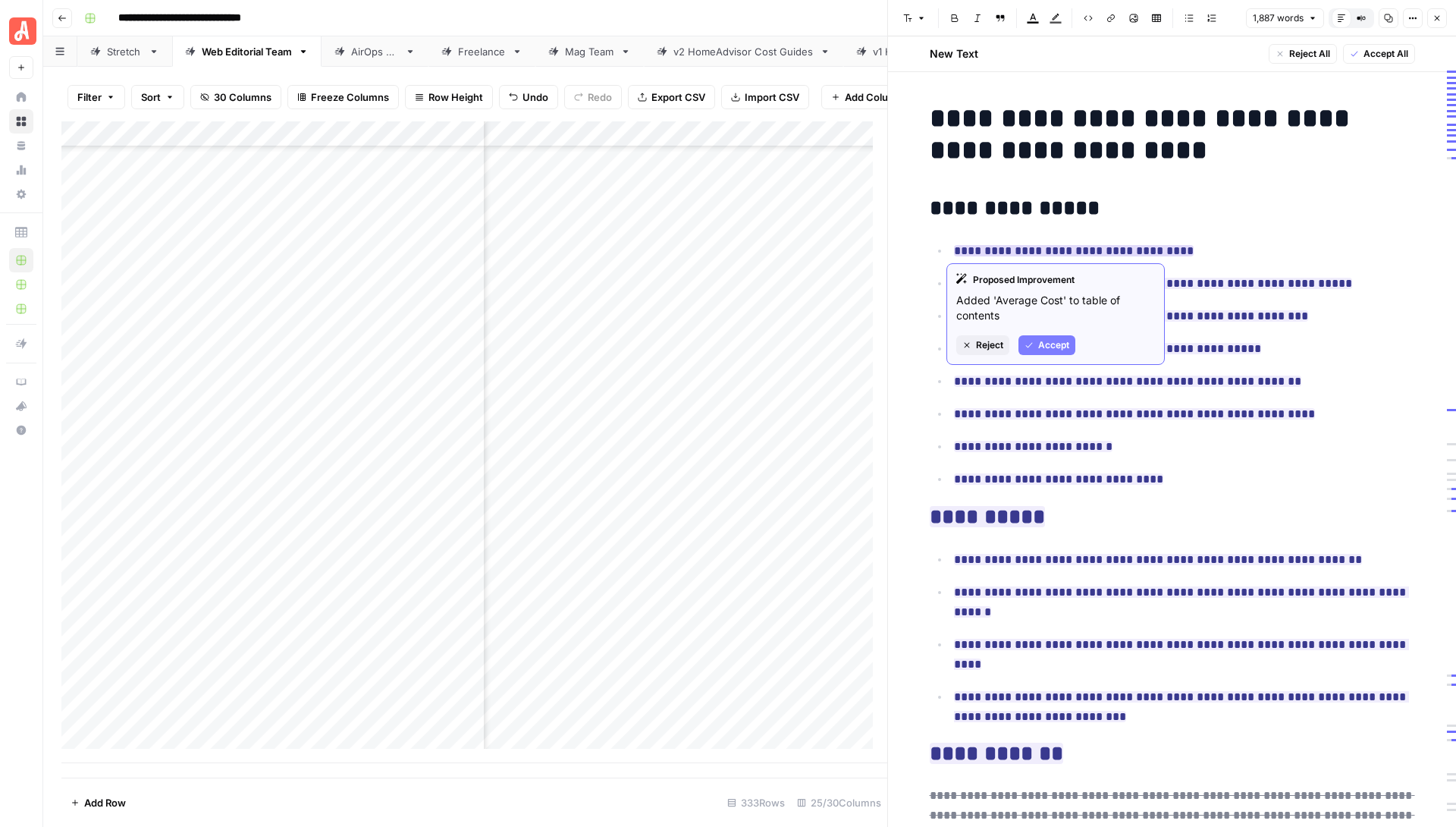 click on "Accept" at bounding box center (1053, 345) 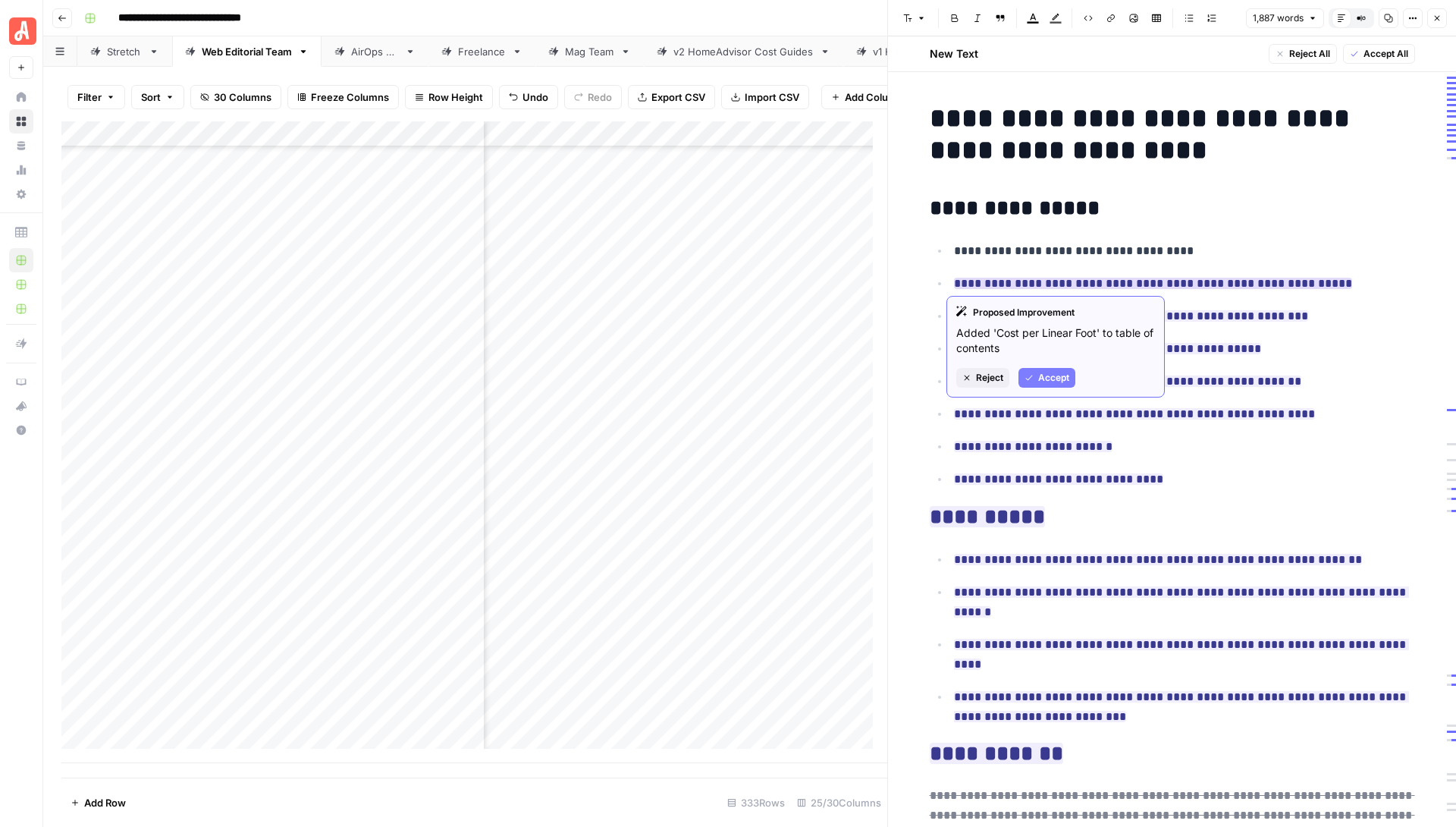 click on "Proposed Improvement Added 'Cost per Linear Foot' to table of contents Reject Accept" at bounding box center (1056, 347) 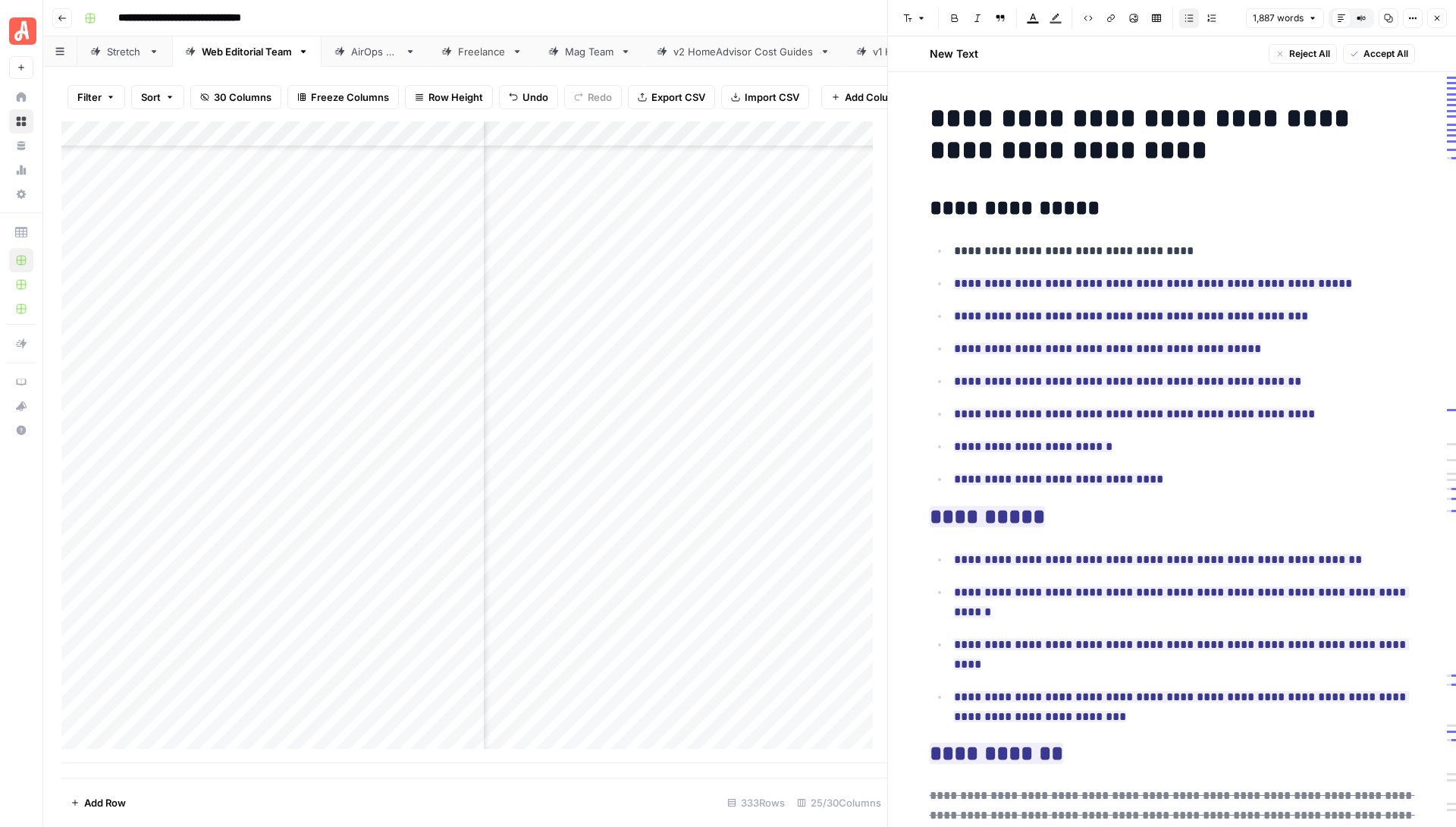 click on "**********" at bounding box center [1185, 251] 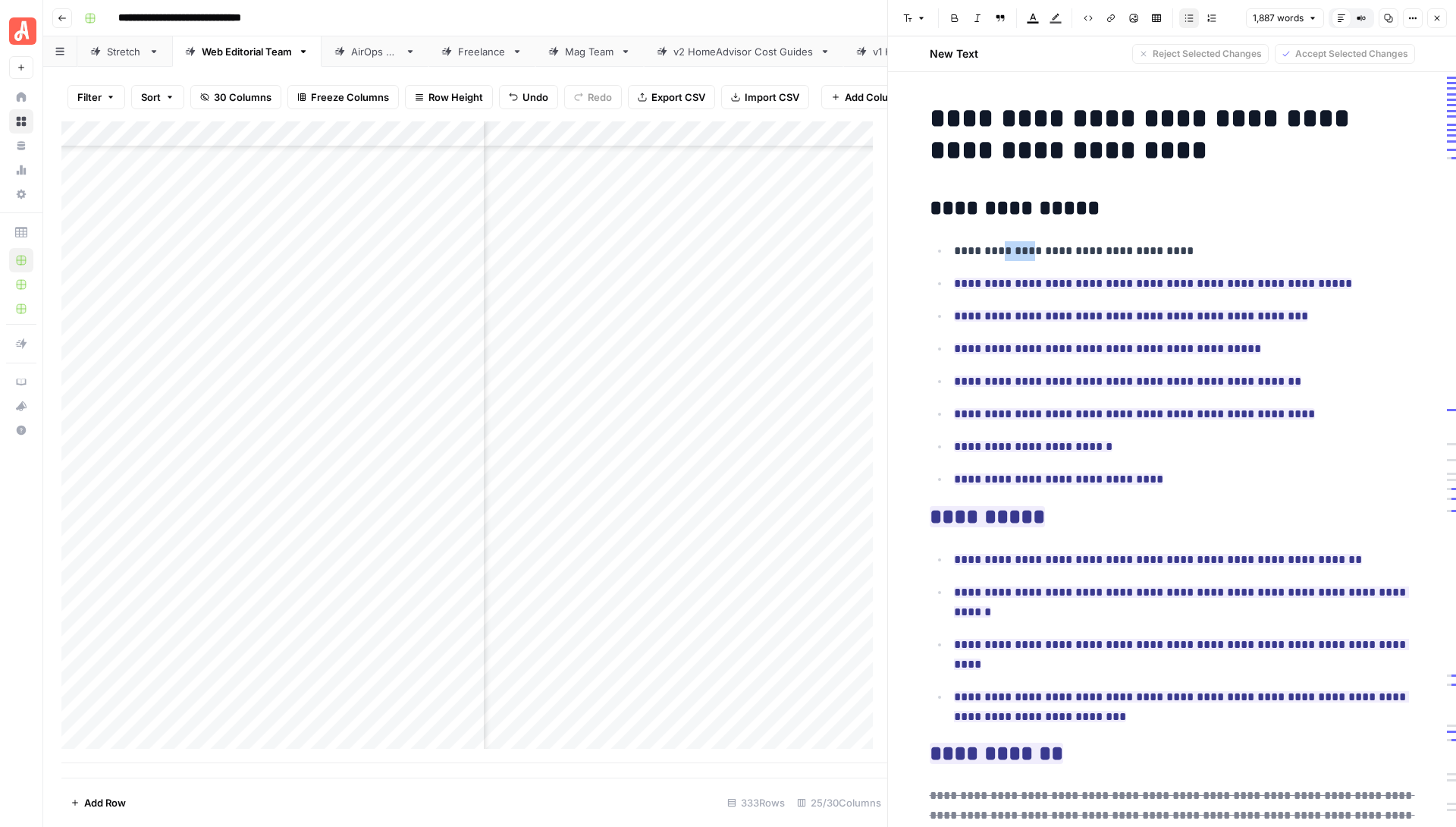 click on "**********" at bounding box center [1185, 251] 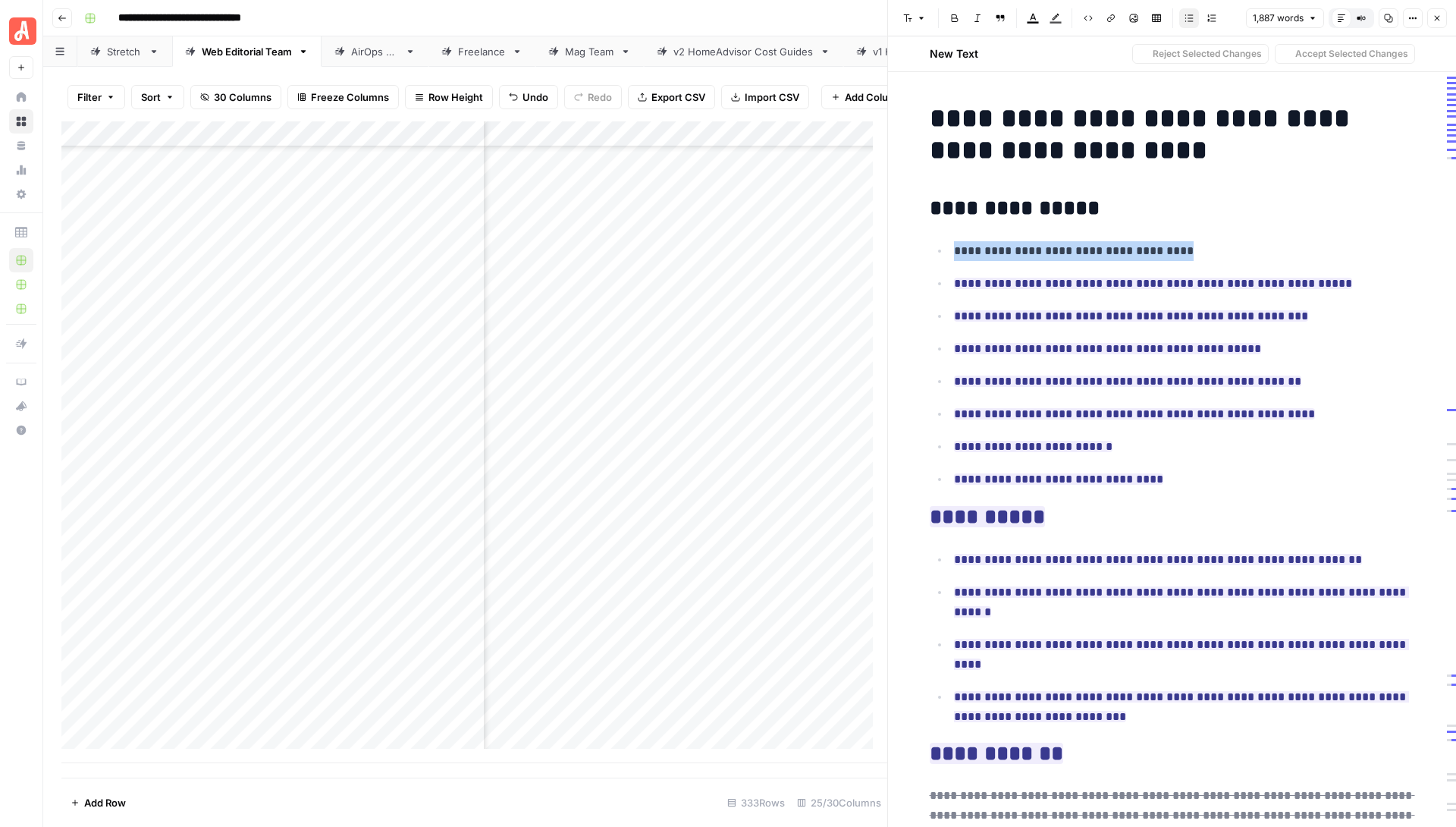 click on "**********" at bounding box center (1185, 251) 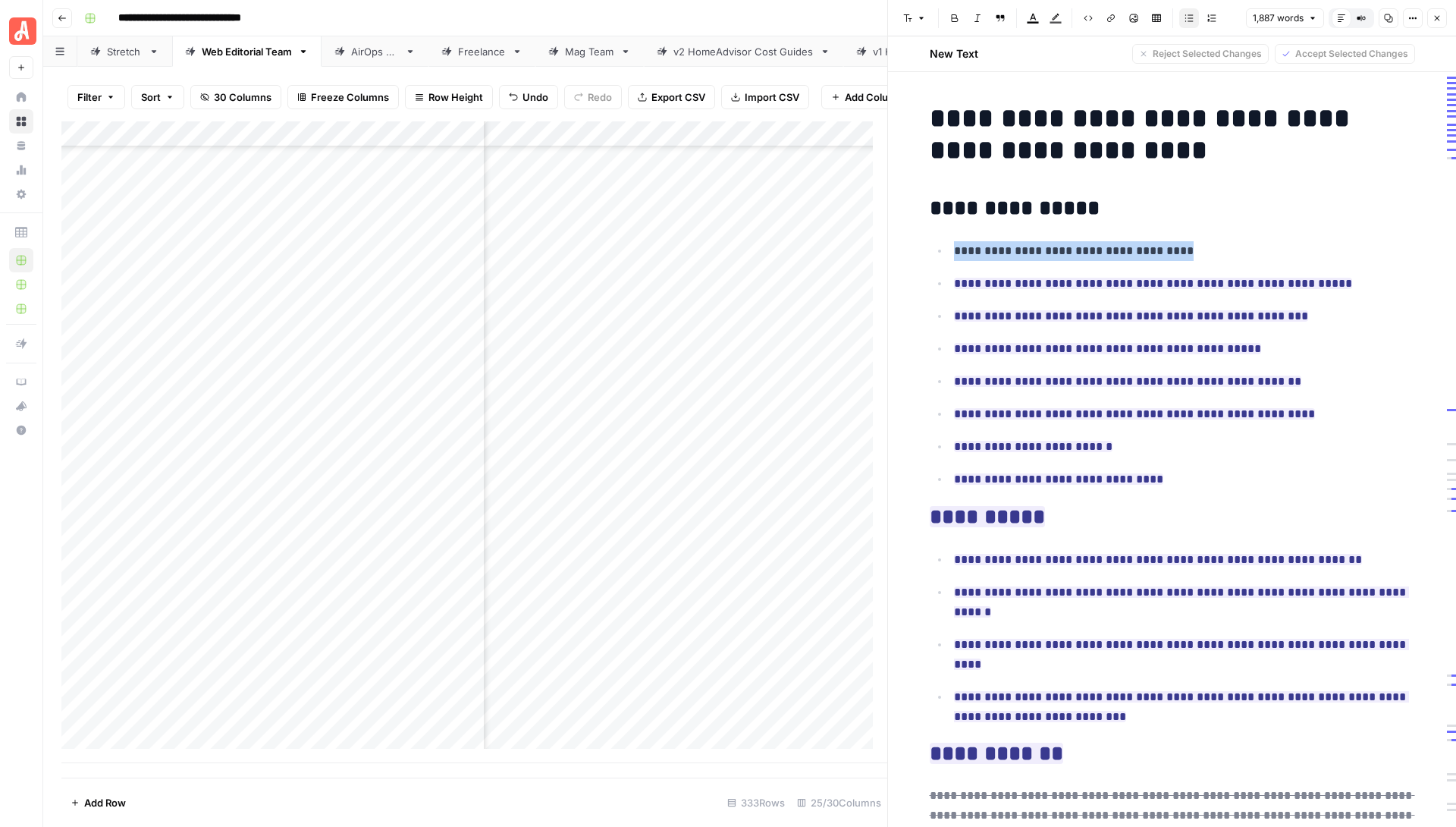 type 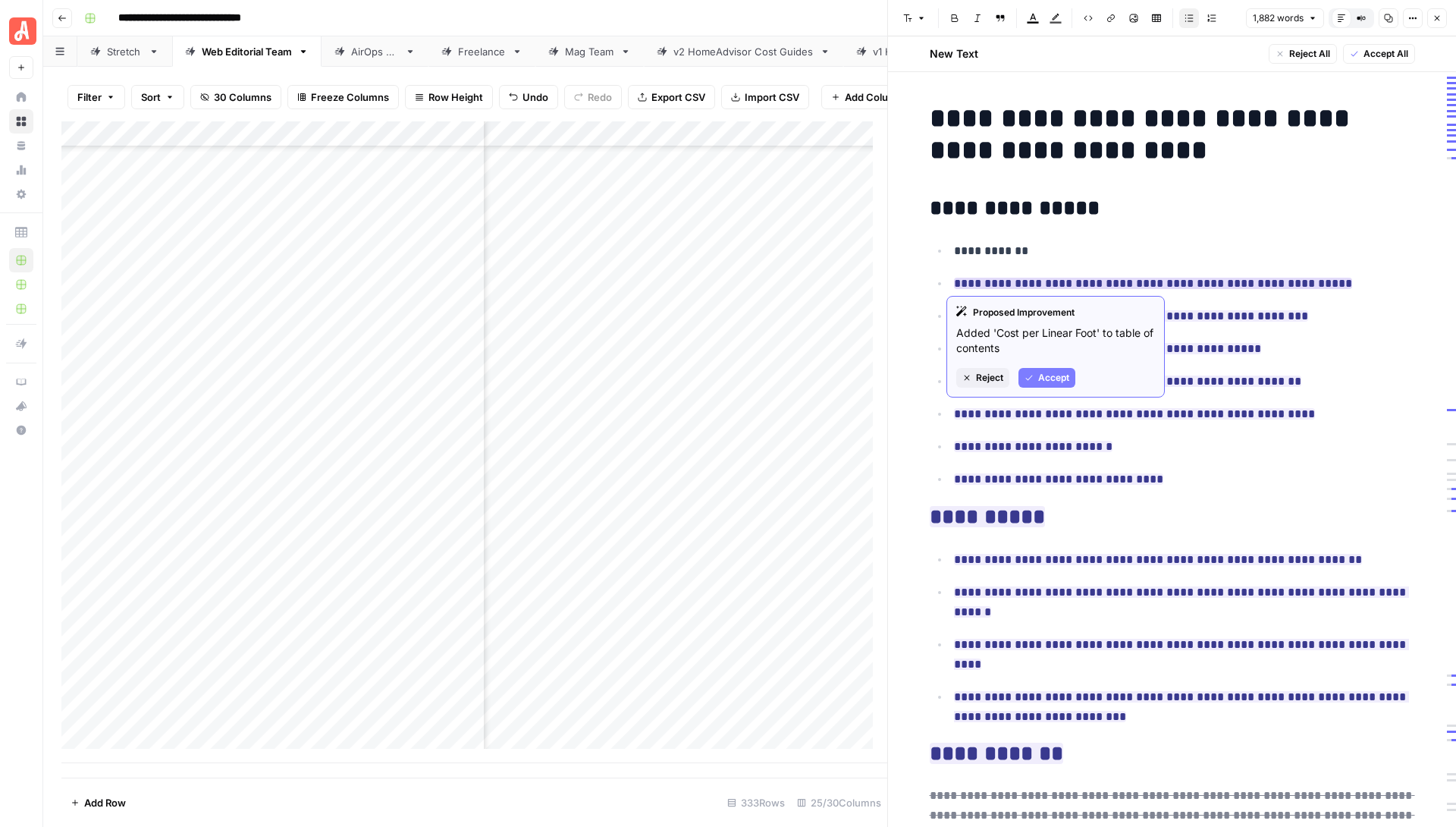 click on "Reject" at bounding box center [990, 378] 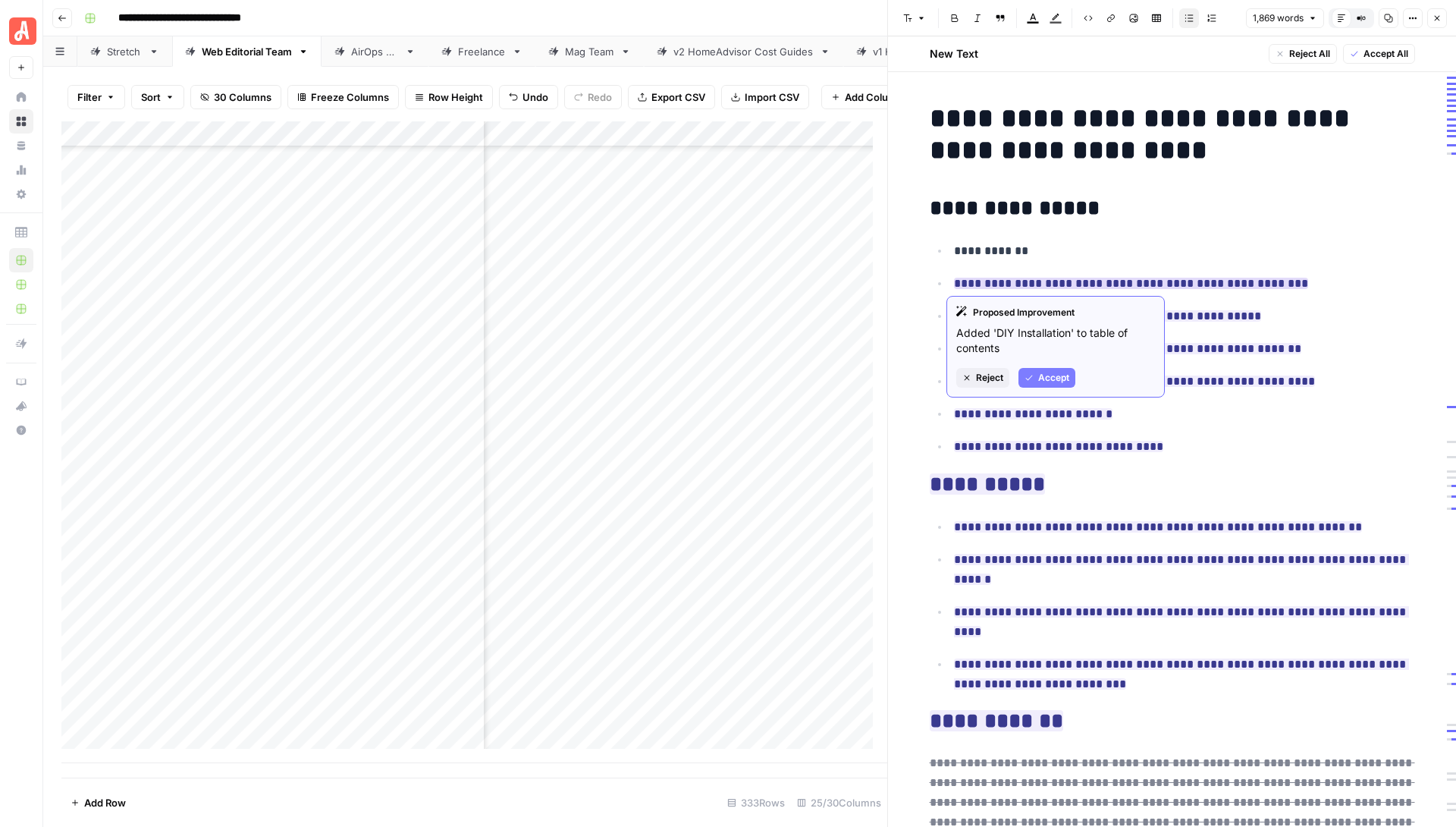 click on "Reject" at bounding box center [990, 378] 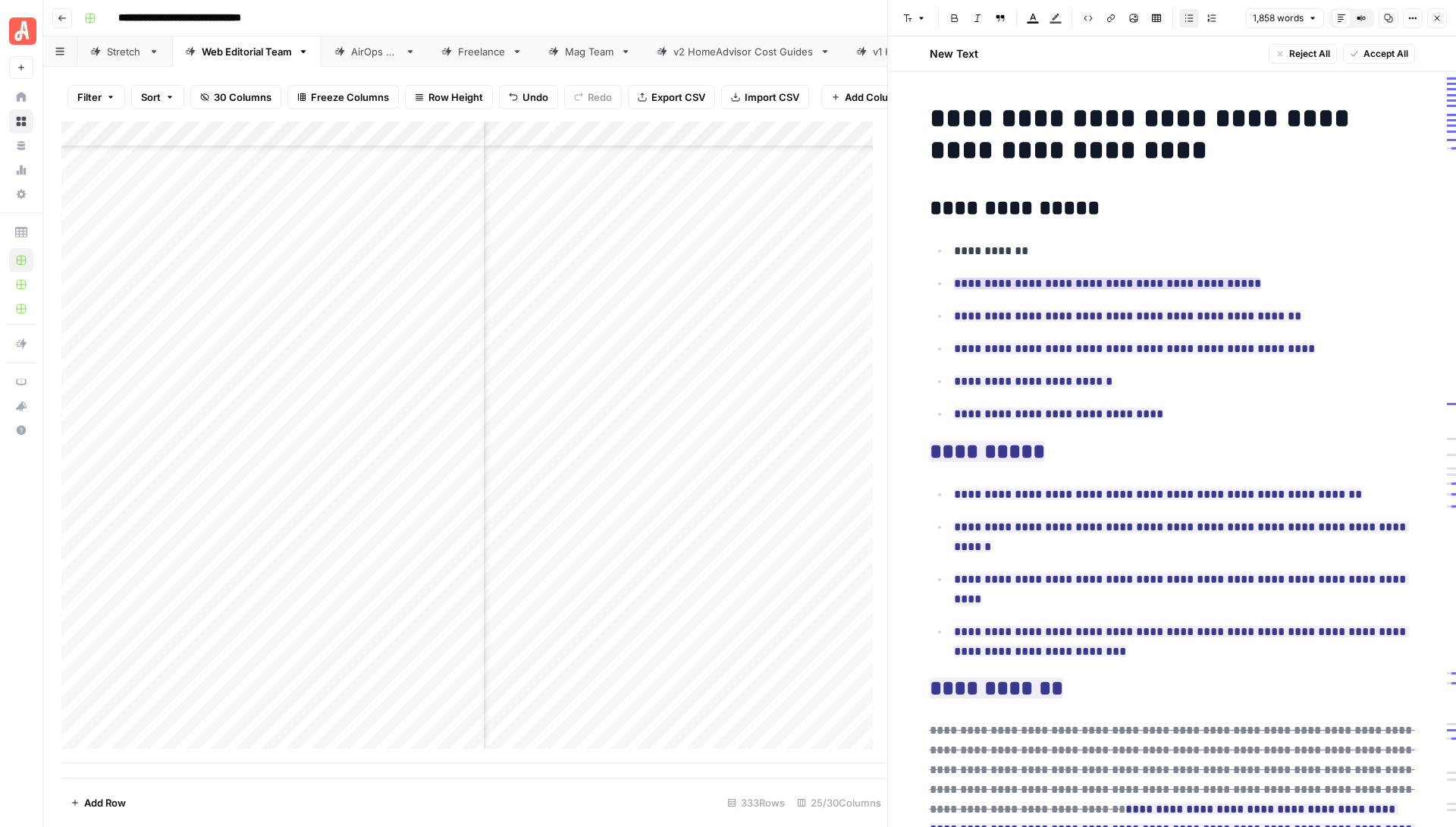 click on "**********" at bounding box center (1107, 283) 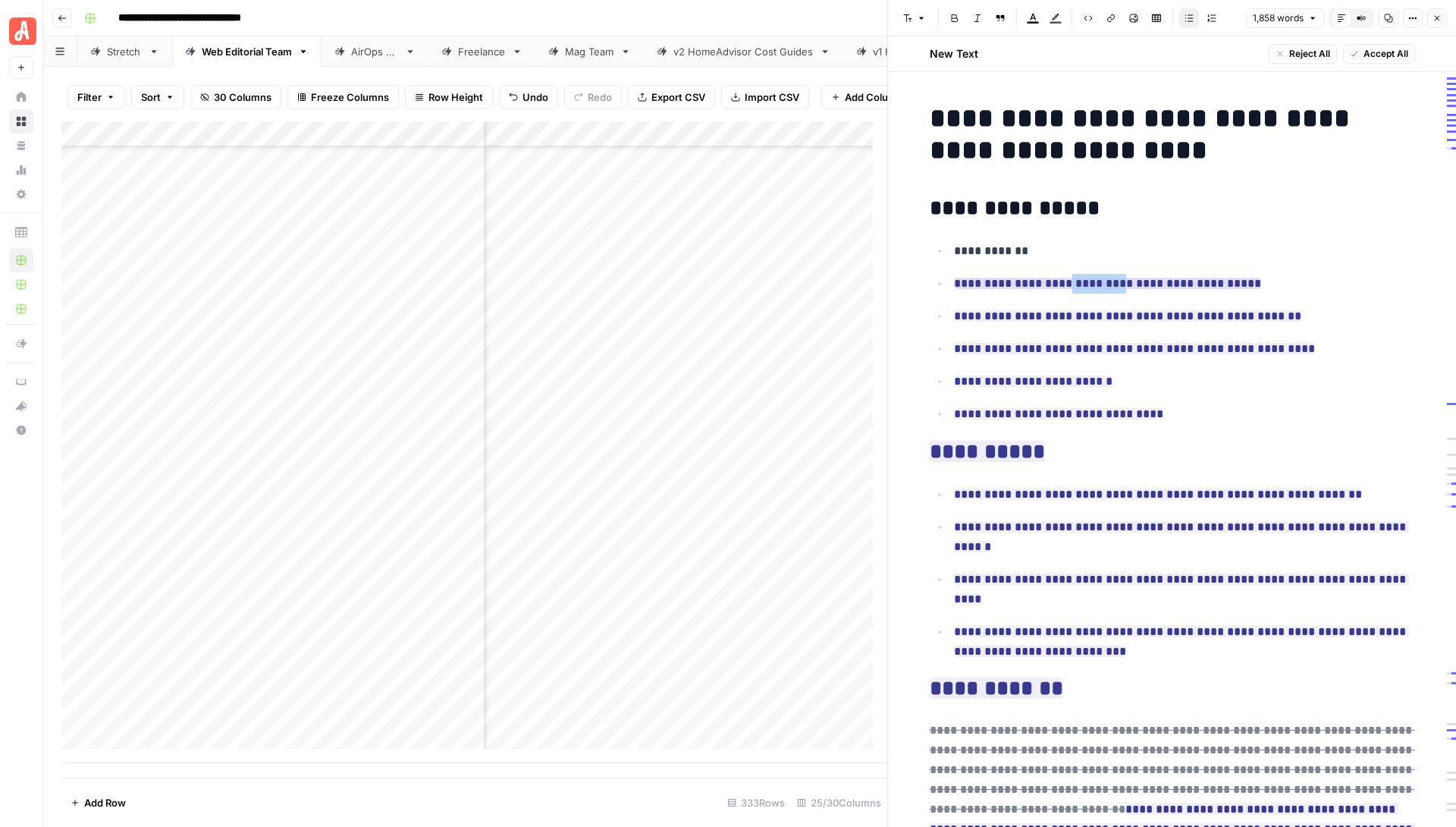 click on "**********" at bounding box center [1107, 283] 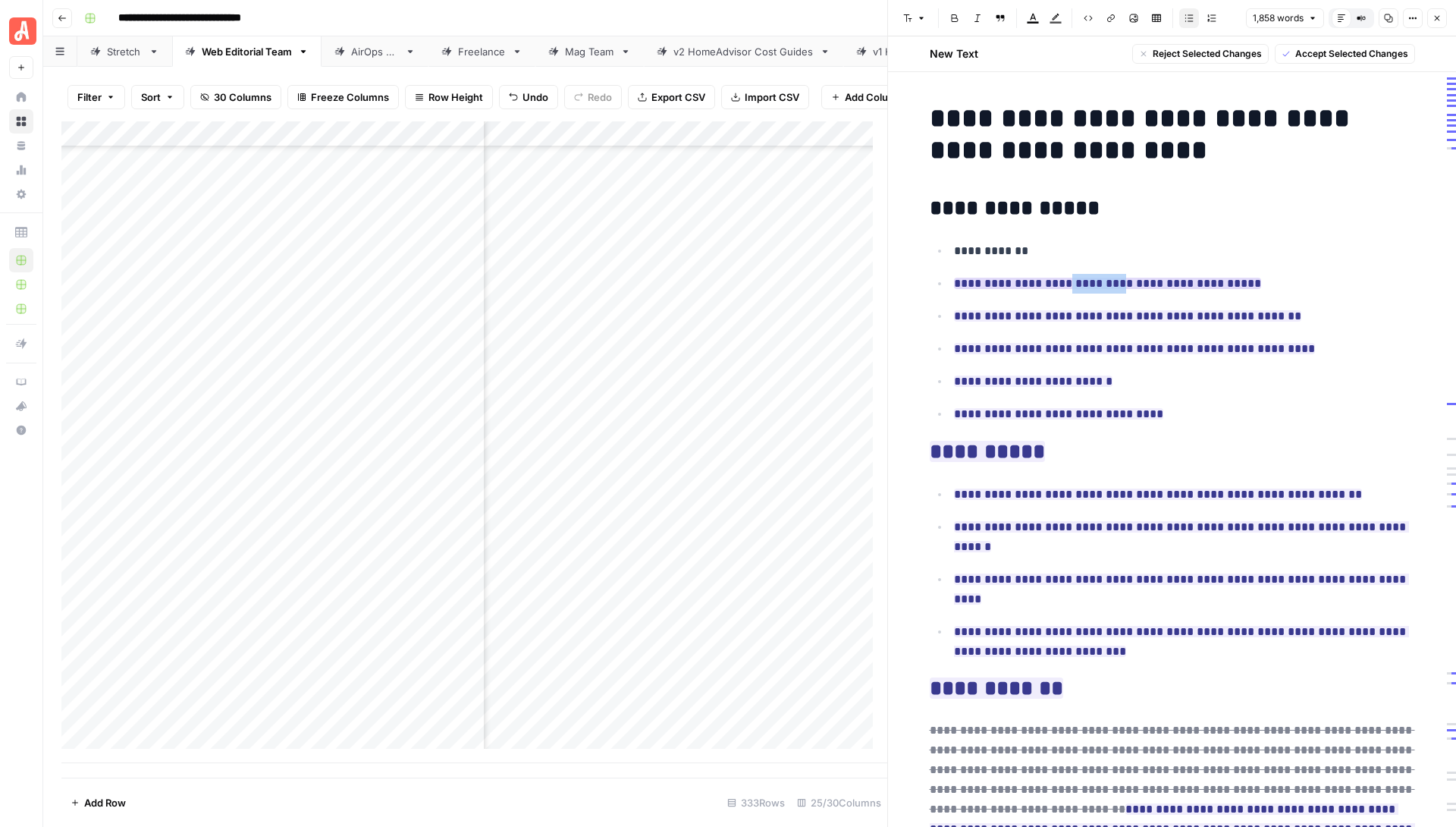 click on "**********" at bounding box center (1107, 283) 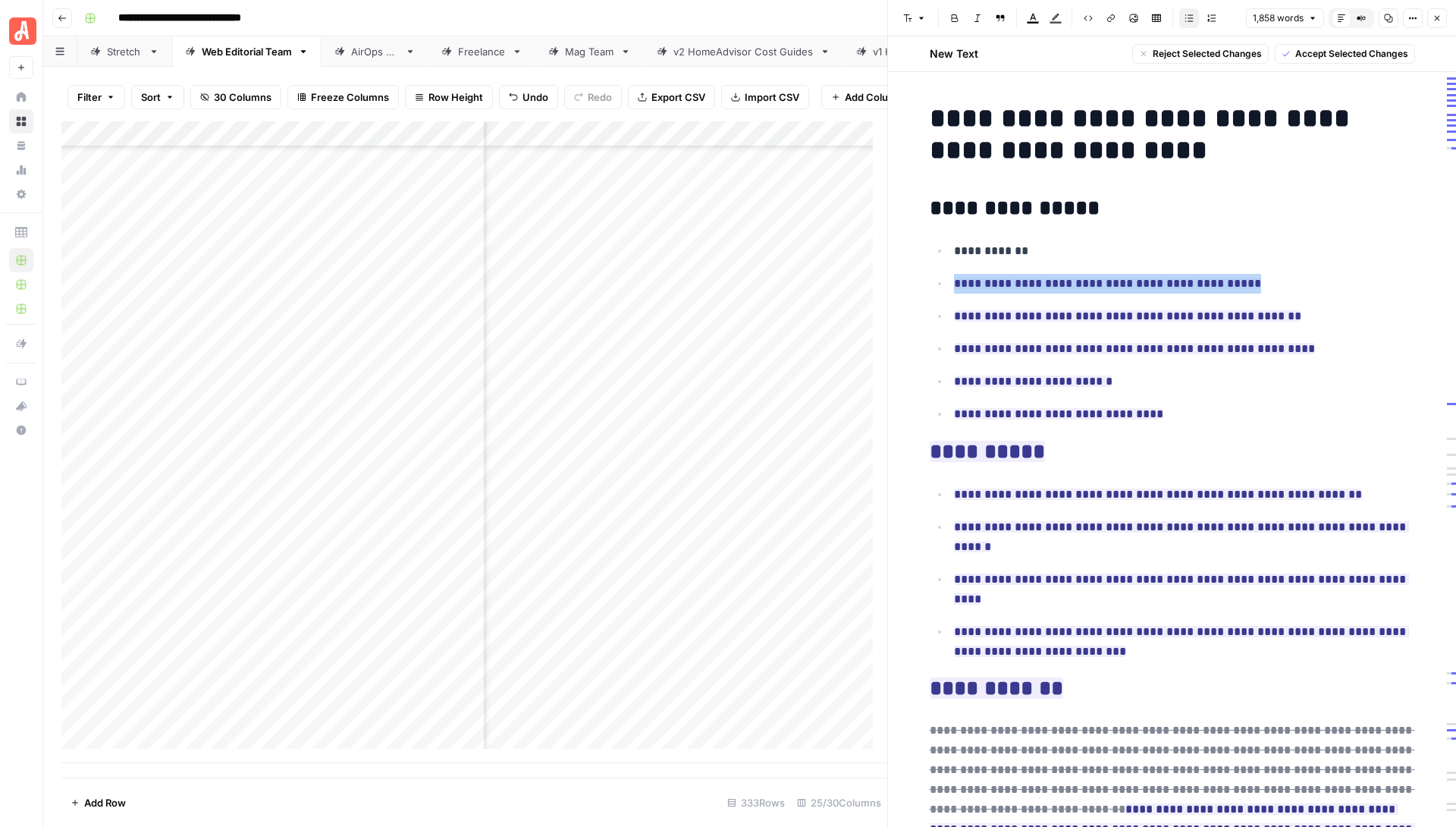 click on "**********" at bounding box center (1107, 283) 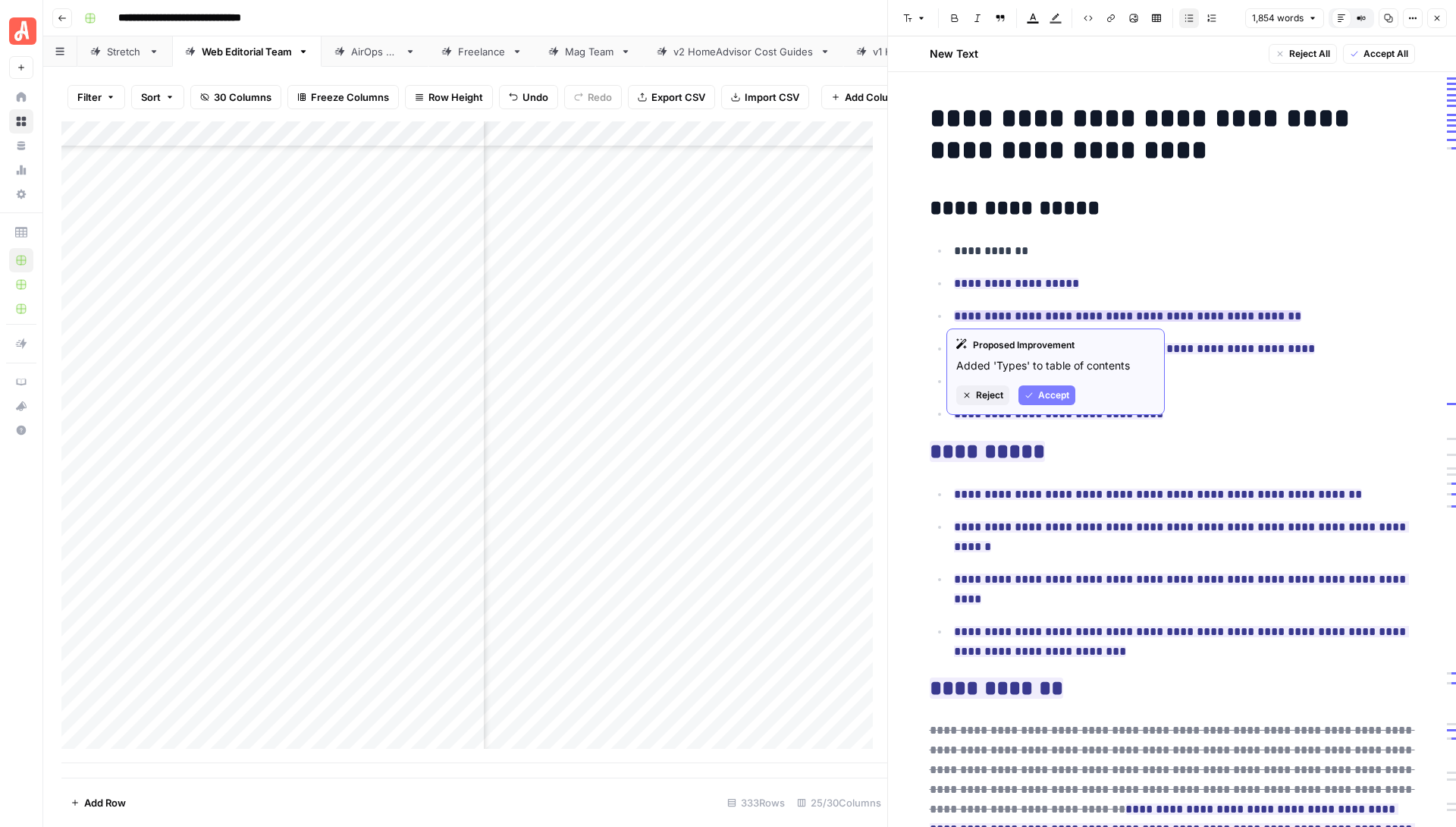 click on "Reject" at bounding box center (990, 395) 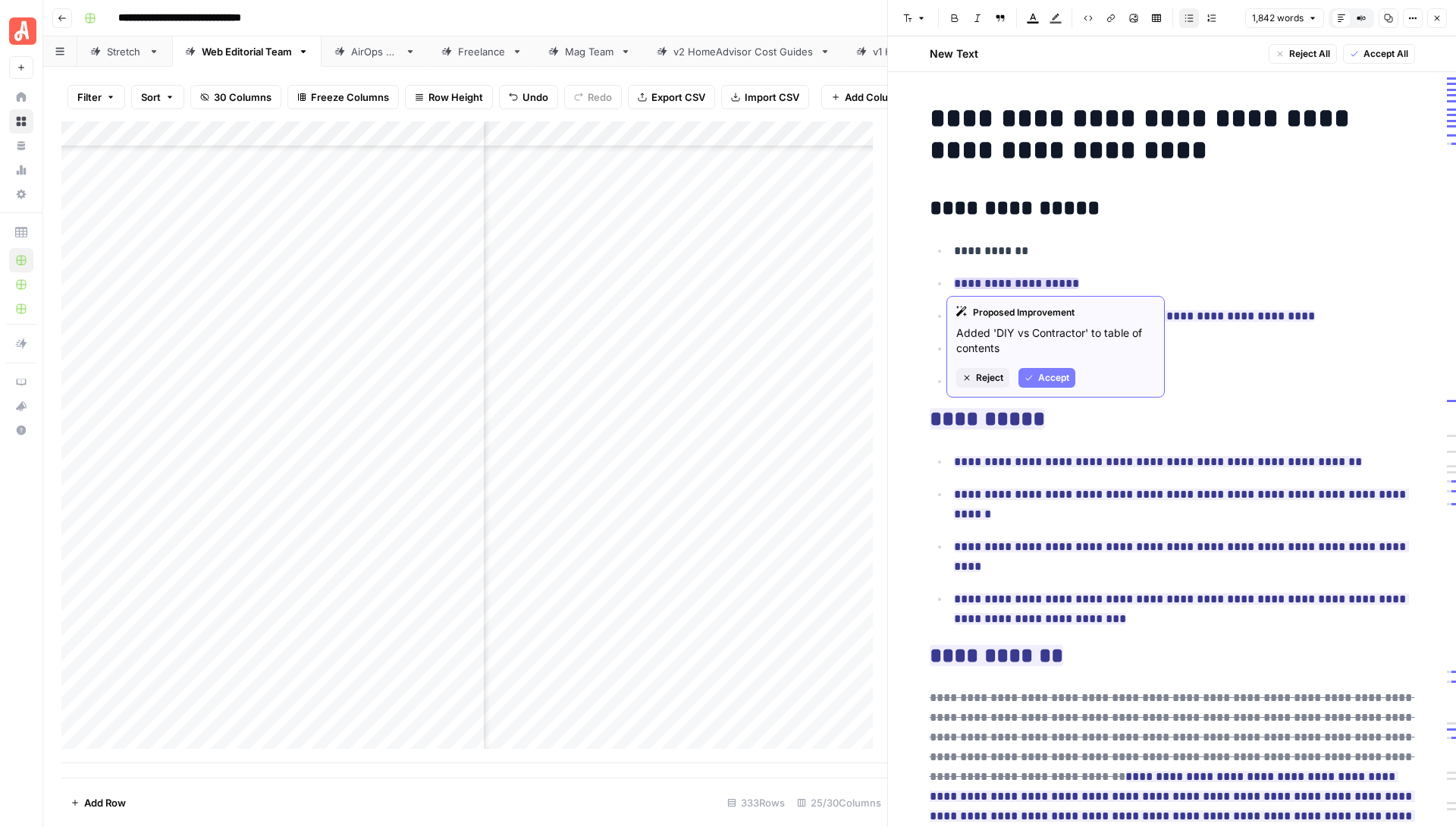 click on "Accept" at bounding box center (1053, 378) 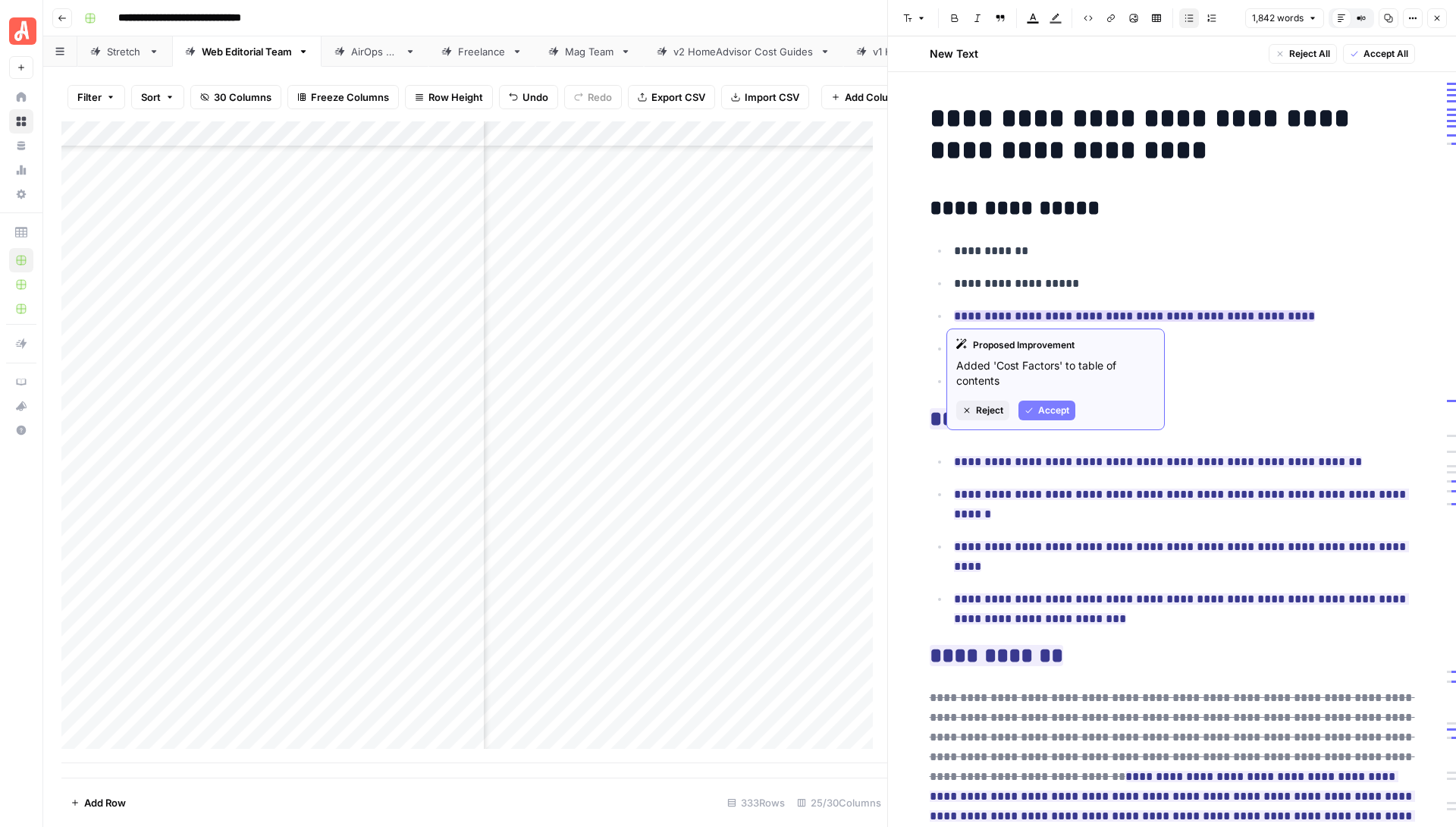 click on "Reject" at bounding box center (990, 410) 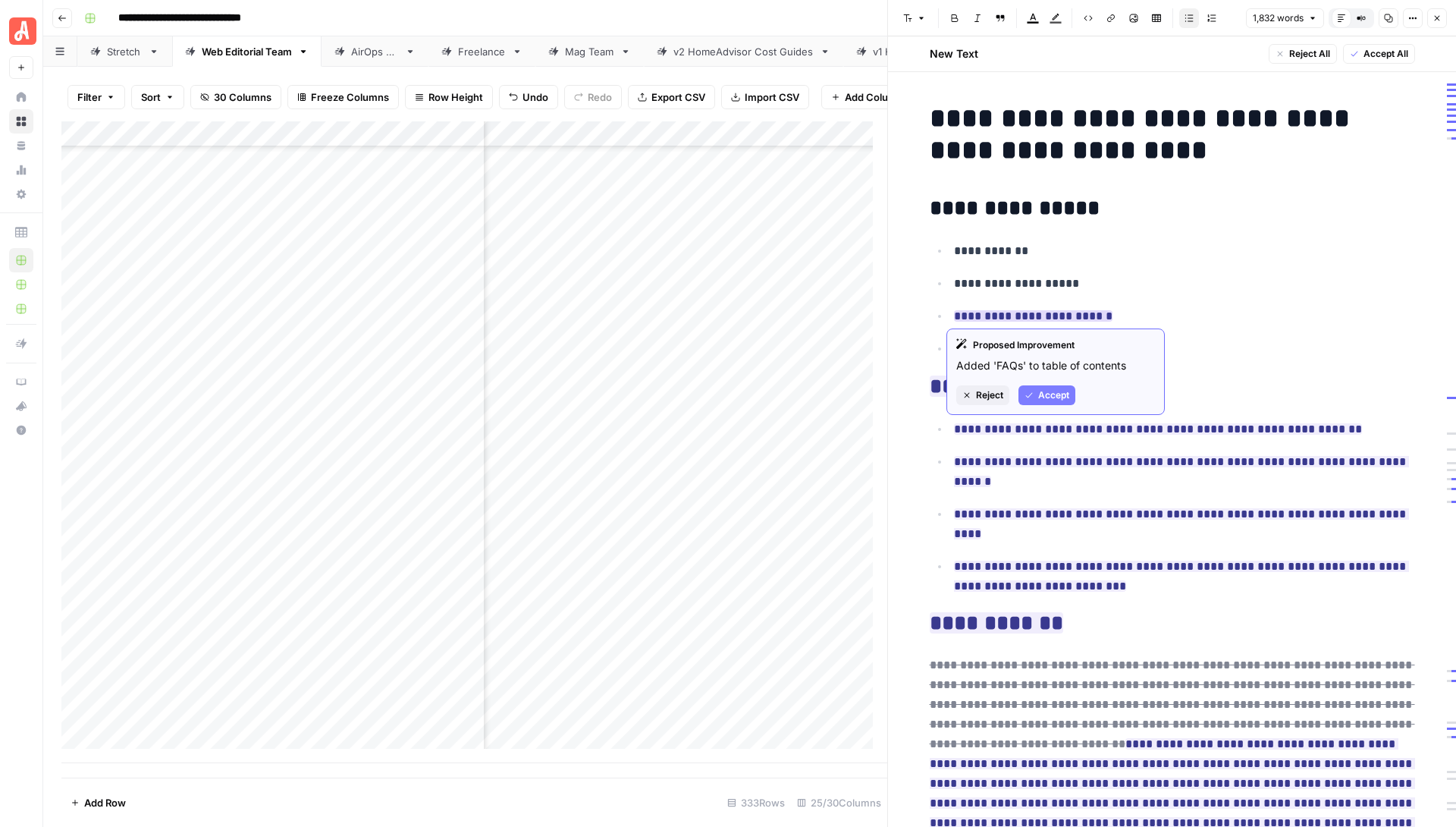 click on "Accept" at bounding box center (1053, 395) 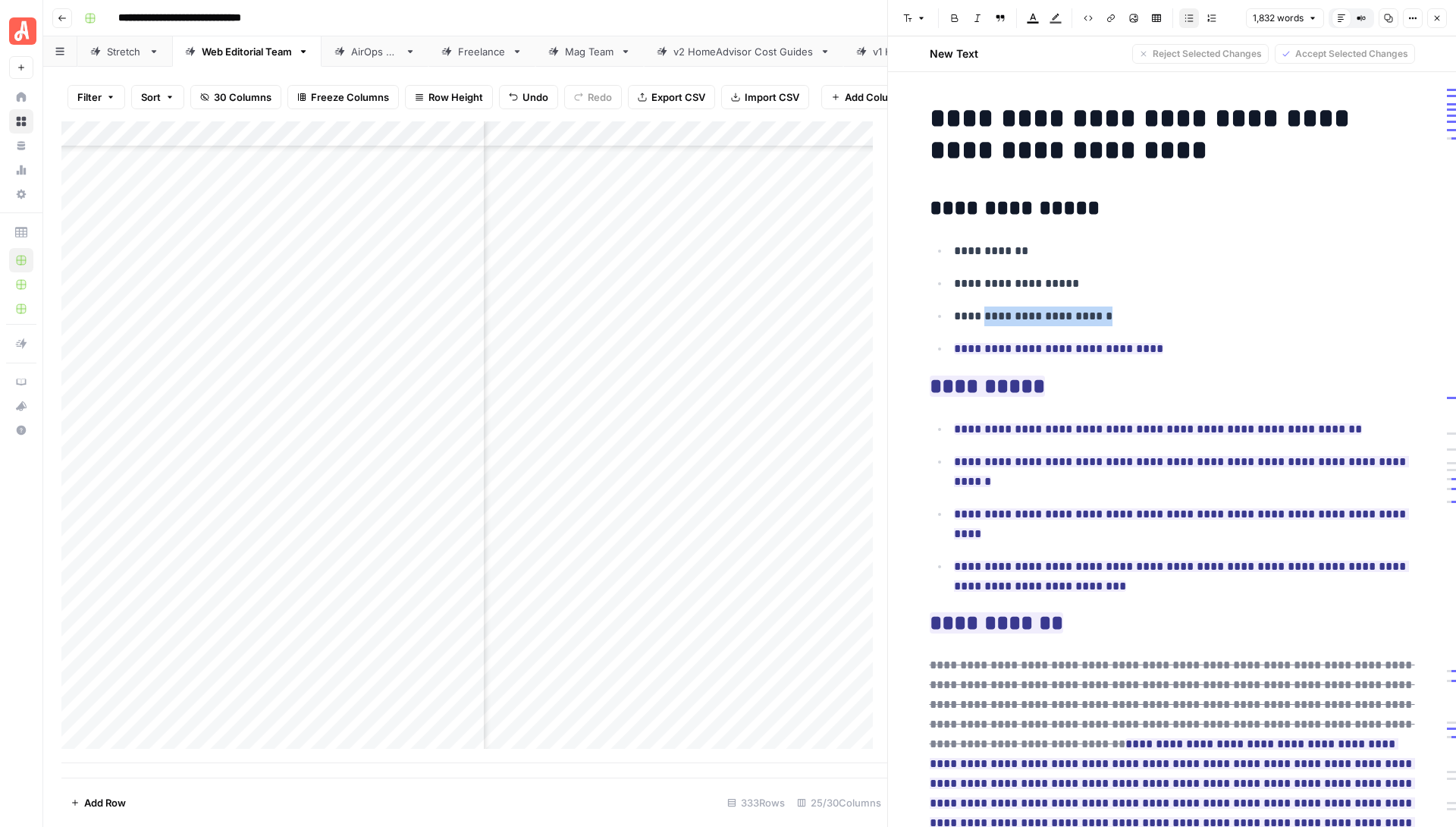 drag, startPoint x: 980, startPoint y: 321, endPoint x: 1117, endPoint y: 317, distance: 137.05838 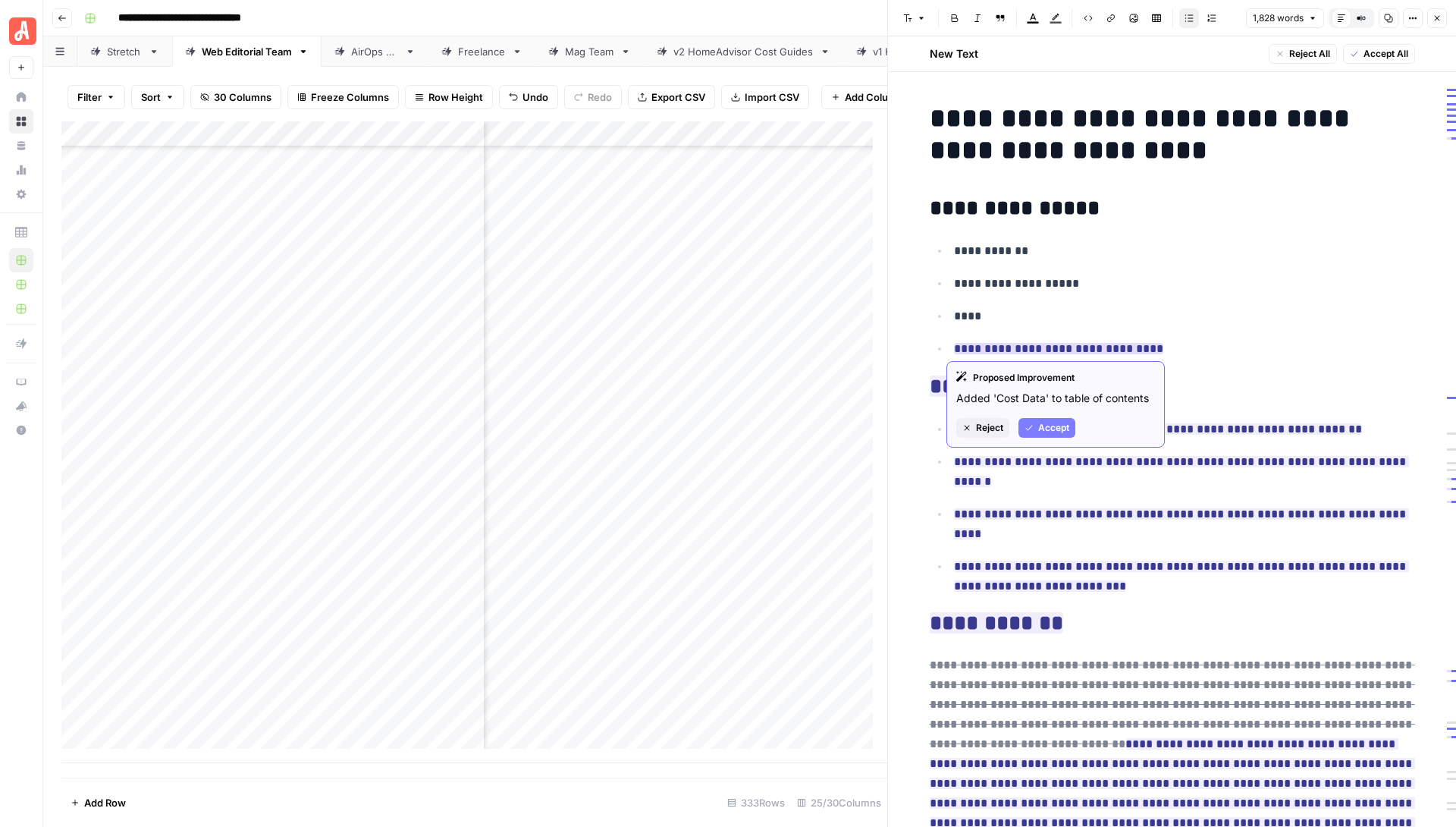 click on "Reject" at bounding box center (990, 428) 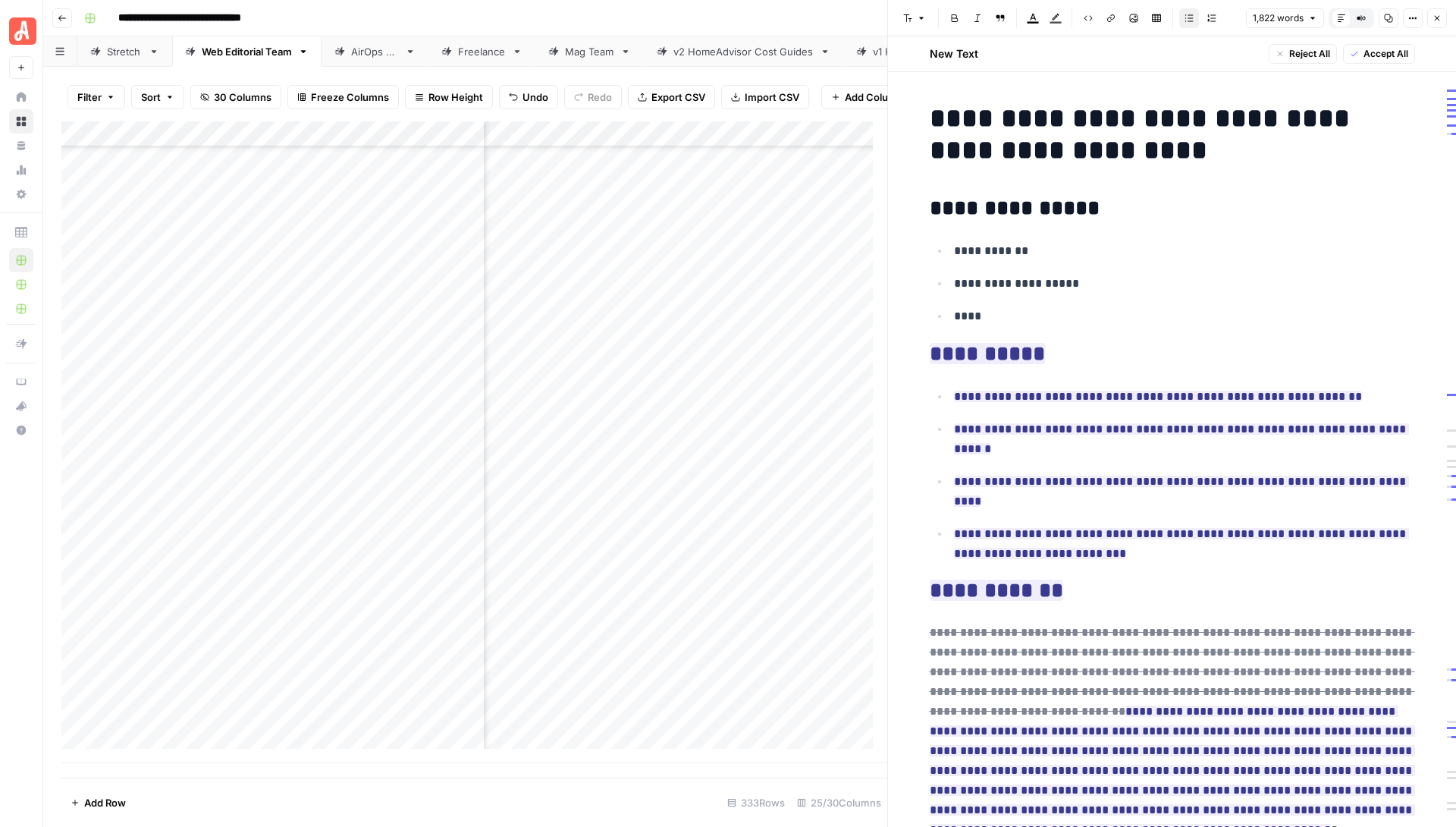 click on "**********" at bounding box center [1185, 284] 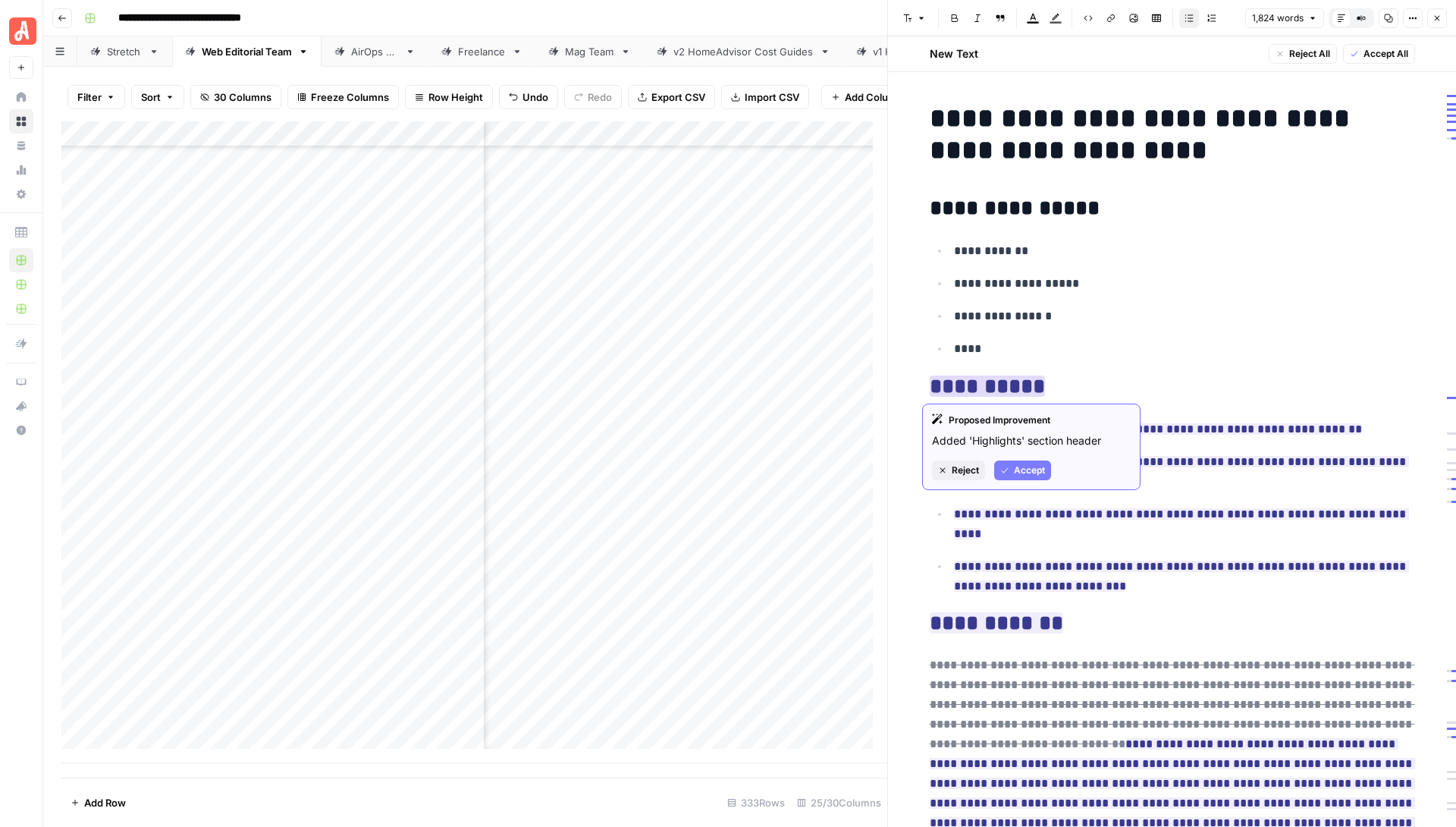click on "Proposed Improvement Added 'Highlights' section header Reject Accept" at bounding box center (1031, 447) 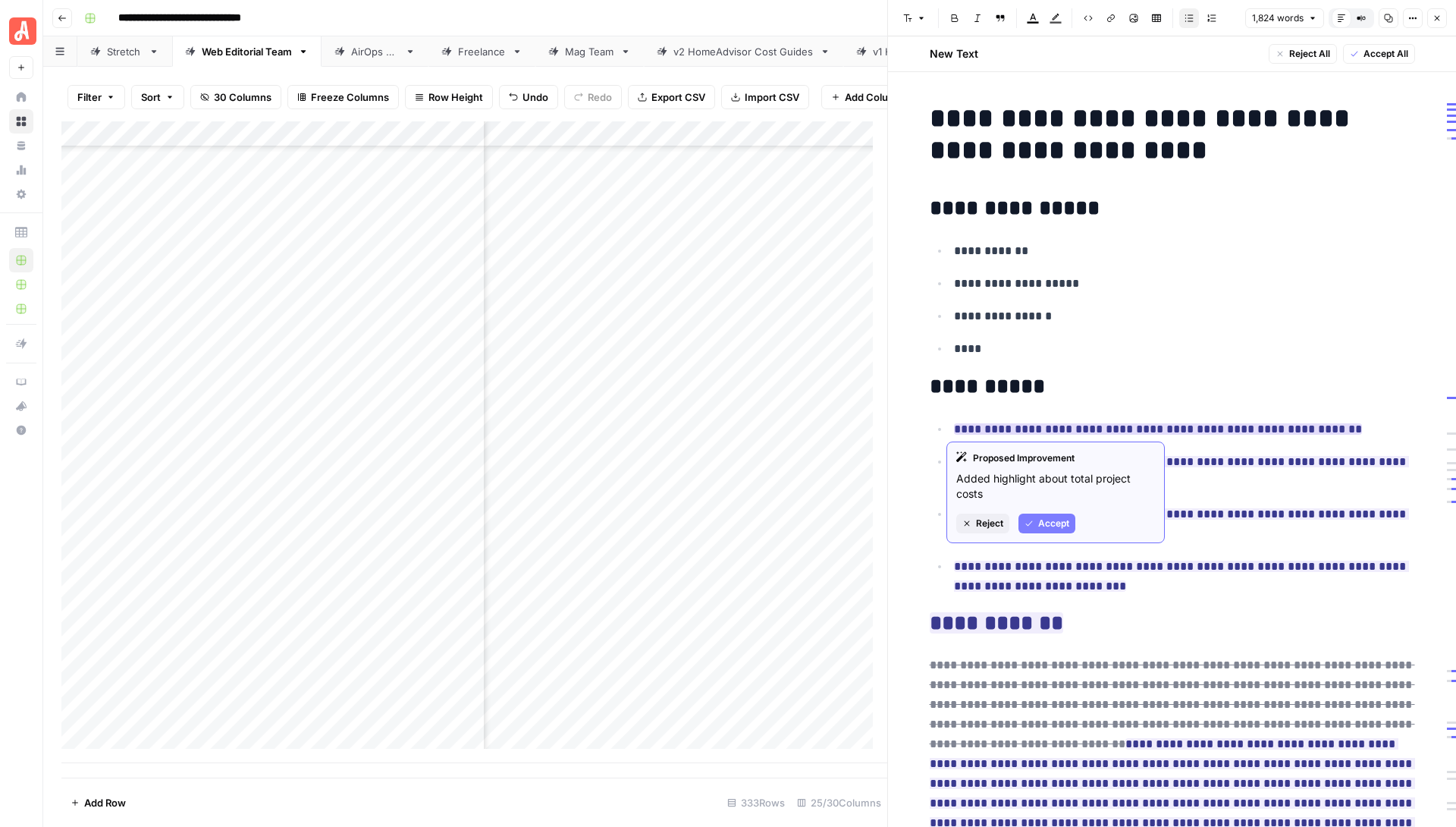click 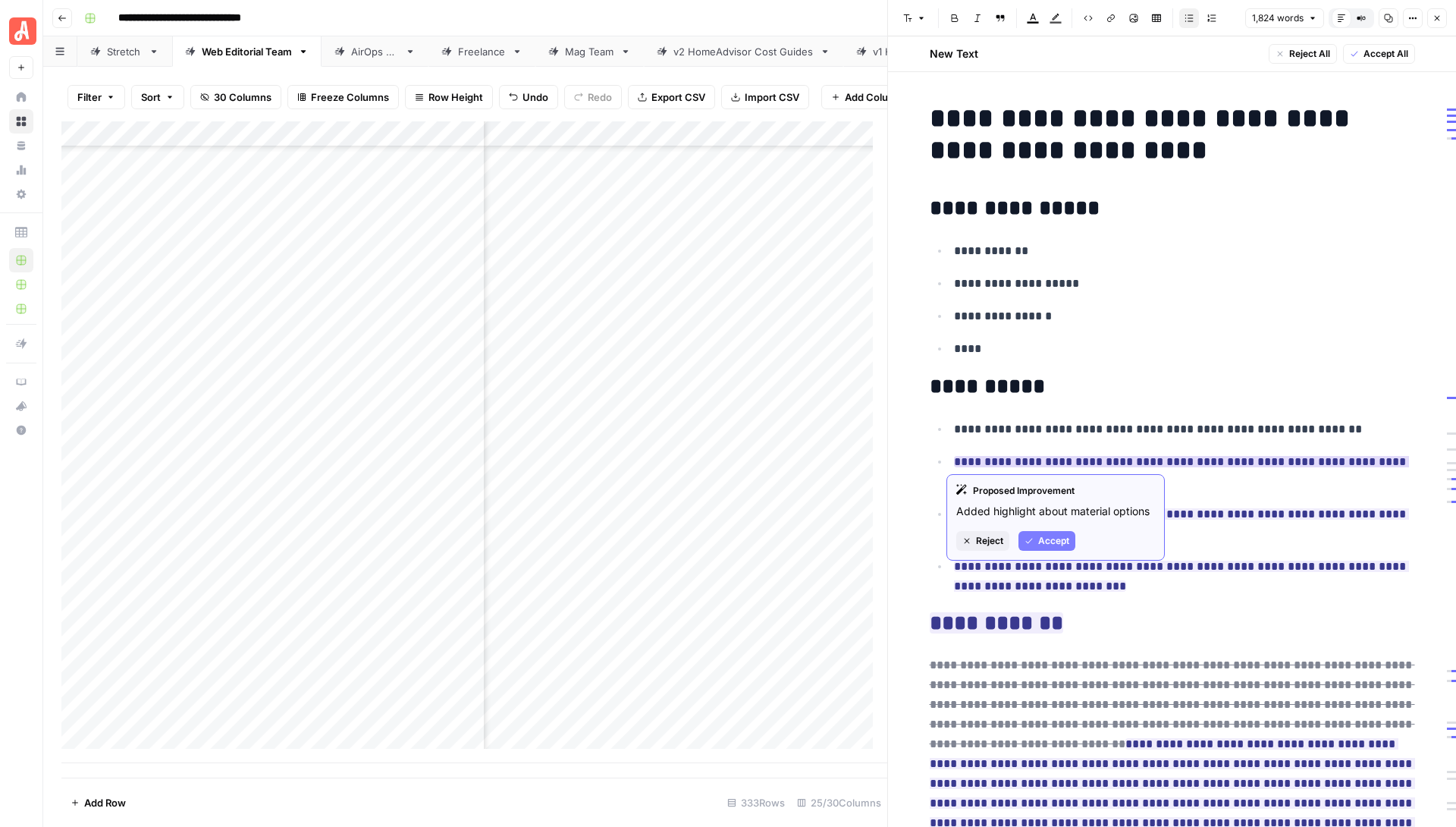 click on "Accept" at bounding box center (1046, 541) 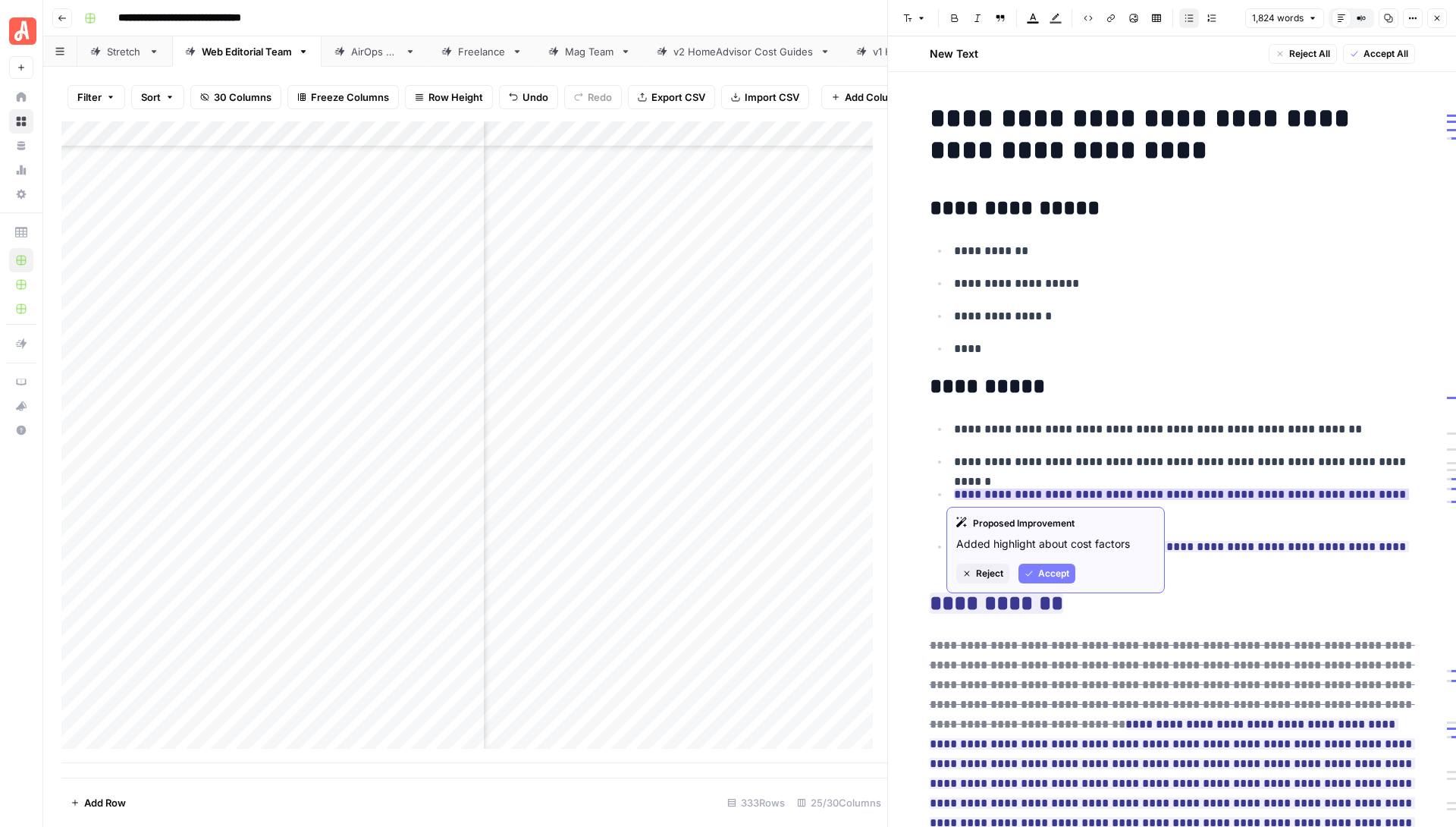 click on "Accept" at bounding box center (1053, 574) 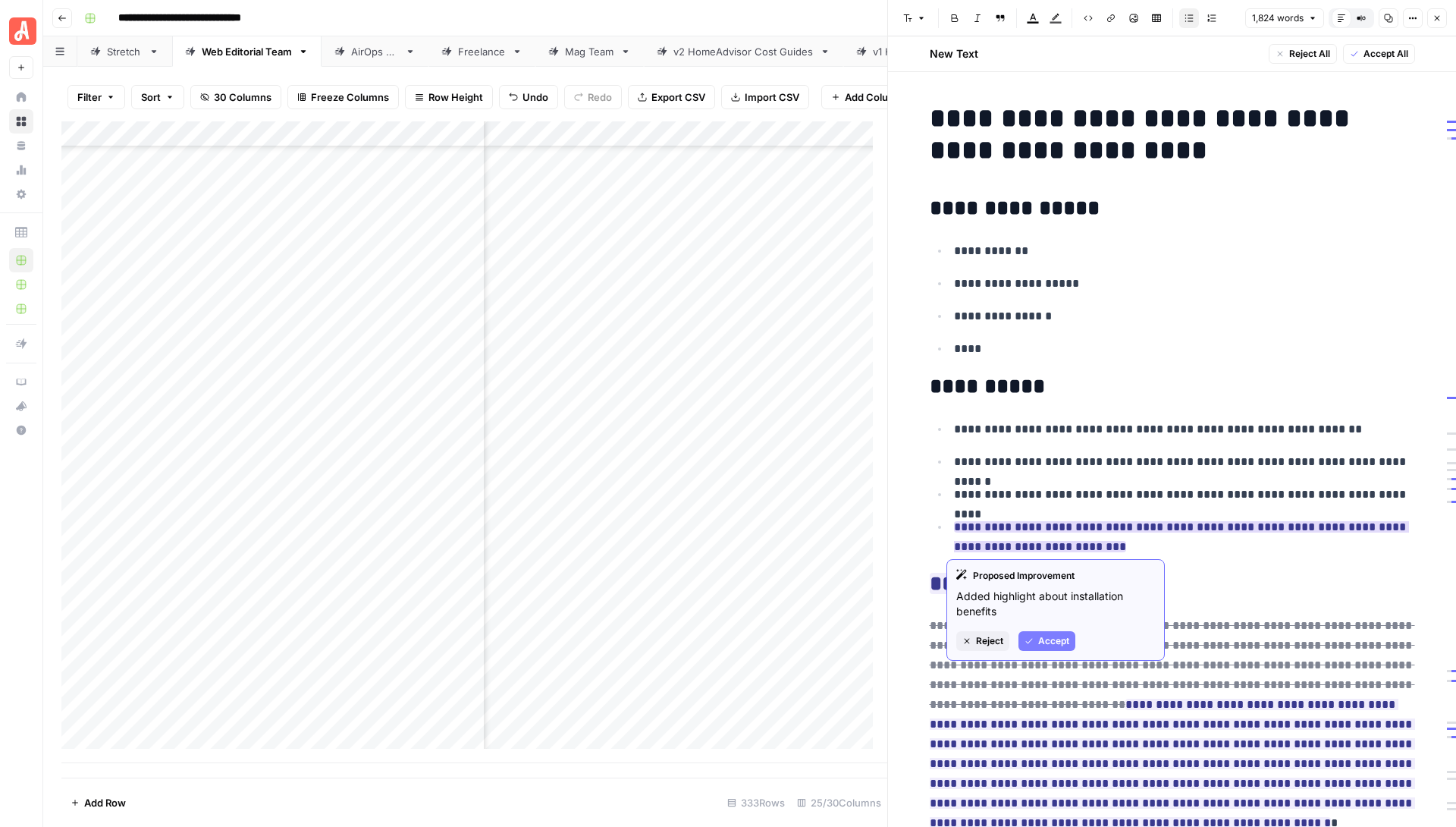 click on "Accept" at bounding box center (1053, 641) 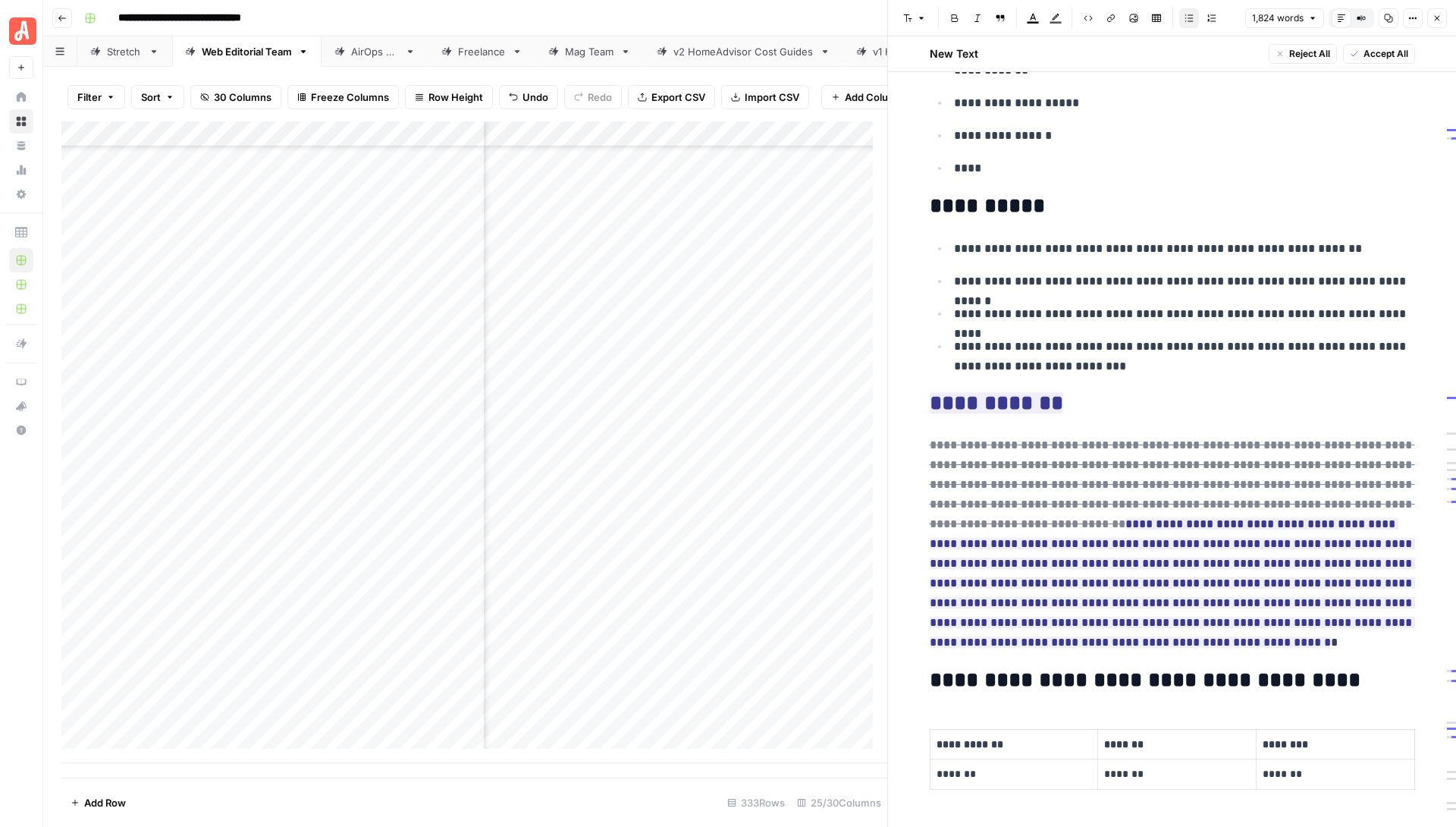 scroll, scrollTop: 190, scrollLeft: 0, axis: vertical 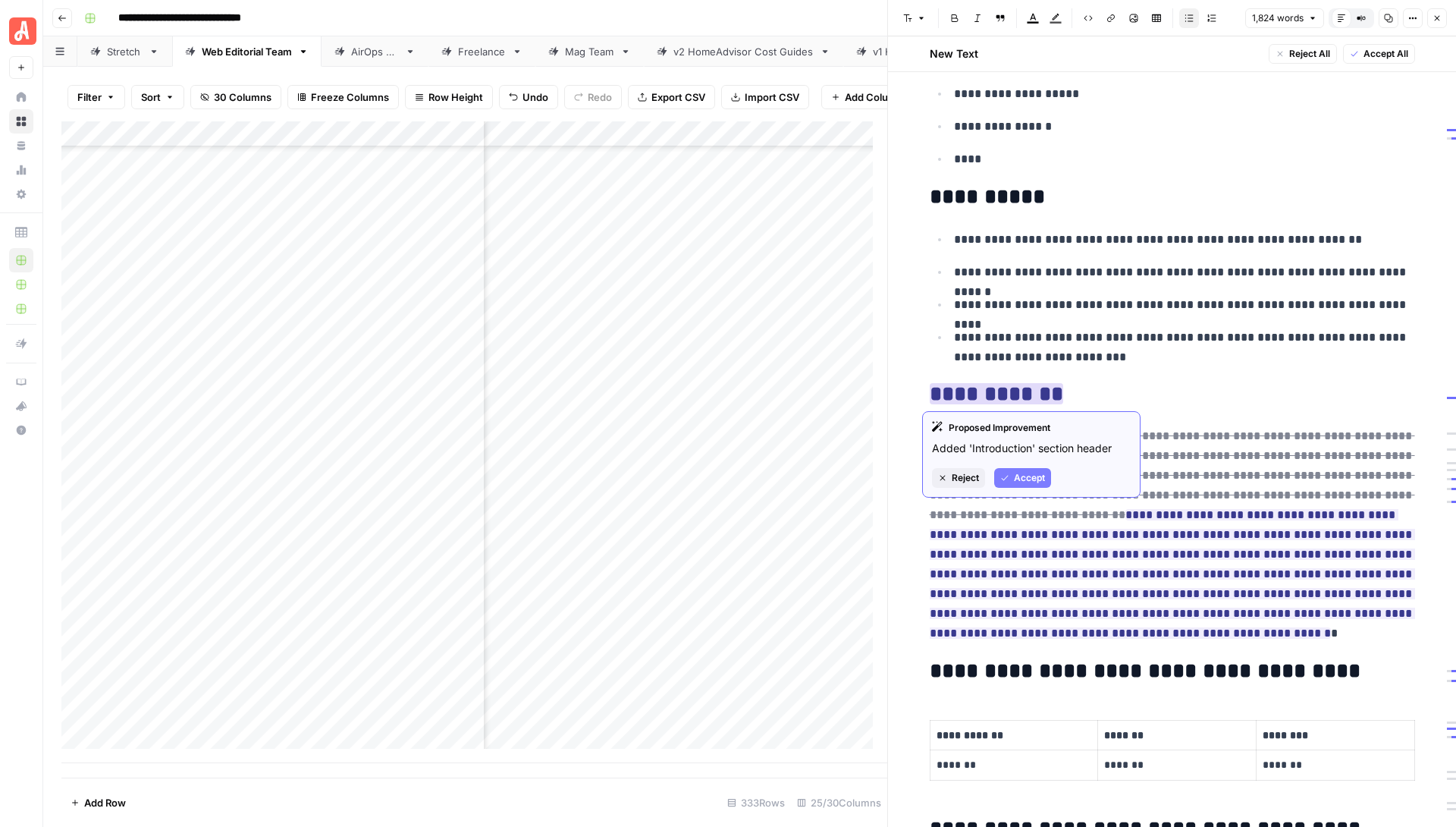 click 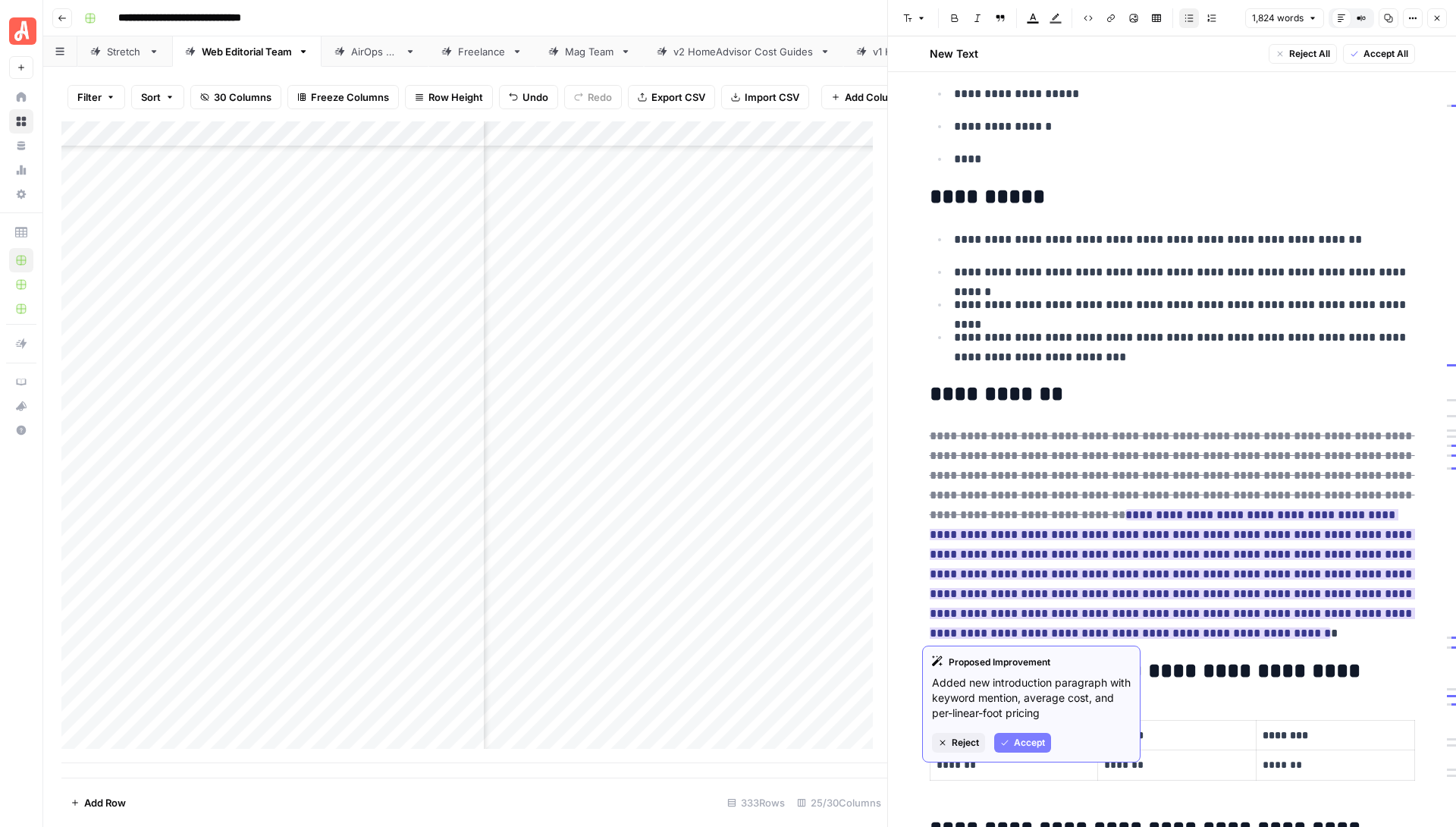 click on "Accept" at bounding box center (1029, 743) 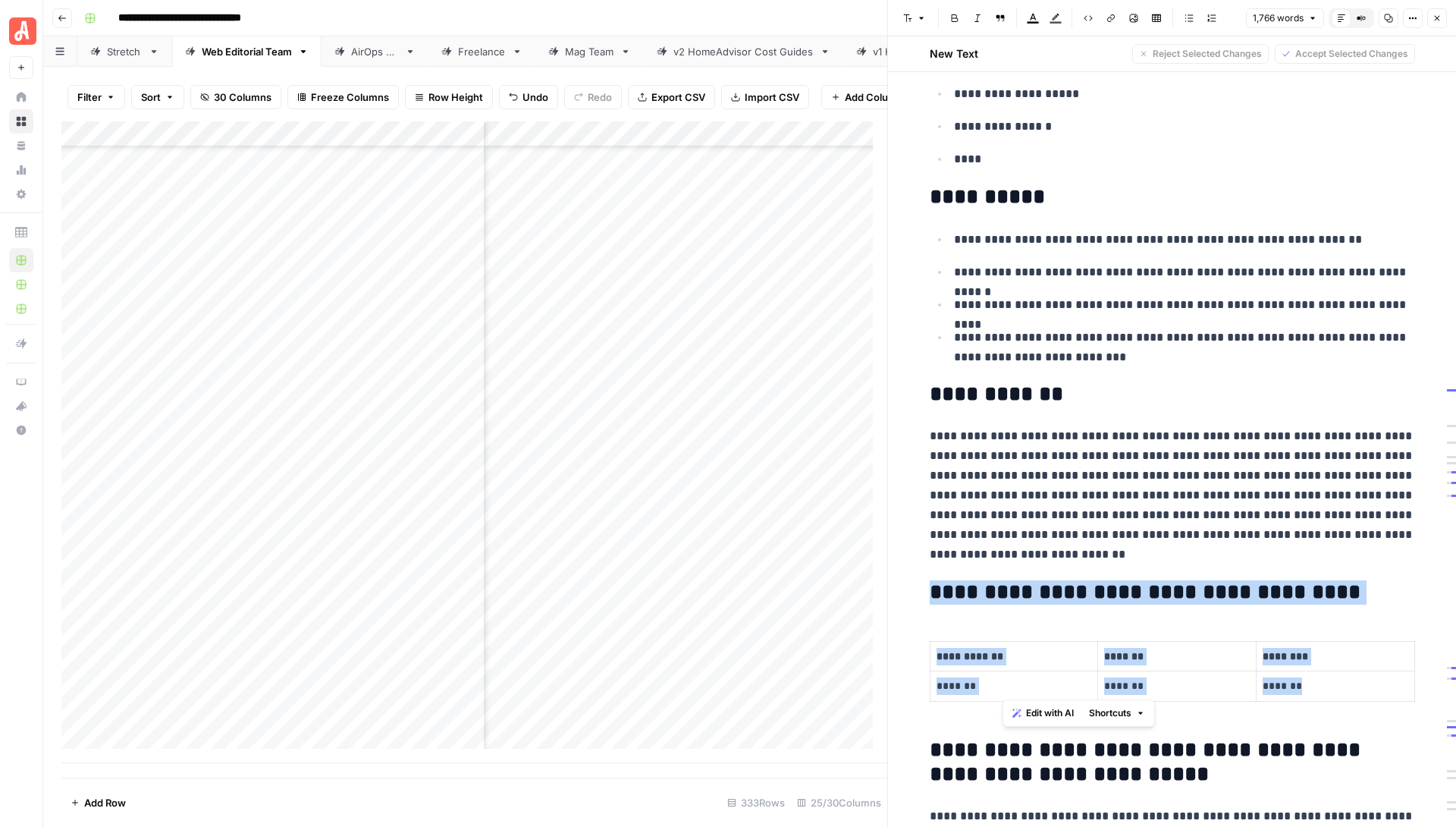 drag, startPoint x: 1021, startPoint y: 559, endPoint x: 1367, endPoint y: 686, distance: 368.57157 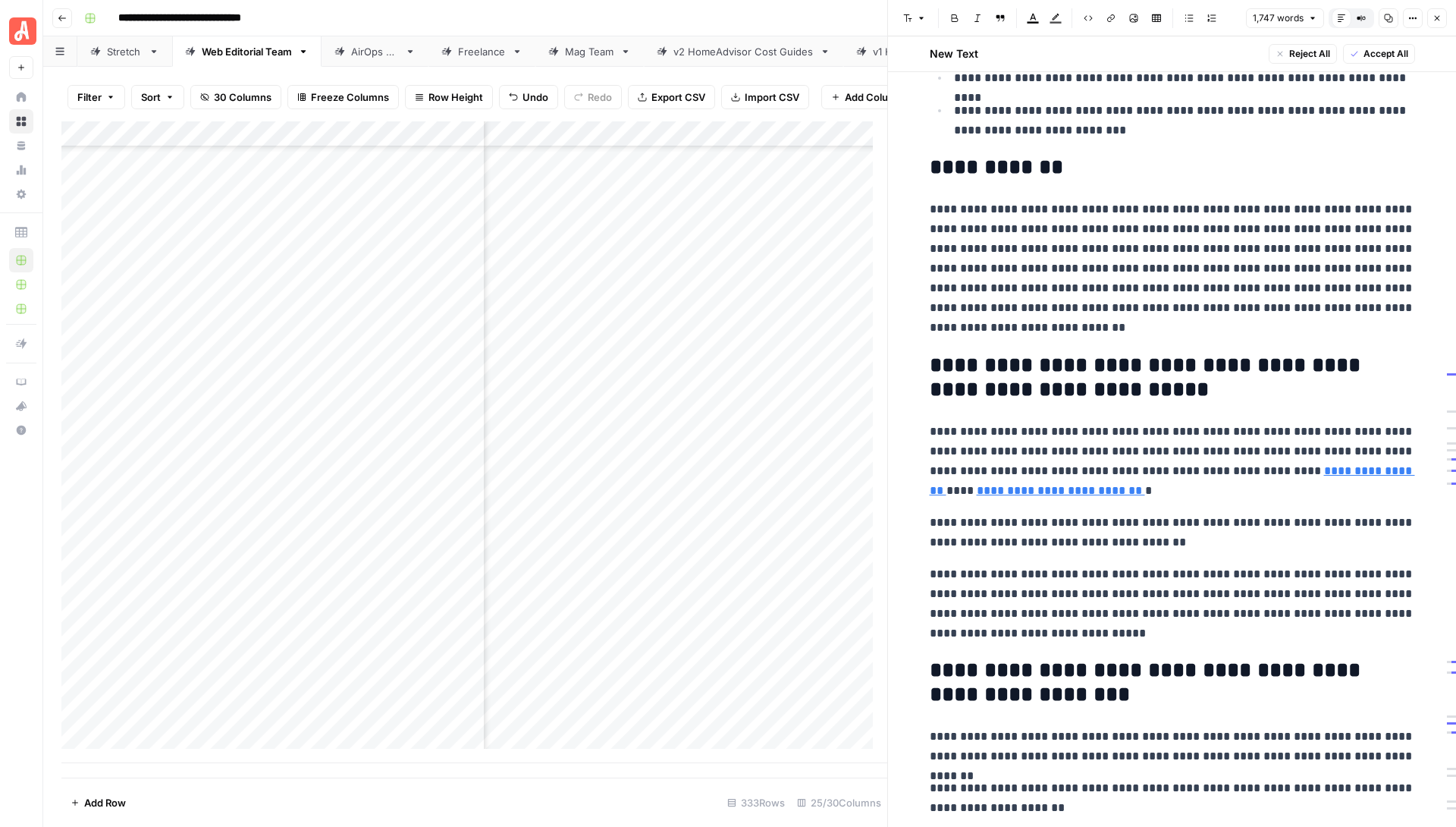 scroll, scrollTop: 429, scrollLeft: 0, axis: vertical 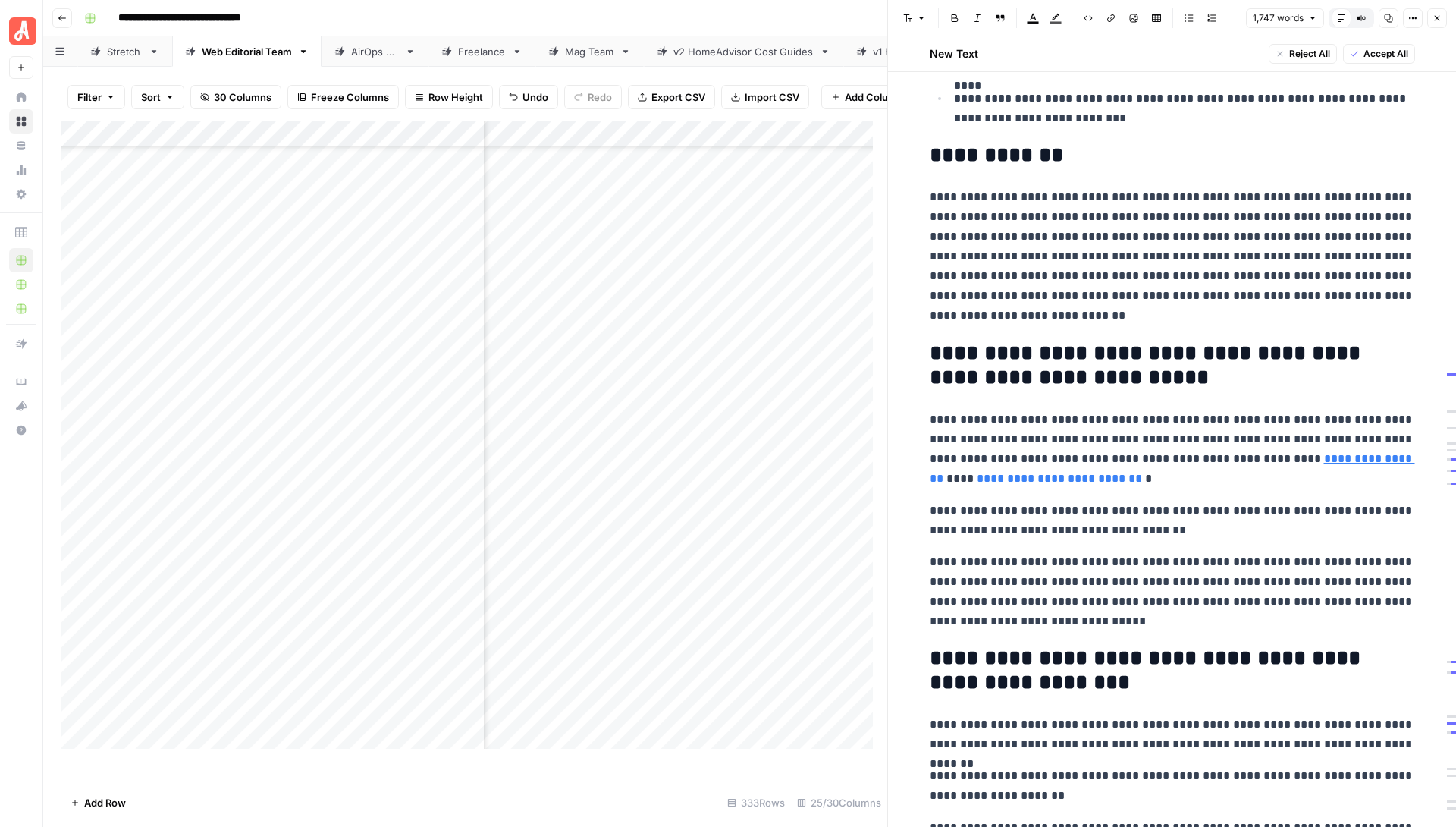 click on "**********" at bounding box center (1172, 366) 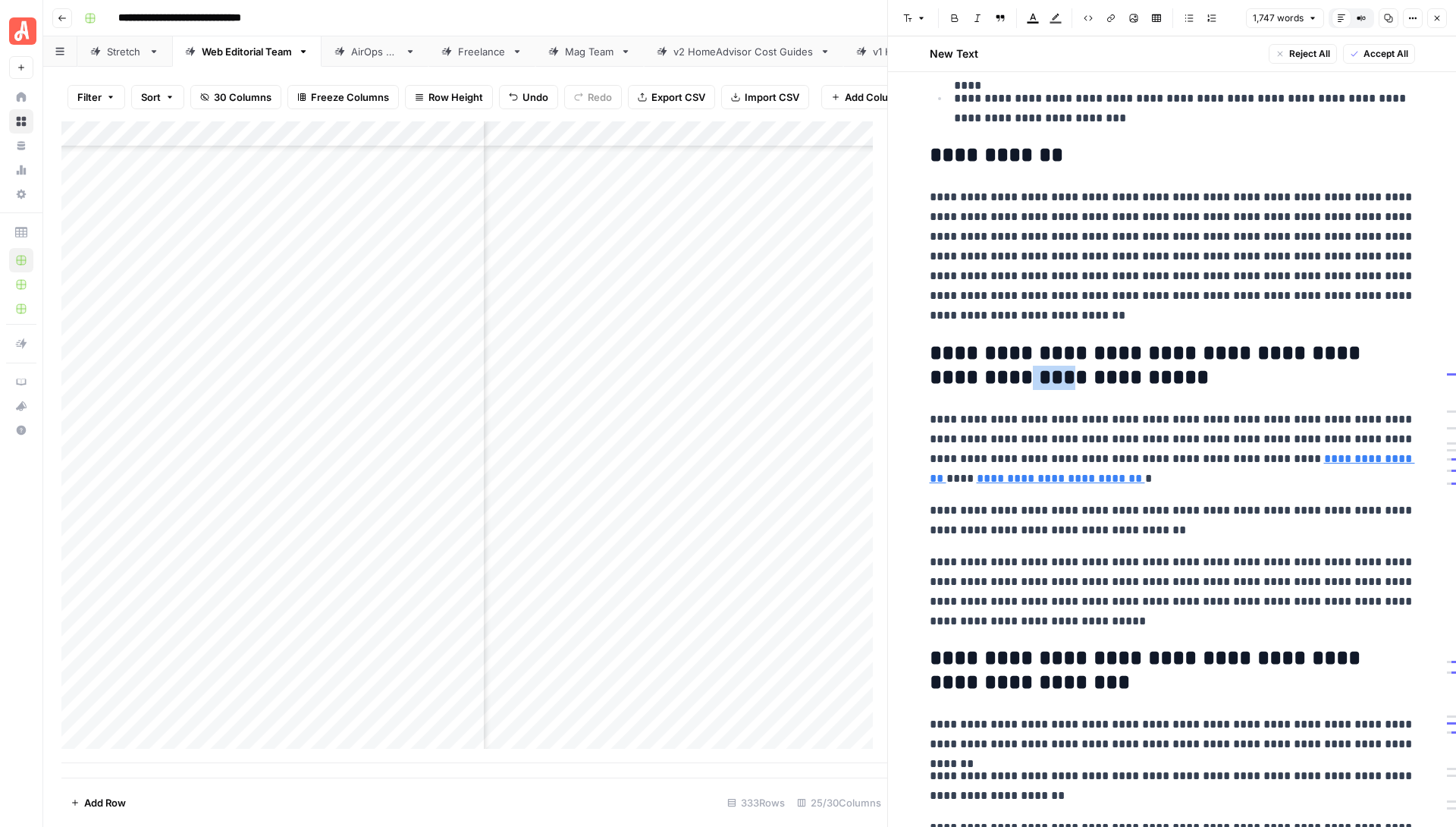 click on "**********" at bounding box center [1172, 366] 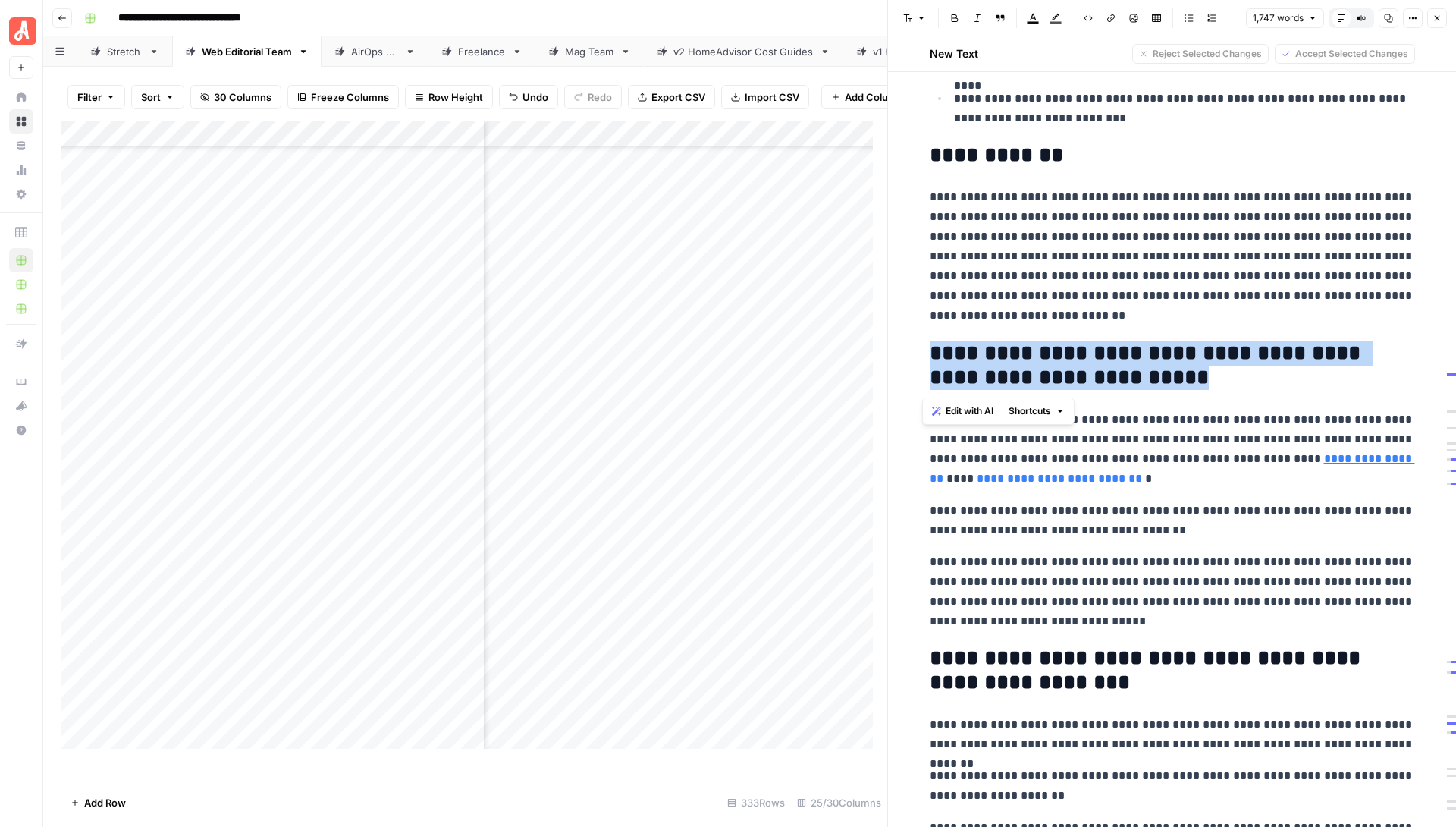 click on "**********" at bounding box center (1172, 366) 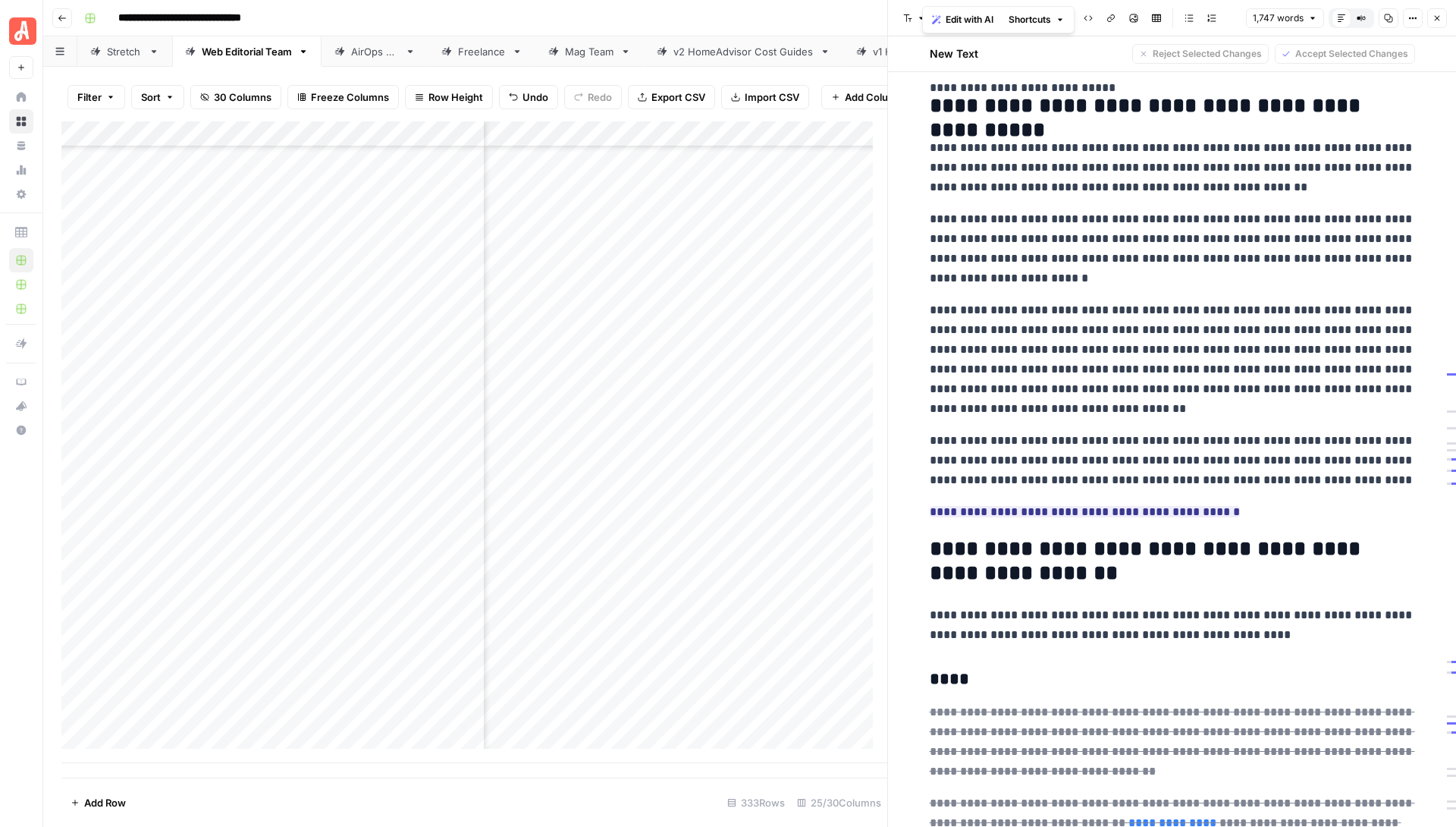 scroll, scrollTop: 1359, scrollLeft: 0, axis: vertical 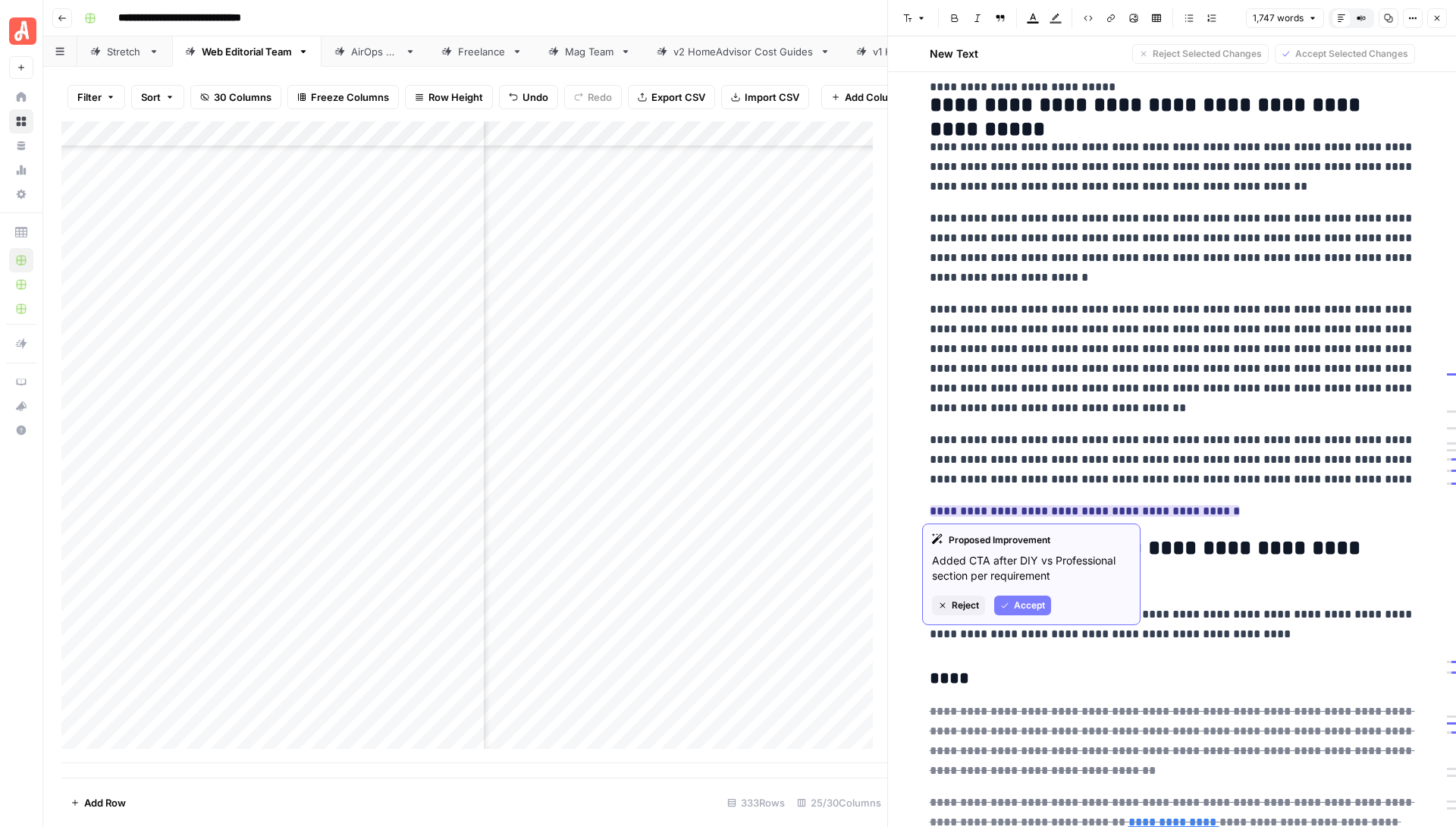 click on "Accept" at bounding box center [1029, 605] 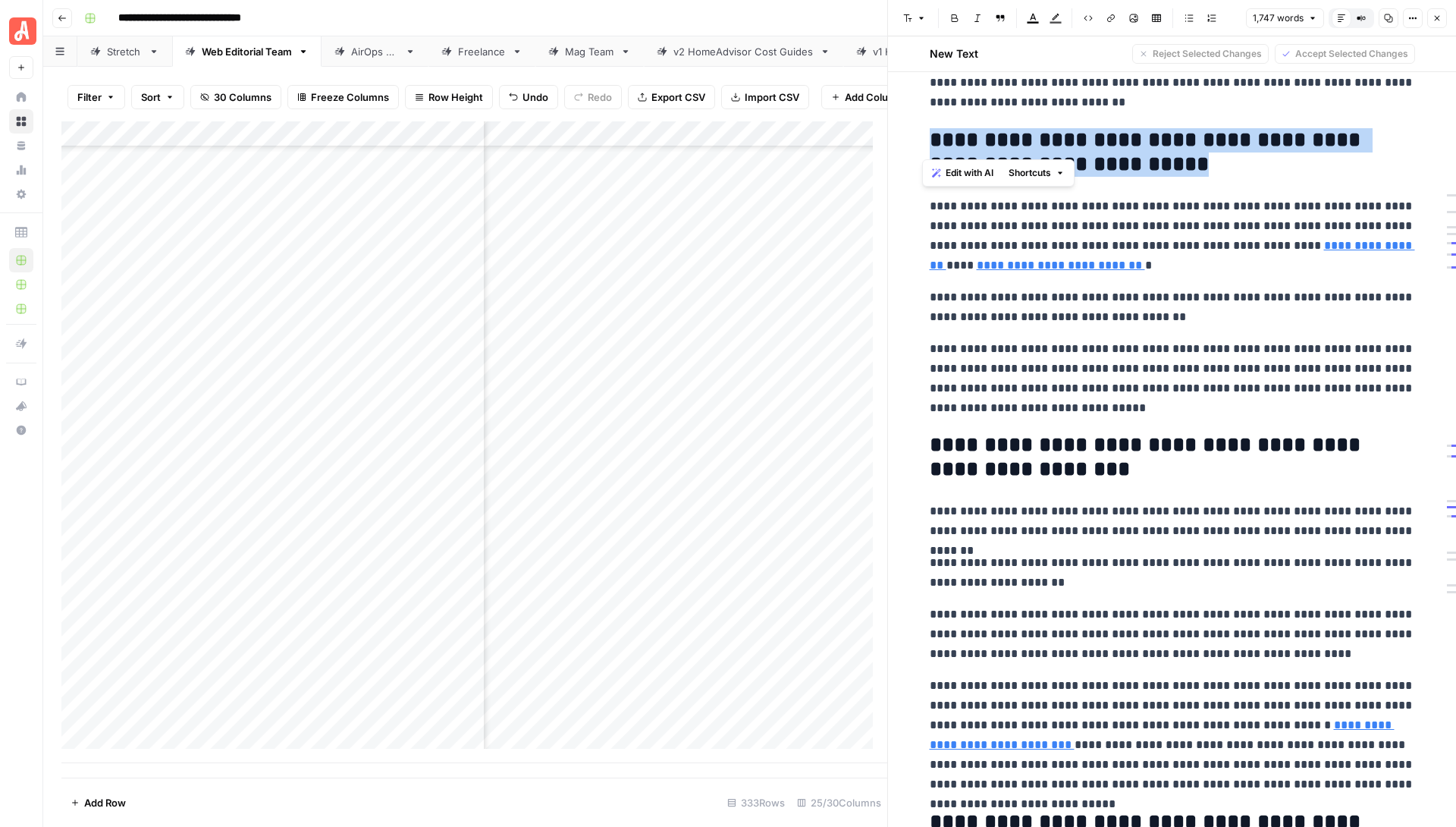 scroll, scrollTop: 636, scrollLeft: 0, axis: vertical 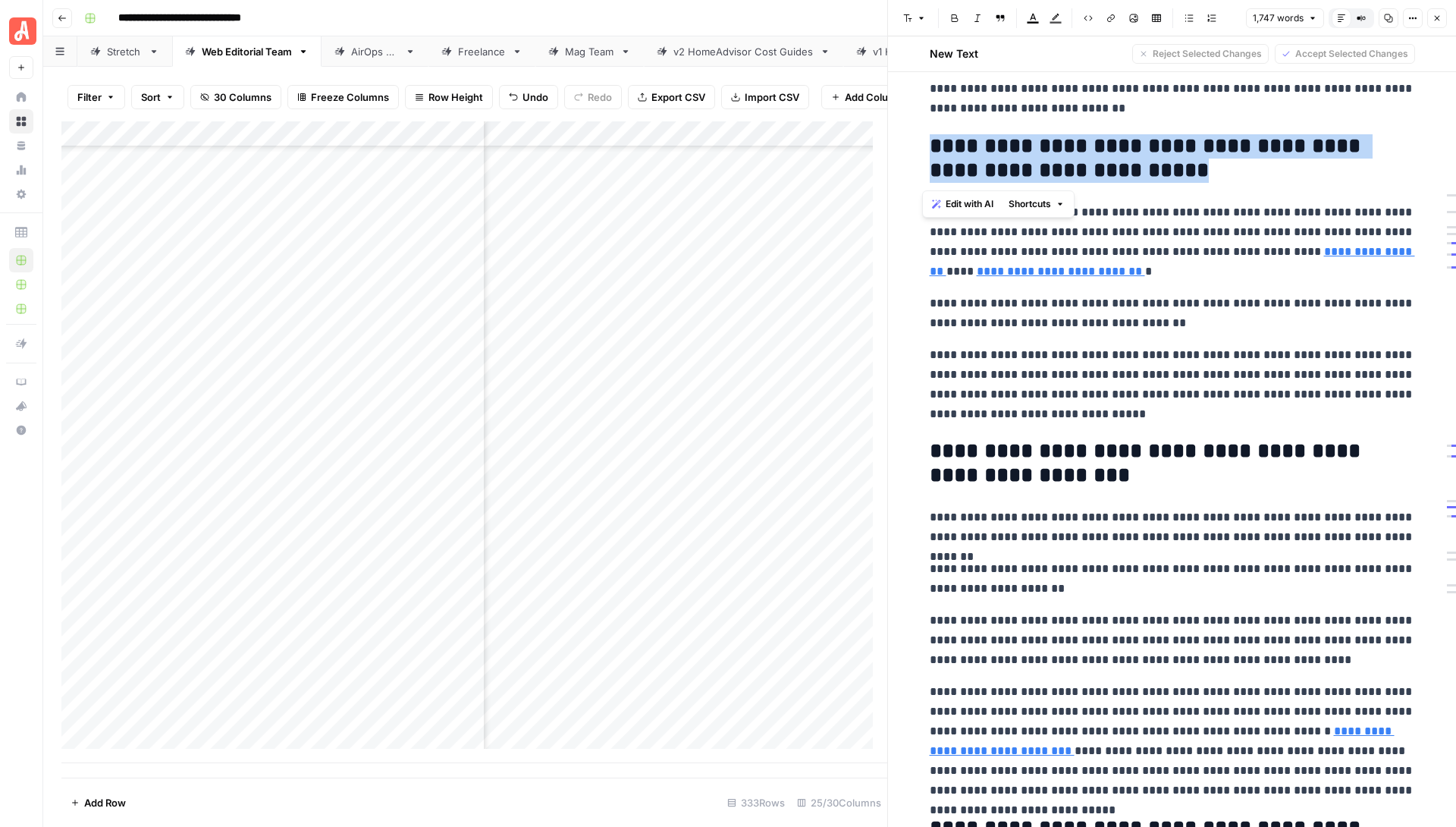 click on "**********" at bounding box center [1172, 1578] 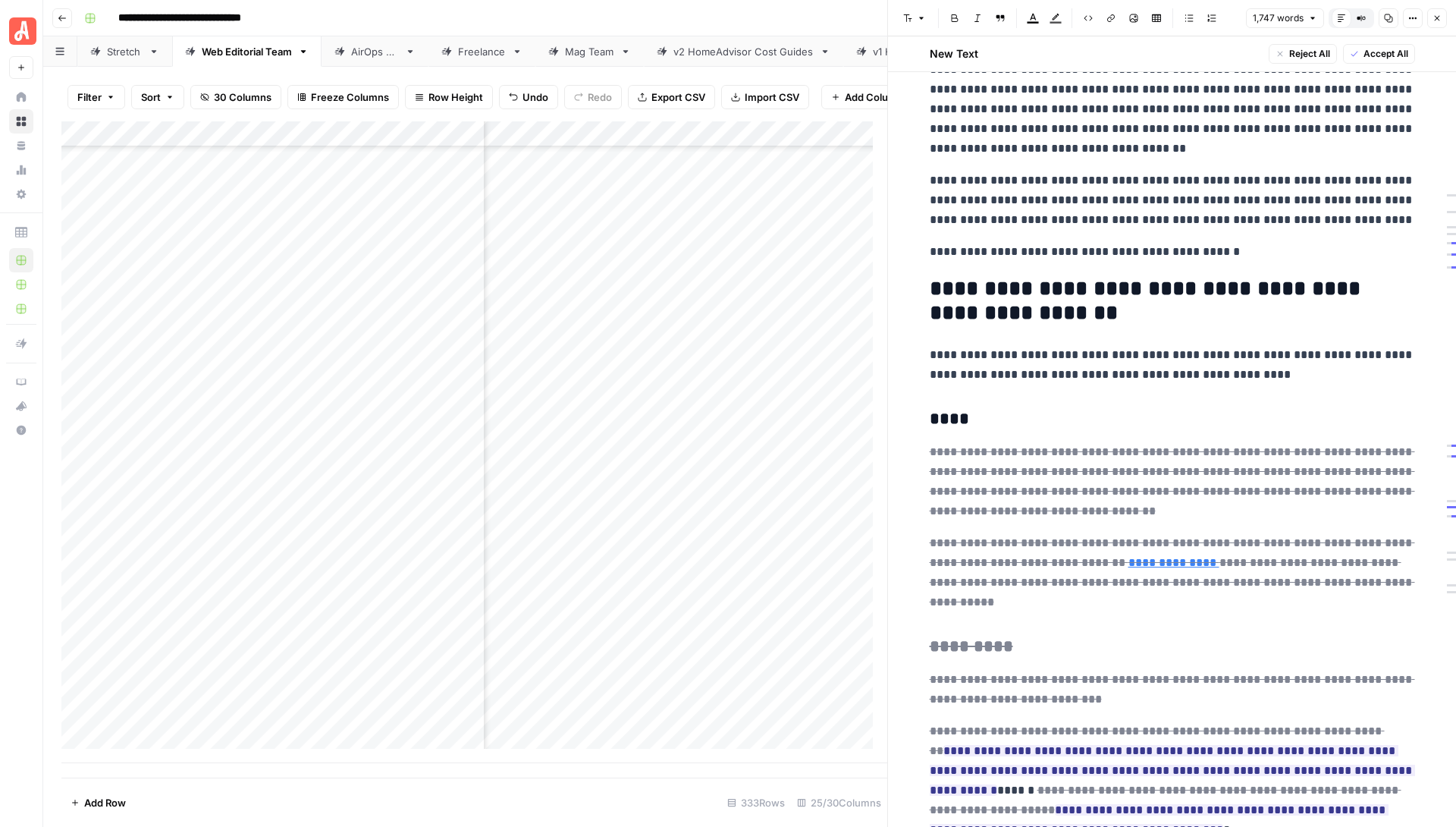 scroll, scrollTop: 1619, scrollLeft: 0, axis: vertical 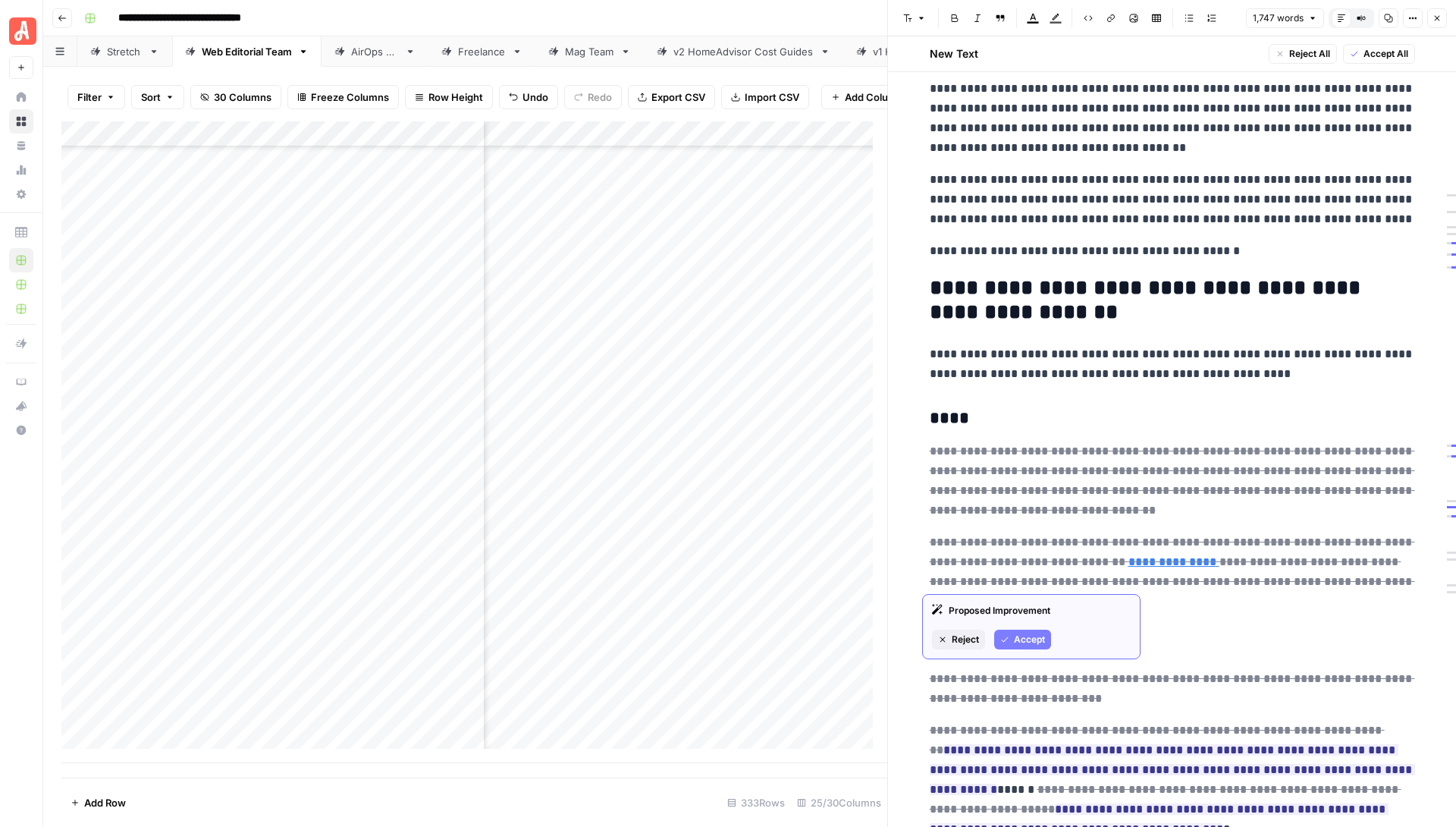 click on "Accept" at bounding box center [1029, 640] 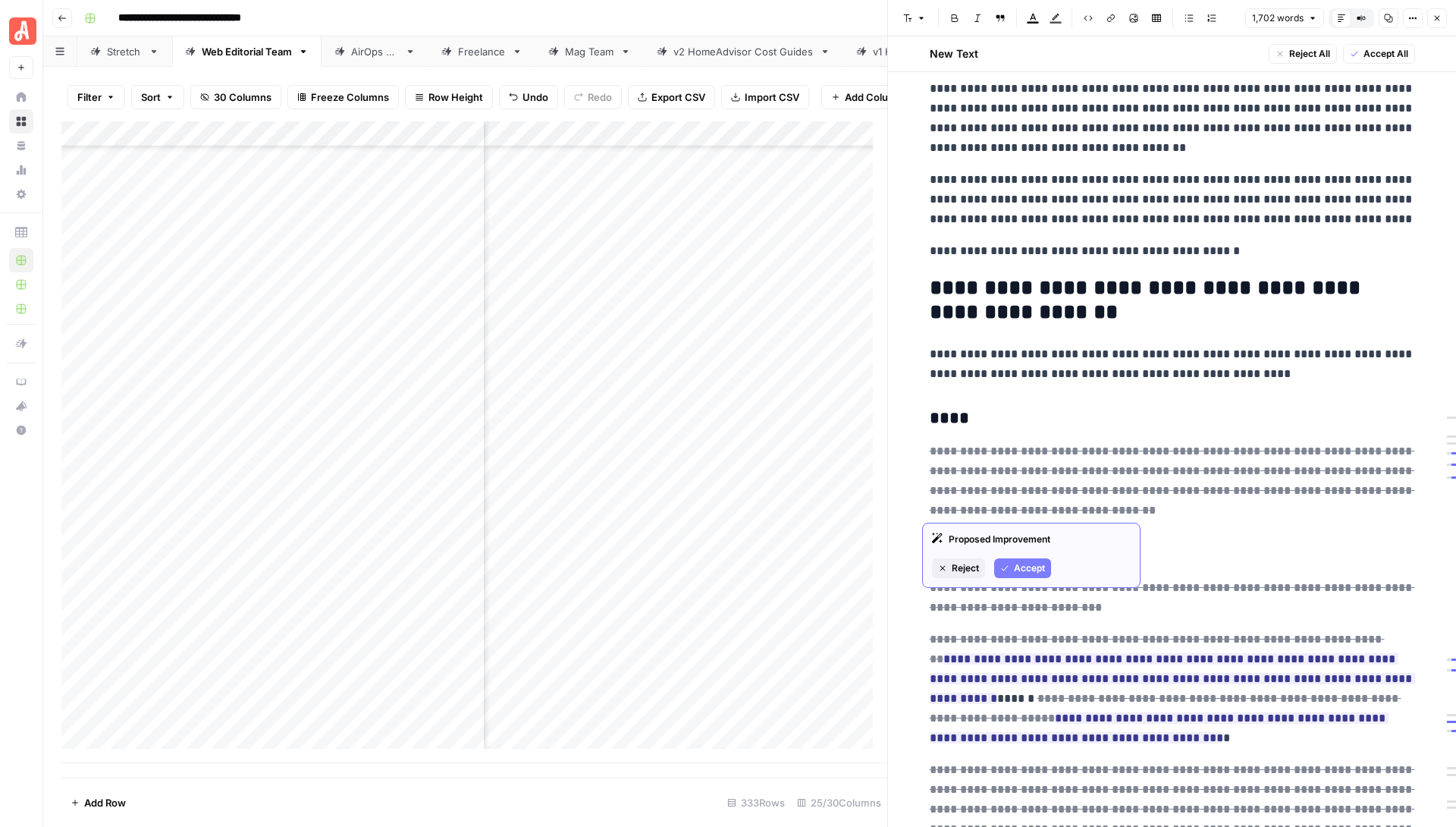 click on "Accept" at bounding box center [1022, 568] 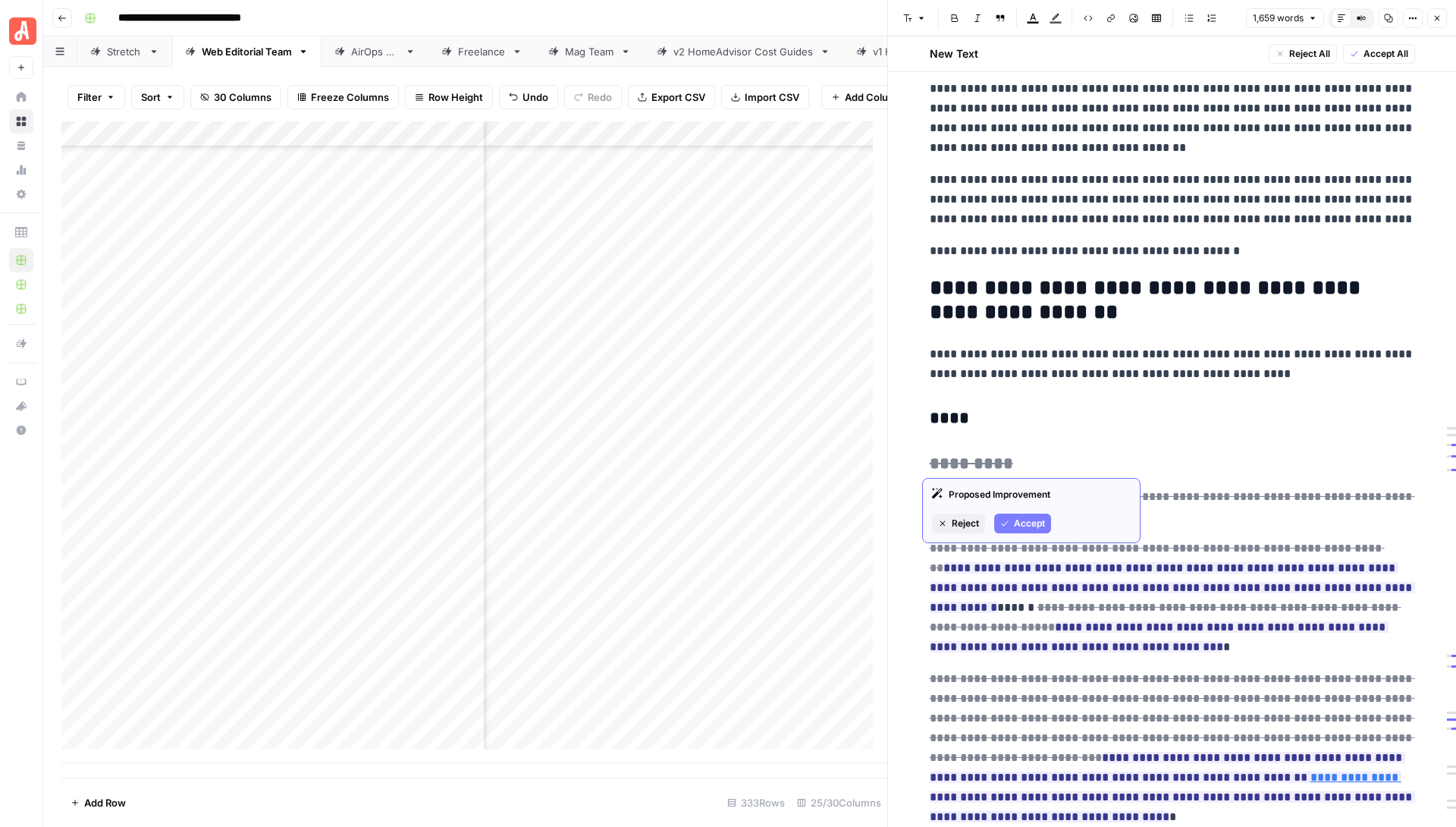 click on "Accept" at bounding box center [1029, 524] 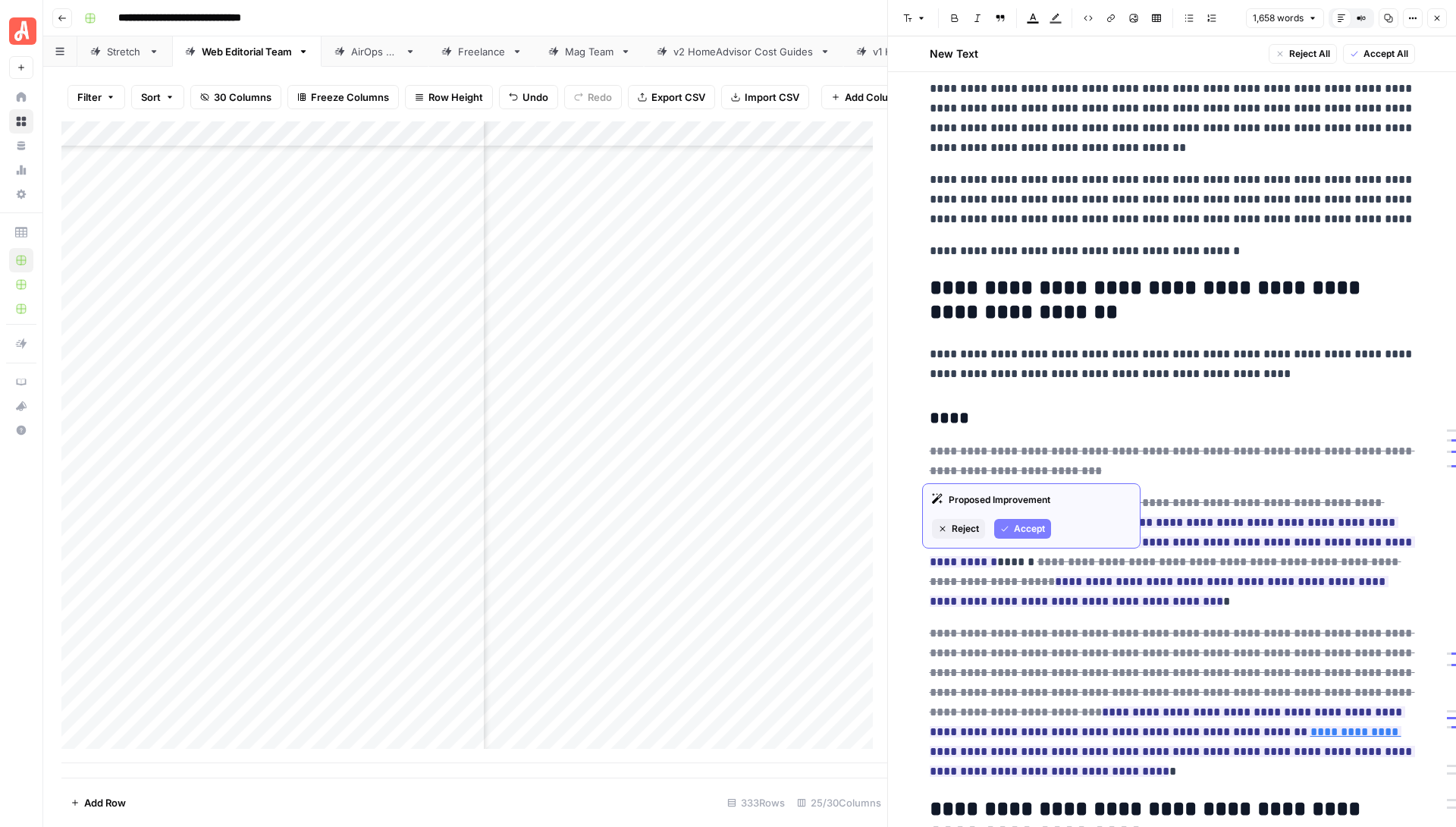 click on "Accept" at bounding box center (1029, 529) 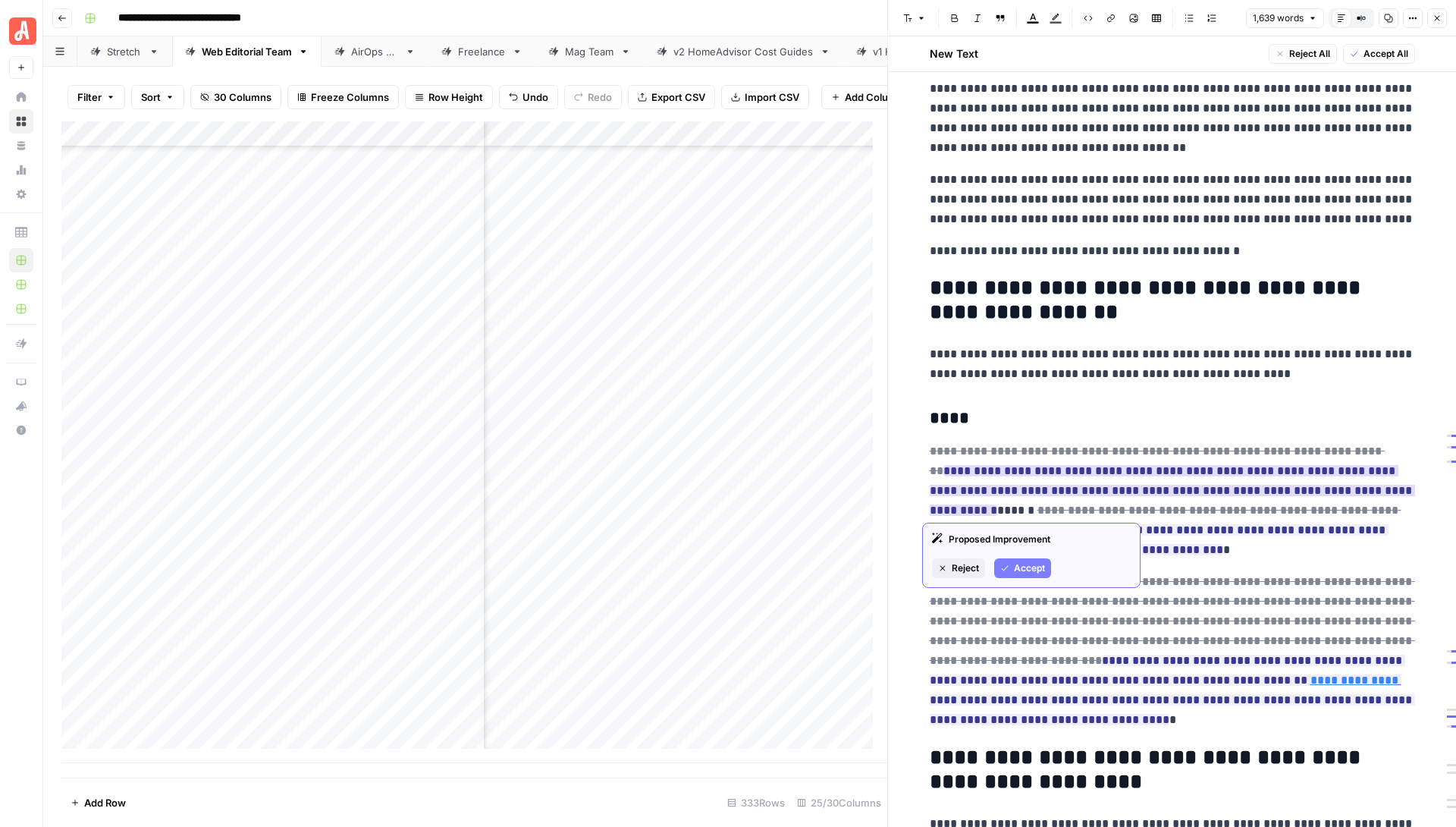 click on "Accept" at bounding box center (1029, 568) 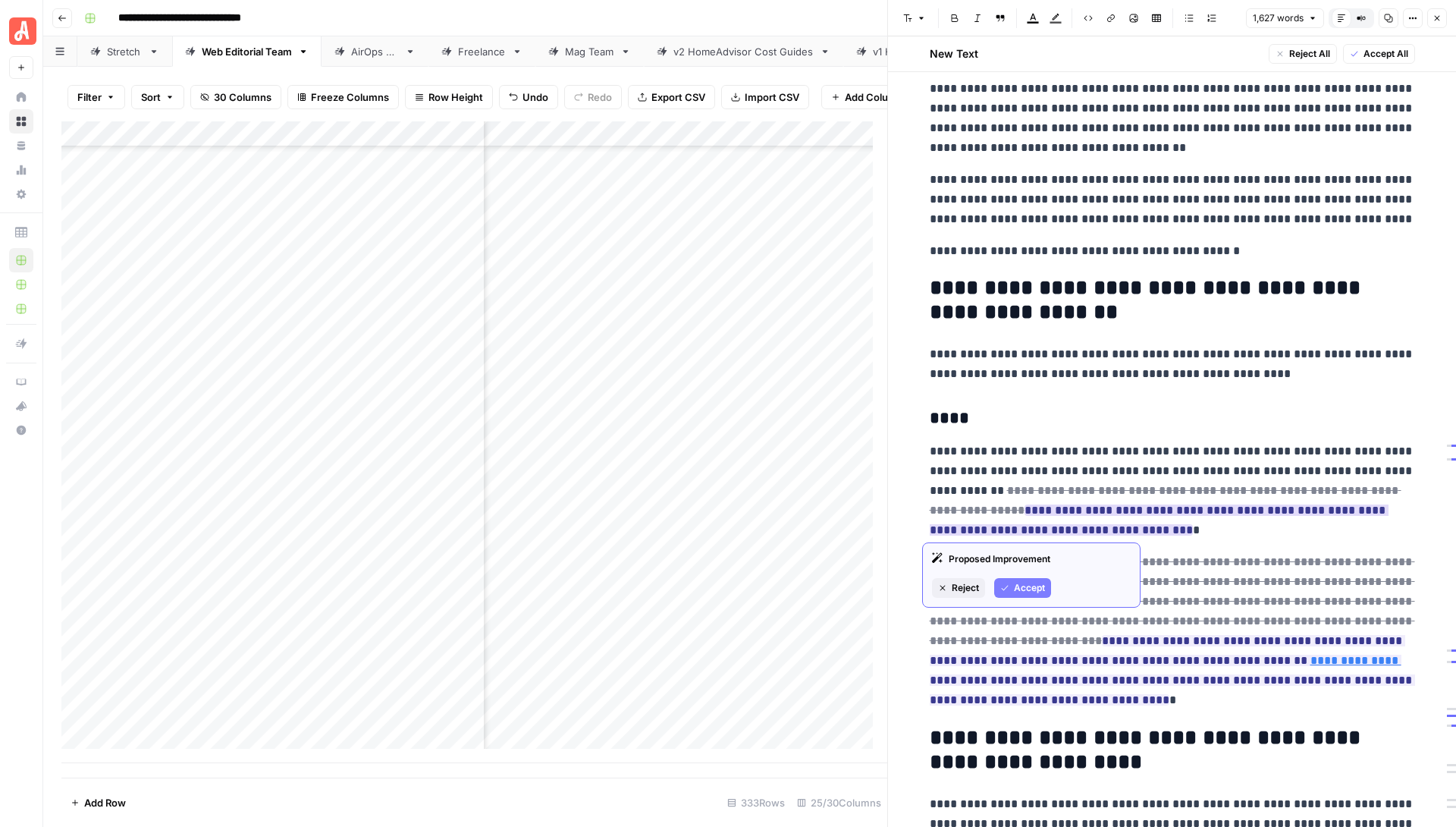 click on "Accept" at bounding box center (1029, 588) 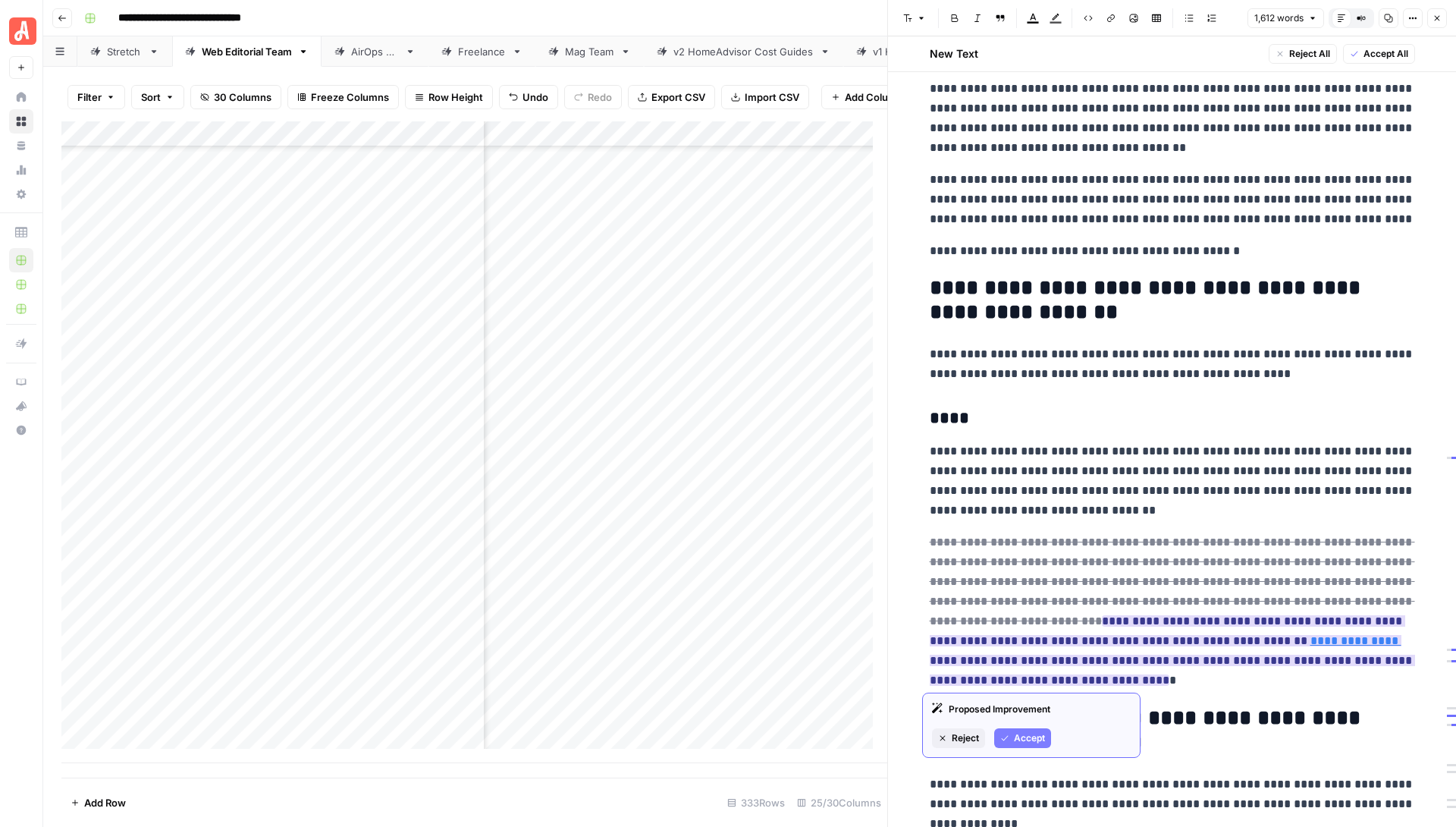 click on "Accept" at bounding box center [1029, 738] 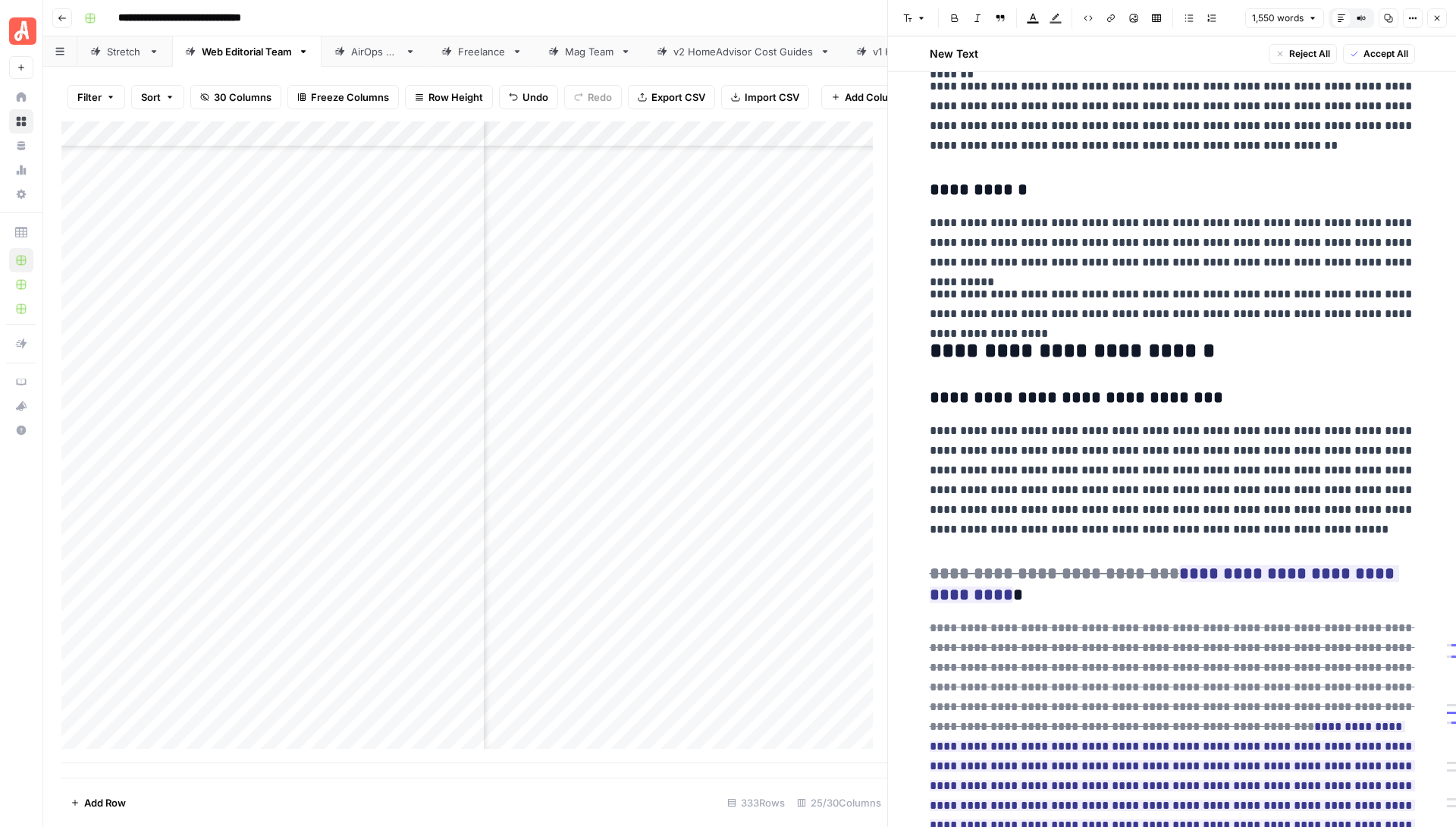 scroll, scrollTop: 2459, scrollLeft: 0, axis: vertical 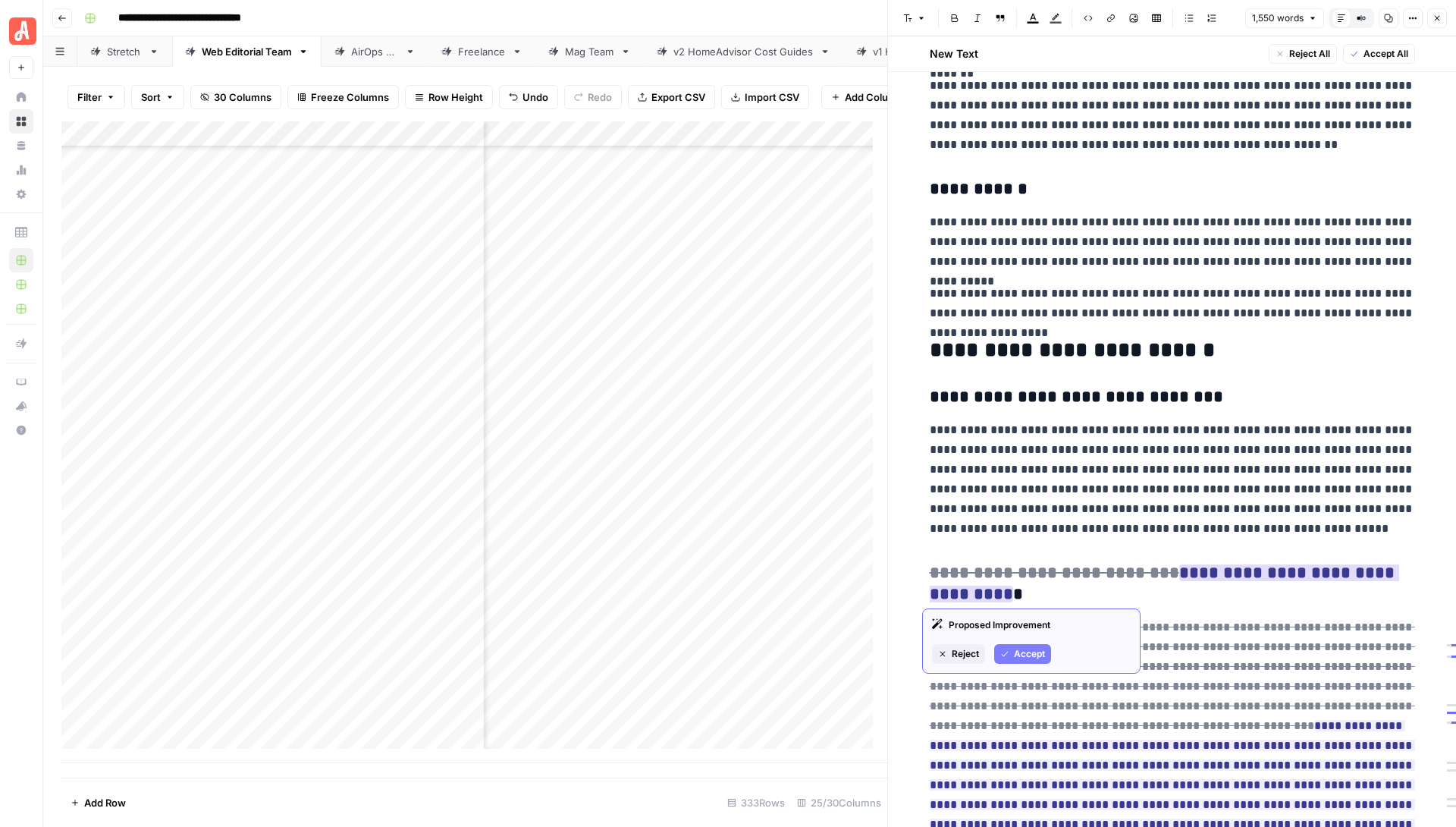 click on "Accept" at bounding box center (1029, 654) 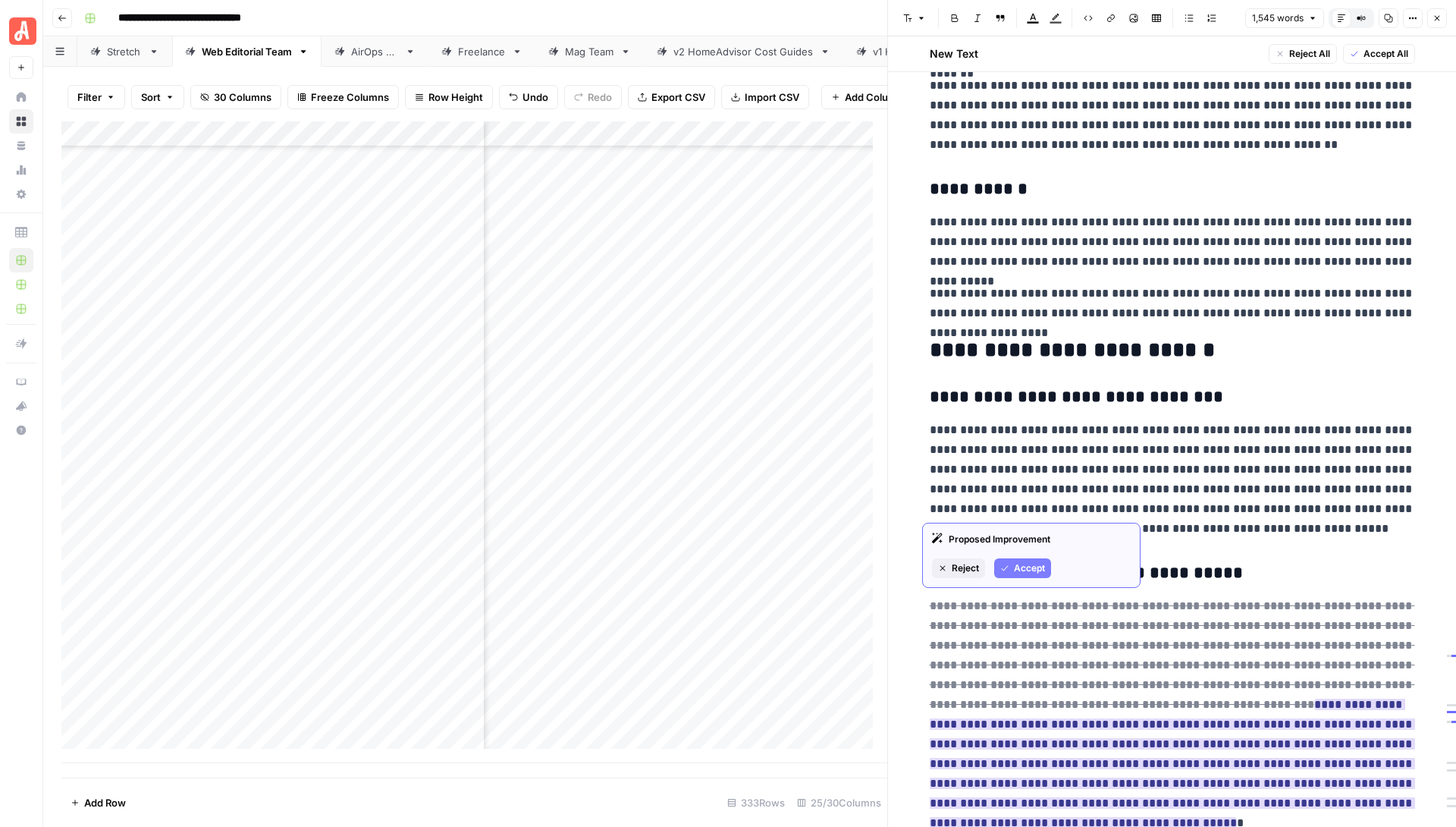 click on "Accept" at bounding box center [1029, 568] 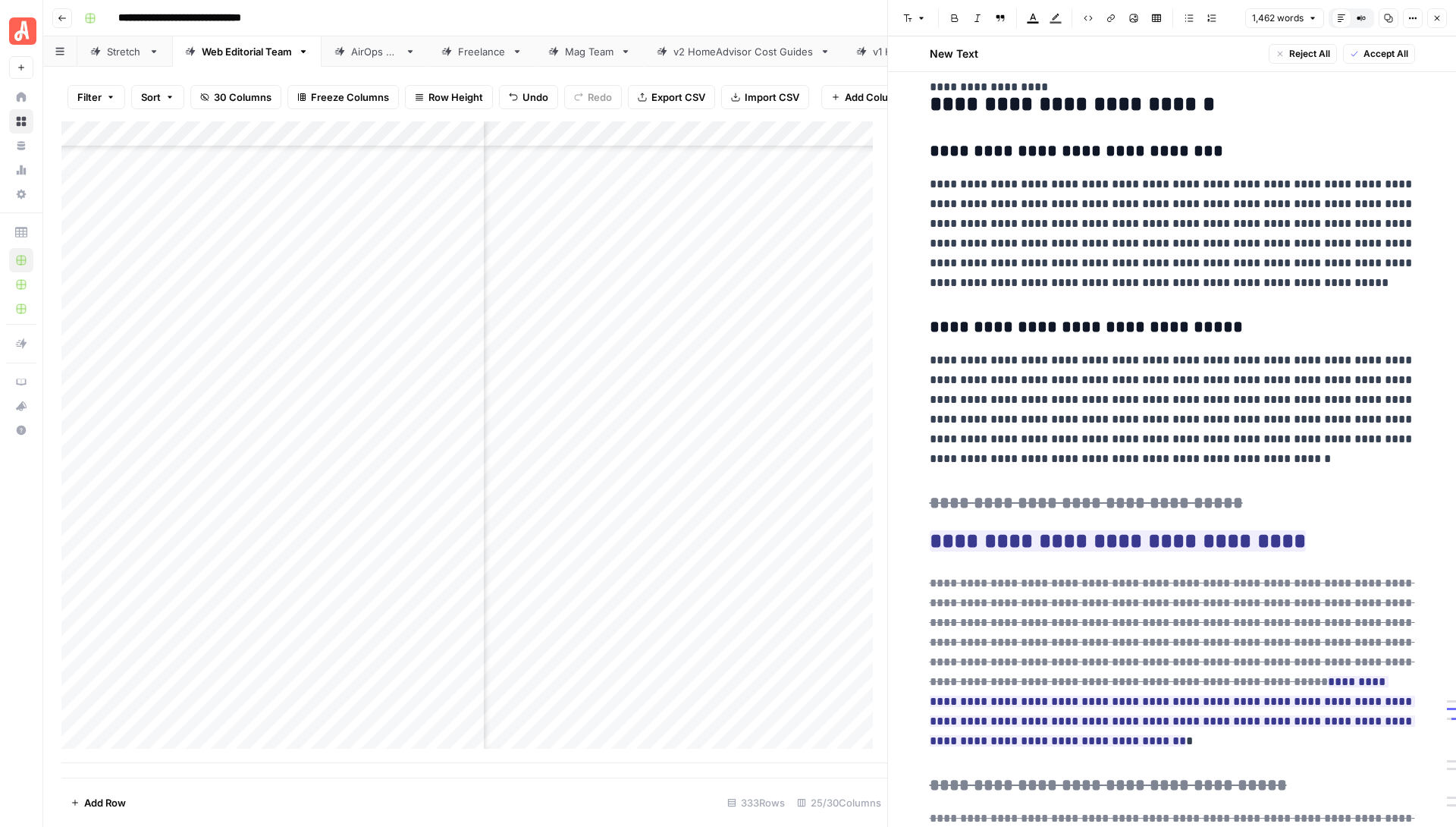 scroll, scrollTop: 2709, scrollLeft: 0, axis: vertical 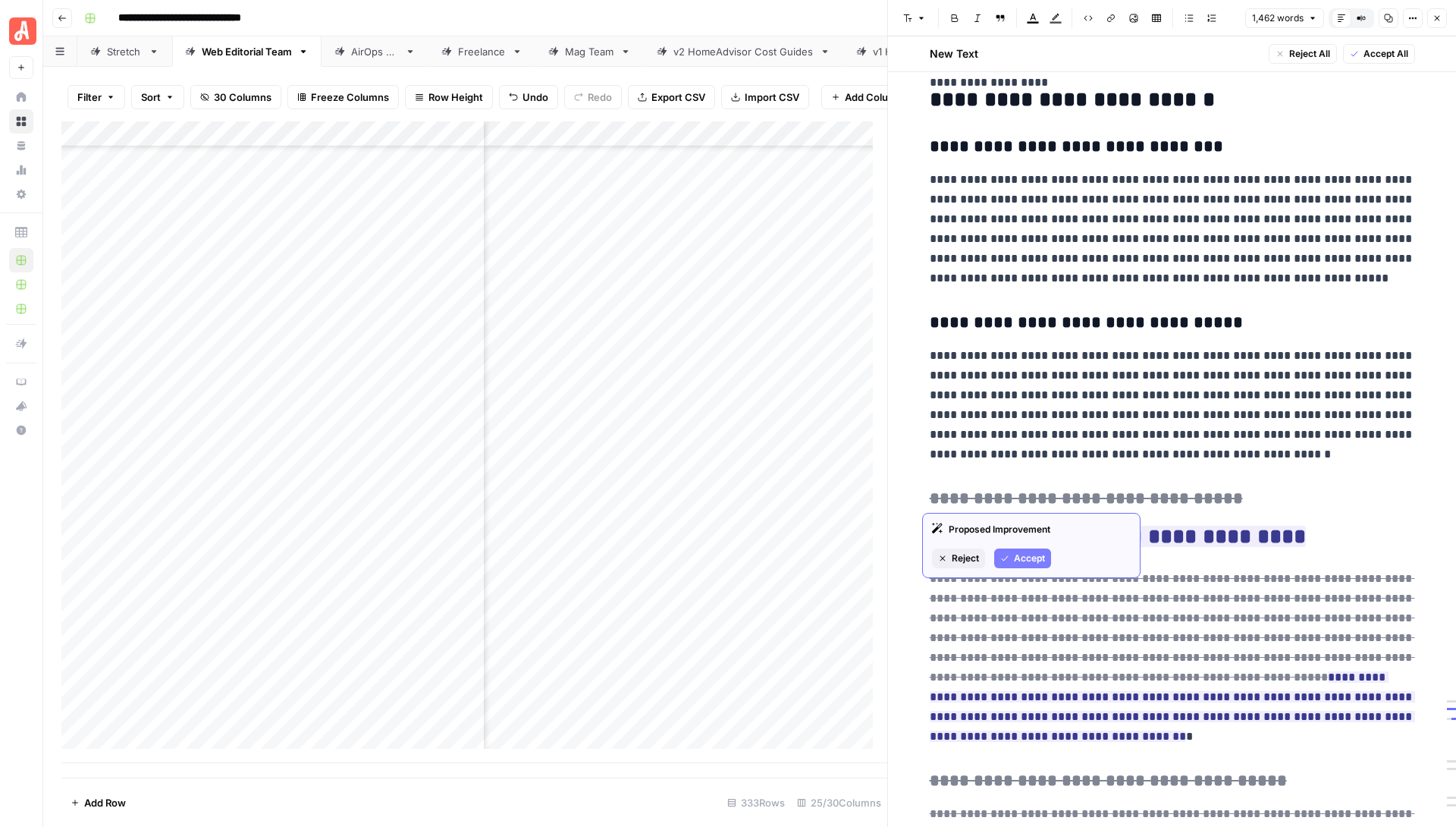 click on "Accept" at bounding box center (1022, 558) 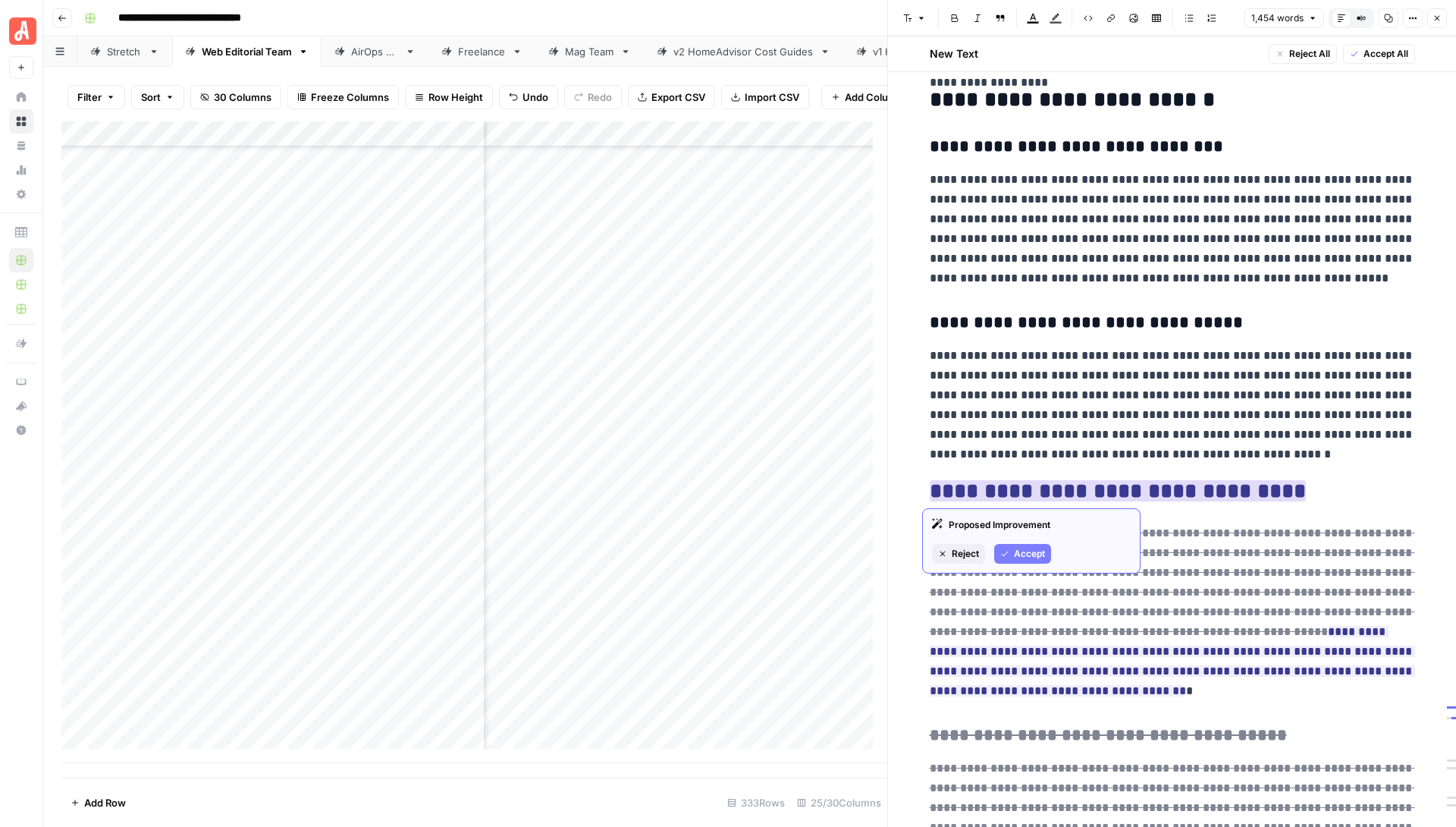 click on "Accept" at bounding box center [1029, 554] 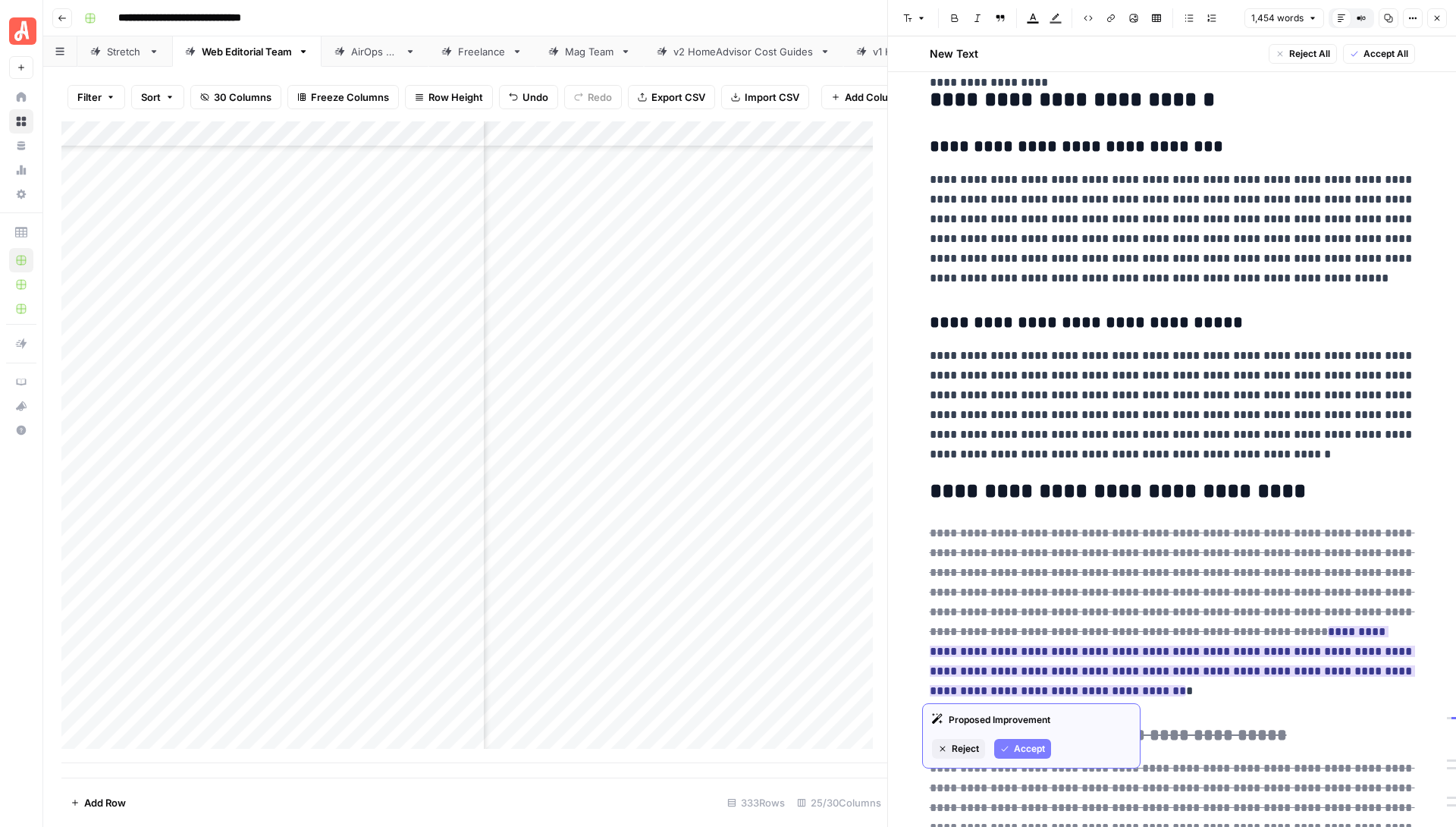 click on "Accept" at bounding box center (1029, 749) 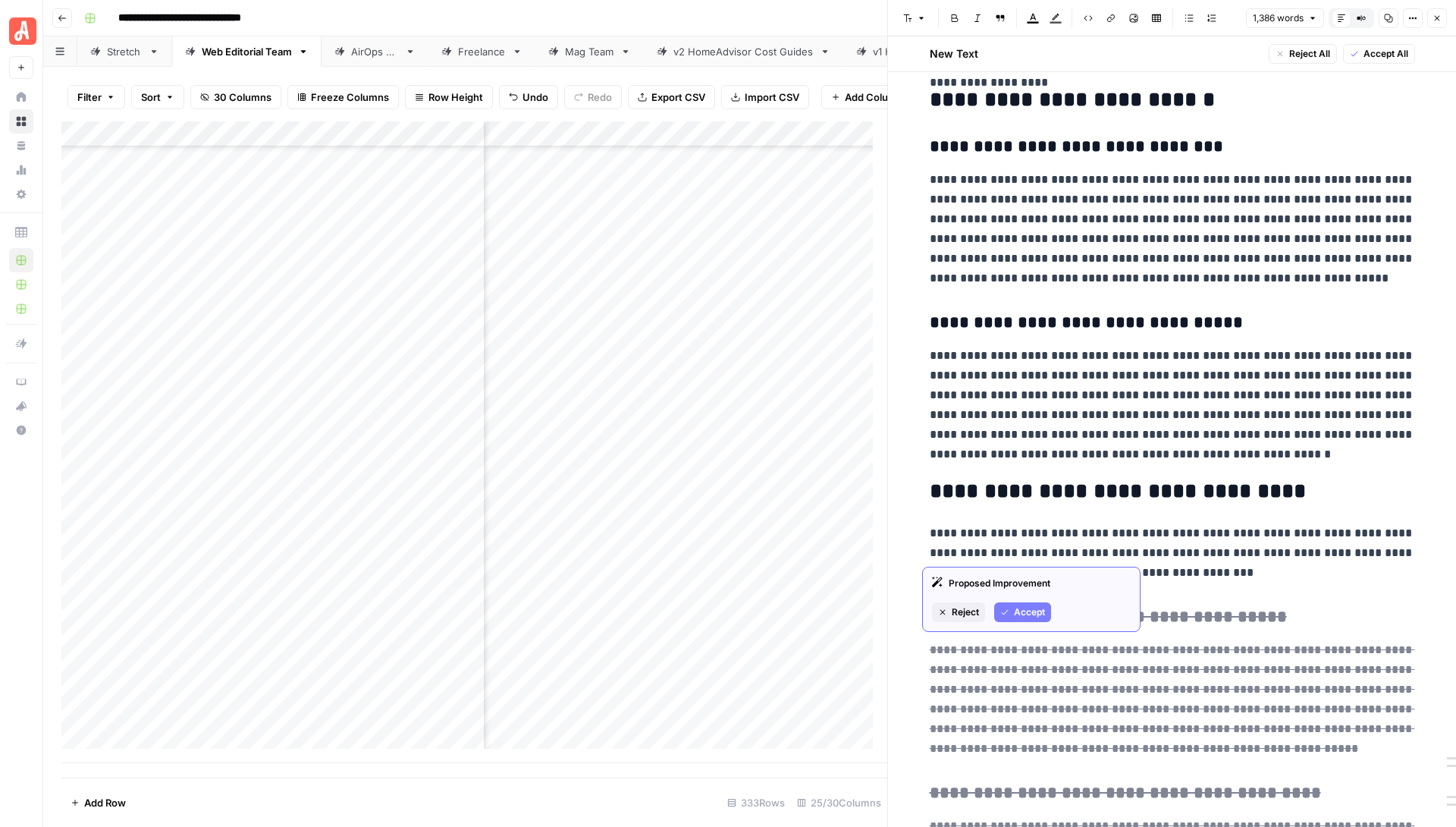 click on "Accept" at bounding box center (1029, 612) 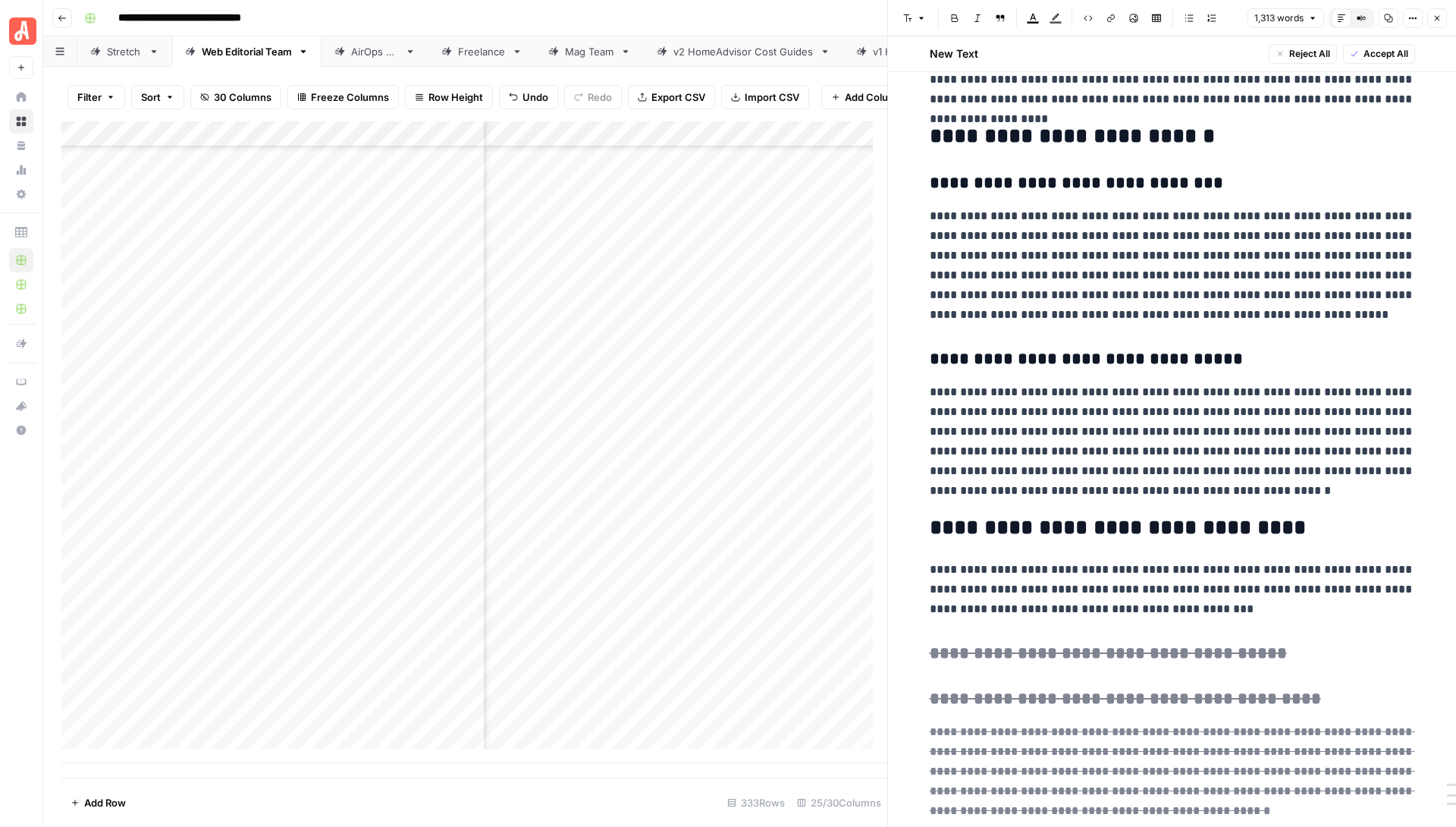 scroll, scrollTop: 2673, scrollLeft: 0, axis: vertical 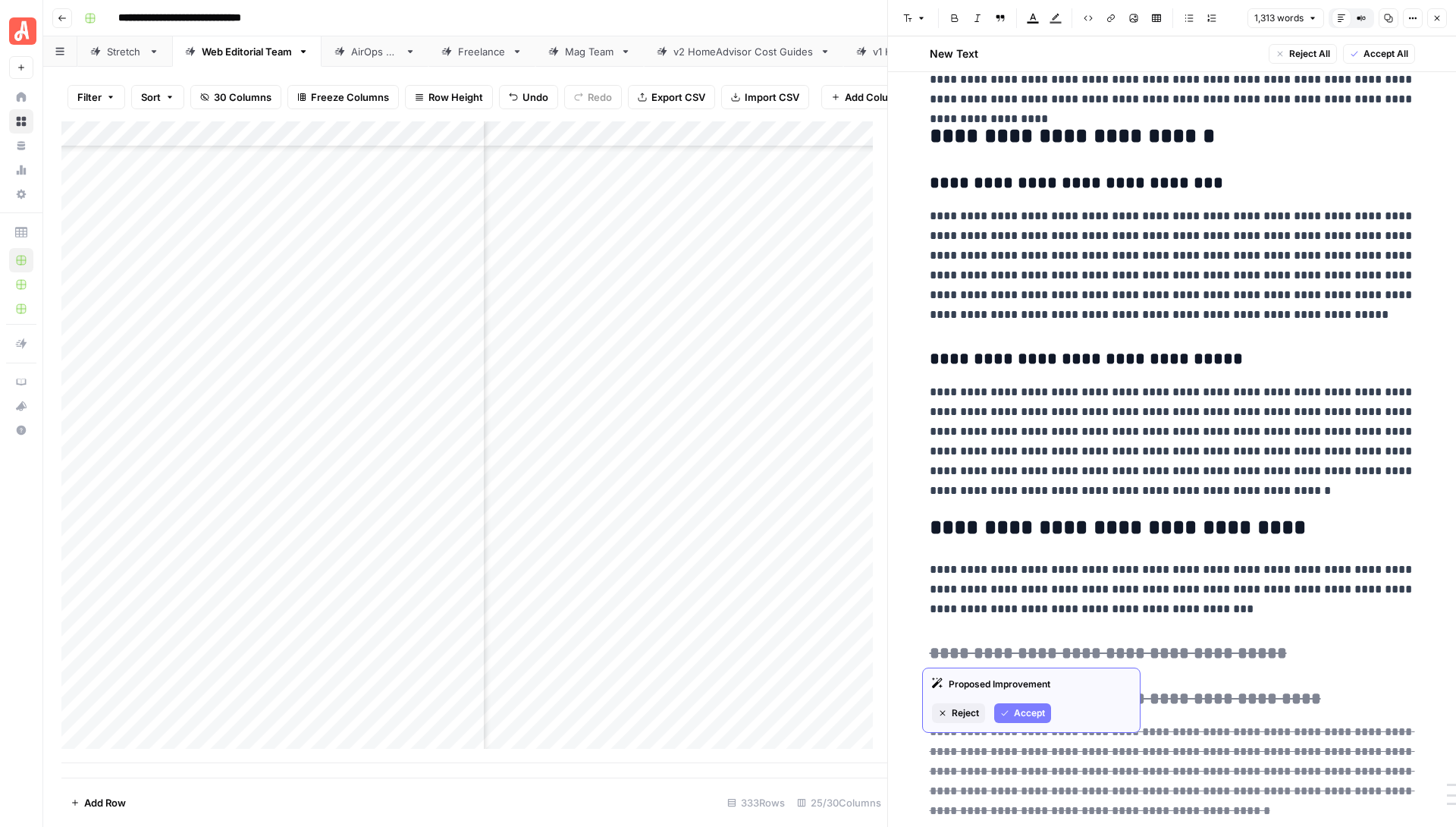 click on "Accept" at bounding box center (1029, 713) 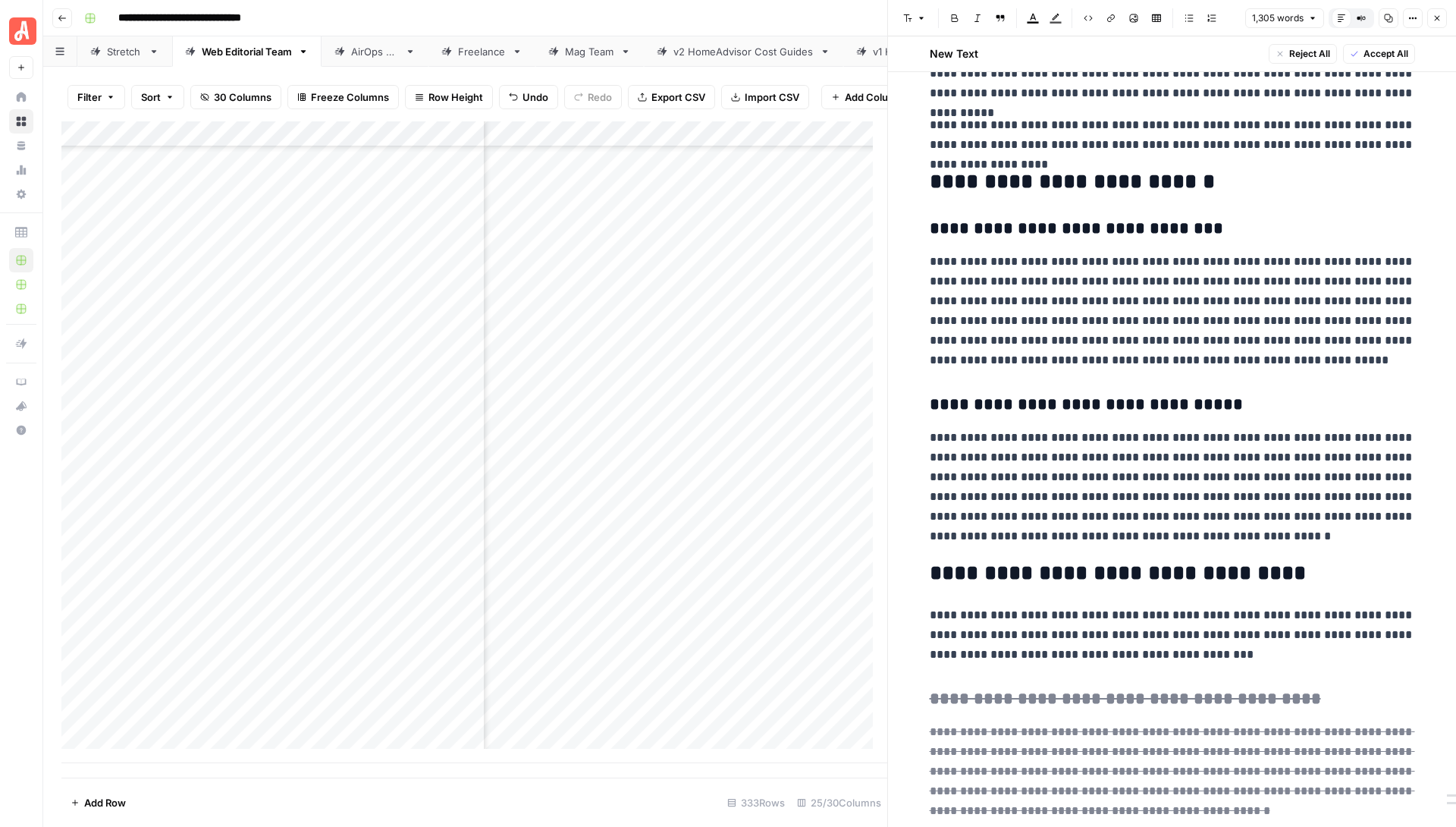 scroll, scrollTop: 2627, scrollLeft: 0, axis: vertical 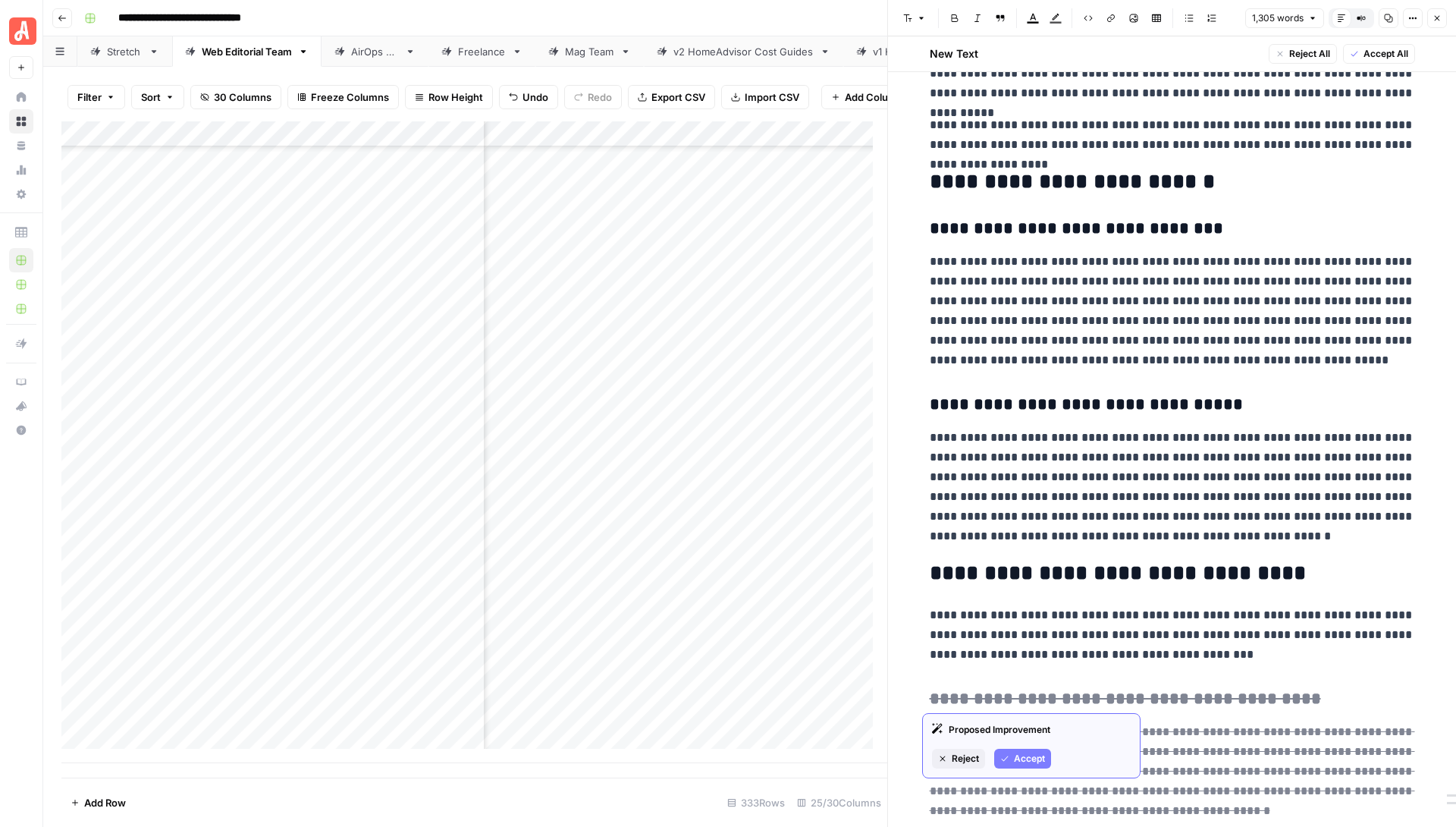 click on "Accept" at bounding box center [1022, 759] 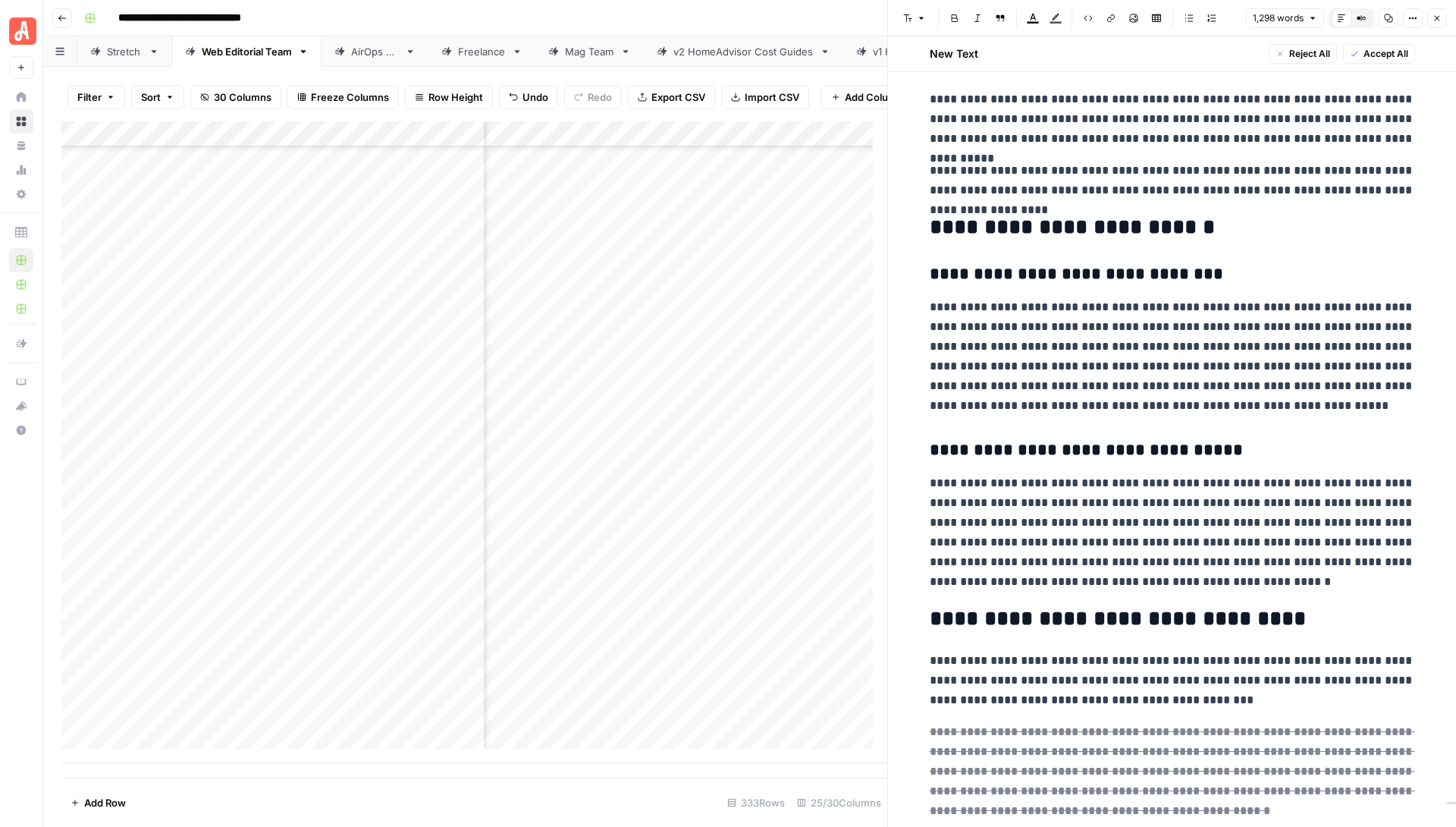 scroll, scrollTop: 2582, scrollLeft: 0, axis: vertical 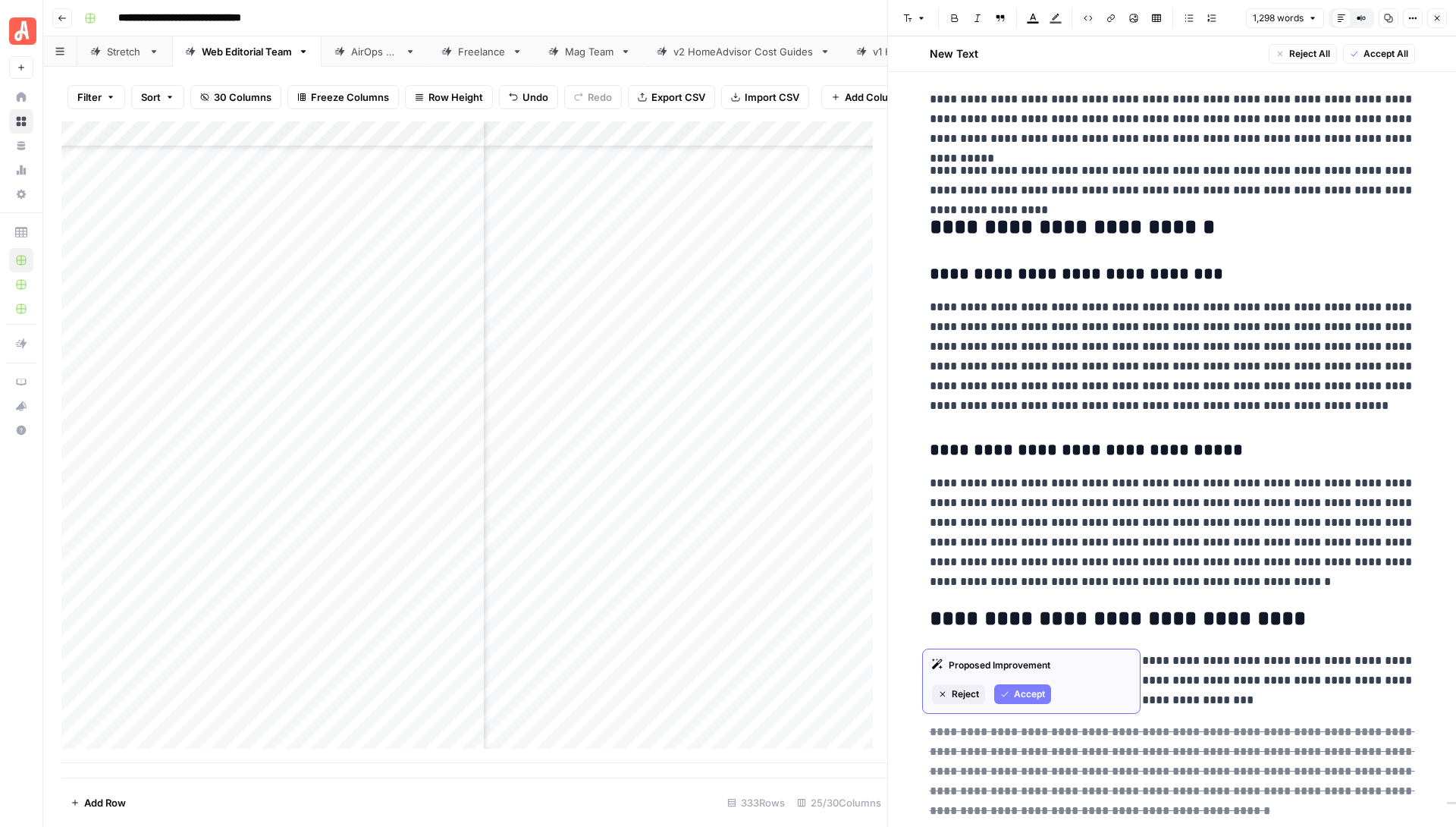 click on "Accept" at bounding box center (1029, 694) 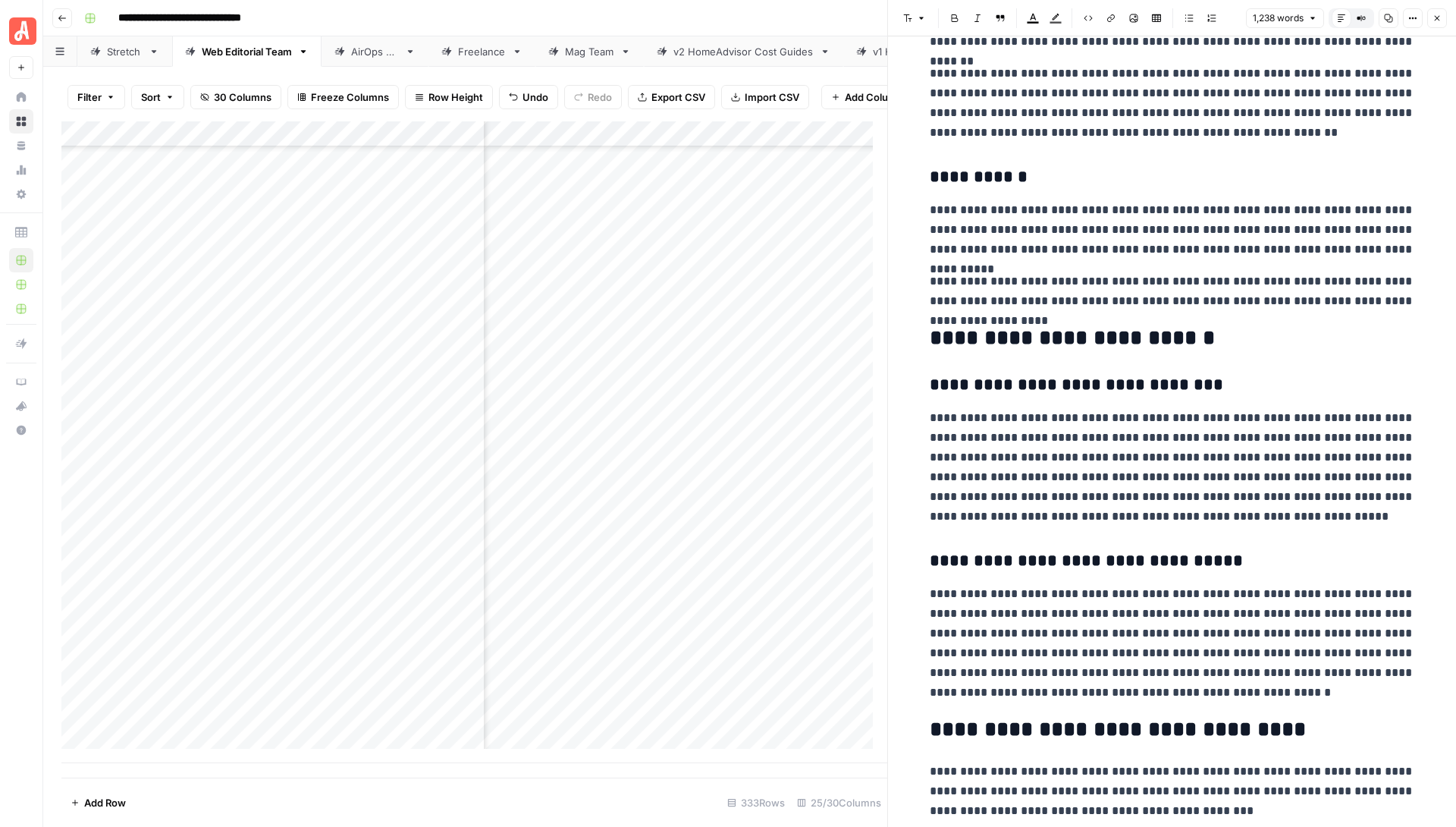 scroll, scrollTop: 2435, scrollLeft: 0, axis: vertical 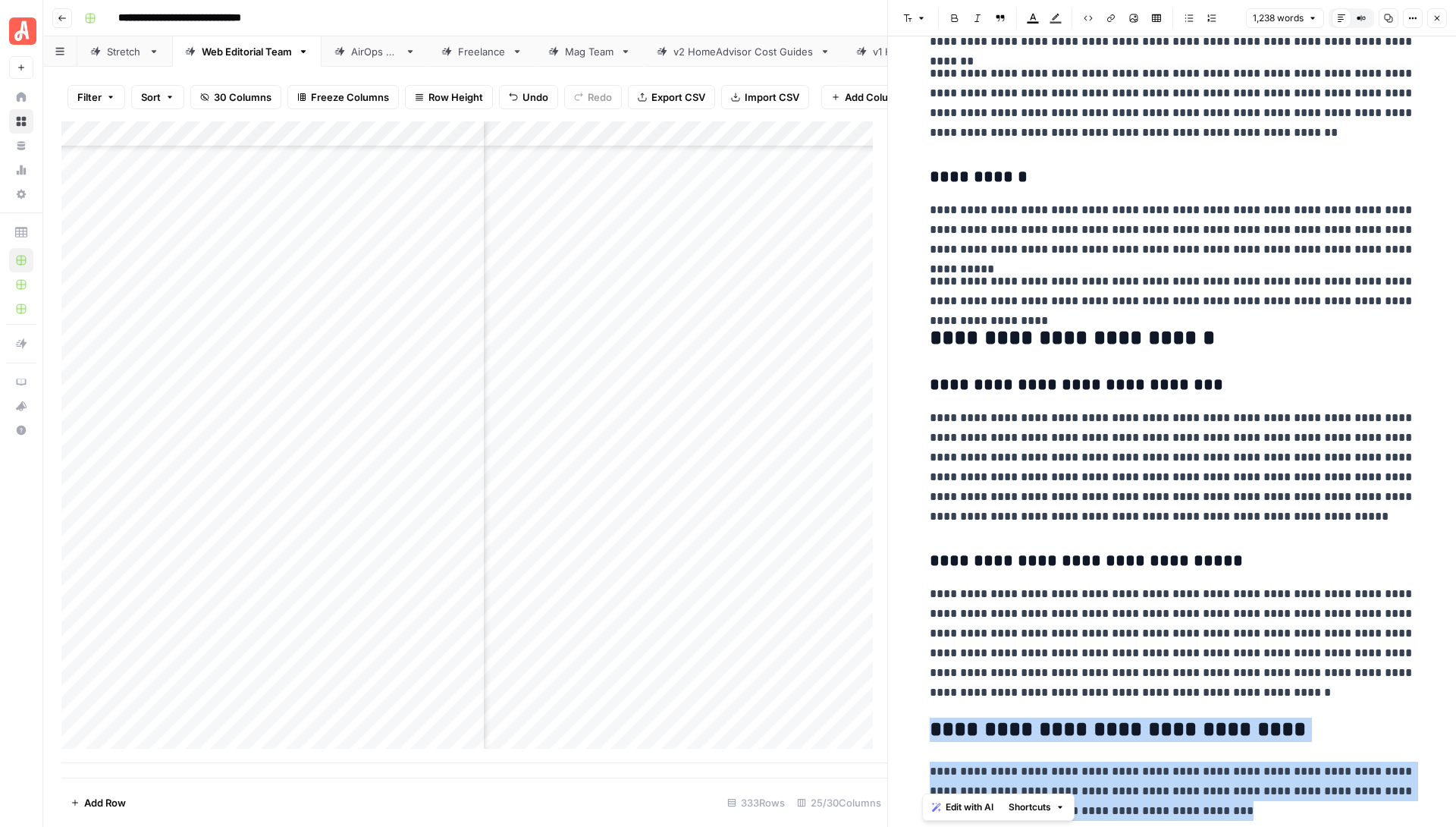 drag, startPoint x: 1285, startPoint y: 813, endPoint x: 906, endPoint y: 734, distance: 387.14597 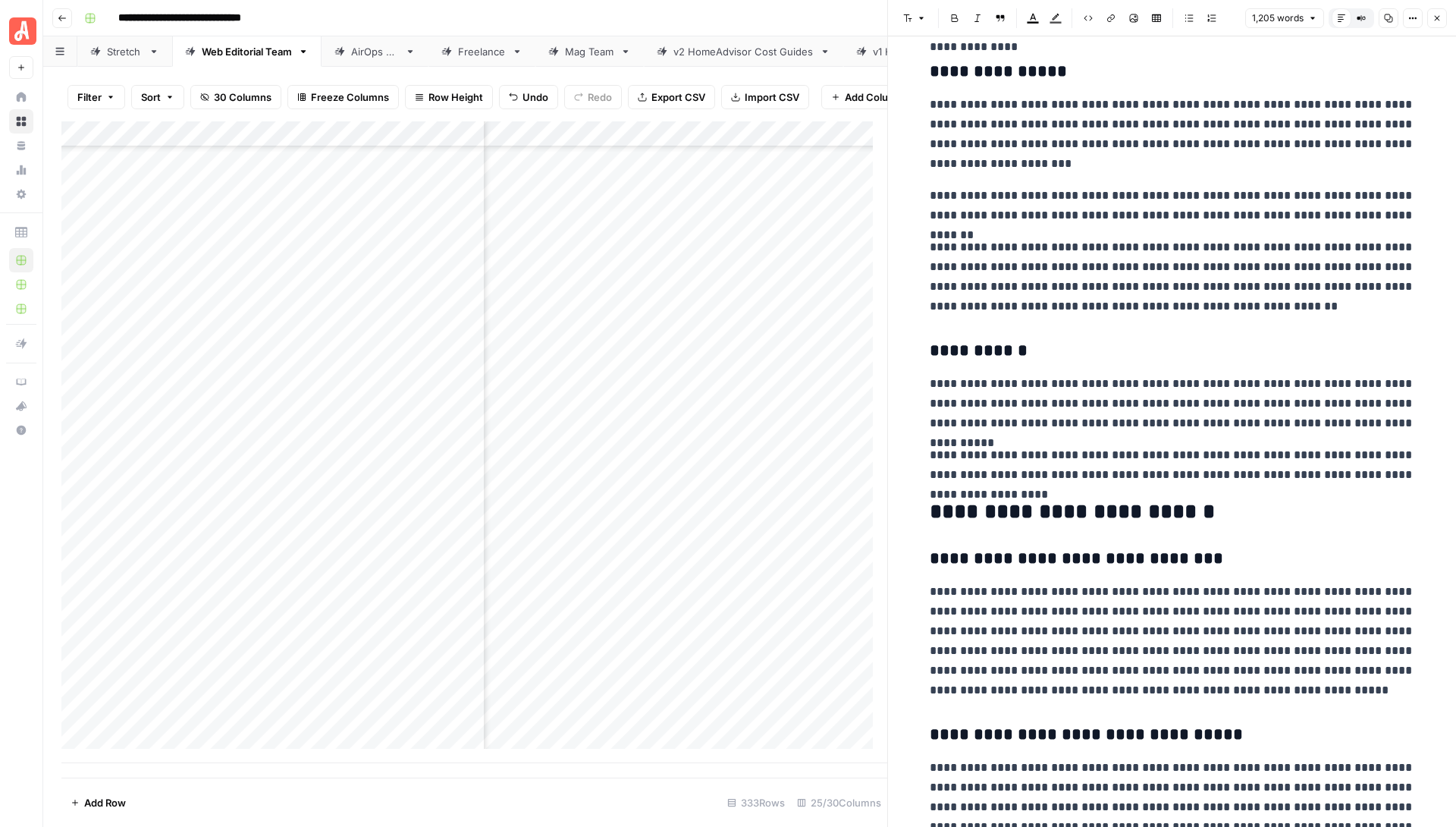 scroll, scrollTop: 2260, scrollLeft: 0, axis: vertical 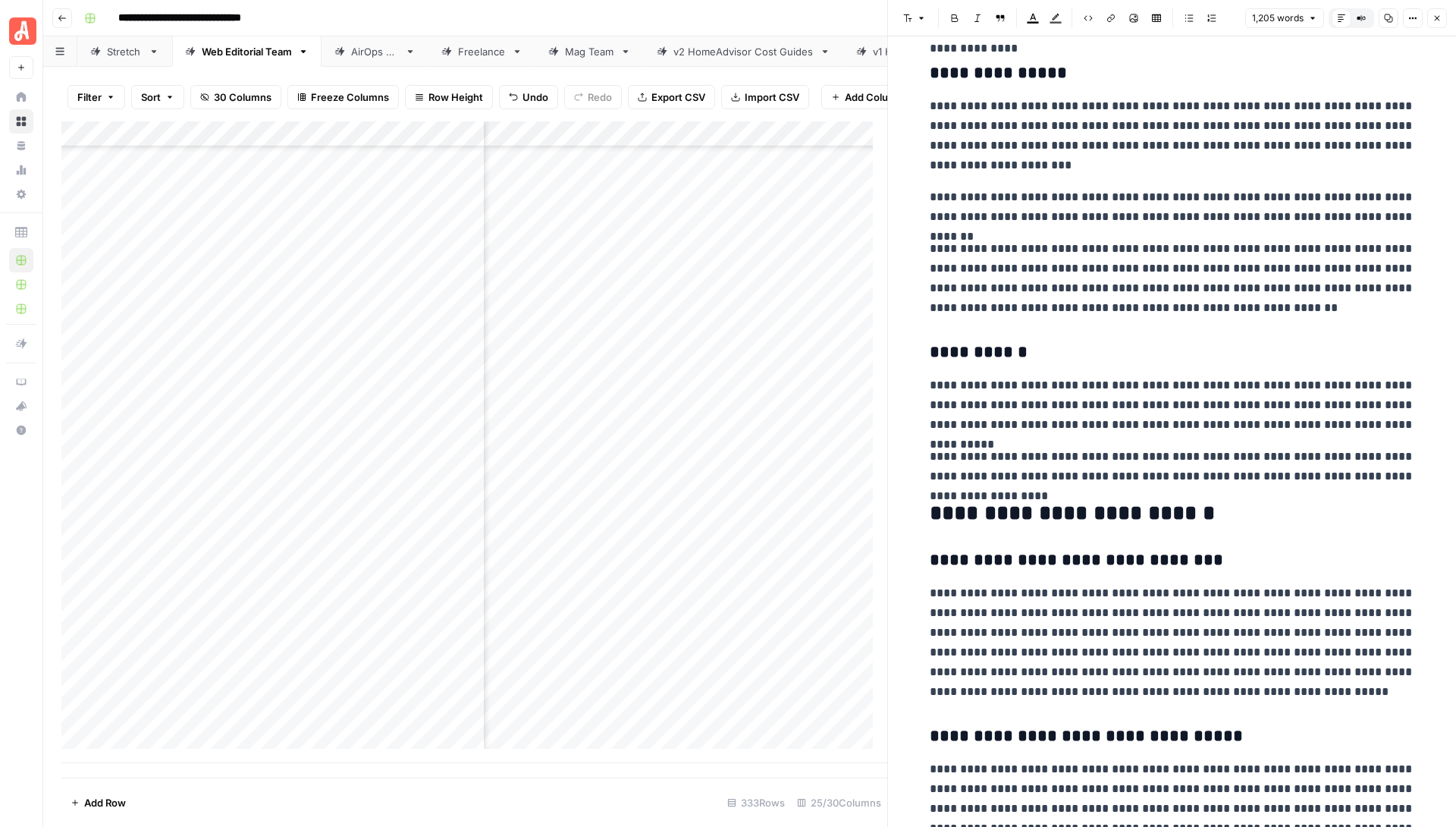 click on "**********" at bounding box center [1172, 467] 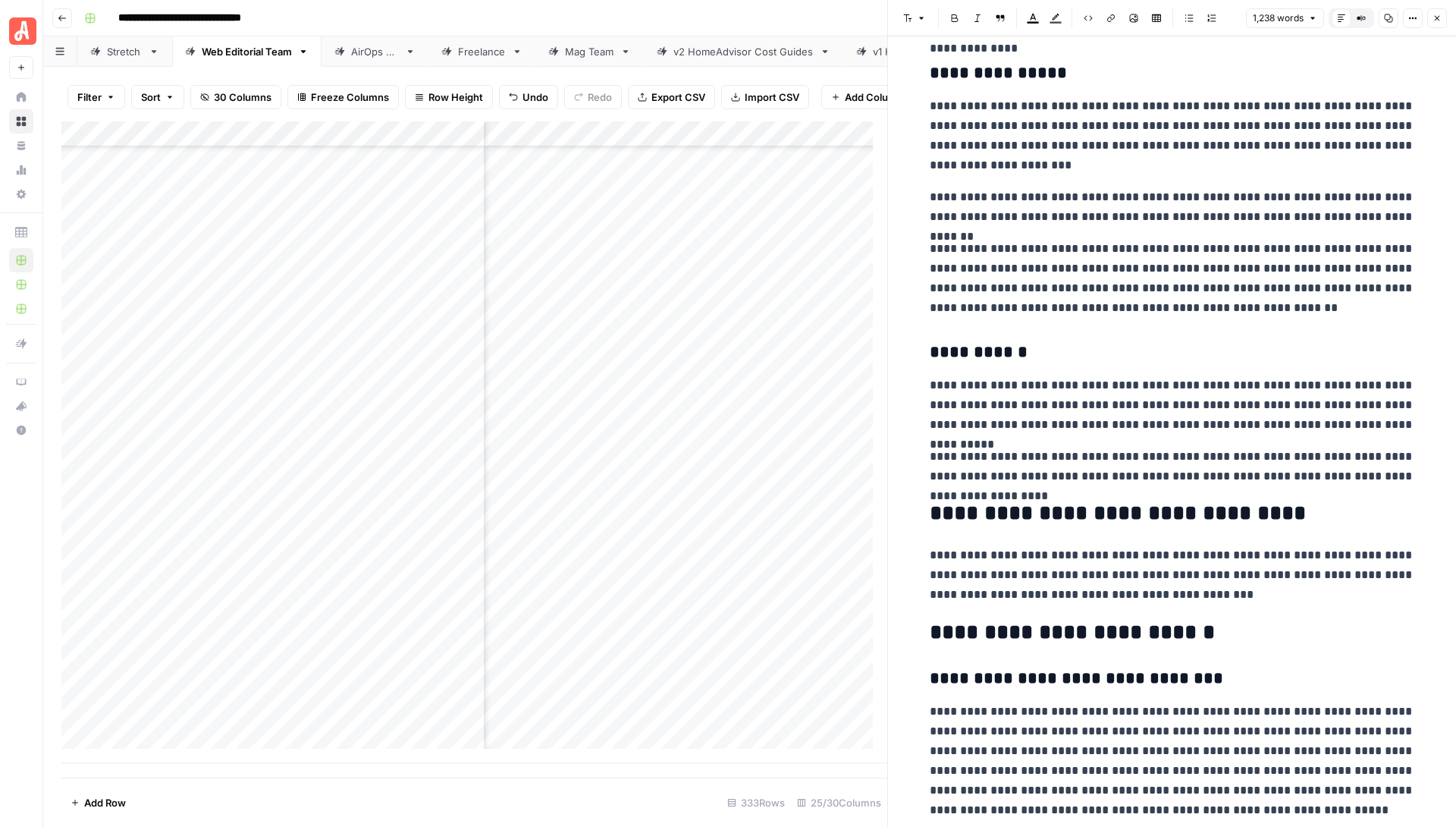 scroll, scrollTop: 2435, scrollLeft: 0, axis: vertical 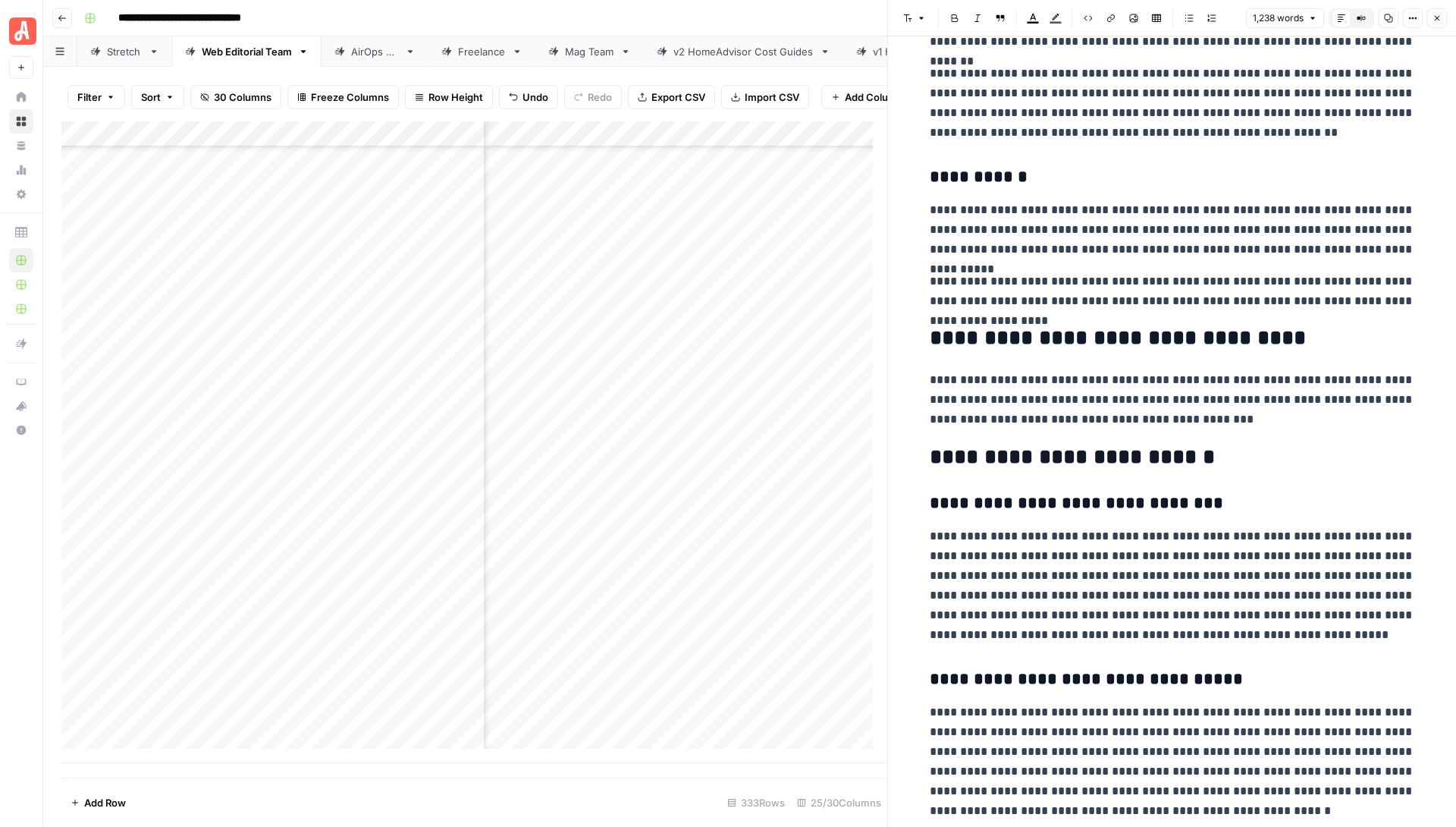 click on "Close" at bounding box center [1437, 18] 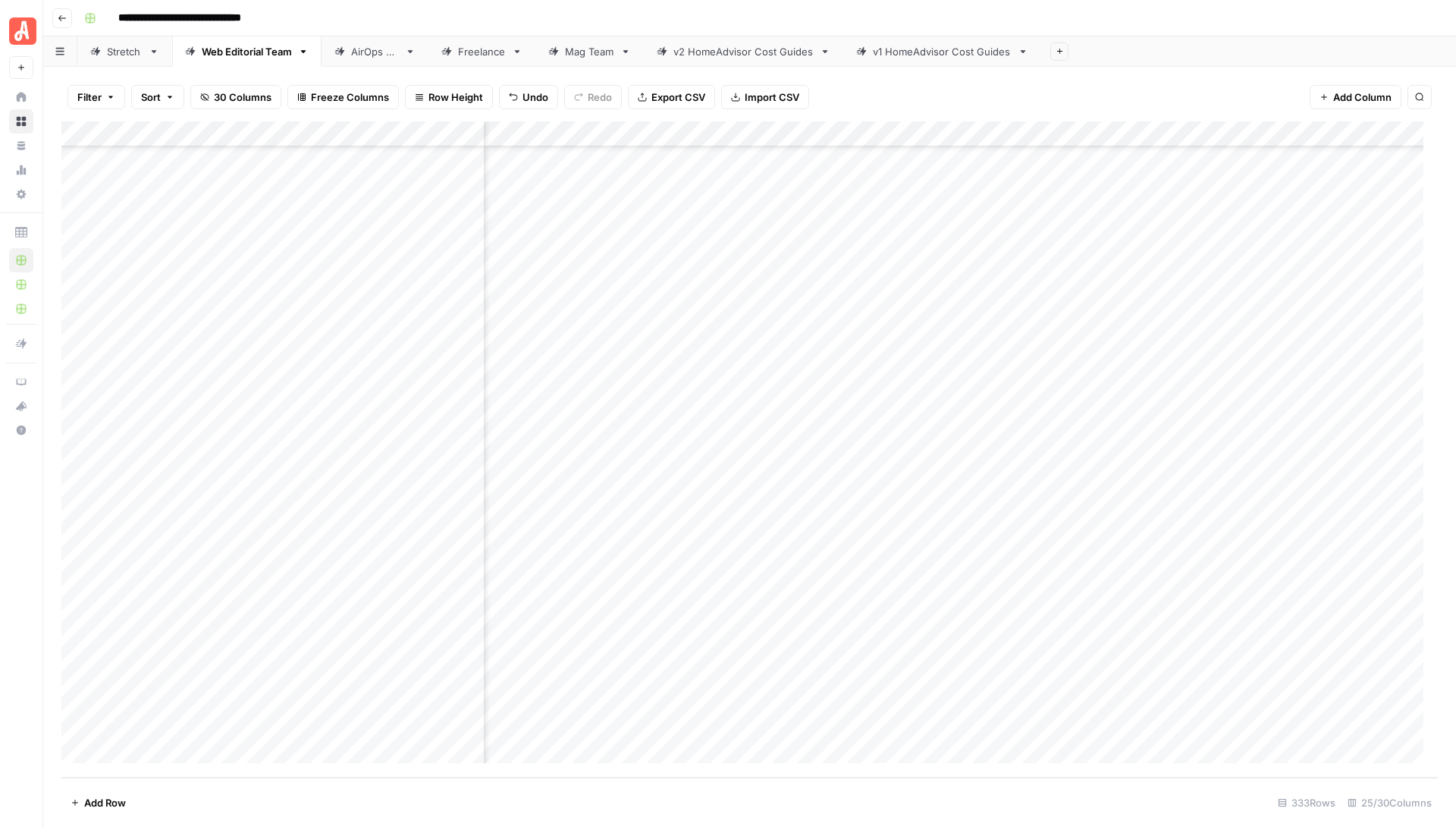 scroll, scrollTop: 7998, scrollLeft: 3114, axis: both 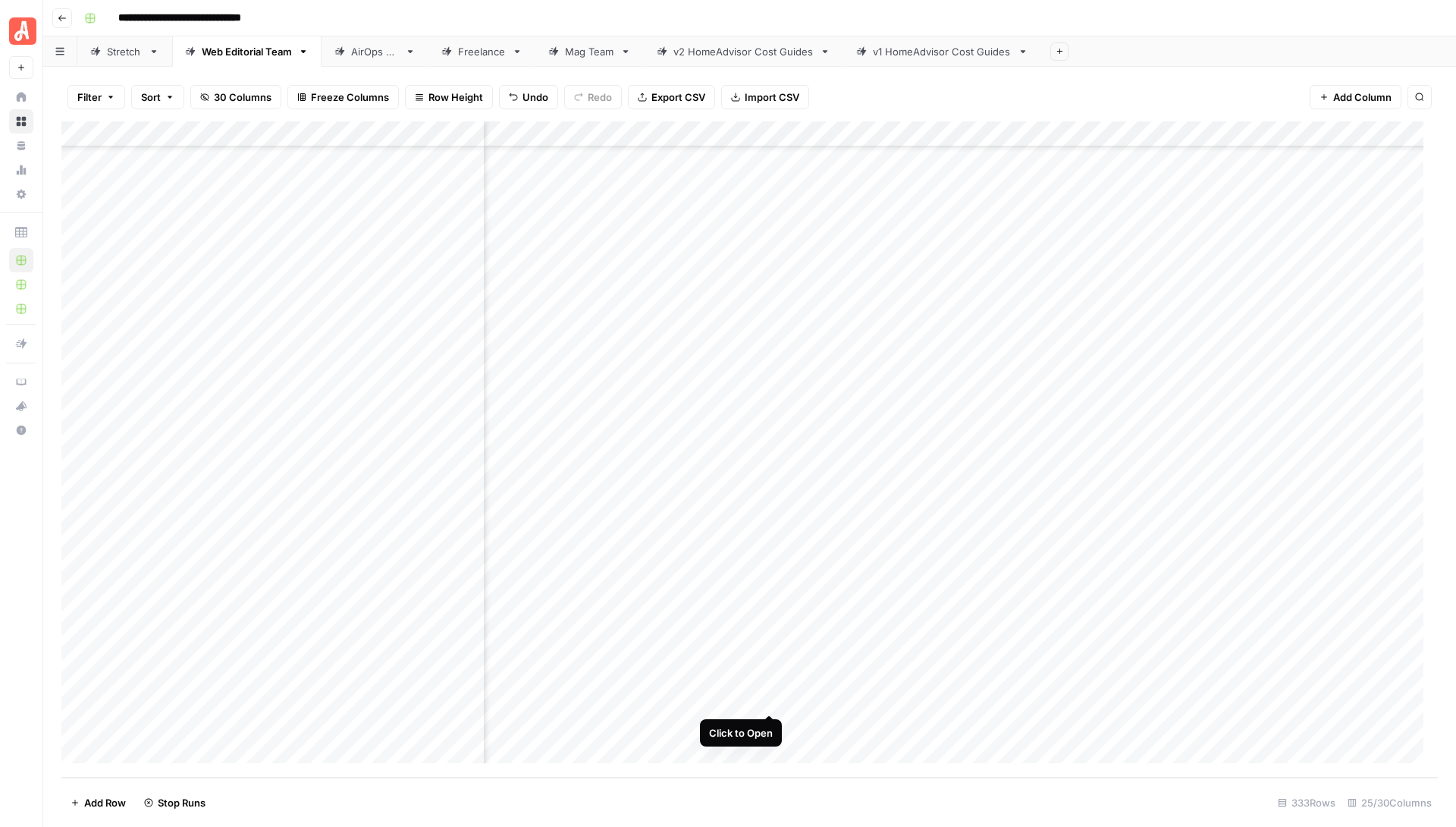 click on "Add Column" at bounding box center (749, 449) 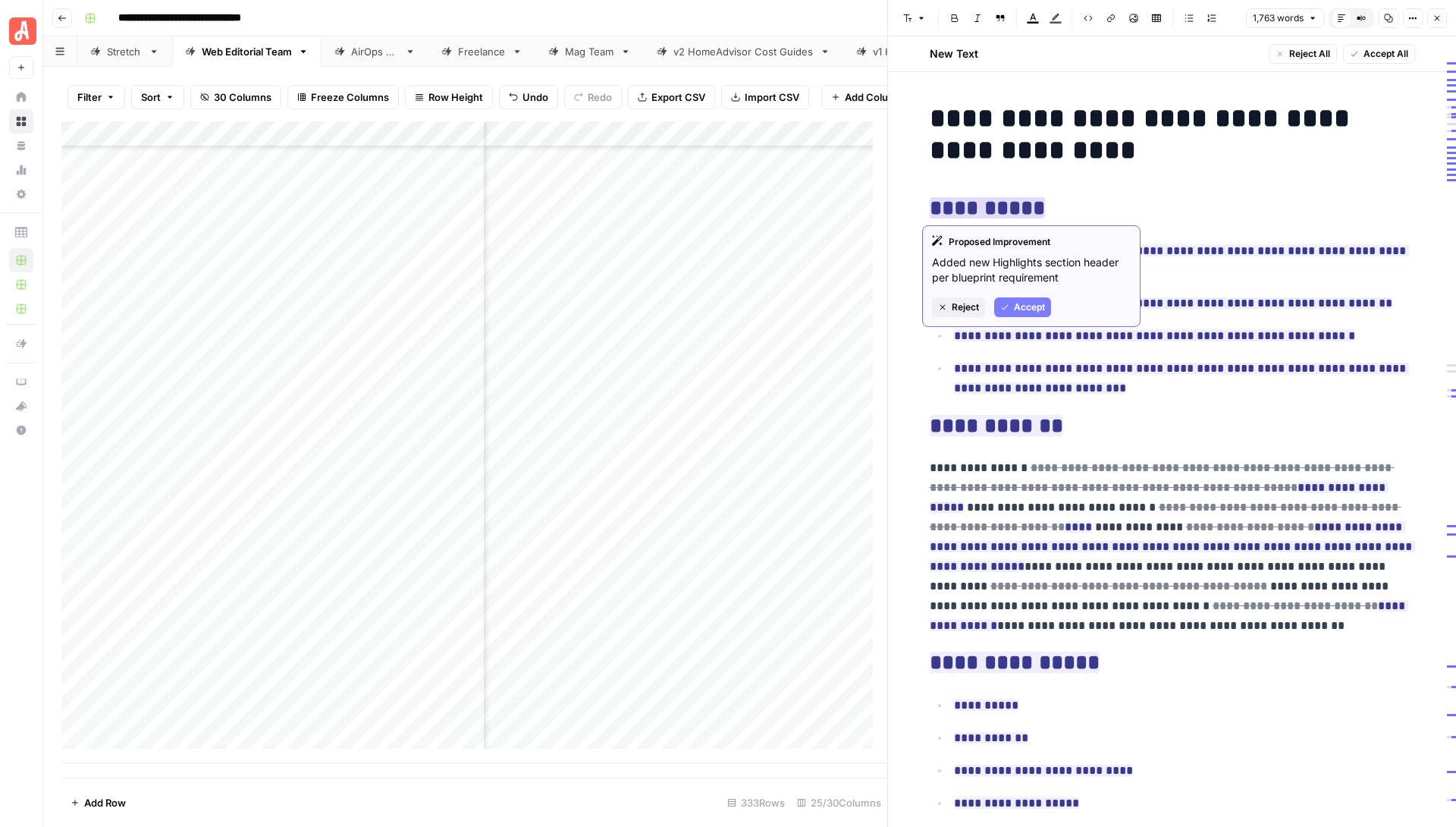 click on "Accept" at bounding box center [1029, 307] 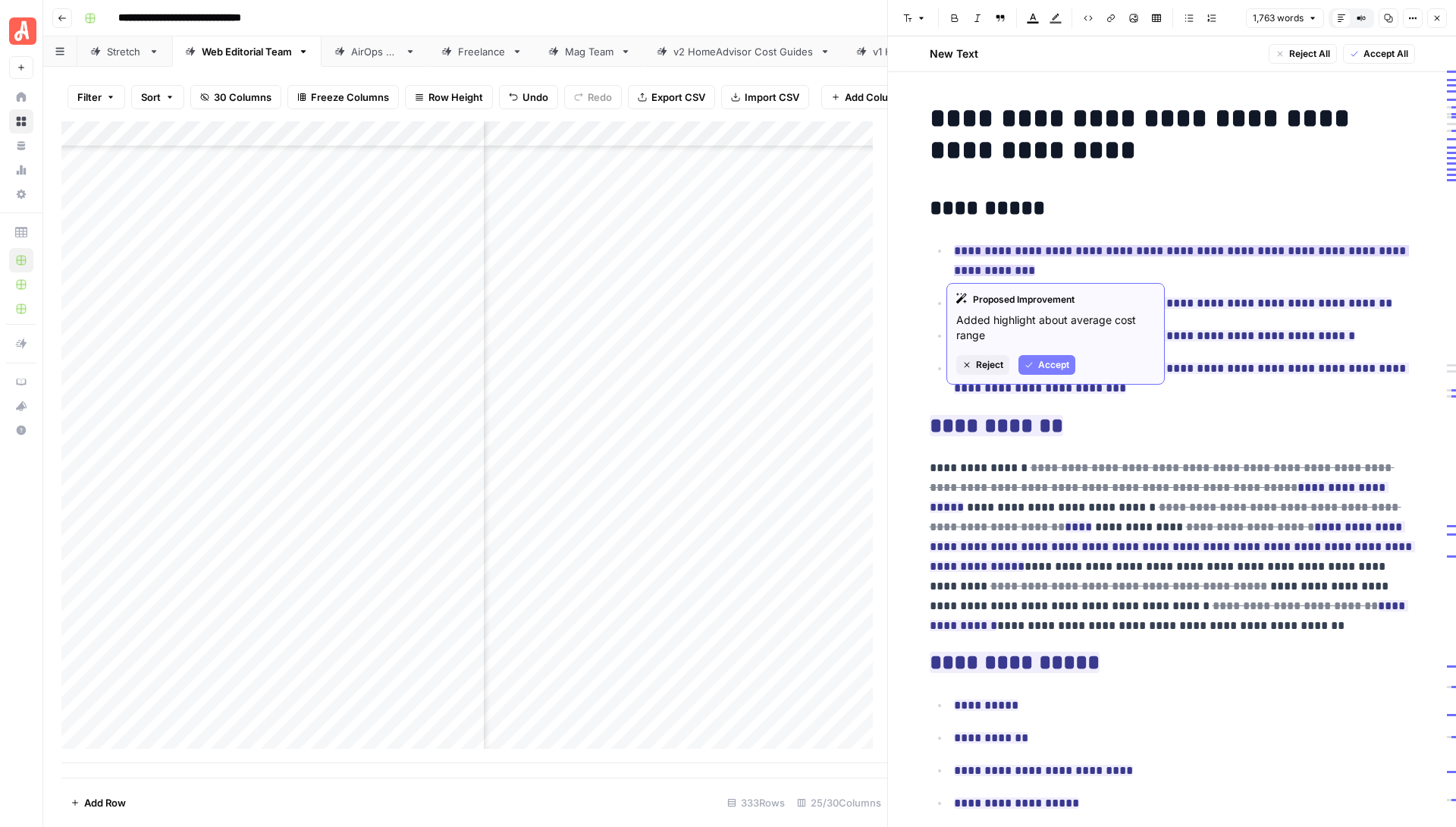 click on "Accept" at bounding box center (1053, 365) 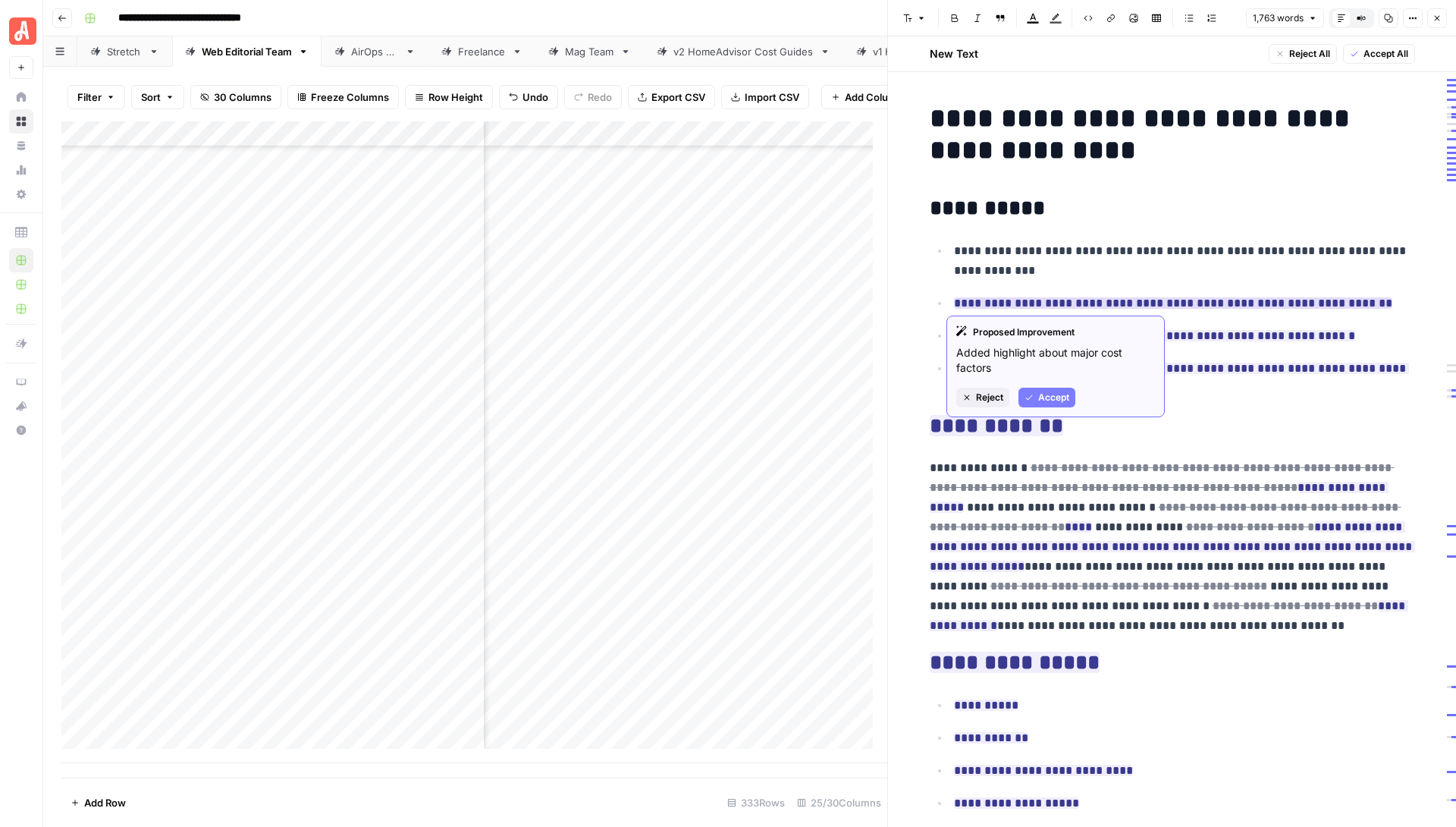 click on "Accept" at bounding box center [1053, 398] 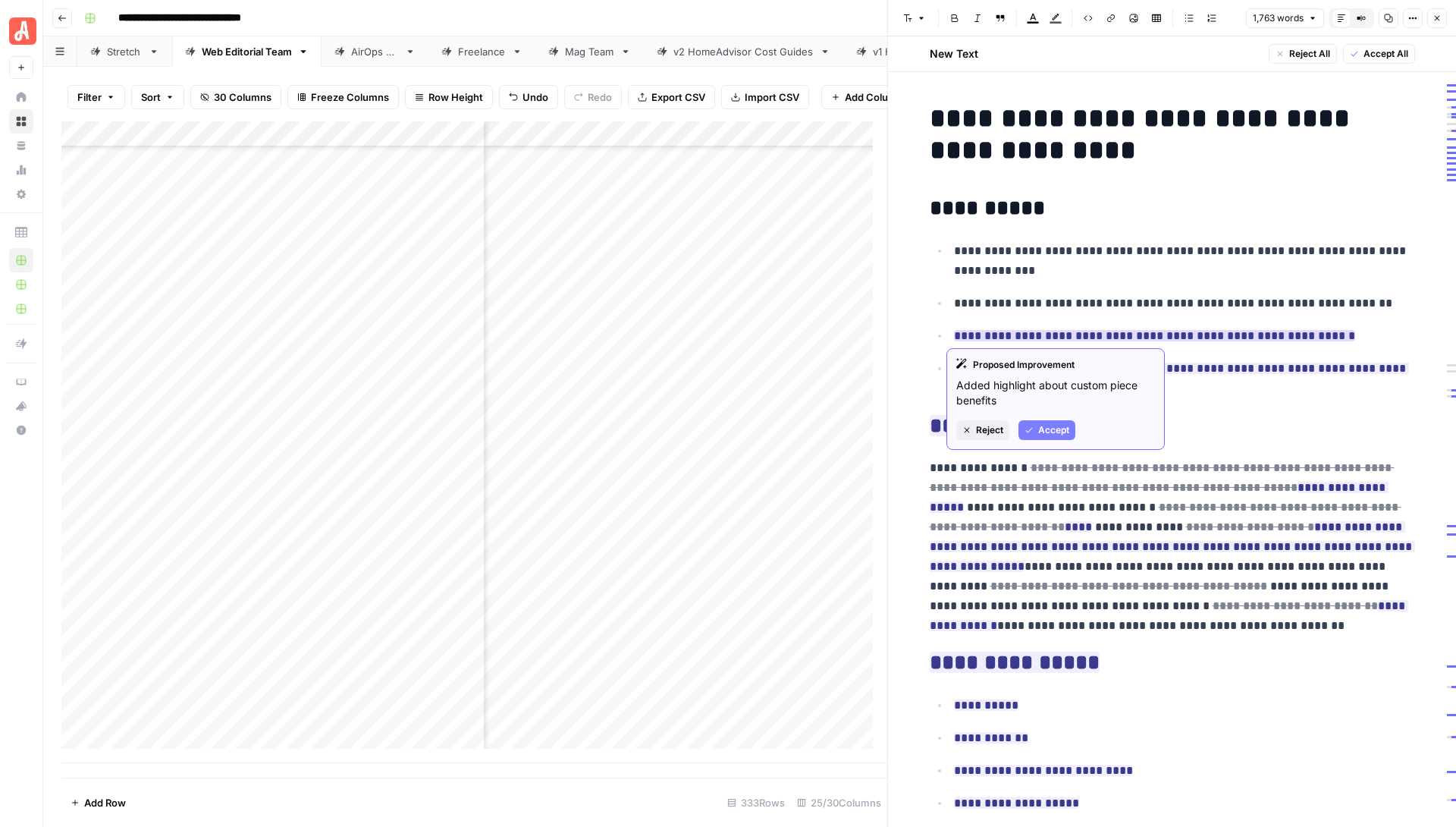 click on "Accept" at bounding box center [1053, 430] 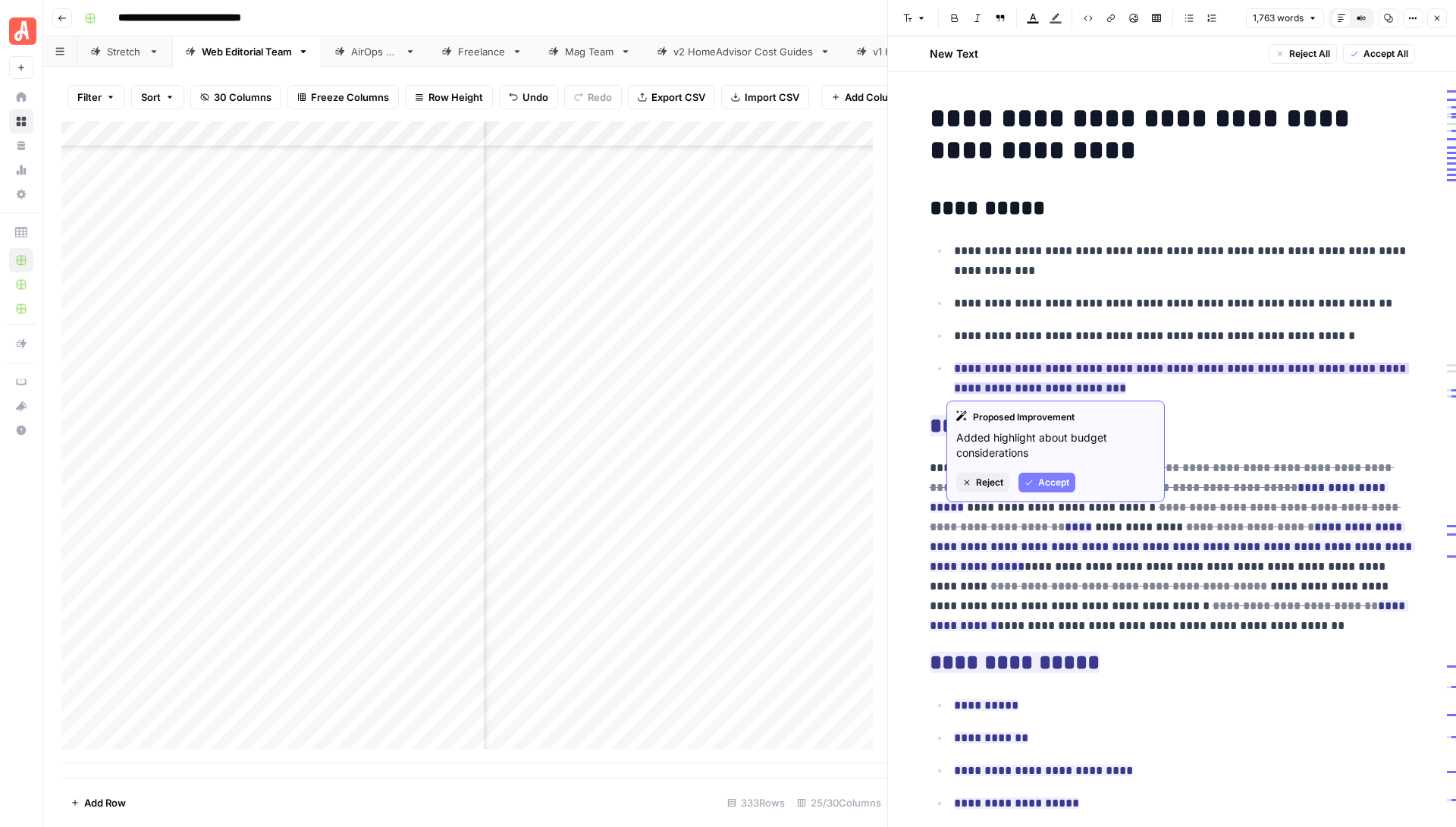 click on "Accept" at bounding box center (1053, 483) 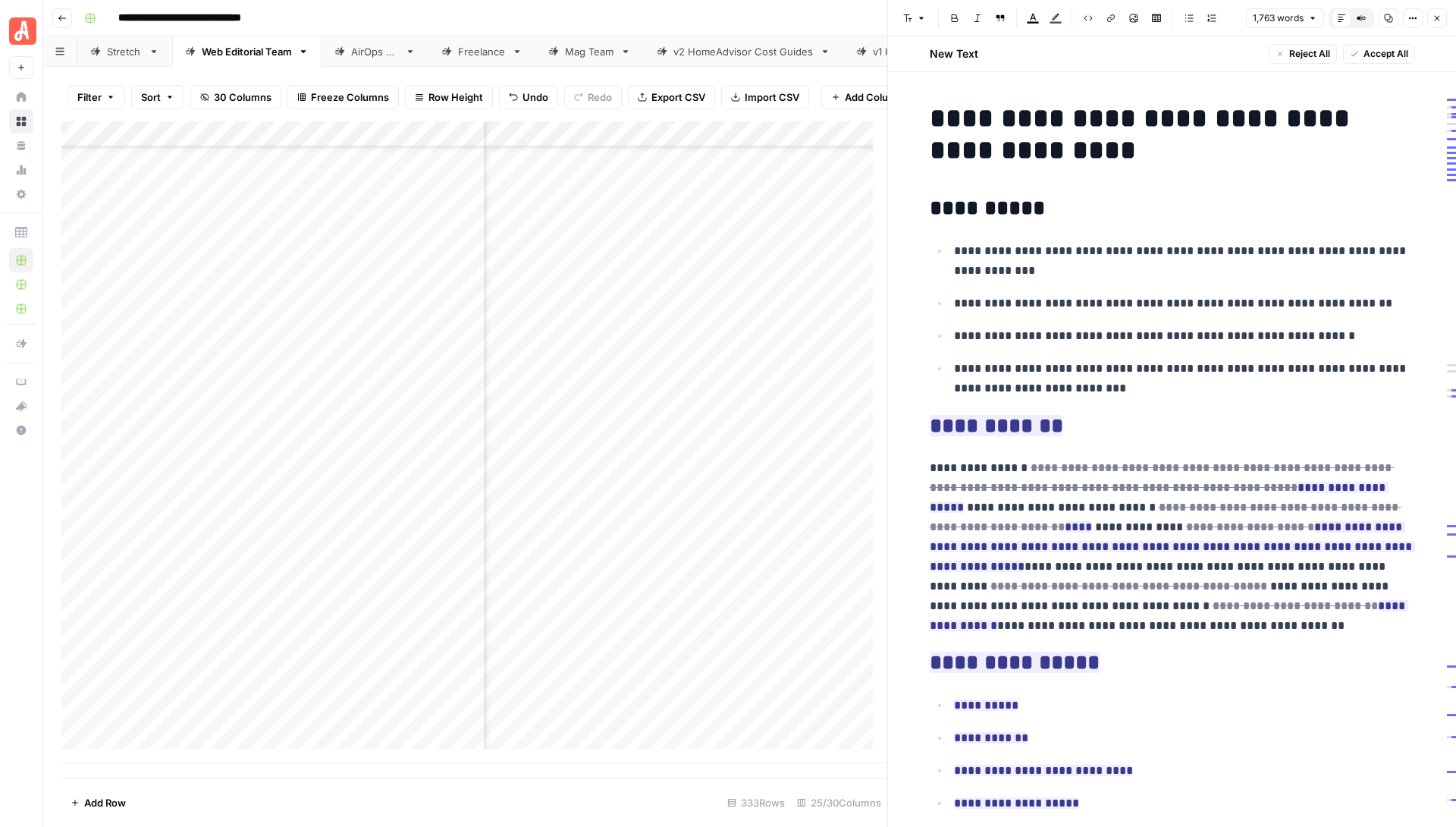 click on "**********" at bounding box center (1172, 209) 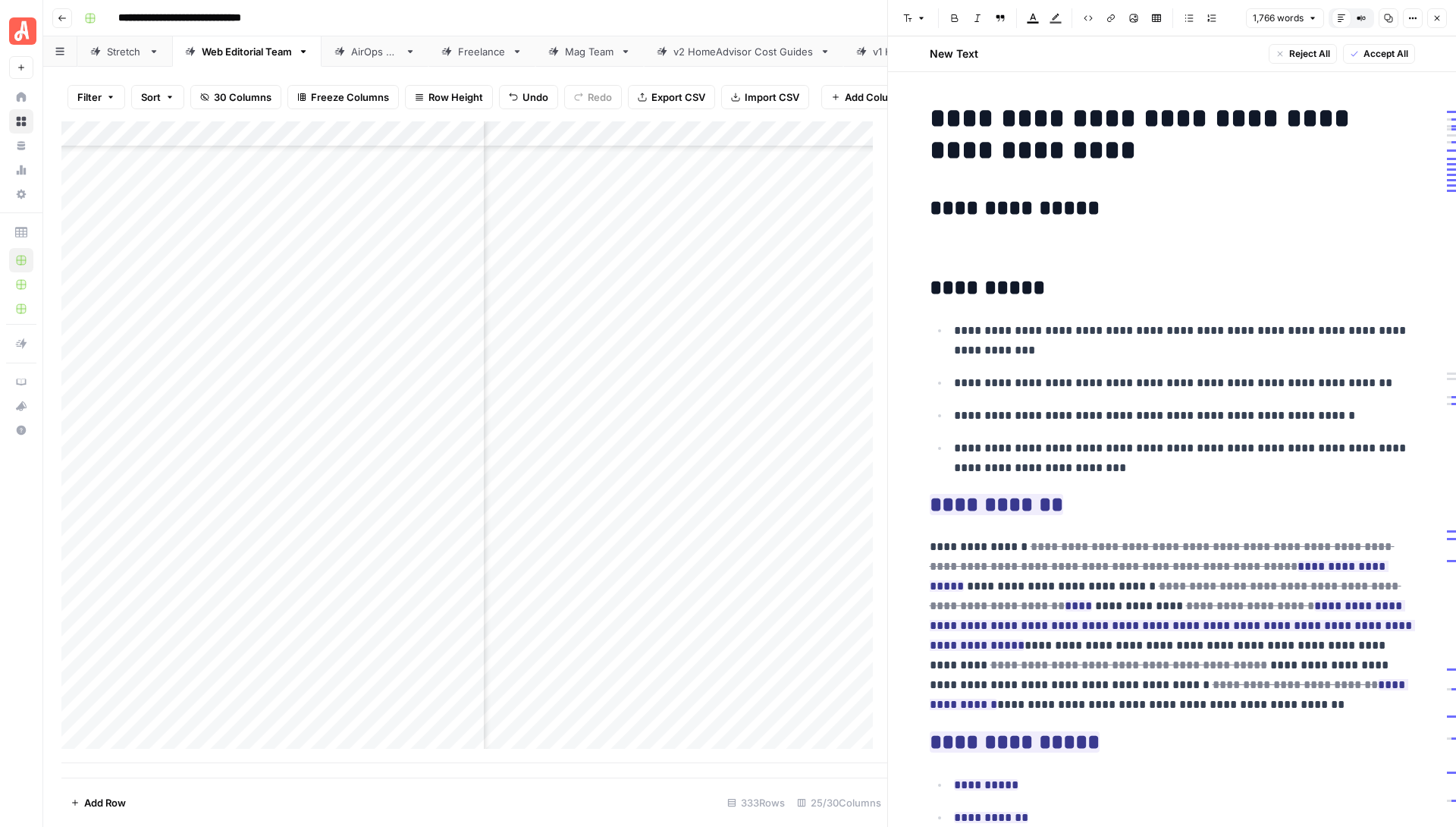 click 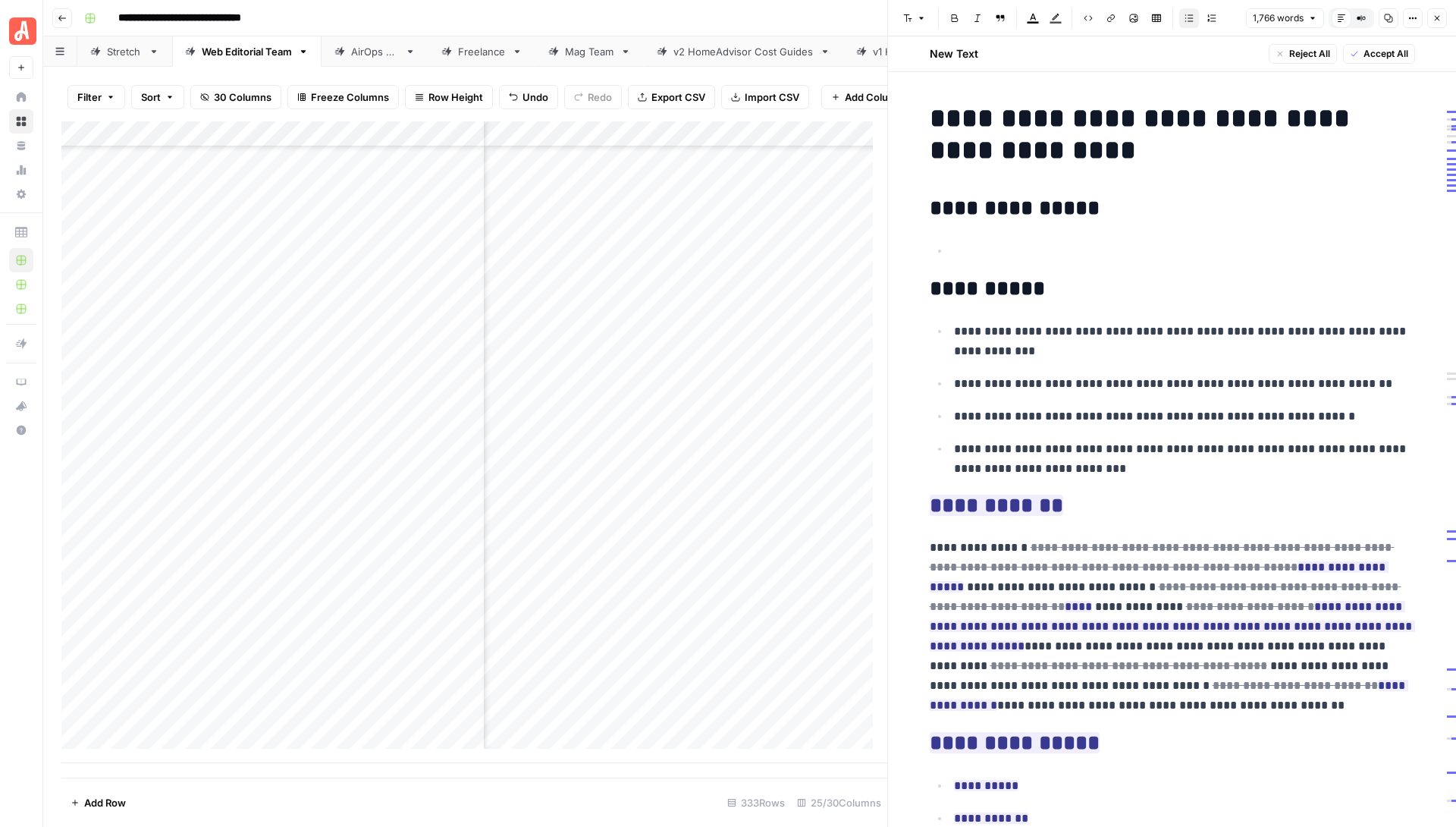 type 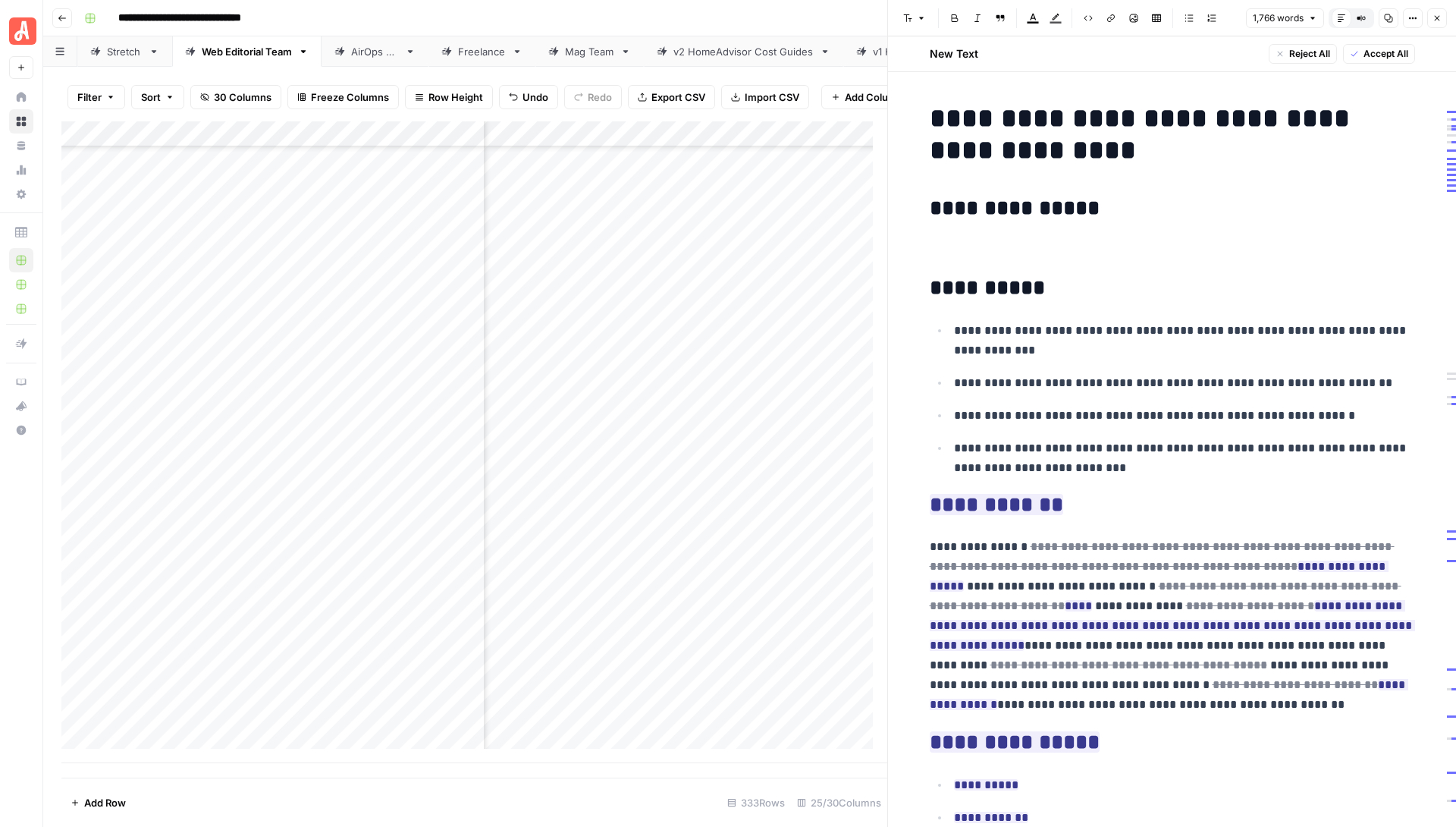 click 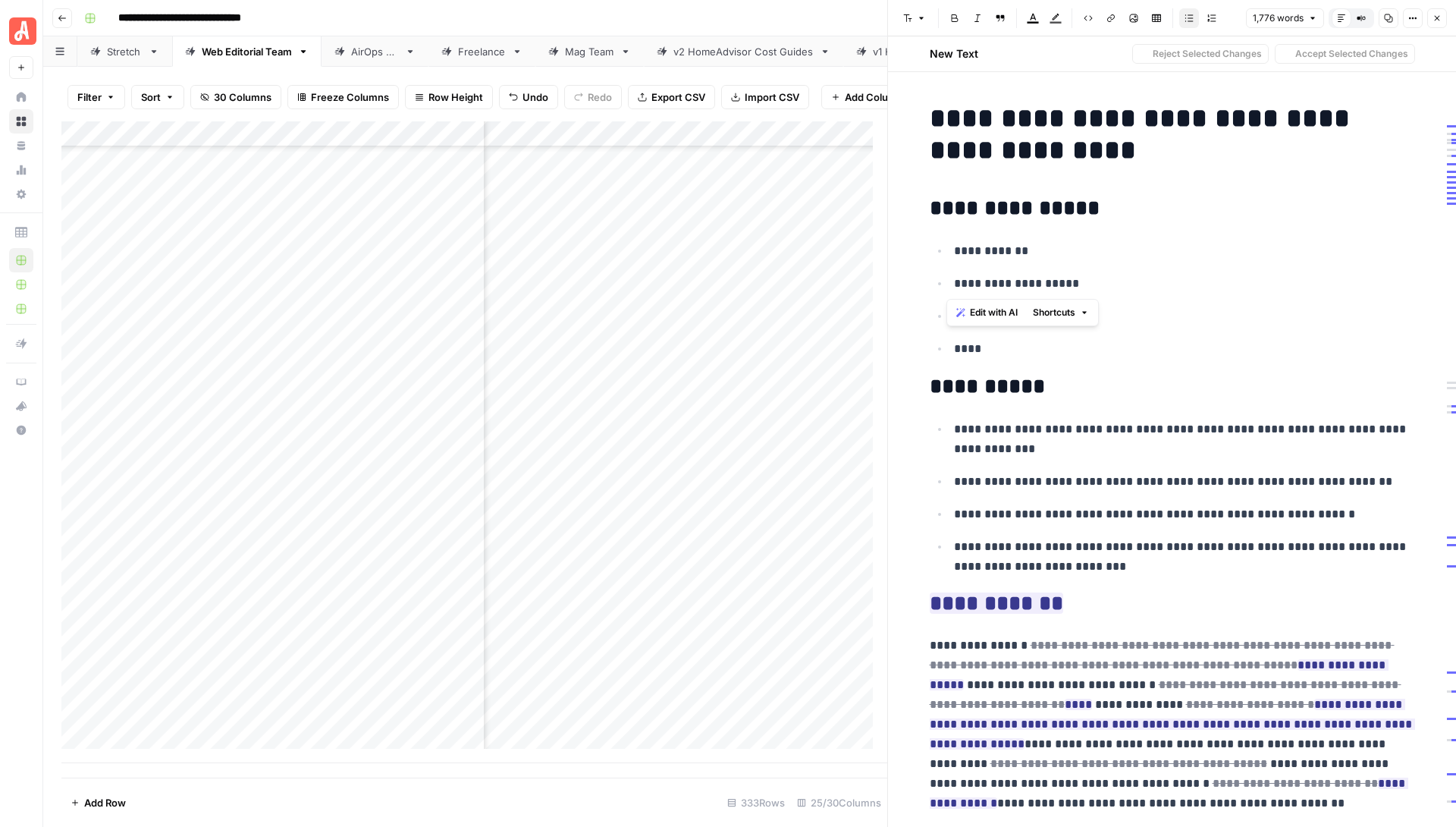 drag, startPoint x: 1061, startPoint y: 284, endPoint x: 936, endPoint y: 283, distance: 125.004 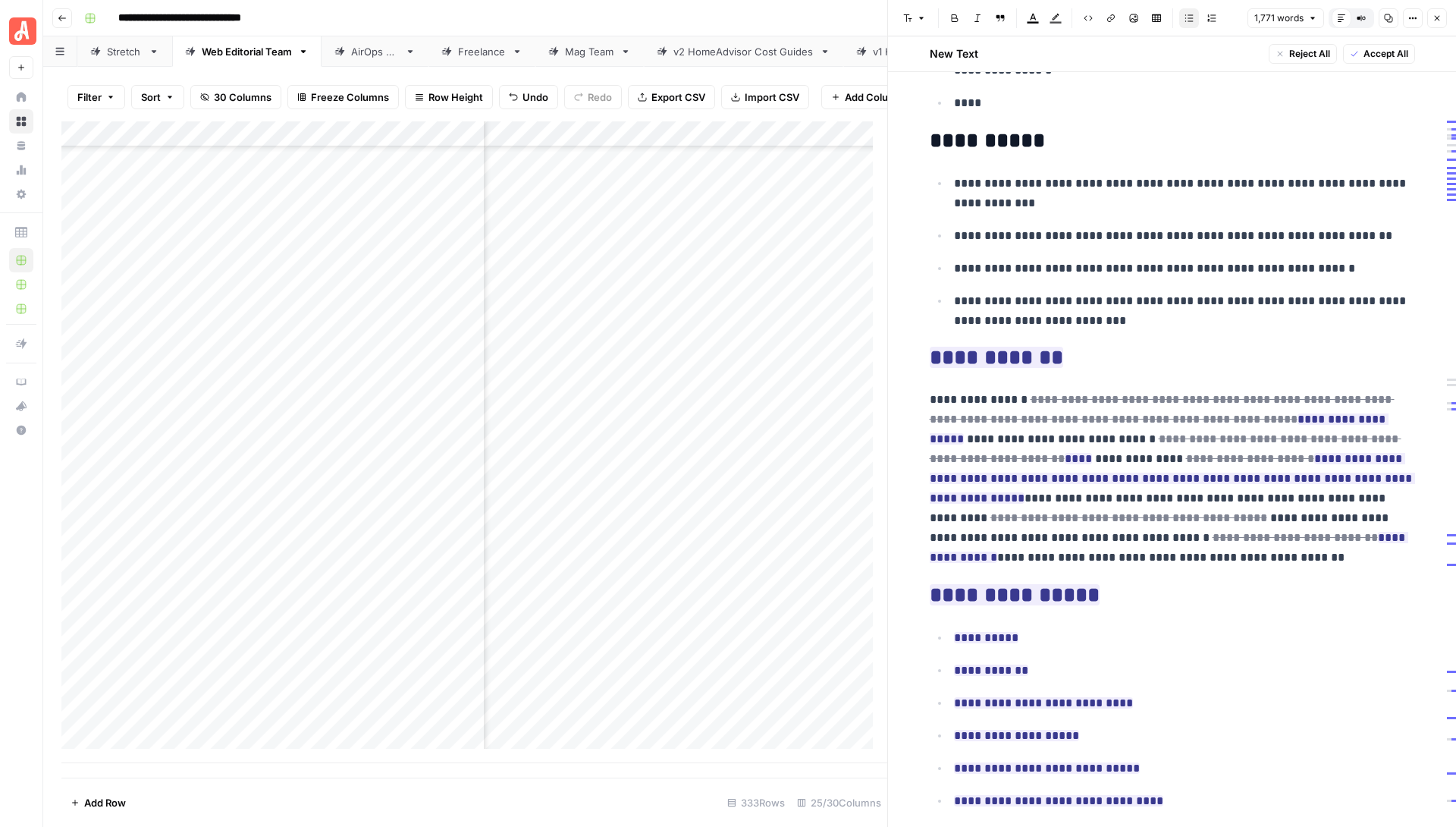 scroll, scrollTop: 215, scrollLeft: 0, axis: vertical 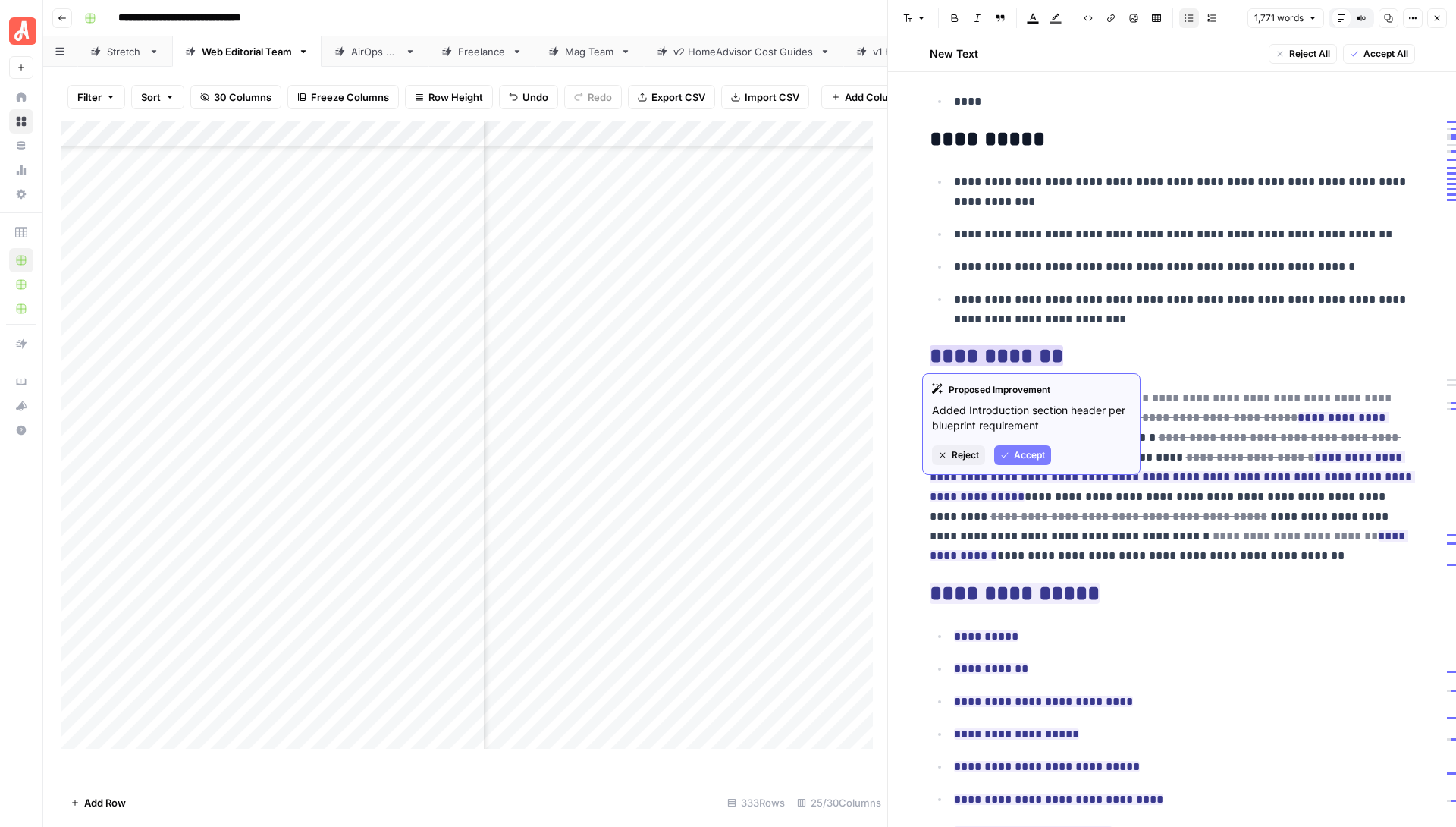 click on "Accept" at bounding box center [1029, 455] 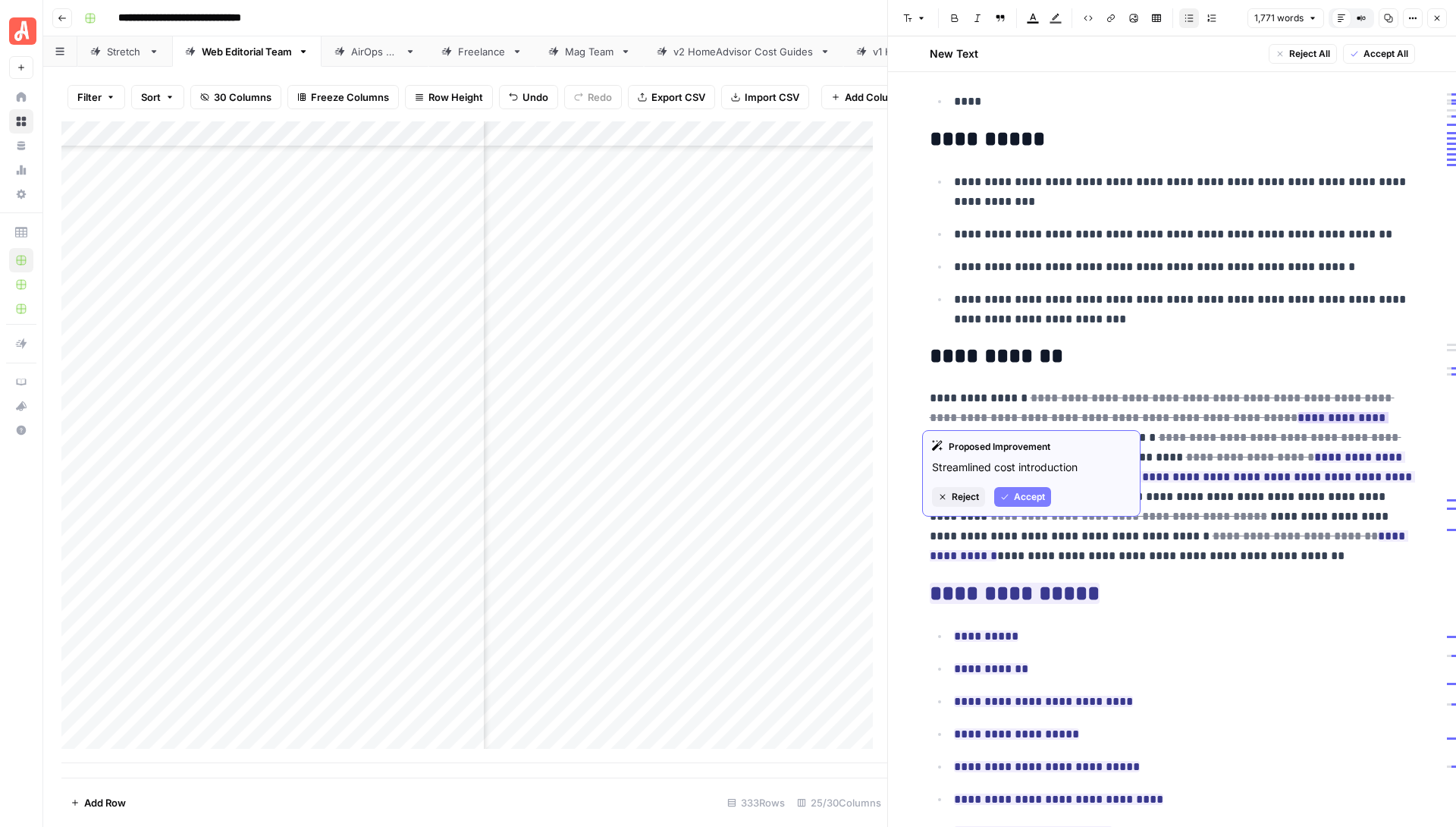 click on "Accept" at bounding box center (1029, 497) 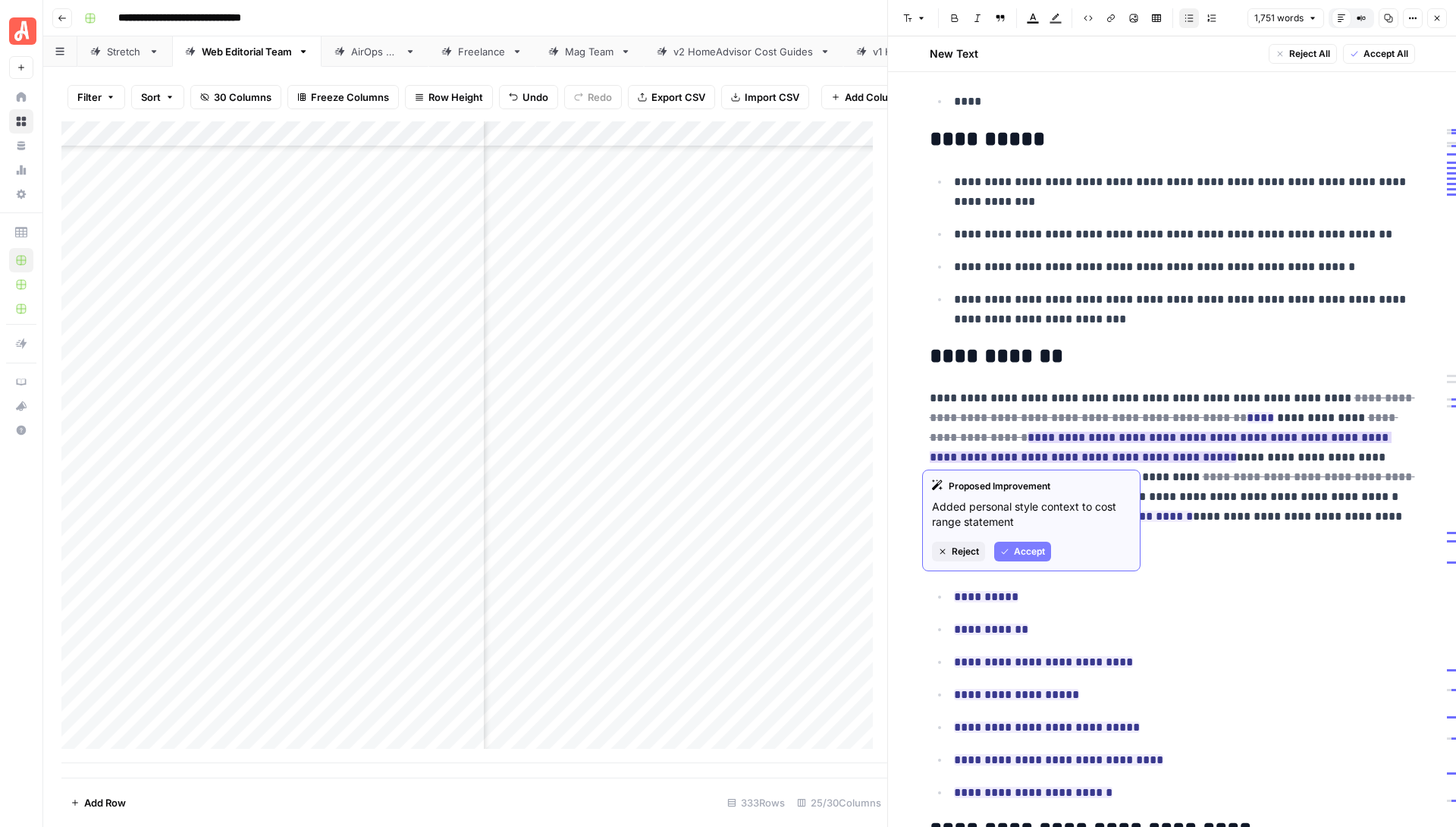 click on "Accept" at bounding box center (1029, 552) 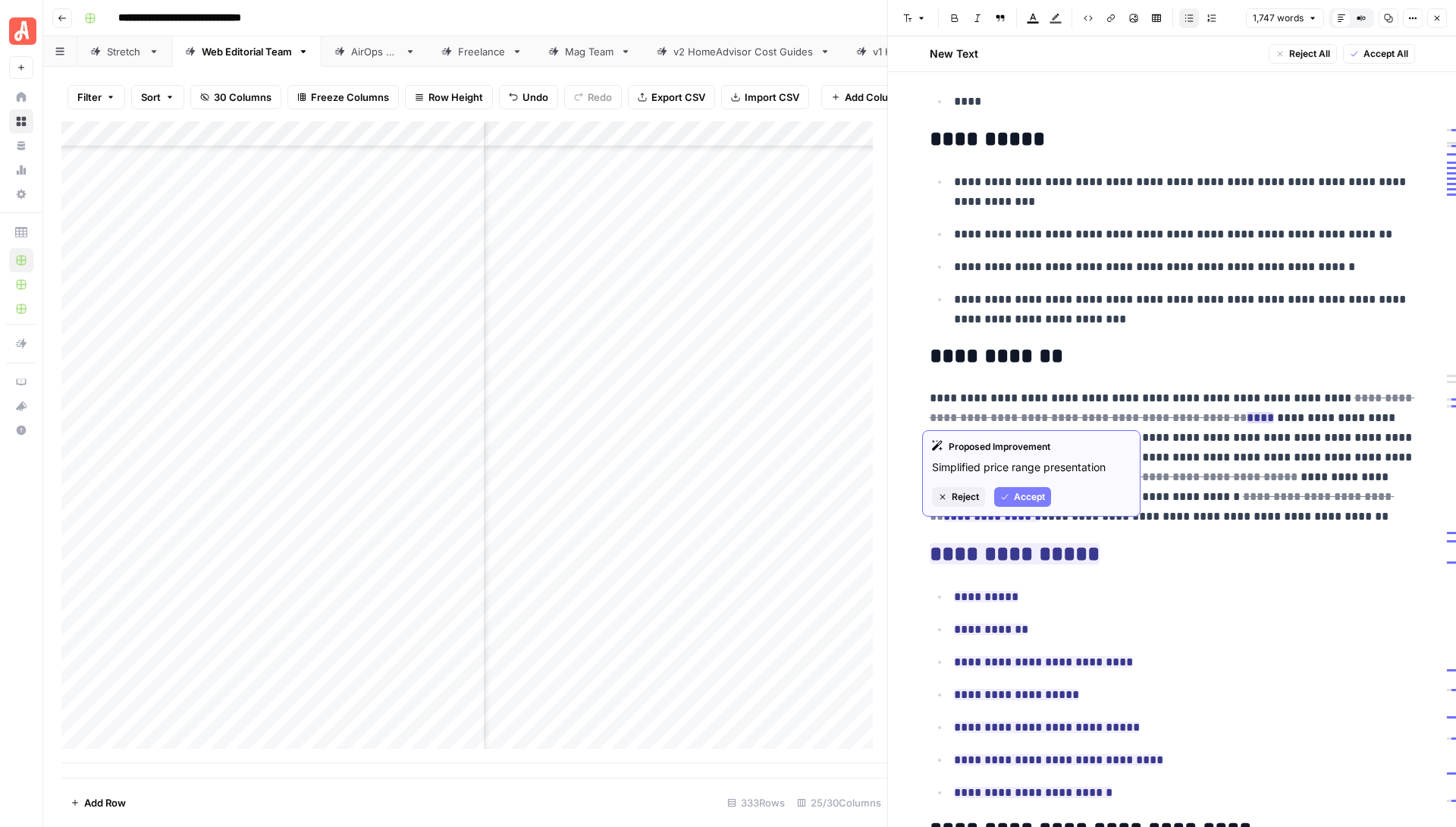 click on "Accept" at bounding box center [1022, 497] 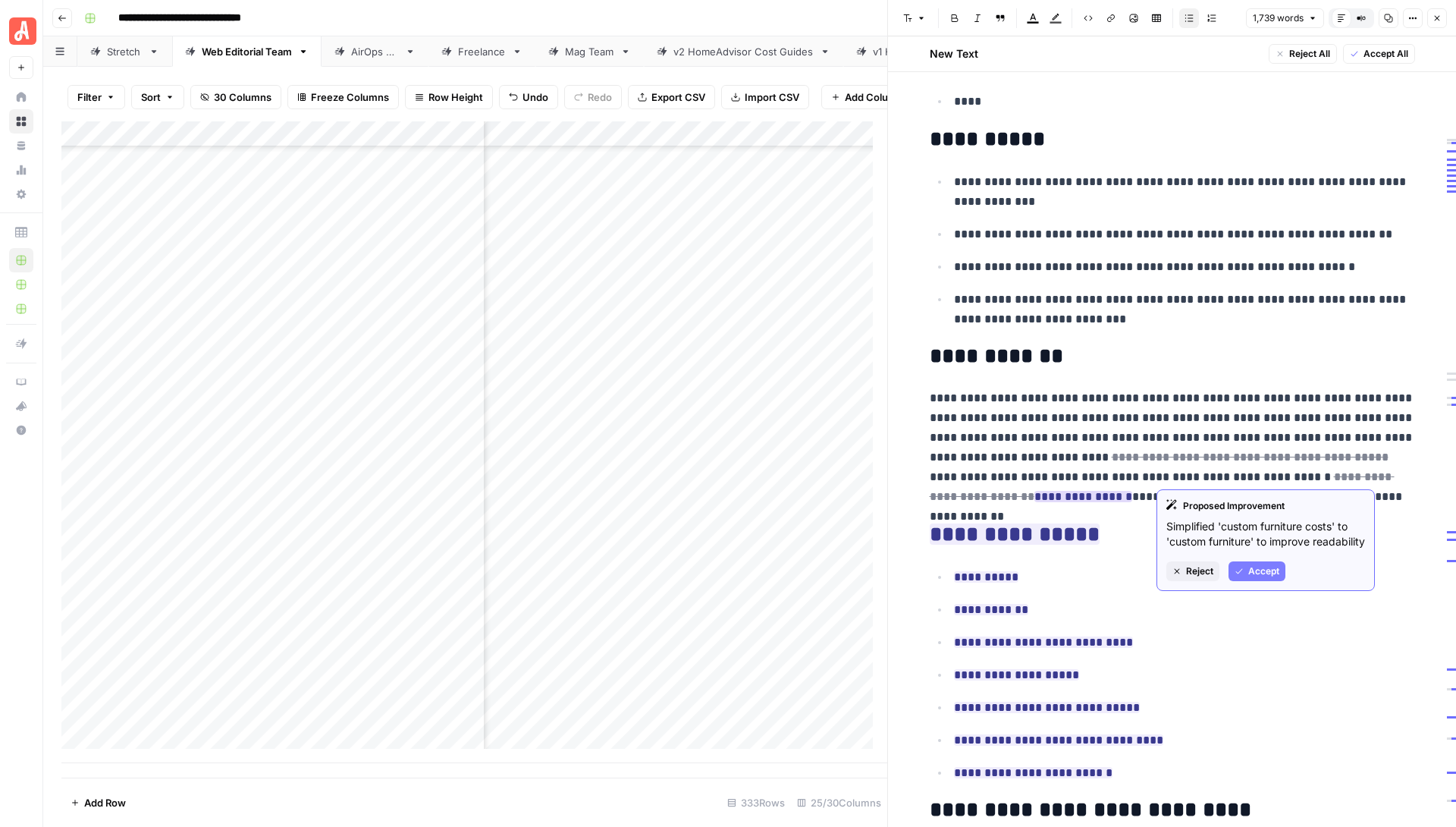 click on "Accept" at bounding box center (1263, 571) 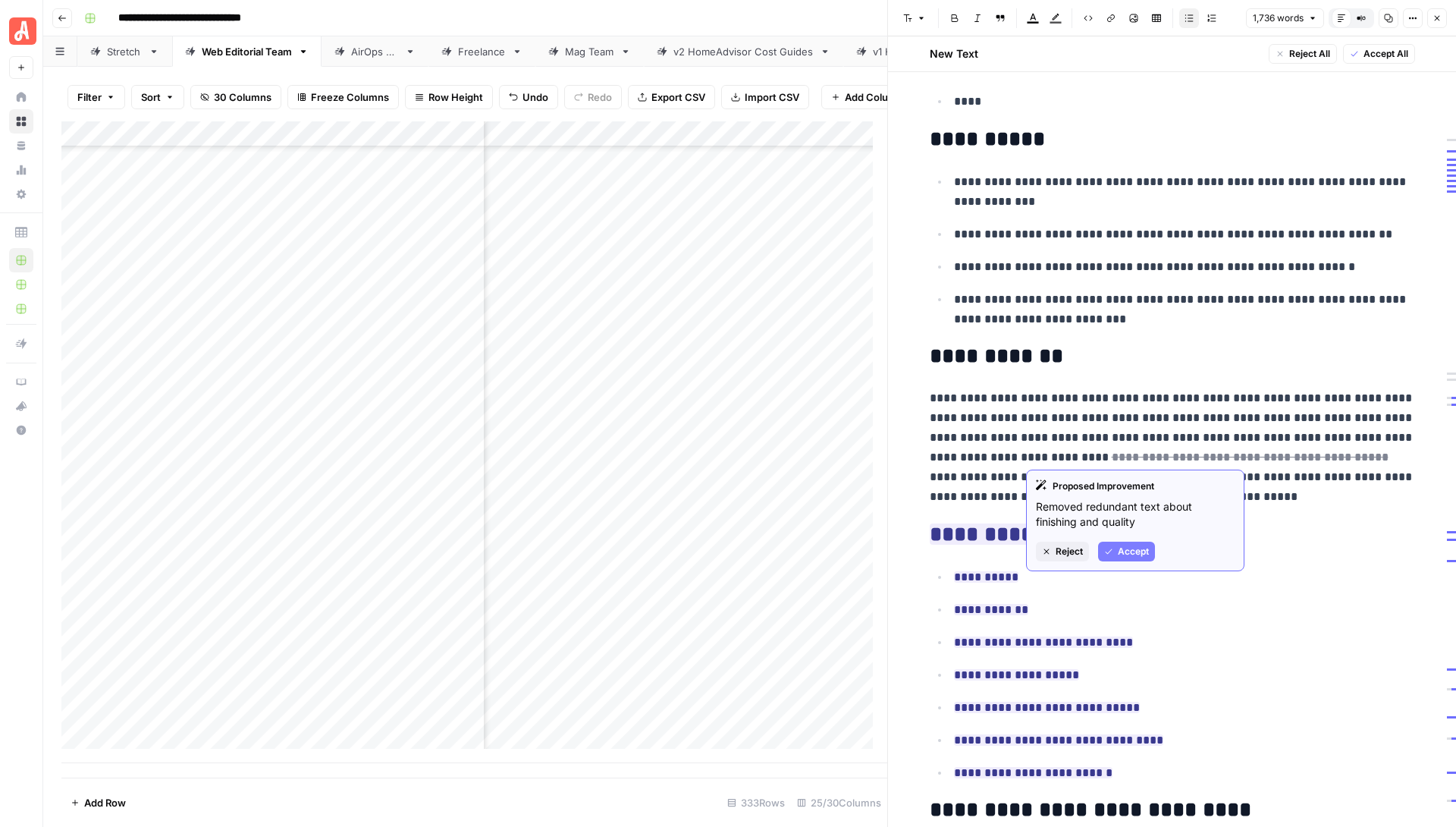 click on "Accept" at bounding box center [1133, 552] 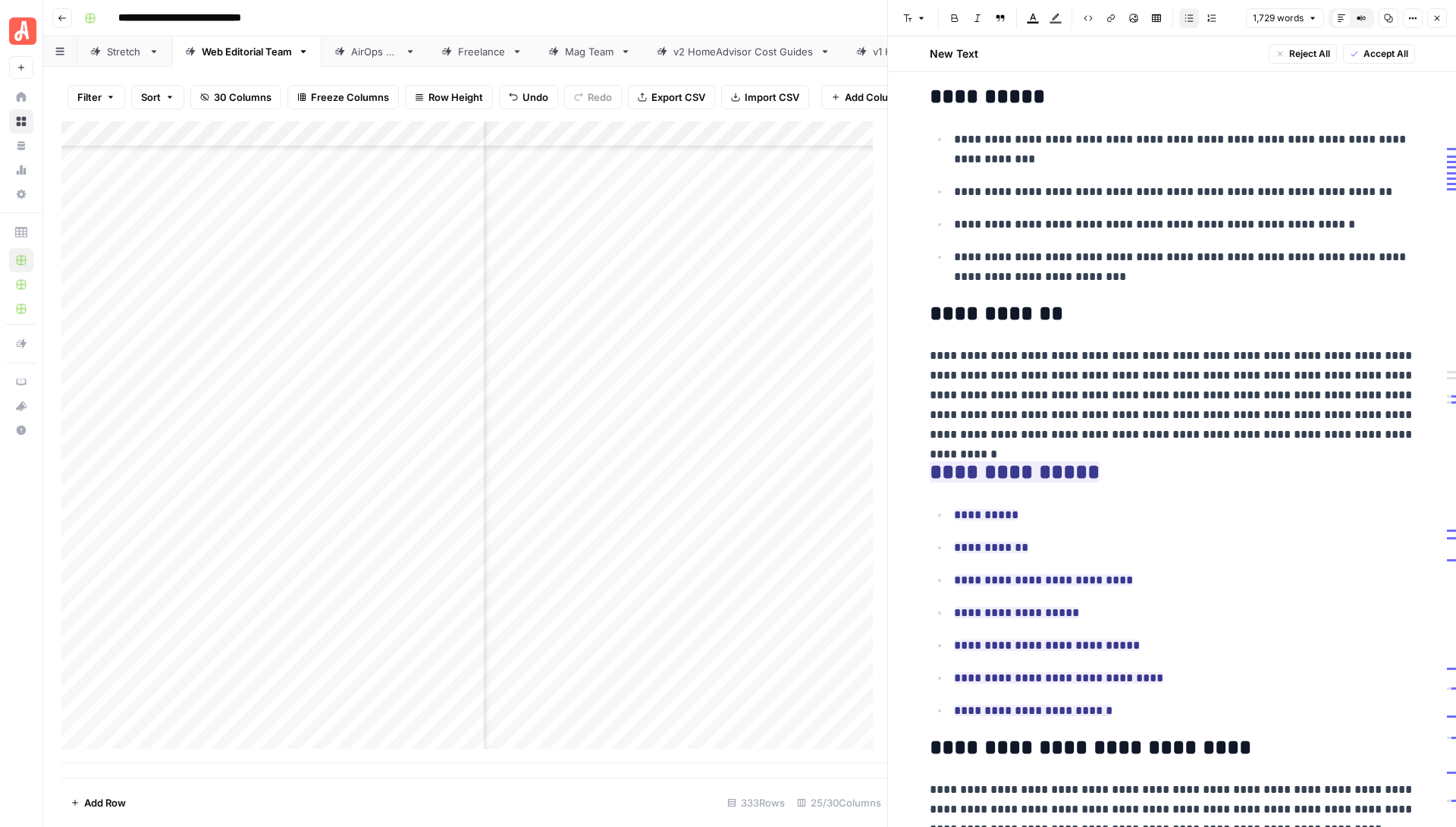 scroll, scrollTop: 256, scrollLeft: 0, axis: vertical 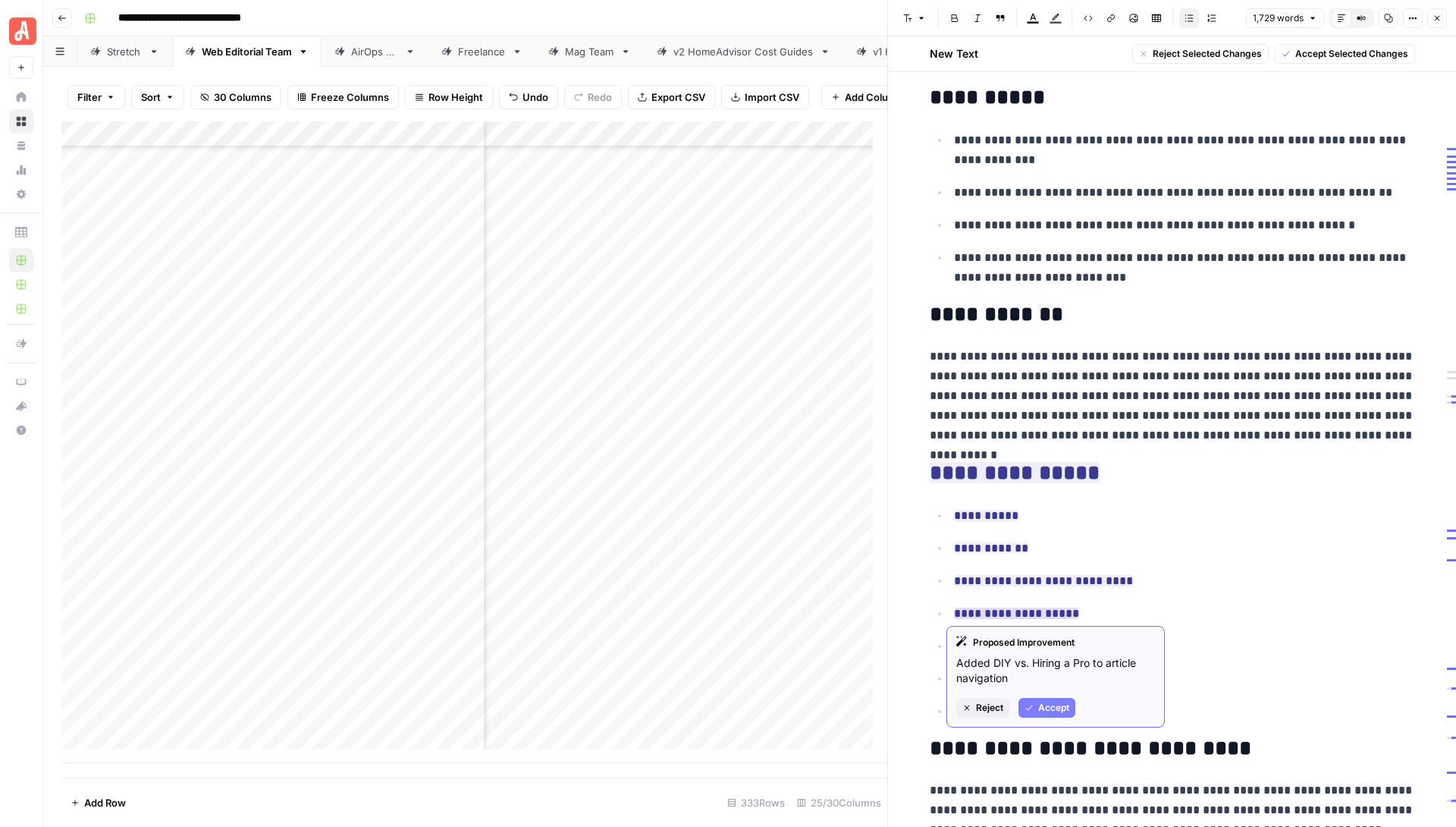 drag, startPoint x: 1062, startPoint y: 615, endPoint x: 950, endPoint y: 620, distance: 112.11155 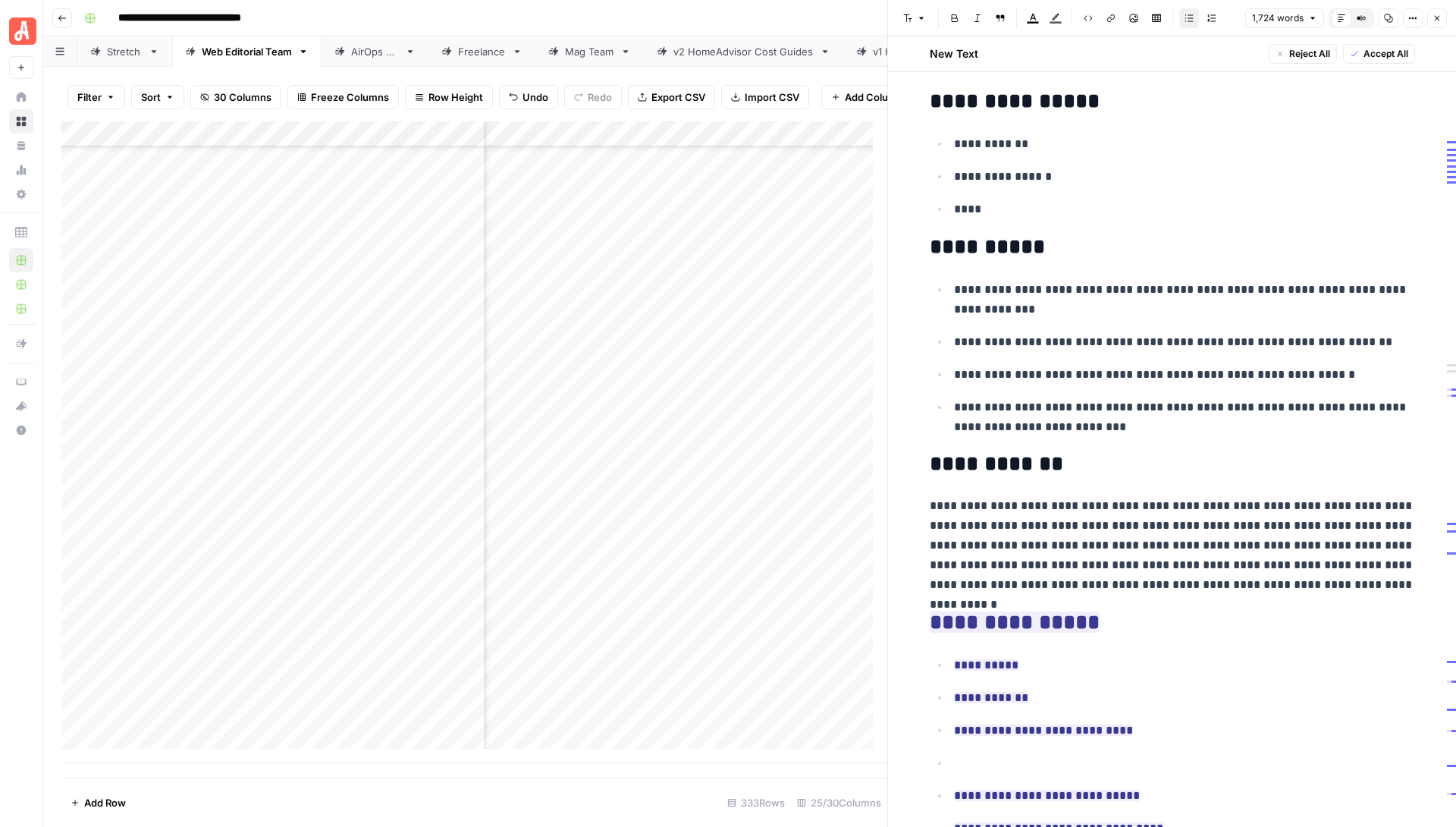 scroll, scrollTop: 0, scrollLeft: 0, axis: both 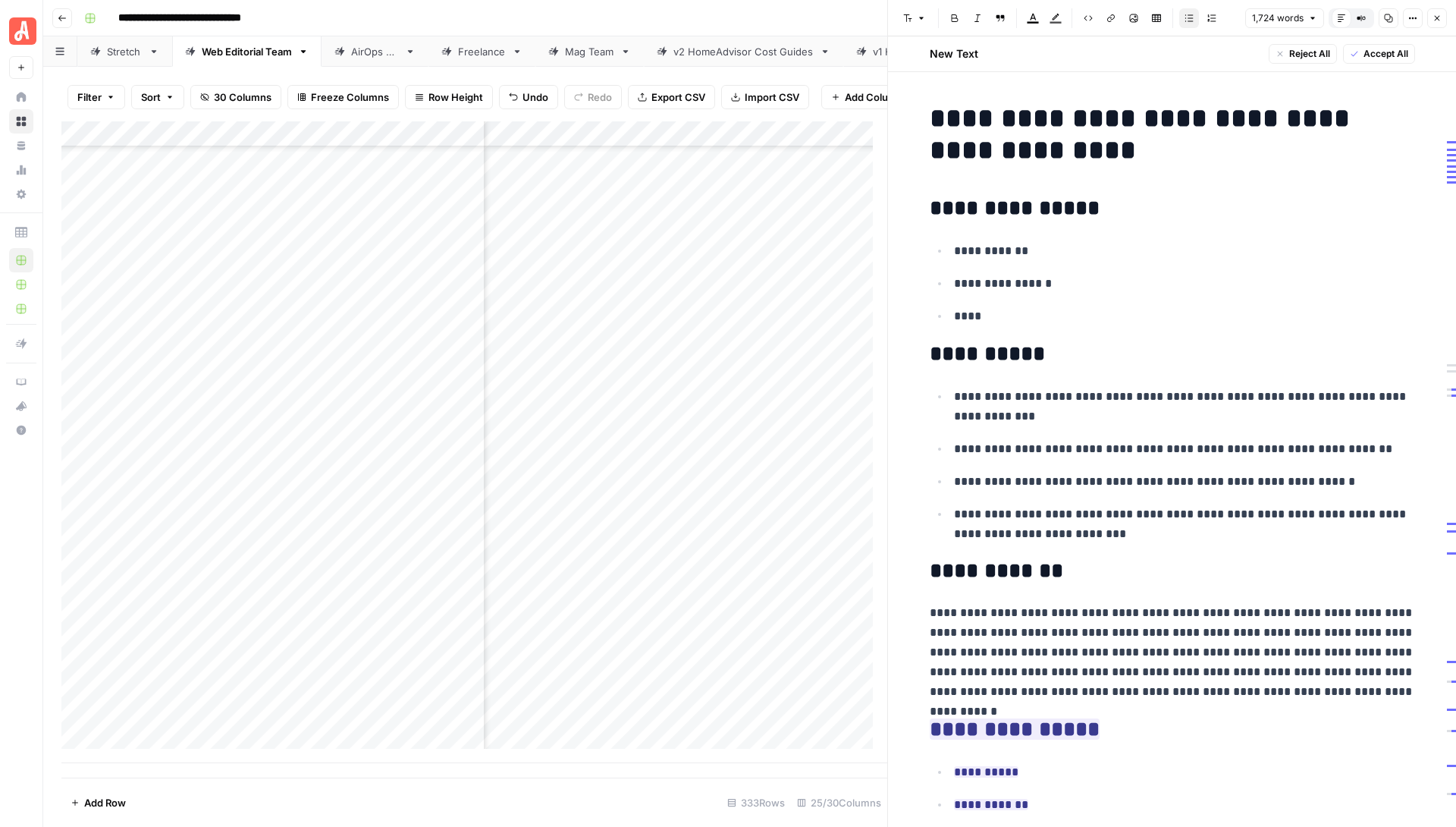 click on "**********" at bounding box center [1185, 251] 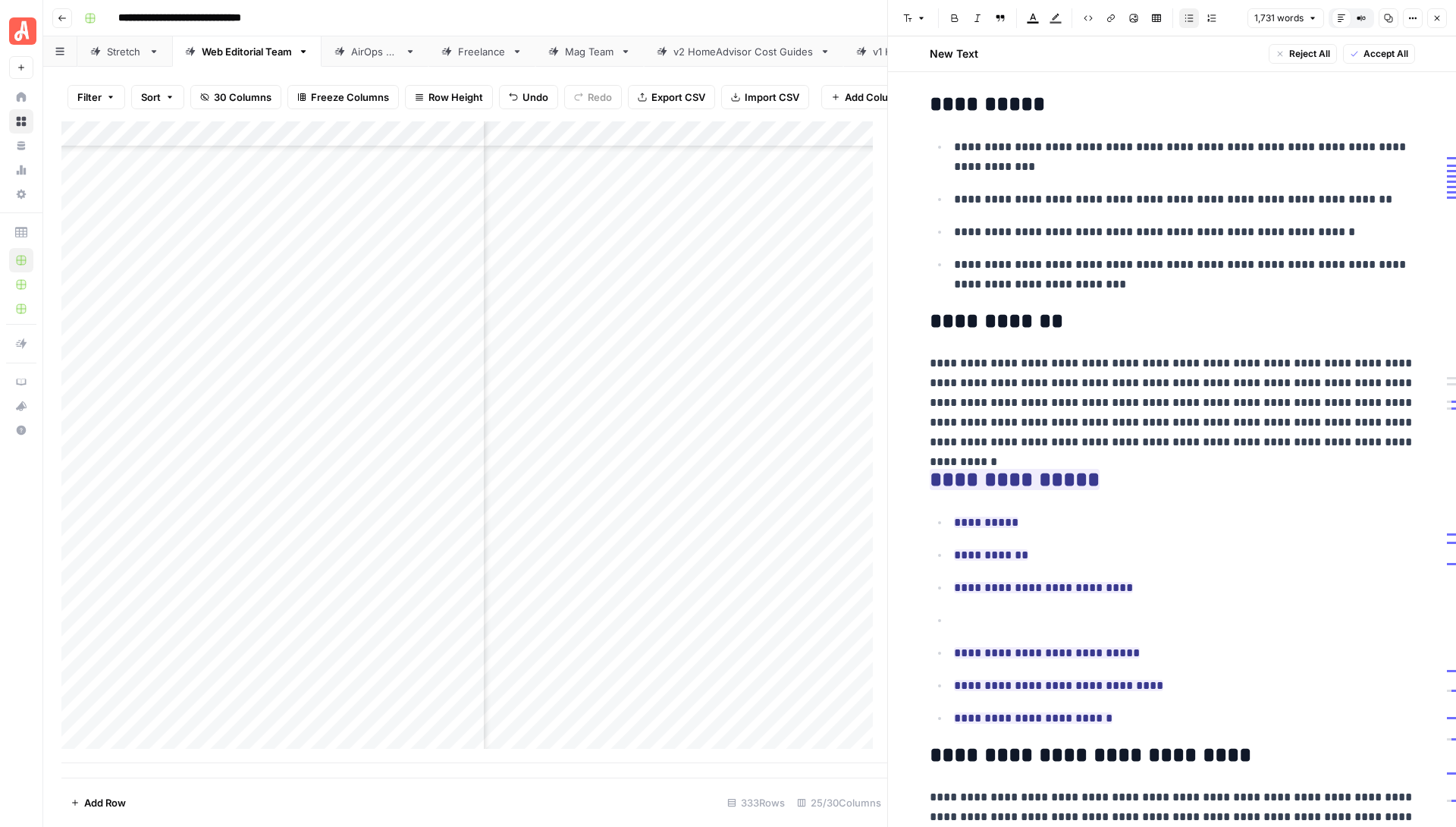 scroll, scrollTop: 322, scrollLeft: 0, axis: vertical 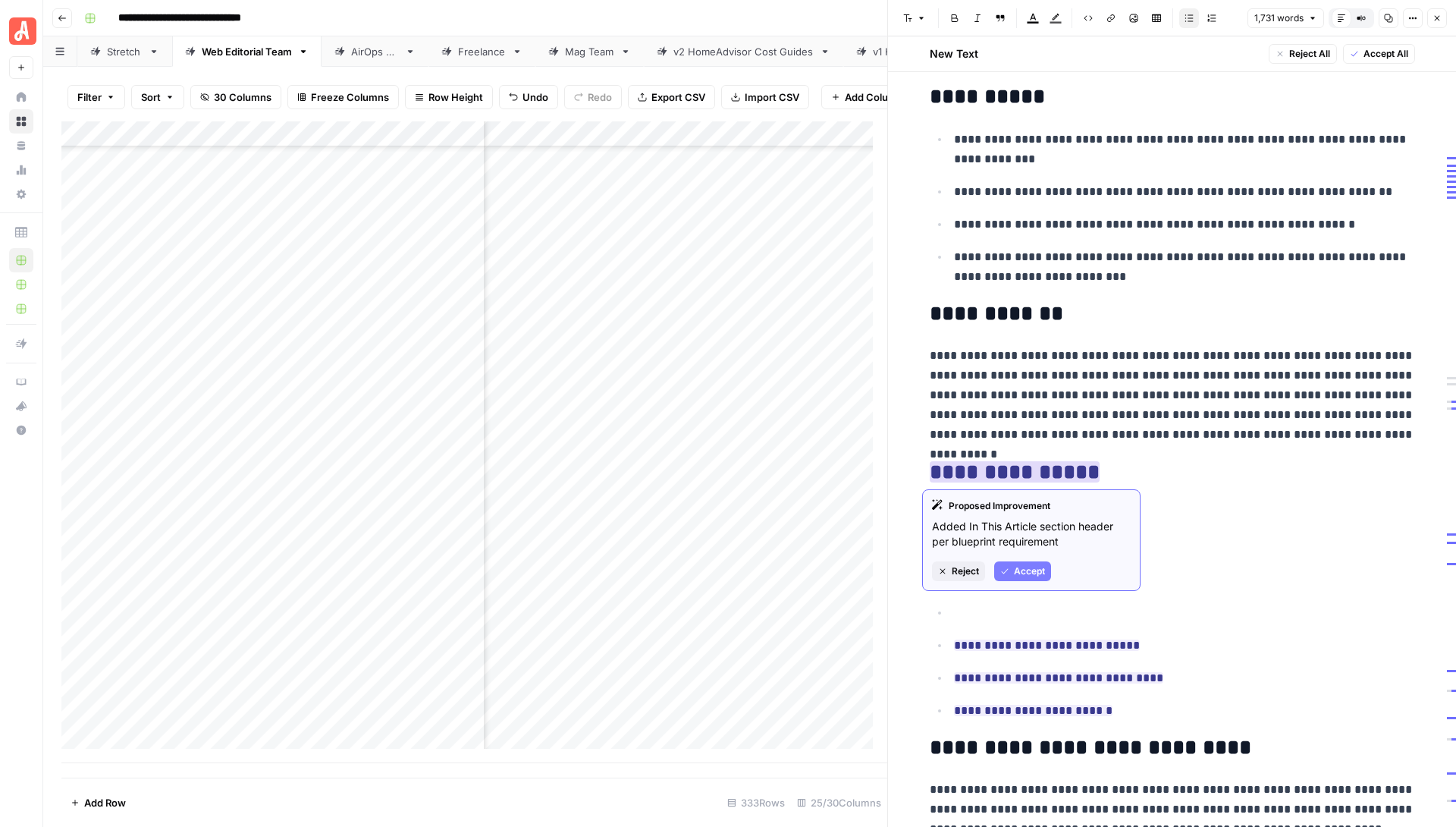 click on "Reject" at bounding box center (965, 571) 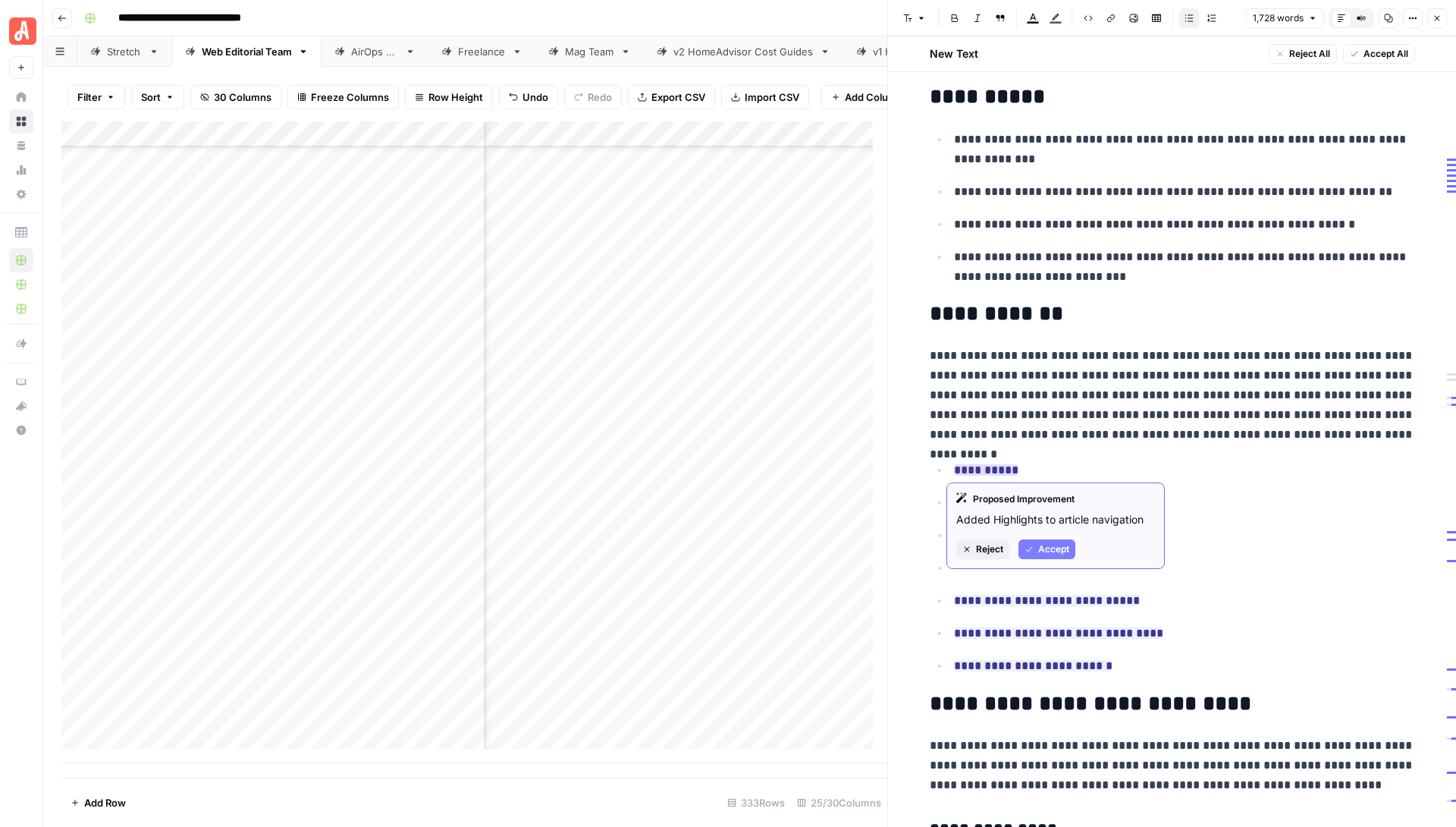 click on "Reject" at bounding box center (990, 549) 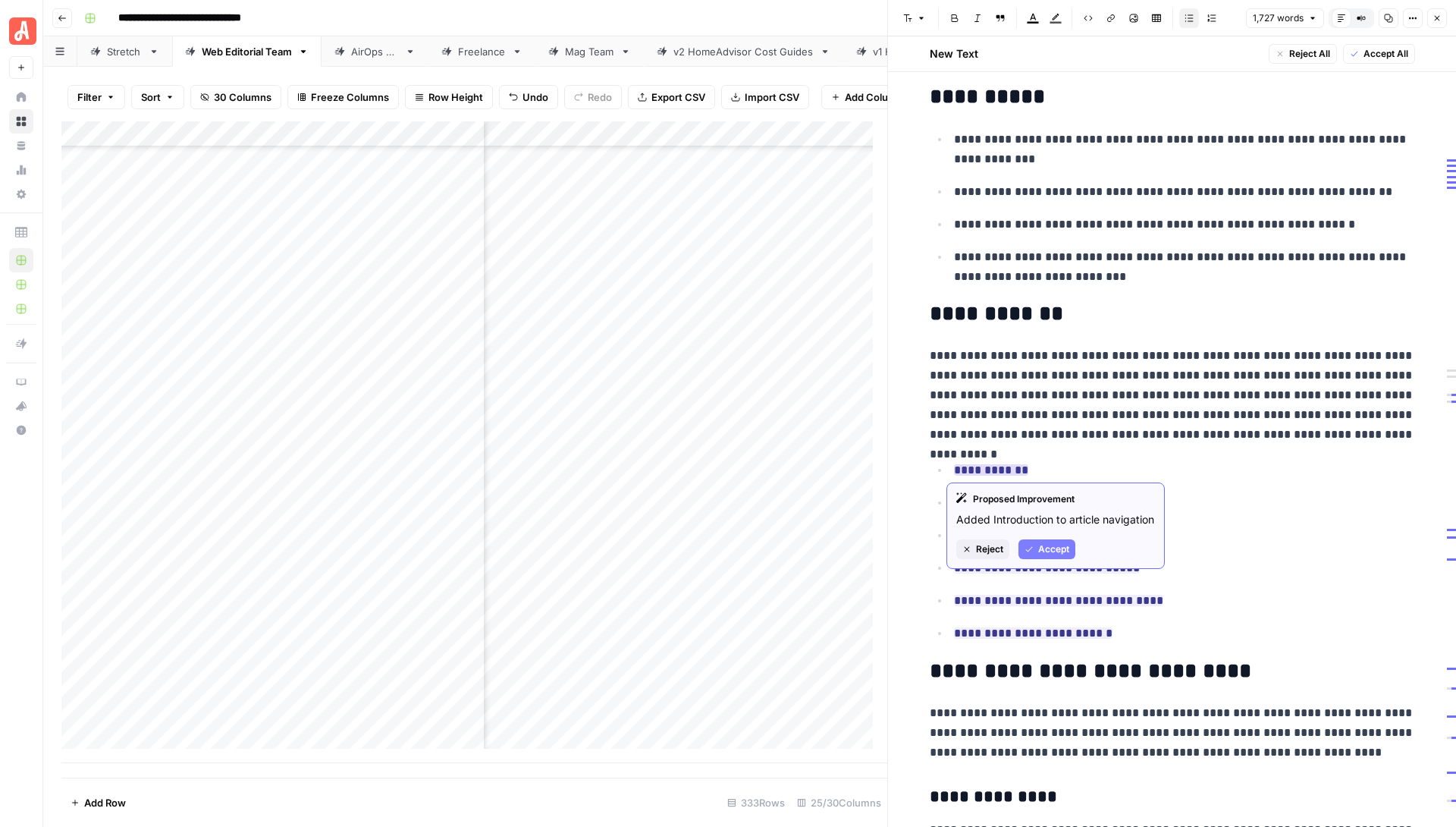 click on "Reject" at bounding box center [990, 549] 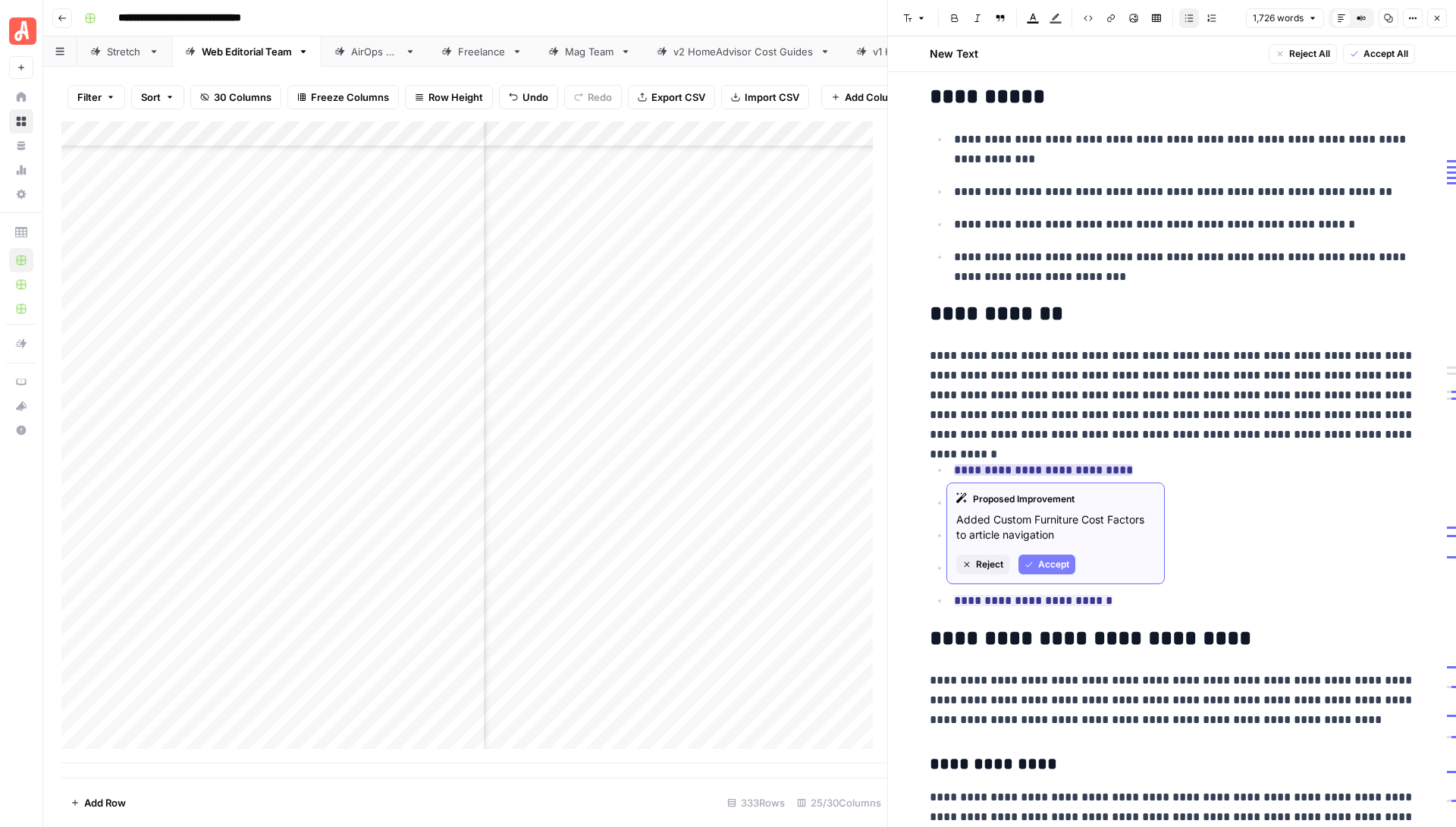 click on "Reject" at bounding box center [990, 564] 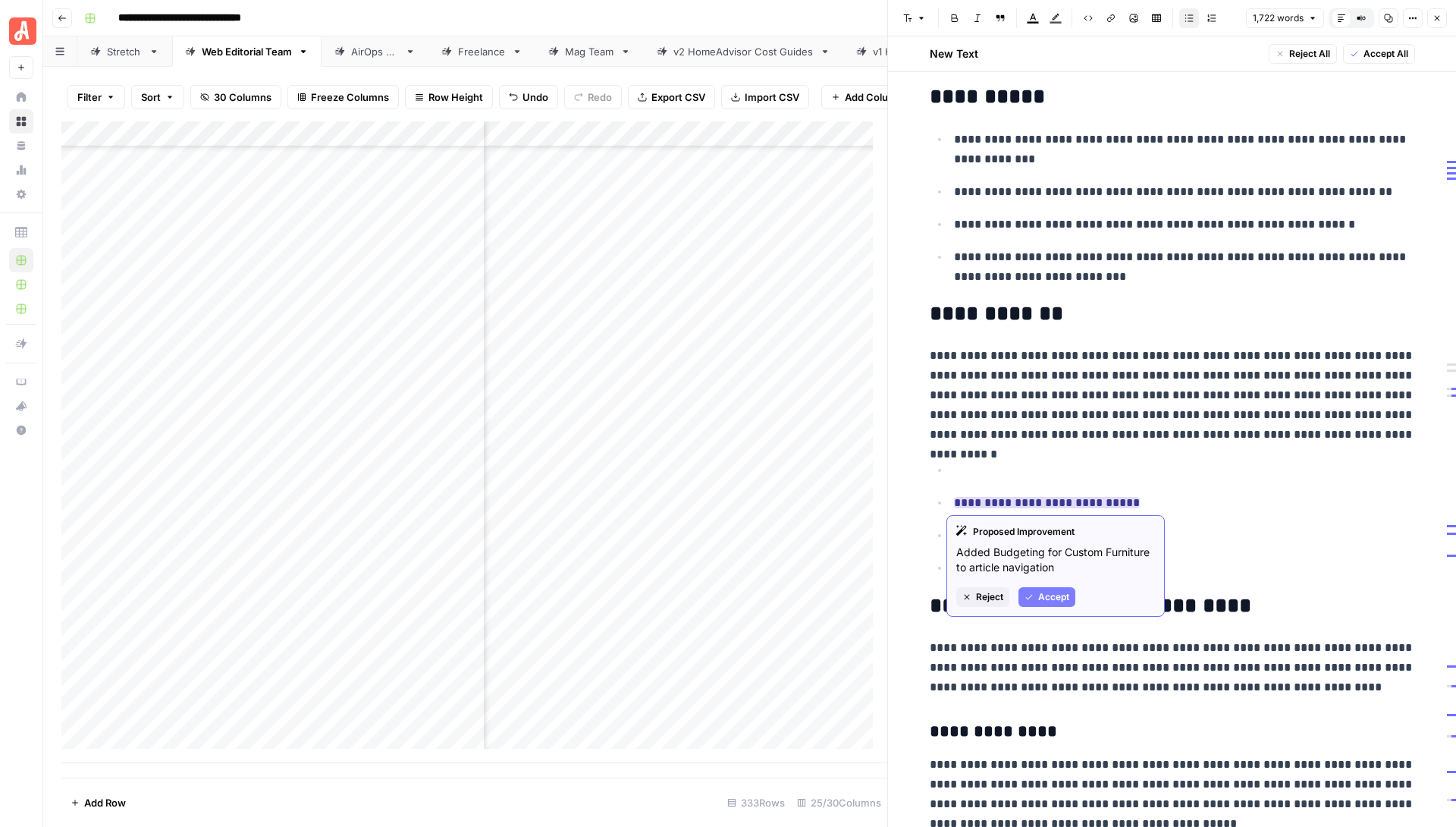 click on "Reject" at bounding box center [990, 597] 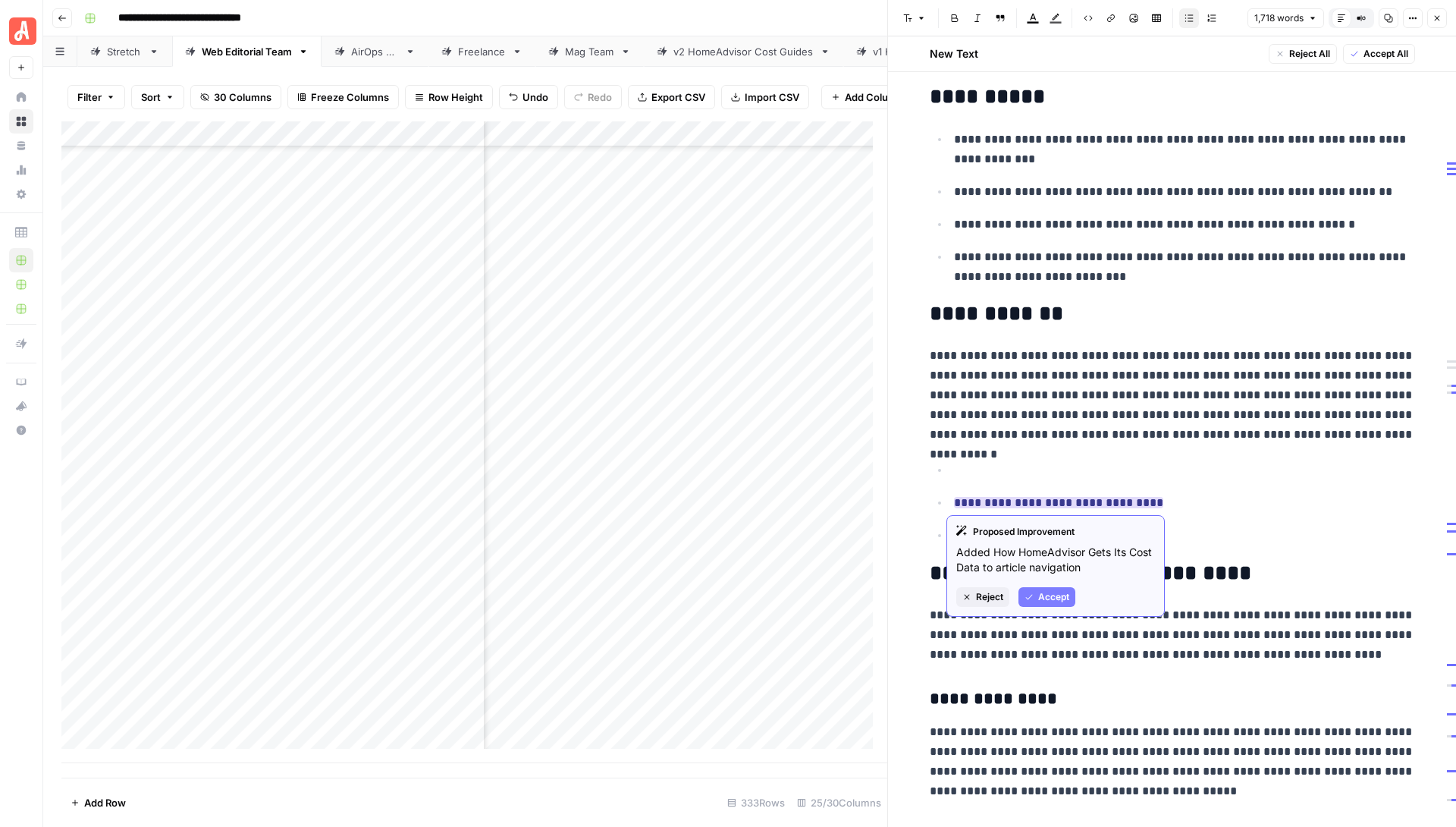 click on "Reject" at bounding box center [990, 597] 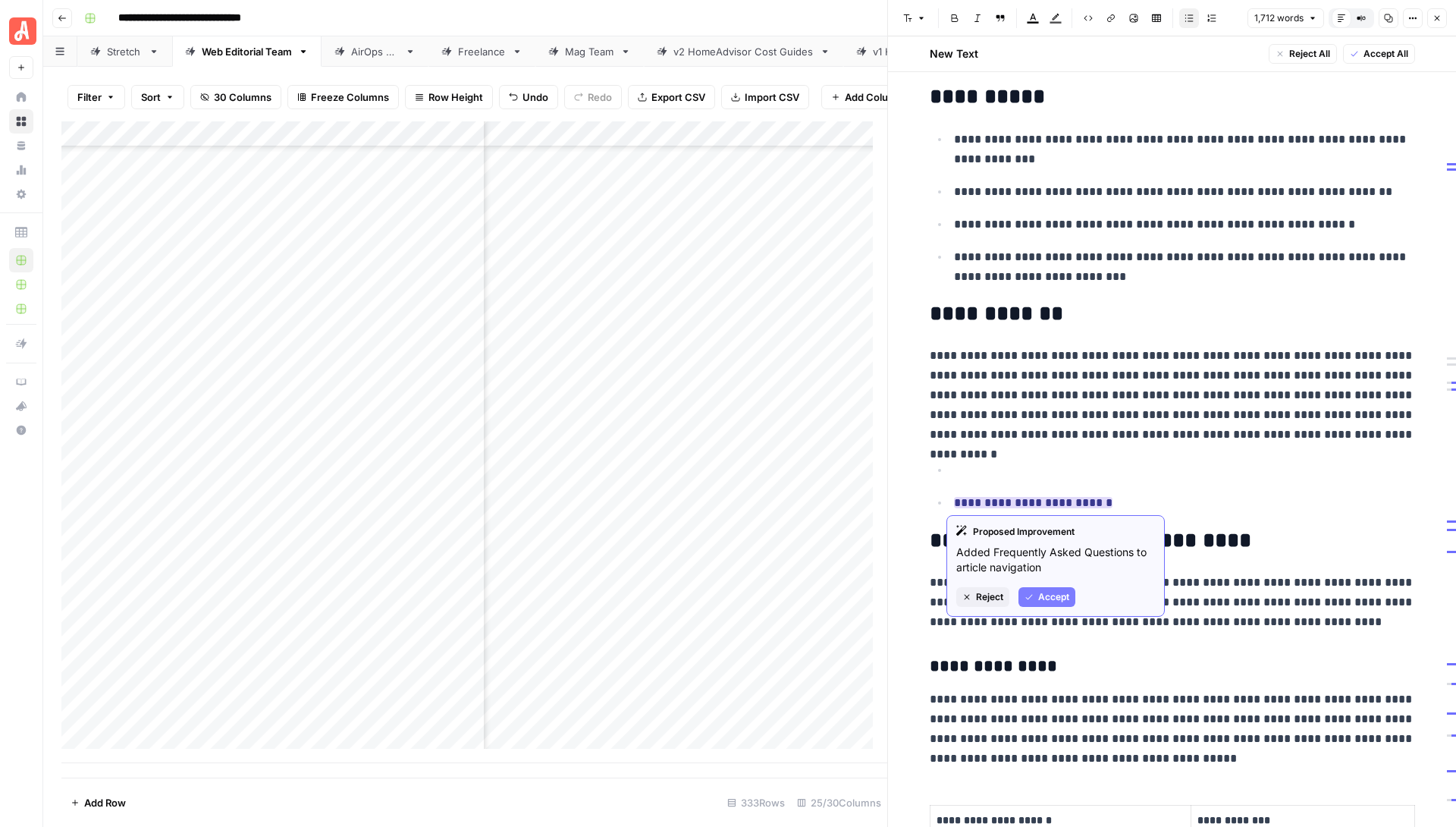 click on "Reject" at bounding box center [990, 597] 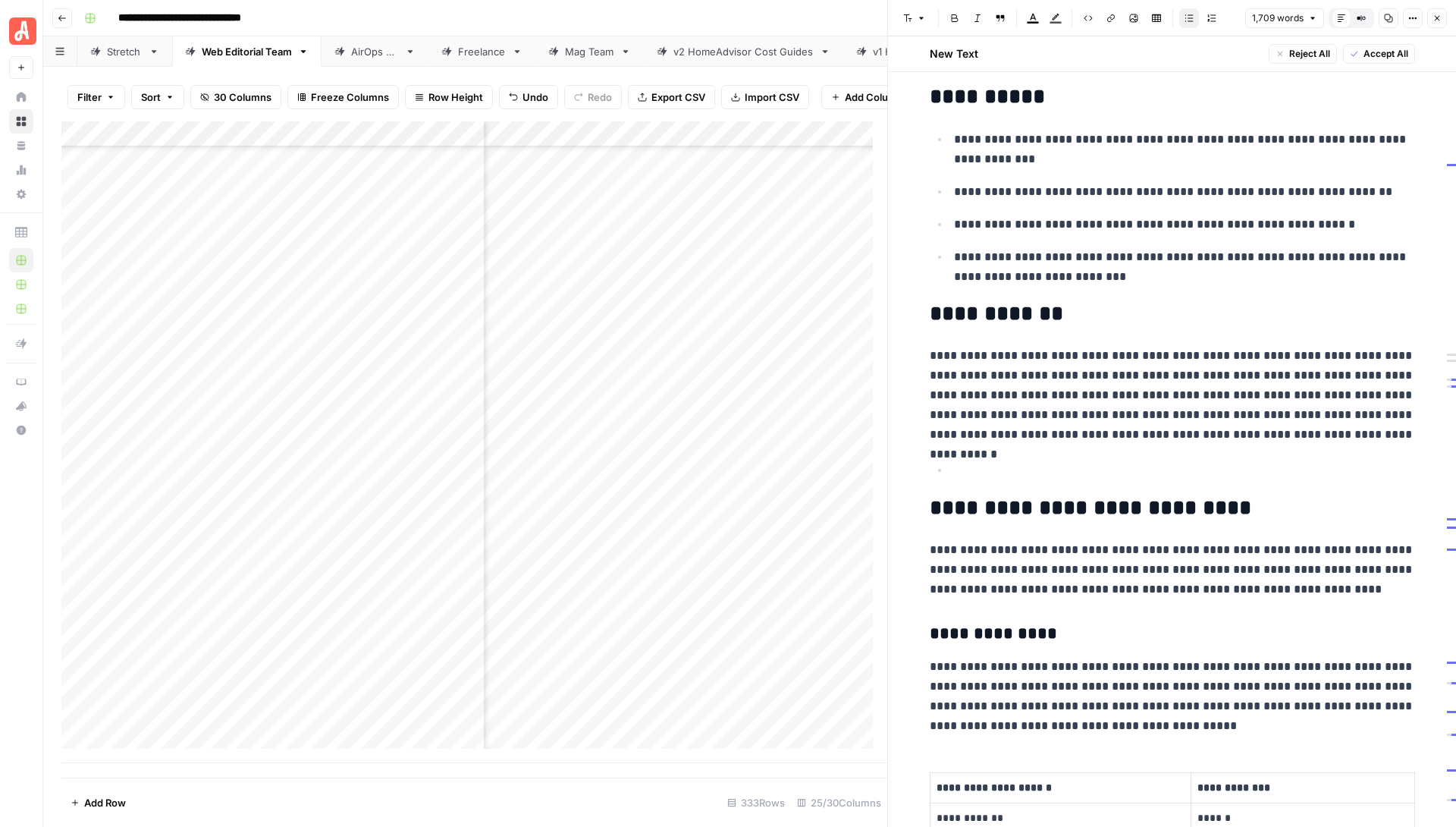 click on "**********" at bounding box center [1172, 2073] 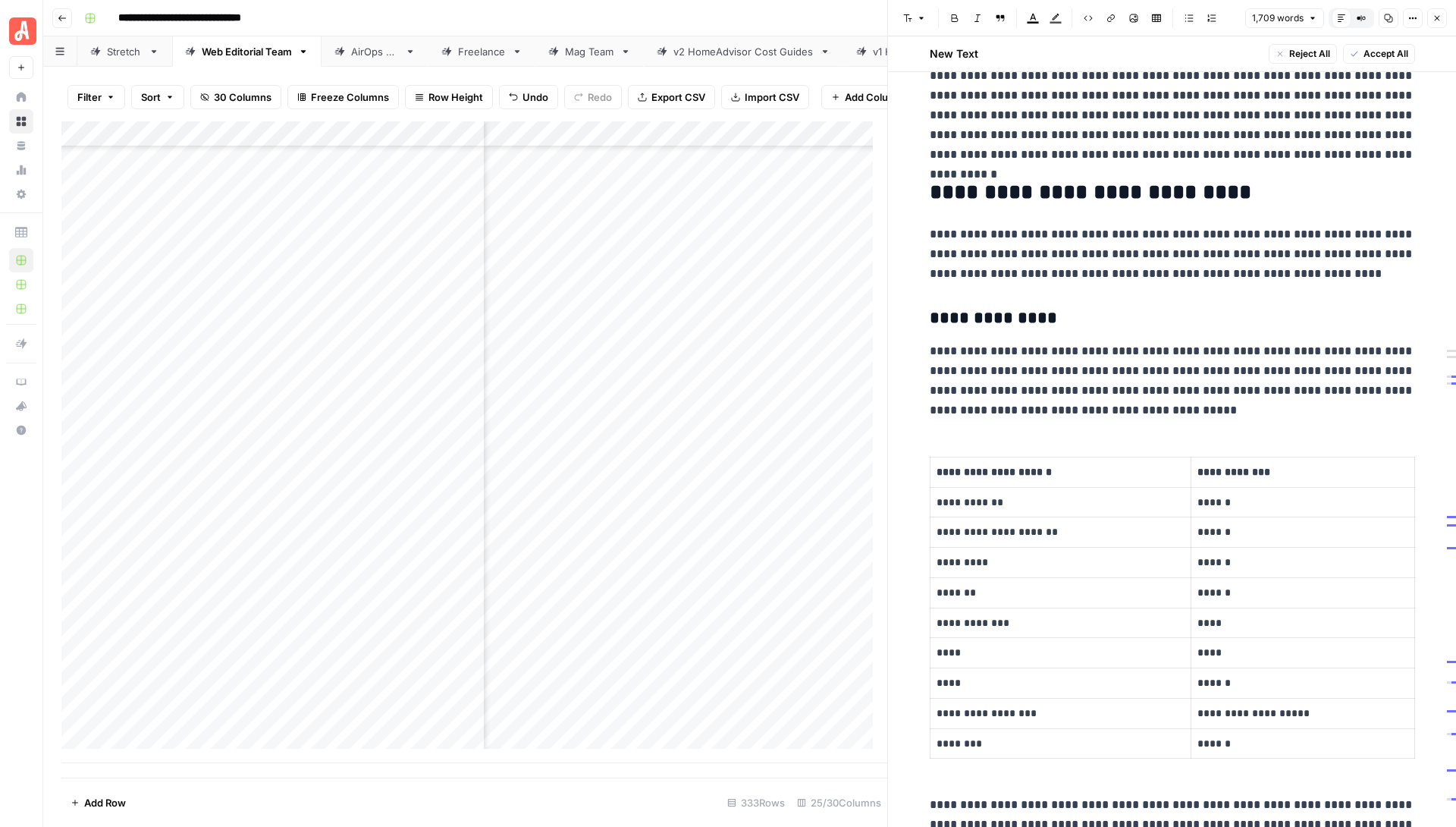 scroll, scrollTop: 603, scrollLeft: 0, axis: vertical 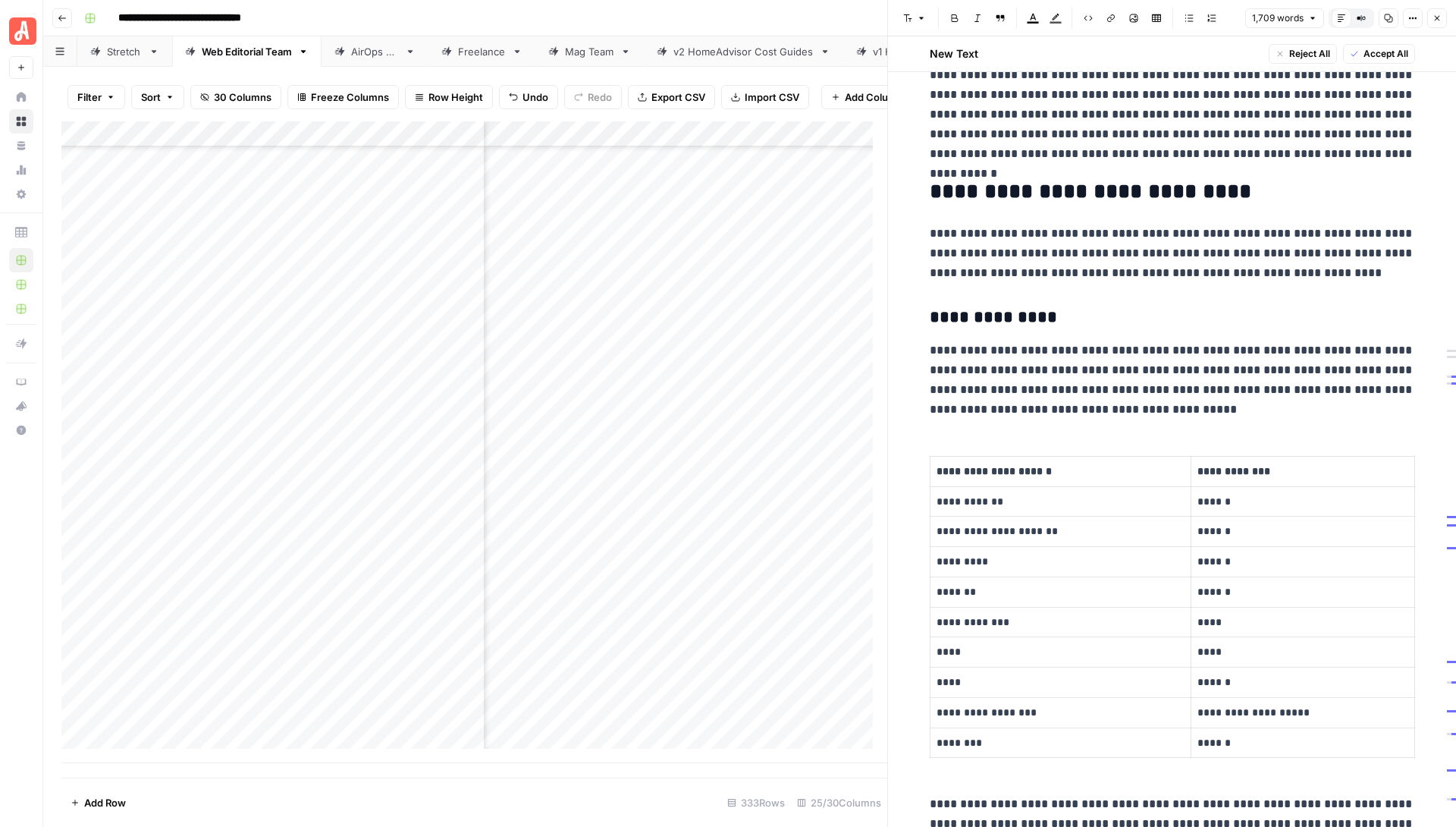 click on "**********" at bounding box center (1172, 1775) 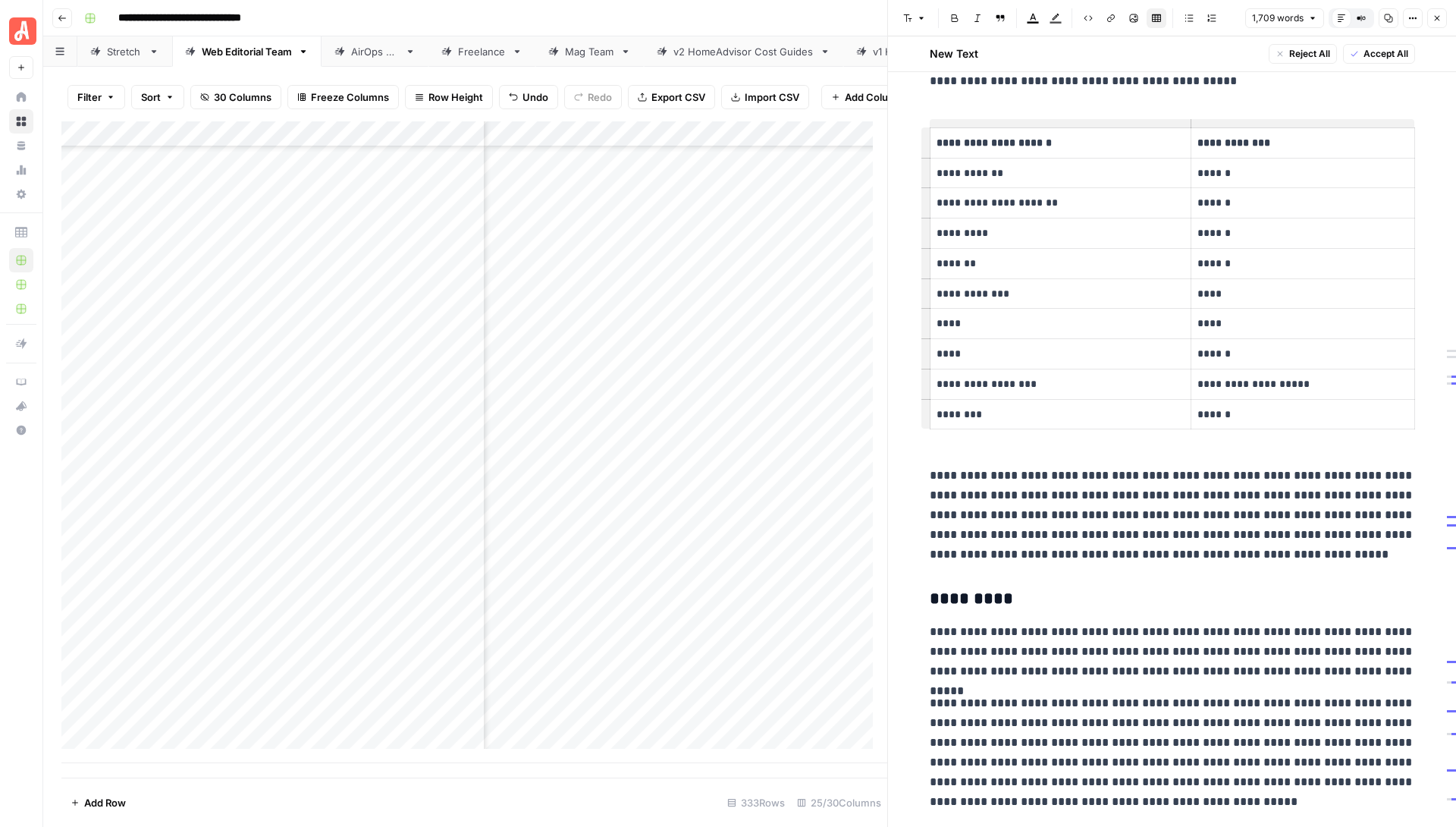 scroll, scrollTop: 941, scrollLeft: 0, axis: vertical 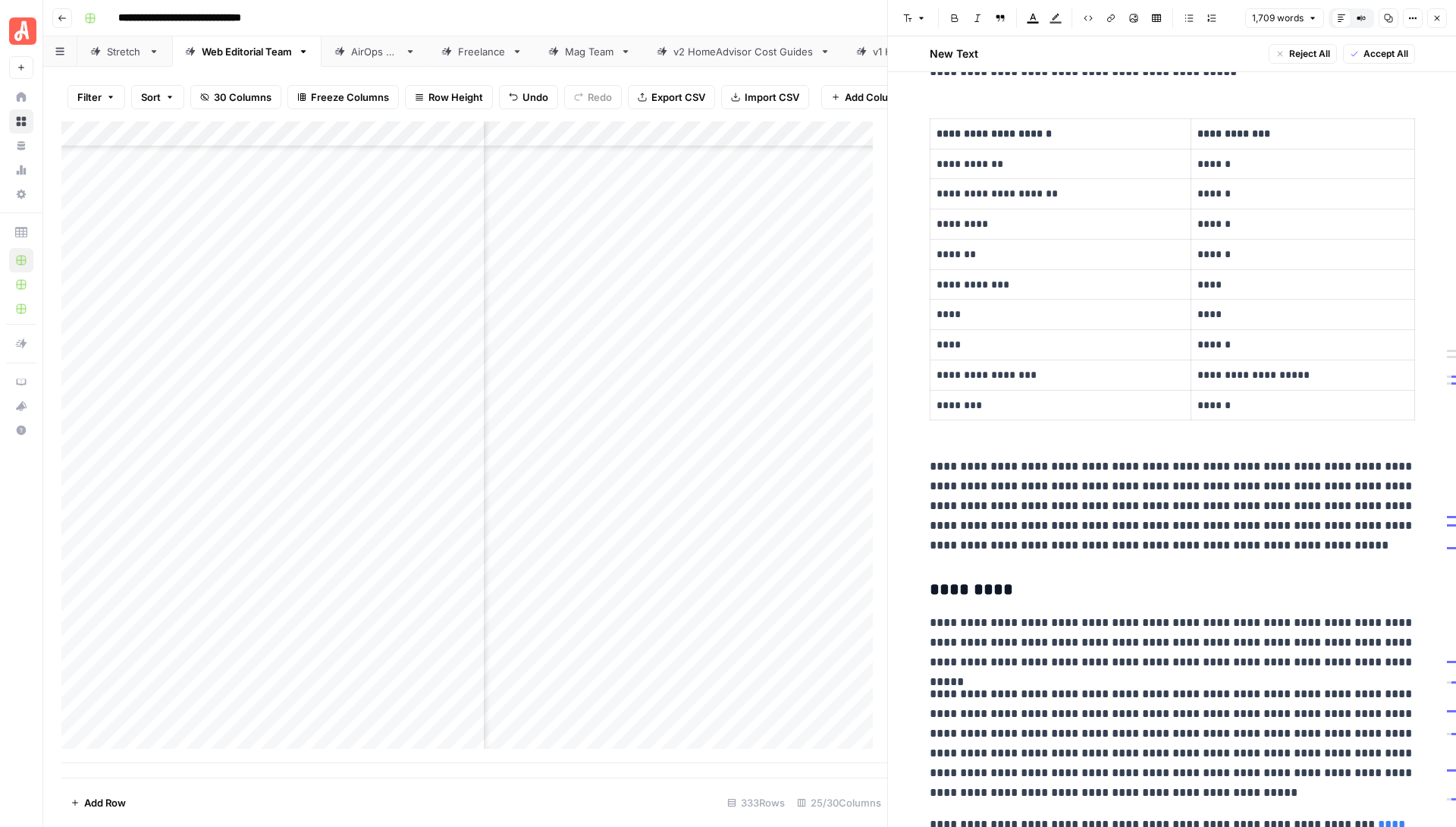 click on "**********" at bounding box center (1172, 1437) 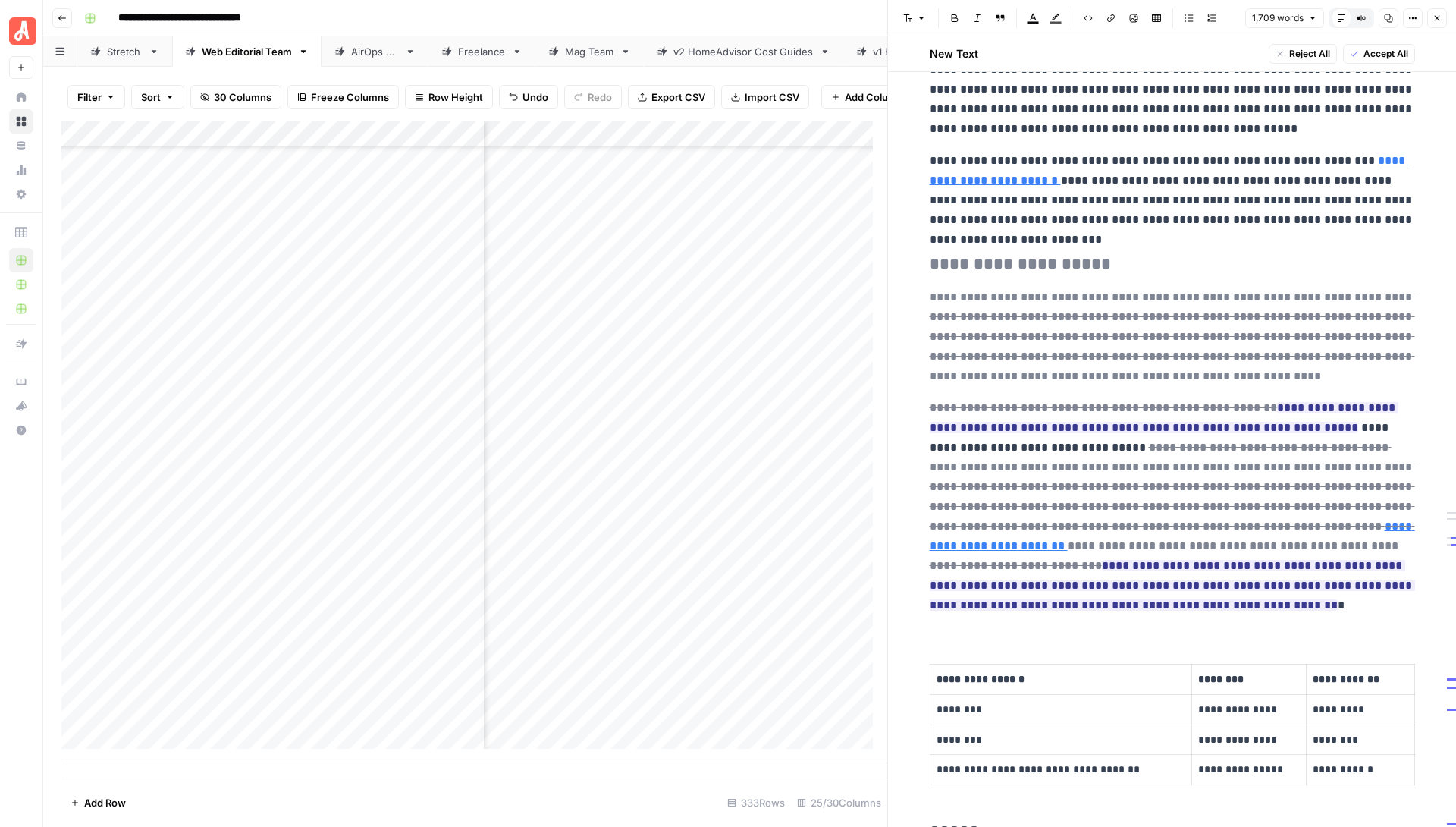scroll, scrollTop: 1624, scrollLeft: 0, axis: vertical 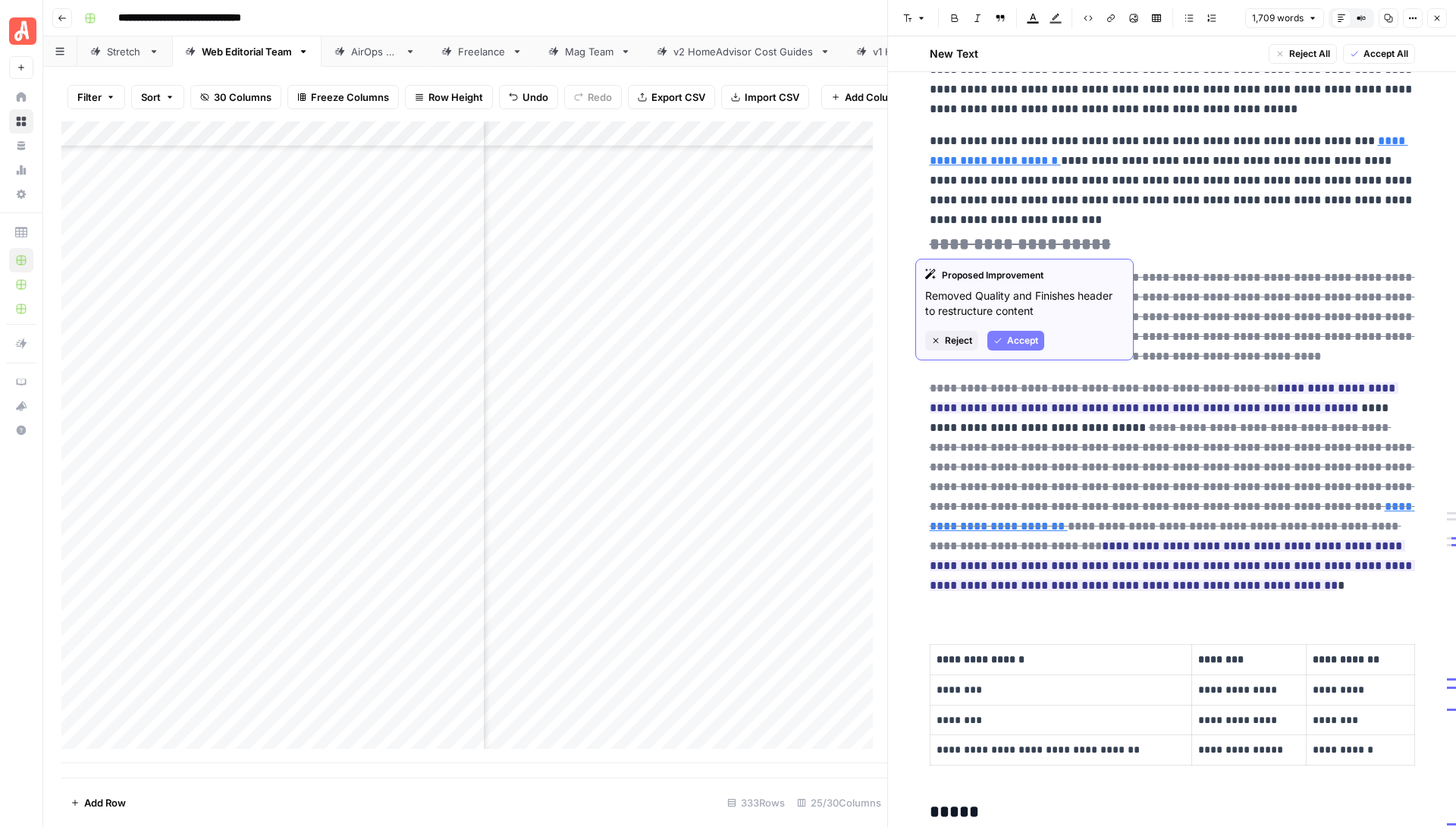 click on "Accept" at bounding box center [1022, 341] 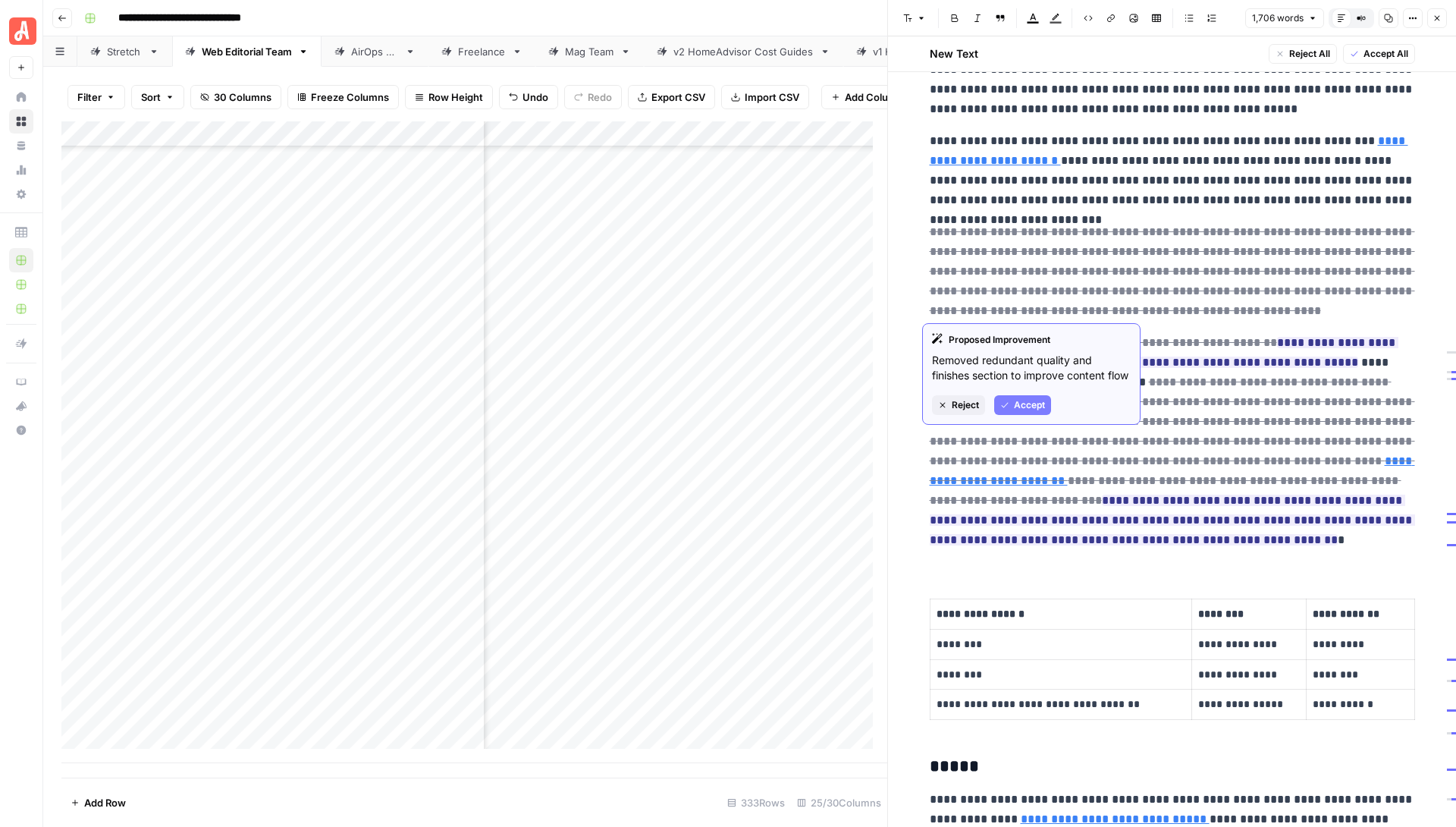 click on "Accept" at bounding box center (1029, 405) 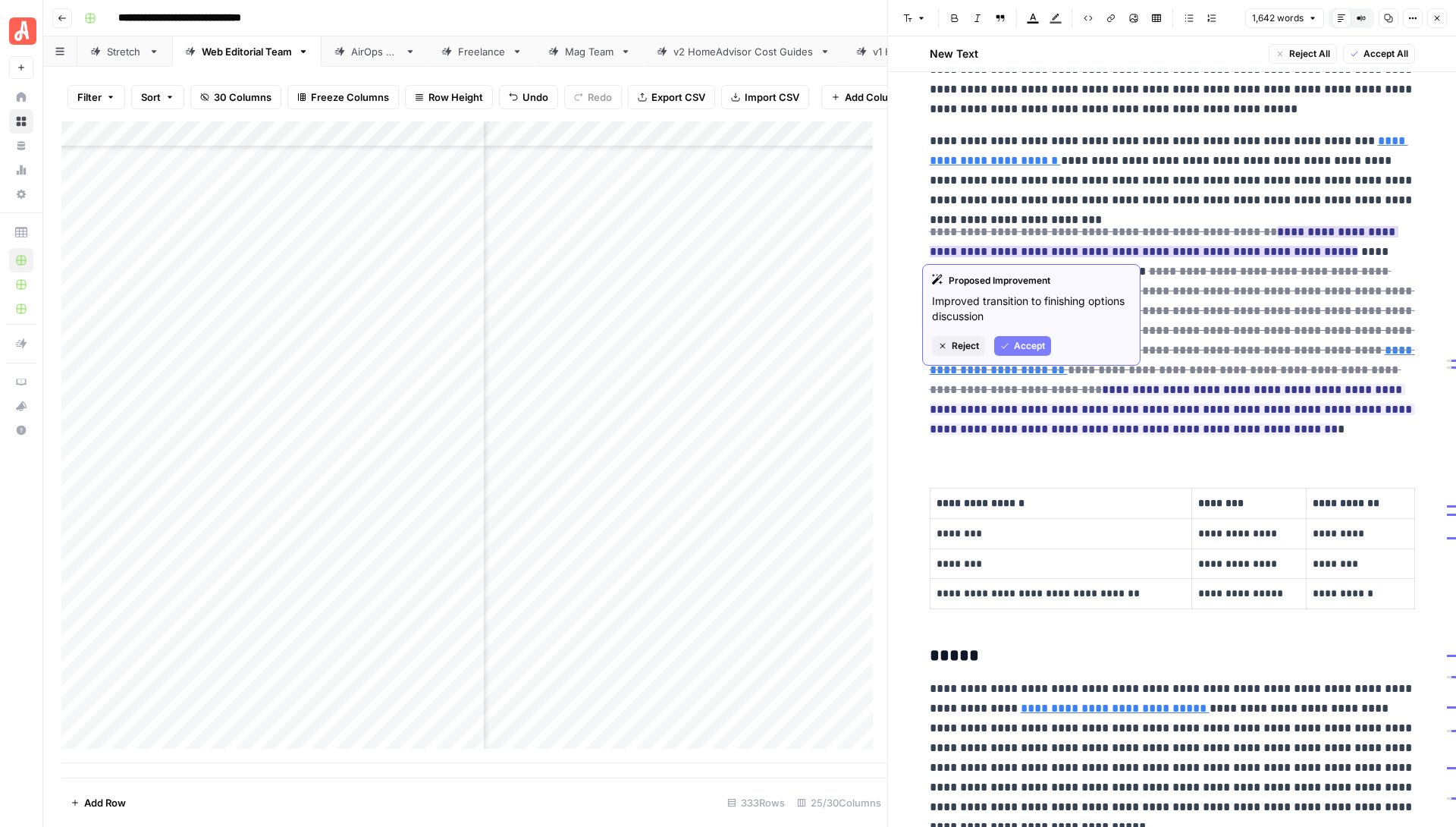 click on "Accept" at bounding box center (1029, 346) 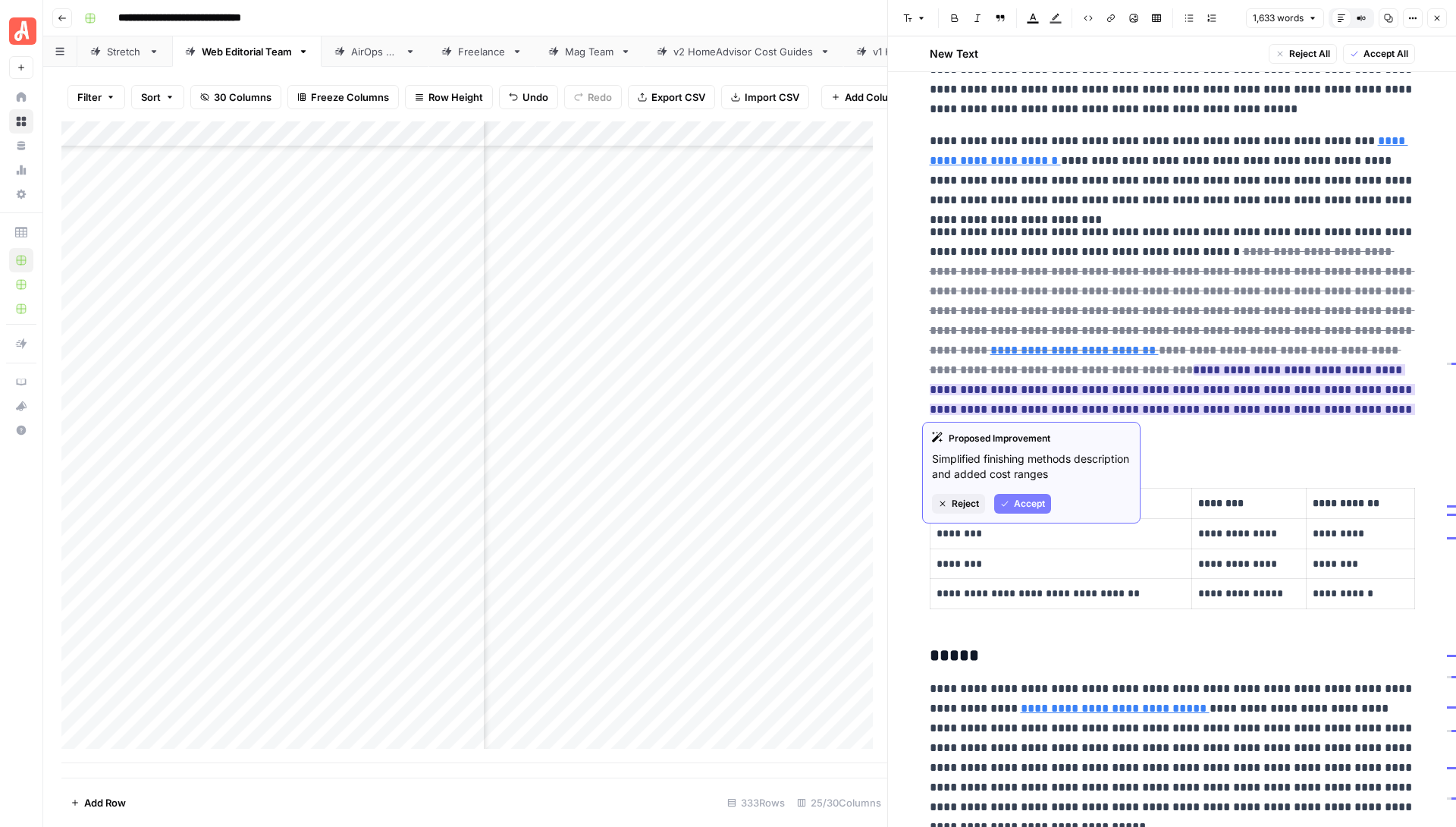 click on "Accept" at bounding box center (1029, 504) 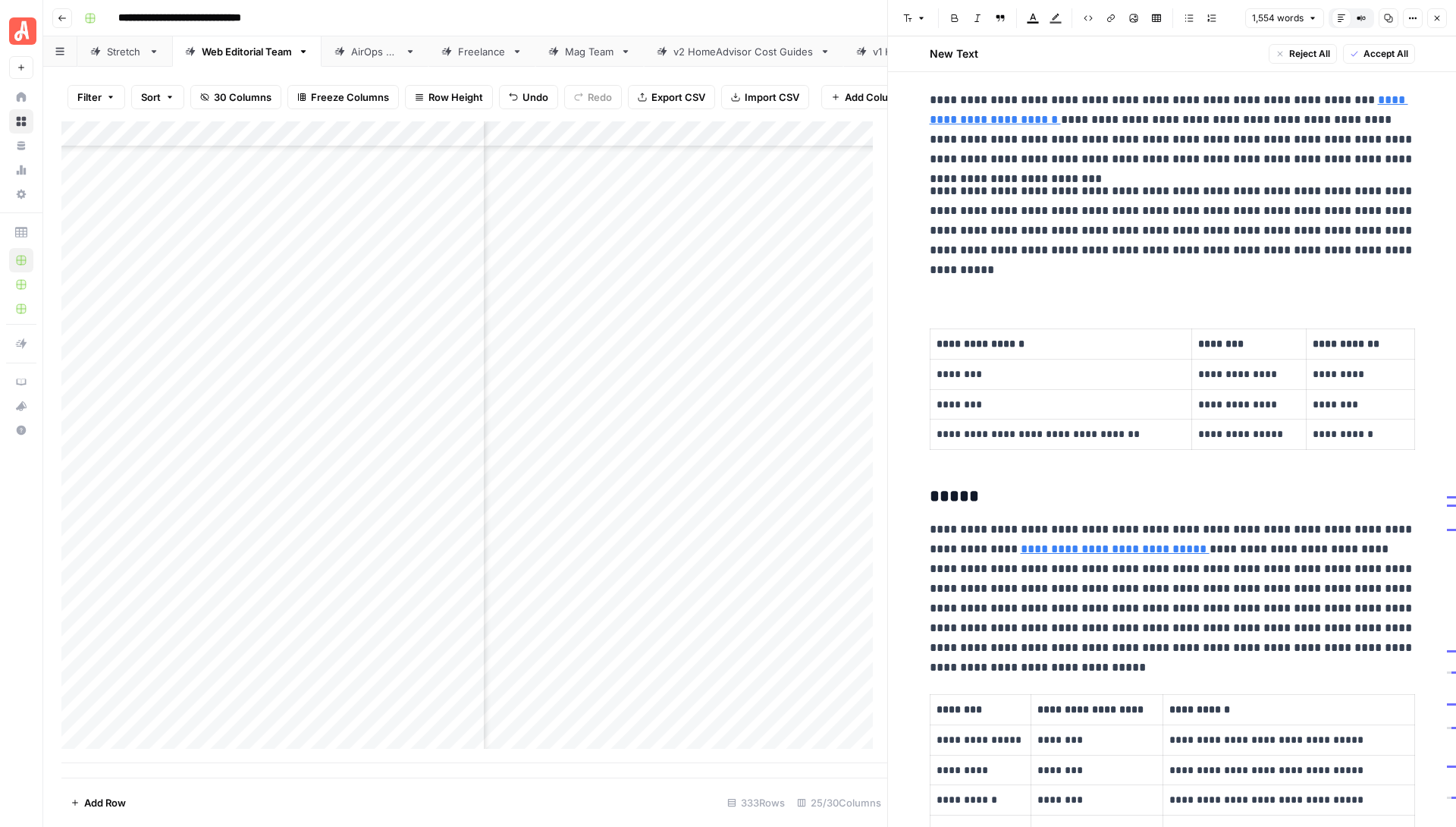 scroll, scrollTop: 1696, scrollLeft: 0, axis: vertical 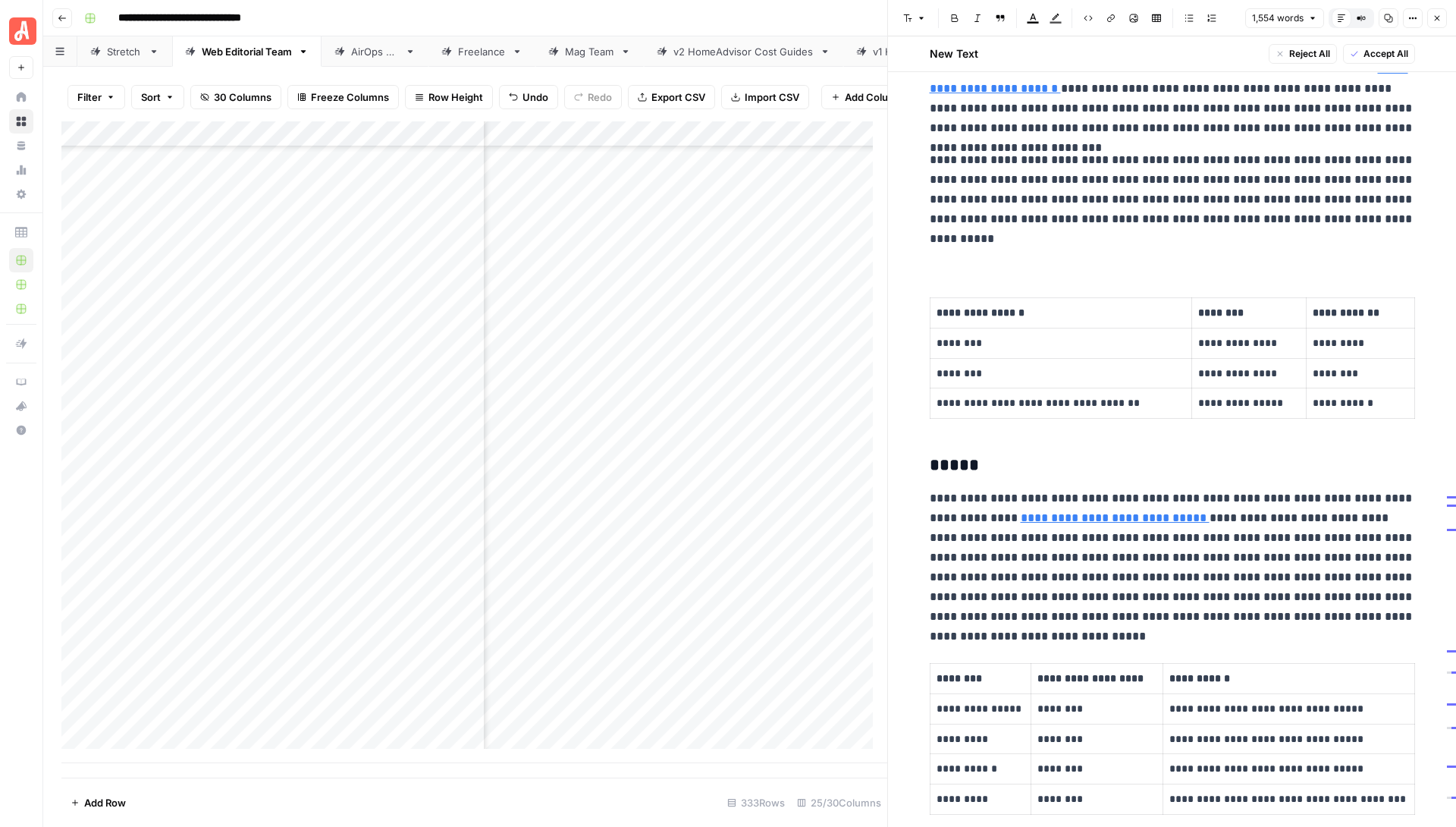 click on "**********" at bounding box center [1172, 544] 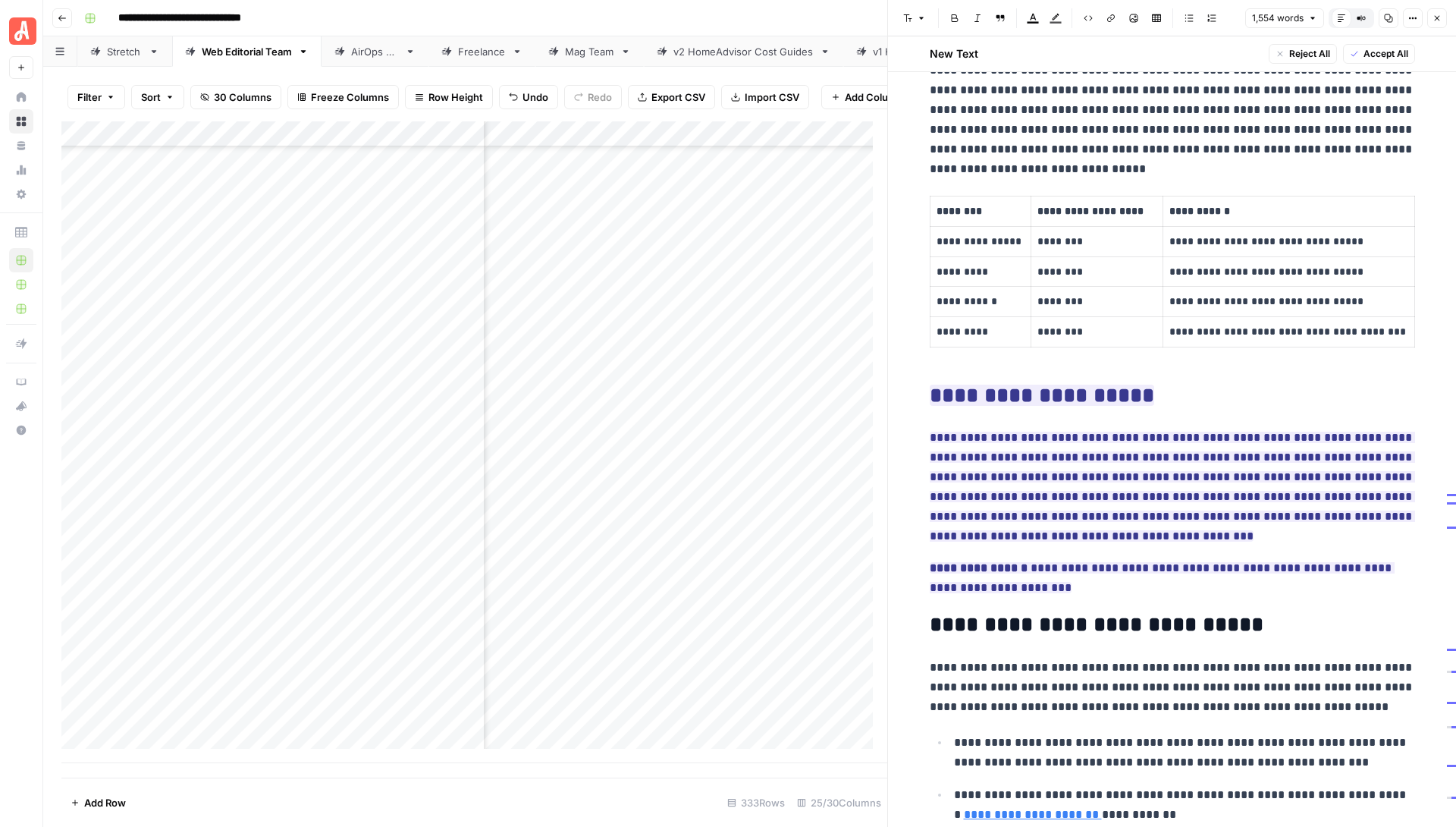 scroll, scrollTop: 2133, scrollLeft: 0, axis: vertical 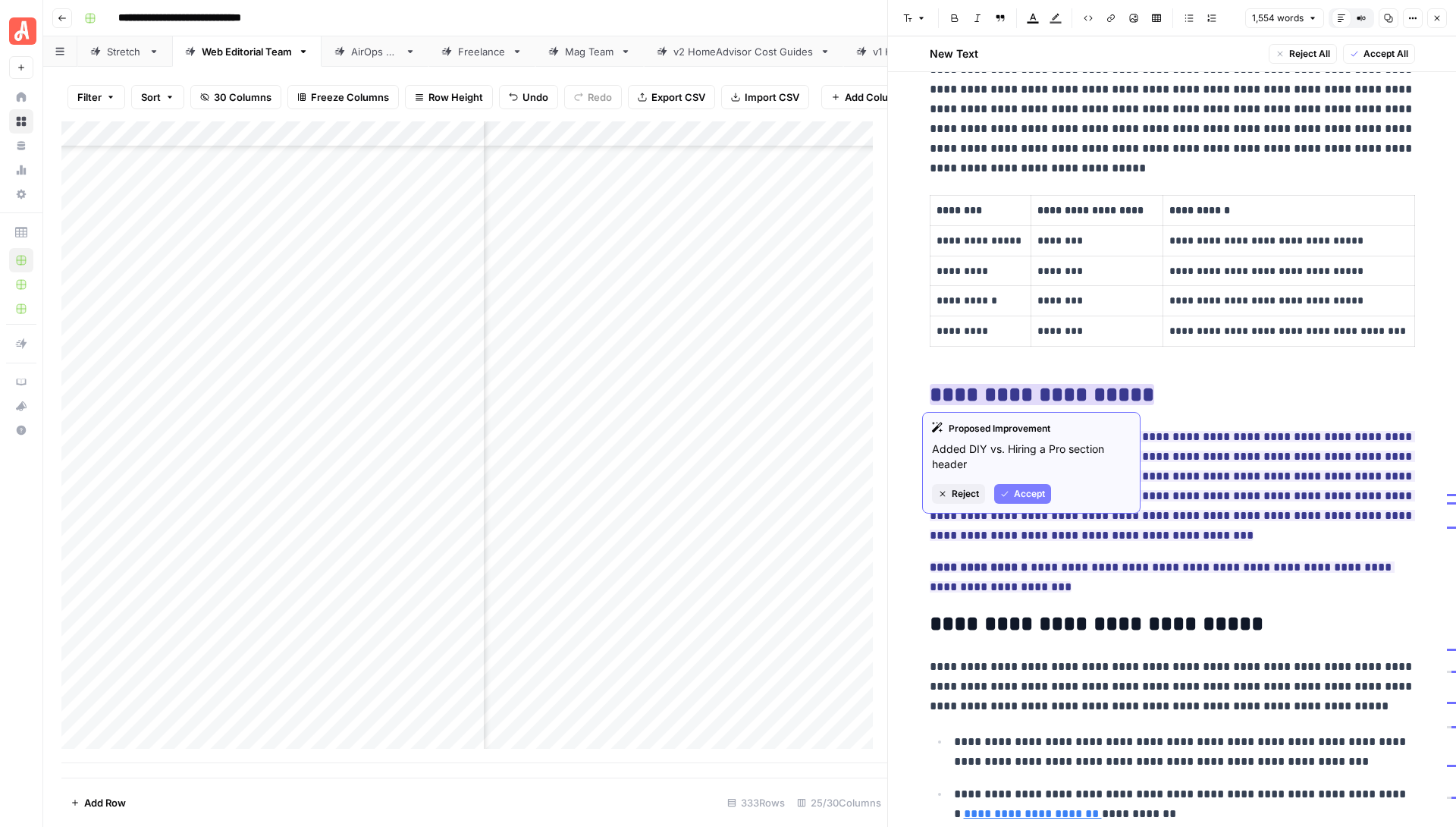 click on "Accept" at bounding box center [1022, 494] 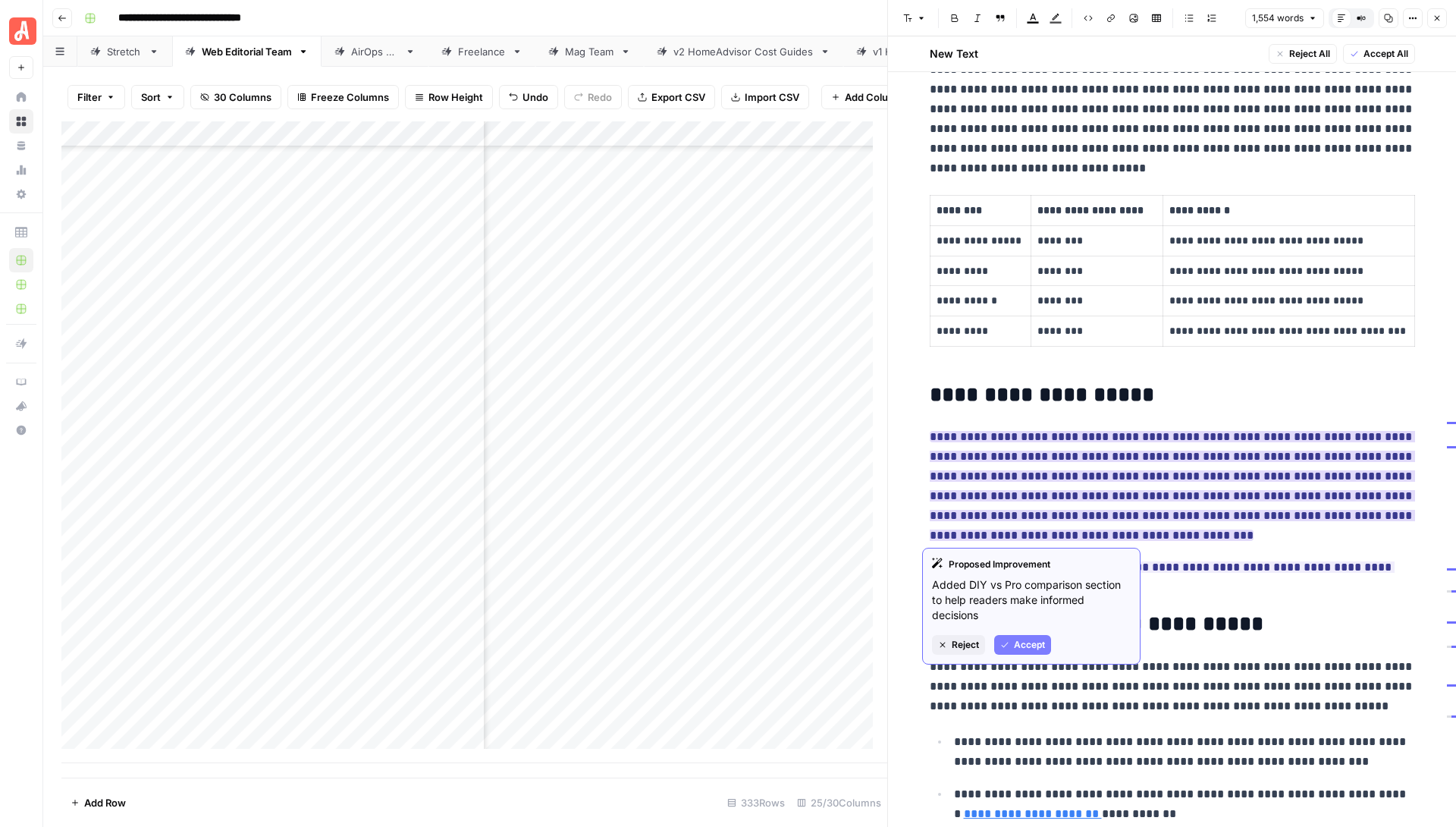 click on "Accept" at bounding box center (1029, 645) 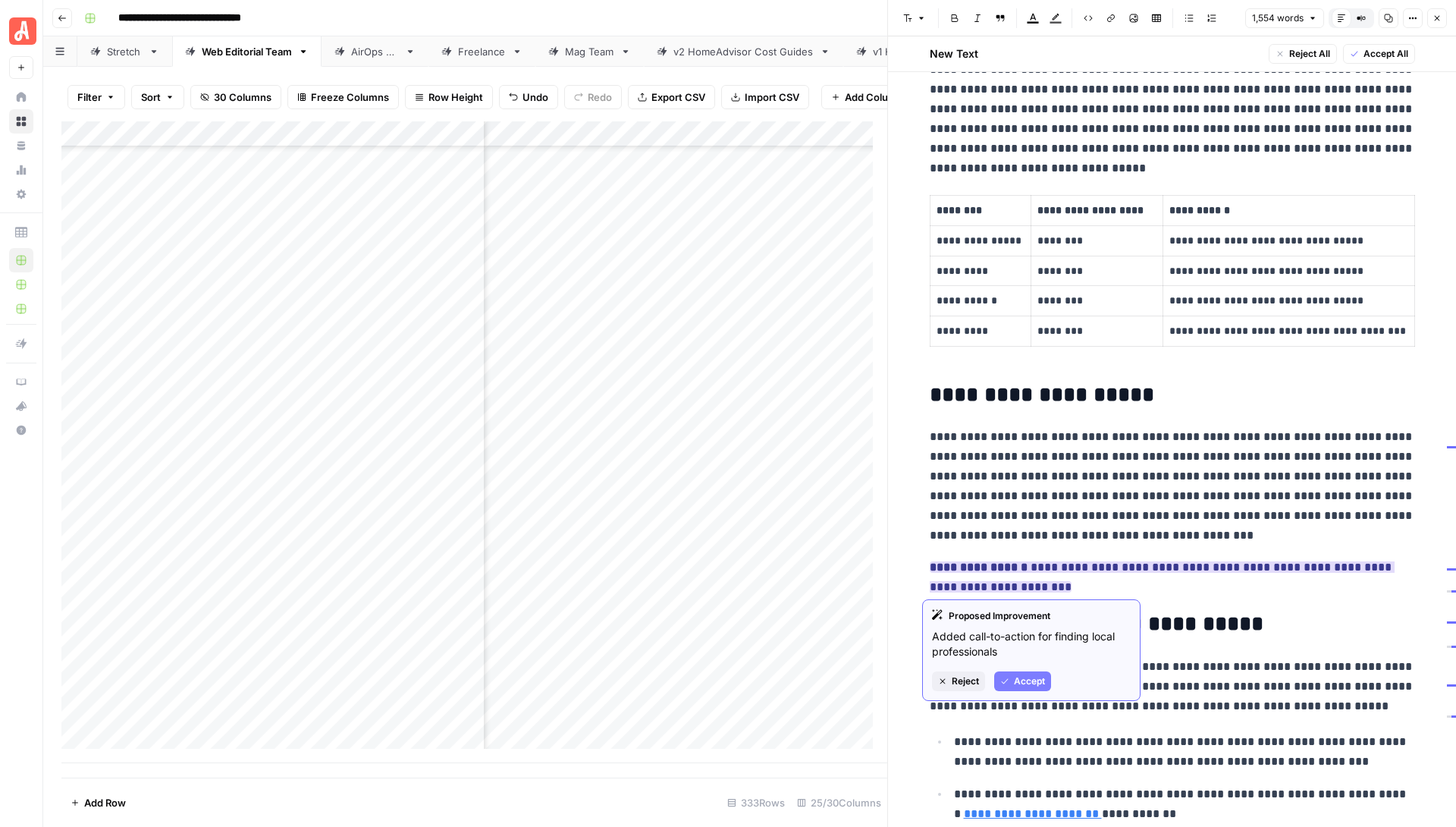 click on "Accept" at bounding box center (1029, 681) 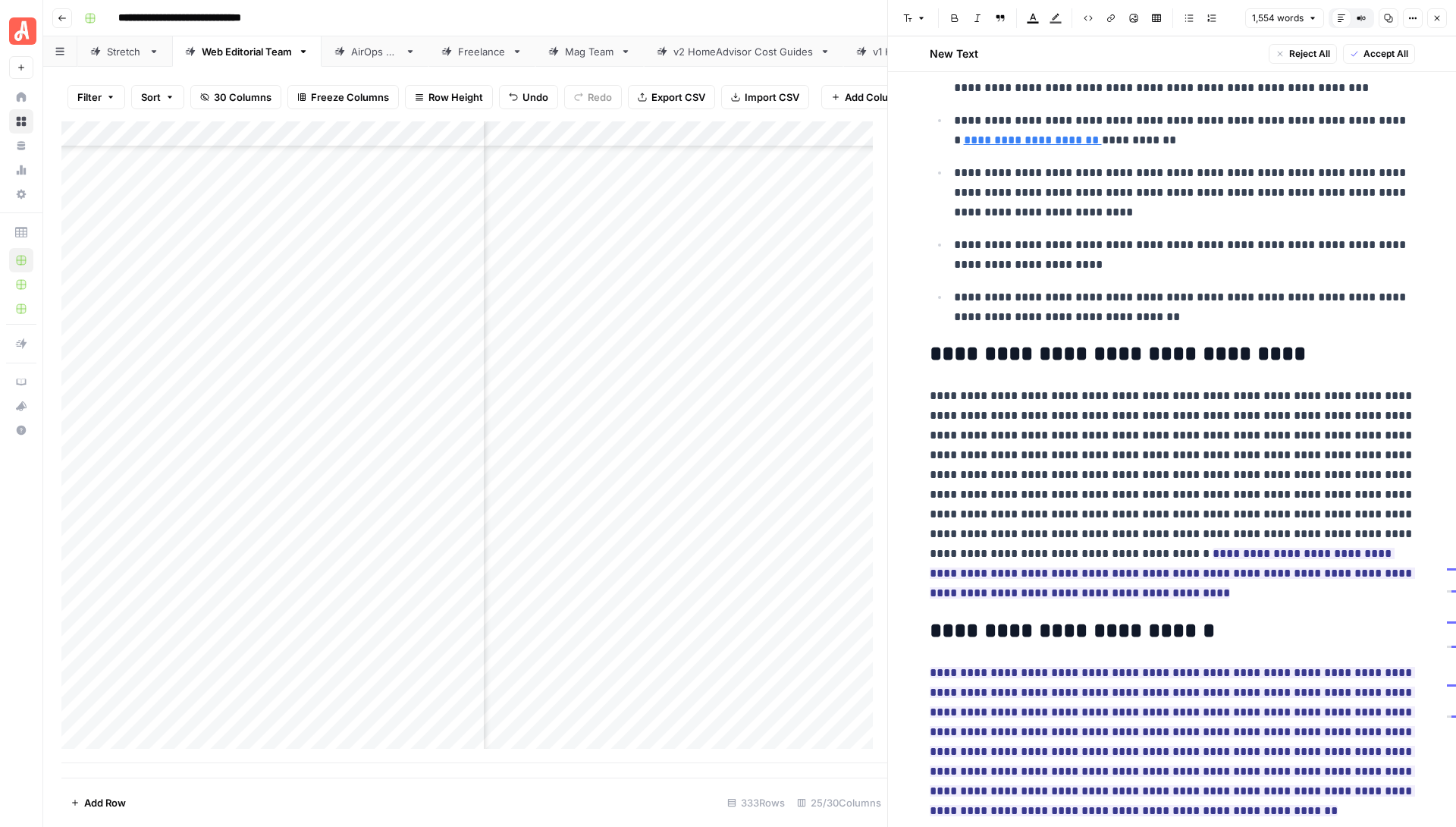 scroll, scrollTop: 2828, scrollLeft: 0, axis: vertical 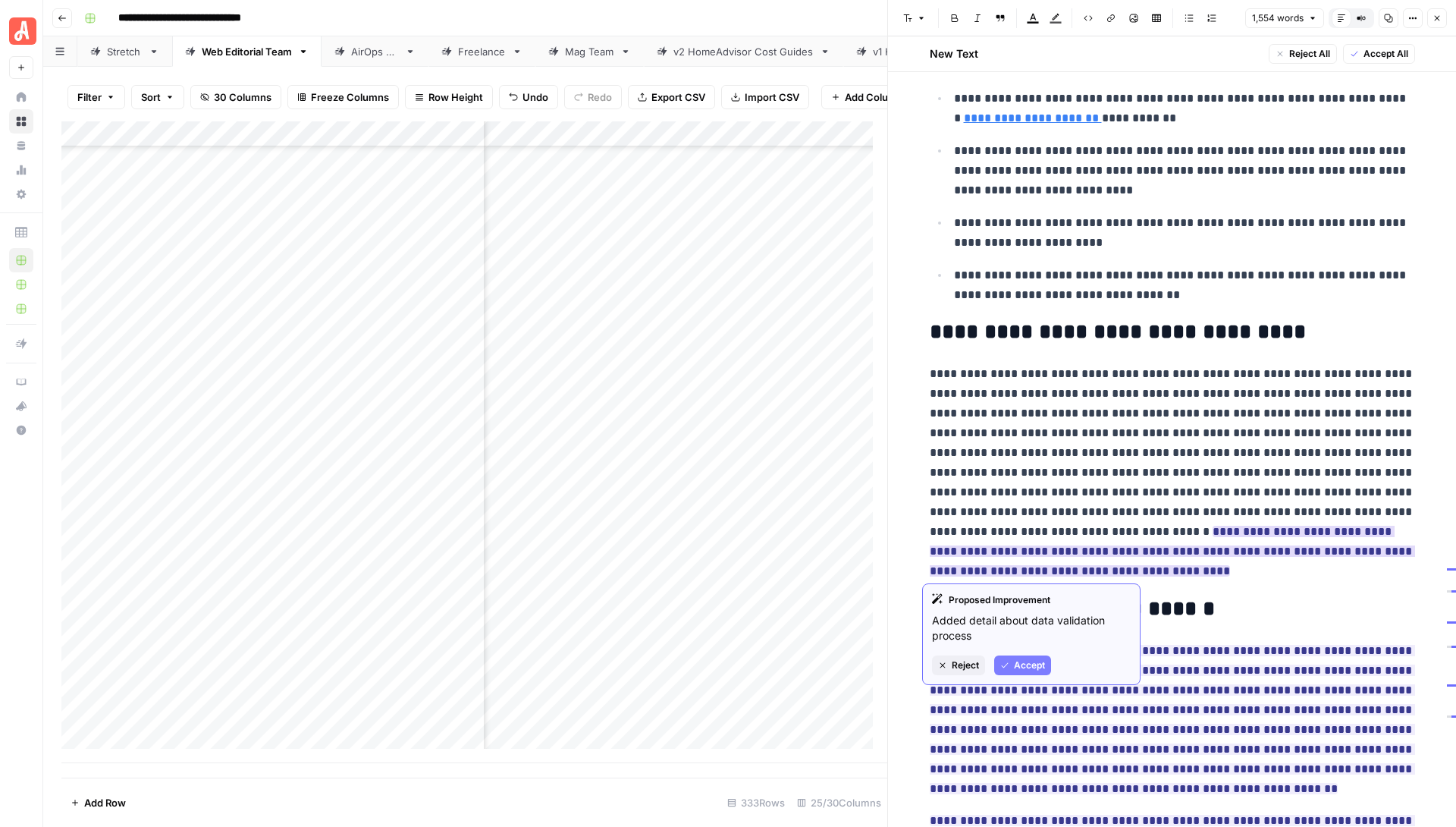 click on "Reject" at bounding box center [965, 665] 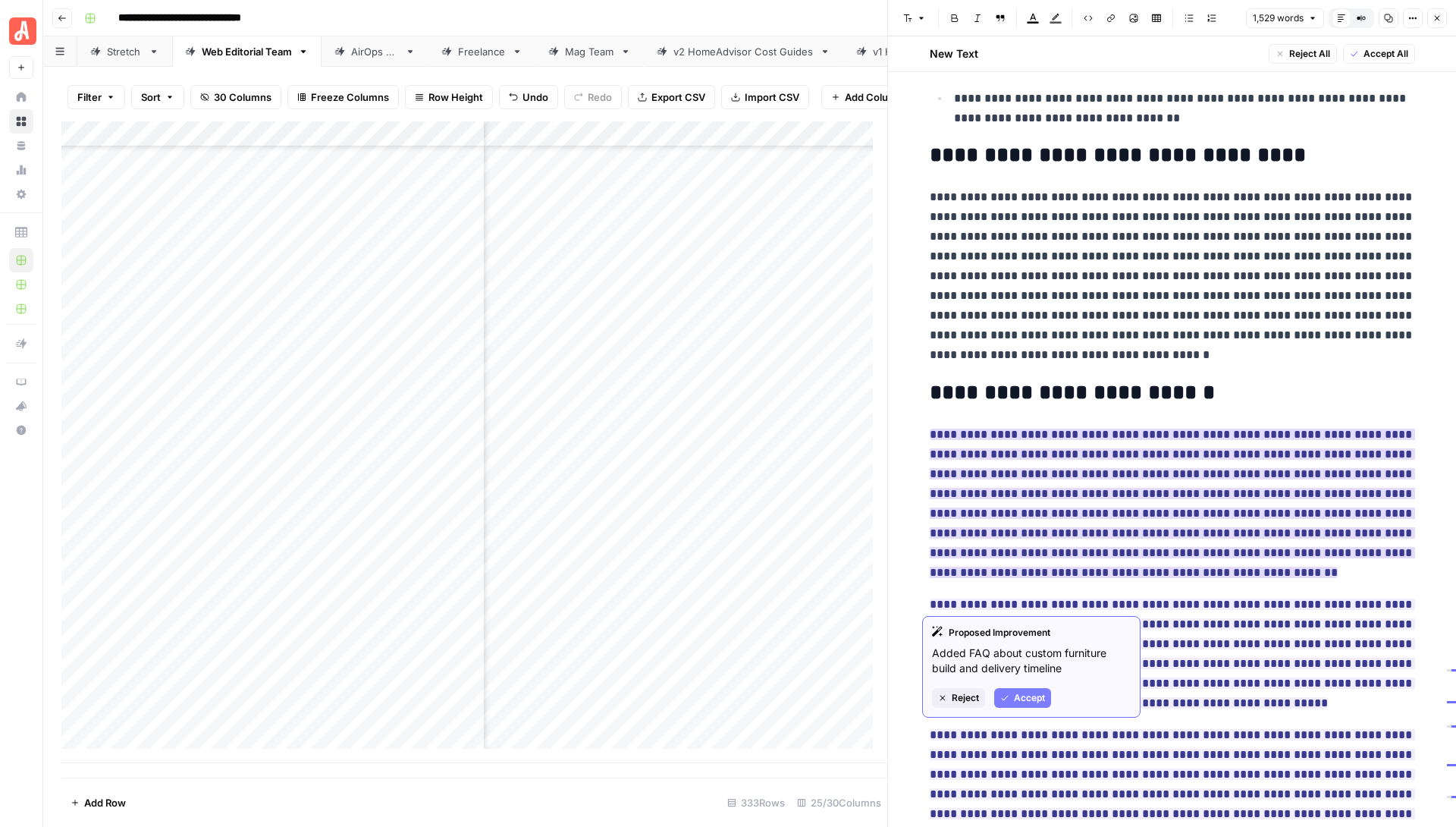scroll, scrollTop: 3072, scrollLeft: 0, axis: vertical 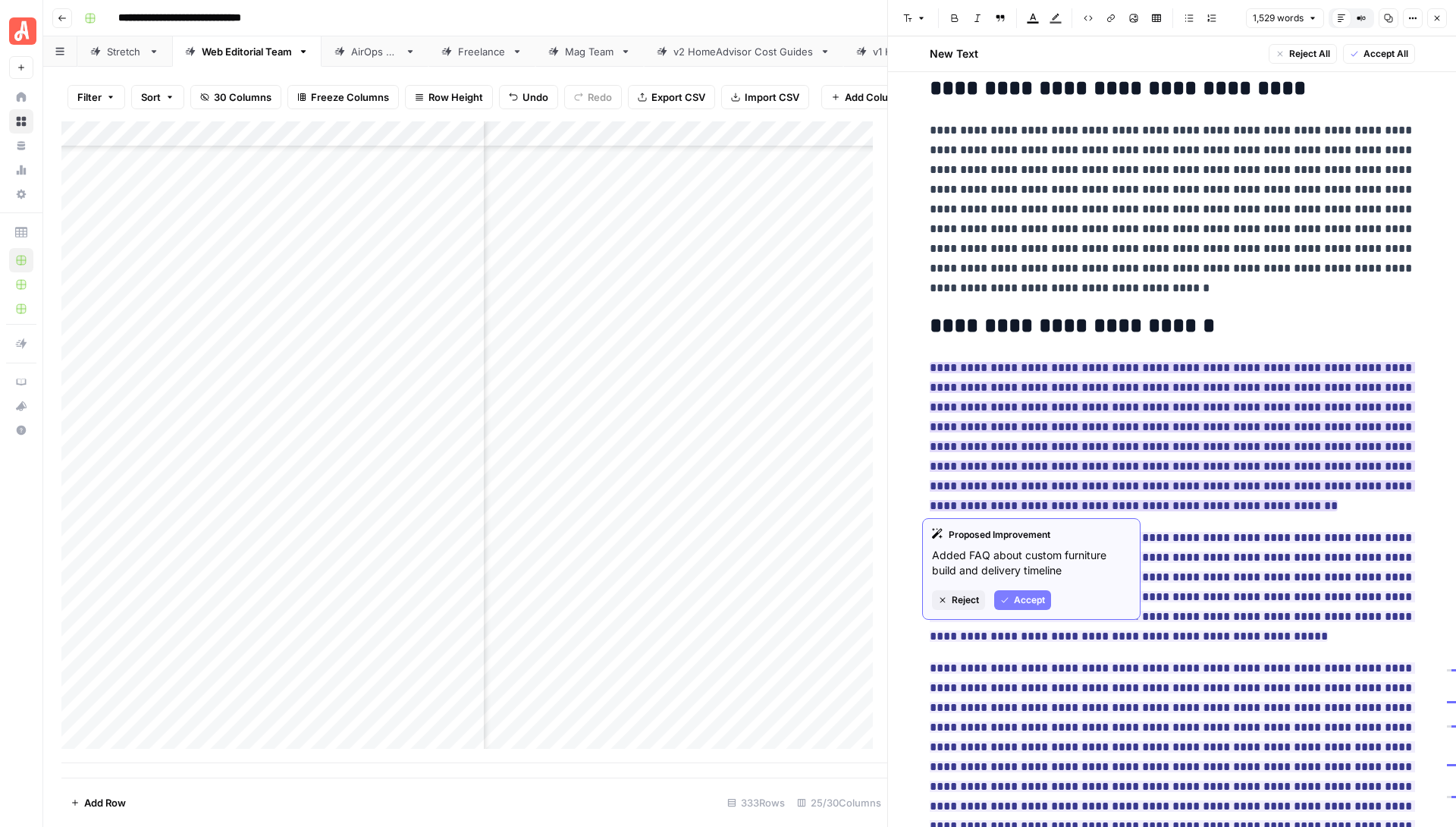 click on "Proposed Improvement Added FAQ about custom furniture build and delivery timeline Reject Accept" at bounding box center (1031, 569) 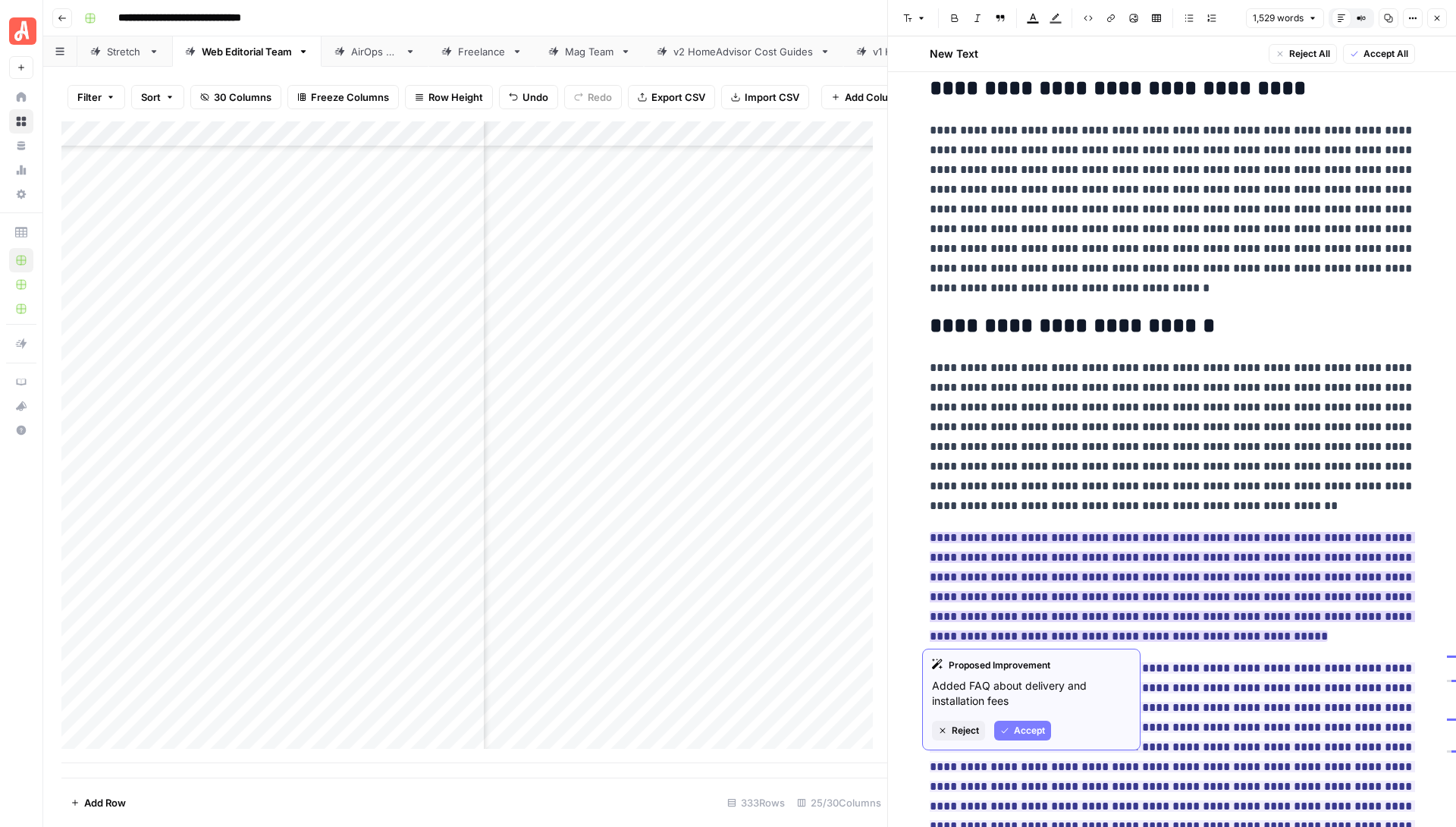 click on "Accept" at bounding box center (1029, 731) 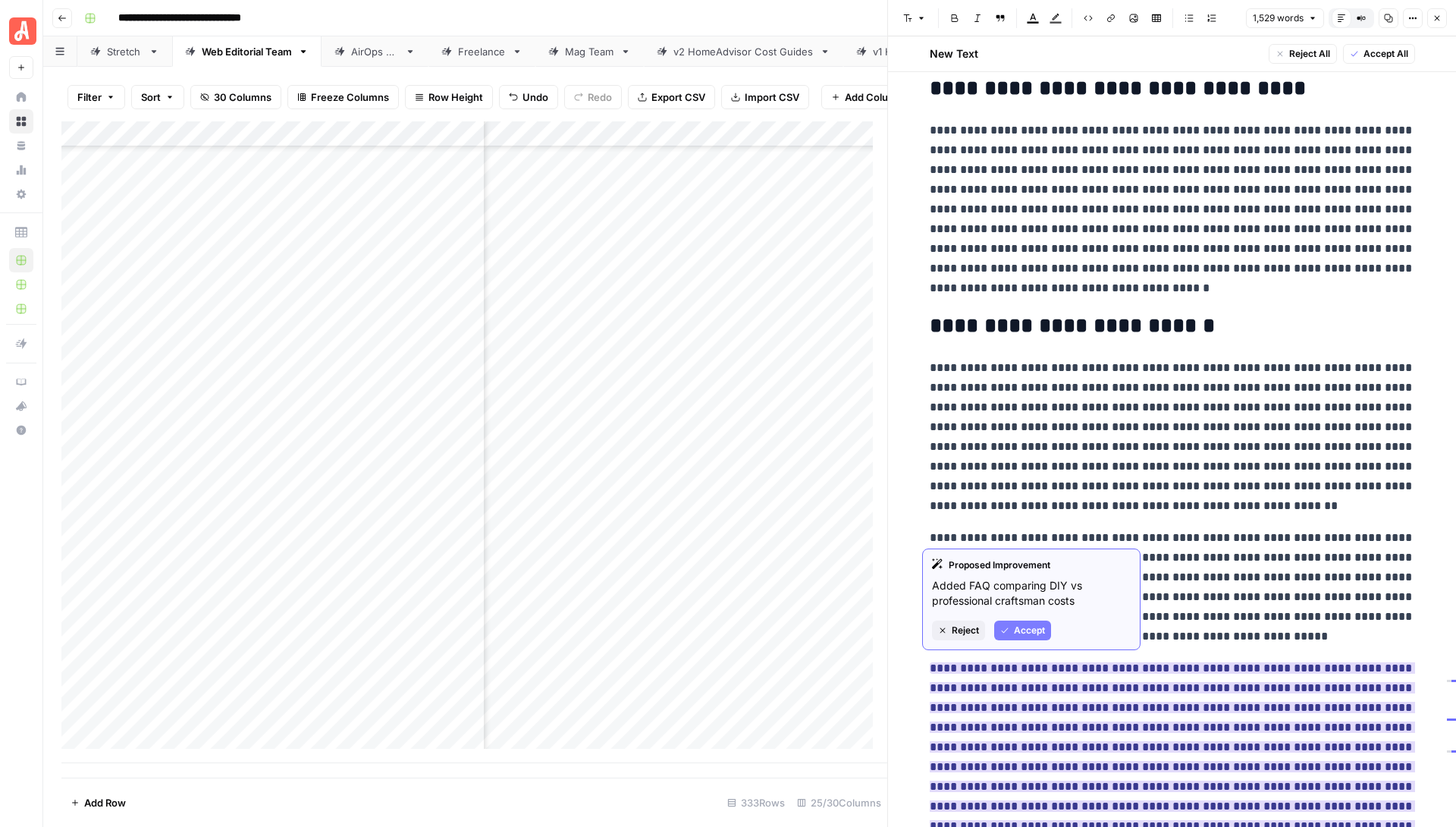 click on "Accept" at bounding box center [1029, 630] 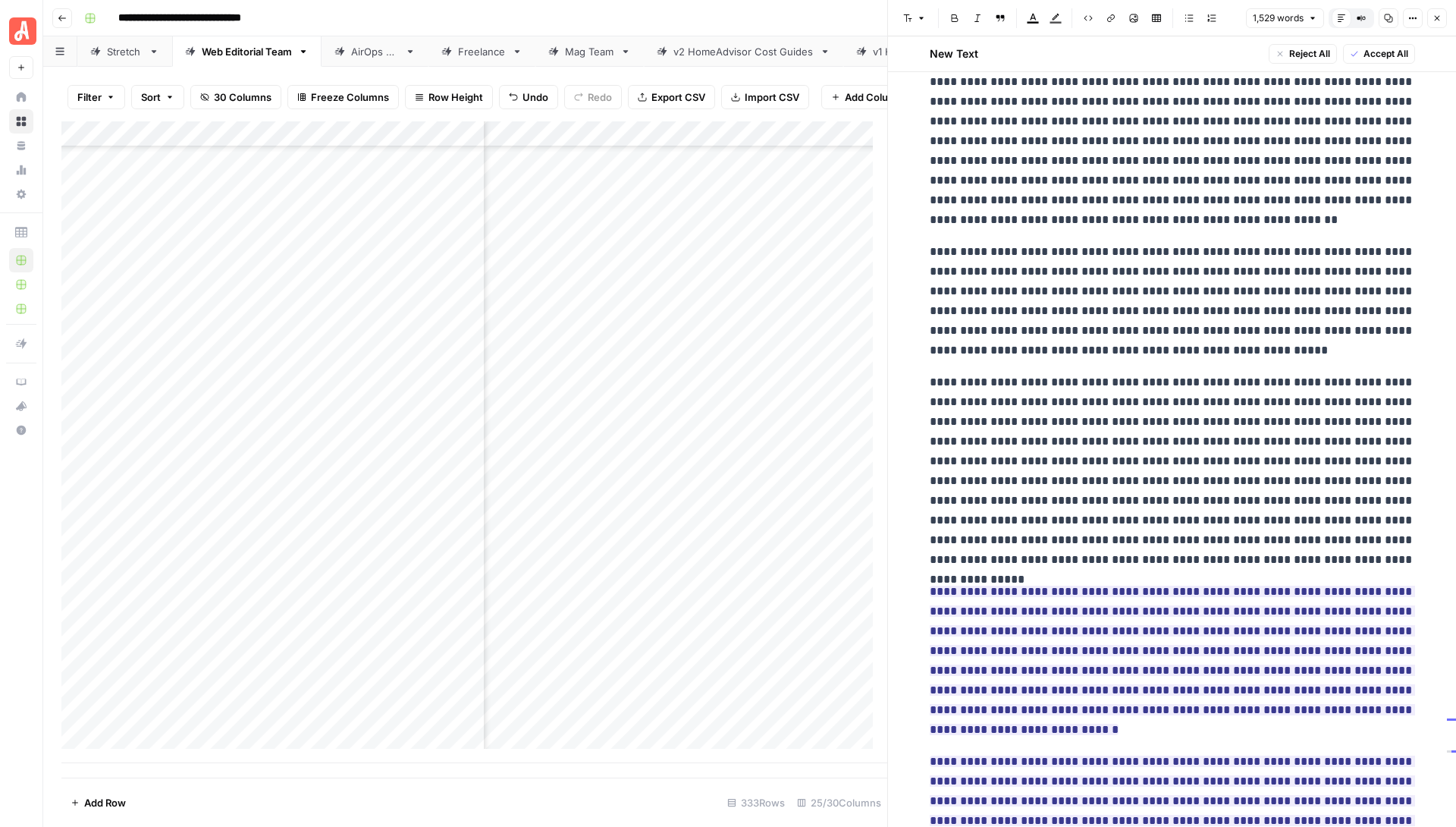 scroll, scrollTop: 3447, scrollLeft: 0, axis: vertical 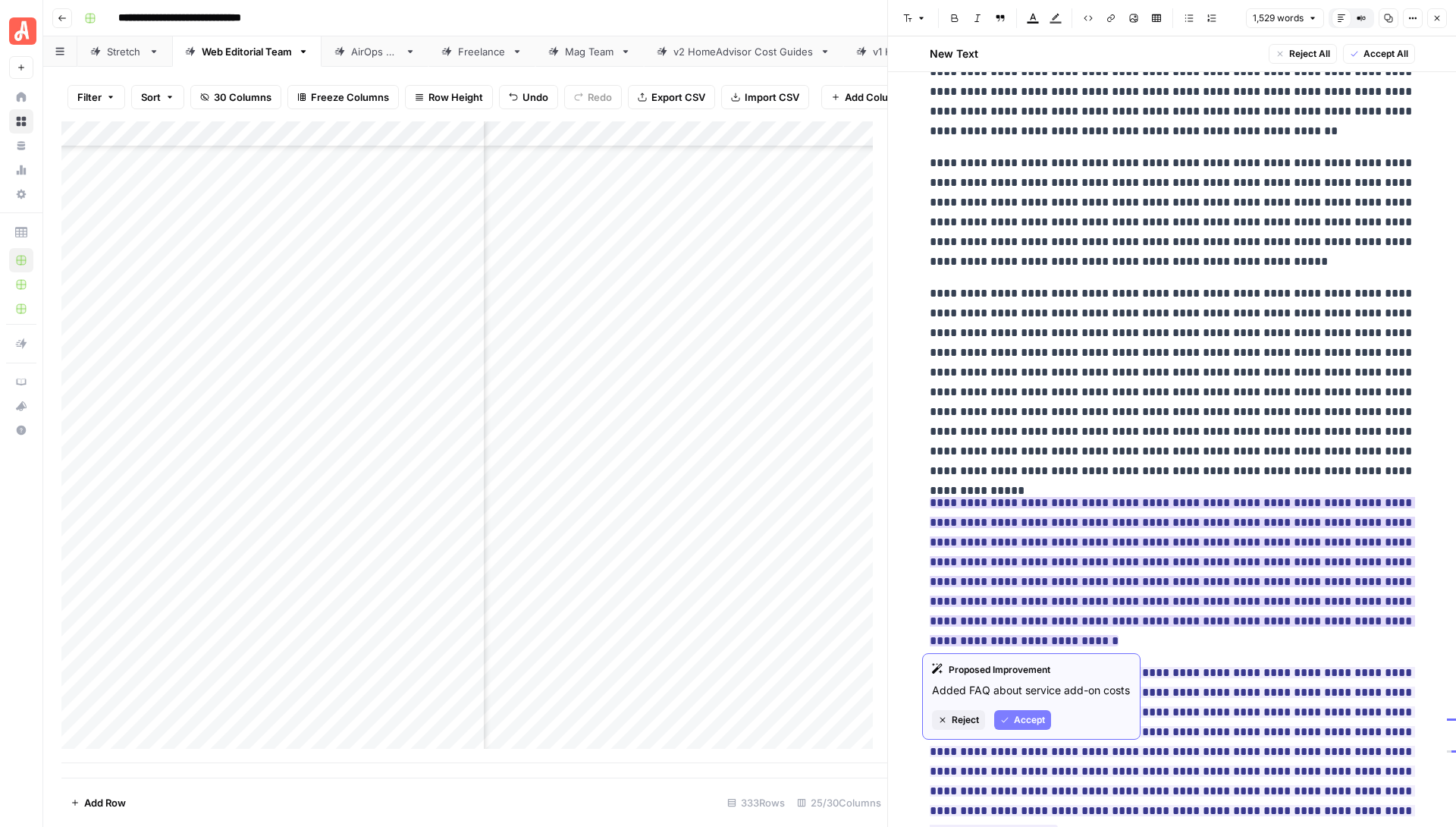 click on "Accept" at bounding box center (1029, 720) 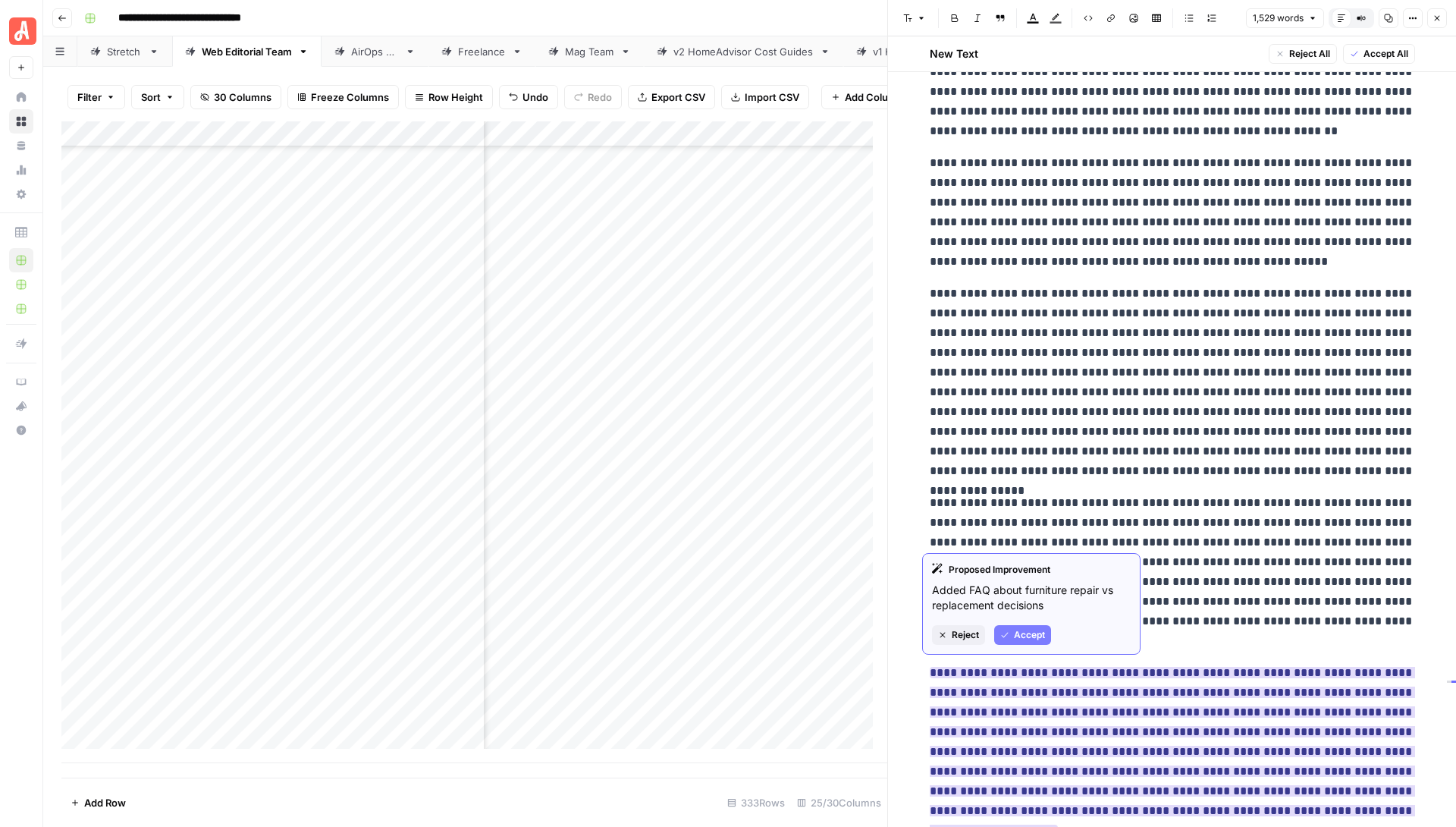 click on "Proposed Improvement Added FAQ about furniture repair vs replacement decisions Reject Accept" at bounding box center [1031, 604] 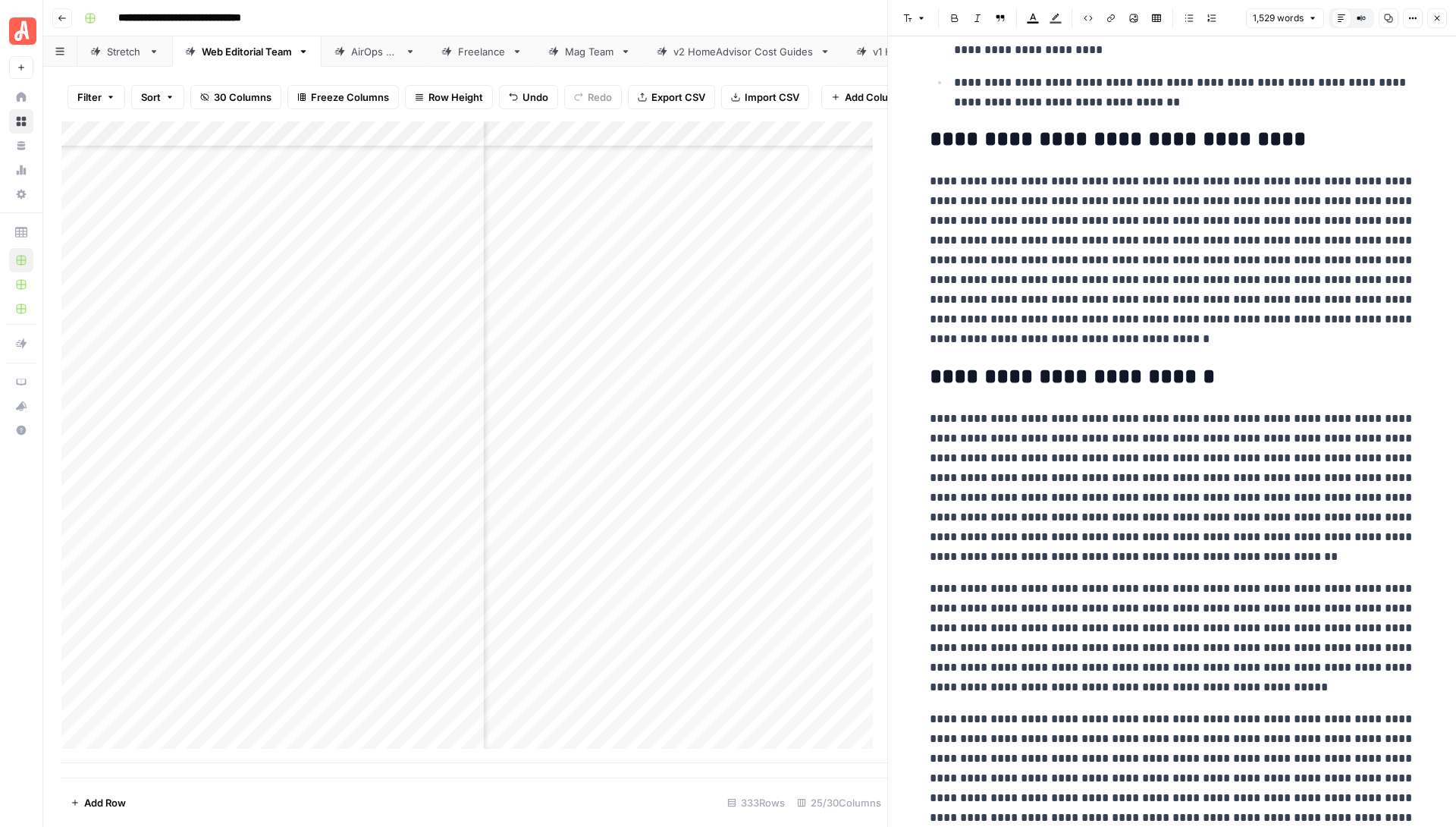 scroll, scrollTop: 2959, scrollLeft: 0, axis: vertical 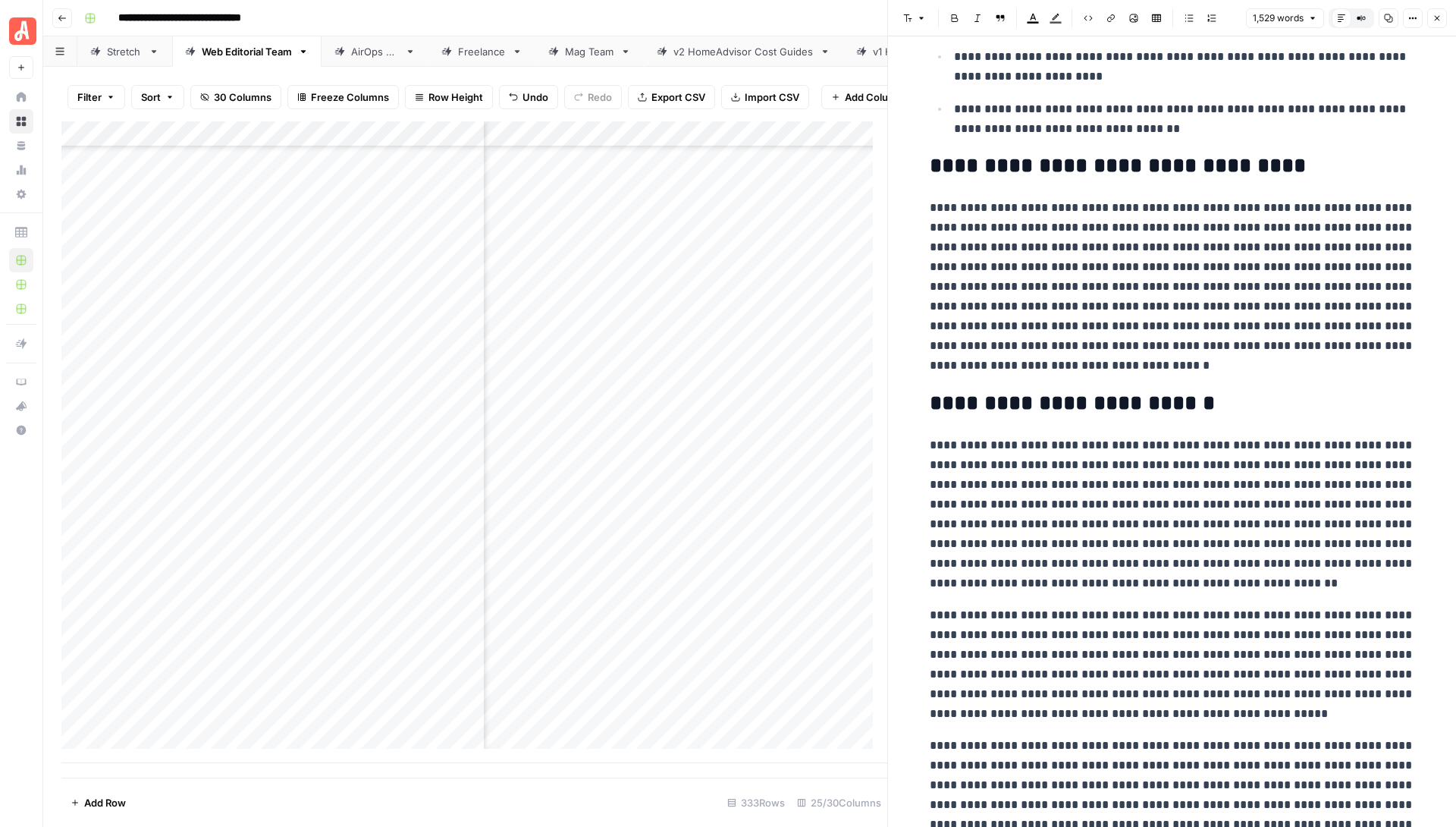 click on "**********" at bounding box center (1172, 514) 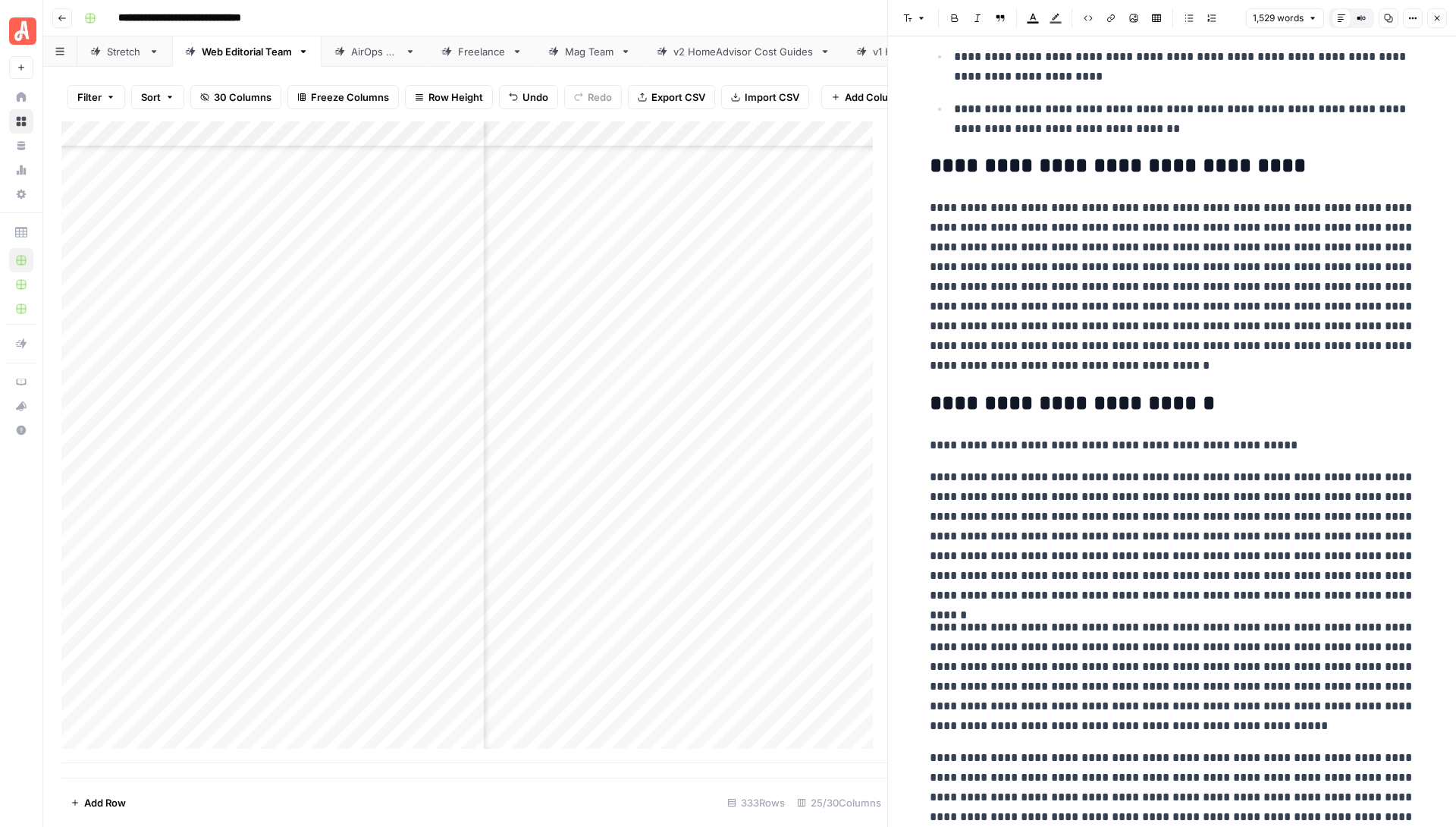 click on "**********" at bounding box center [1172, 445] 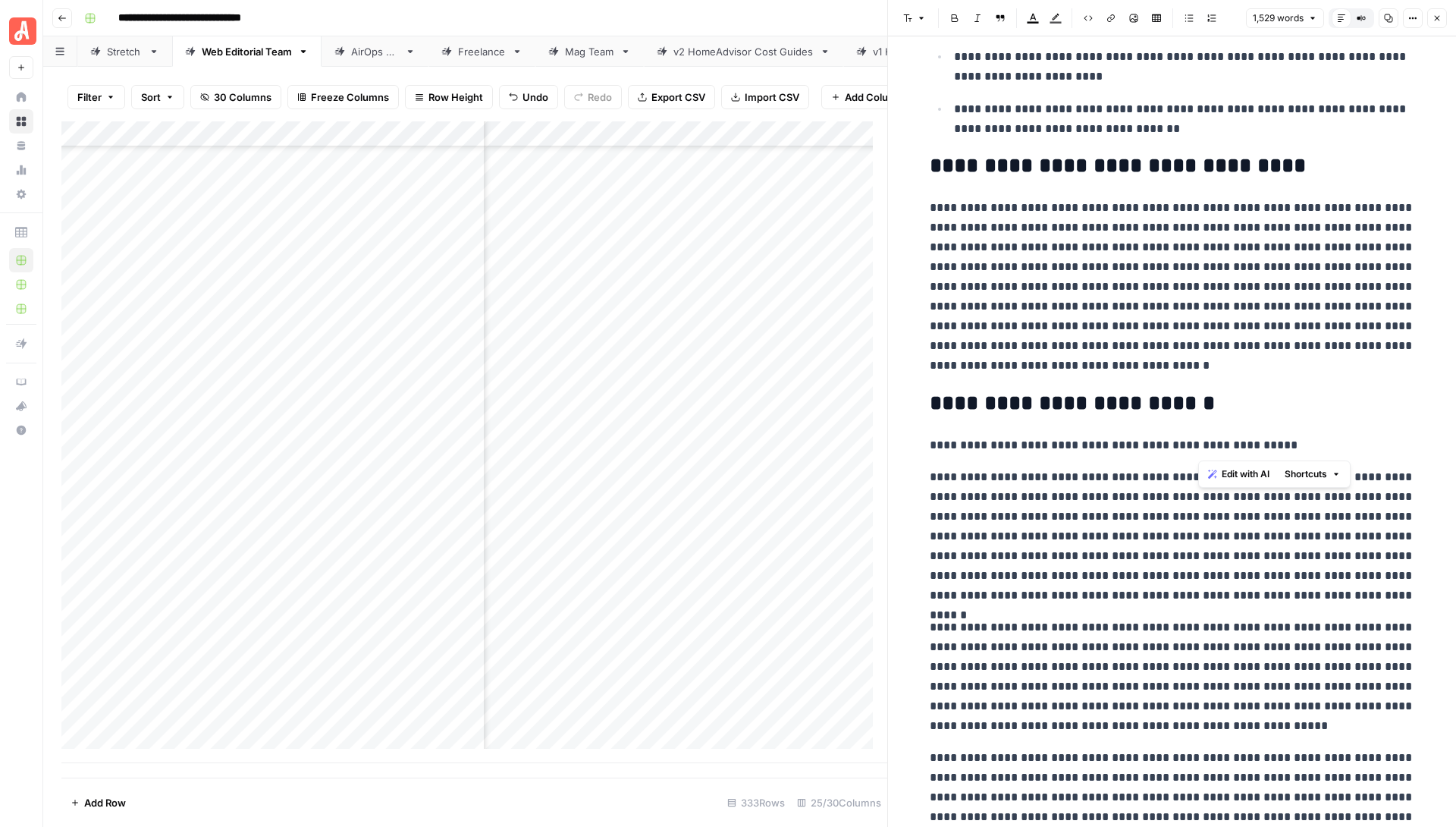click on "**********" at bounding box center (1172, 445) 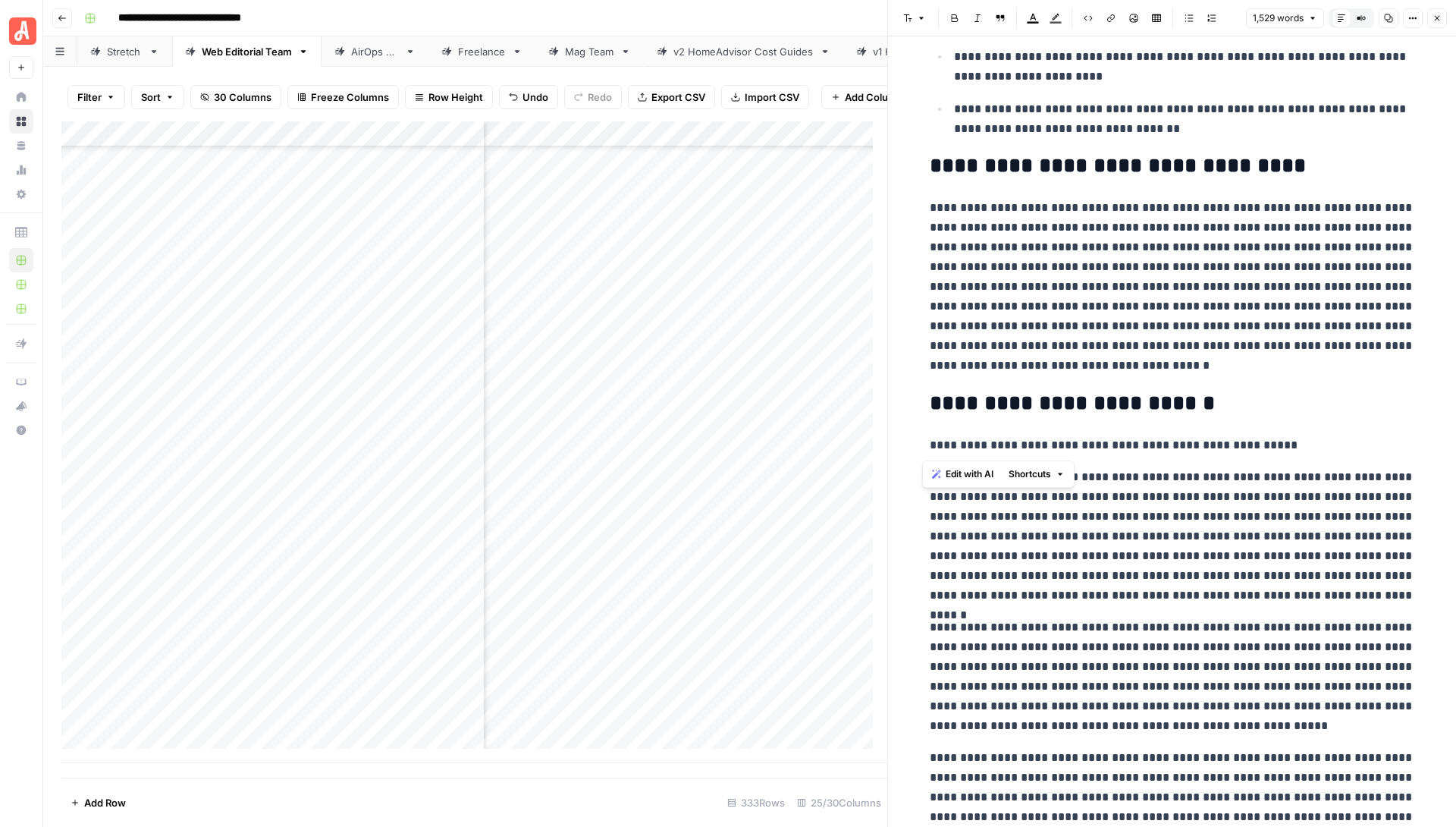 click 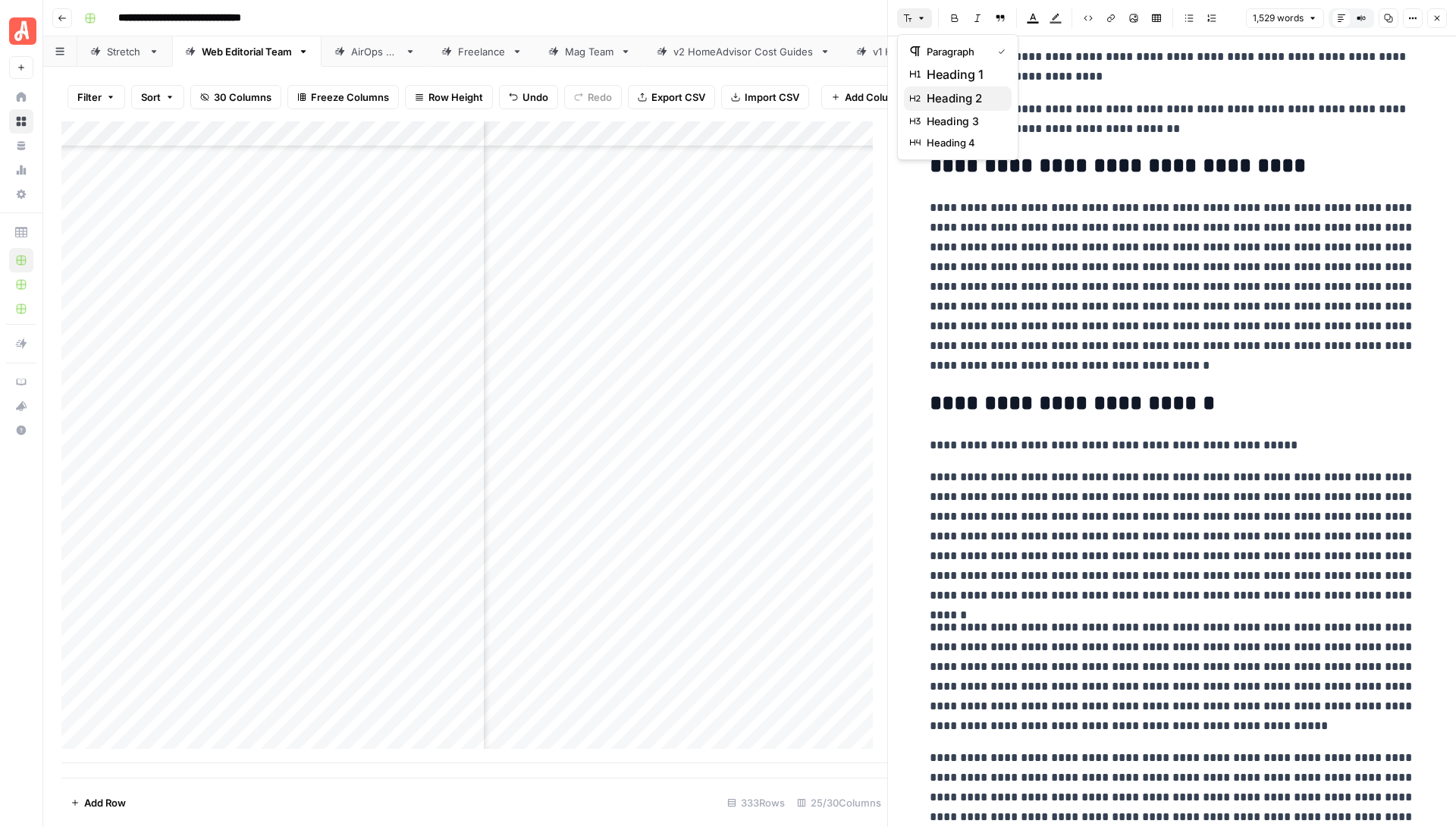 click on "heading 2" at bounding box center [963, 99] 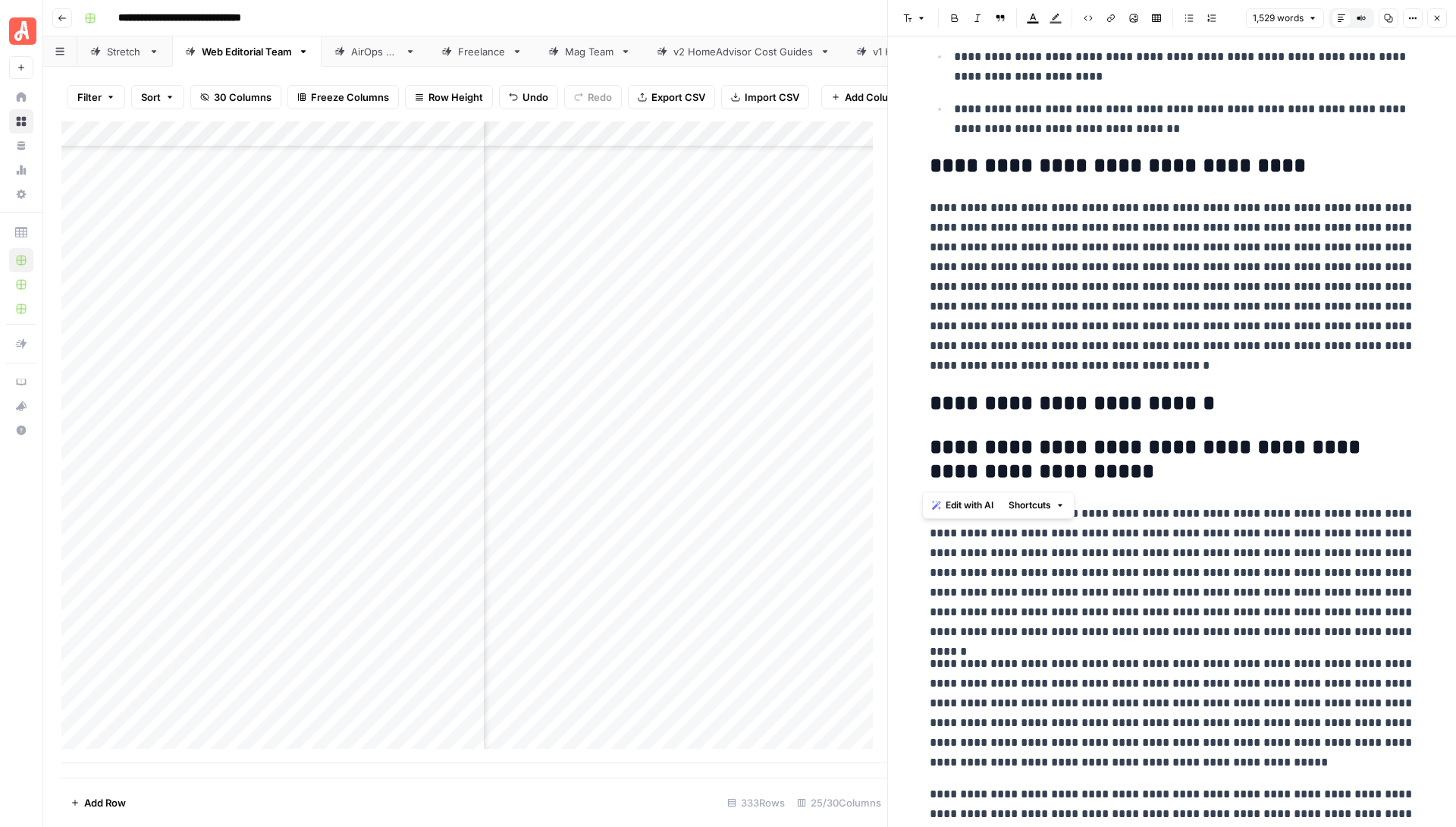 click 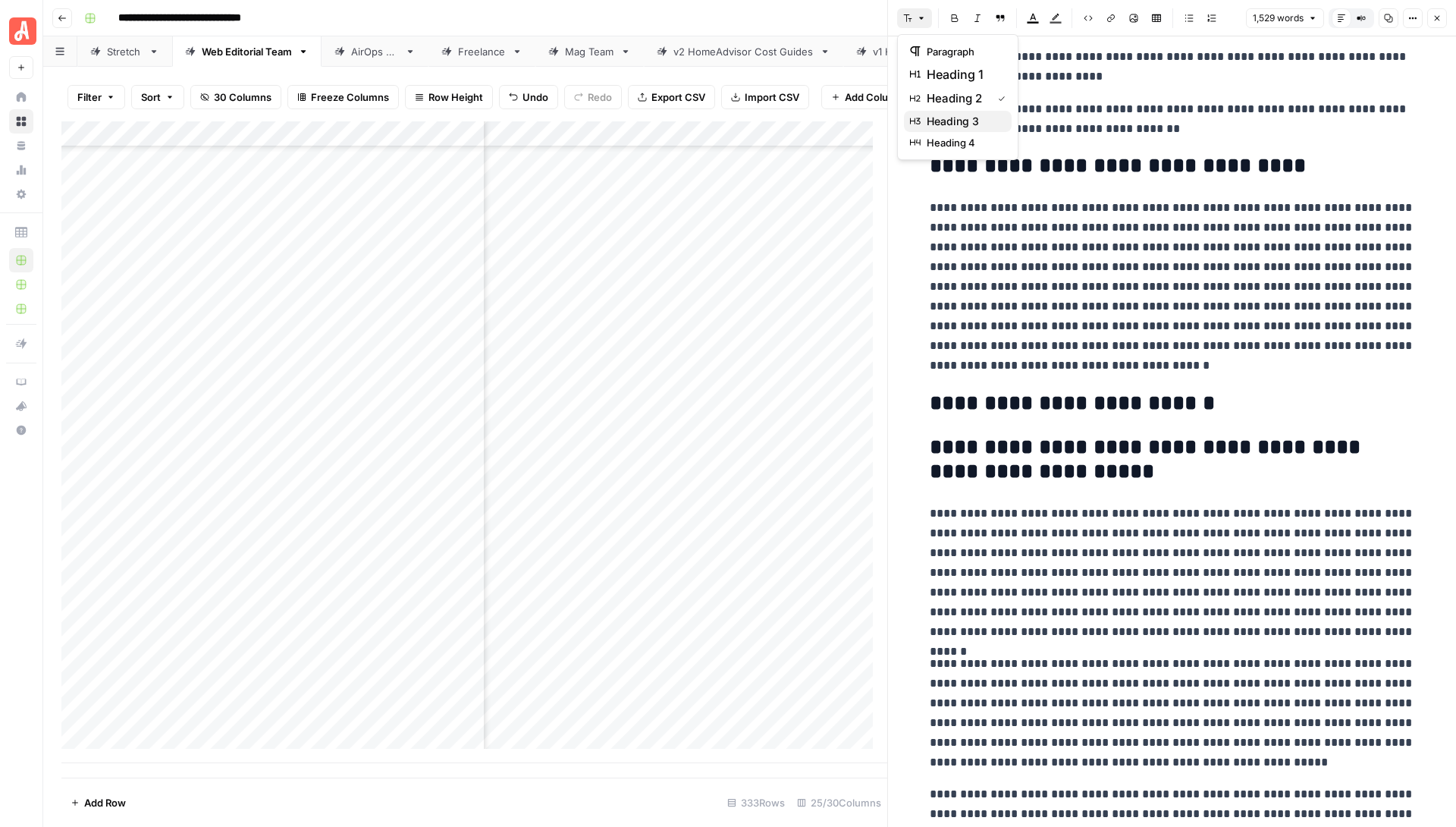 click on "heading 3" at bounding box center (958, 121) 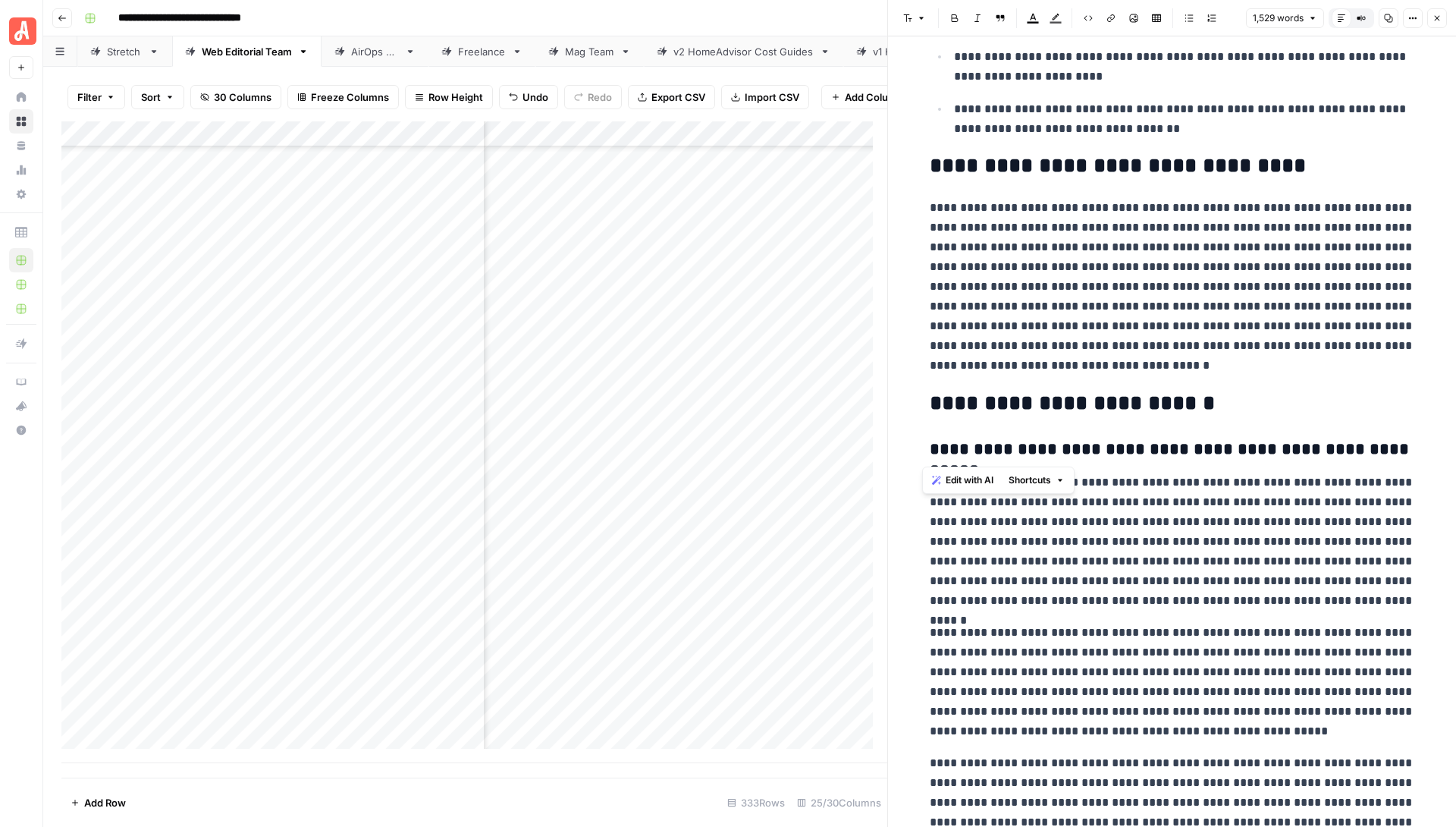 click on "**********" at bounding box center (1172, 542) 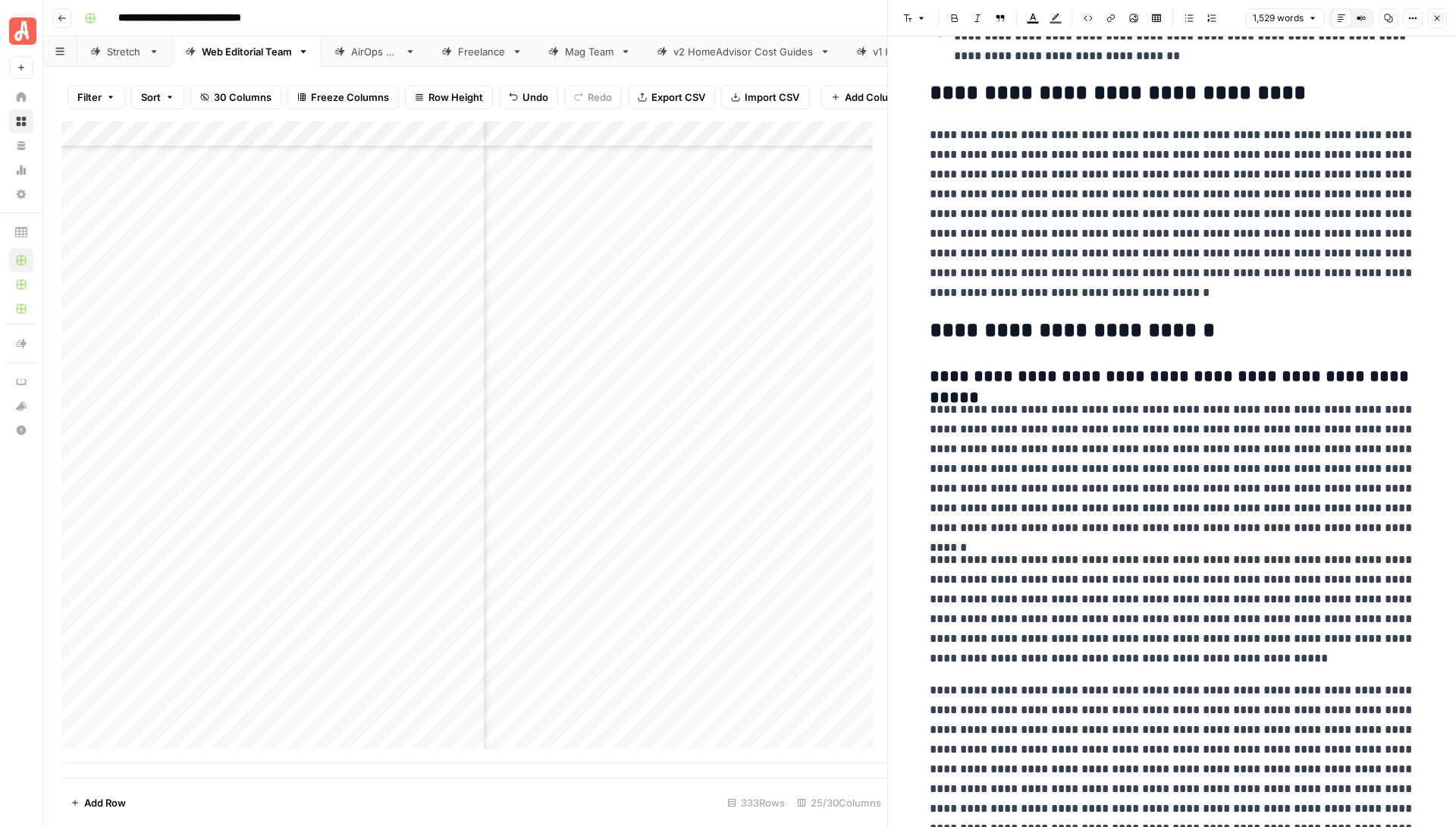 scroll, scrollTop: 3045, scrollLeft: 0, axis: vertical 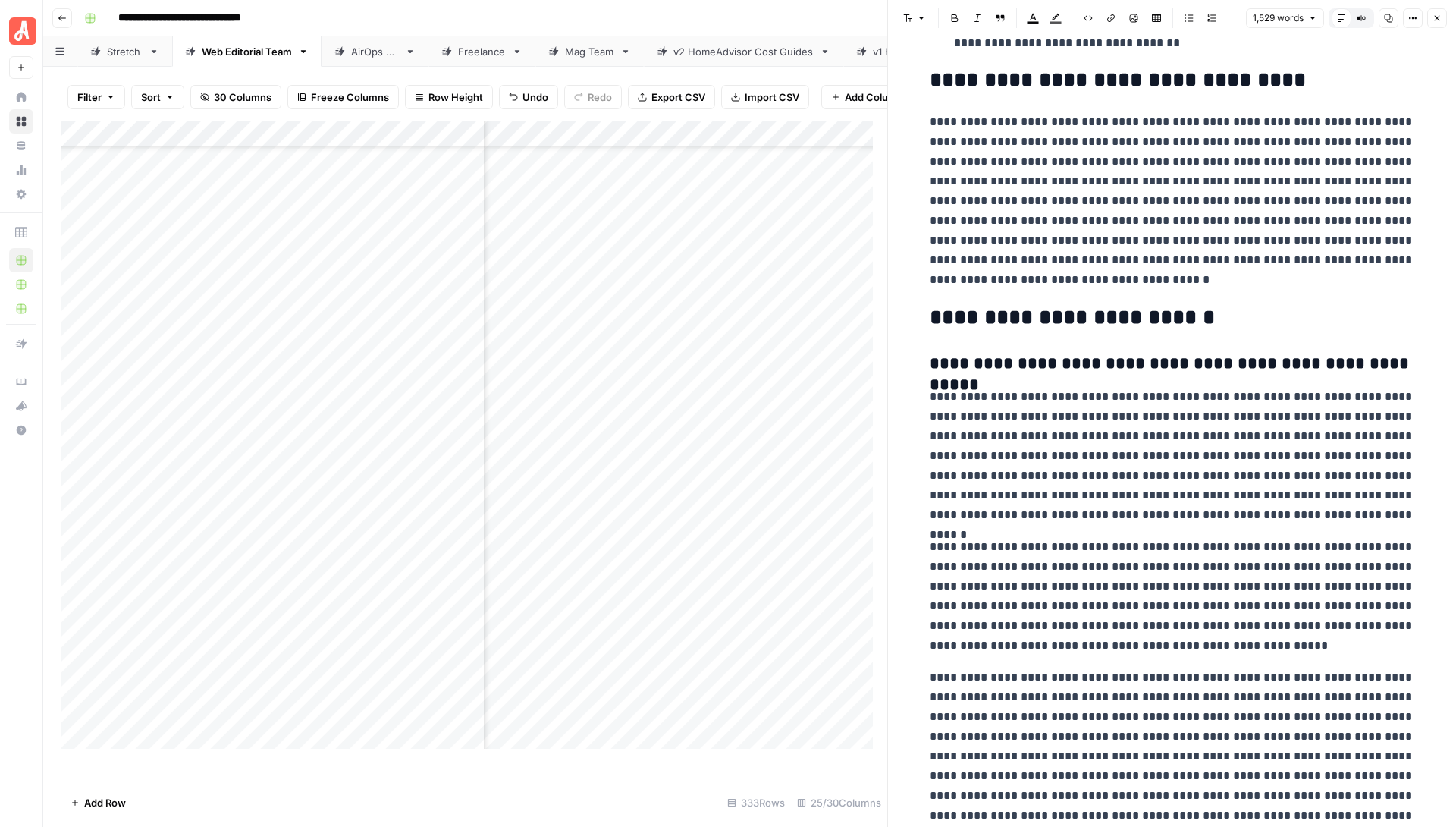 click on "**********" at bounding box center (1172, 456) 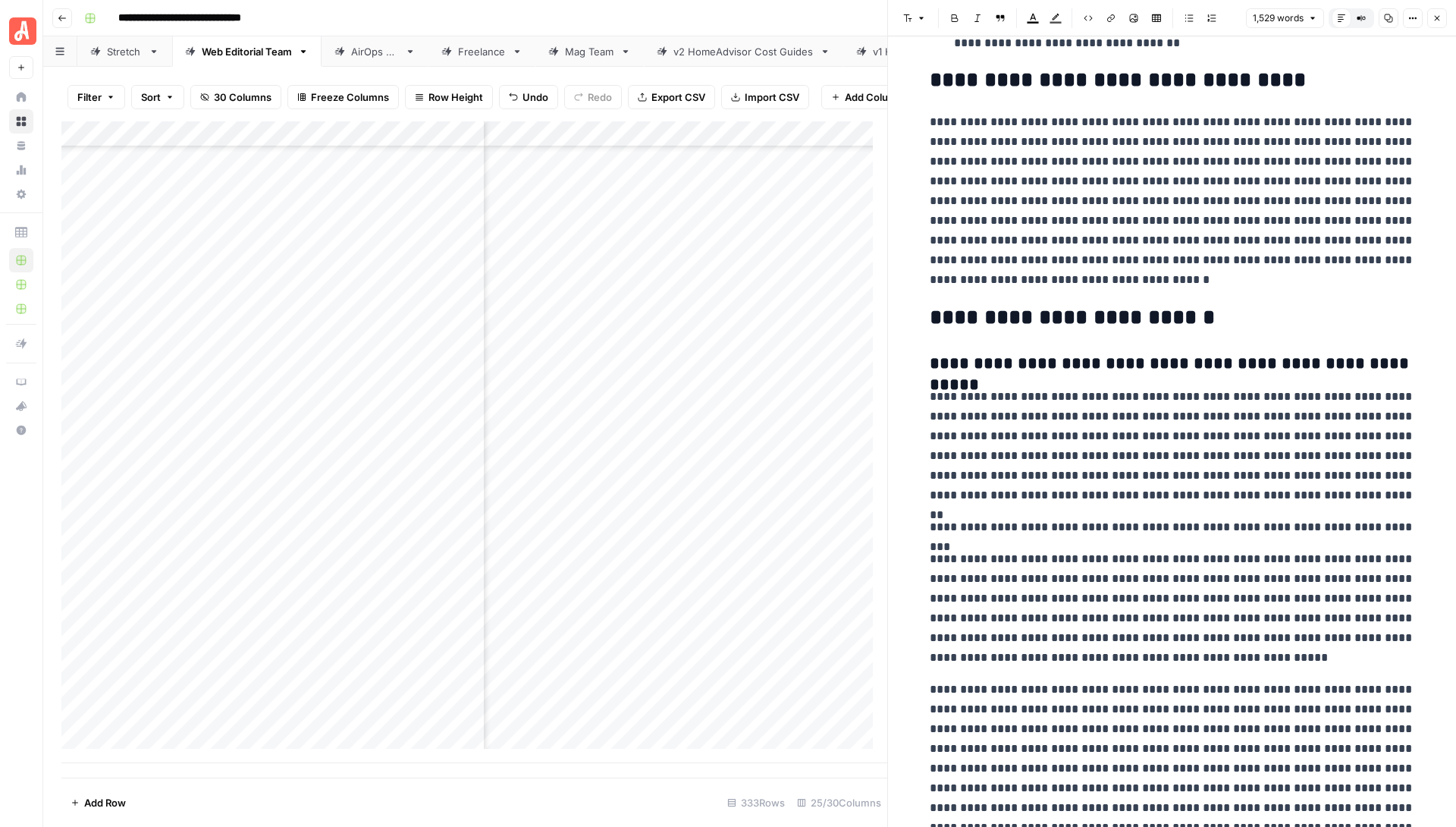 click on "**********" at bounding box center [1172, 527] 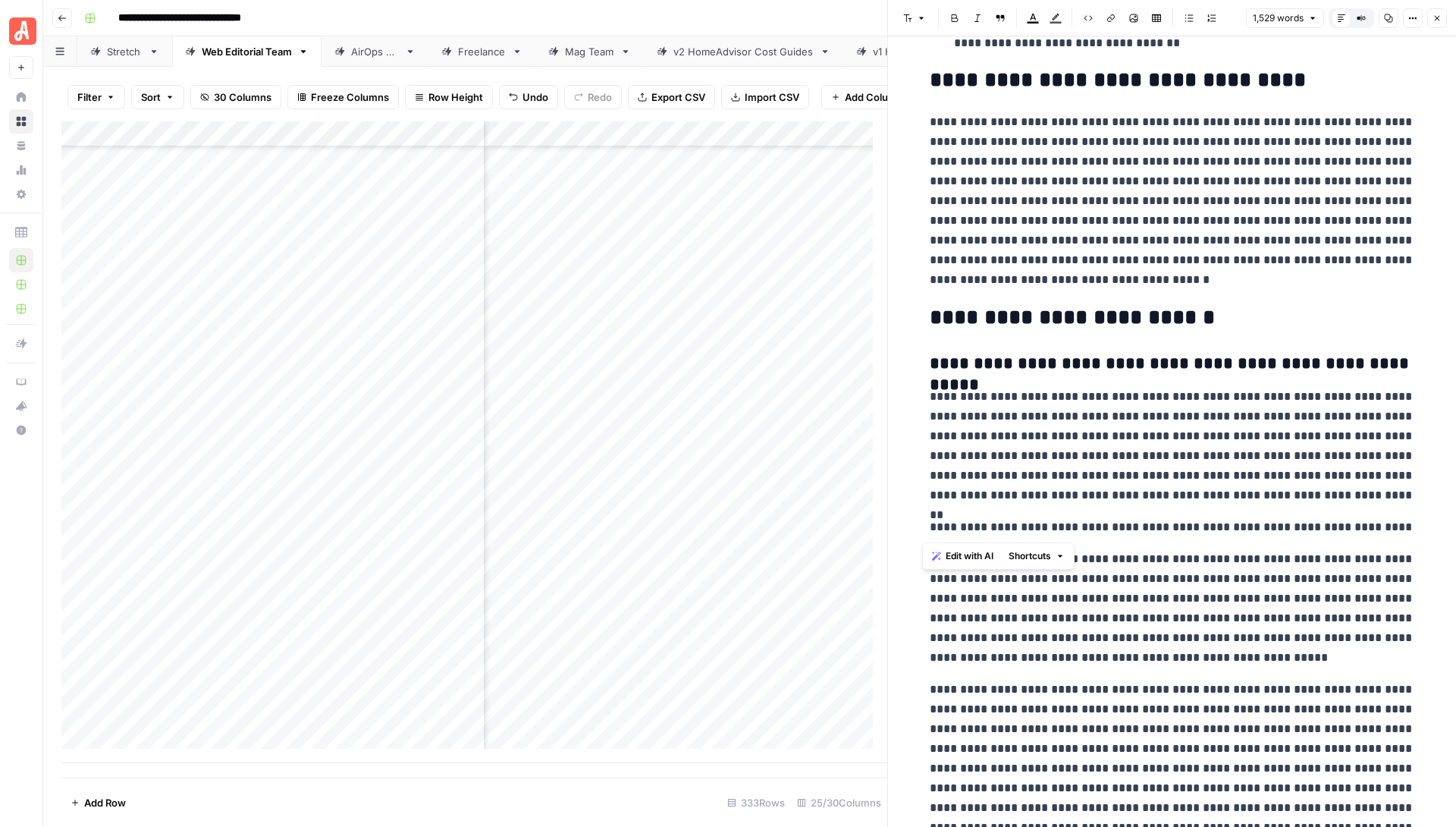 click on "**********" at bounding box center [1172, 527] 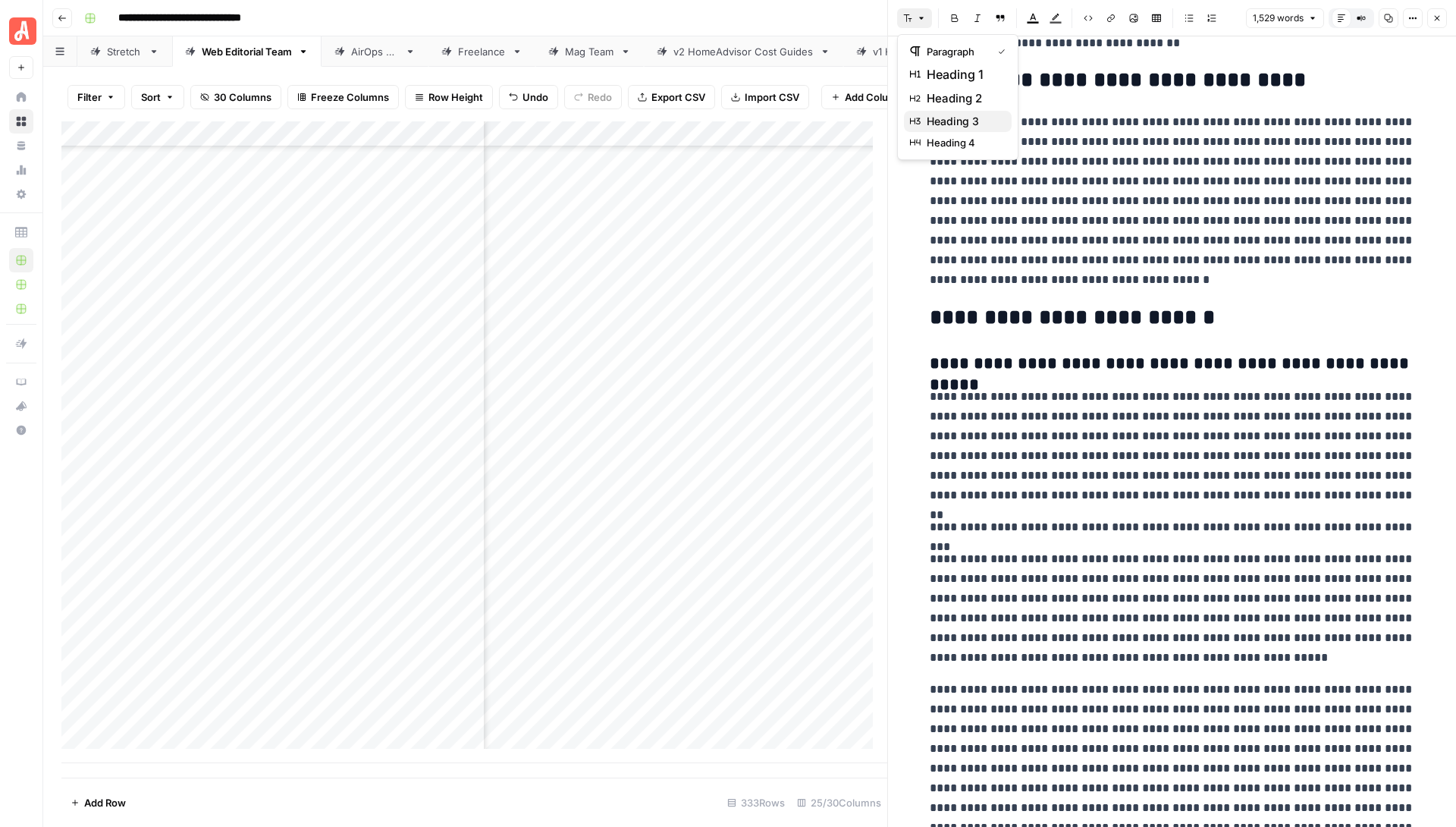 click on "heading 3" at bounding box center (963, 121) 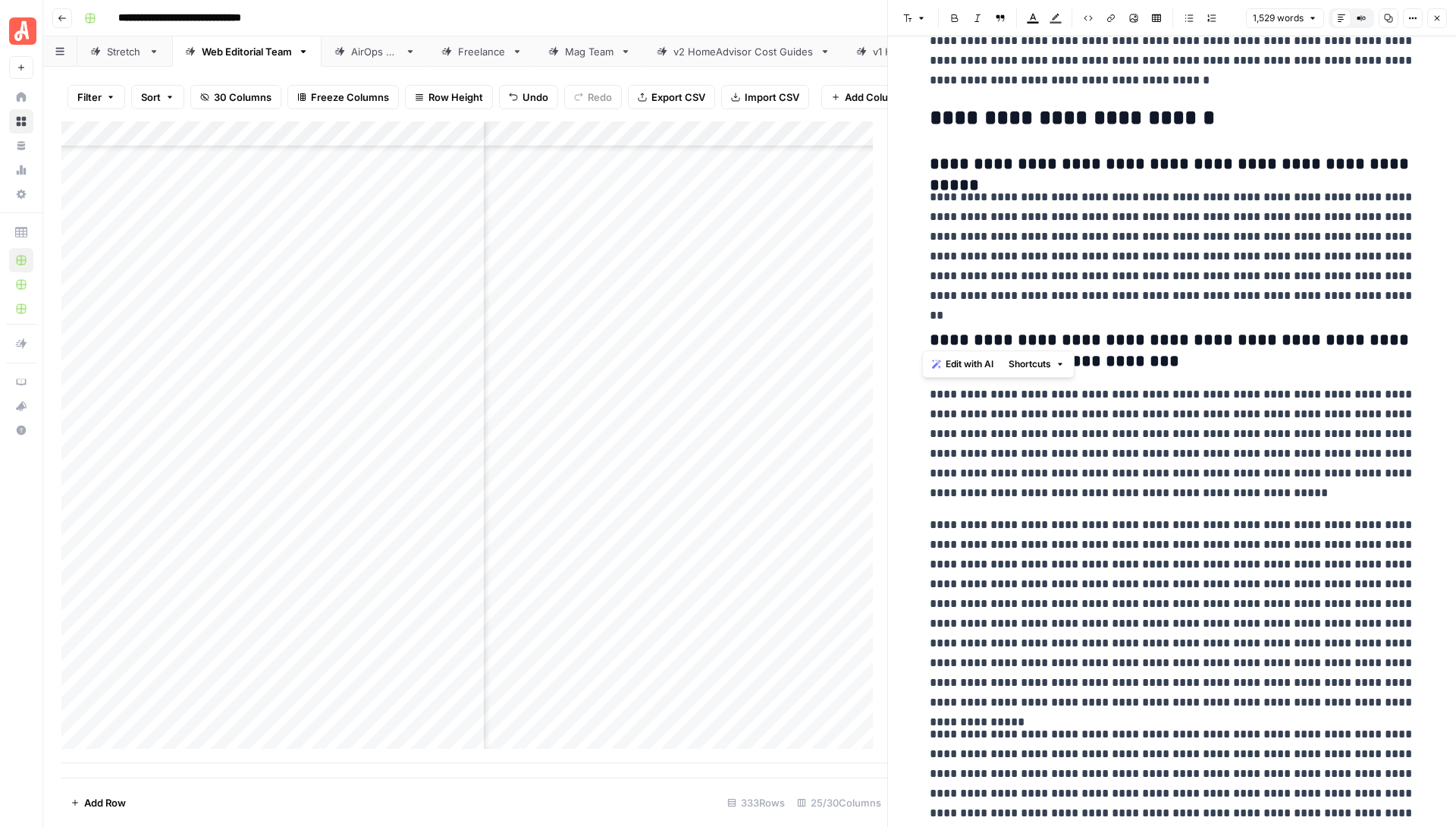 scroll, scrollTop: 3274, scrollLeft: 0, axis: vertical 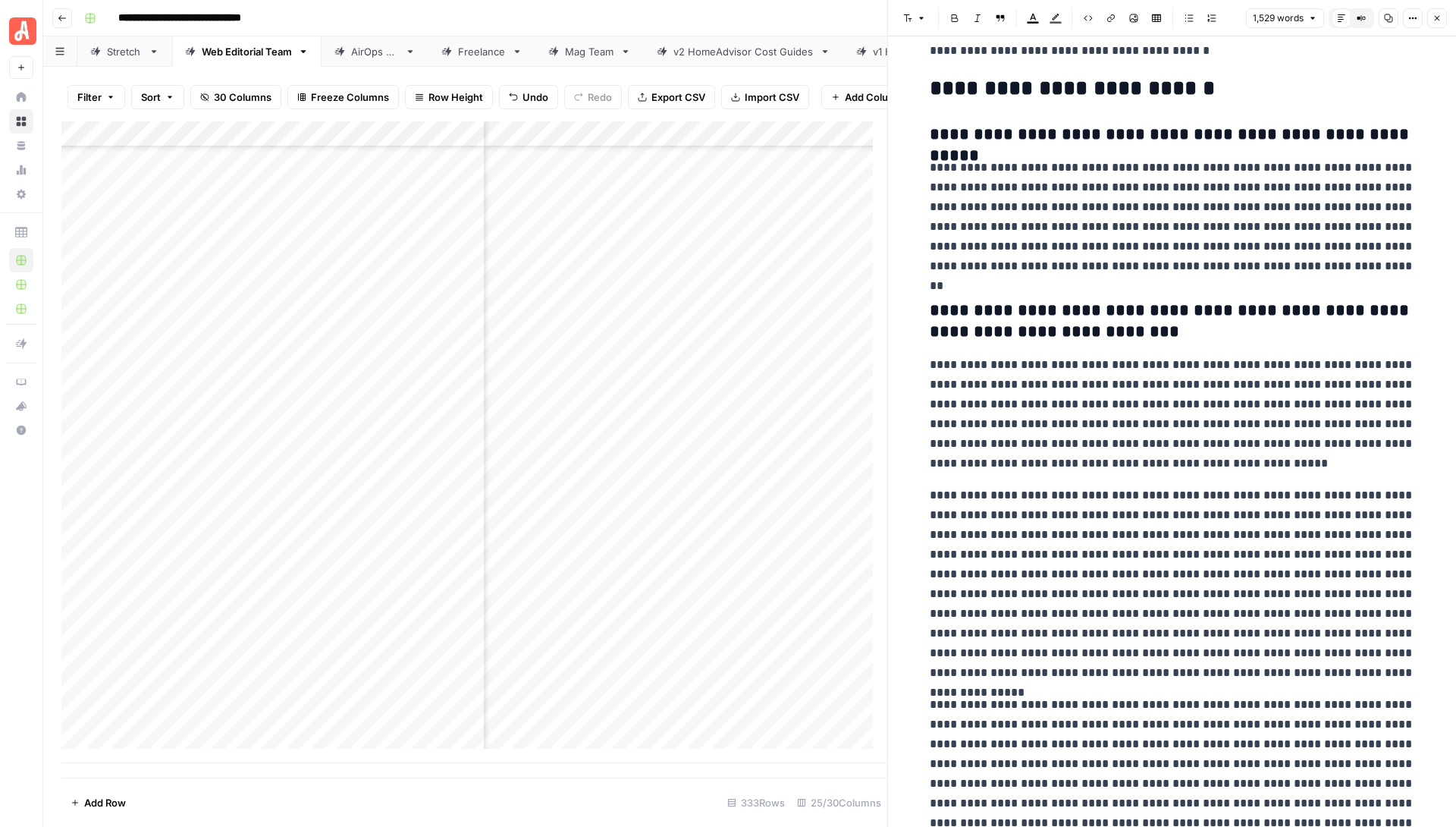 click on "**********" at bounding box center [1172, 584] 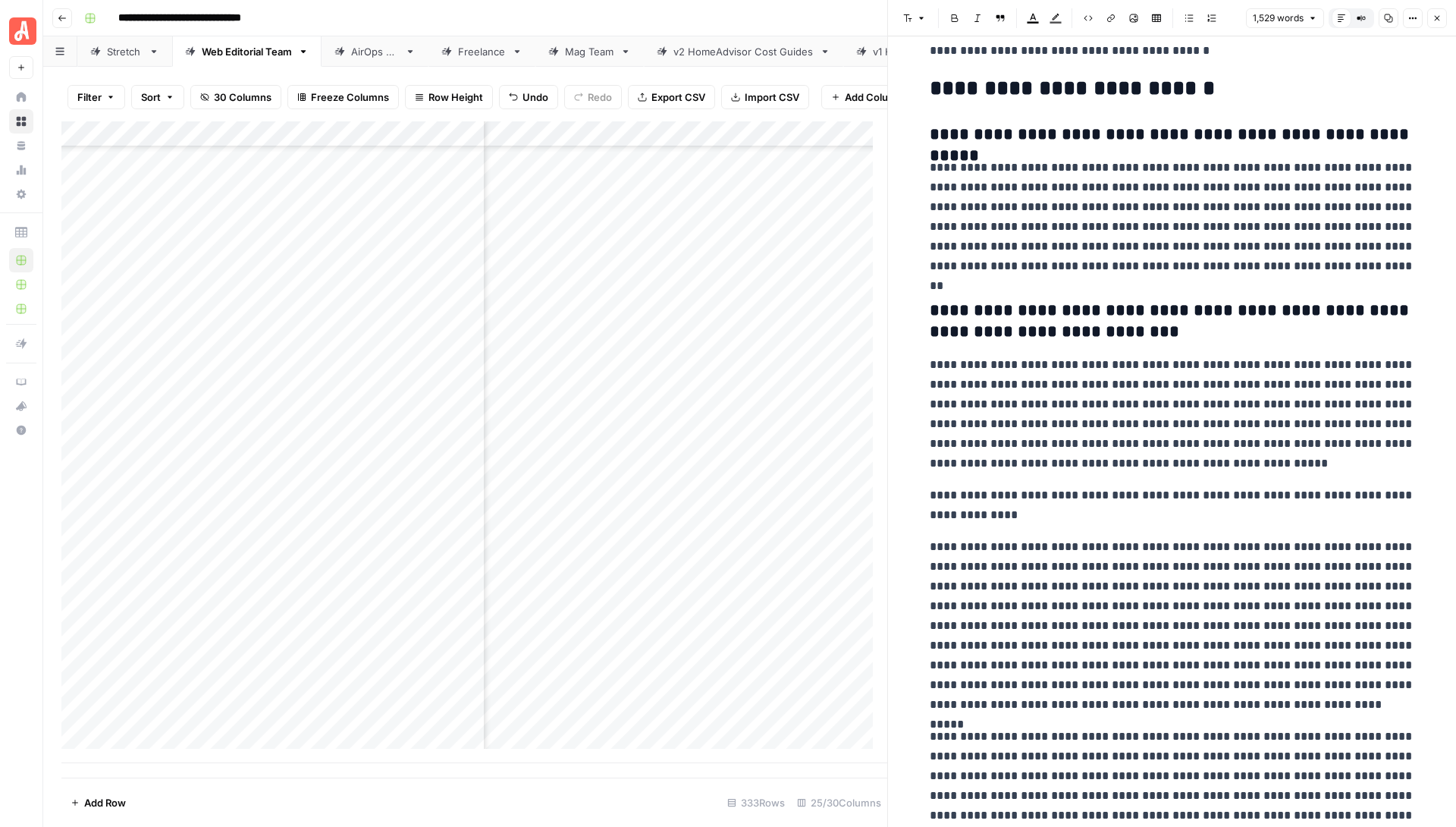 click on "**********" at bounding box center [1172, 505] 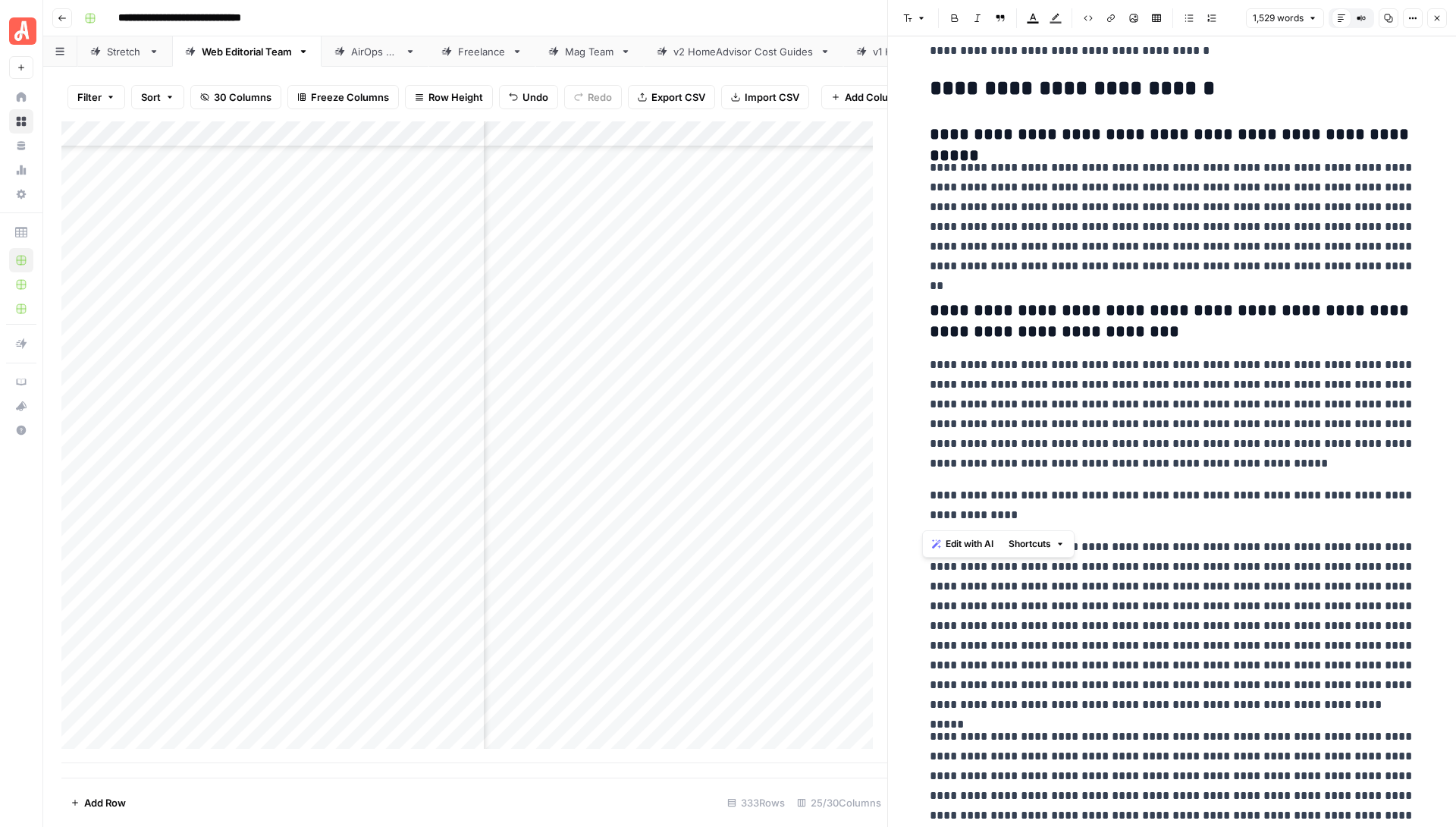 click 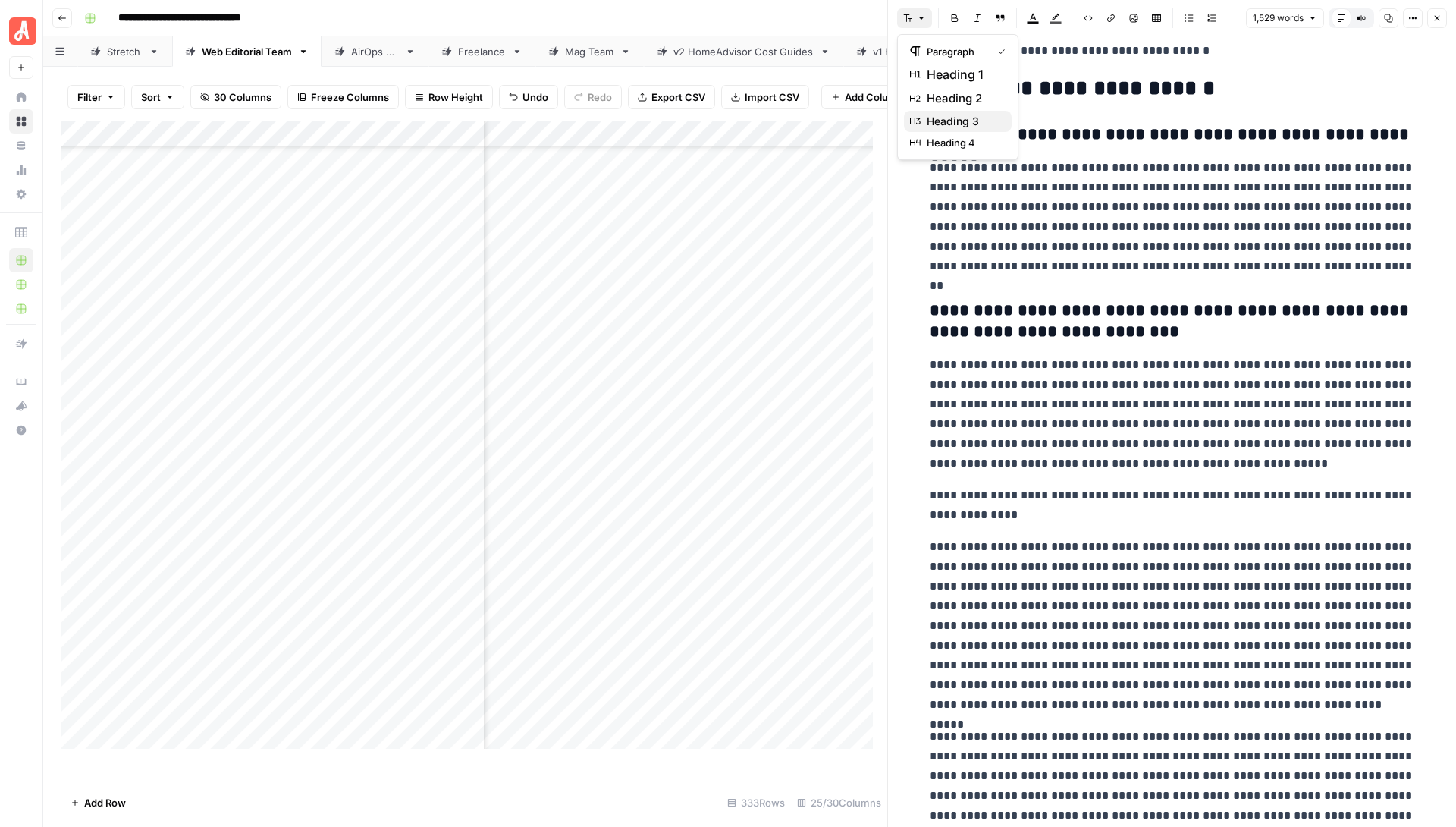 click on "heading 3" at bounding box center (963, 121) 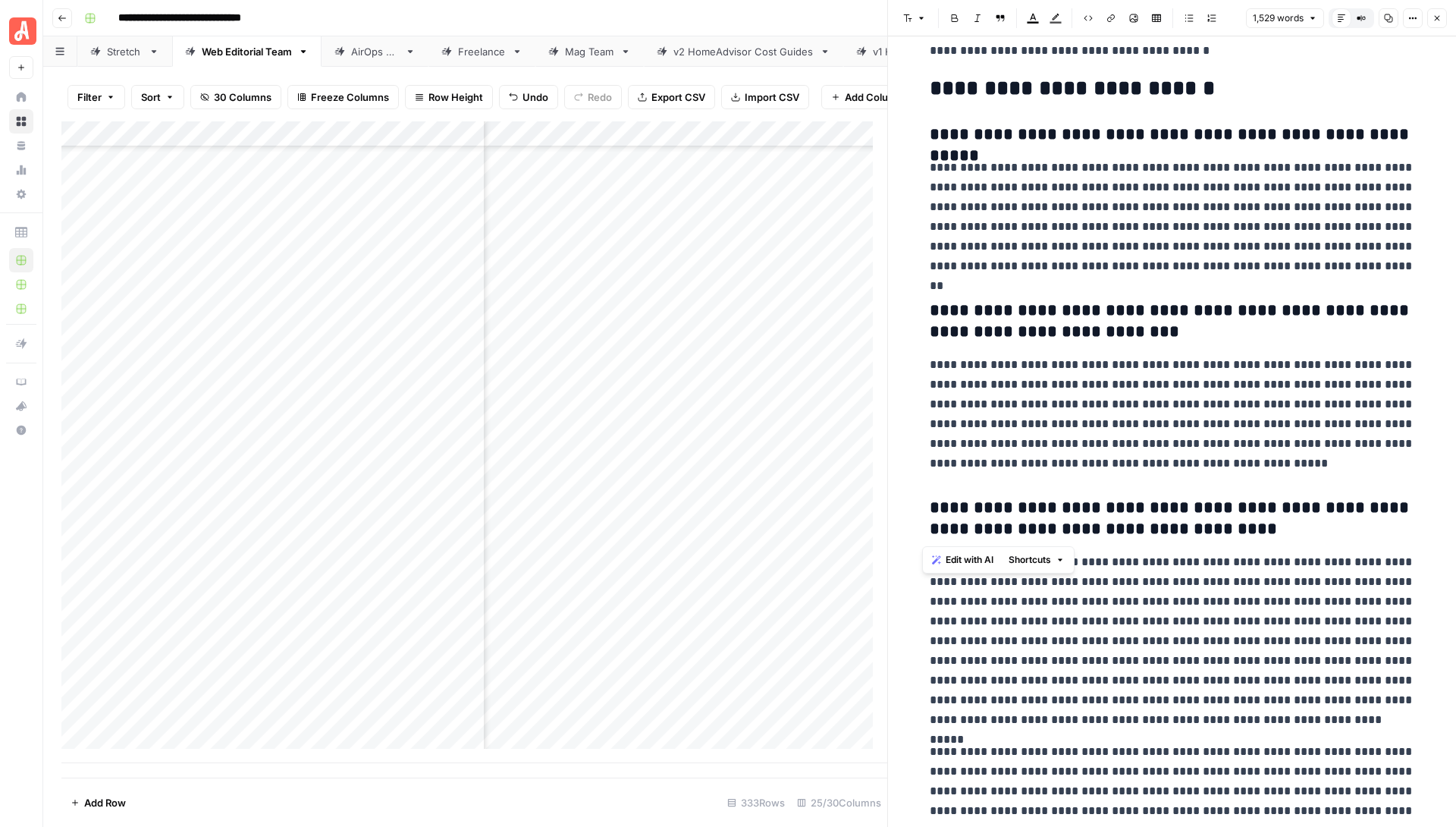 click on "**********" at bounding box center (1172, 641) 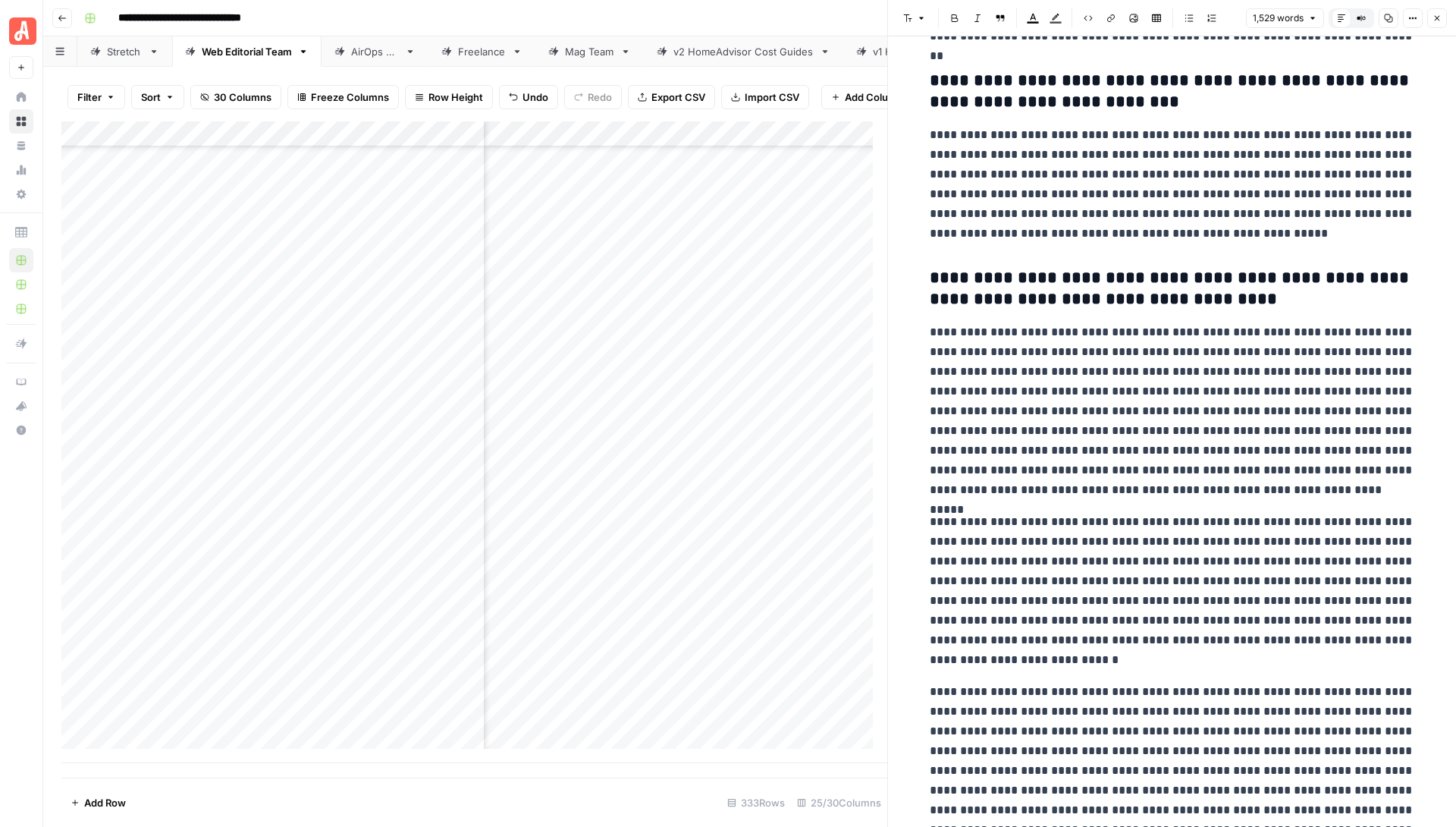 scroll, scrollTop: 3534, scrollLeft: 0, axis: vertical 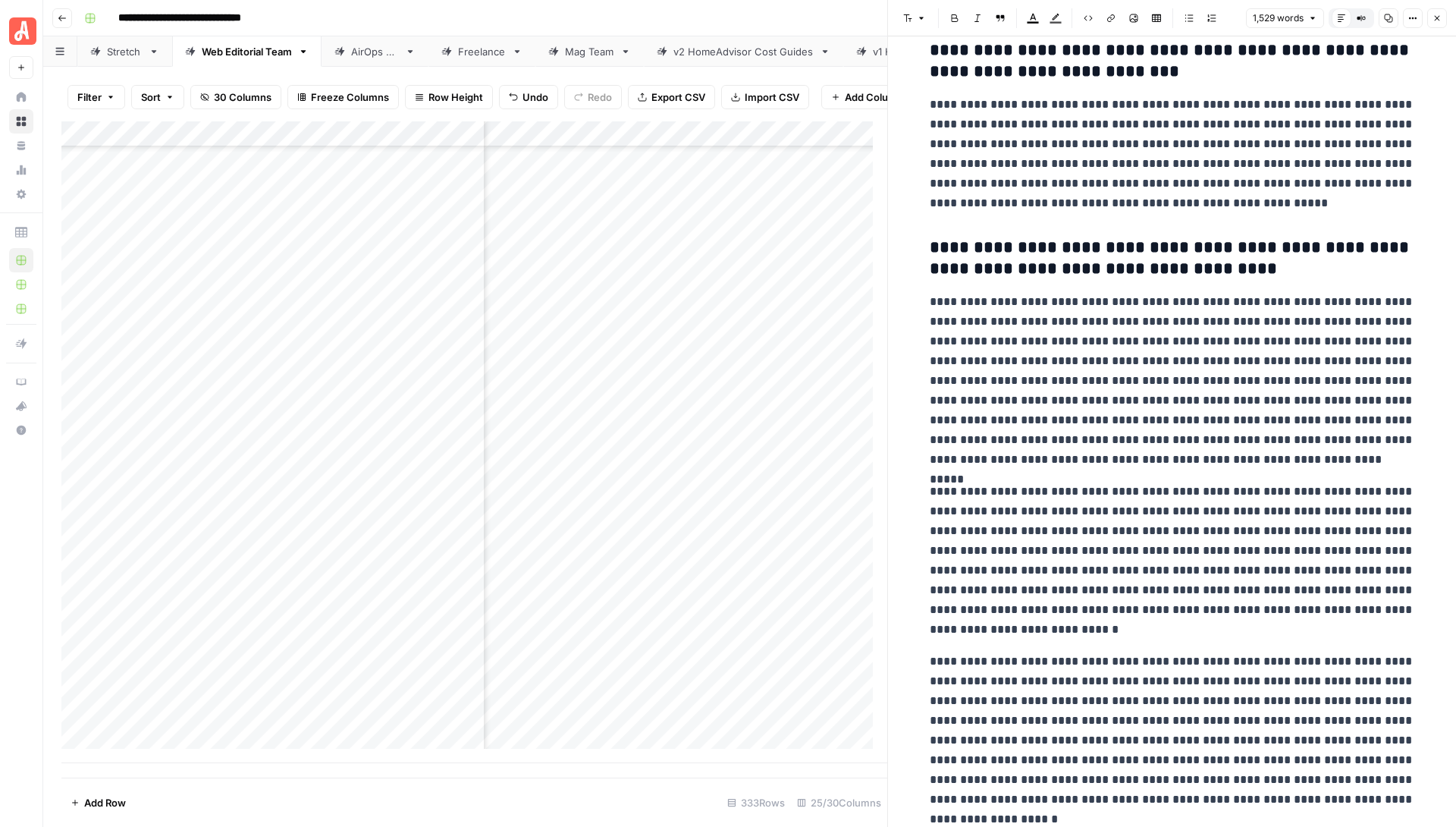 click on "**********" at bounding box center [1172, 381] 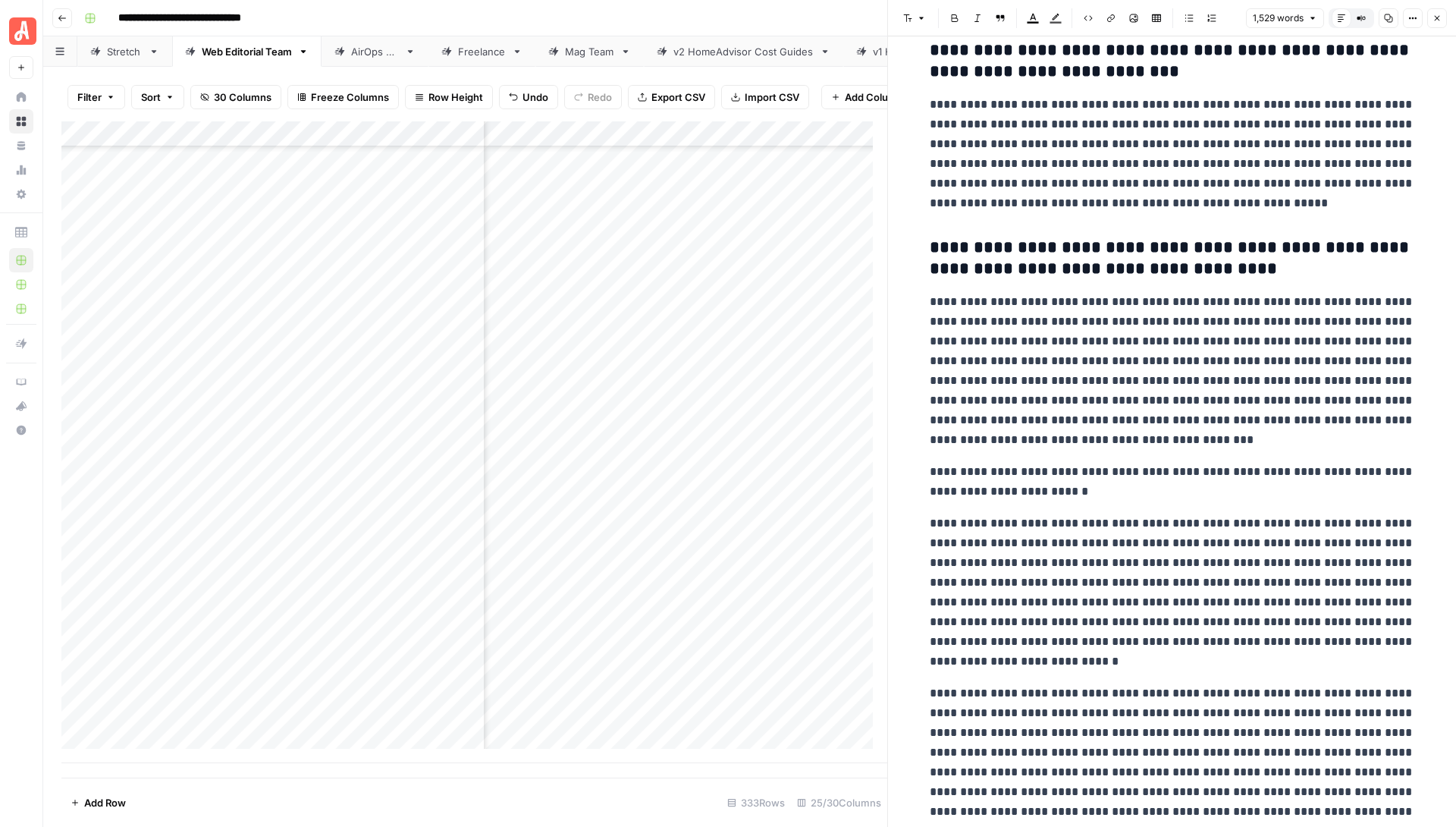 click on "**********" at bounding box center (1172, 482) 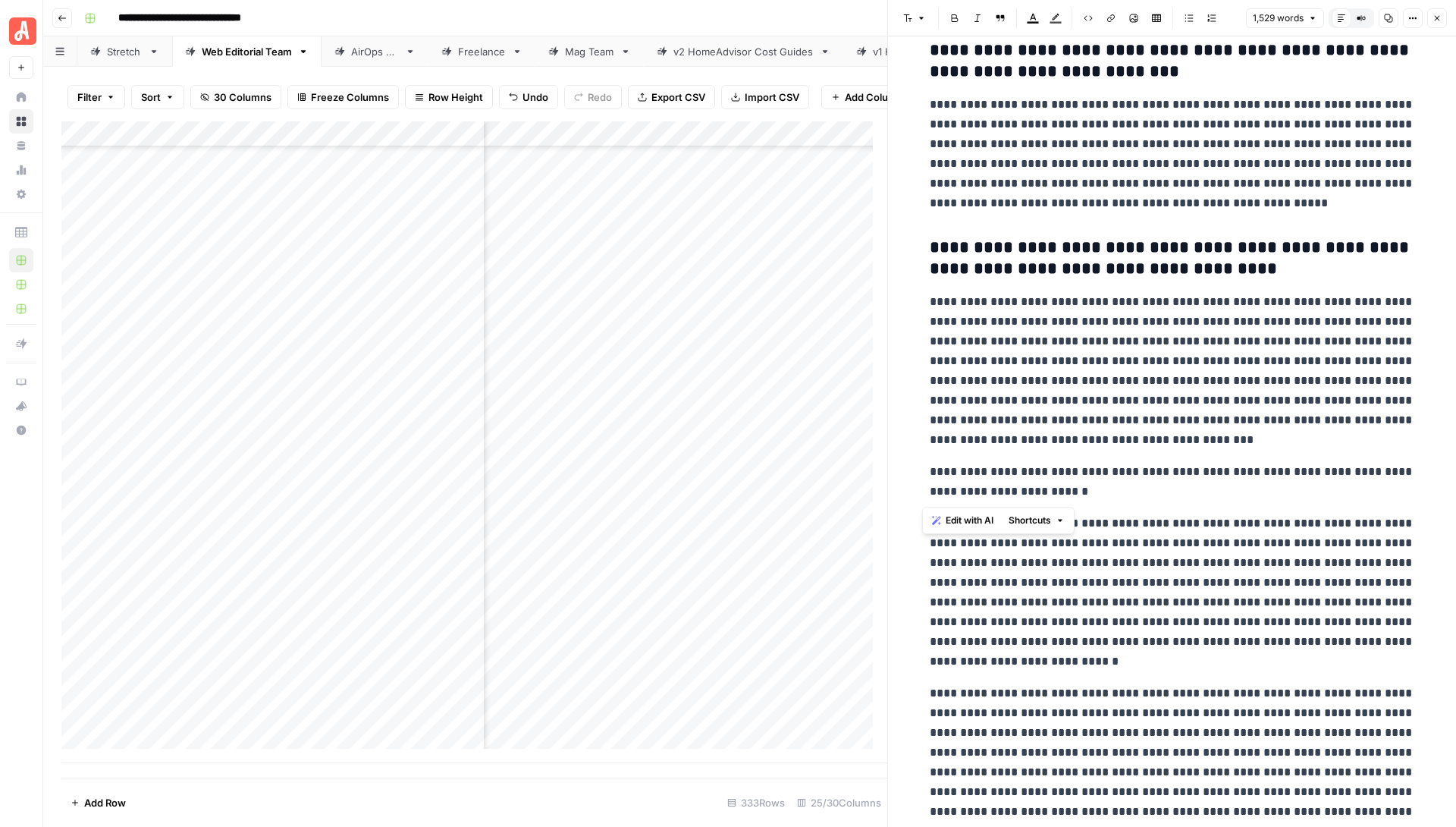 click on "**********" at bounding box center (1172, 482) 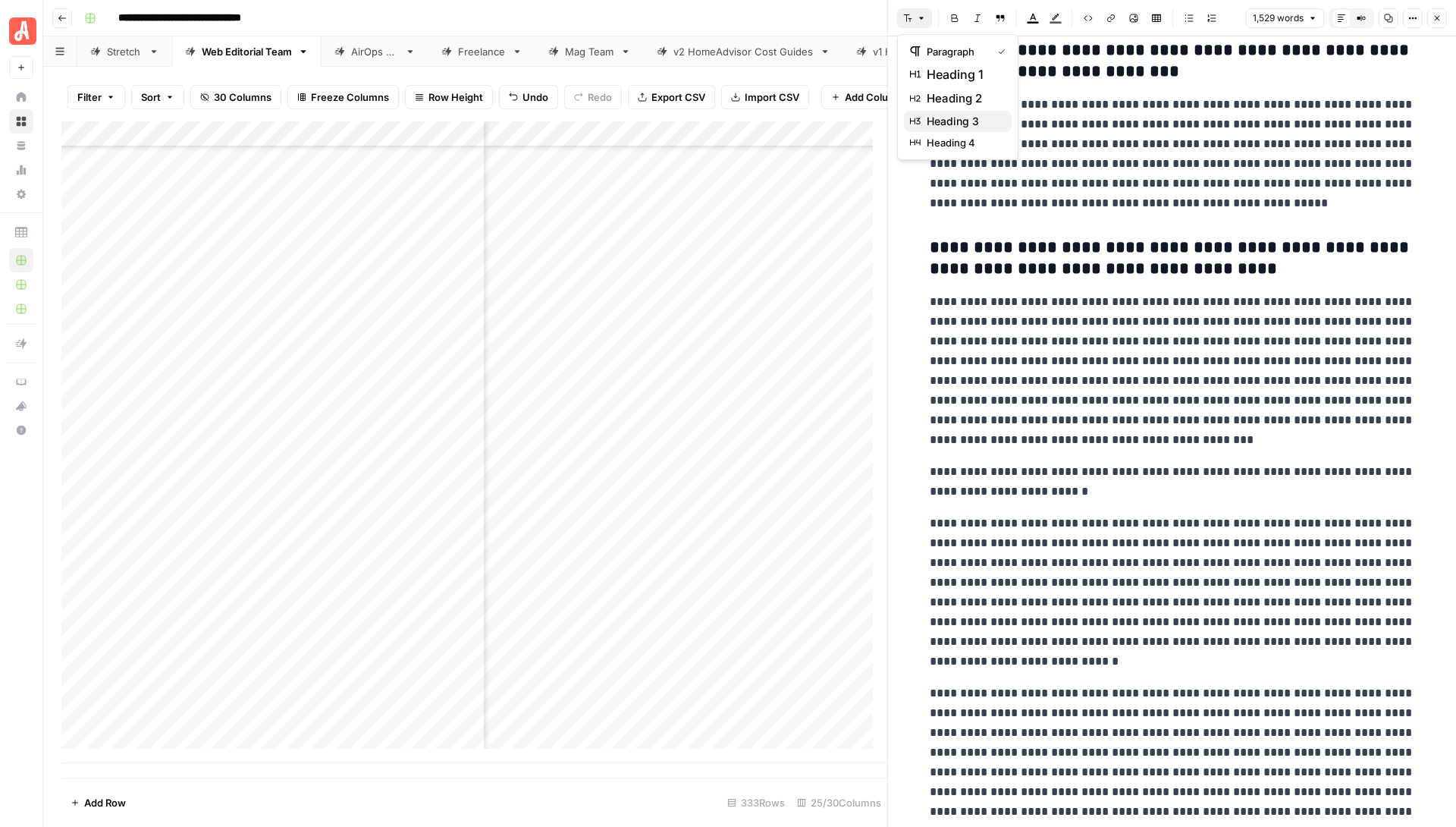 click on "heading 3" at bounding box center [963, 121] 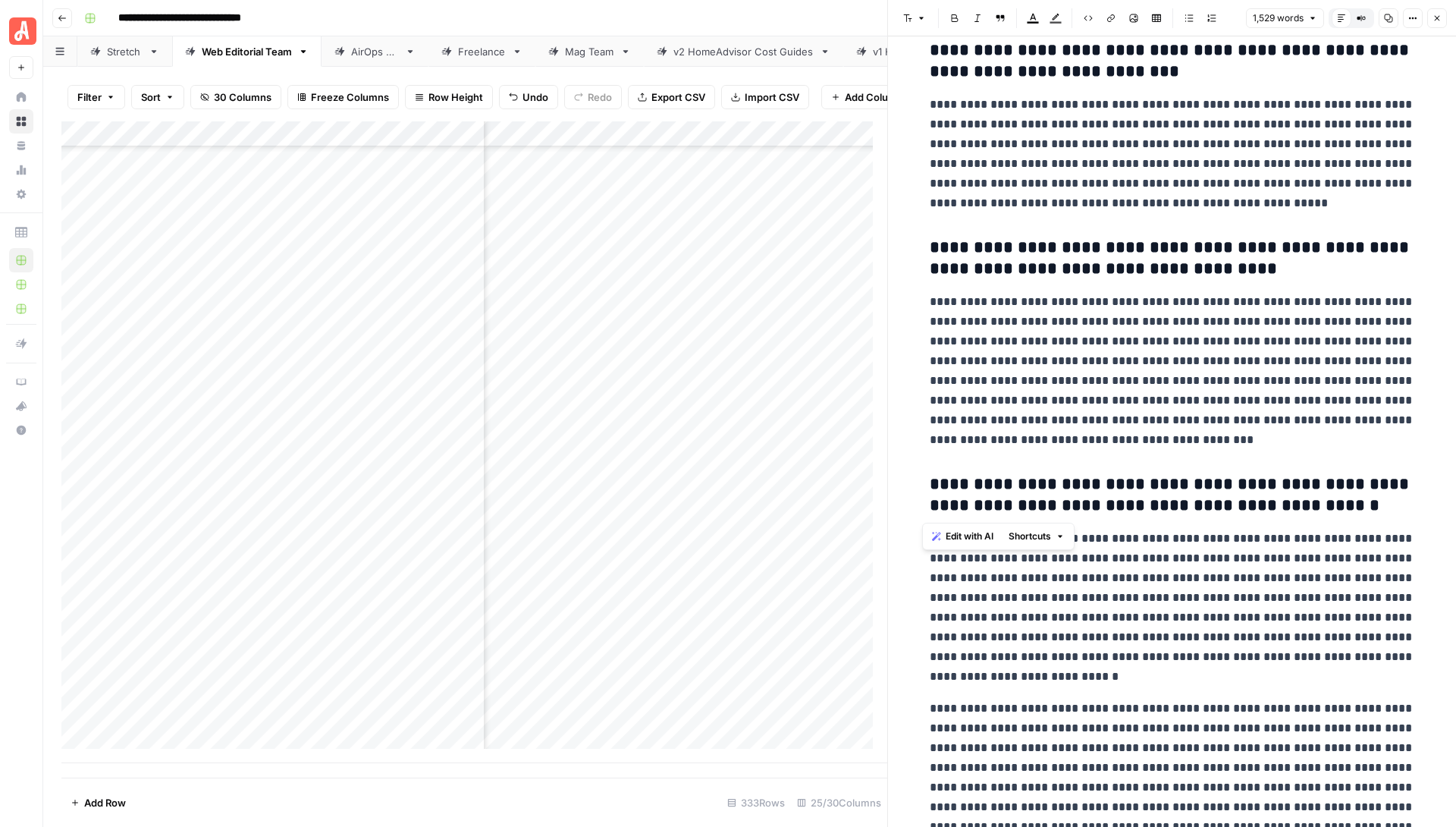 click on "**********" at bounding box center (1172, 608) 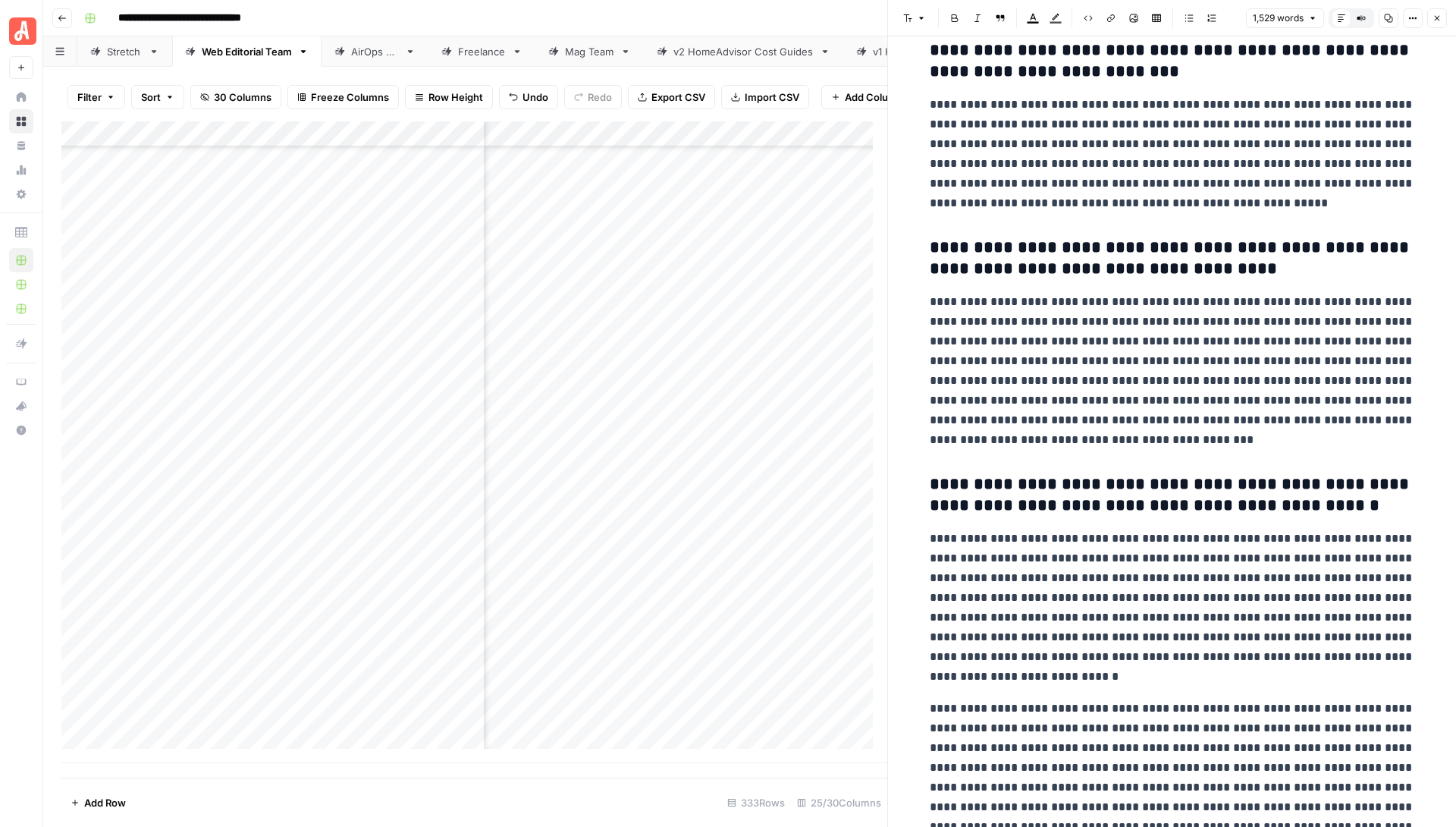 scroll, scrollTop: 3589, scrollLeft: 0, axis: vertical 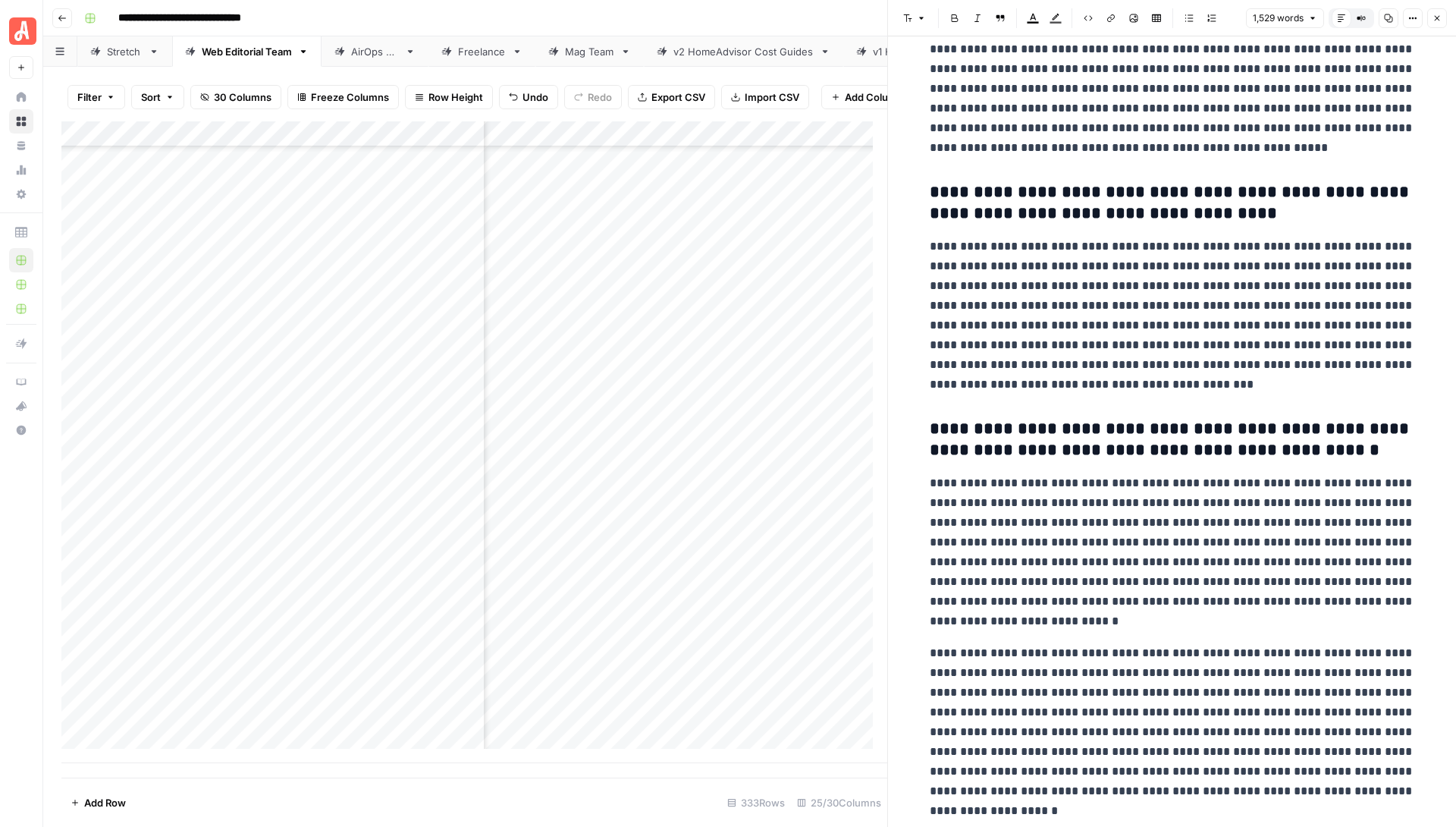 click on "**********" at bounding box center (1172, 732) 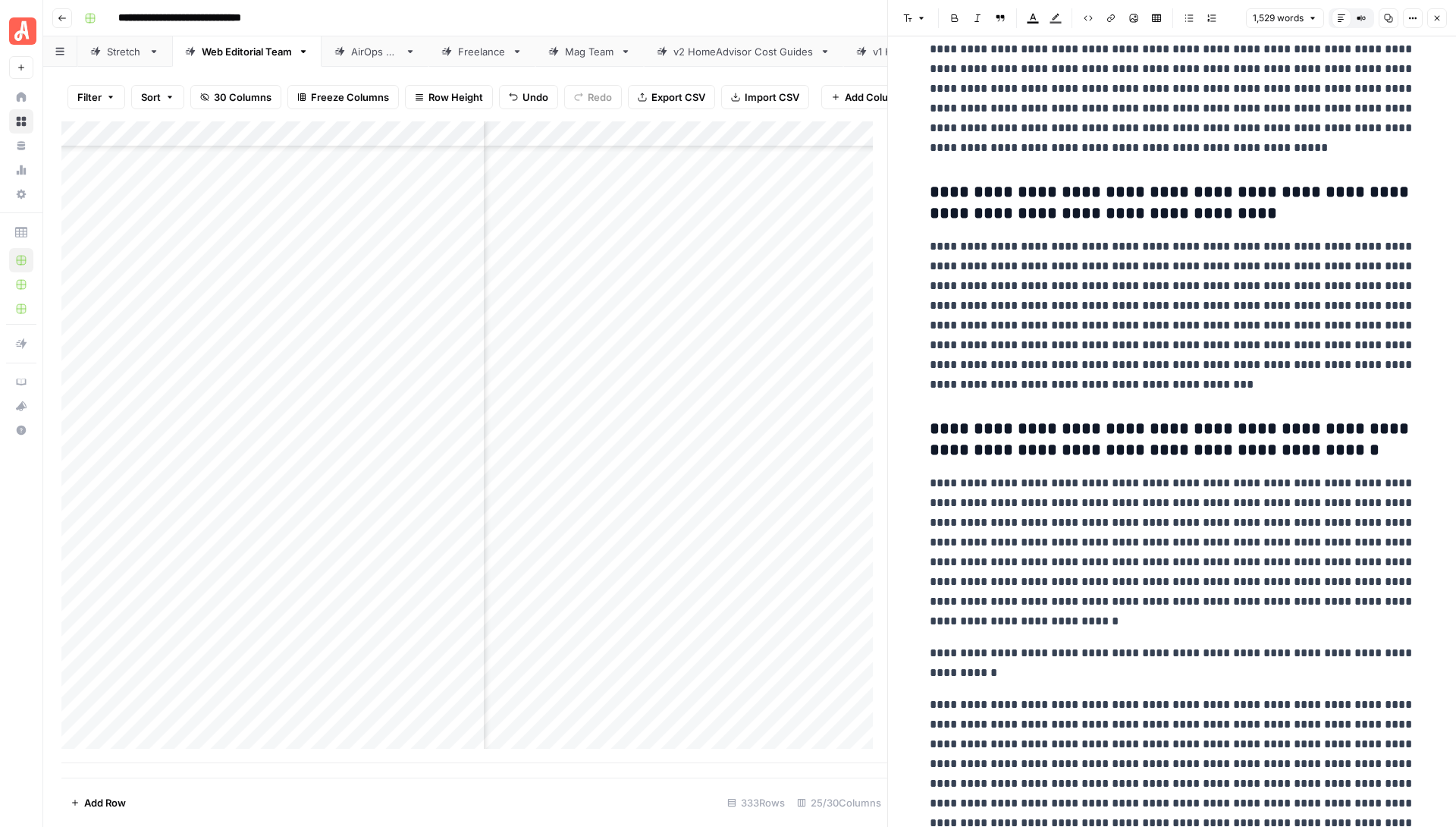 click on "**********" at bounding box center [1172, 663] 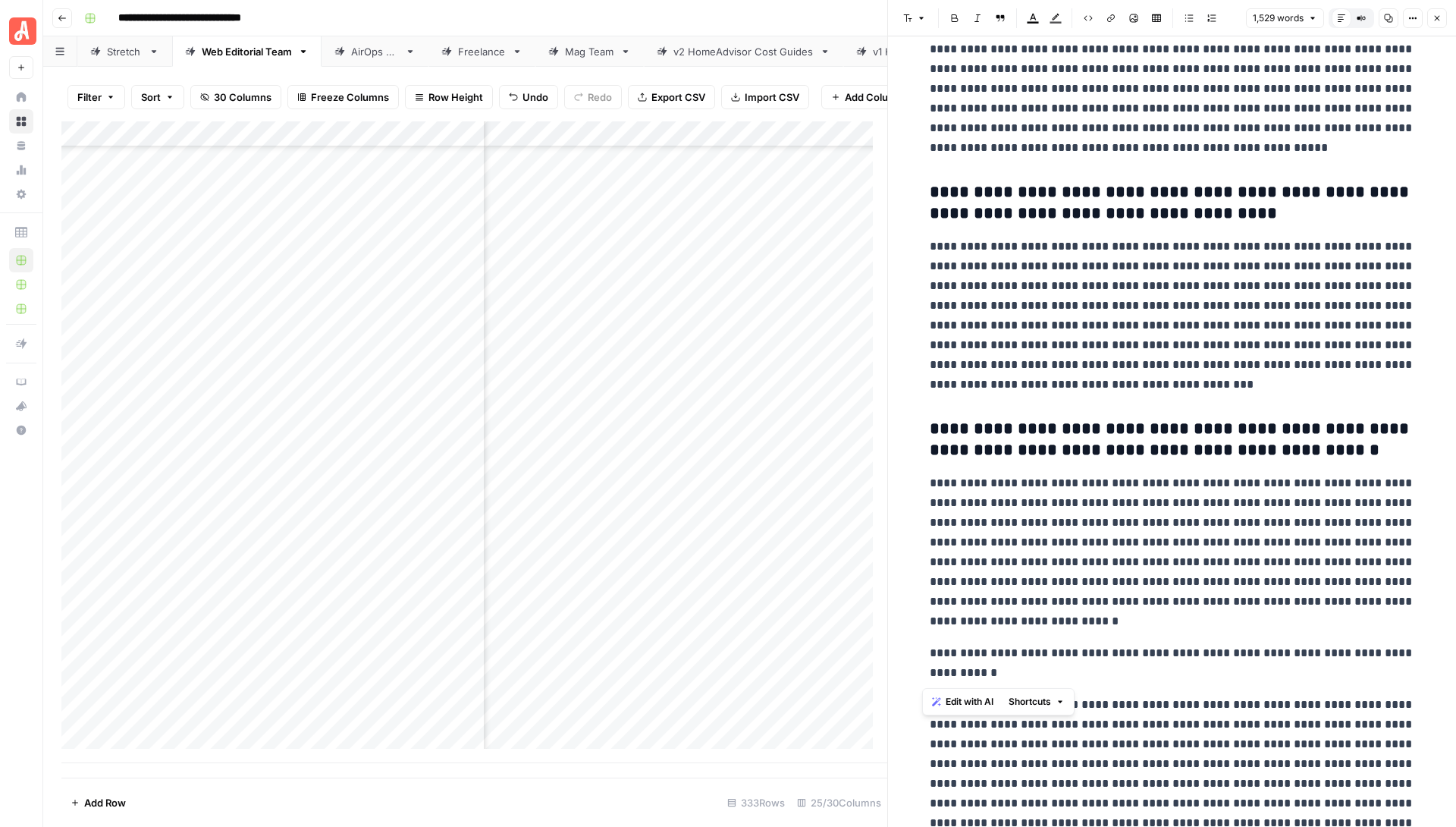 click on "**********" at bounding box center [1172, 663] 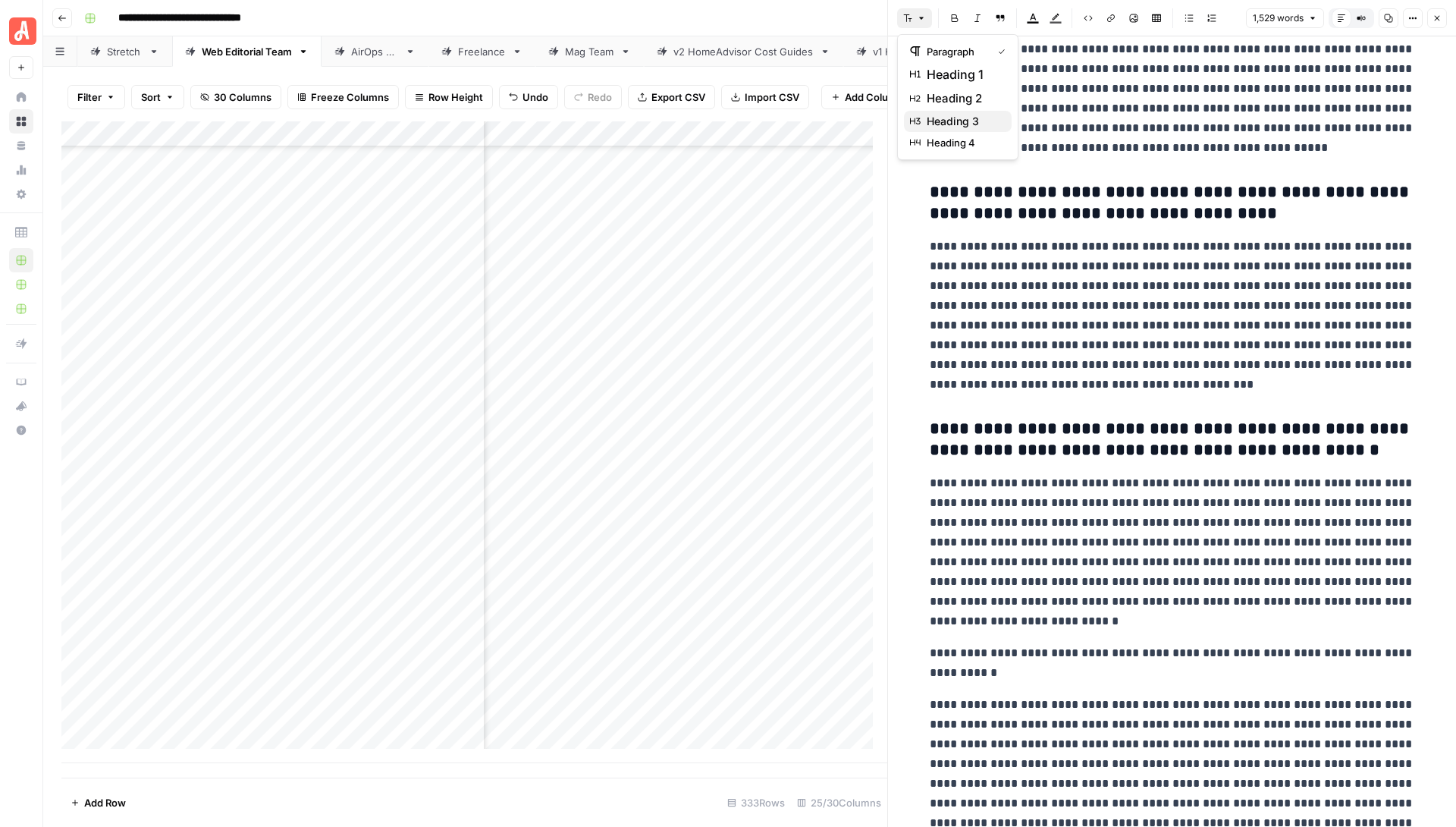 click on "heading 3" at bounding box center (963, 121) 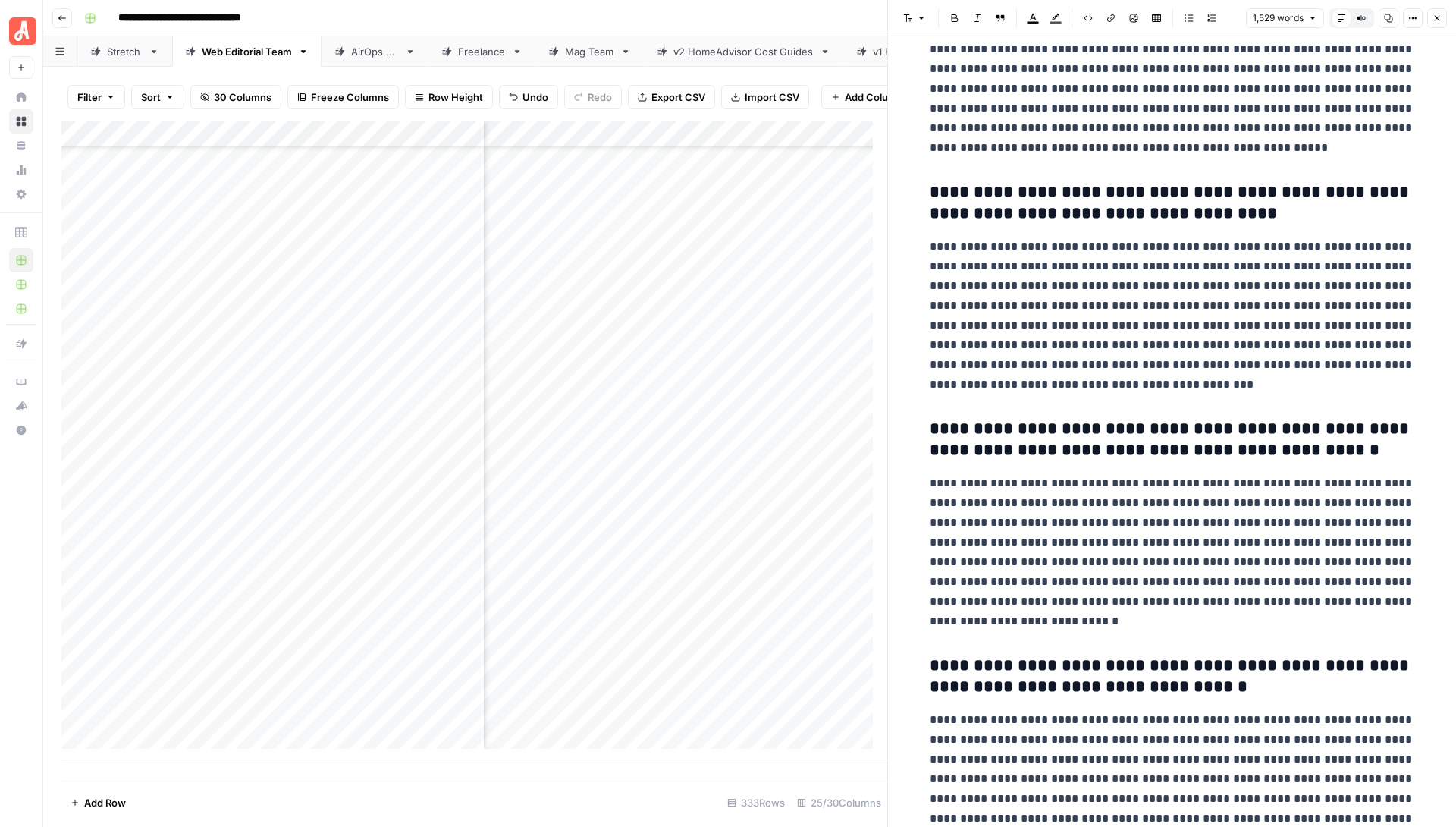 click on "**********" at bounding box center [1172, 552] 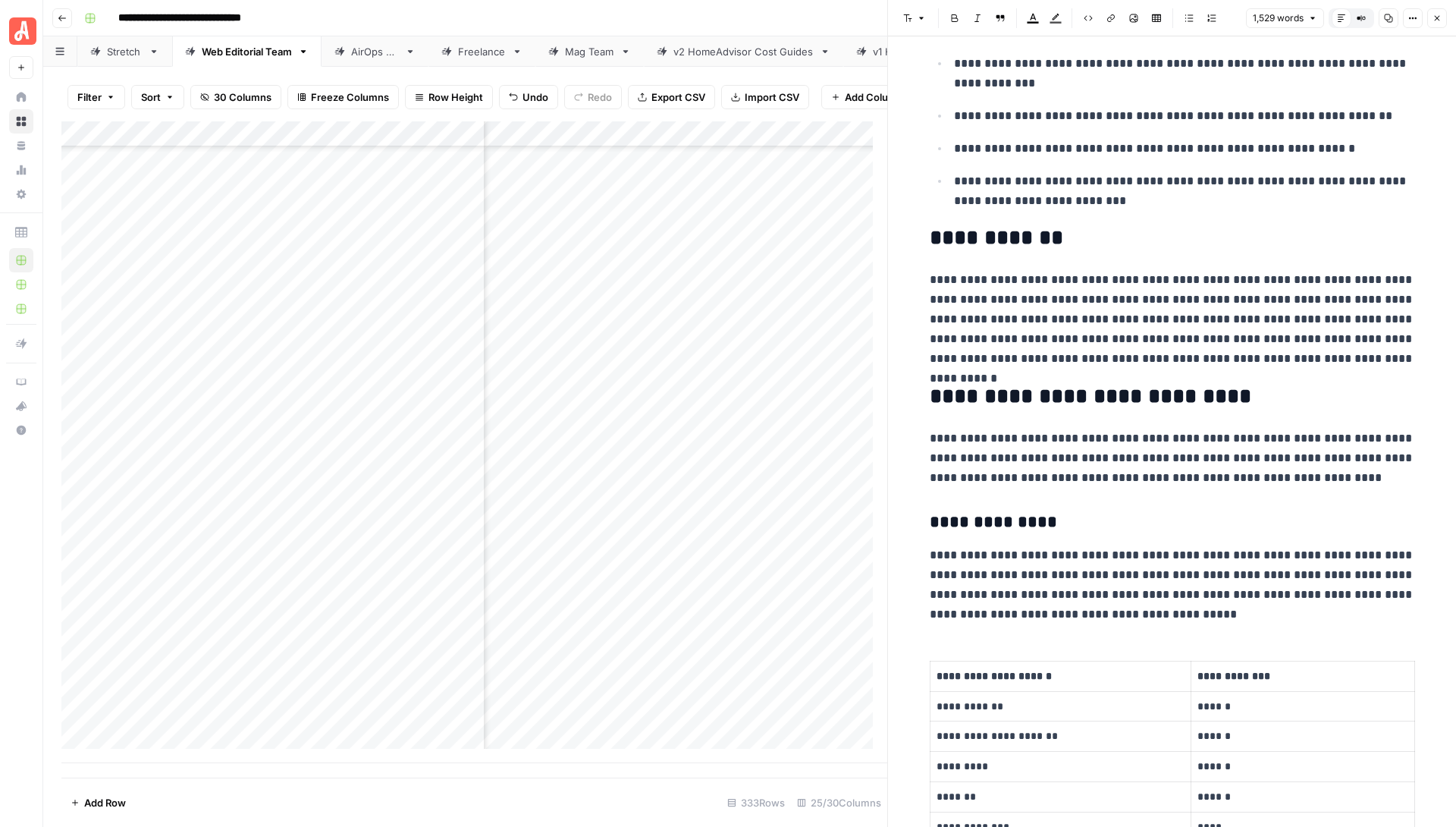 scroll, scrollTop: 0, scrollLeft: 0, axis: both 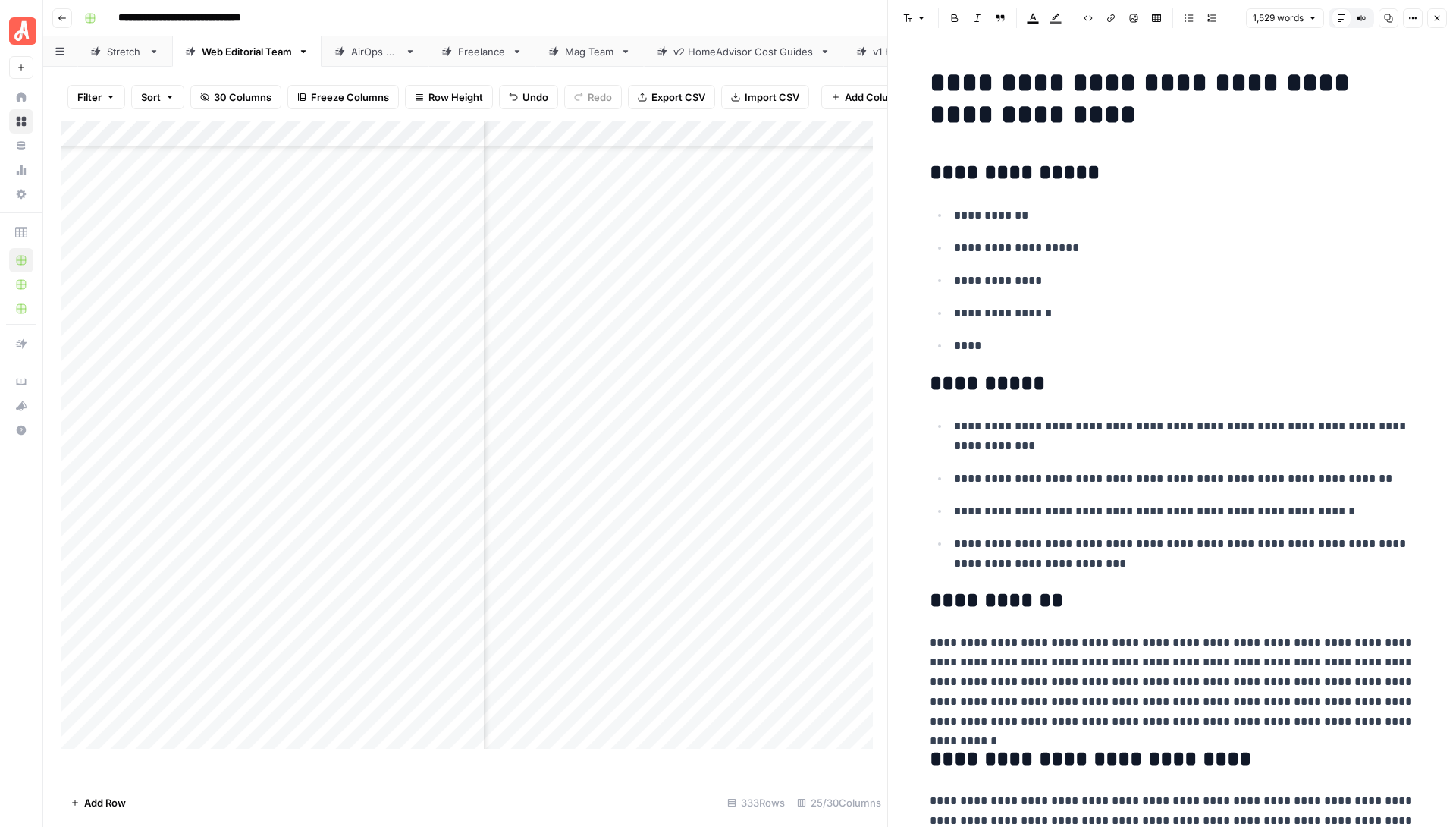 click 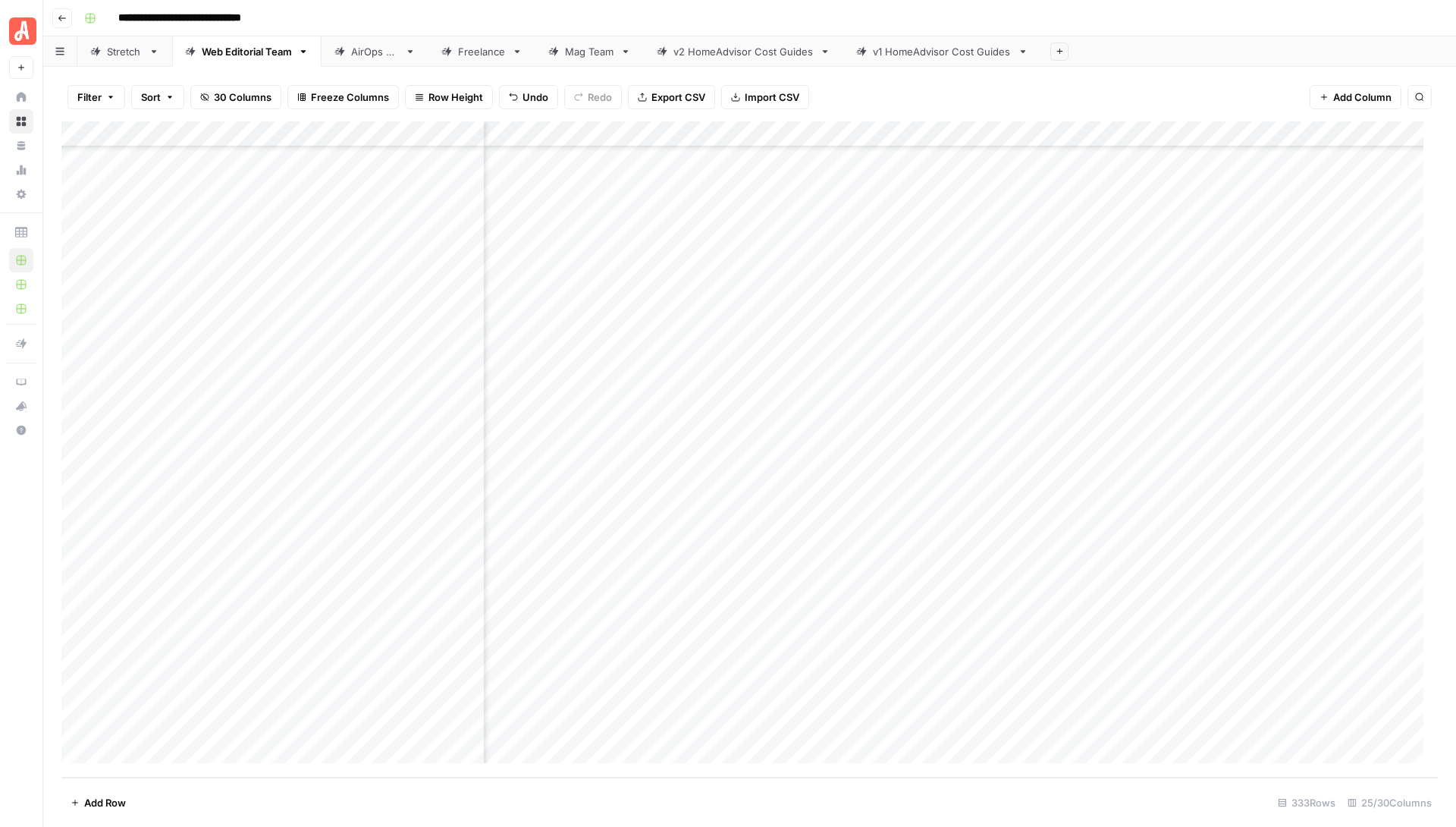 click on "Add Column" at bounding box center [749, 449] 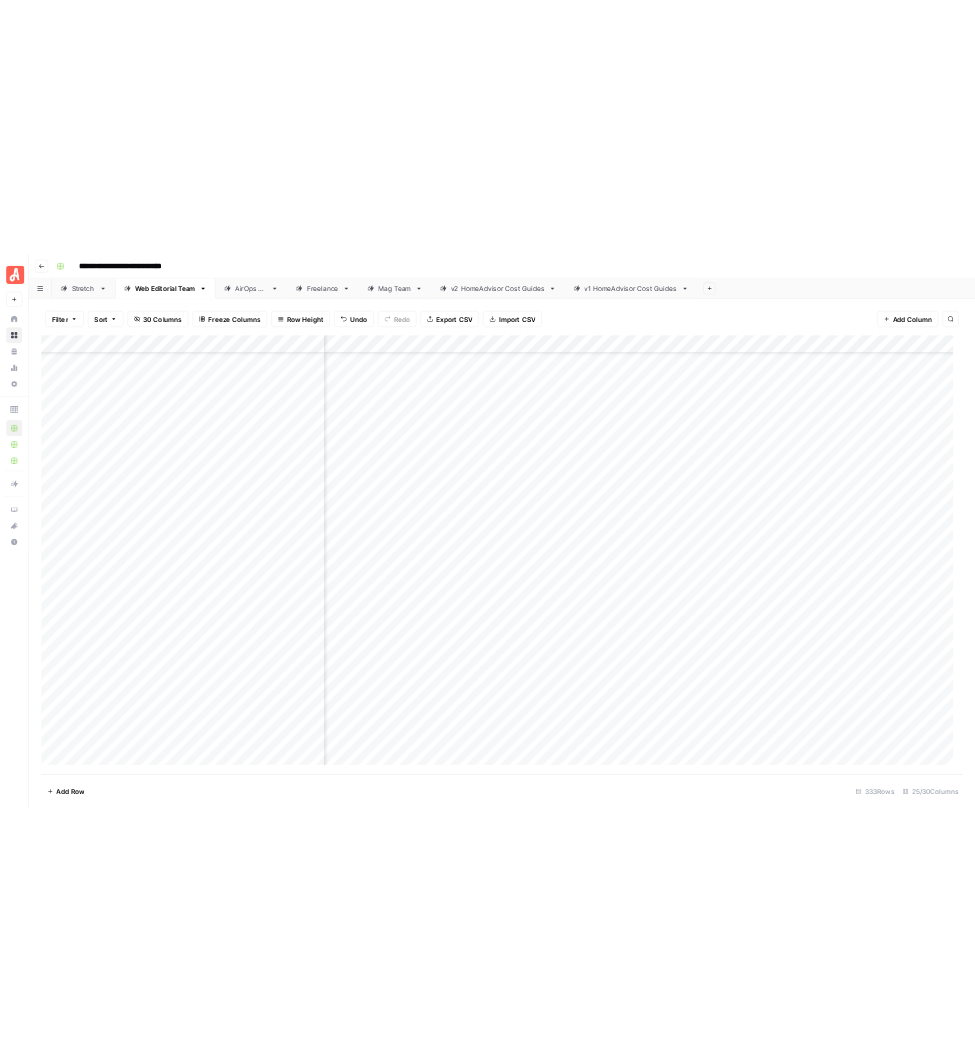 scroll, scrollTop: 10542, scrollLeft: 4286, axis: both 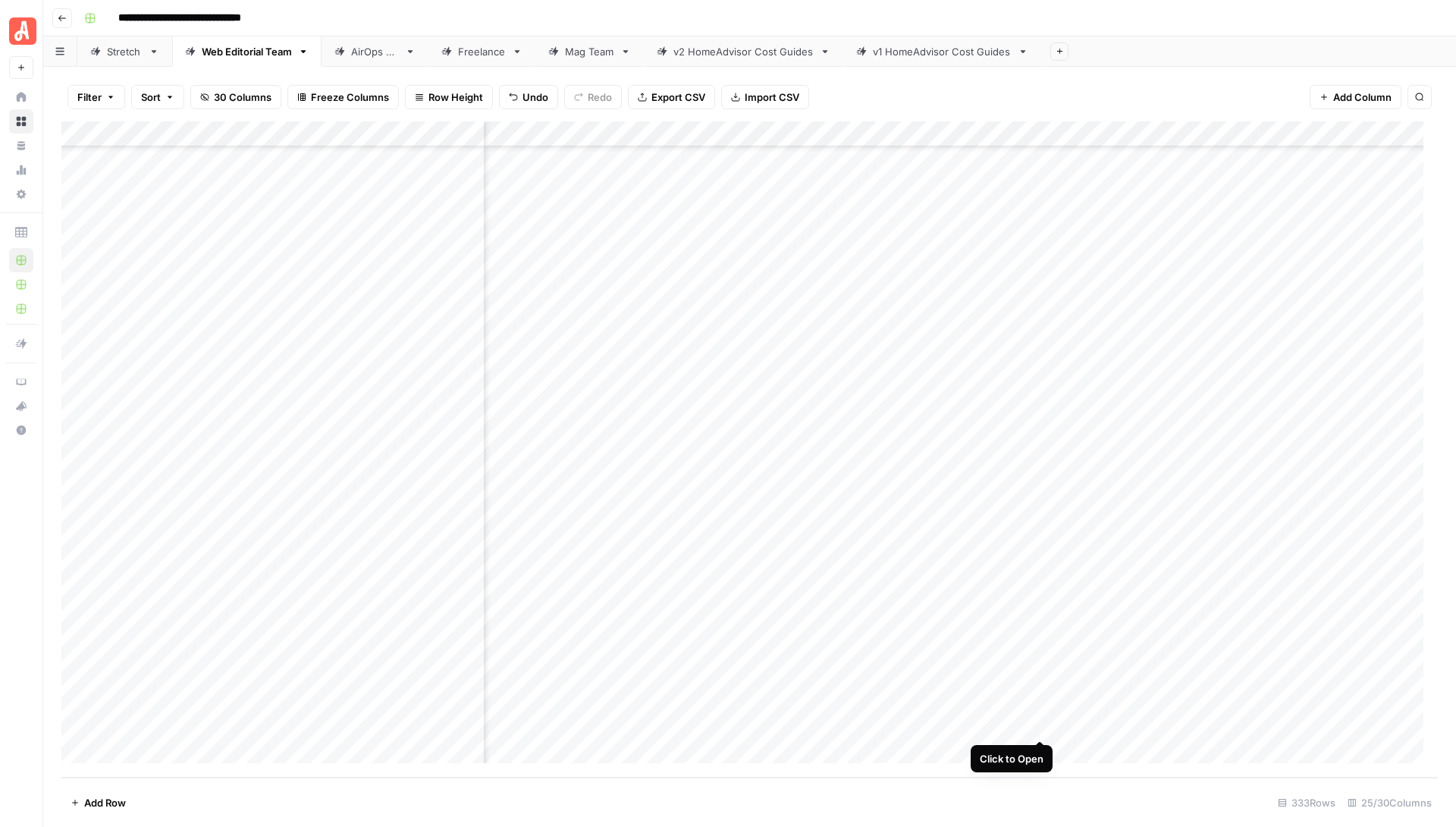click on "Add Column" at bounding box center (749, 449) 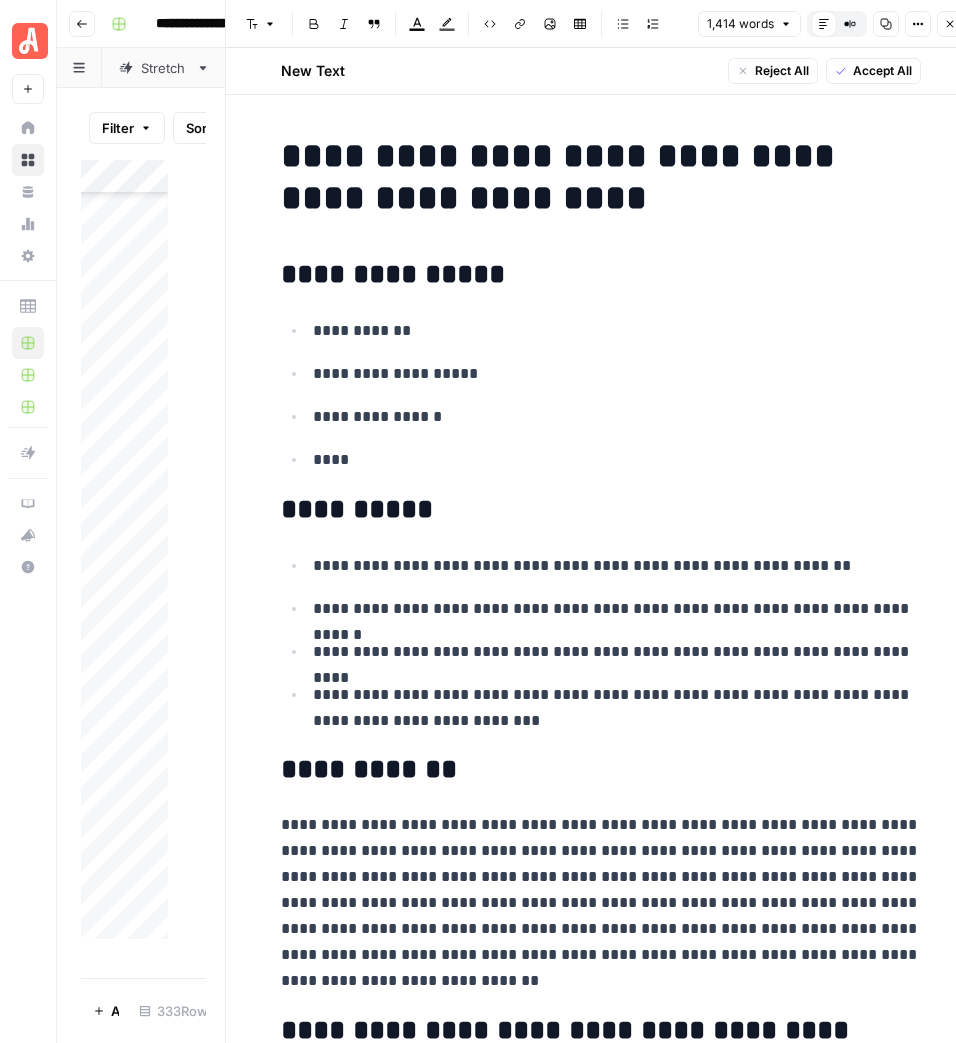 click on "**********" at bounding box center [601, 275] 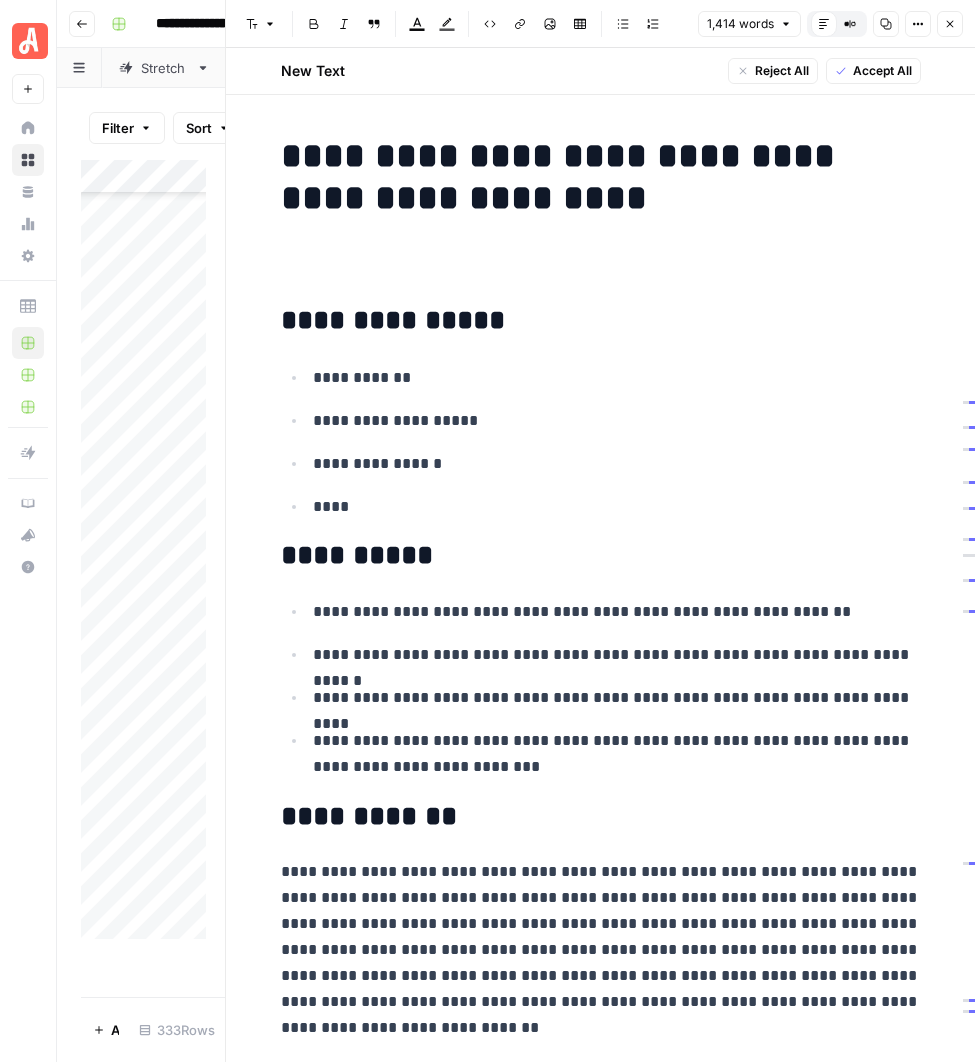 click at bounding box center (601, 272) 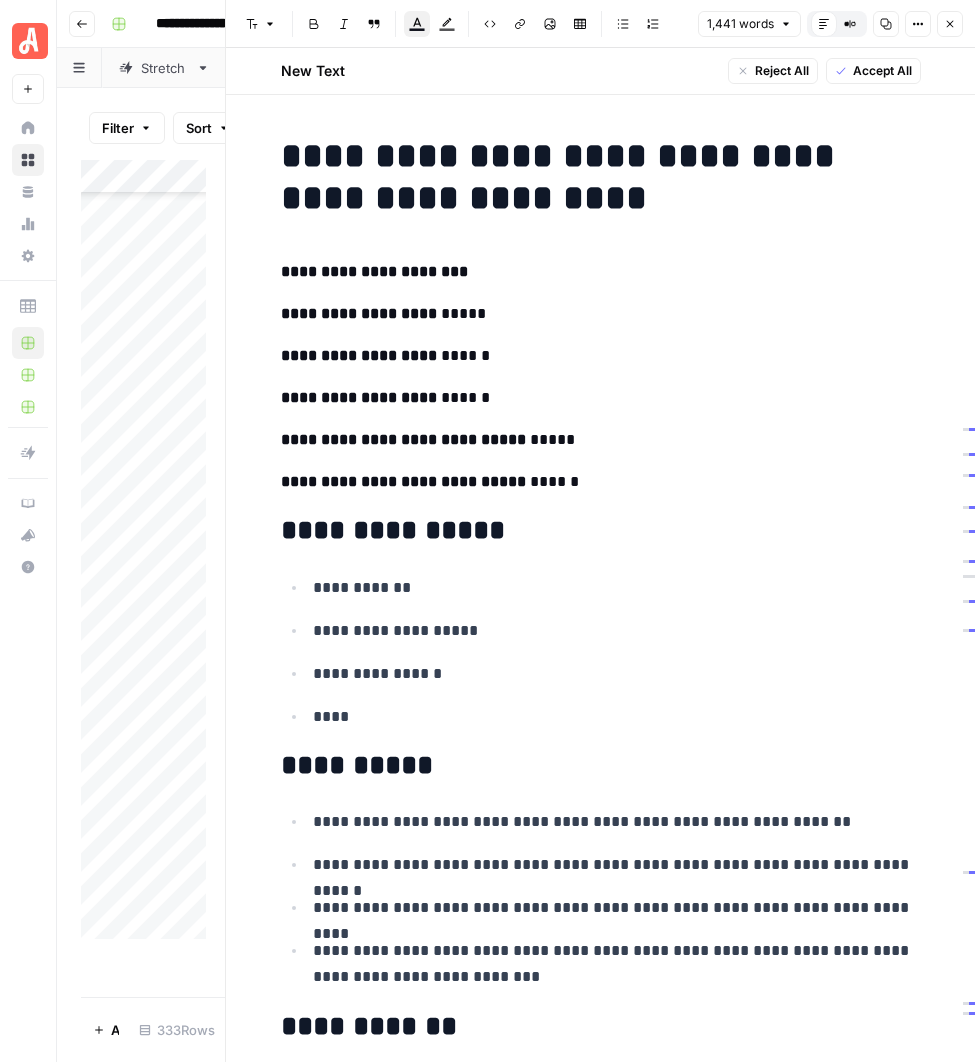 click on "**********" at bounding box center [601, 314] 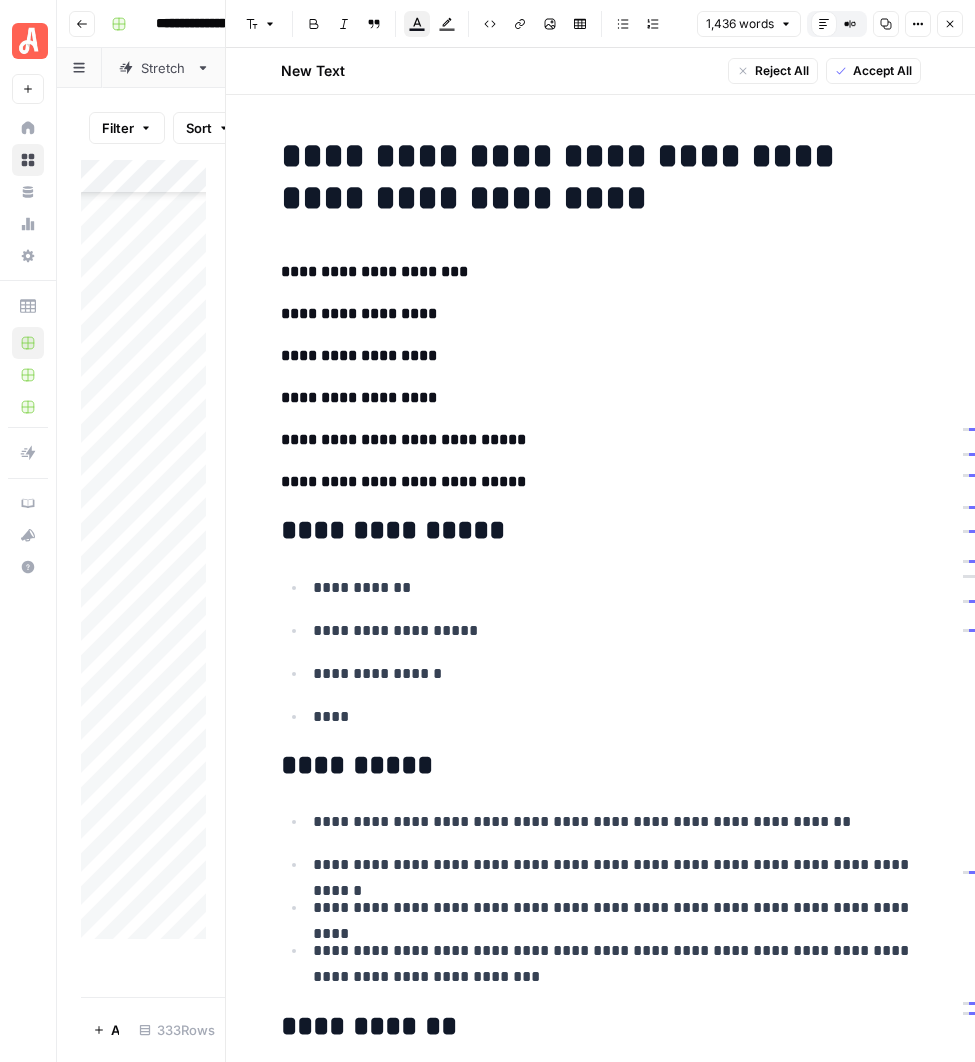 click on "**********" at bounding box center [601, 272] 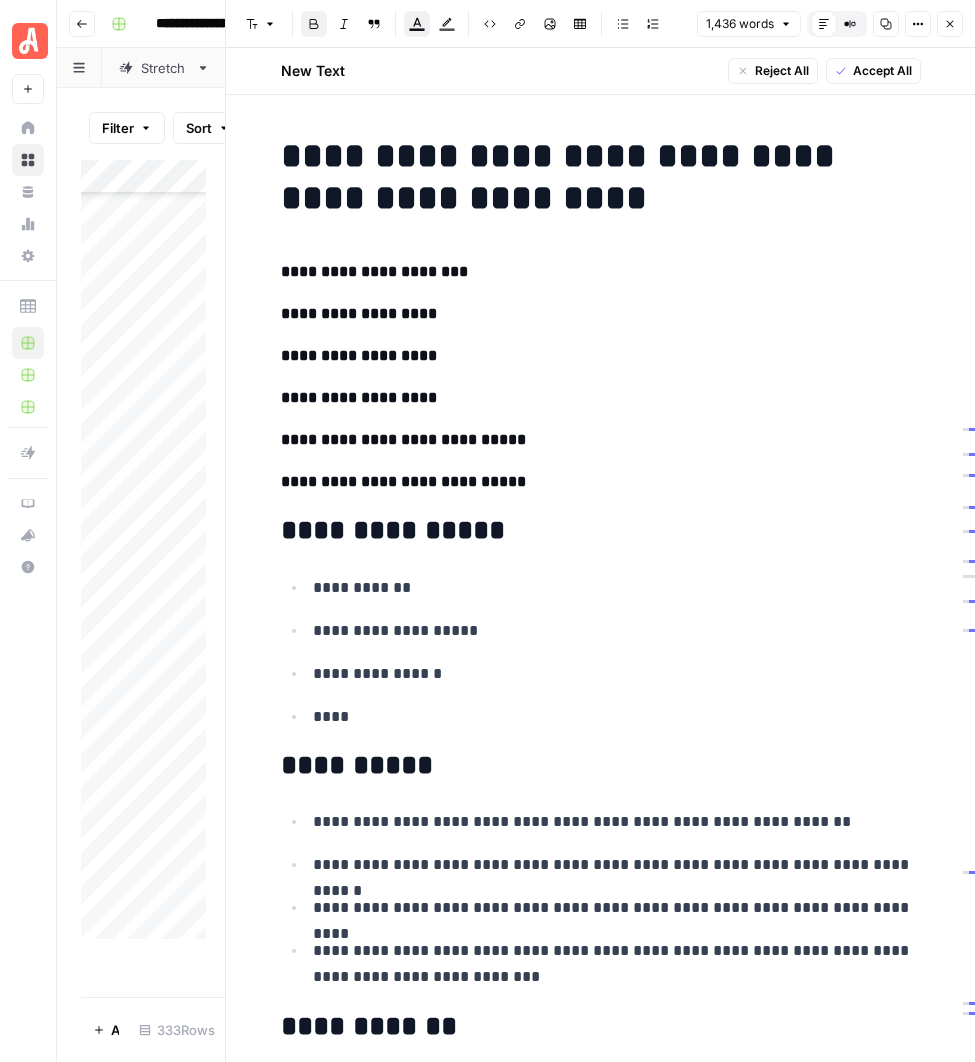 click on "**********" at bounding box center (601, 314) 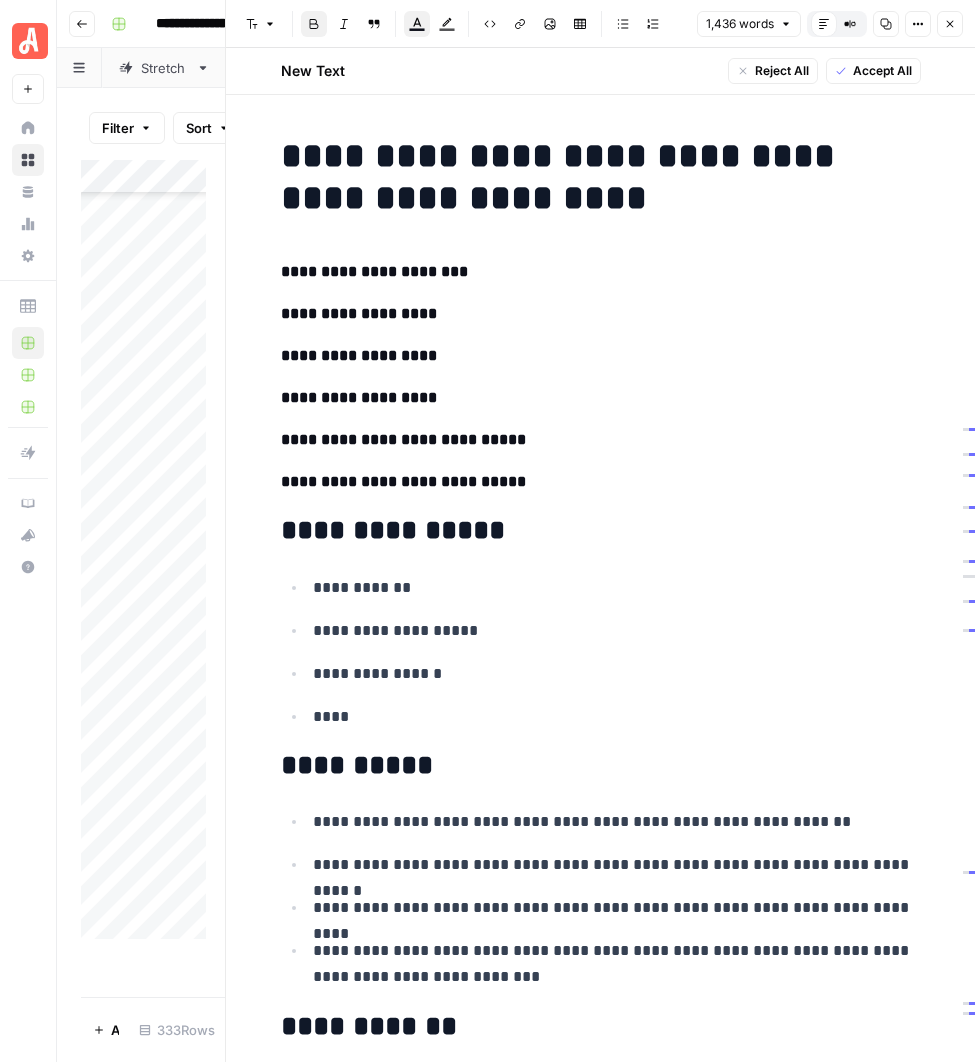 click 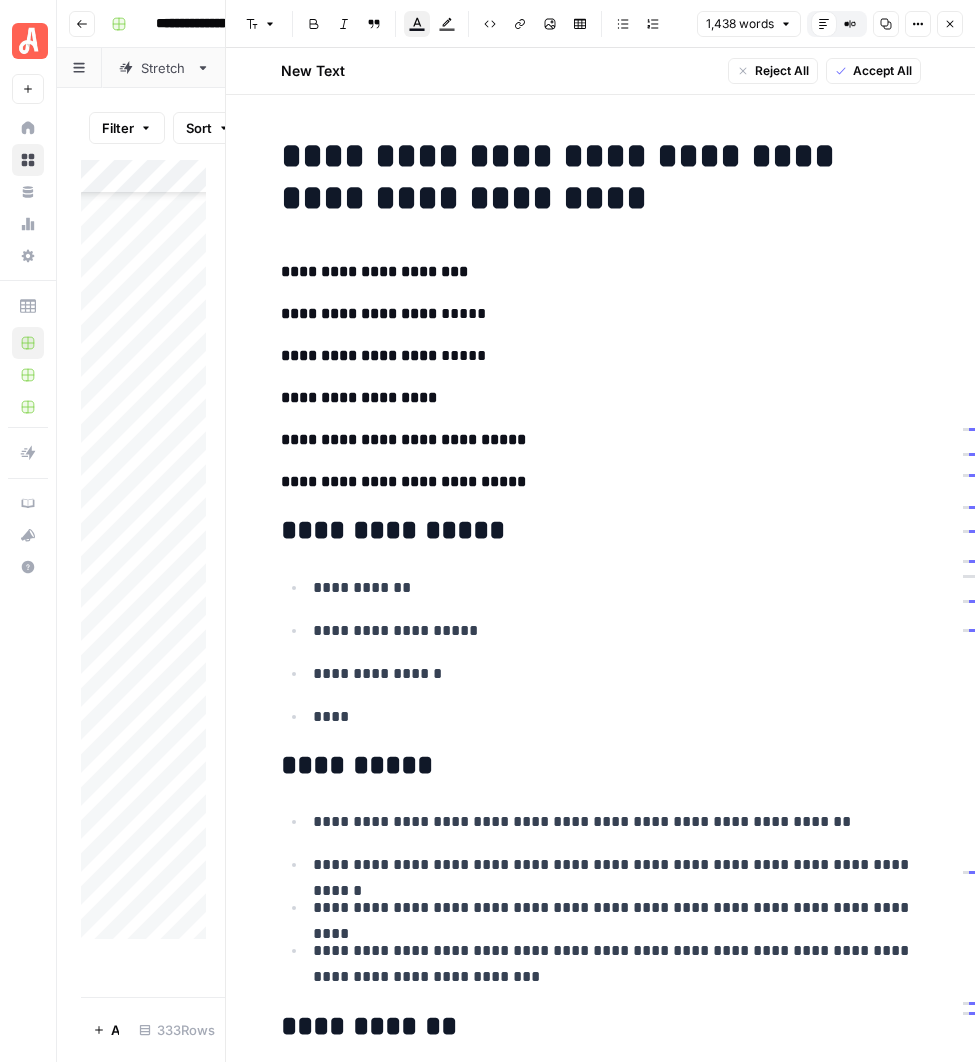 click on "**********" at bounding box center [601, 398] 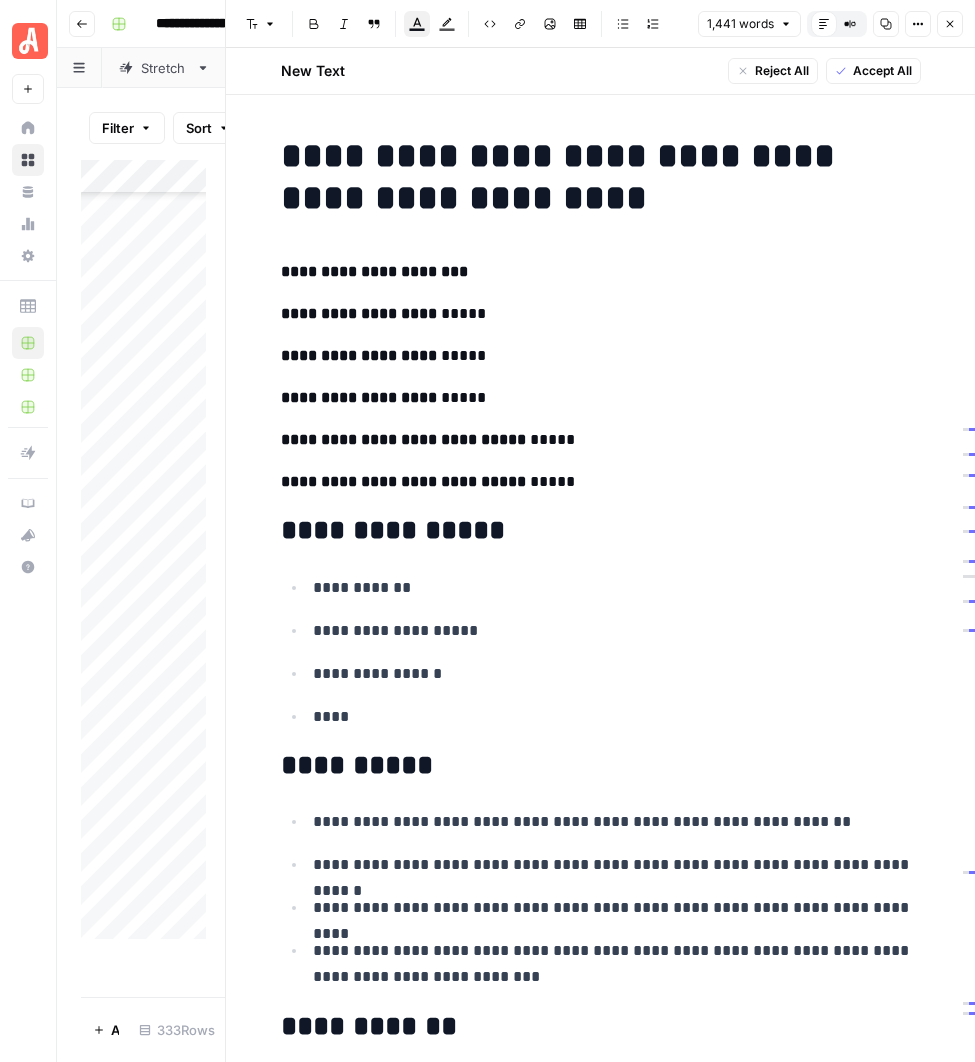 click on "**********" at bounding box center [617, 631] 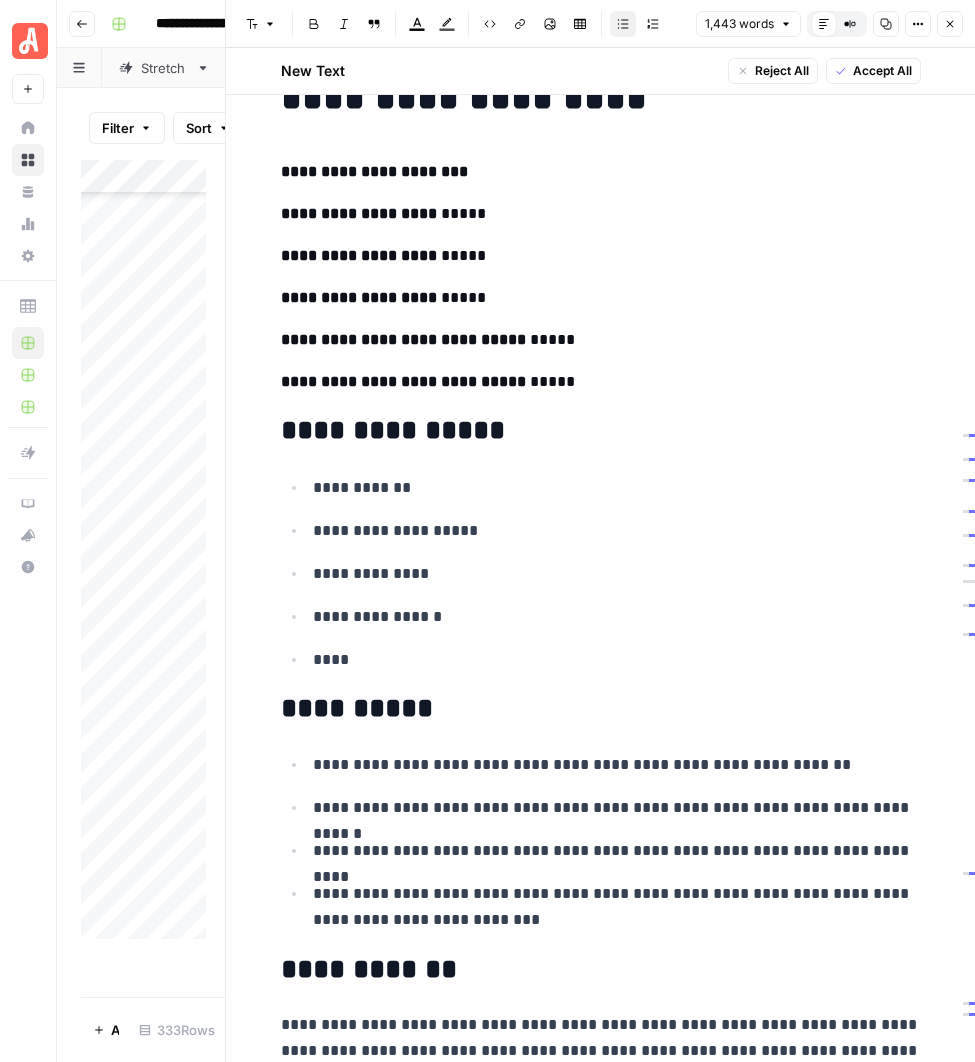 scroll, scrollTop: 0, scrollLeft: 0, axis: both 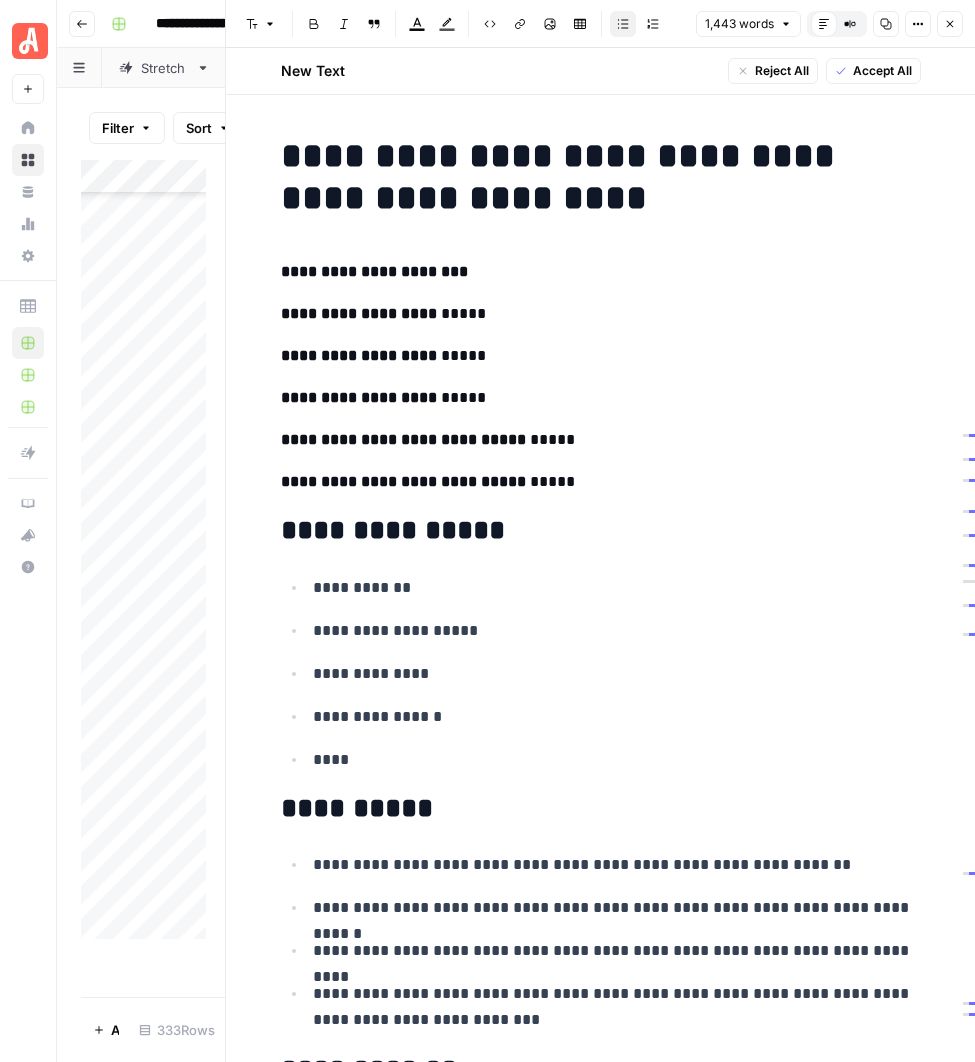 click on "**********" at bounding box center (601, 482) 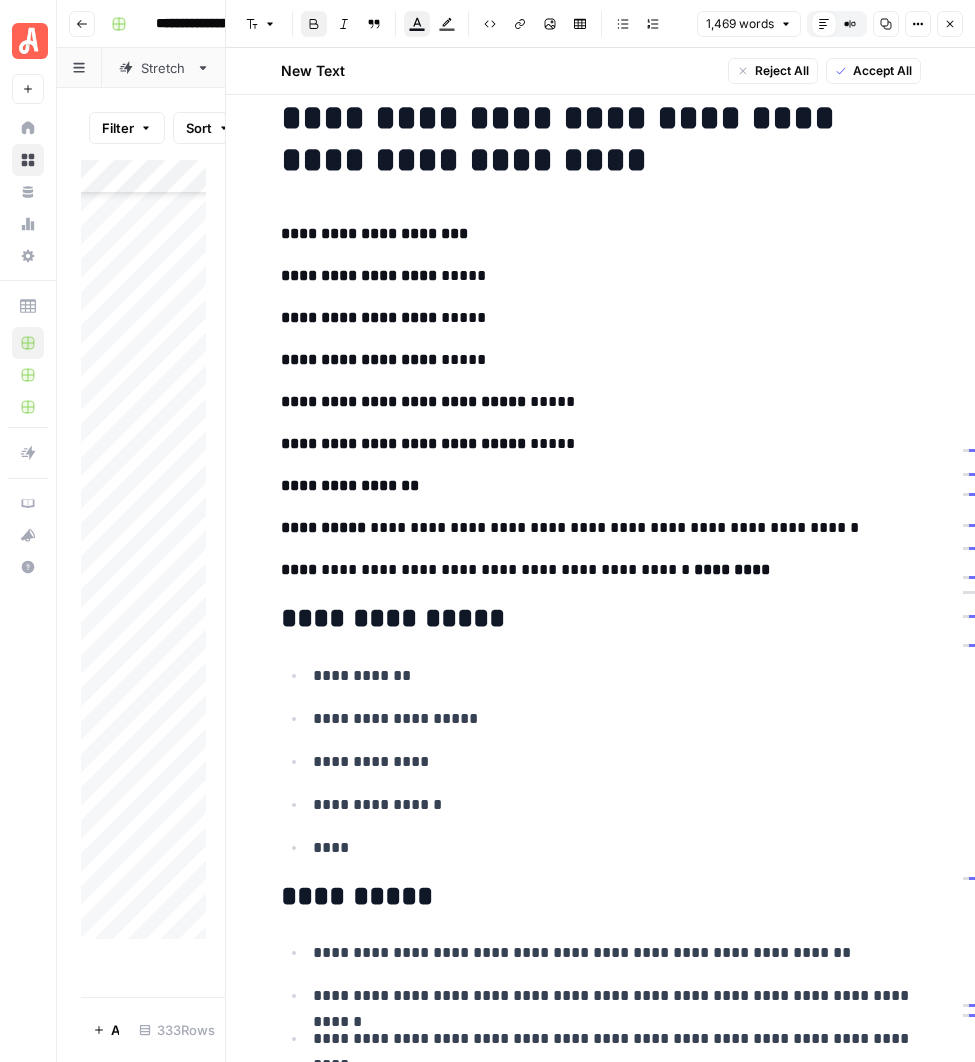 scroll, scrollTop: 0, scrollLeft: 0, axis: both 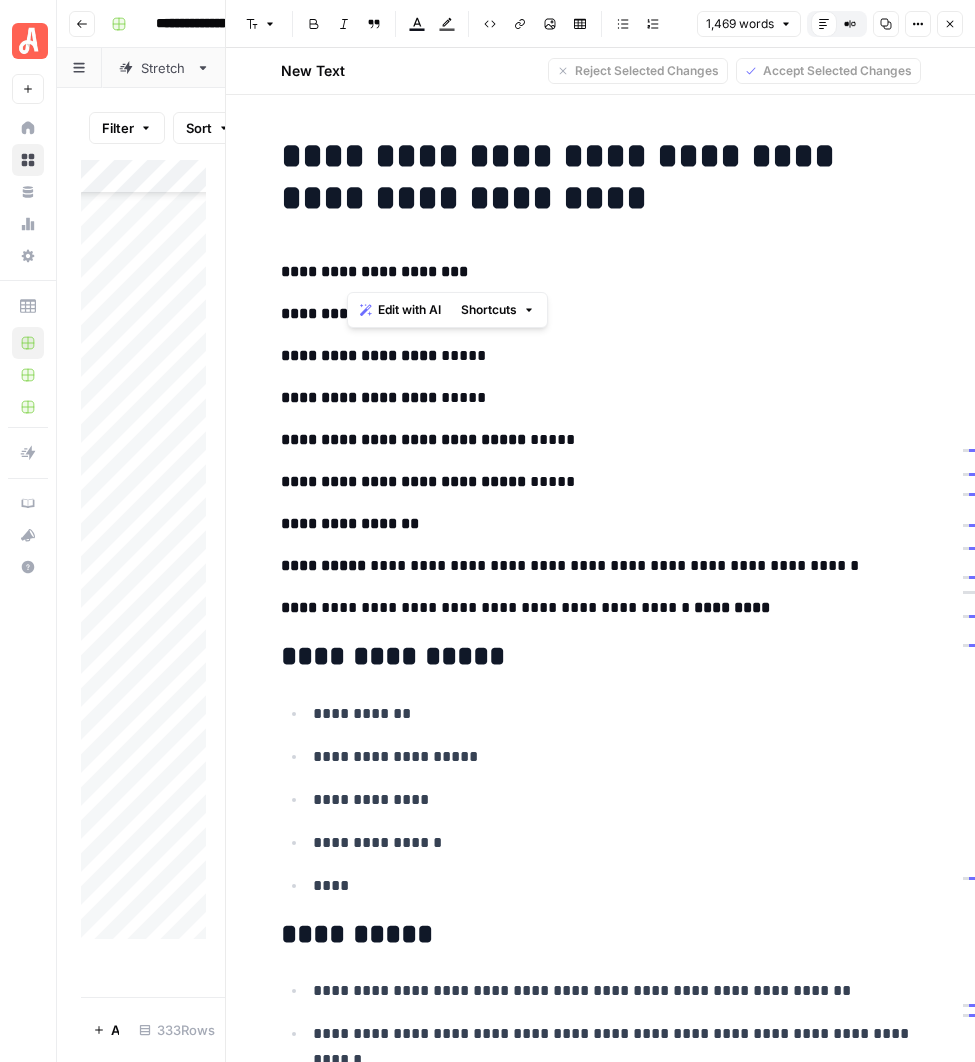 drag, startPoint x: 520, startPoint y: 222, endPoint x: 344, endPoint y: 150, distance: 190.15782 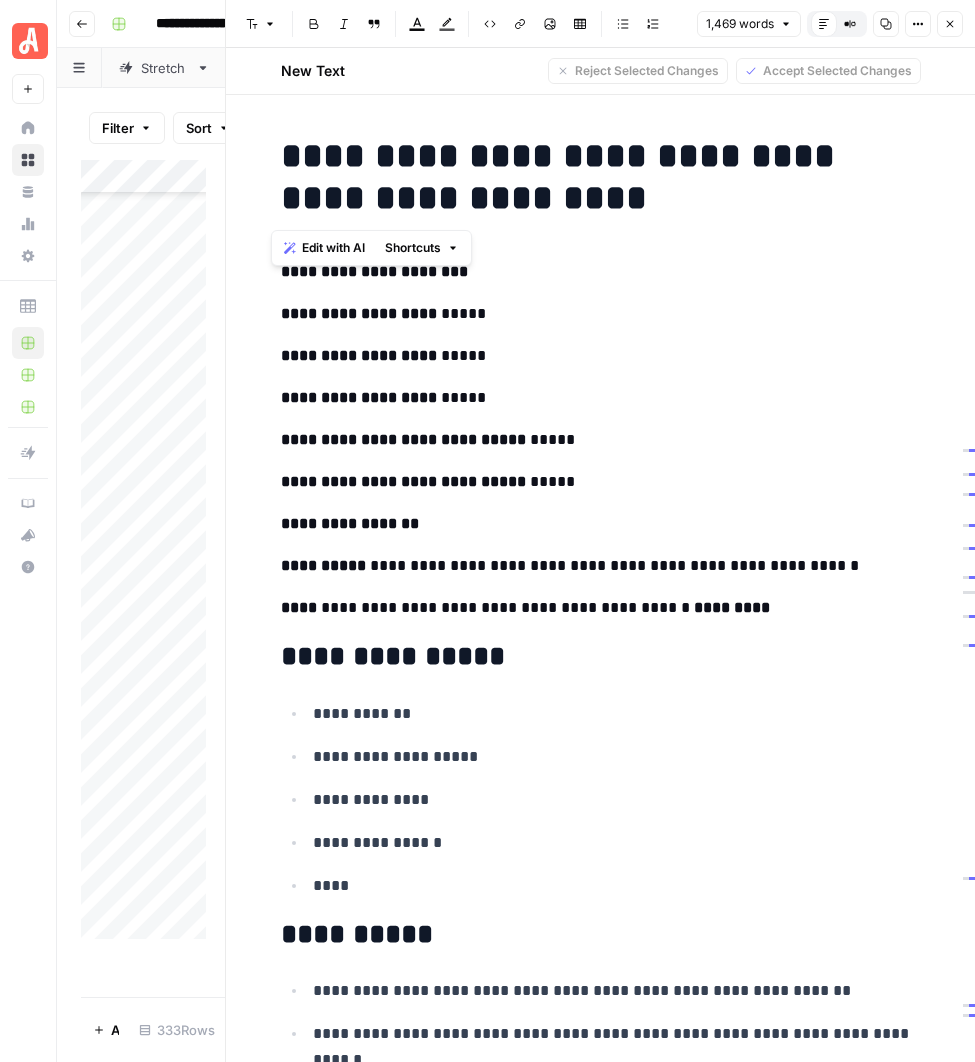 drag, startPoint x: 518, startPoint y: 212, endPoint x: 221, endPoint y: 165, distance: 300.69586 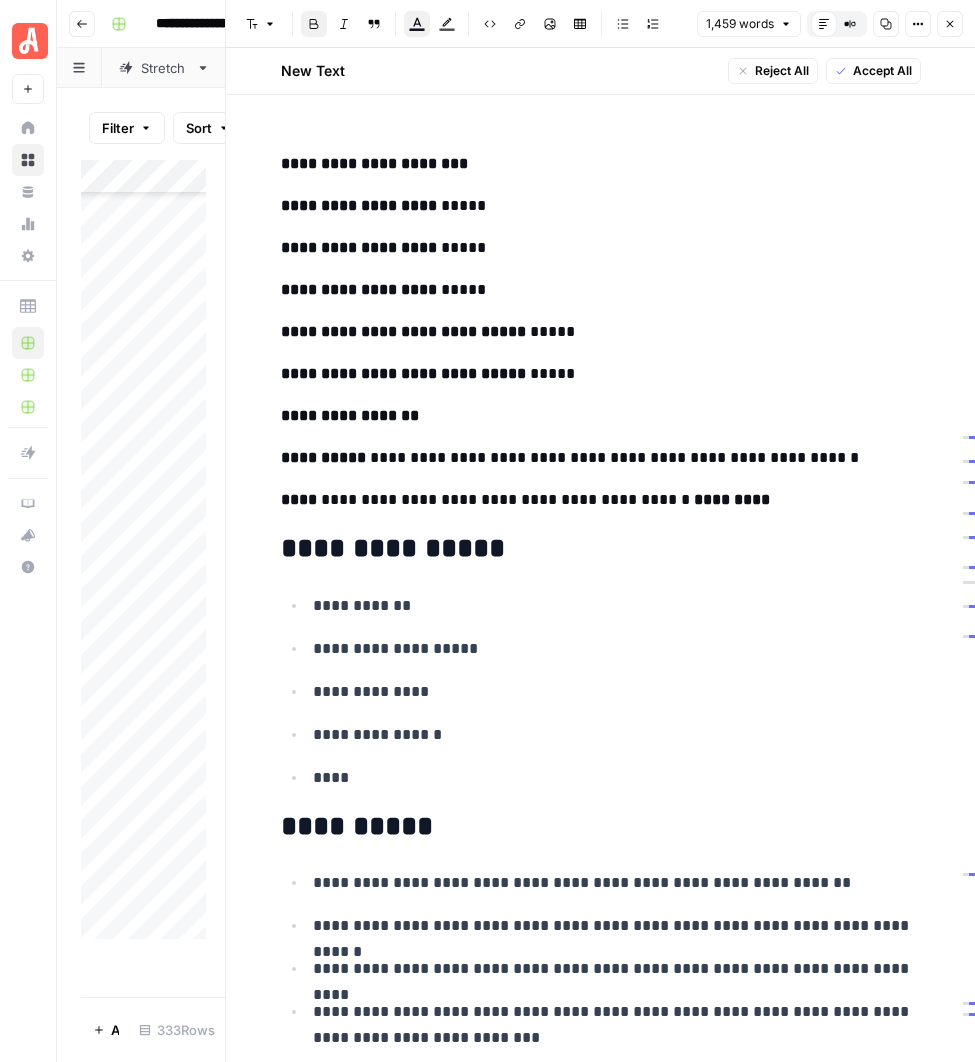 click on "**********" at bounding box center [601, 500] 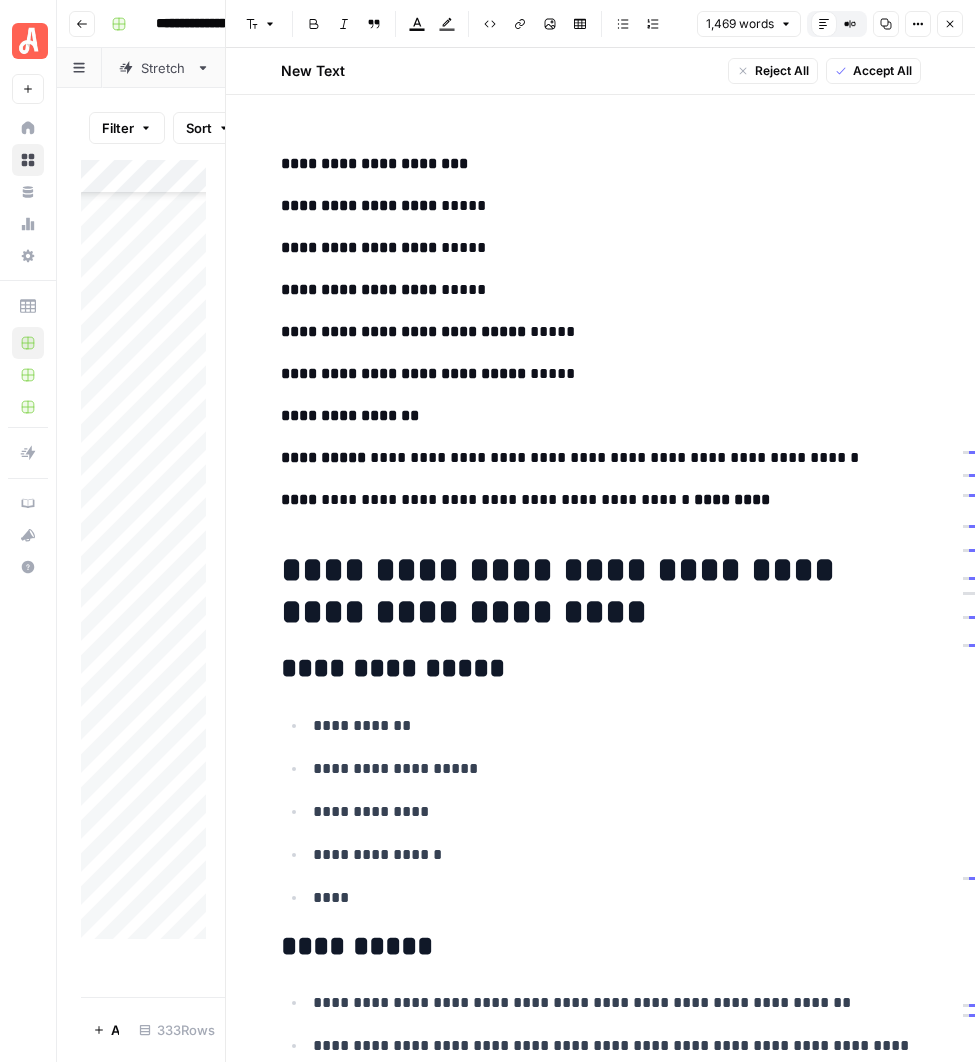 click on "**********" at bounding box center [601, 591] 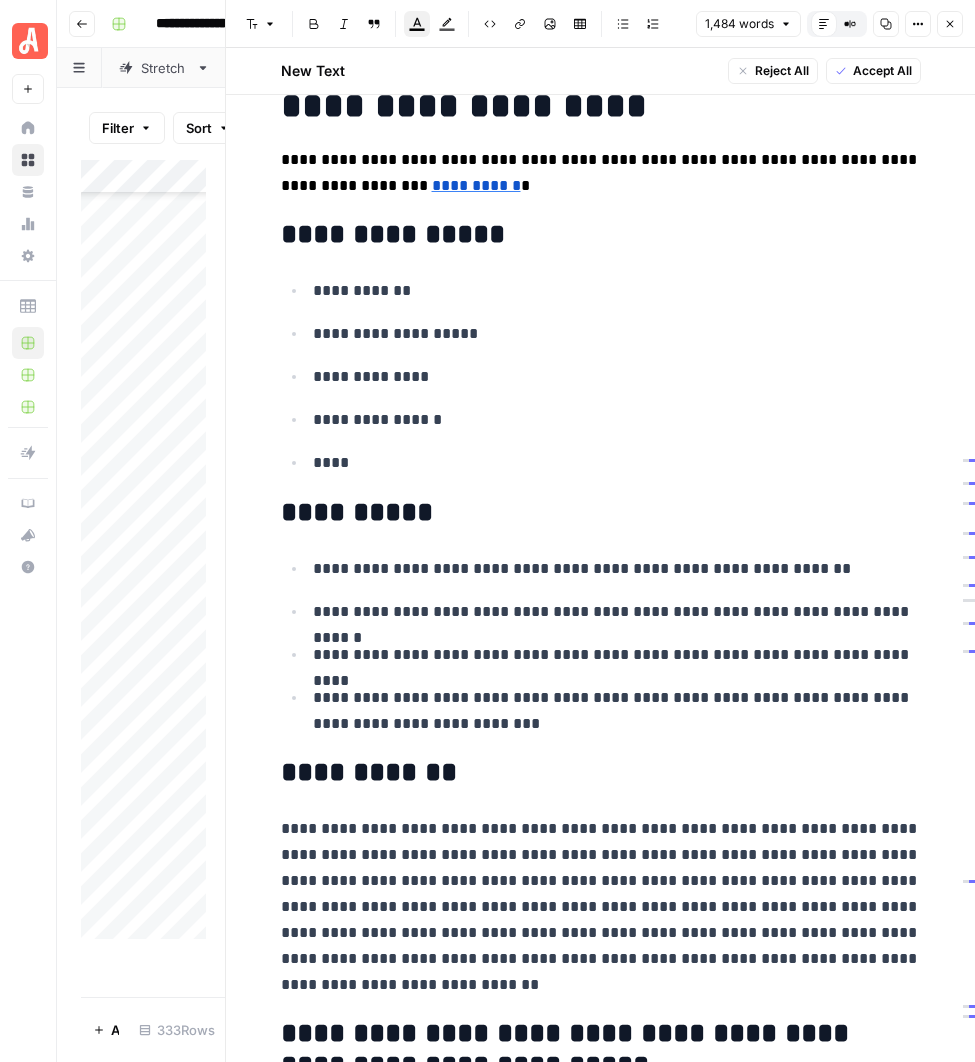 scroll, scrollTop: 510, scrollLeft: 0, axis: vertical 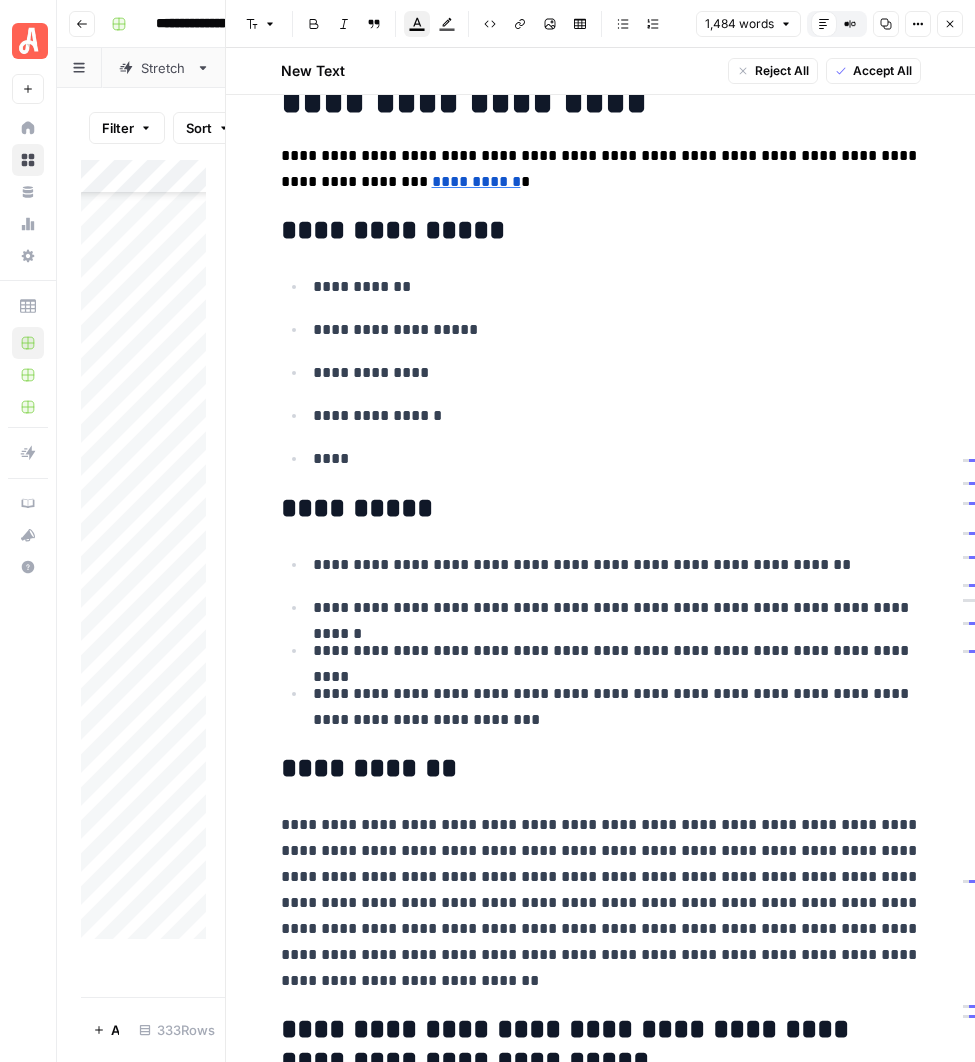 click on "**********" at bounding box center [617, 565] 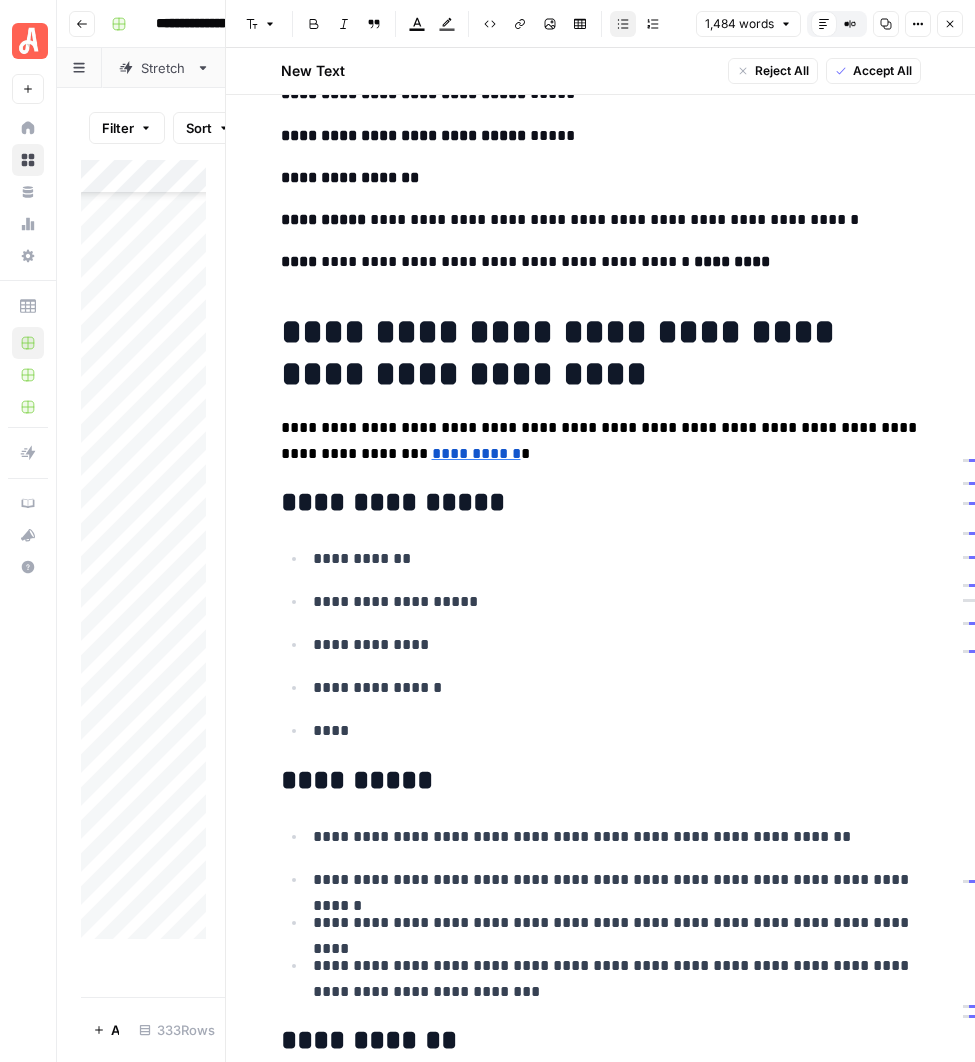 scroll, scrollTop: 243, scrollLeft: 0, axis: vertical 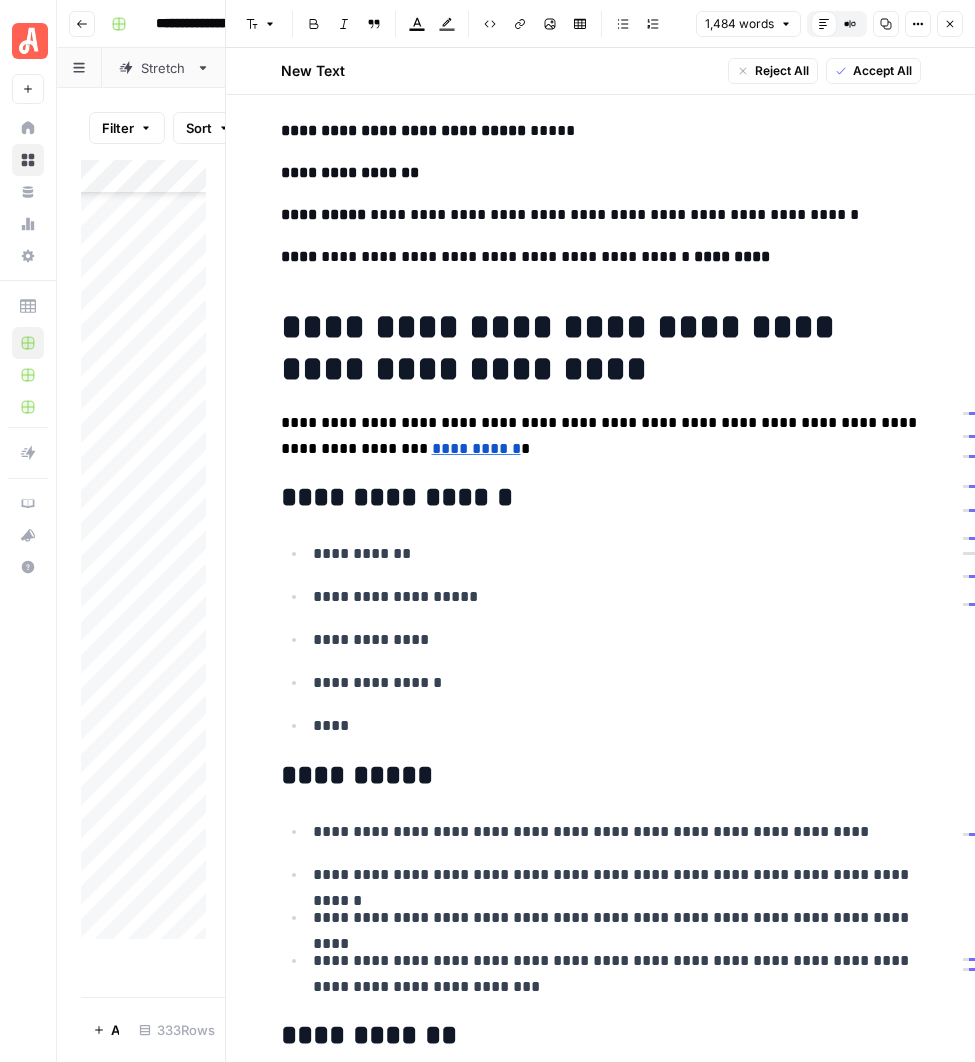 click on "**********" at bounding box center [601, 2469] 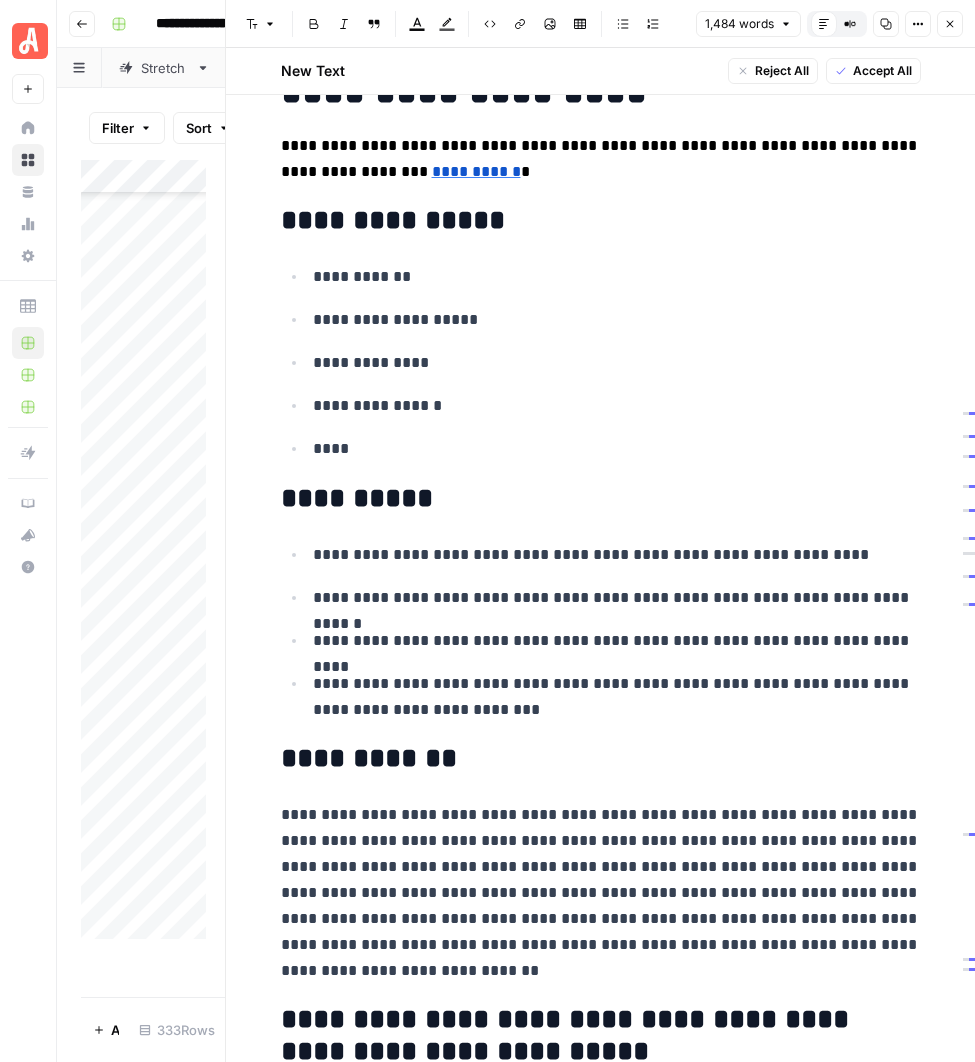 scroll, scrollTop: 521, scrollLeft: 0, axis: vertical 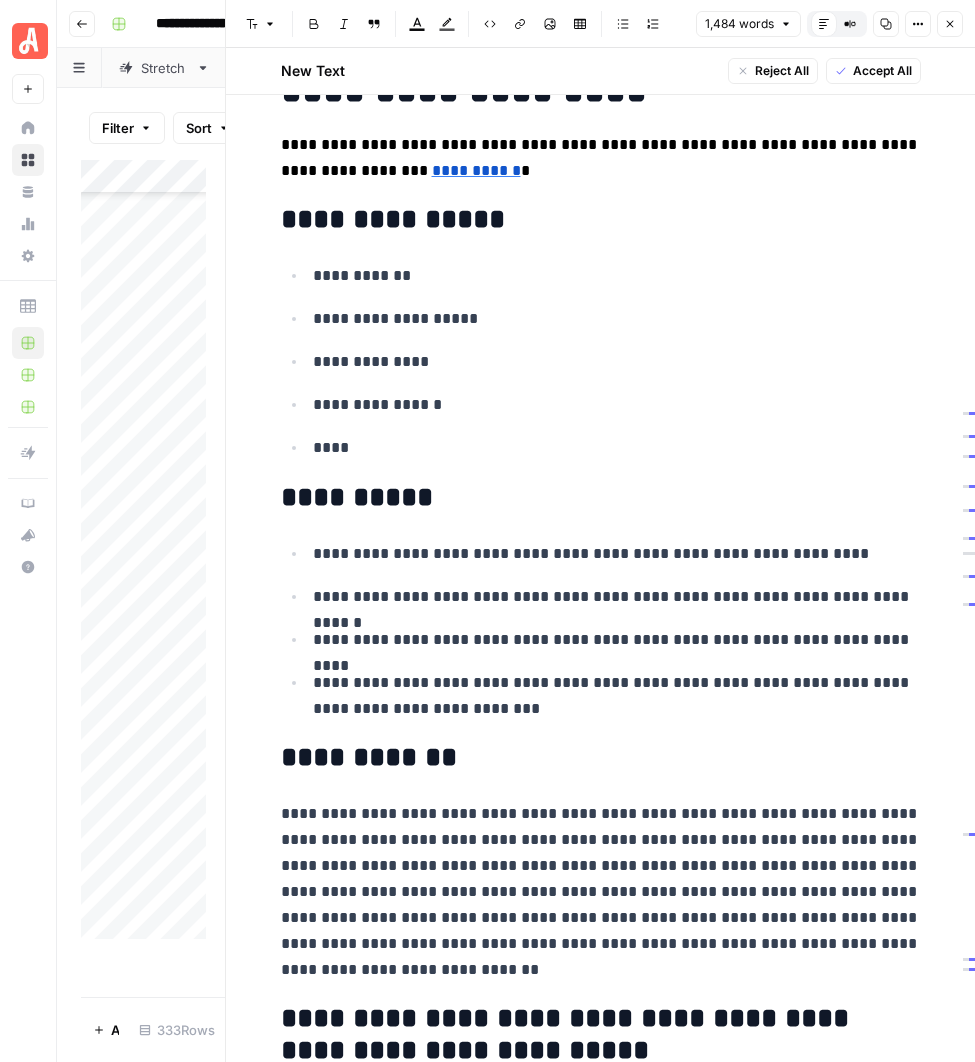 click on "**********" at bounding box center (617, 554) 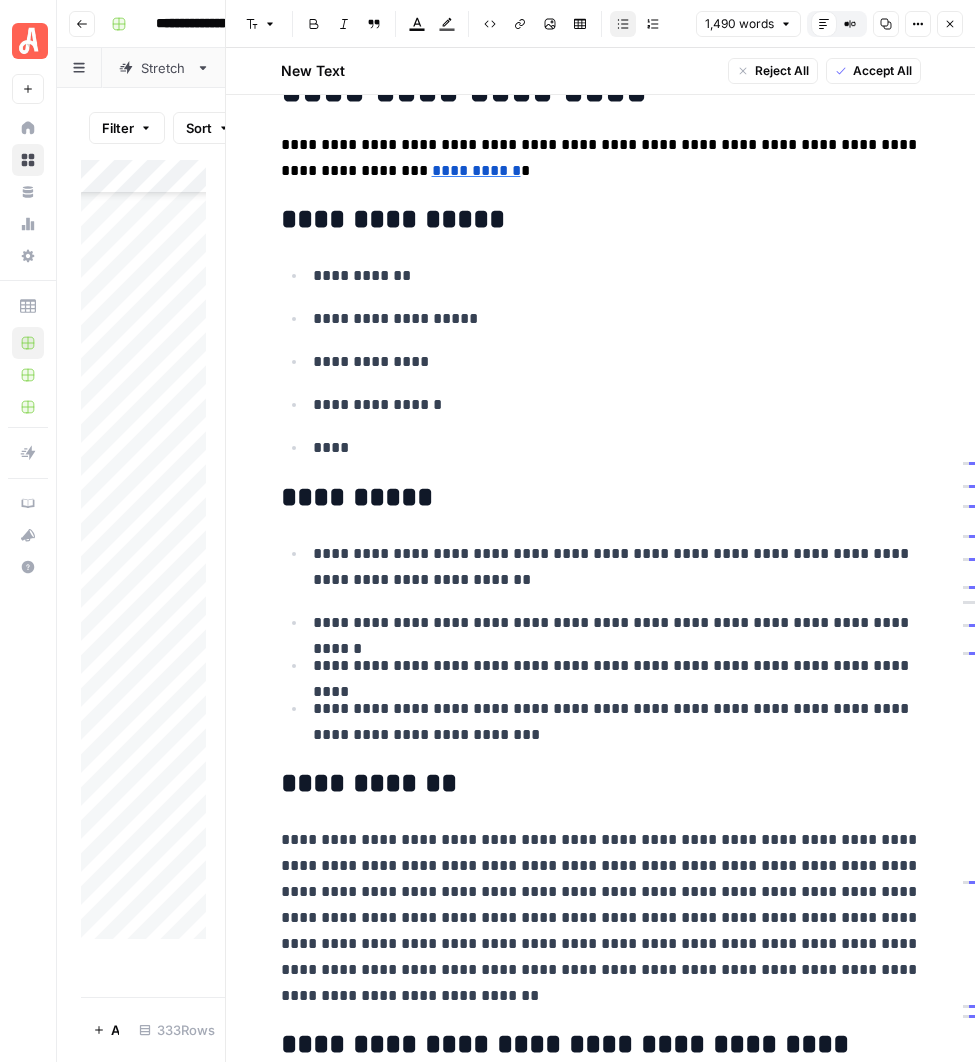 click on "**********" at bounding box center (617, 567) 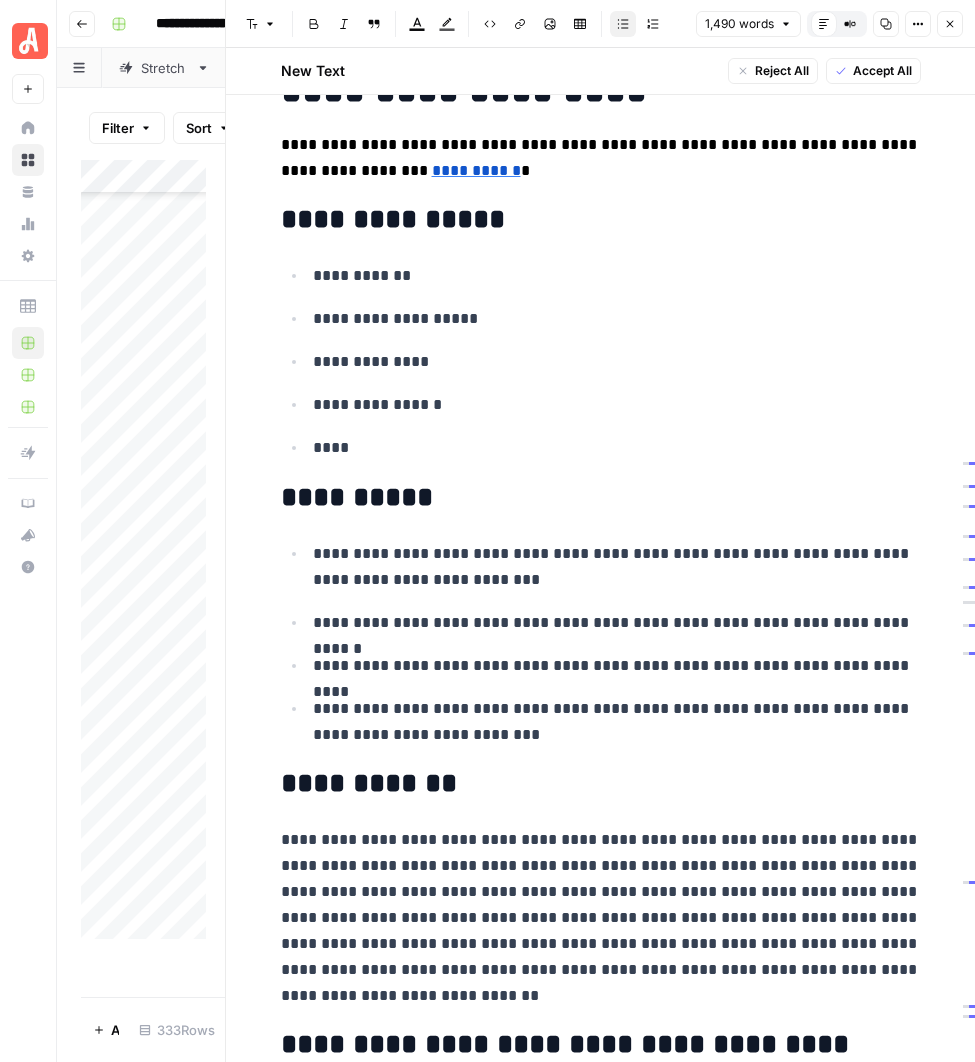 click on "**********" at bounding box center [617, 567] 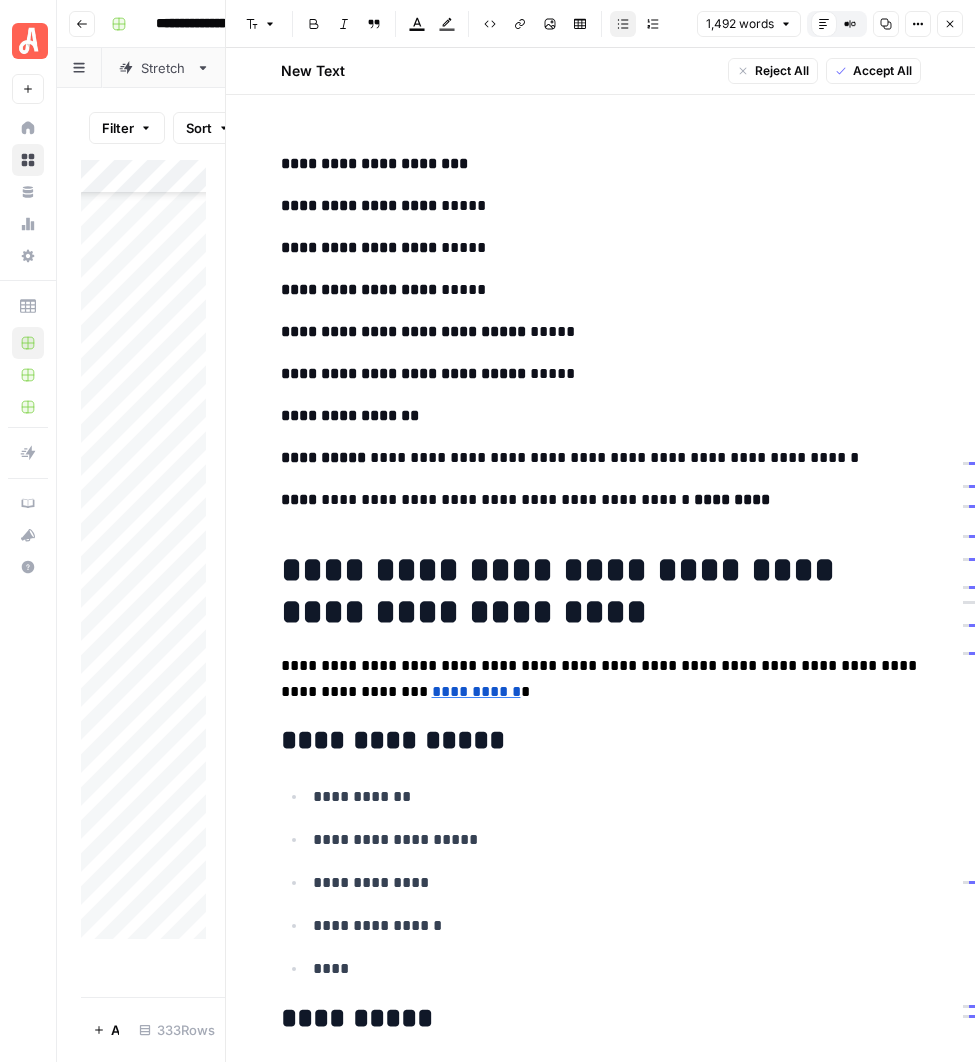scroll, scrollTop: 0, scrollLeft: 0, axis: both 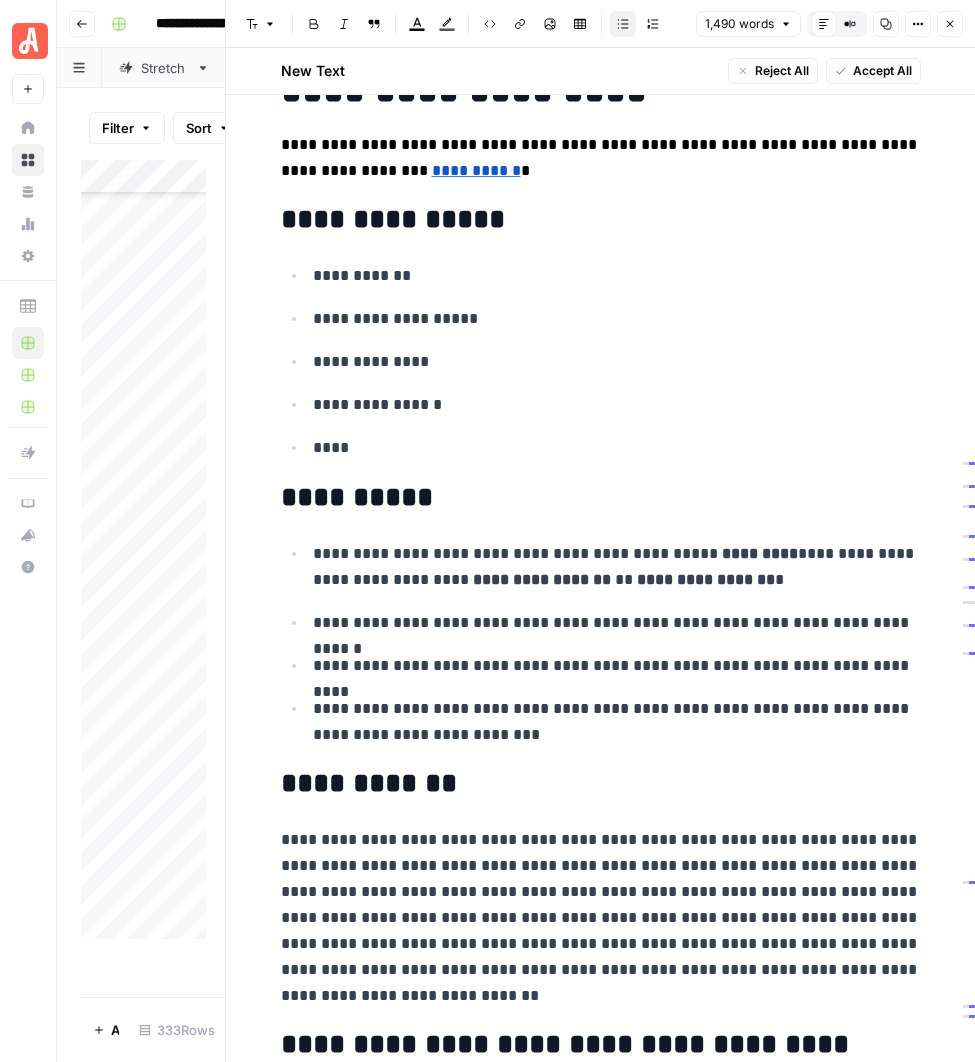 click on "**********" at bounding box center [617, 567] 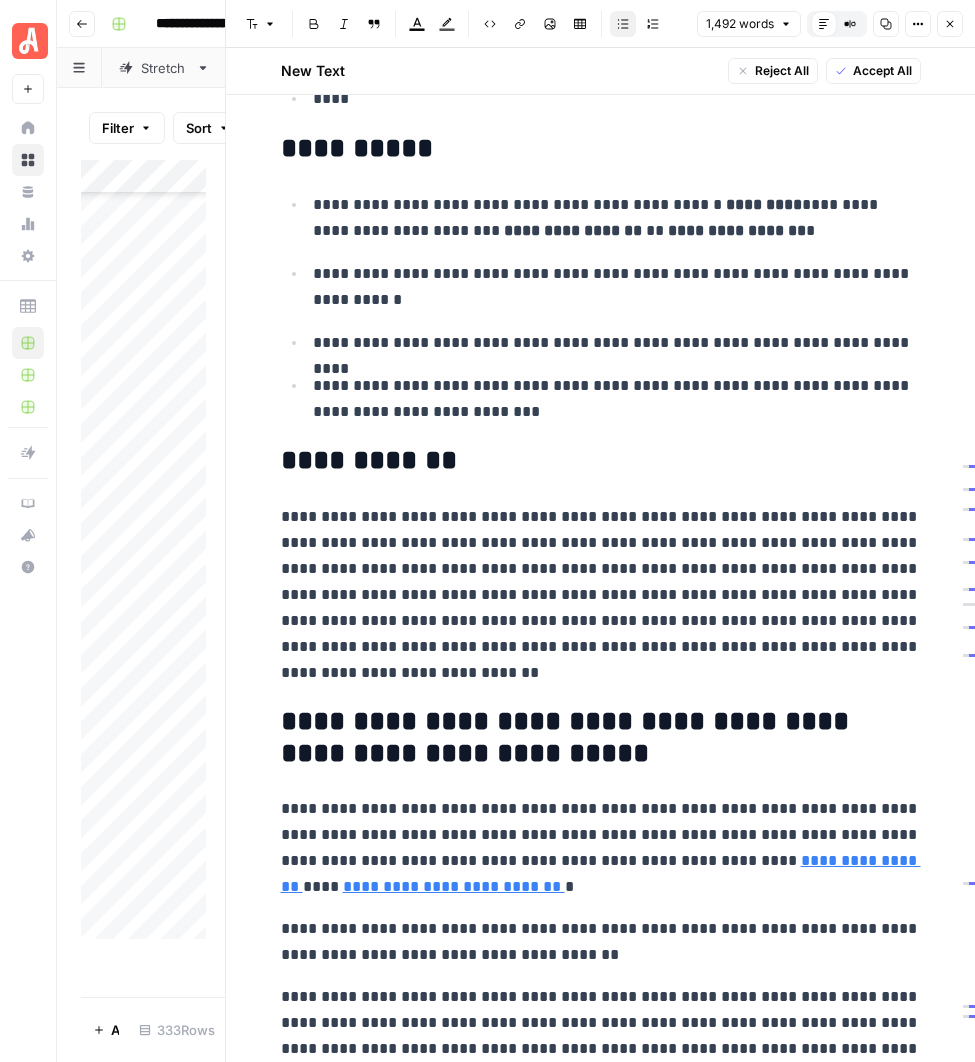 scroll, scrollTop: 876, scrollLeft: 0, axis: vertical 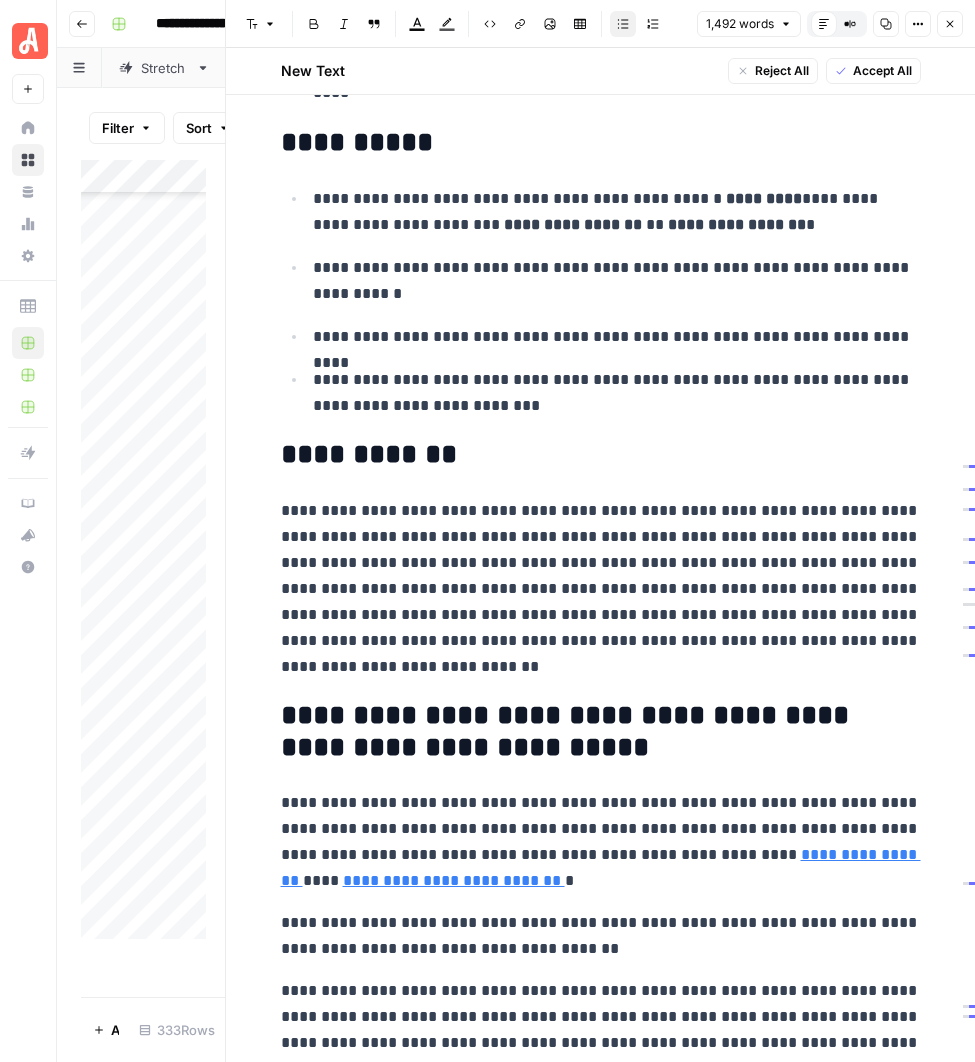 click on "**********" at bounding box center [617, 393] 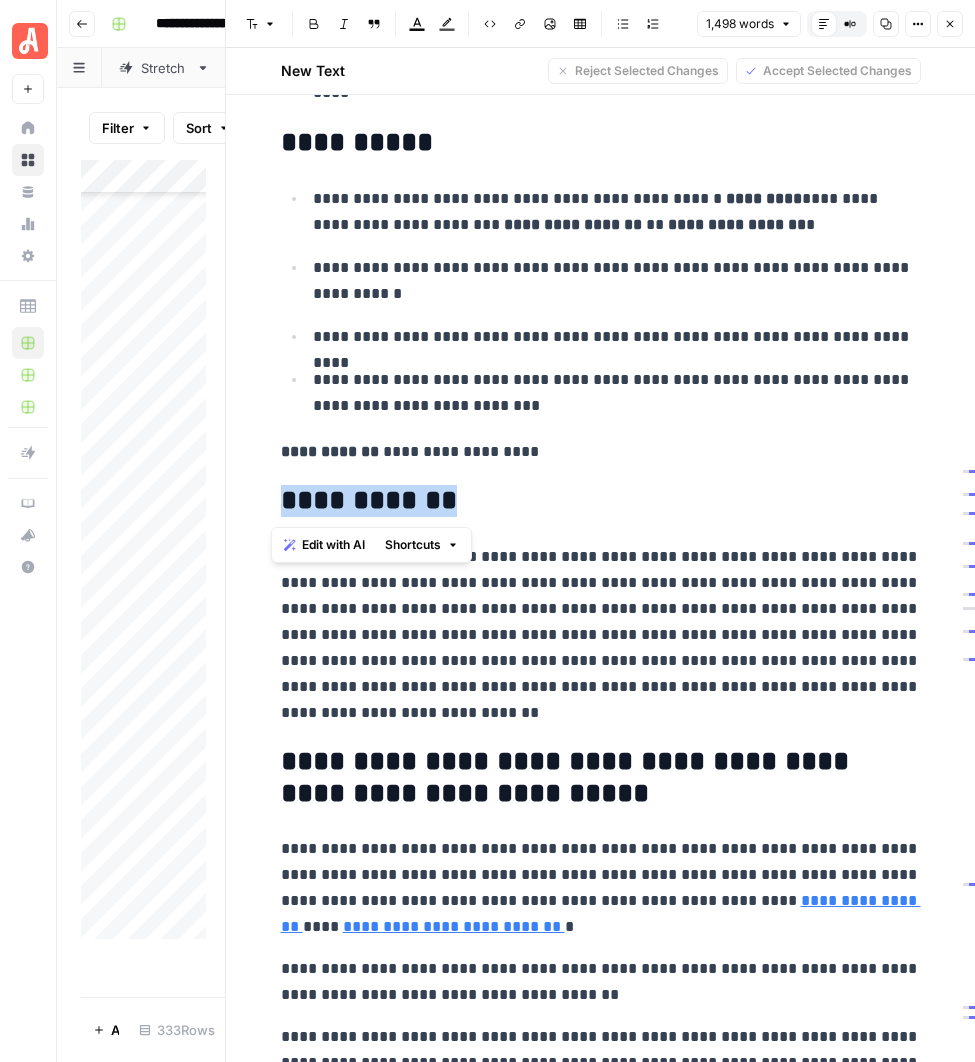 drag, startPoint x: 447, startPoint y: 515, endPoint x: 263, endPoint y: 507, distance: 184.17383 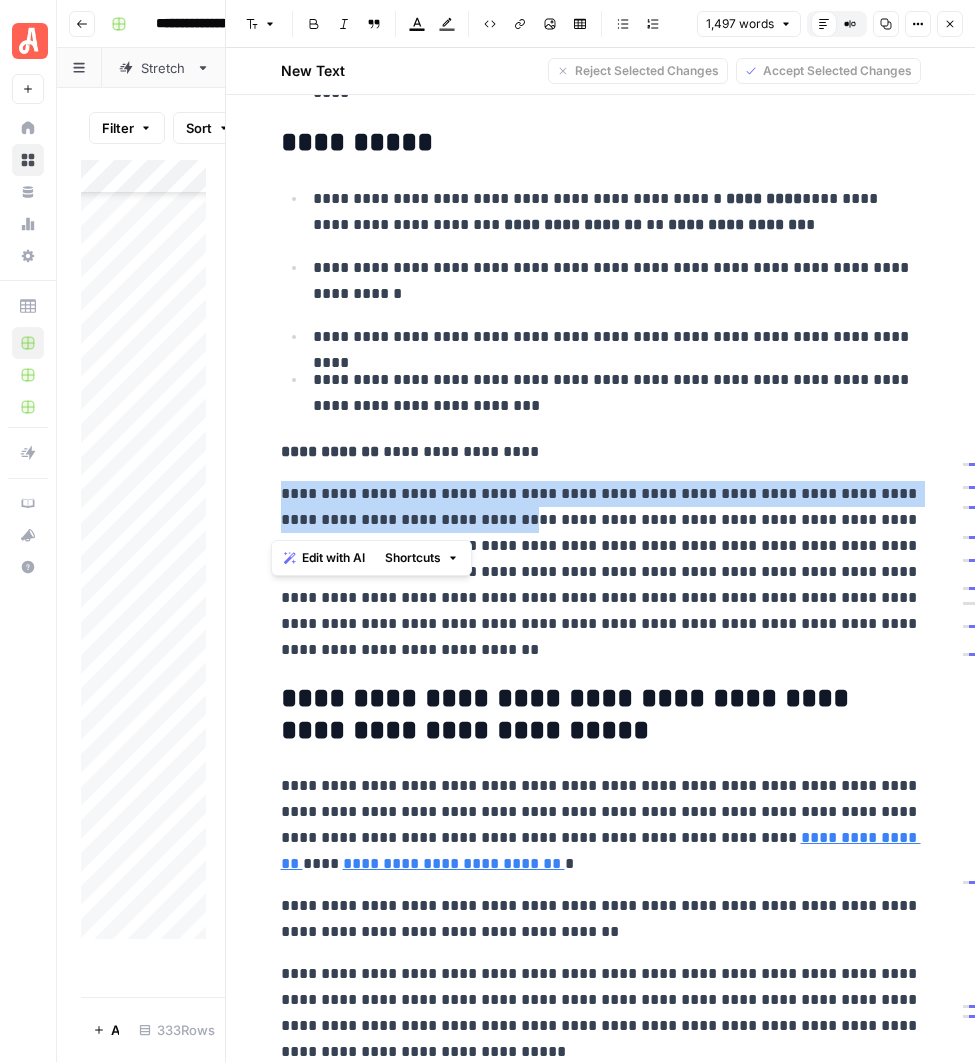 drag, startPoint x: 499, startPoint y: 518, endPoint x: 266, endPoint y: 496, distance: 234.03632 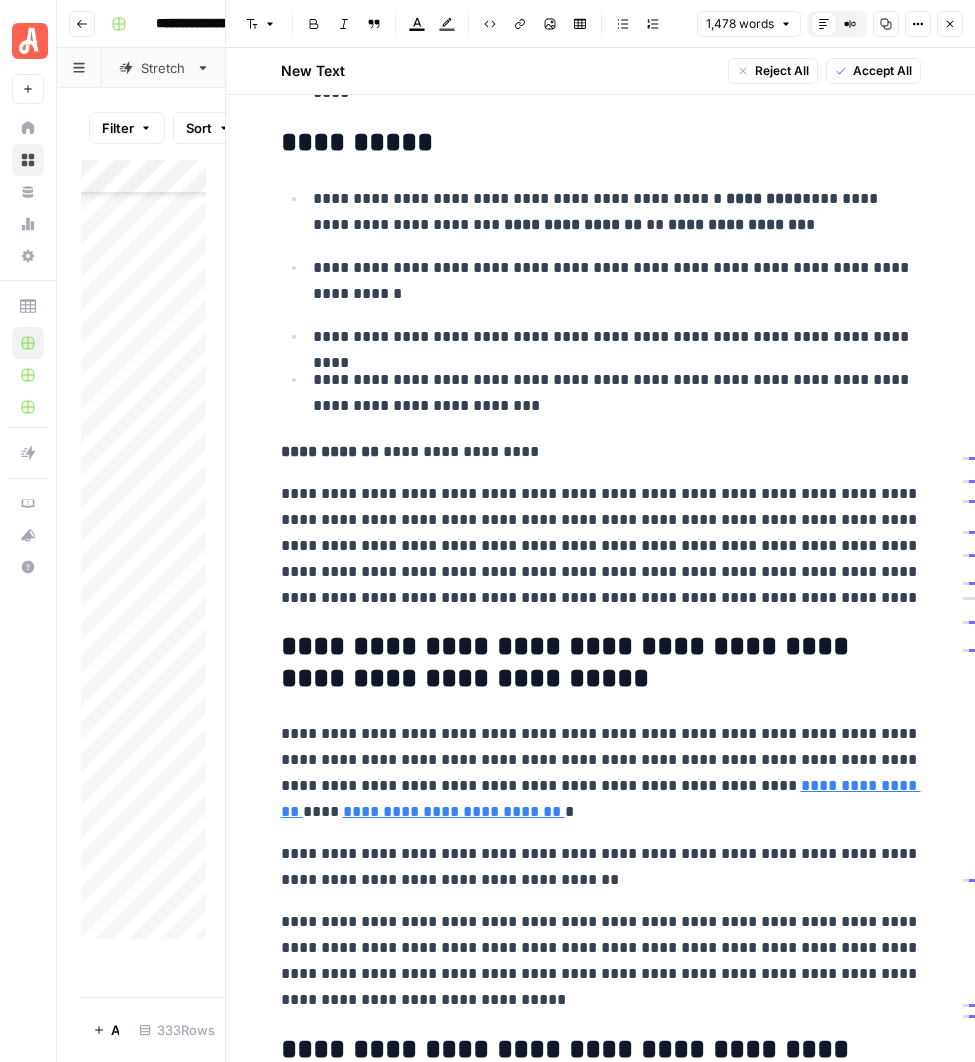 click on "**********" at bounding box center (601, 546) 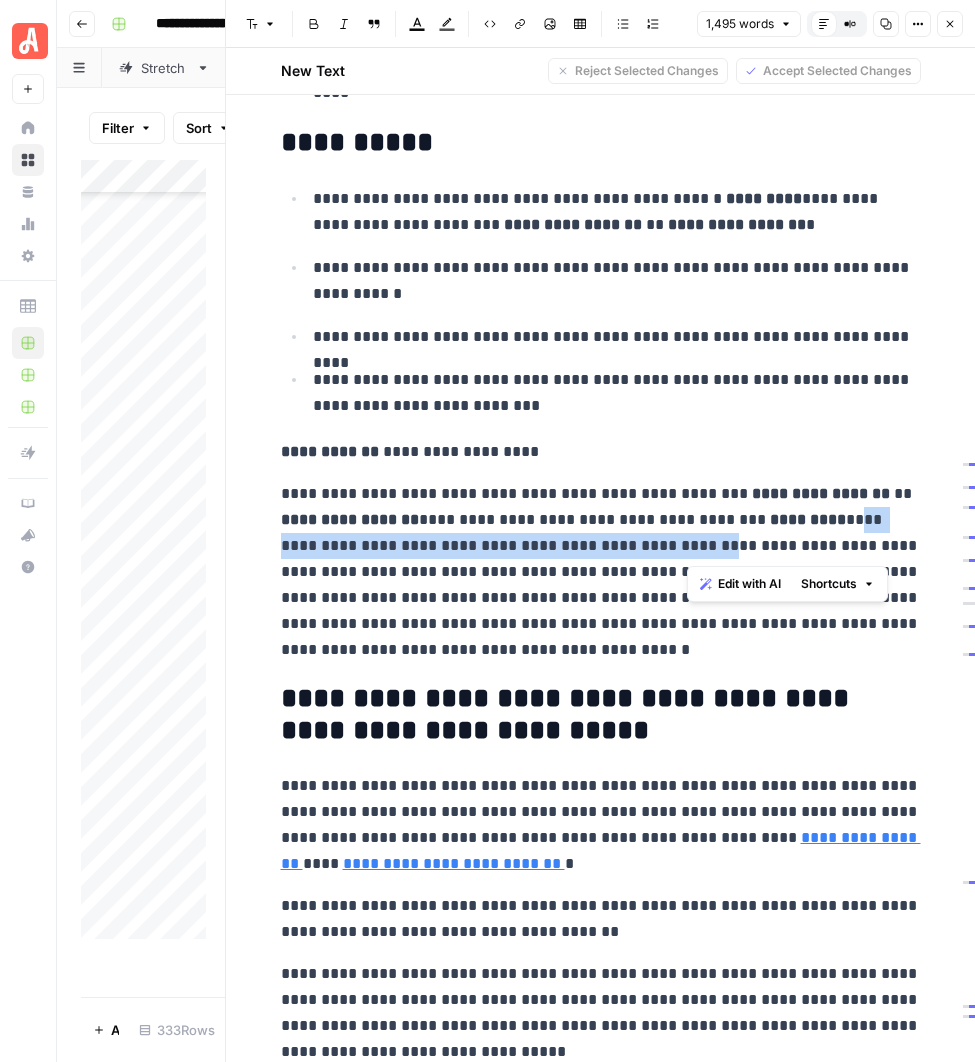 drag, startPoint x: 685, startPoint y: 546, endPoint x: 856, endPoint y: 522, distance: 172.676 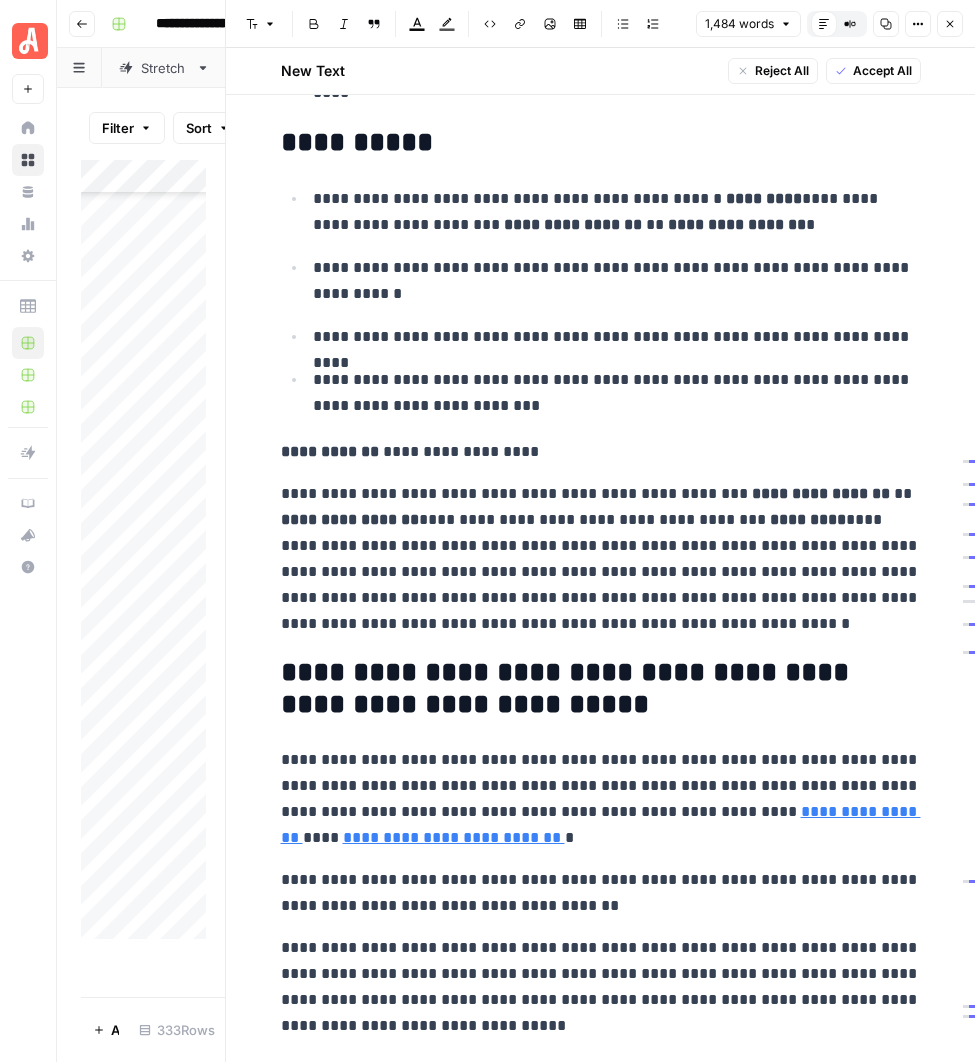 click on "**********" at bounding box center (617, 337) 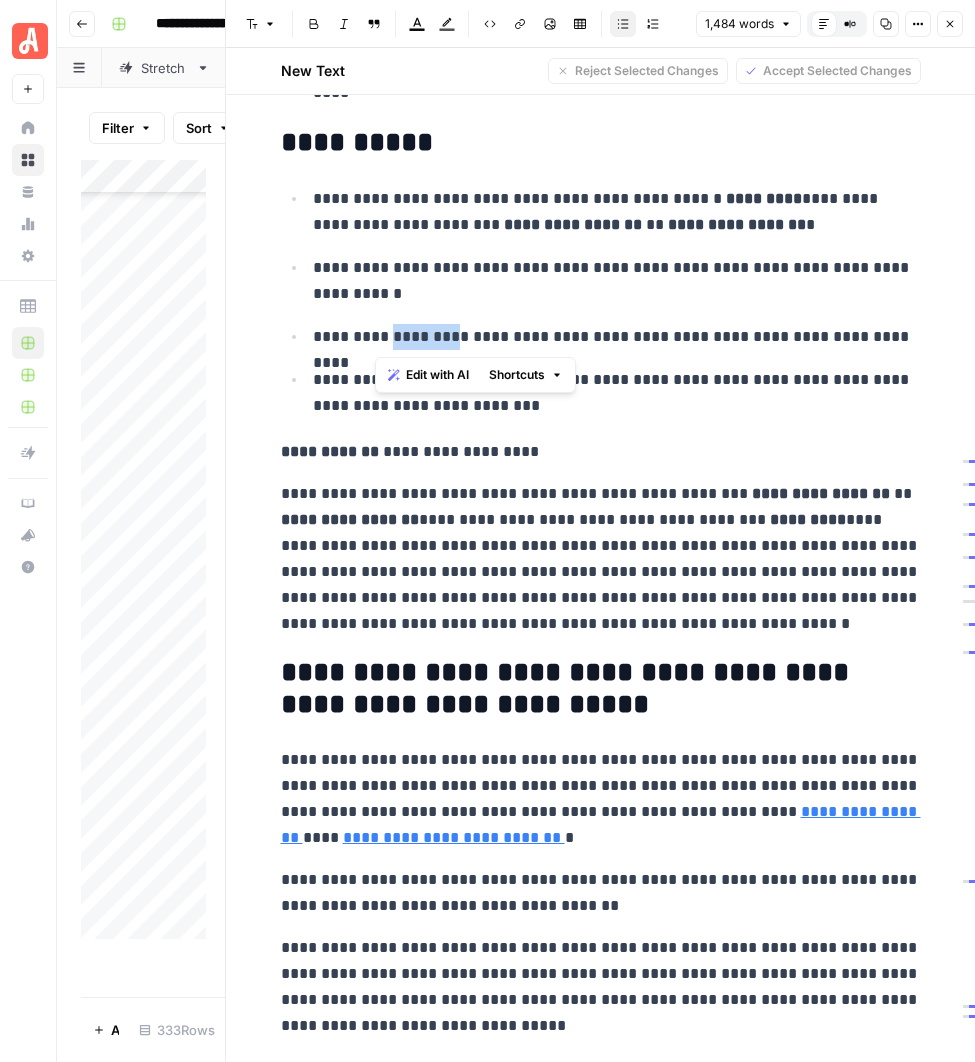 click on "**********" at bounding box center [617, 337] 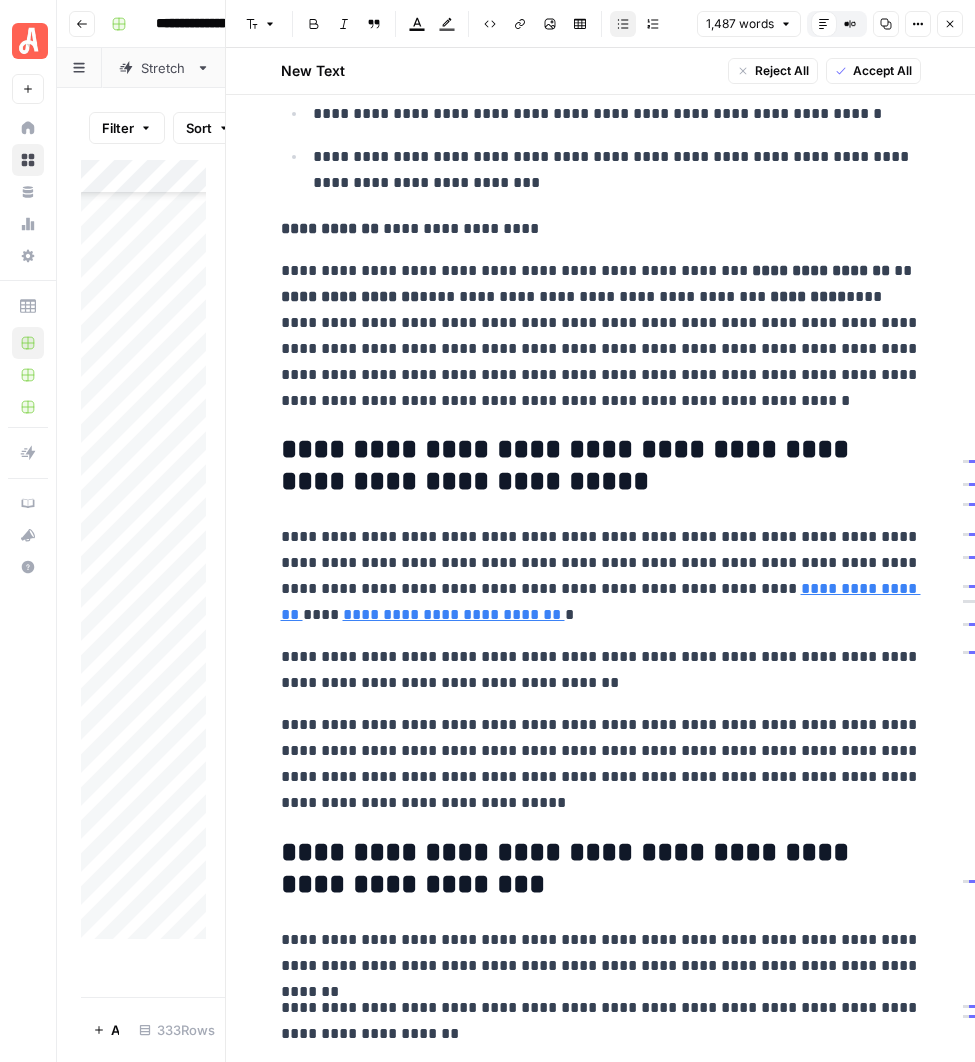 scroll, scrollTop: 1104, scrollLeft: 0, axis: vertical 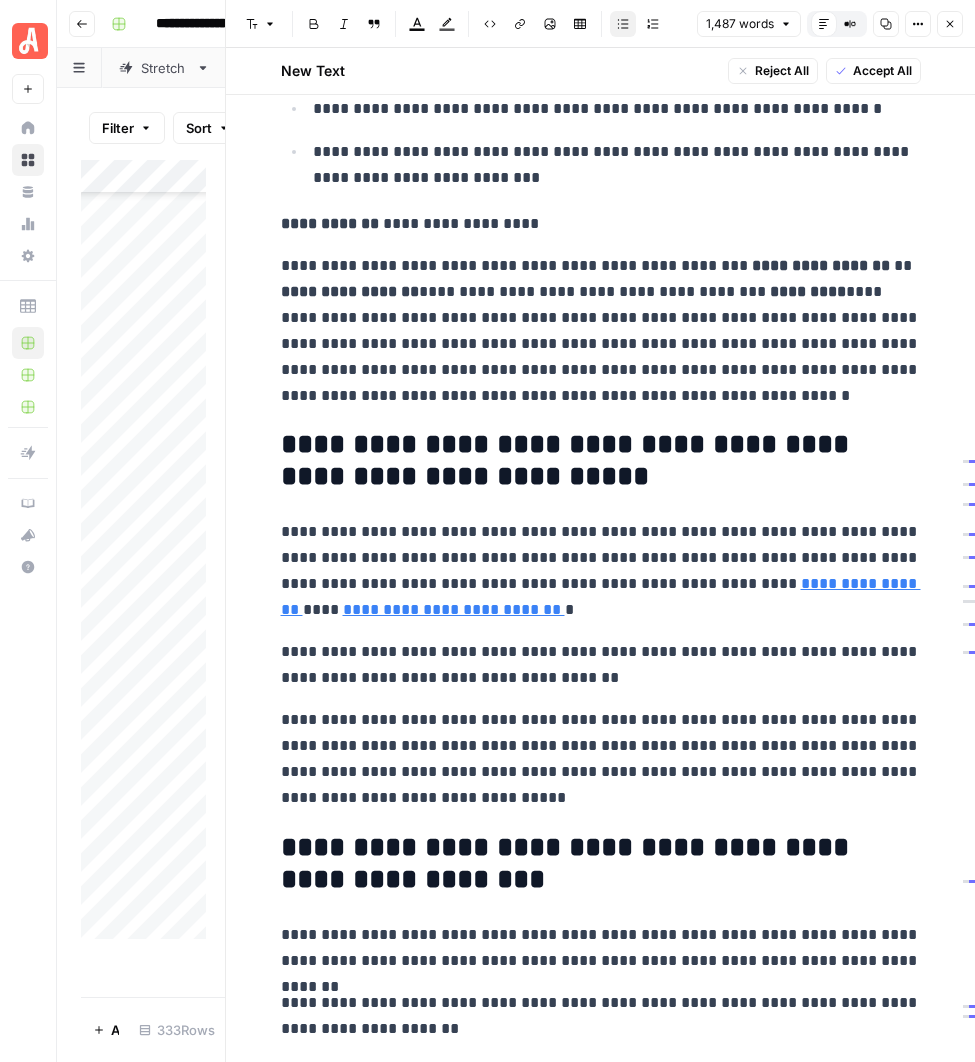 click on "**********" at bounding box center [601, 461] 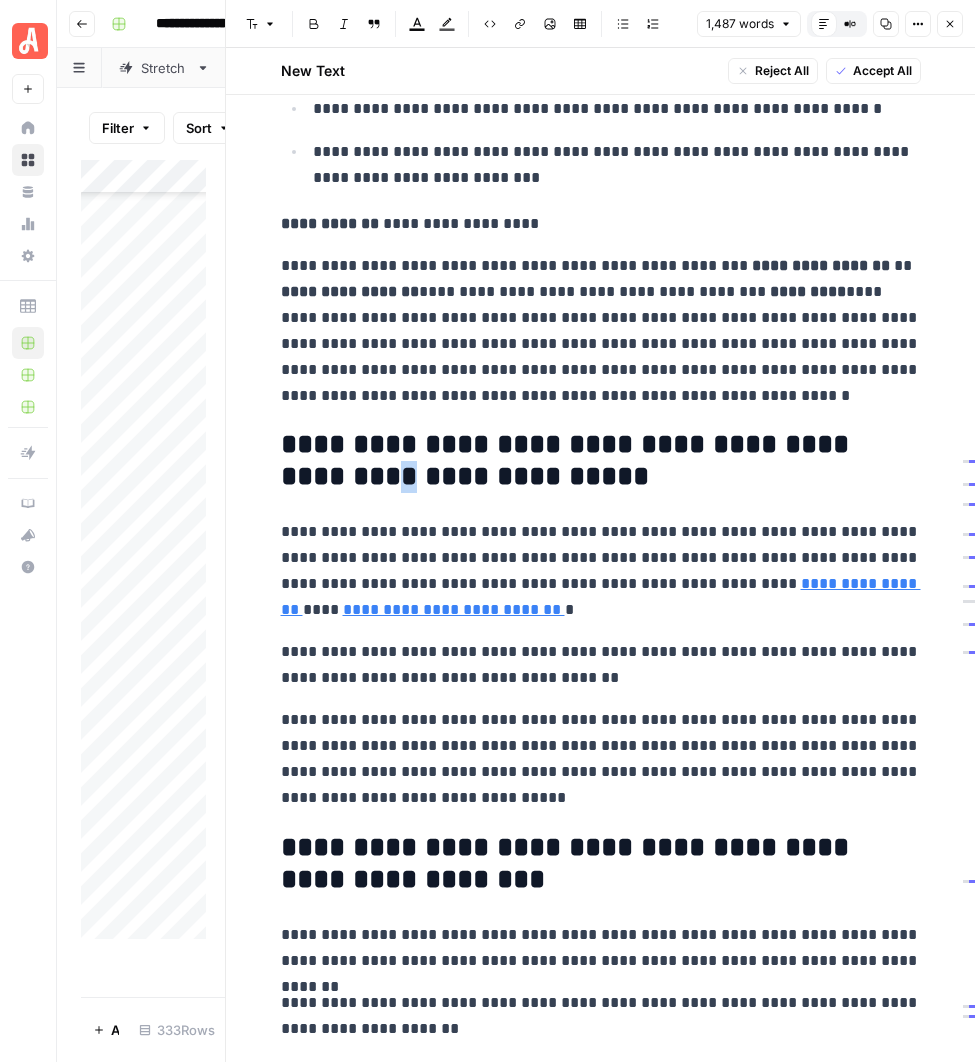 click on "**********" at bounding box center (601, 461) 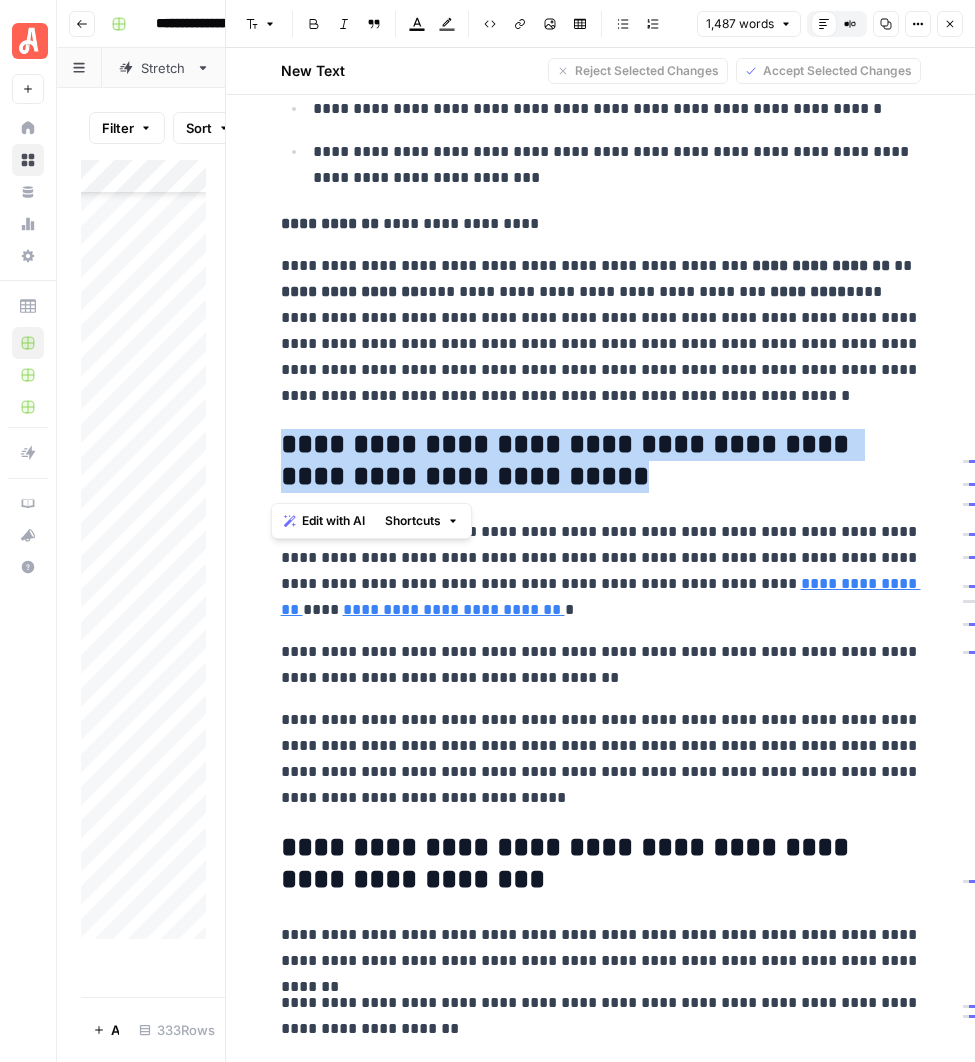 click on "**********" at bounding box center [601, 461] 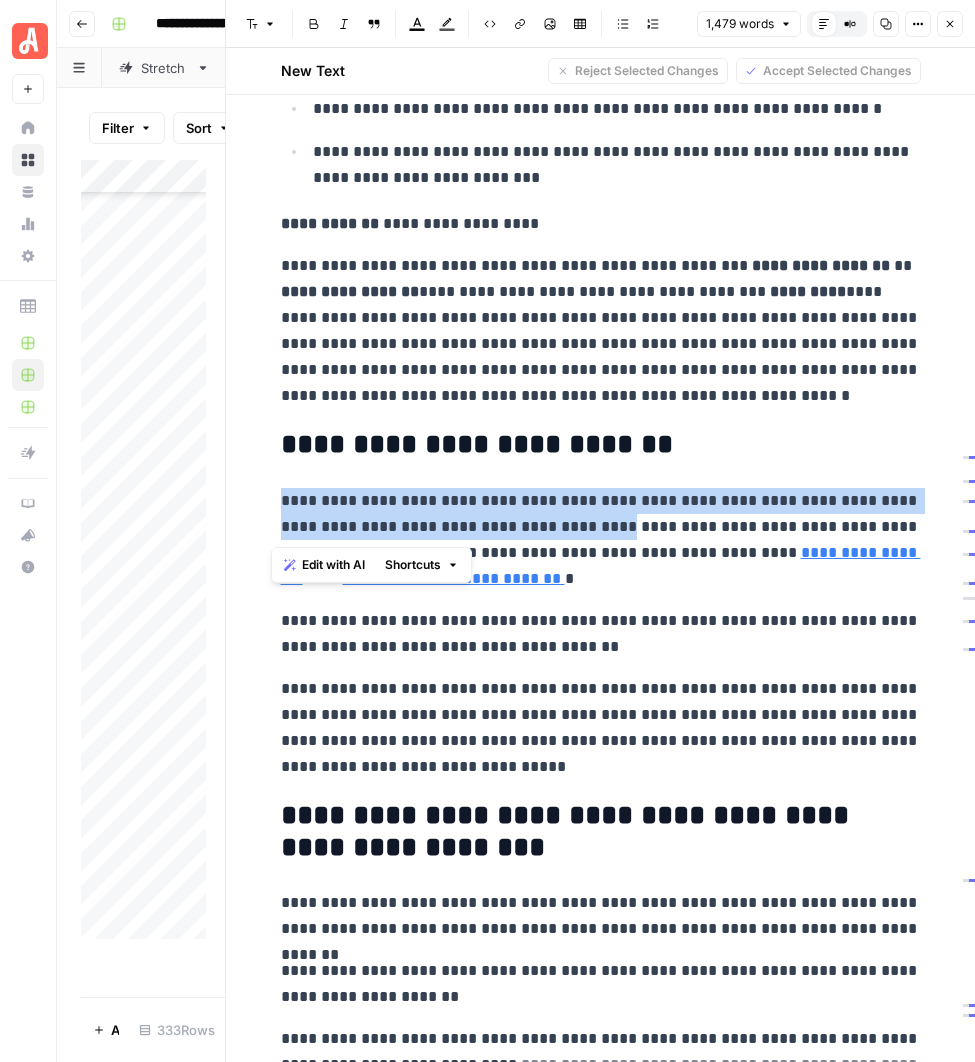 drag, startPoint x: 272, startPoint y: 504, endPoint x: 581, endPoint y: 531, distance: 310.17737 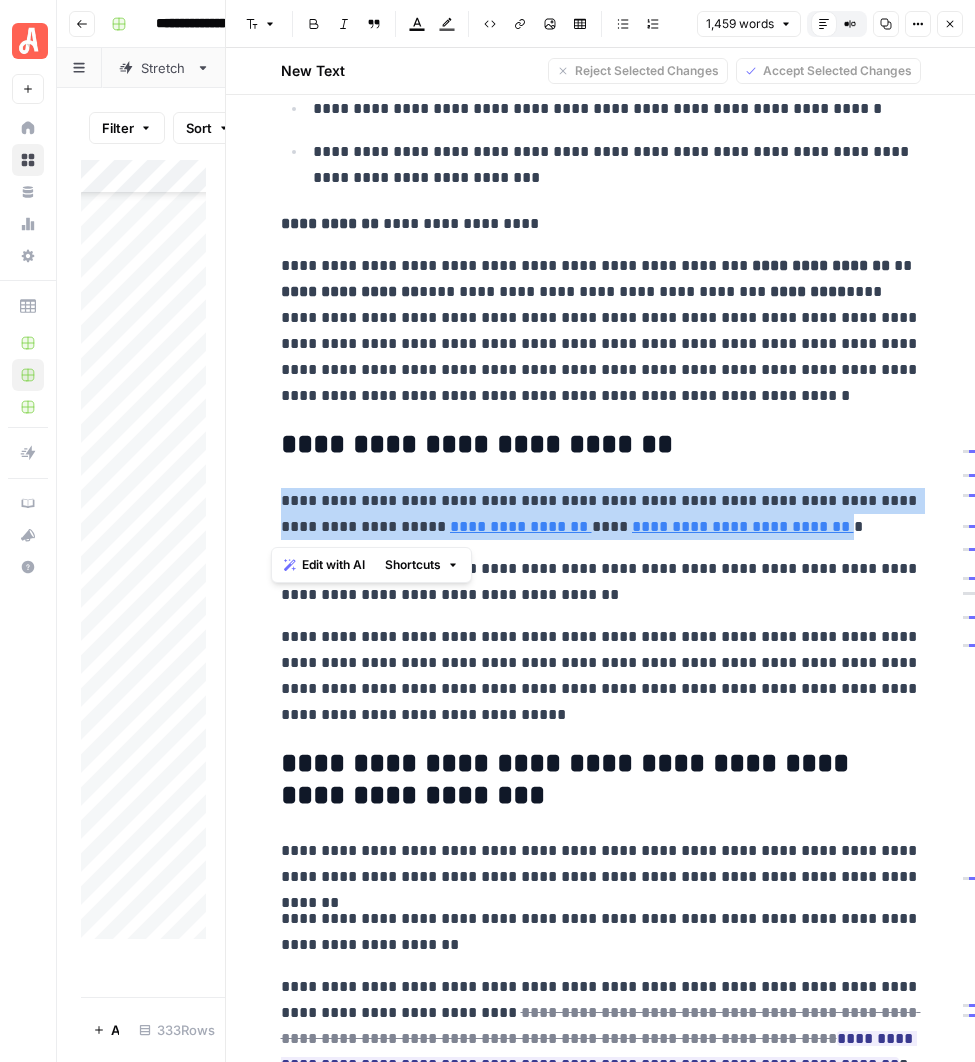 drag, startPoint x: 773, startPoint y: 527, endPoint x: 265, endPoint y: 507, distance: 508.39355 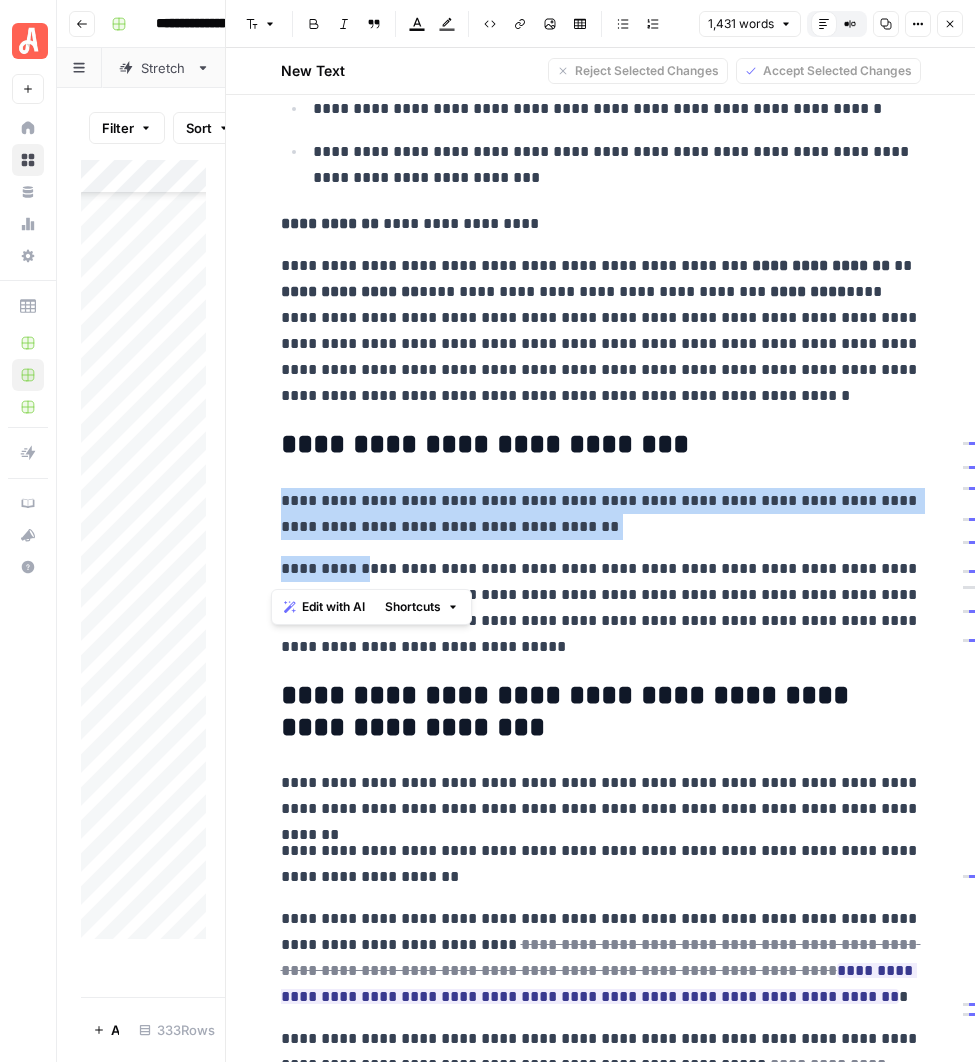 drag, startPoint x: 349, startPoint y: 570, endPoint x: 269, endPoint y: 507, distance: 101.828285 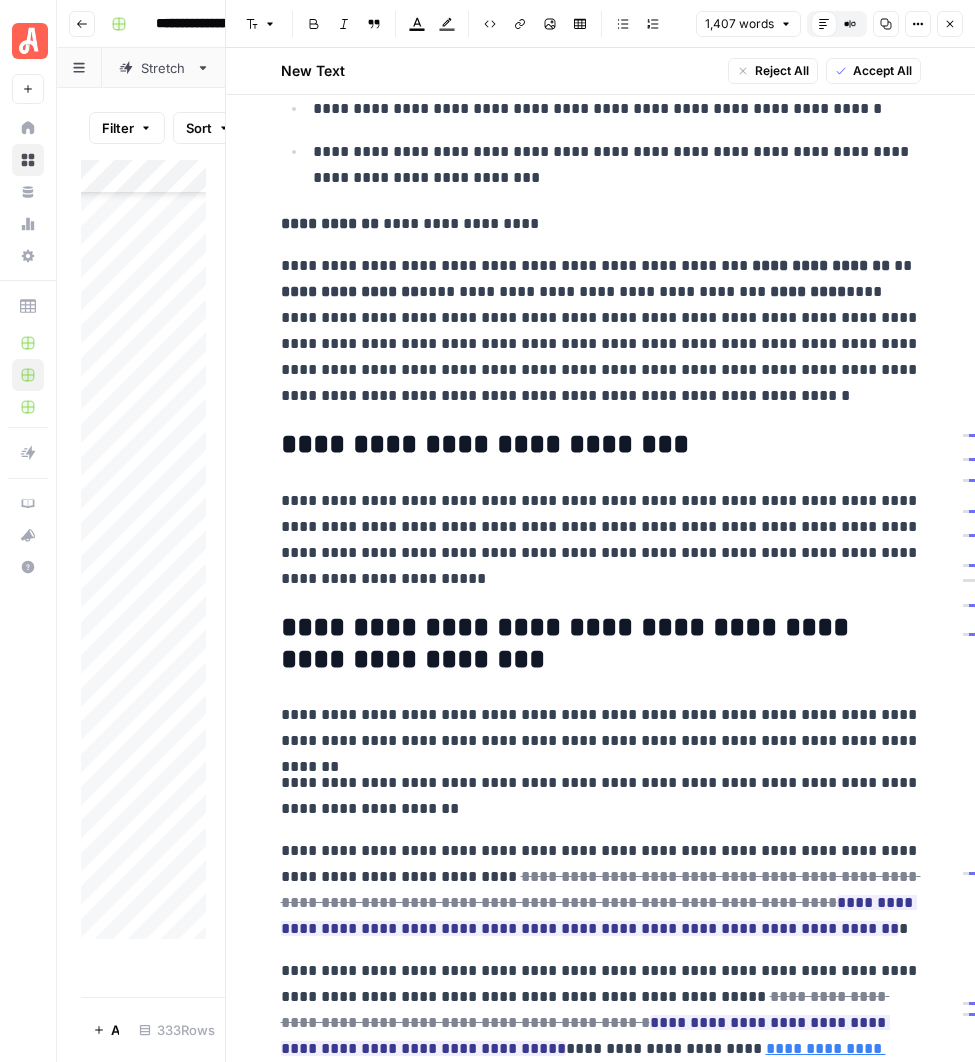 click on "**********" at bounding box center [601, 540] 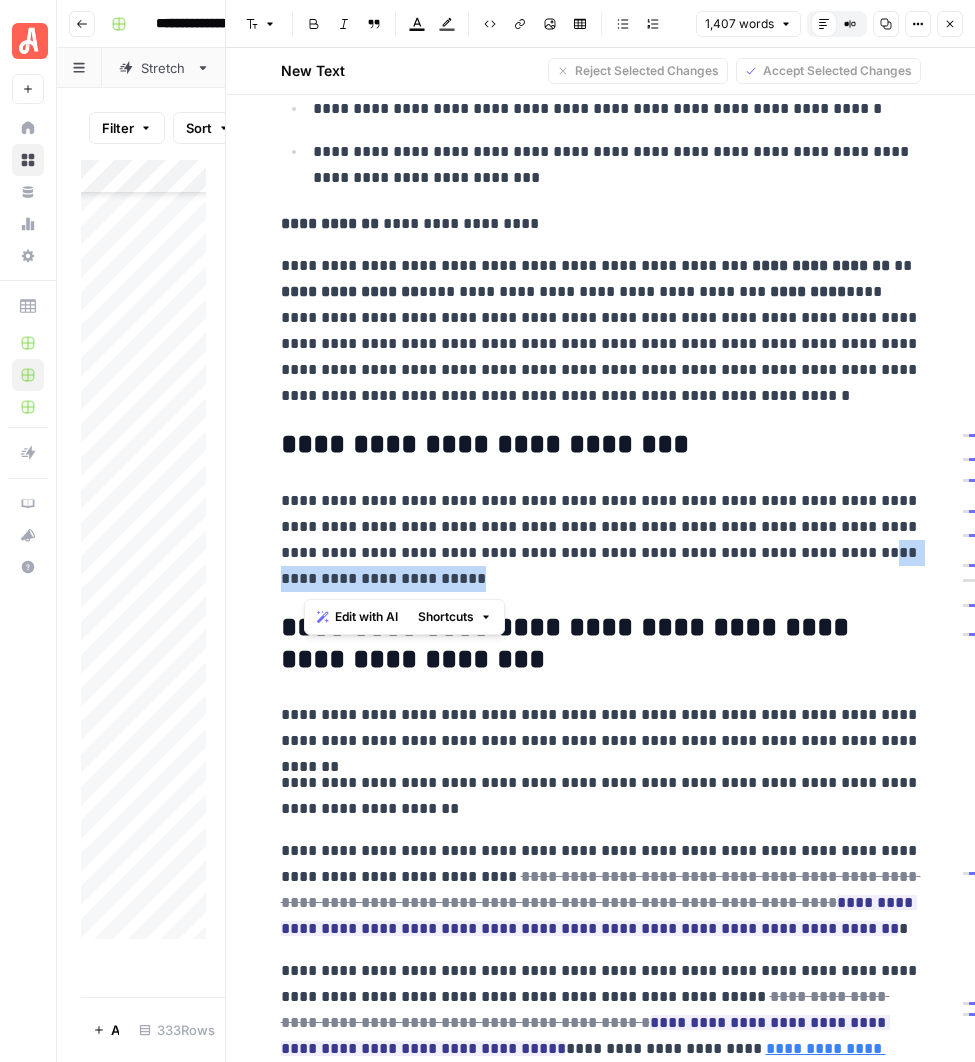 drag, startPoint x: 734, startPoint y: 554, endPoint x: 819, endPoint y: 569, distance: 86.313385 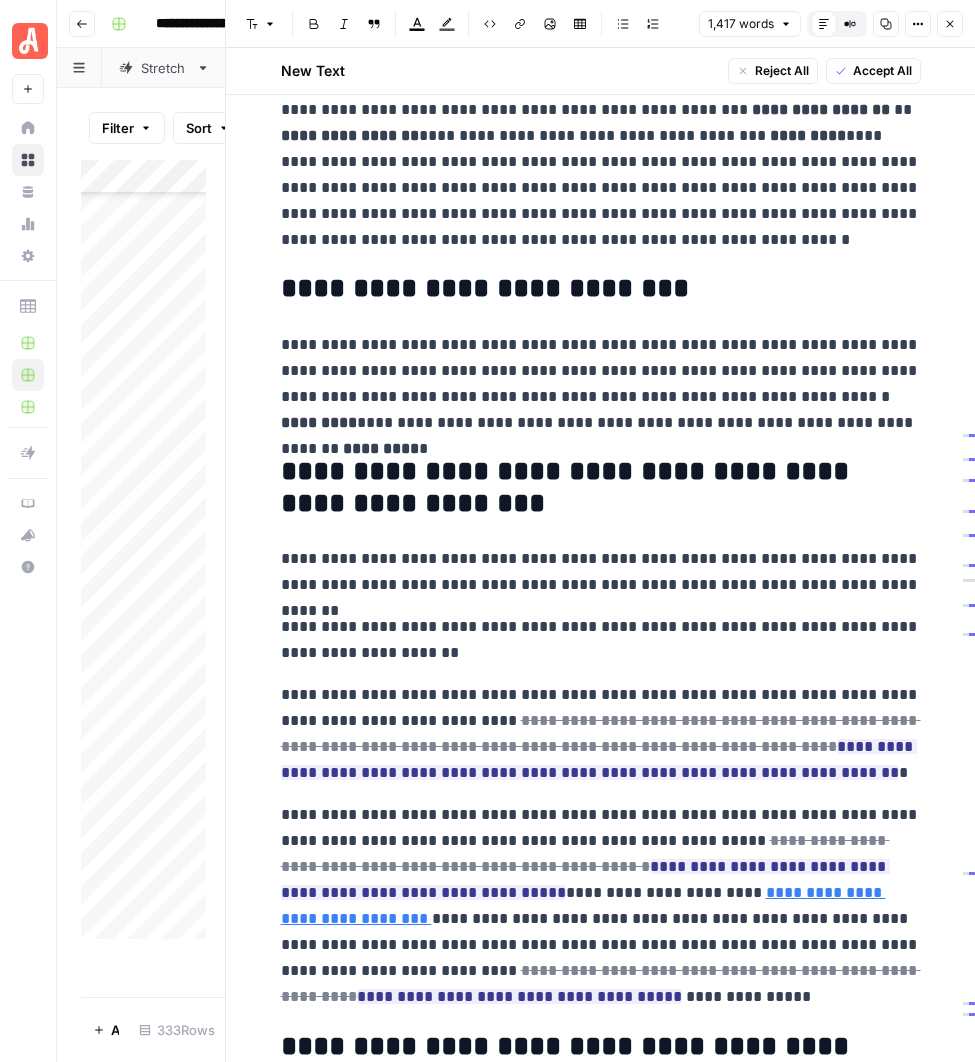 scroll, scrollTop: 1248, scrollLeft: 0, axis: vertical 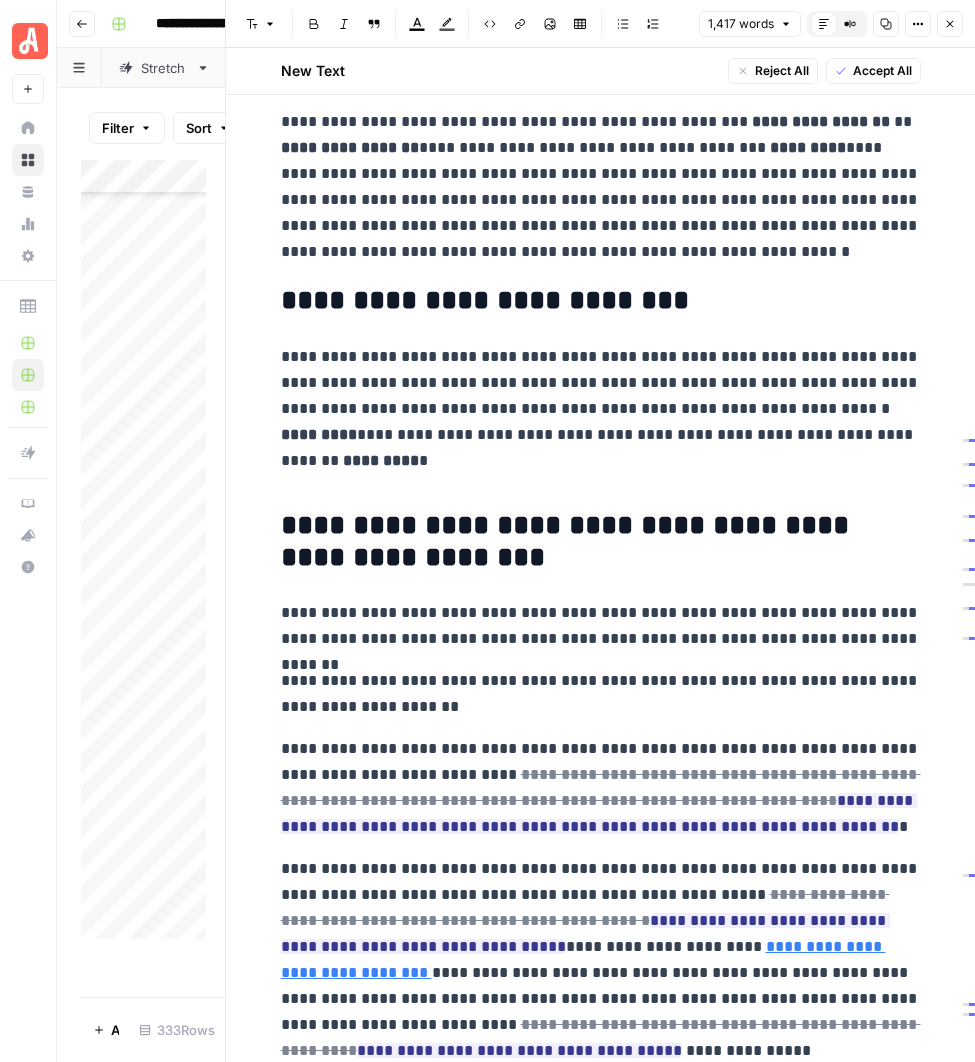 click 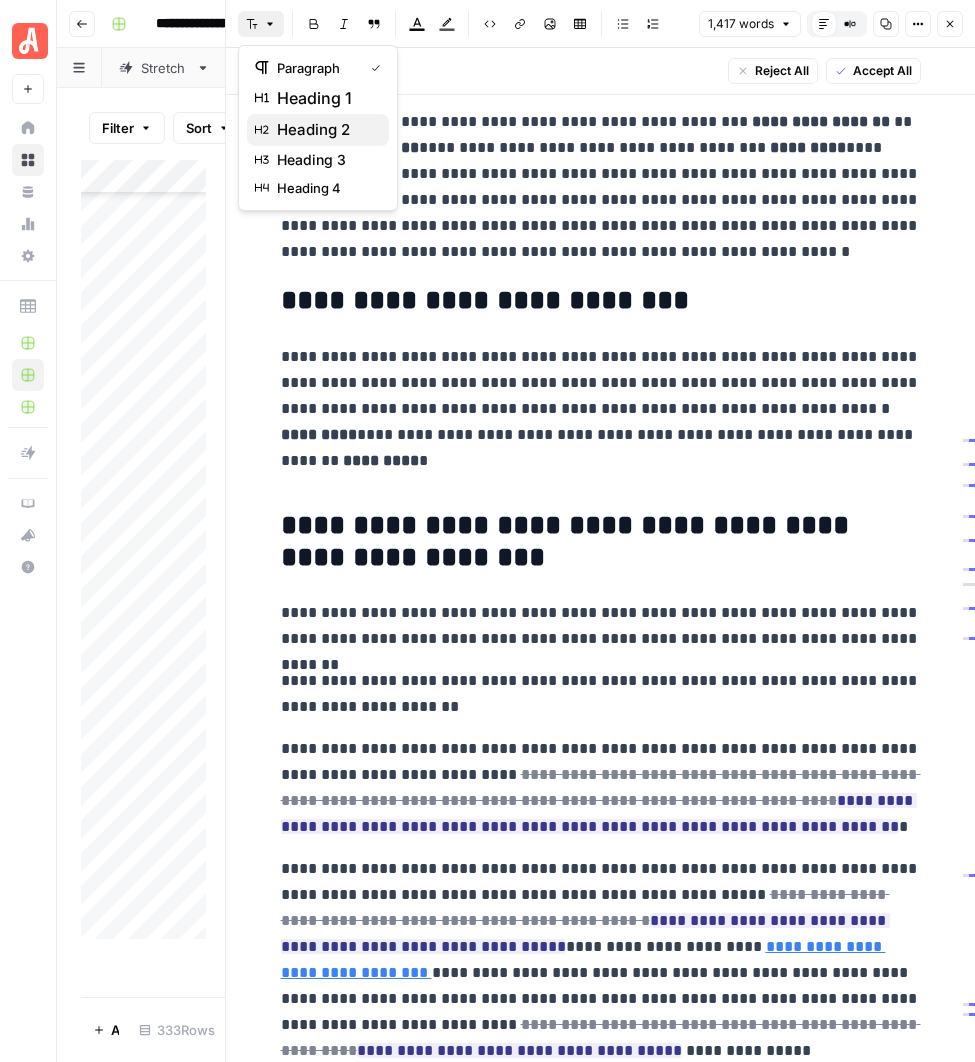 click on "heading 2" at bounding box center [325, 130] 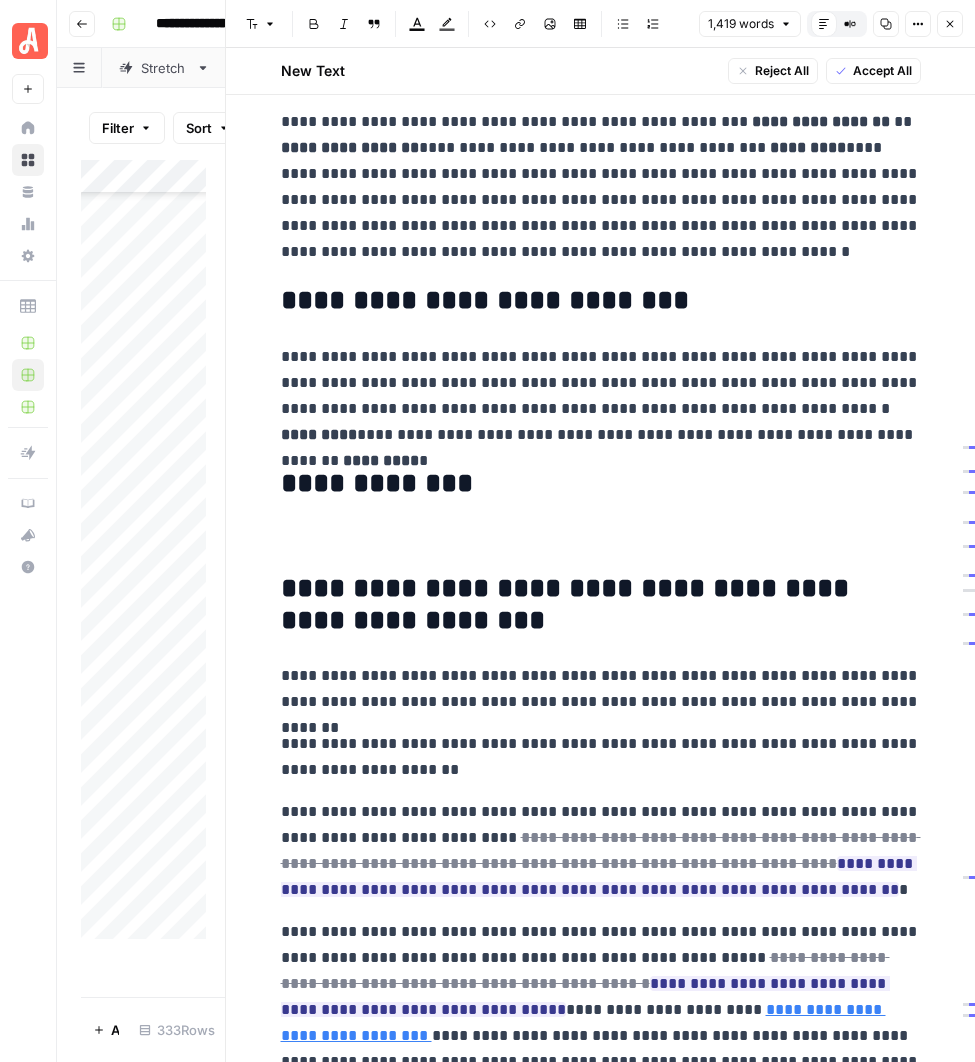 click on "**********" at bounding box center (601, 301) 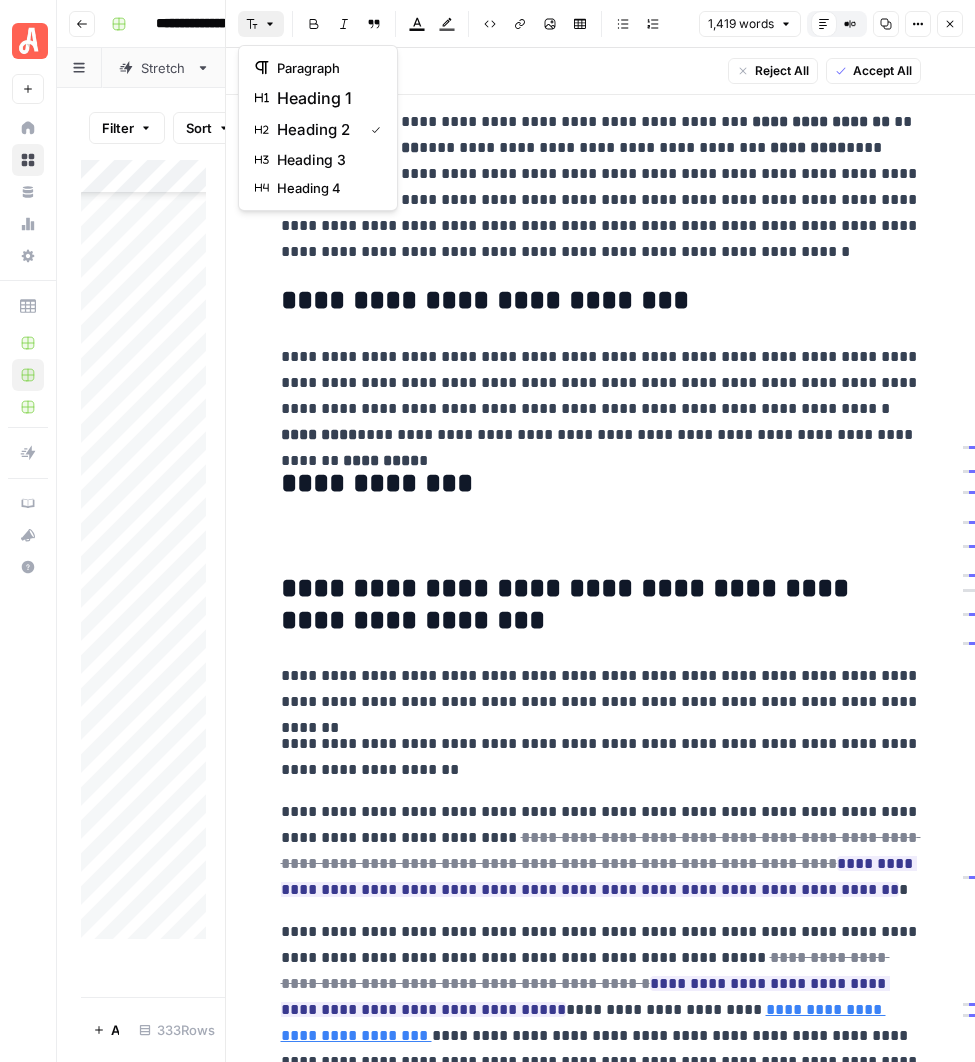 click on "**********" at bounding box center [601, 484] 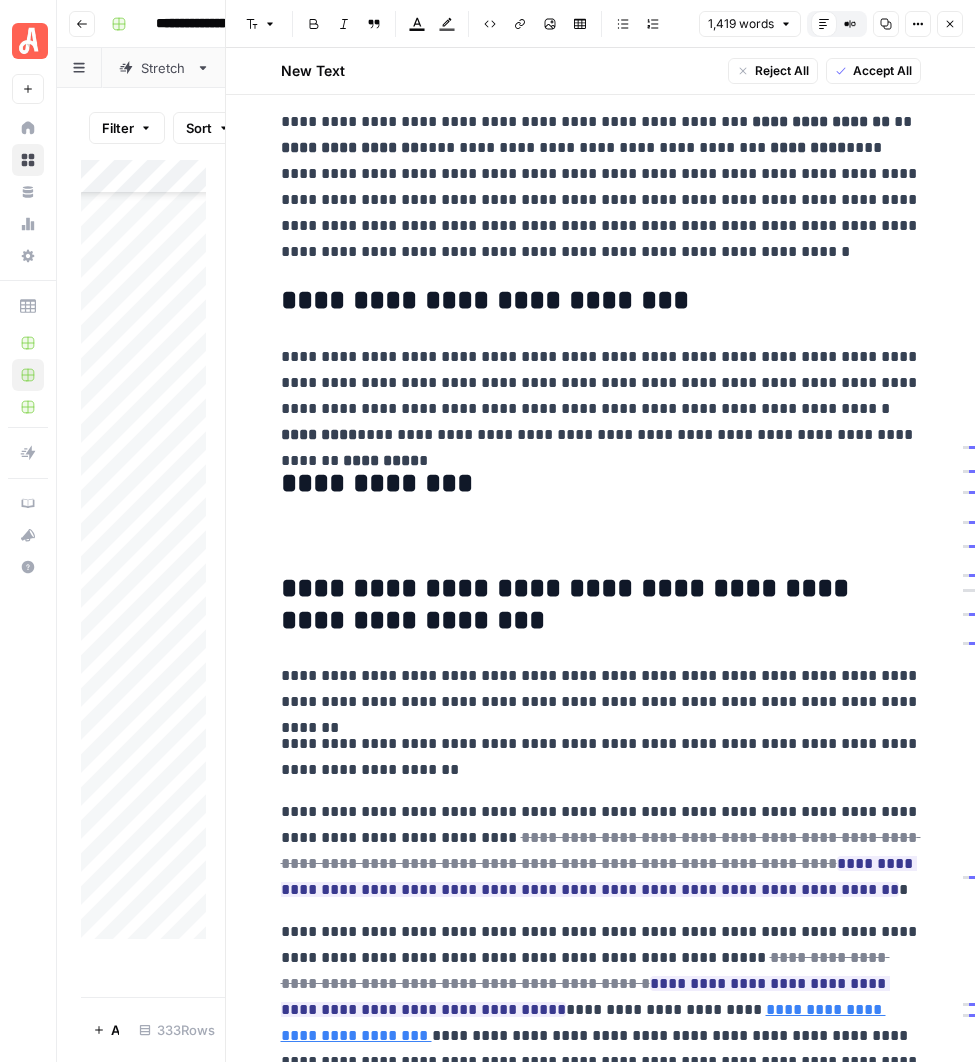click on "**********" at bounding box center [601, 484] 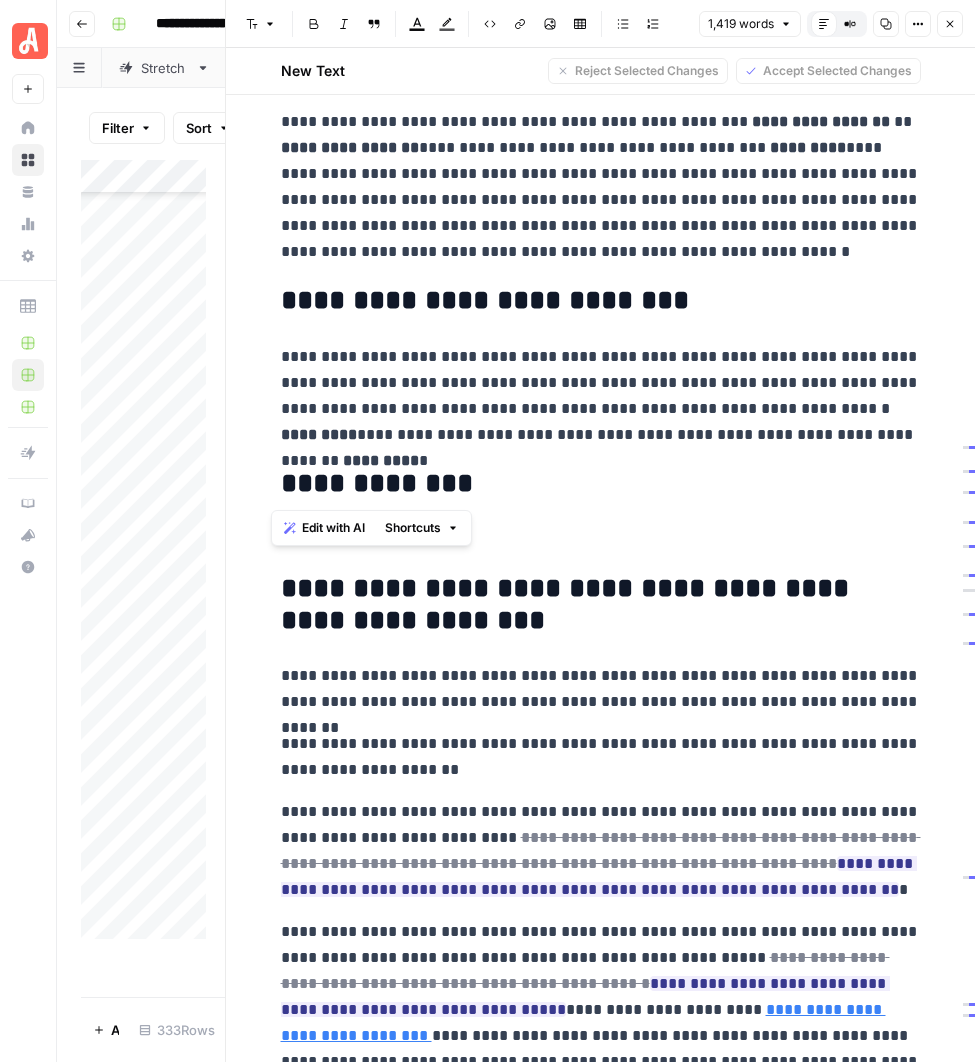 click on "**********" at bounding box center (601, 484) 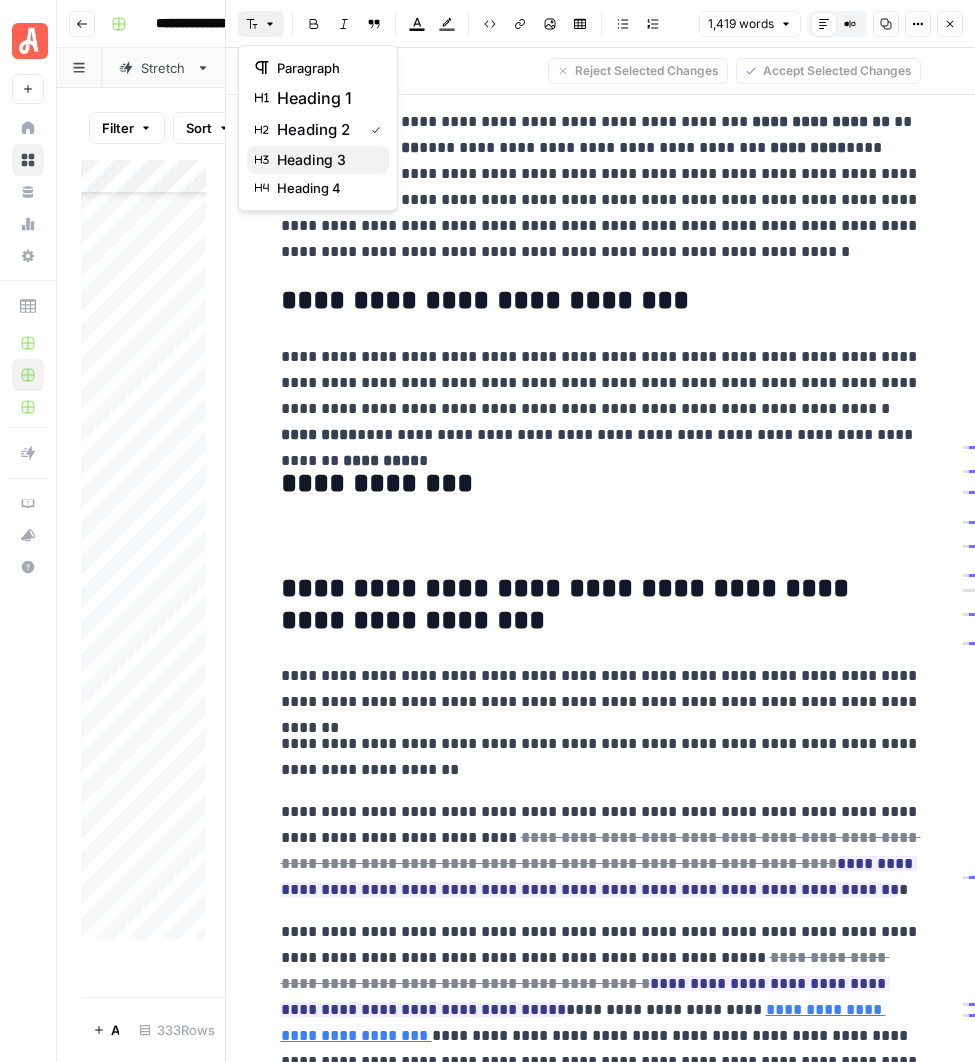 click on "heading 3" at bounding box center [325, 160] 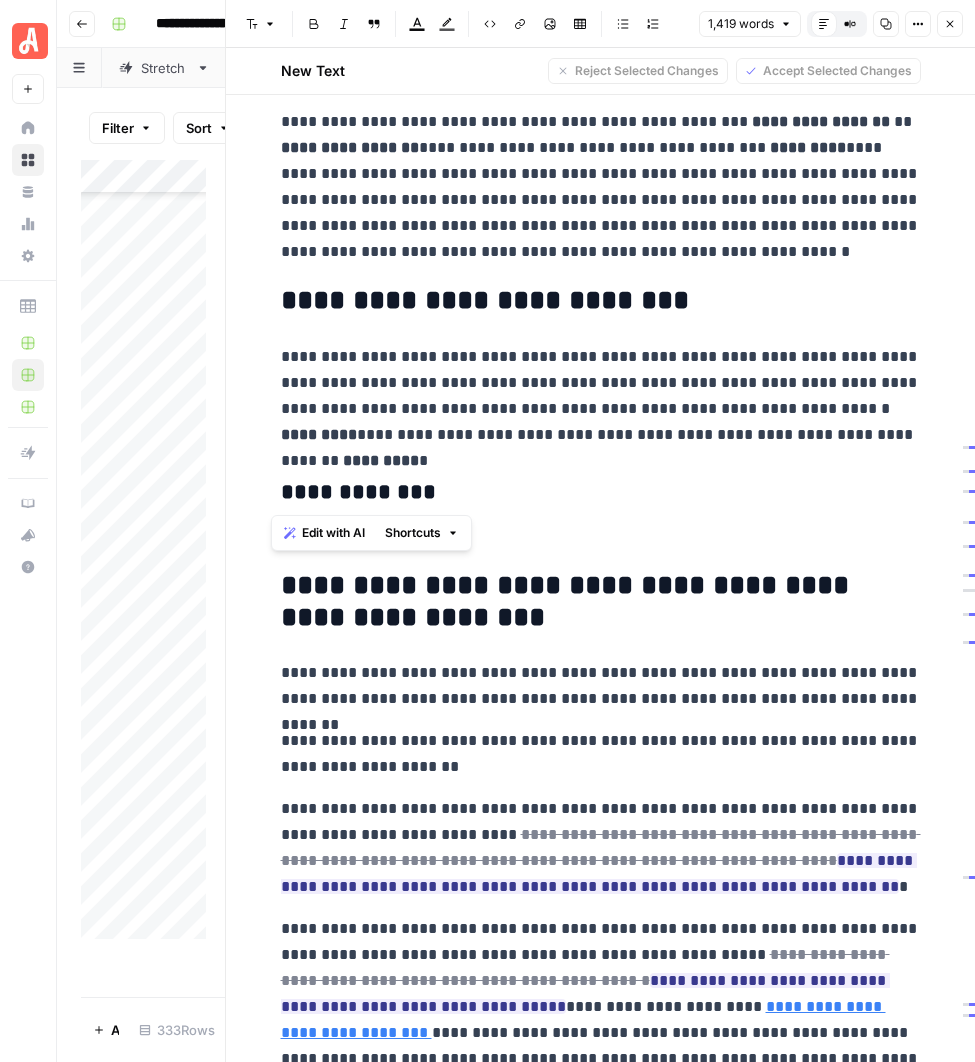 click on "Shortcuts" at bounding box center (422, 533) 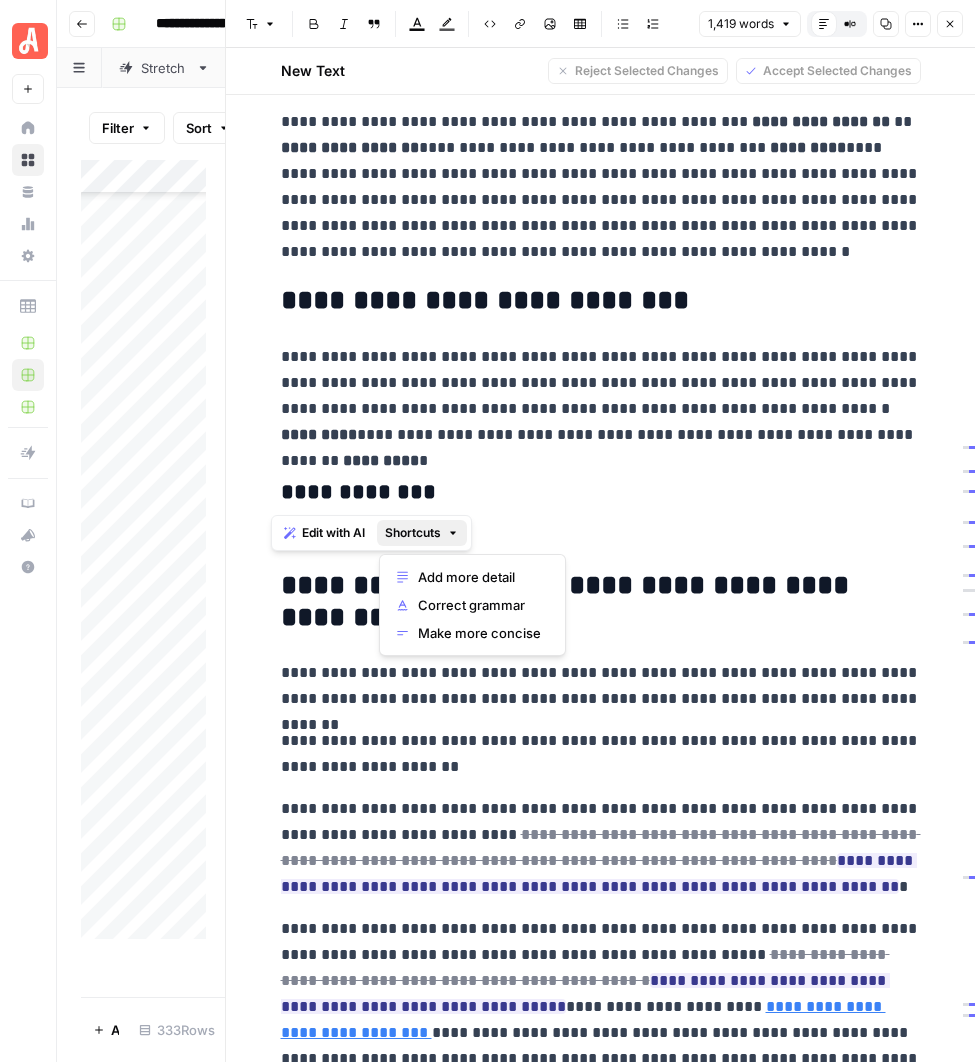 click on "**********" at bounding box center [601, 1410] 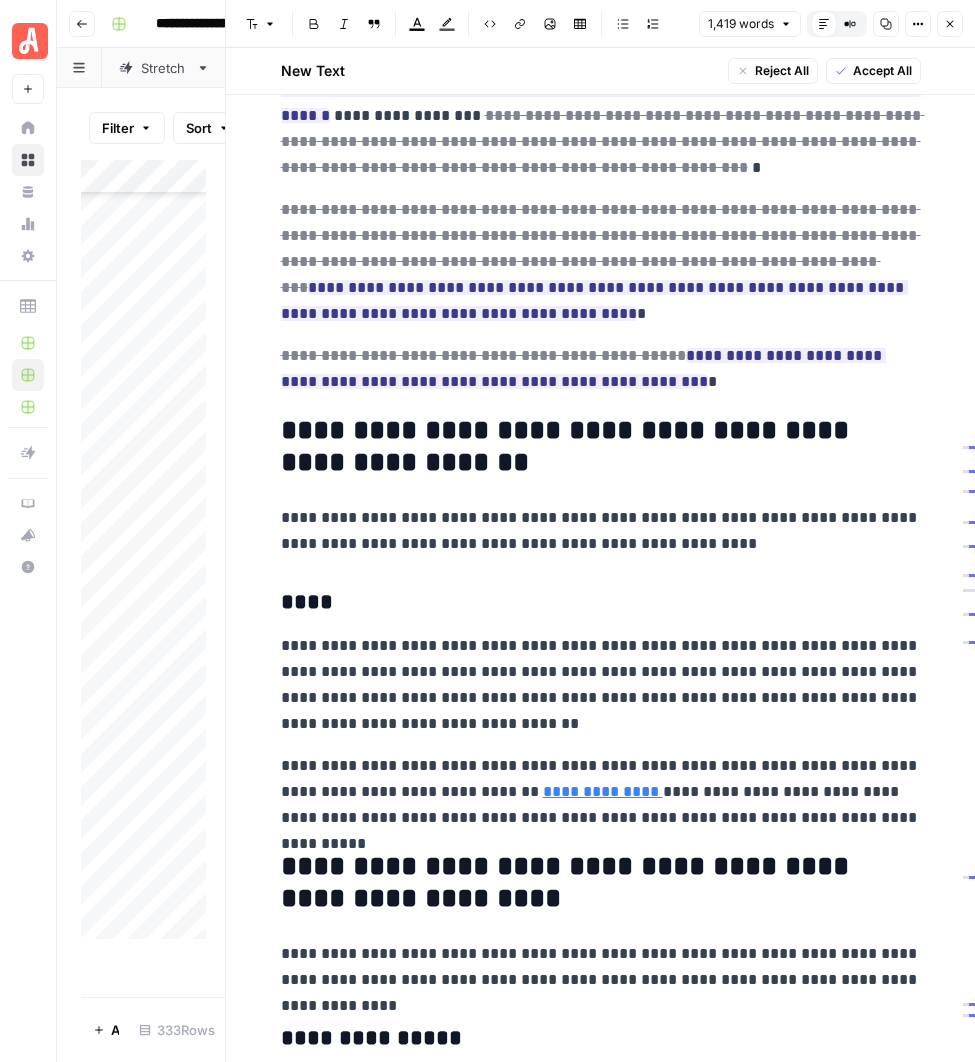 scroll, scrollTop: 2721, scrollLeft: 0, axis: vertical 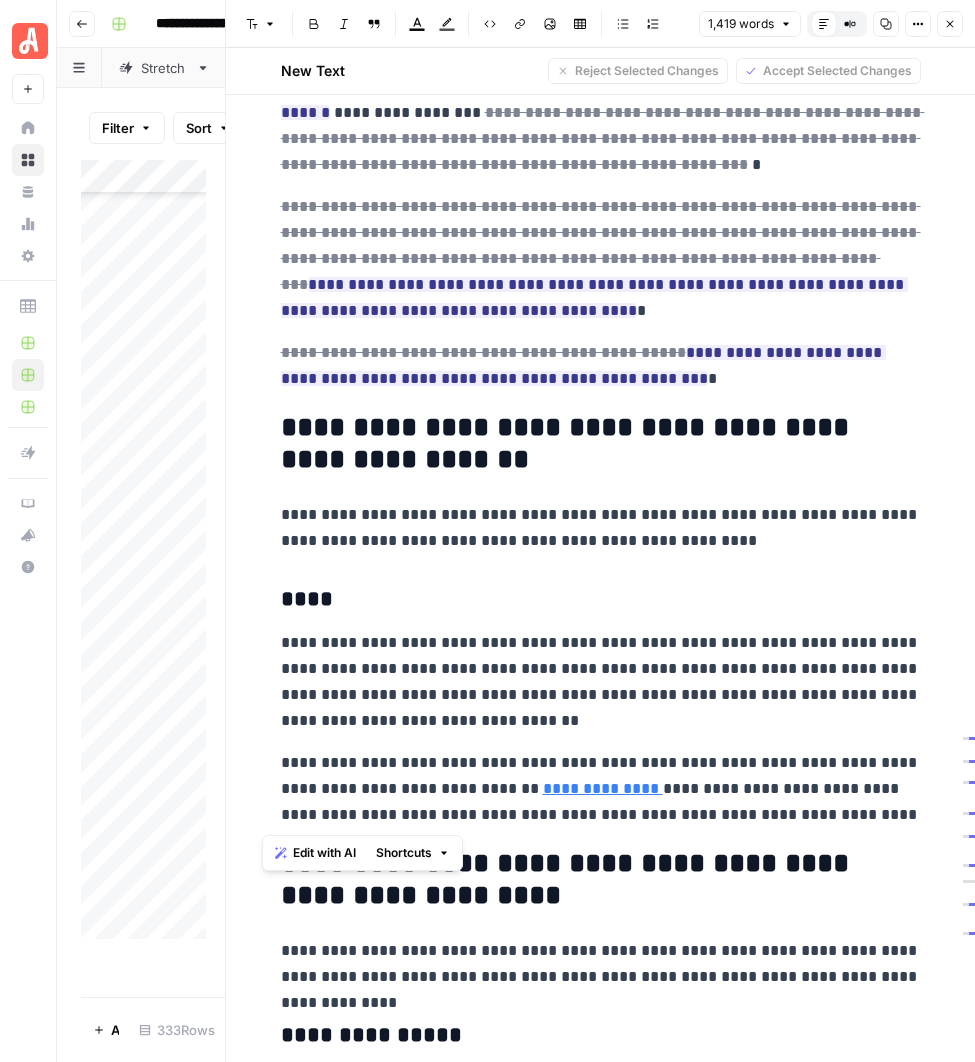 drag, startPoint x: 880, startPoint y: 817, endPoint x: 247, endPoint y: 649, distance: 654.9145 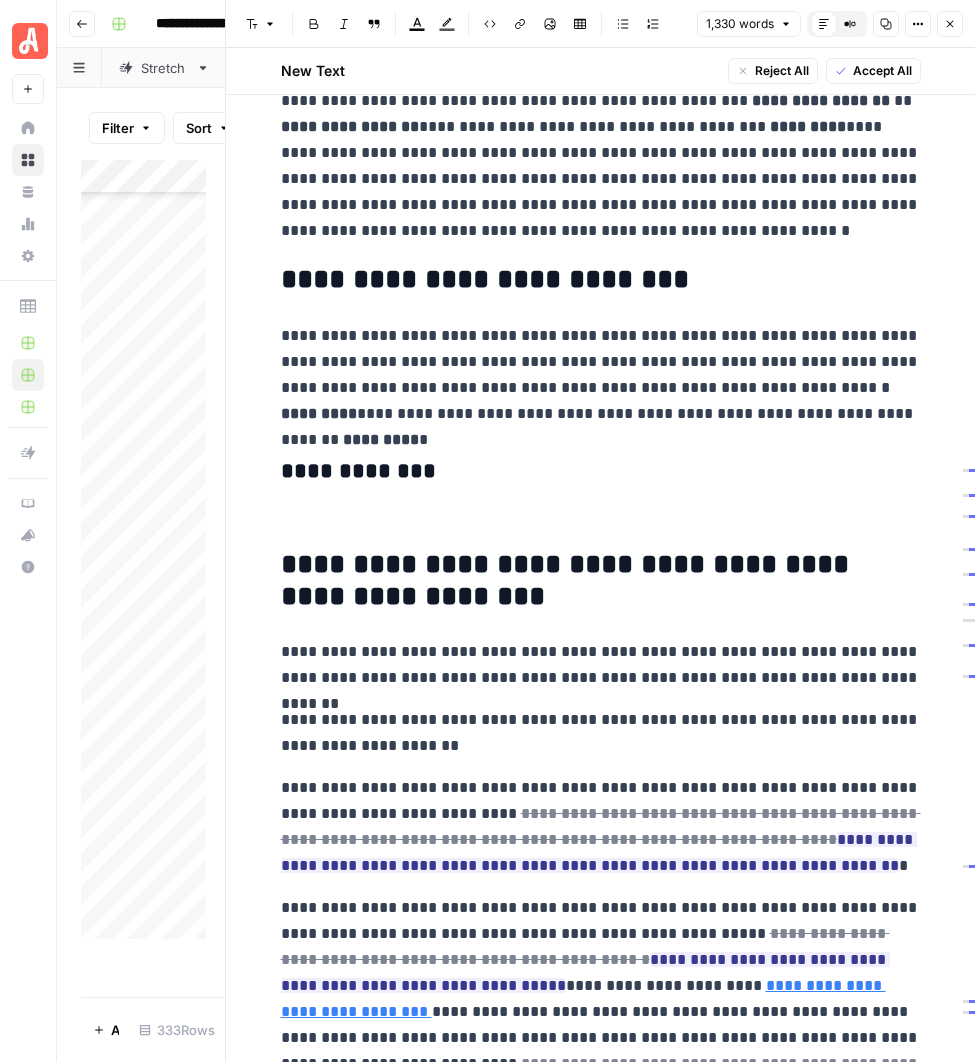scroll, scrollTop: 1268, scrollLeft: 0, axis: vertical 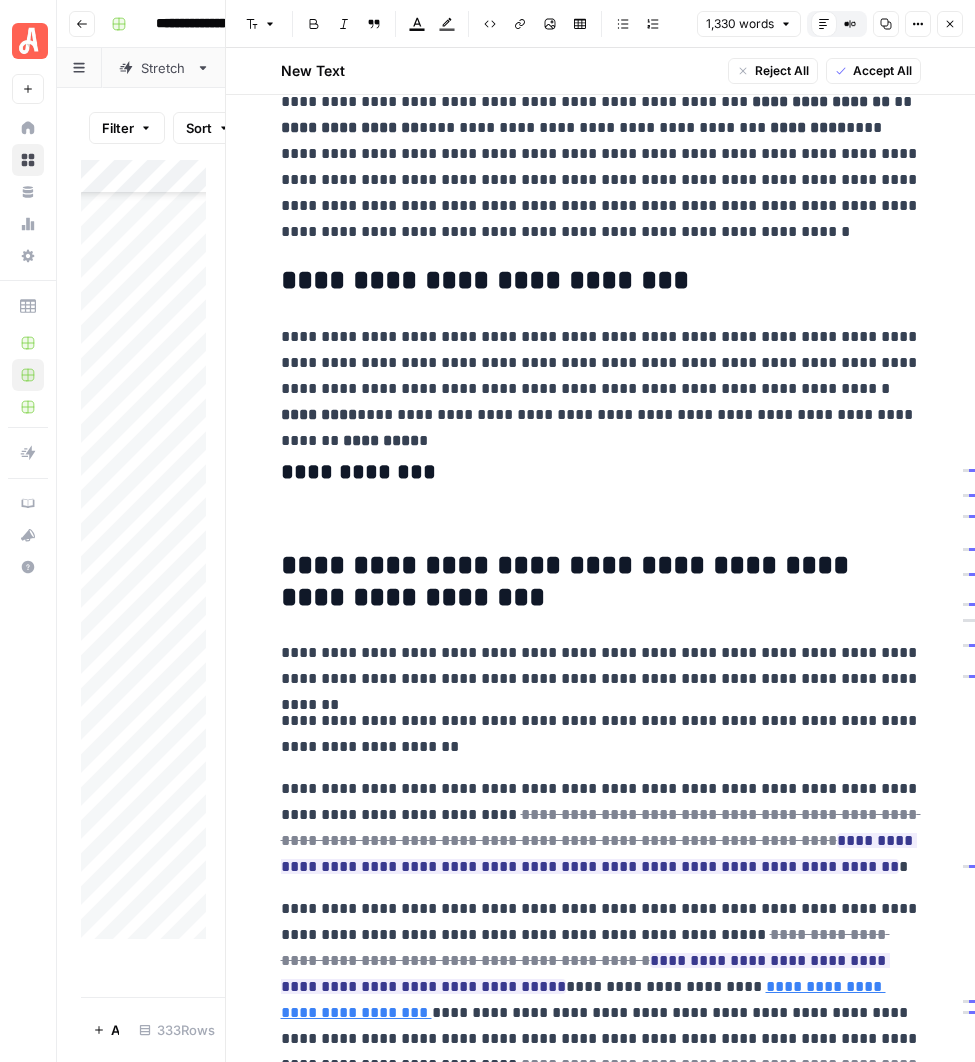 click at bounding box center (601, 516) 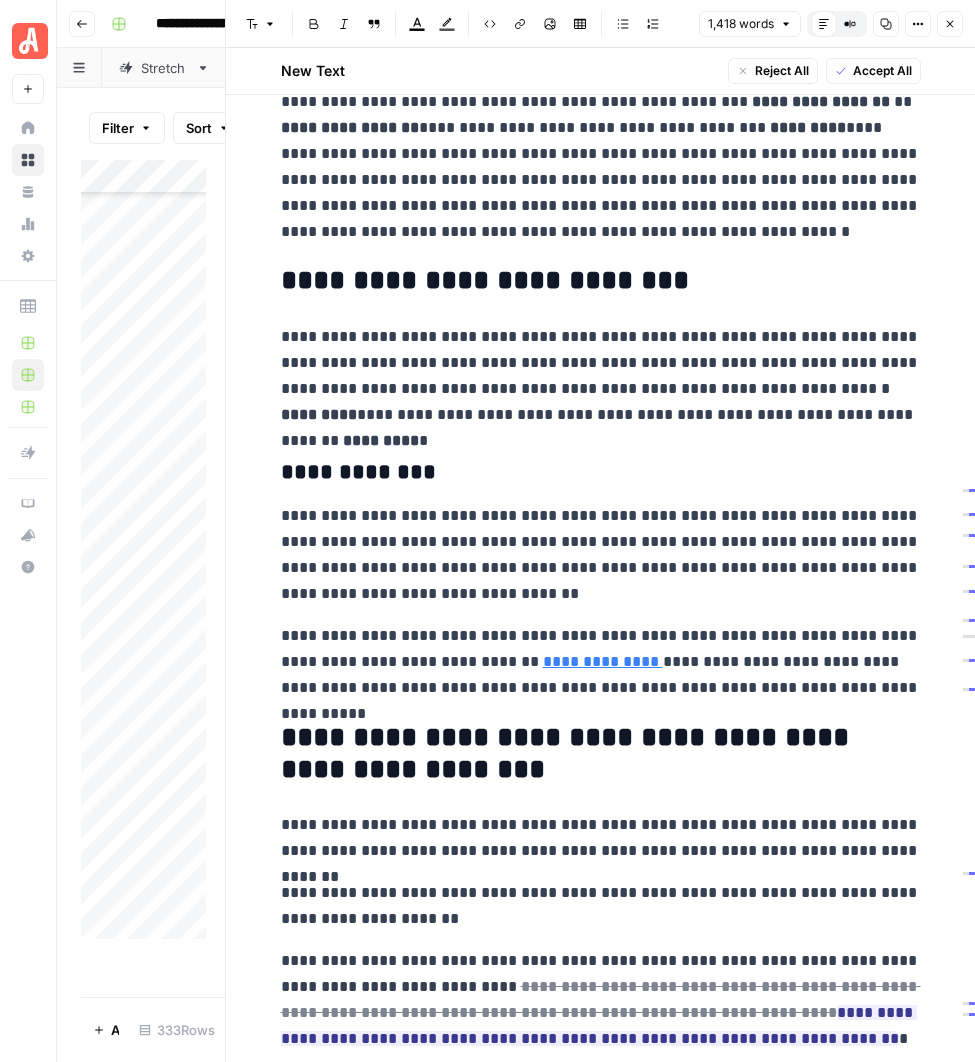 click on "**********" at bounding box center [601, 1339] 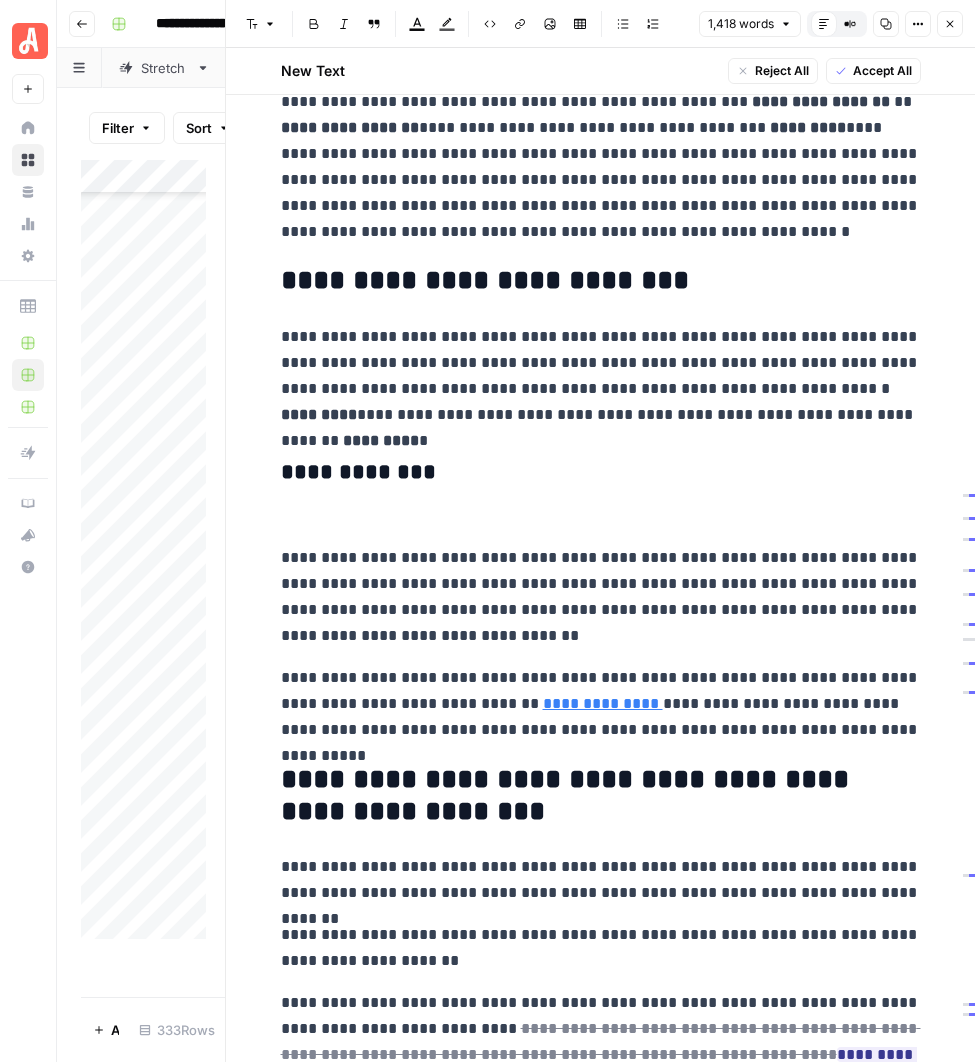 click 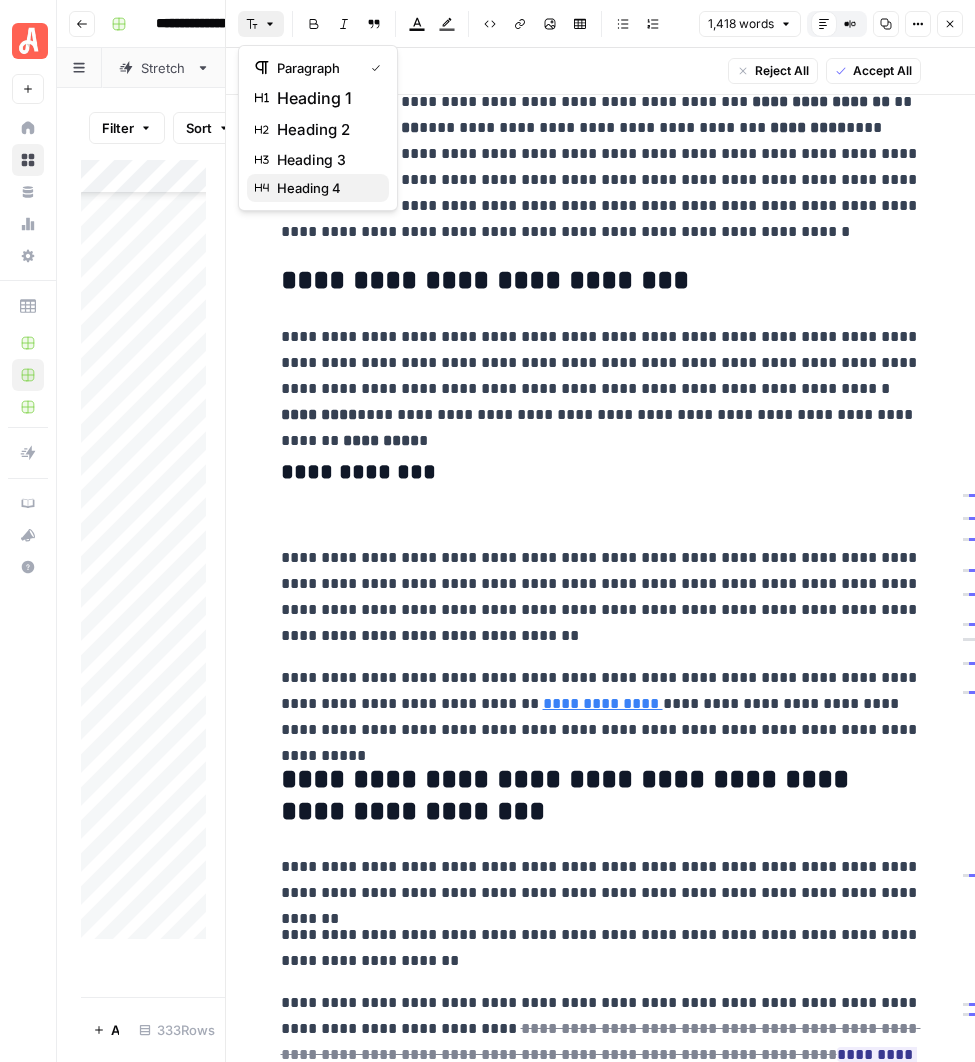 click on "heading 4" at bounding box center [325, 188] 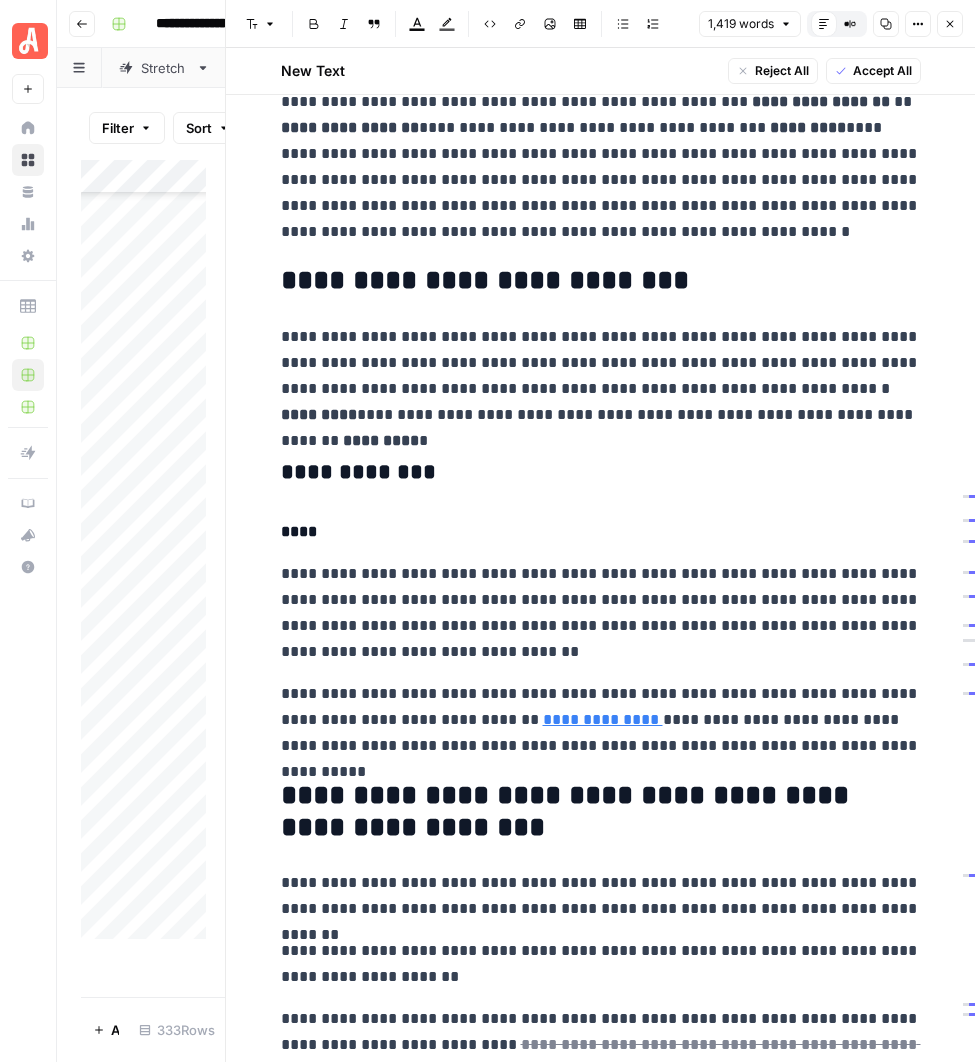 click on "**********" at bounding box center (601, 1368) 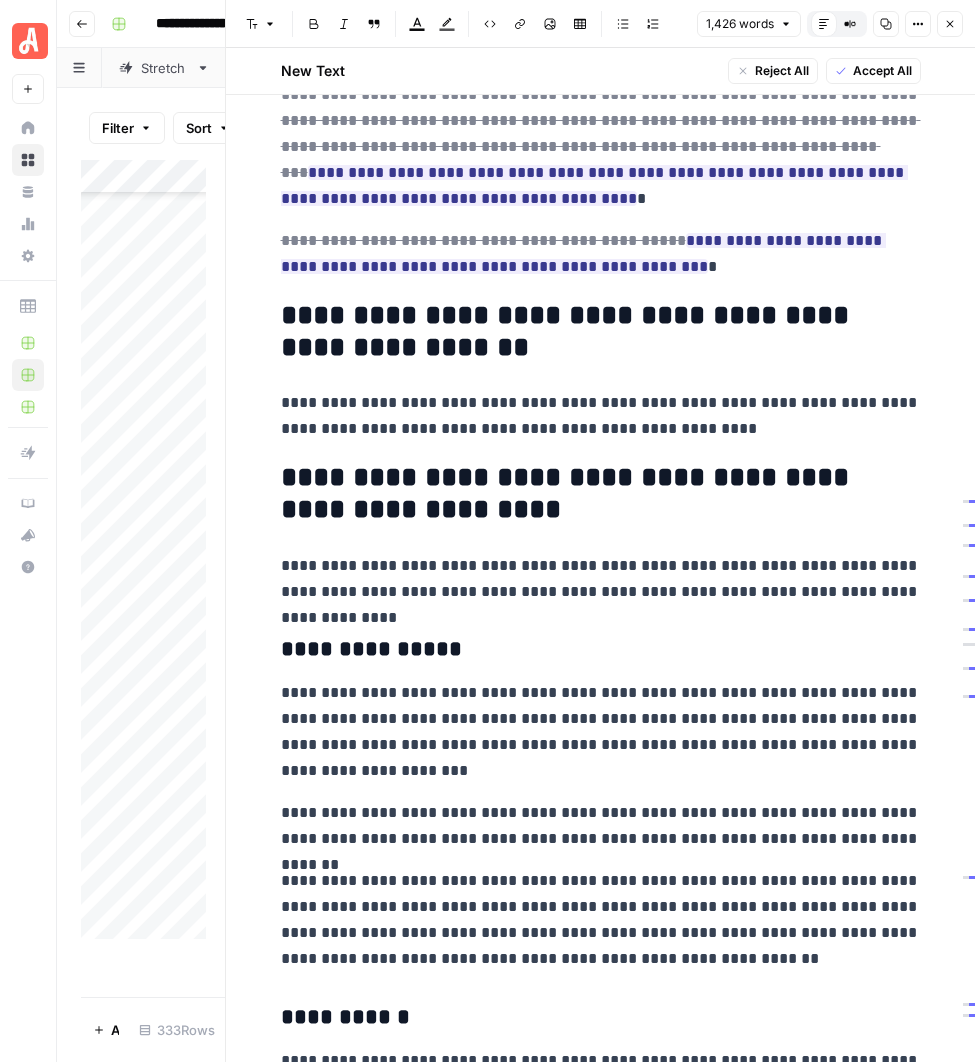 scroll, scrollTop: 3305, scrollLeft: 0, axis: vertical 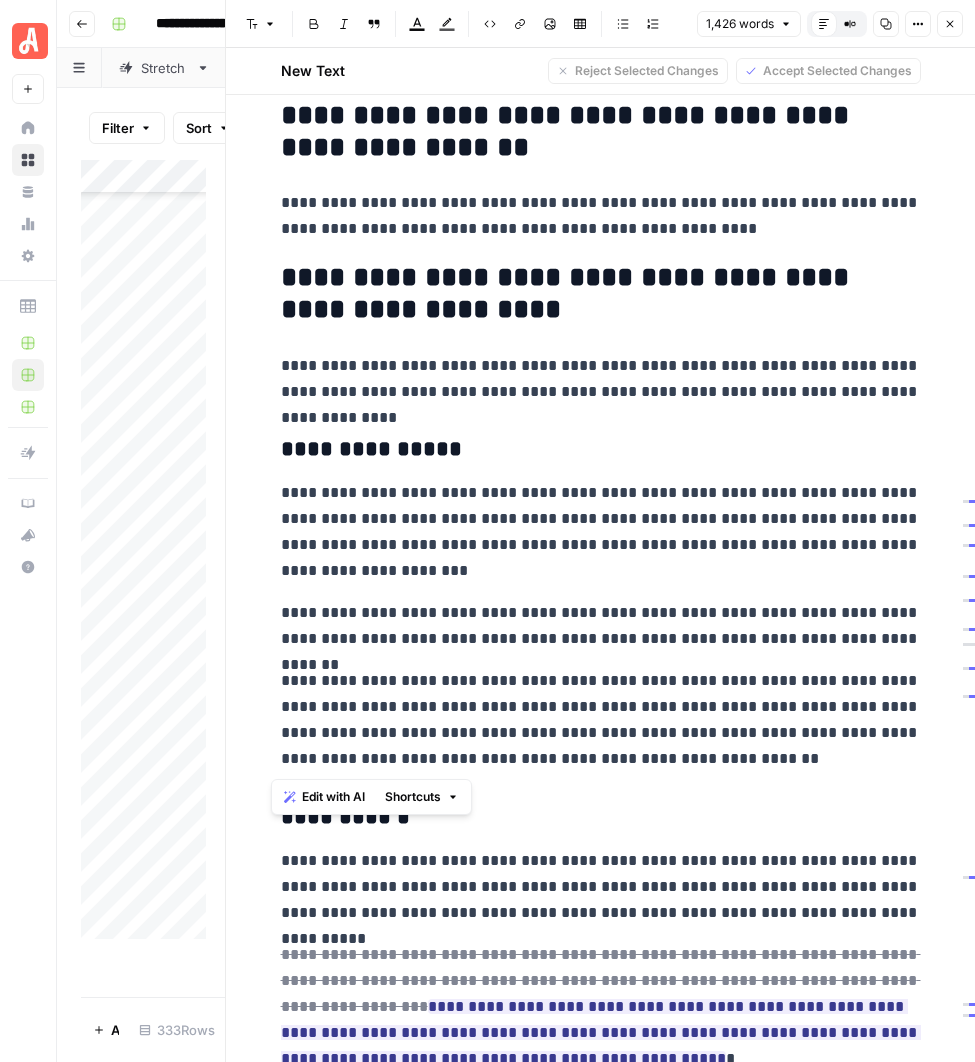 drag, startPoint x: 667, startPoint y: 757, endPoint x: 262, endPoint y: 452, distance: 507.00098 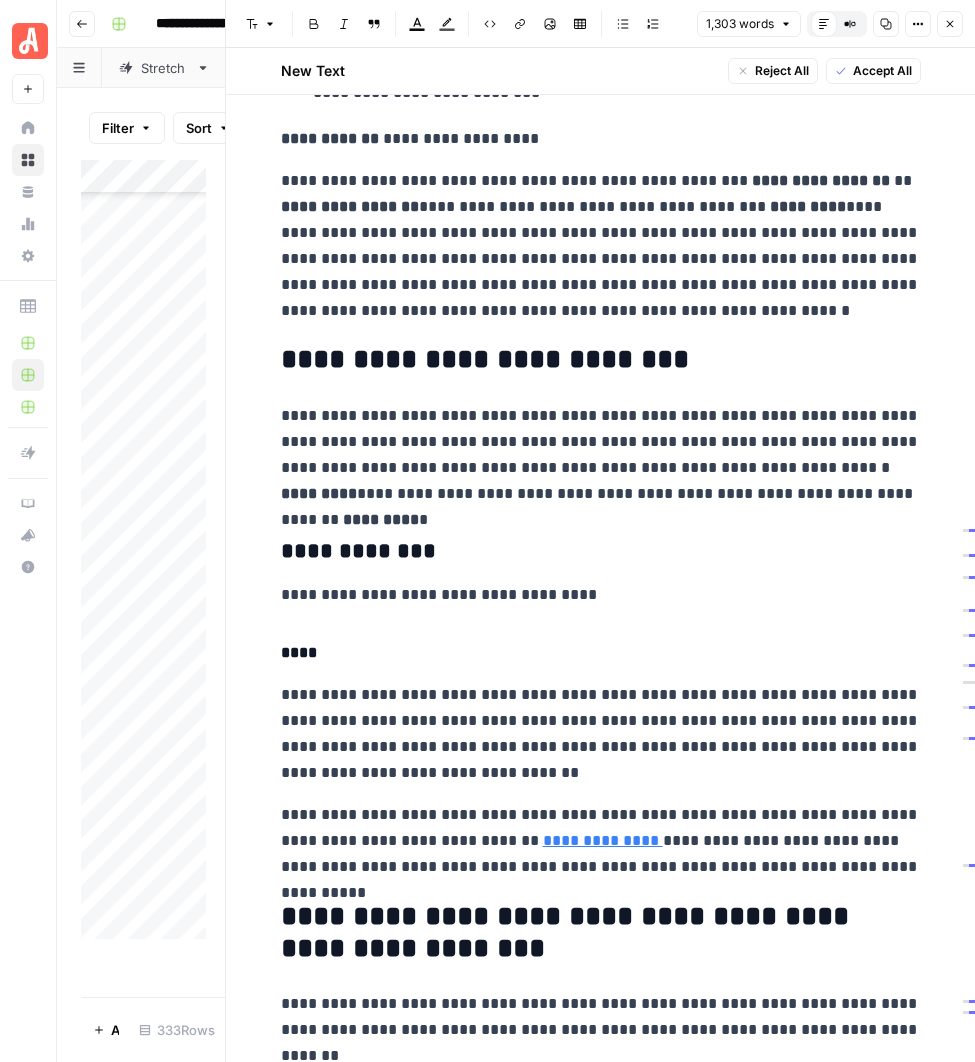 scroll, scrollTop: 1190, scrollLeft: 0, axis: vertical 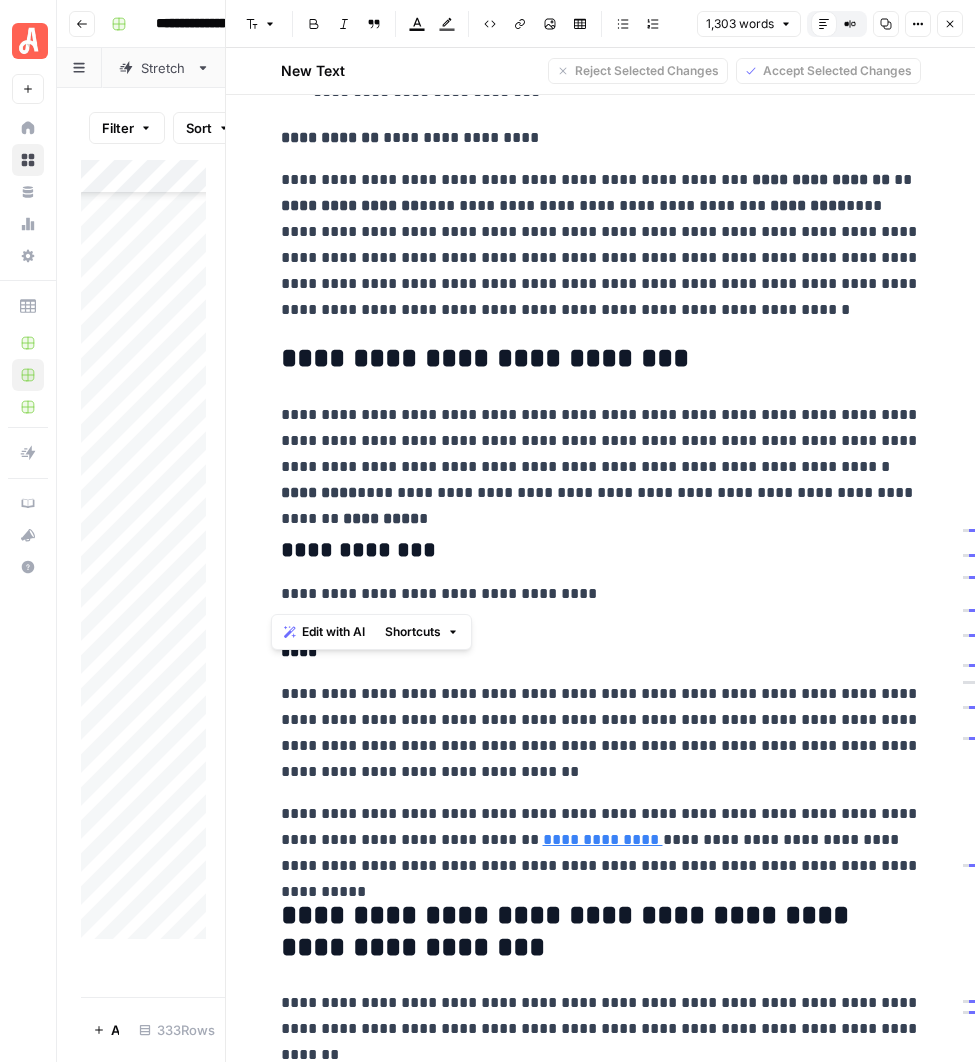 drag, startPoint x: 268, startPoint y: 552, endPoint x: 587, endPoint y: 587, distance: 320.9143 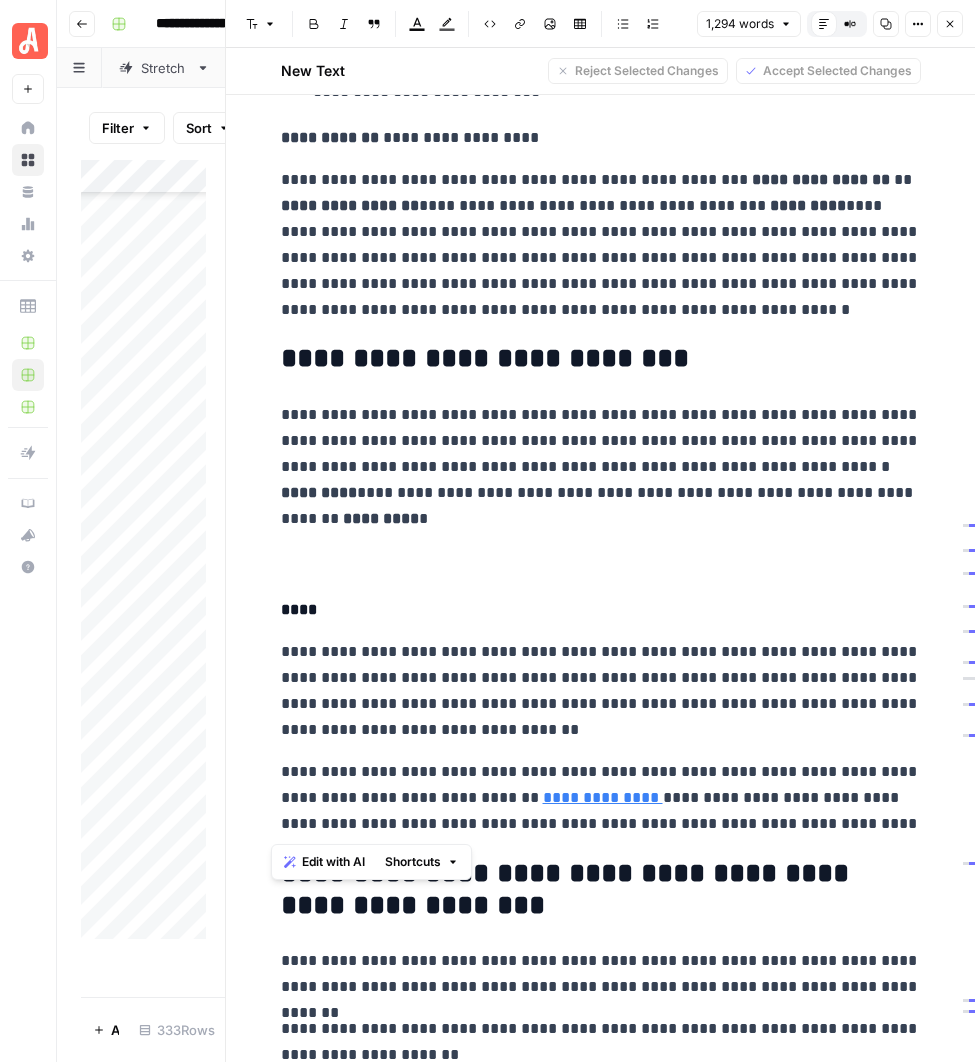 drag, startPoint x: 313, startPoint y: 549, endPoint x: 936, endPoint y: 828, distance: 682.61993 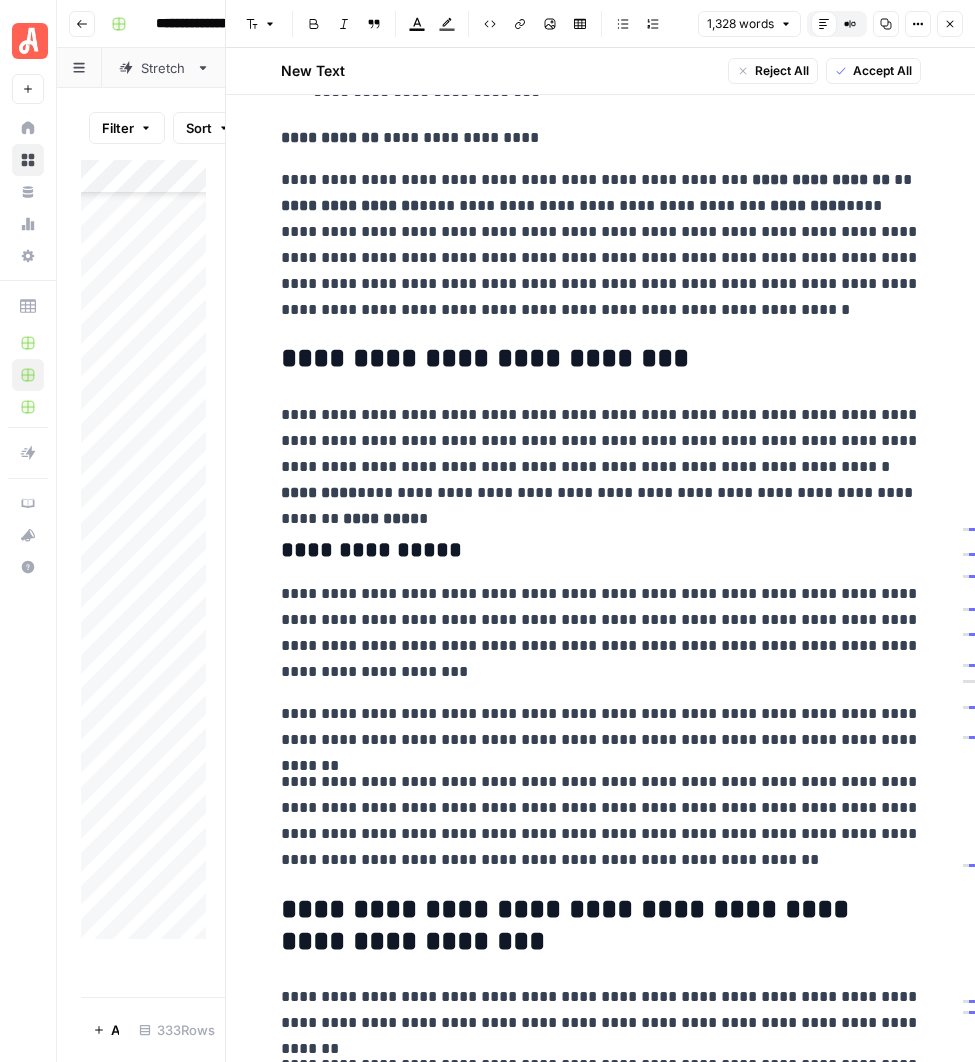 click on "**********" at bounding box center (601, 359) 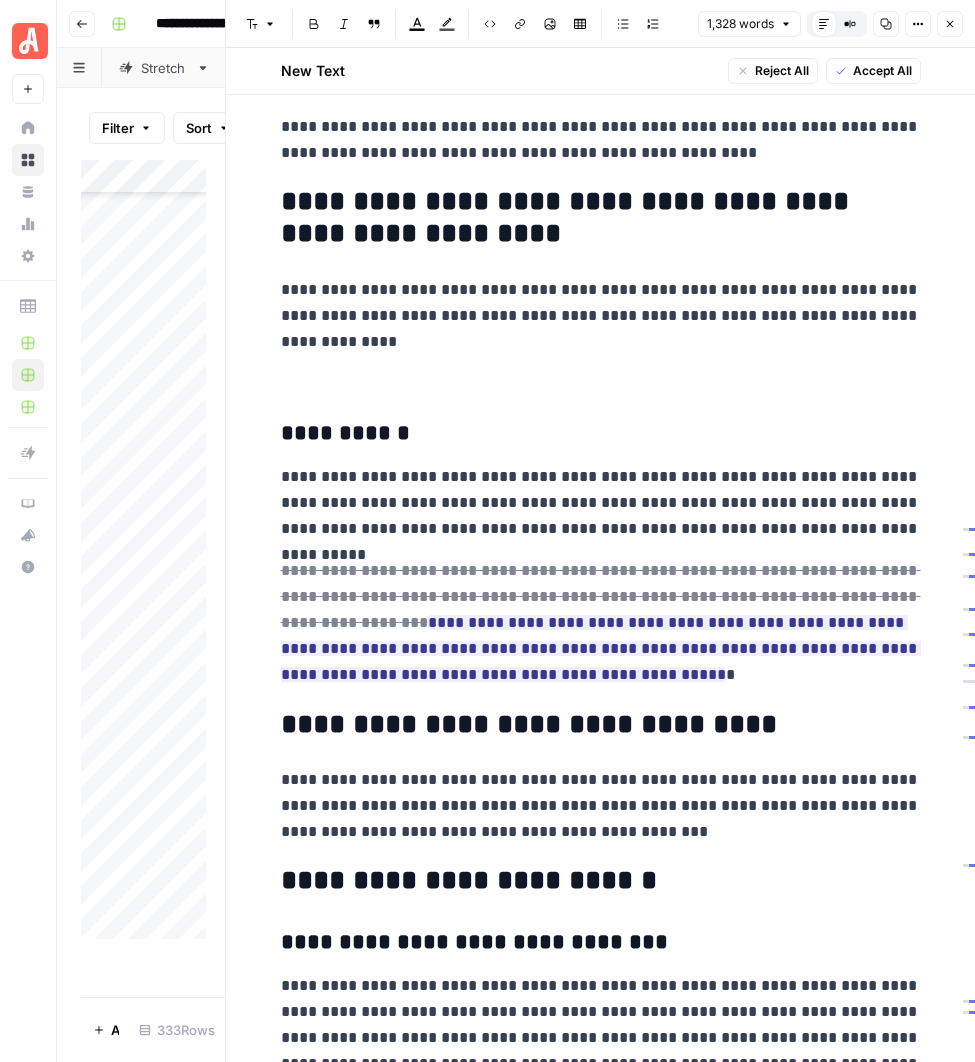 scroll, scrollTop: 3383, scrollLeft: 0, axis: vertical 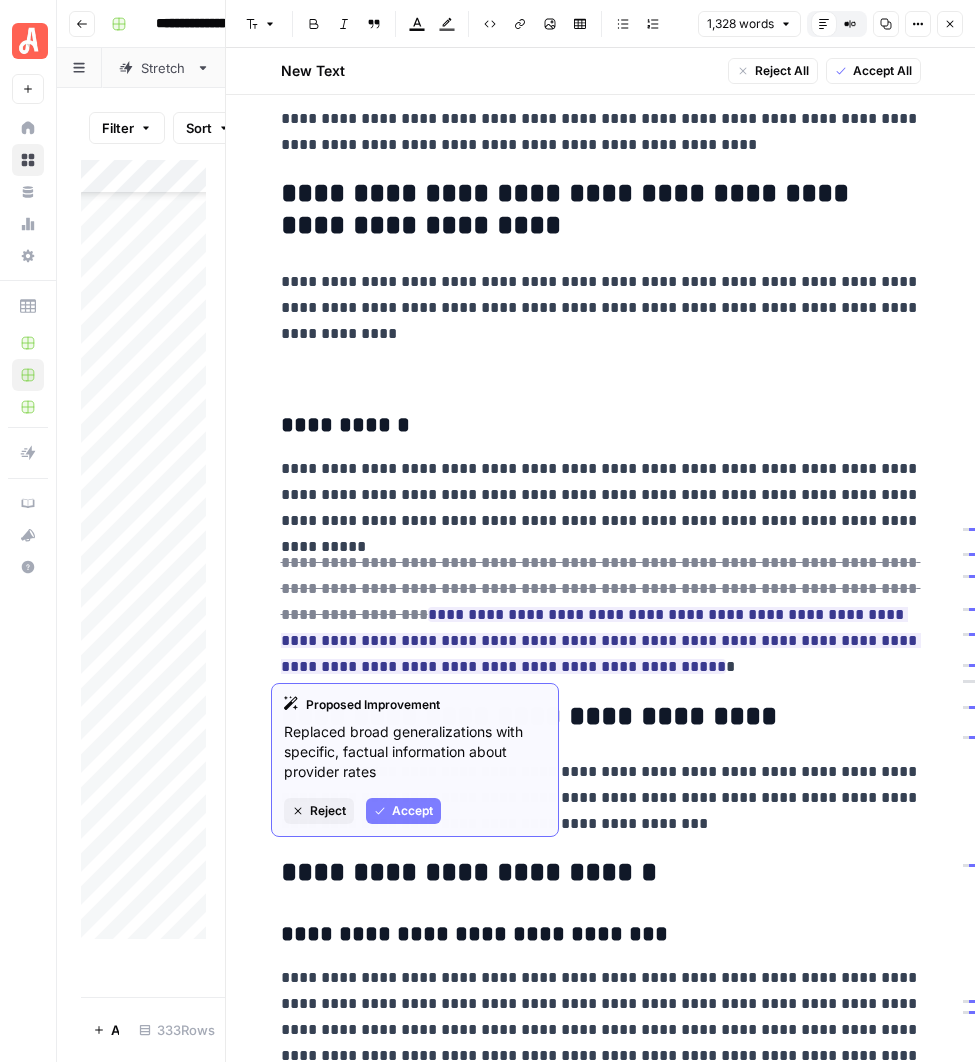click on "**********" at bounding box center (601, 615) 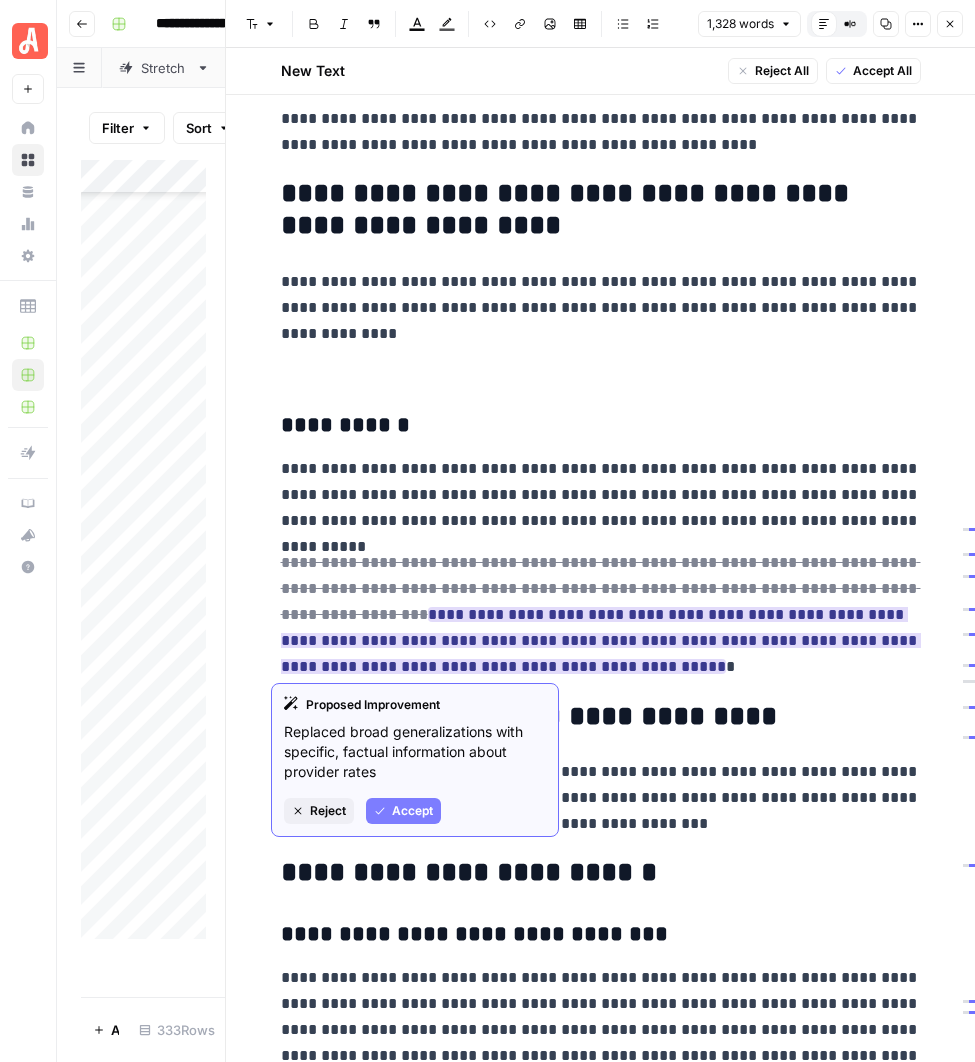 click on "Accept" at bounding box center [412, 811] 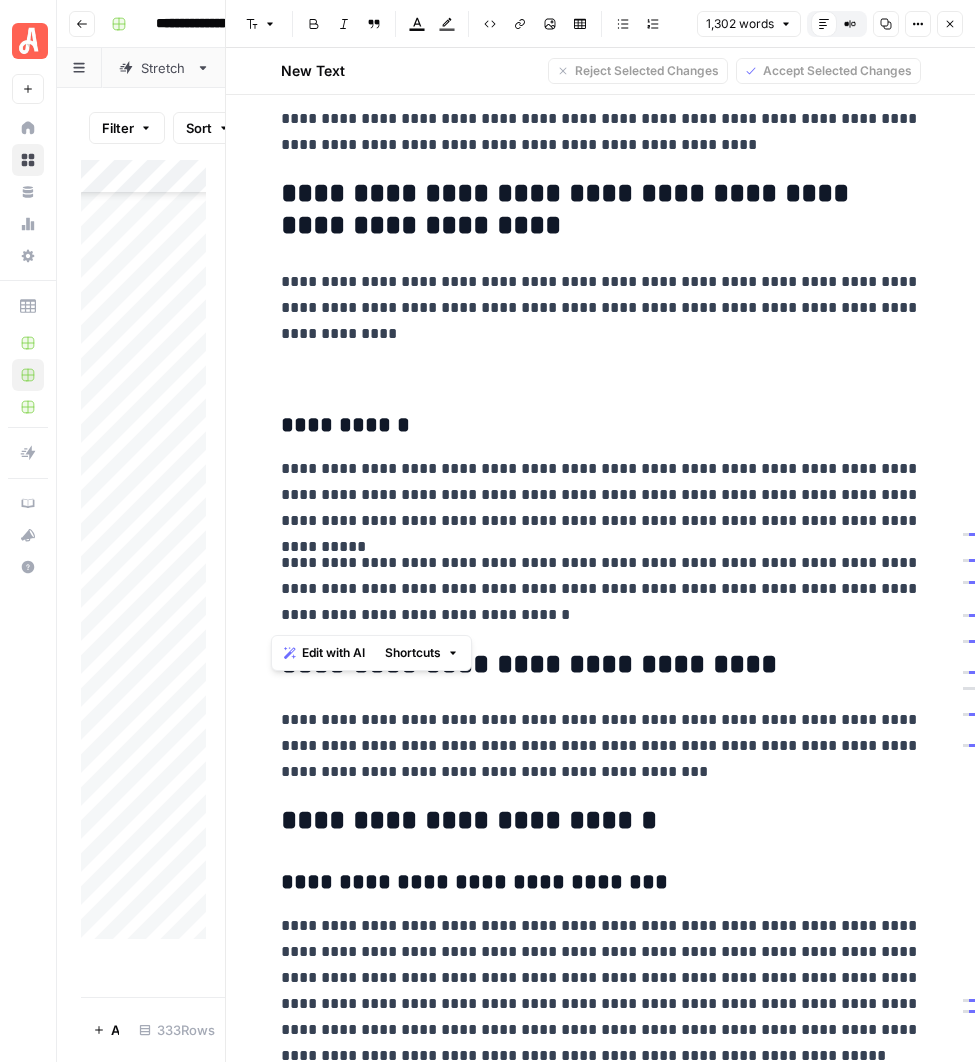 drag, startPoint x: 431, startPoint y: 607, endPoint x: 261, endPoint y: 428, distance: 246.8623 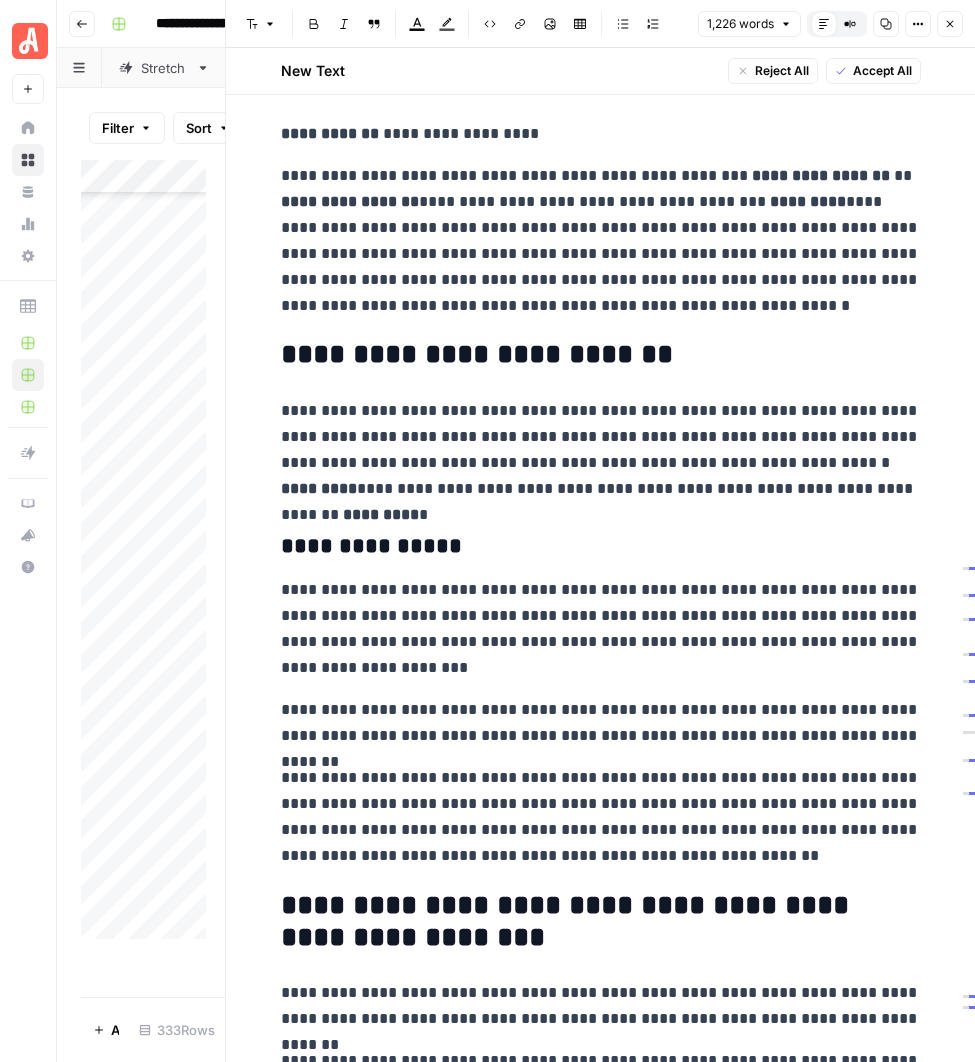 scroll, scrollTop: 1415, scrollLeft: 0, axis: vertical 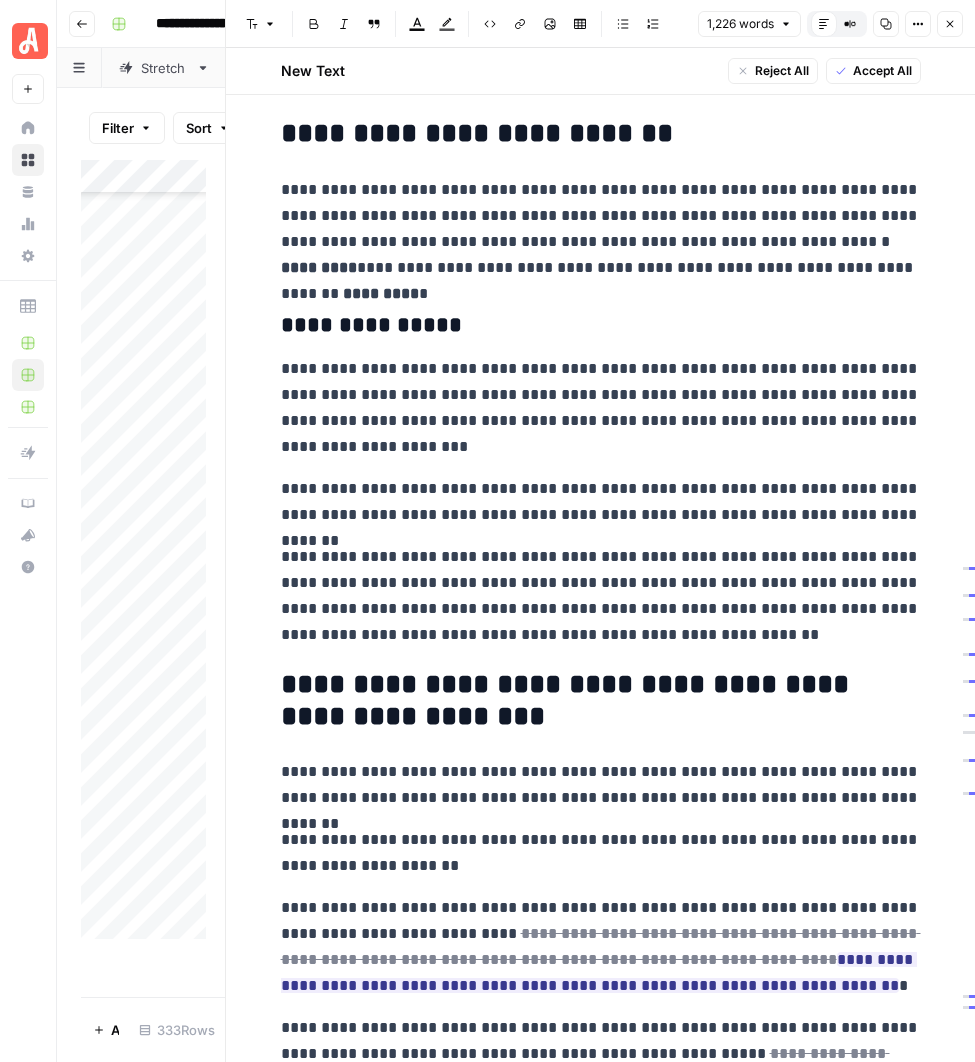 click on "**********" at bounding box center (601, 596) 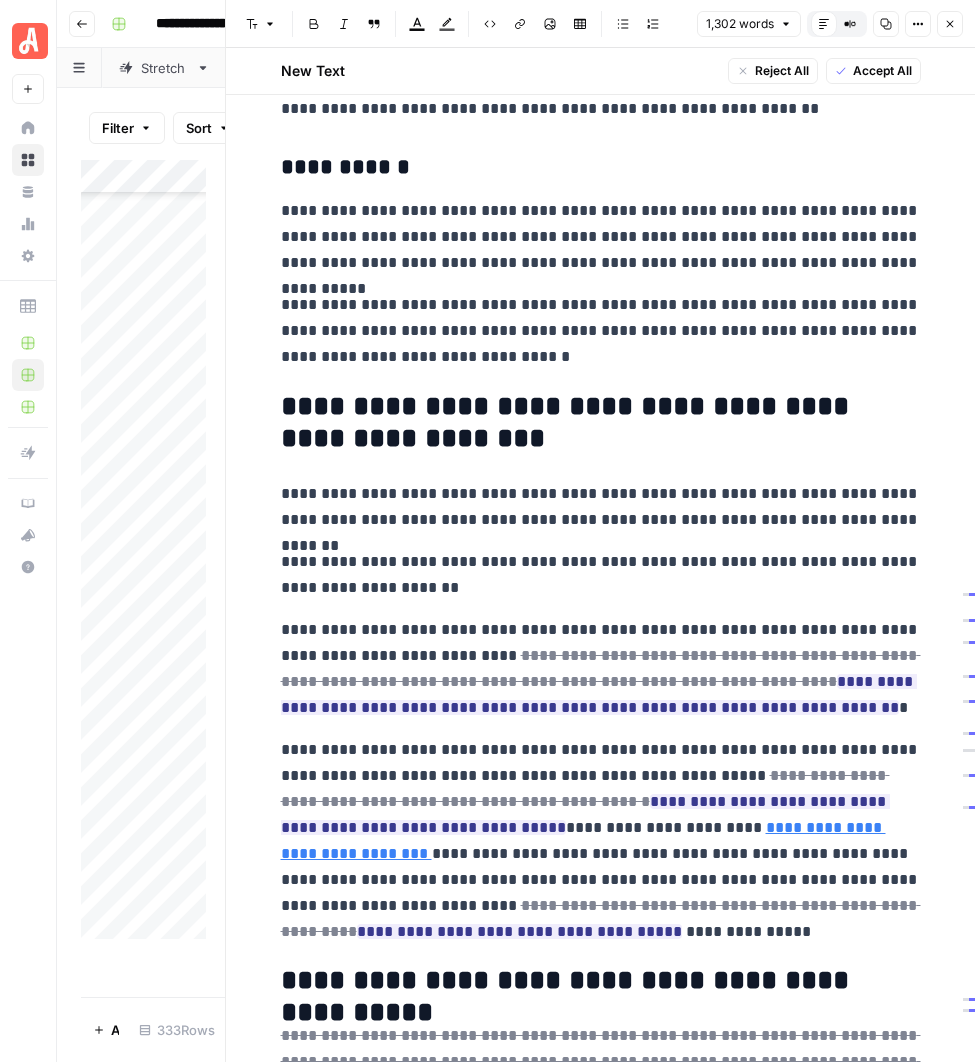 scroll, scrollTop: 1913, scrollLeft: 0, axis: vertical 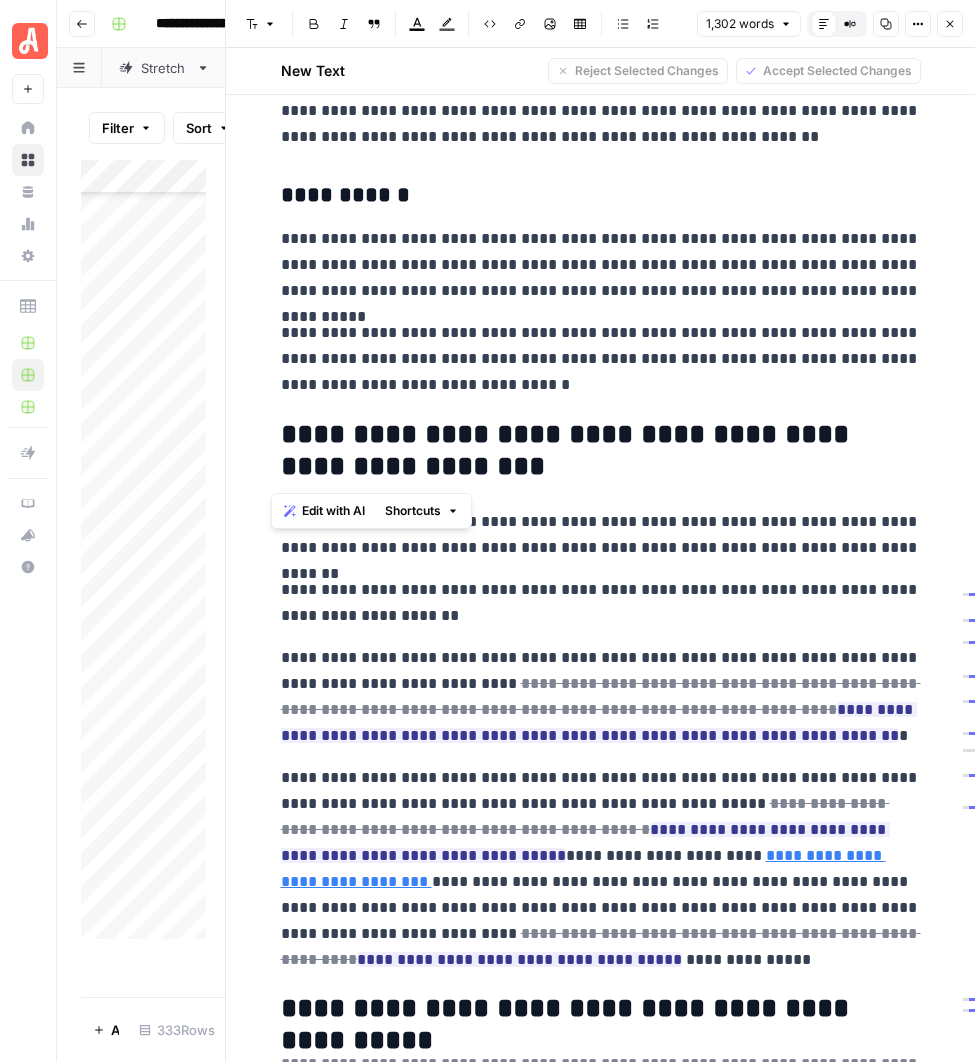 drag, startPoint x: 475, startPoint y: 463, endPoint x: 257, endPoint y: 436, distance: 219.66565 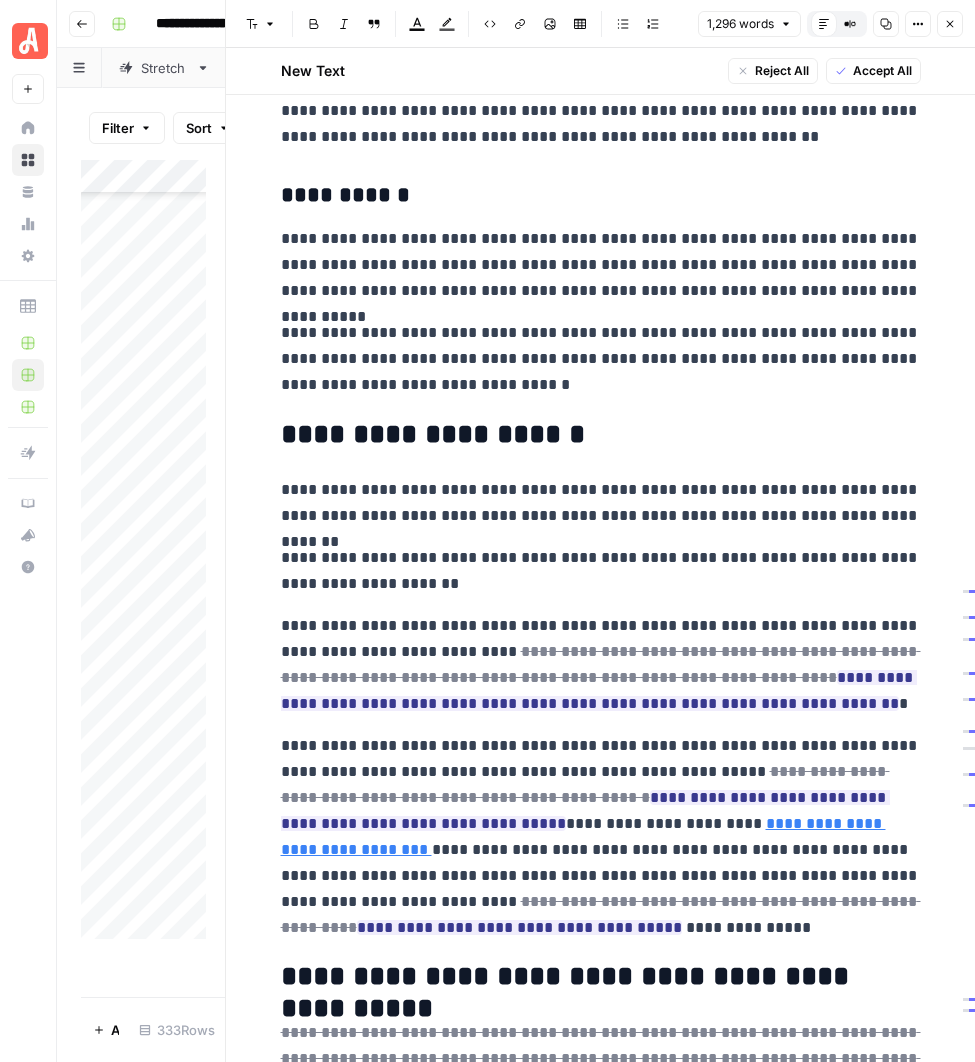 click on "**********" at bounding box center (601, 435) 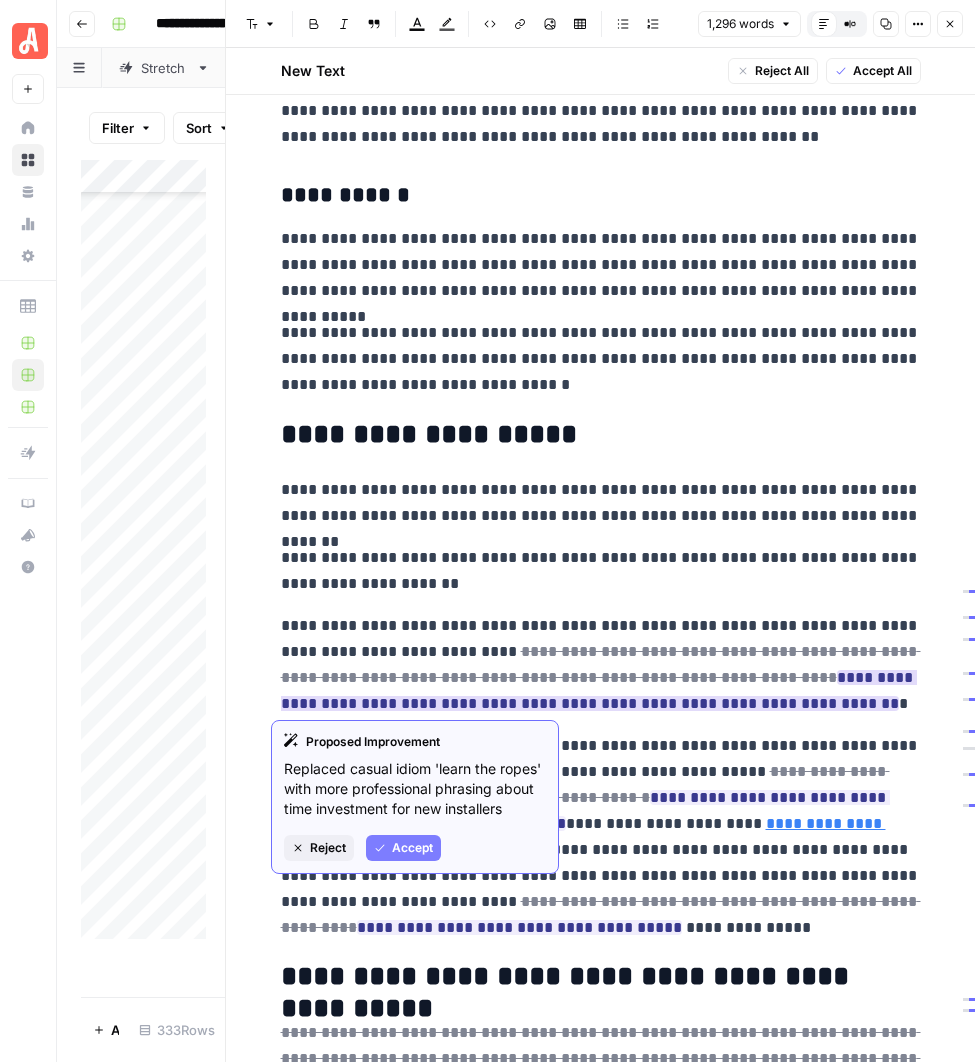 click on "Accept" at bounding box center [412, 848] 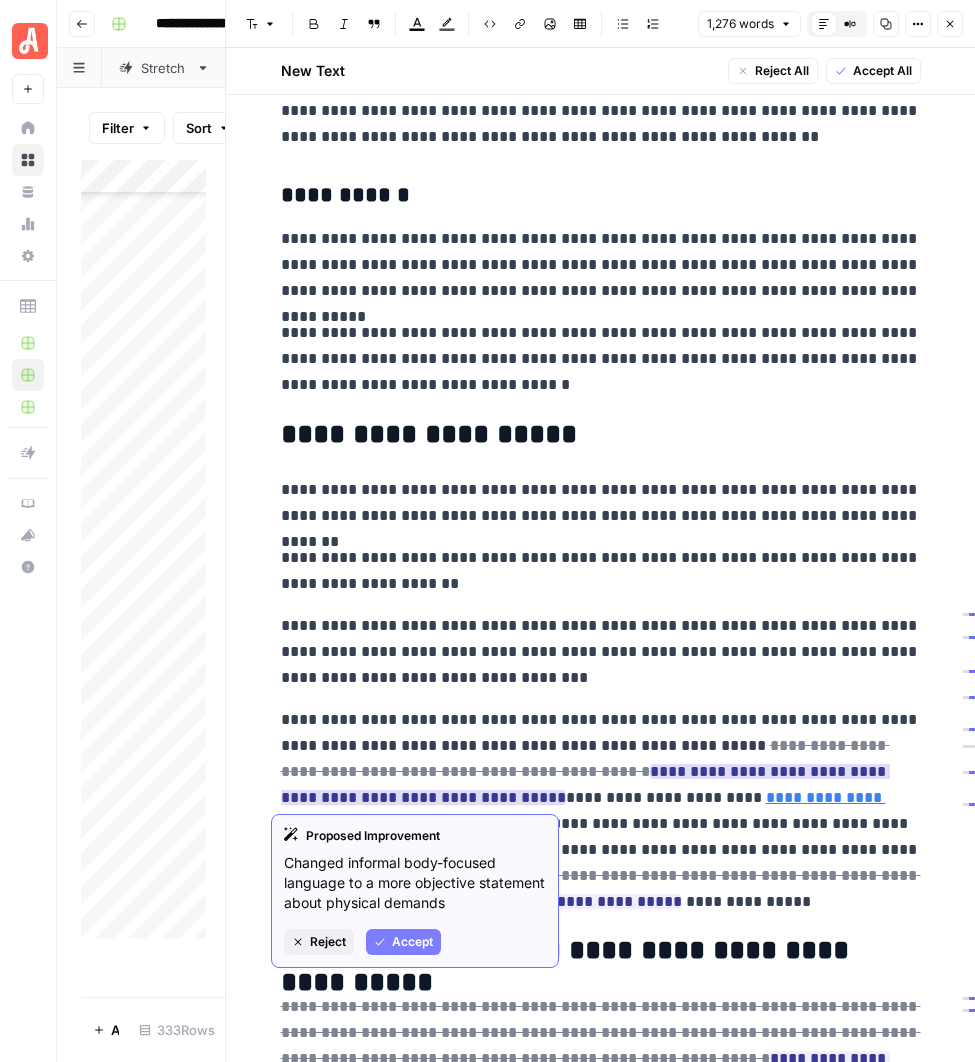 click on "Accept" at bounding box center (412, 942) 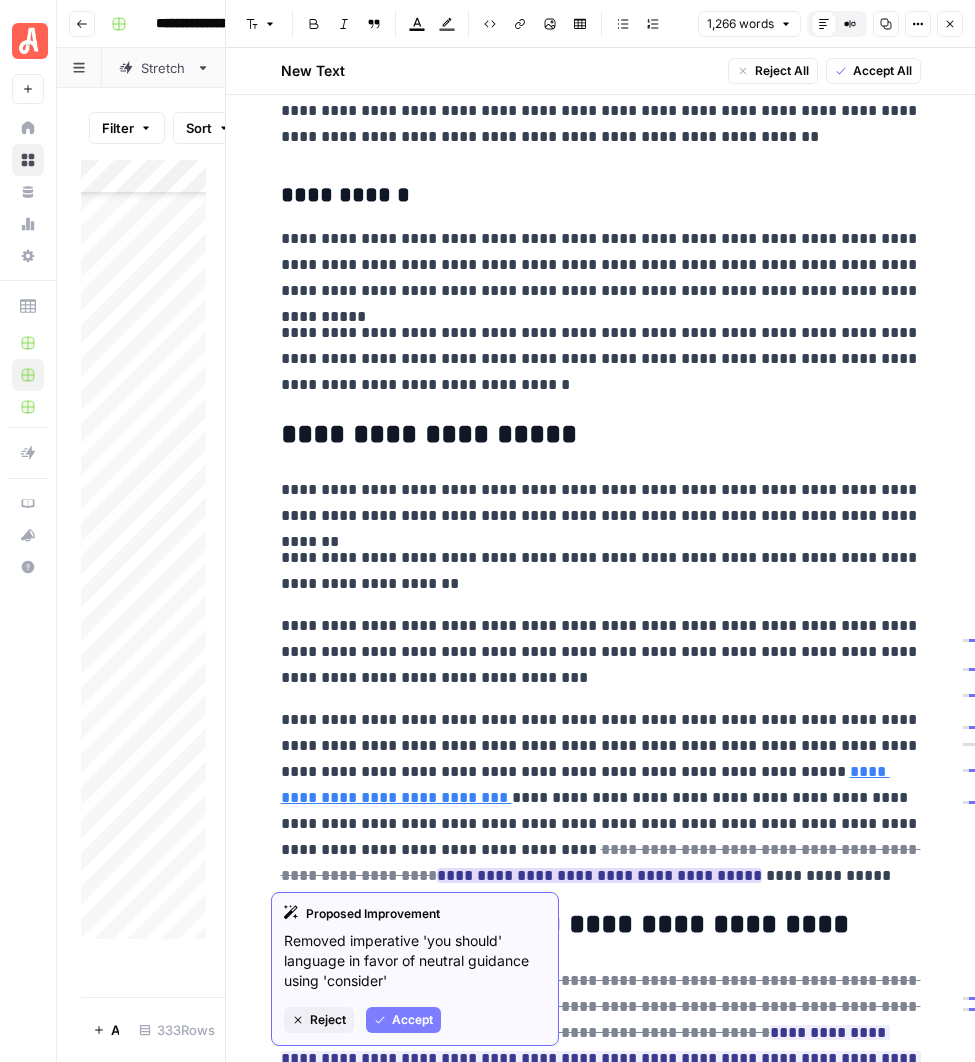 click on "Accept" at bounding box center (412, 1020) 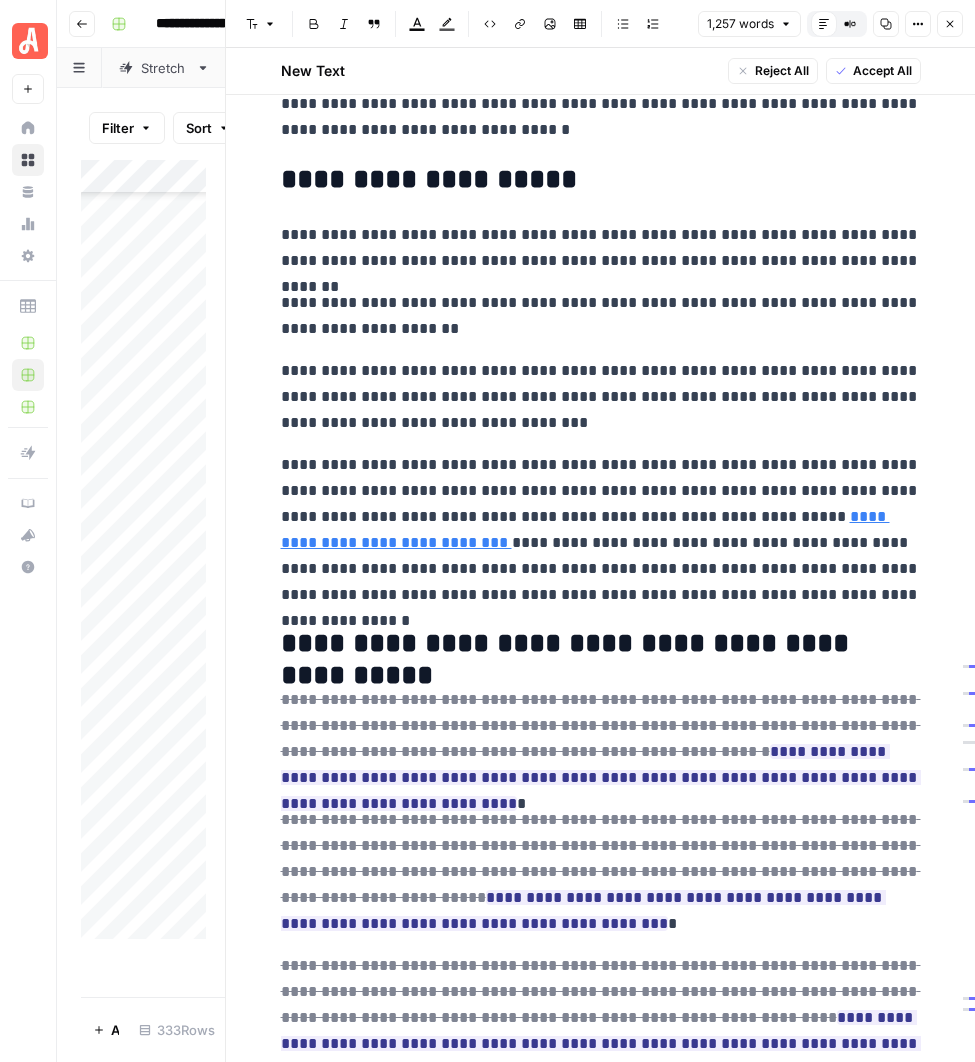 scroll, scrollTop: 2179, scrollLeft: 0, axis: vertical 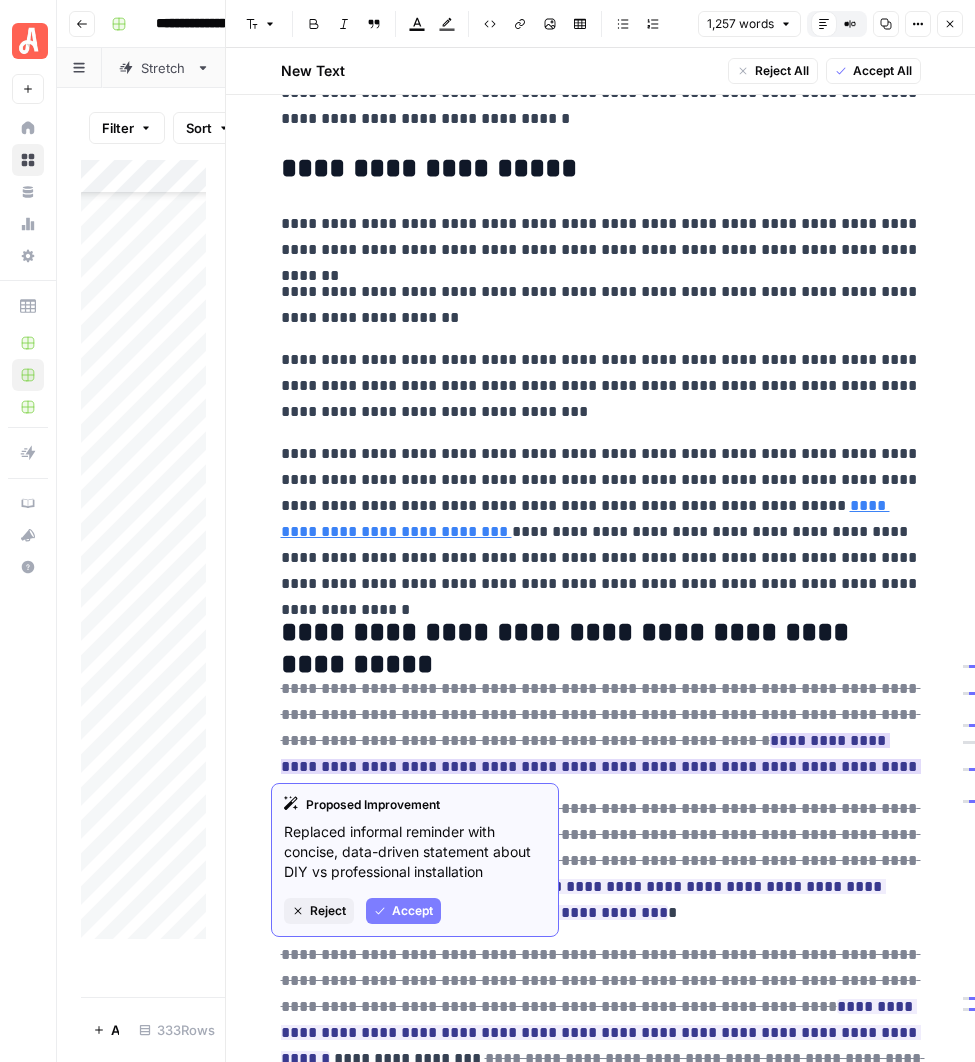 click on "Accept" at bounding box center [412, 911] 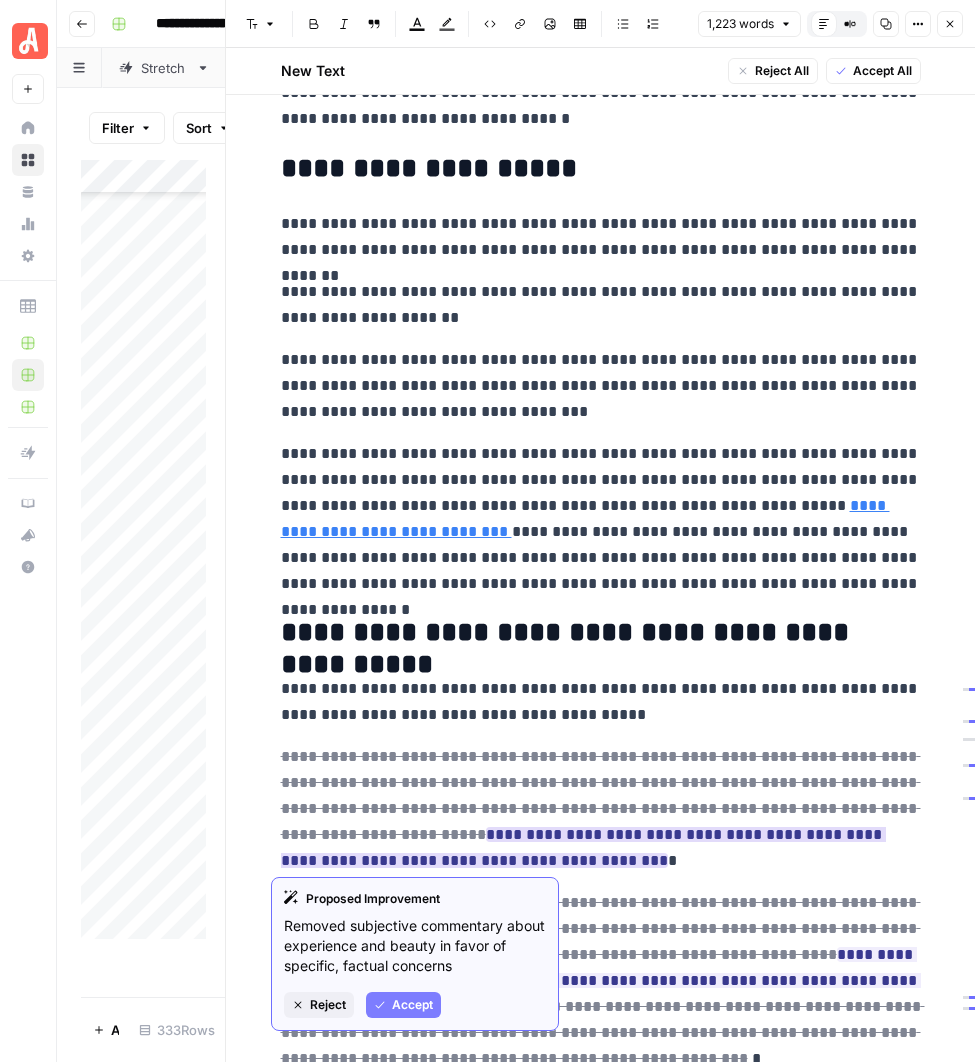 click on "Accept" at bounding box center [412, 1005] 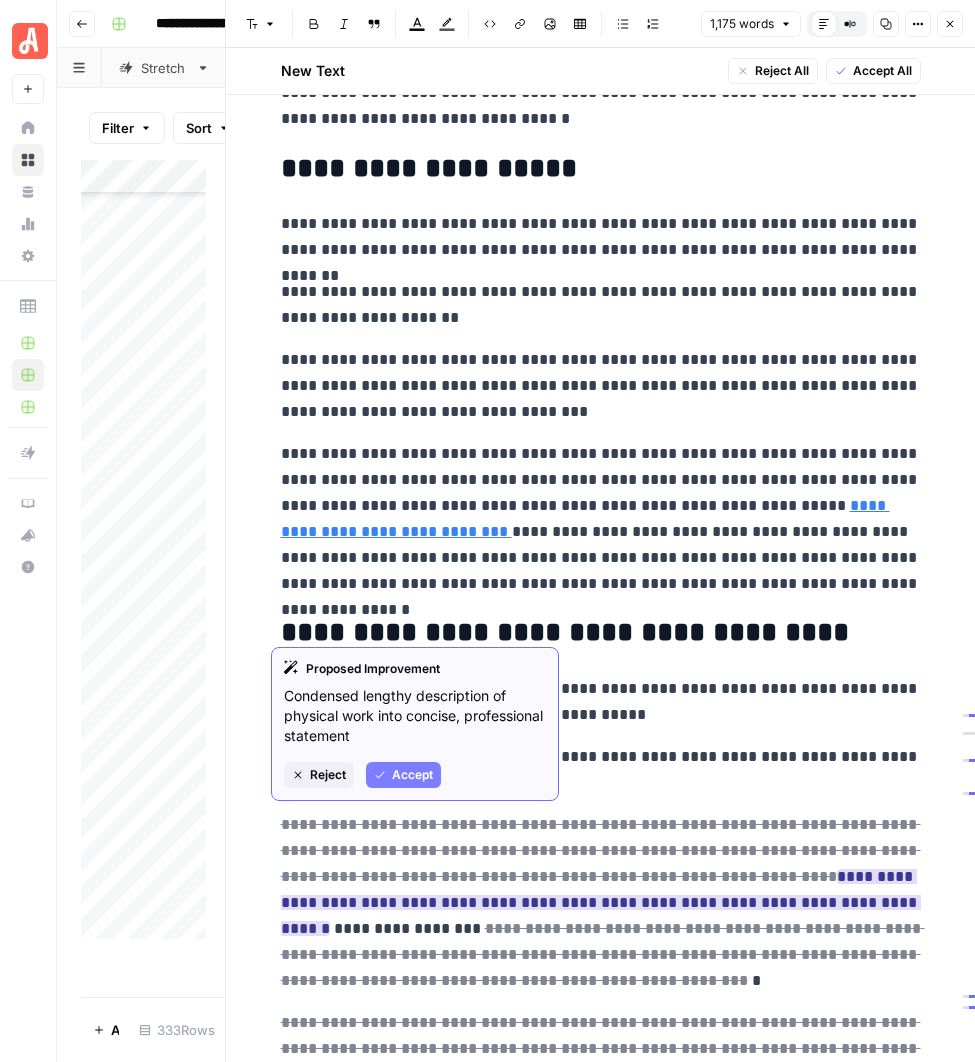 click on "Accept" at bounding box center [412, 775] 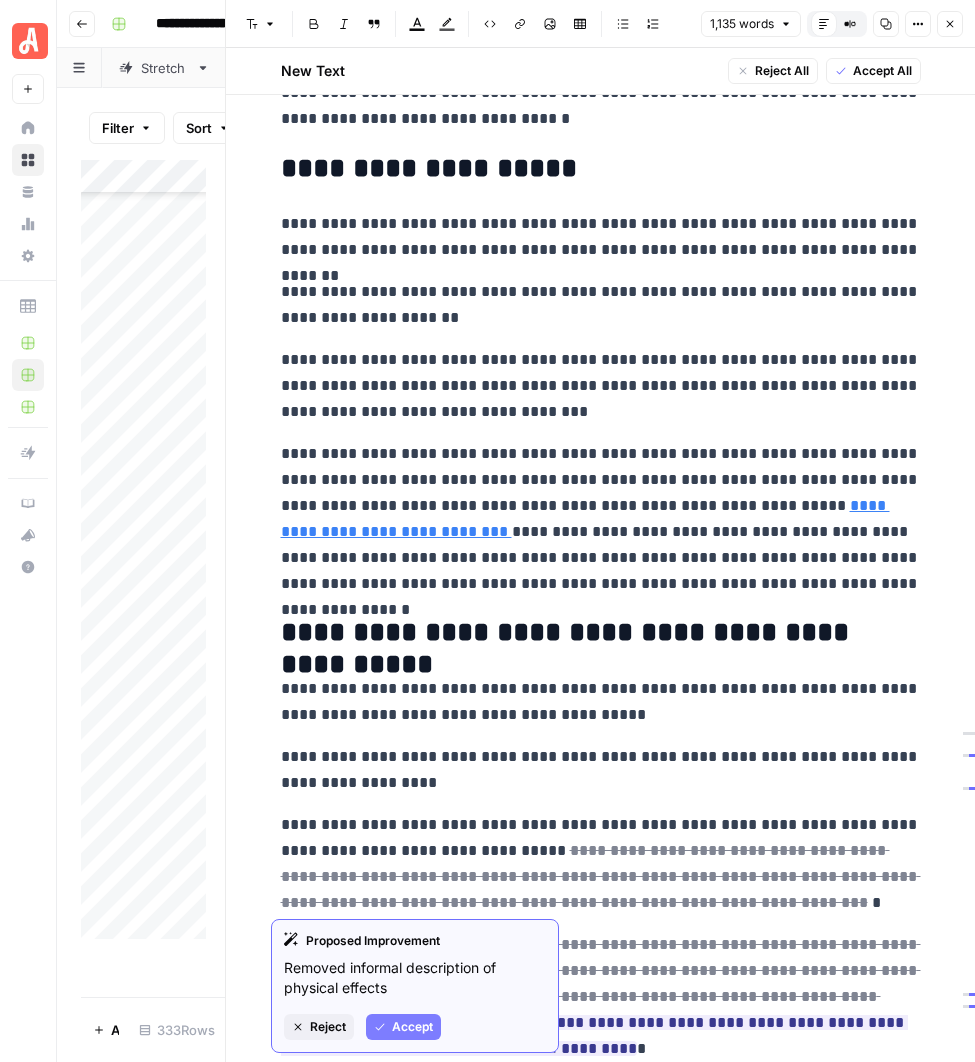 click on "Accept" at bounding box center (412, 1027) 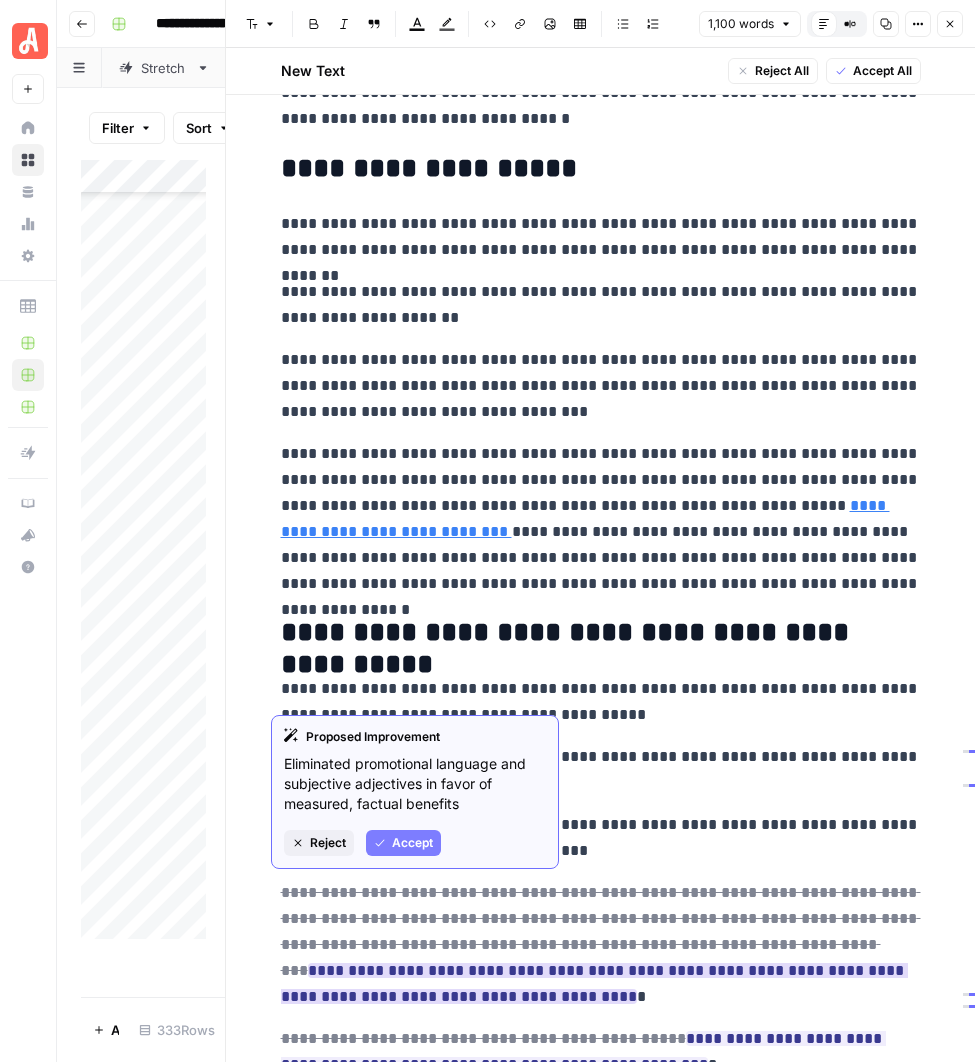 click on "Accept" at bounding box center (412, 843) 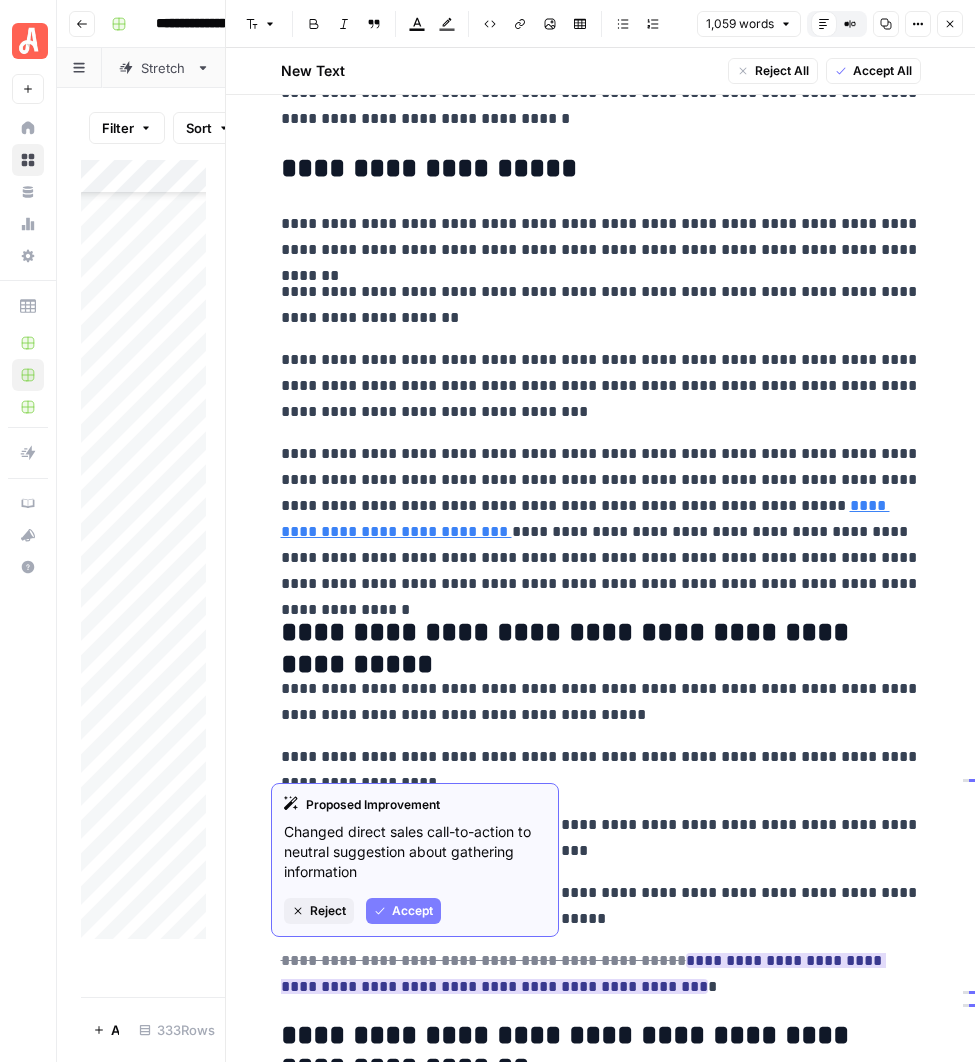 click on "Accept" at bounding box center (412, 911) 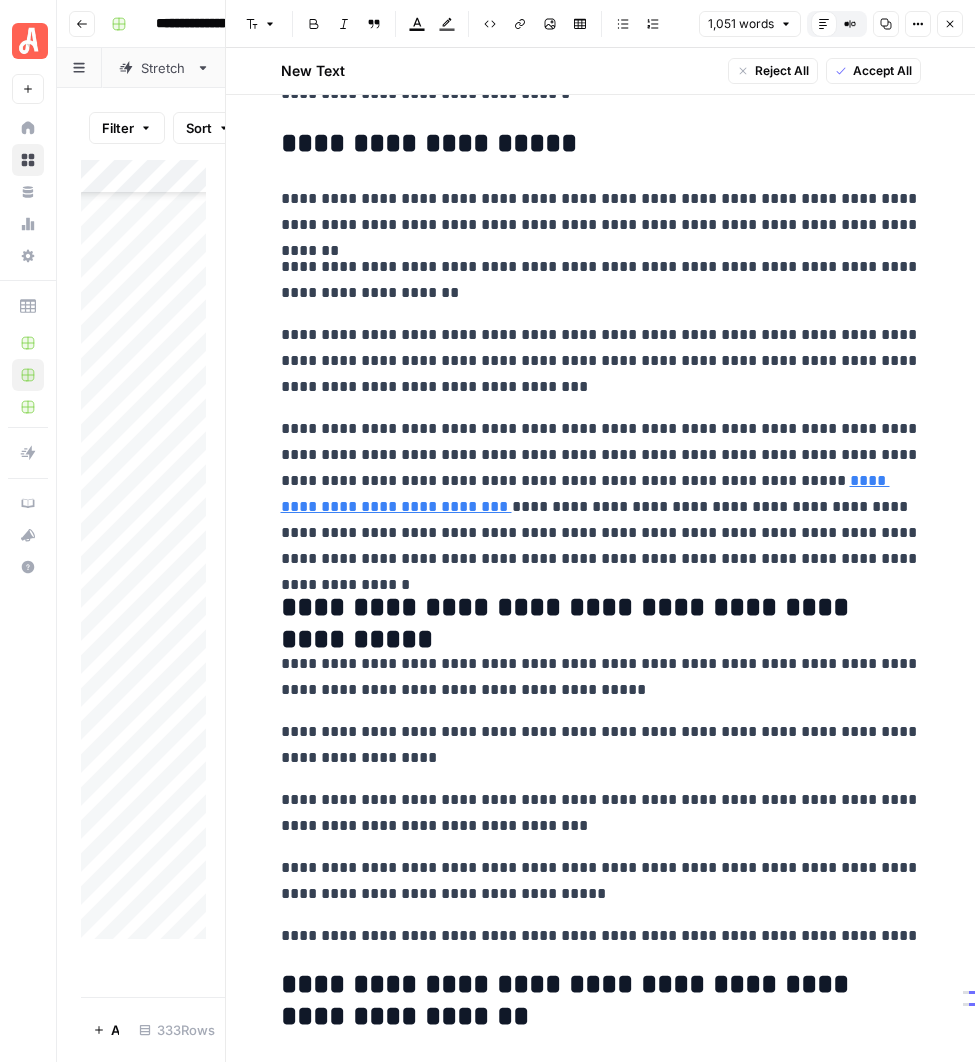 scroll, scrollTop: 2195, scrollLeft: 0, axis: vertical 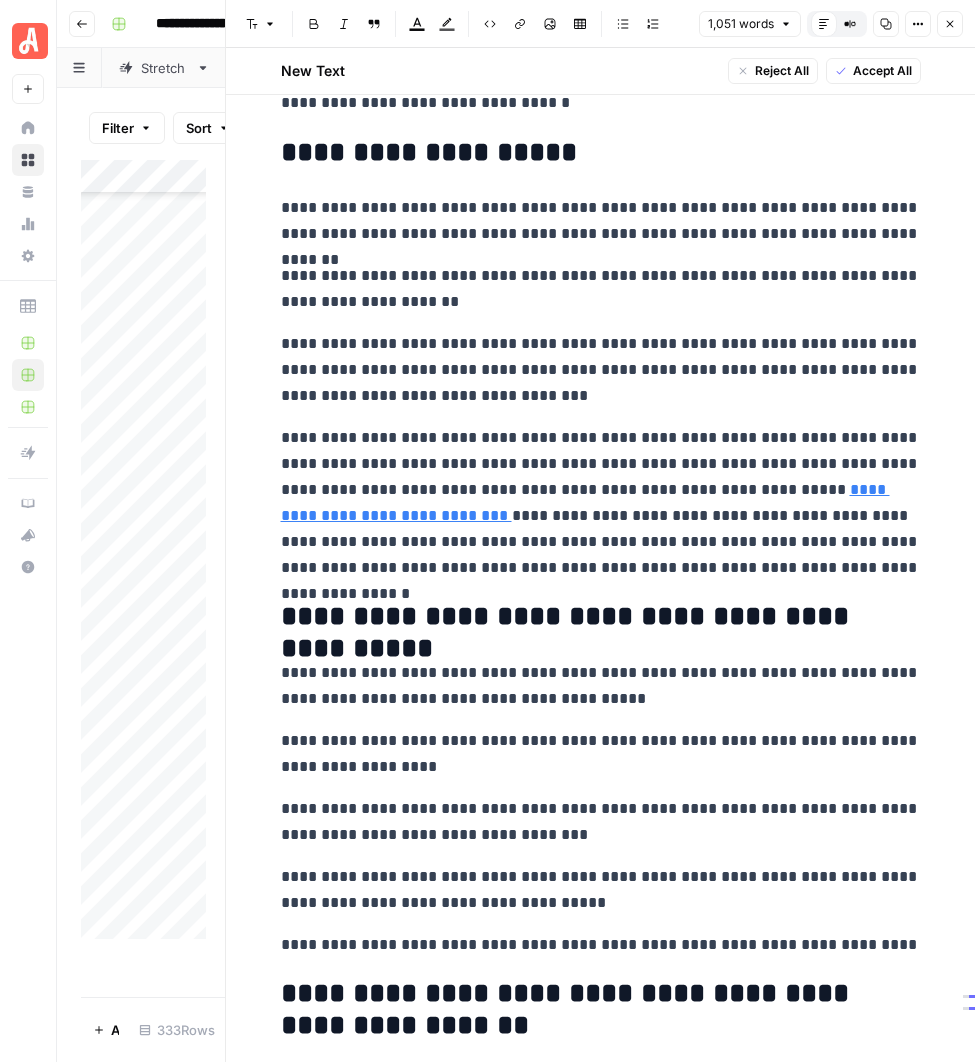 click on "**********" at bounding box center (601, 370) 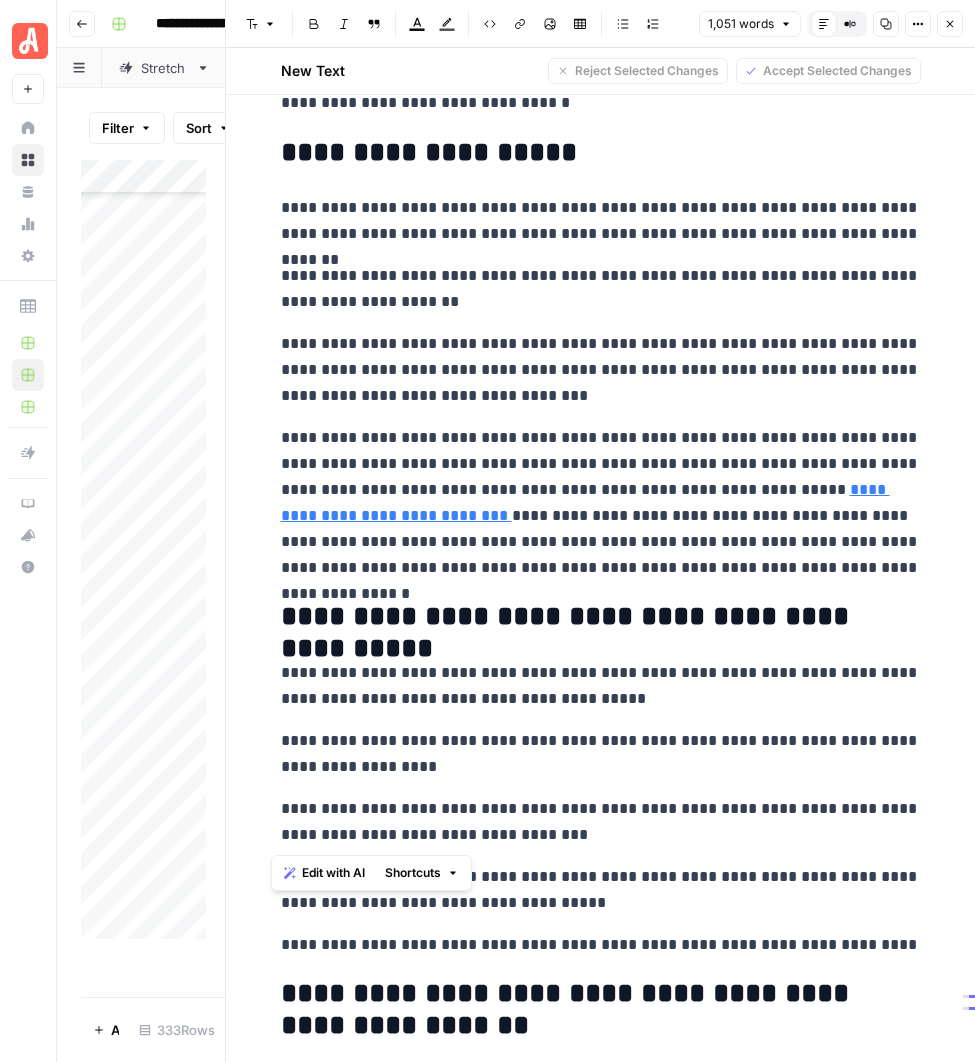 drag, startPoint x: 505, startPoint y: 838, endPoint x: 258, endPoint y: 816, distance: 247.97783 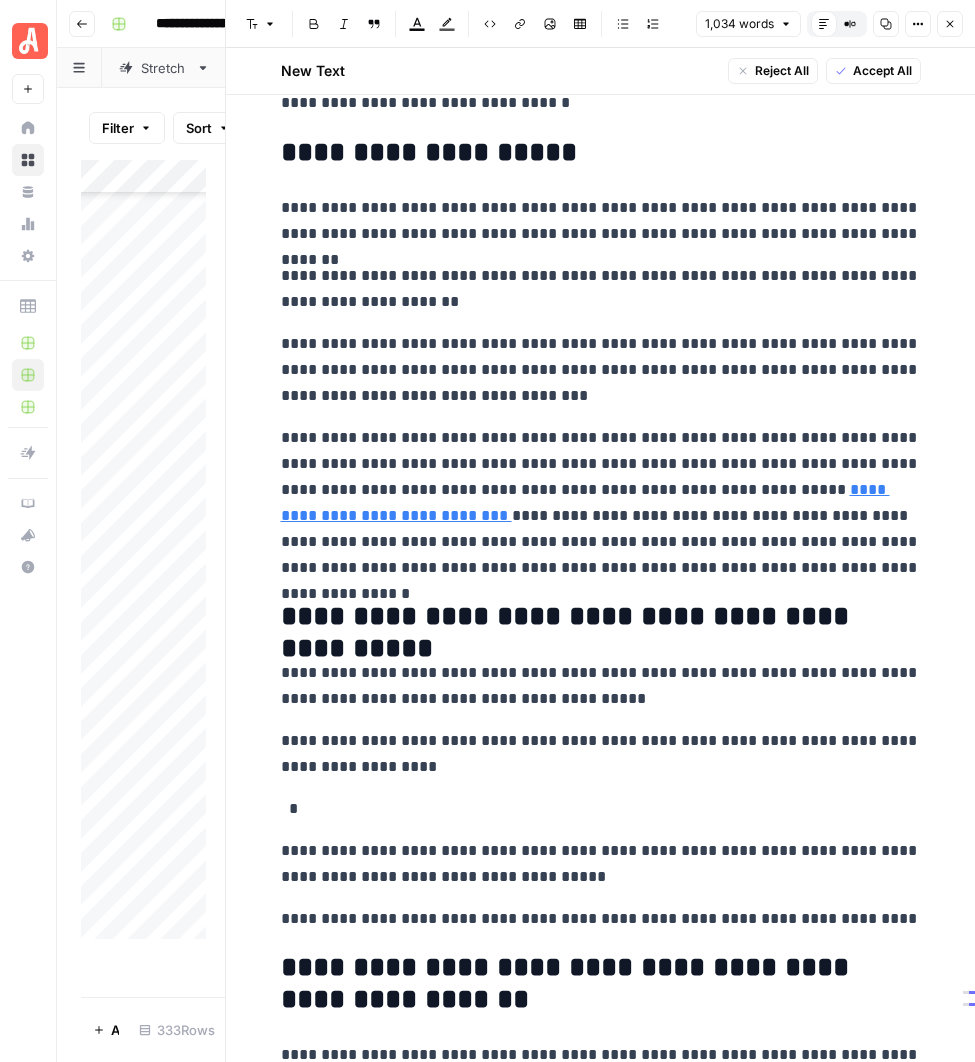 click on "**********" at bounding box center (601, 370) 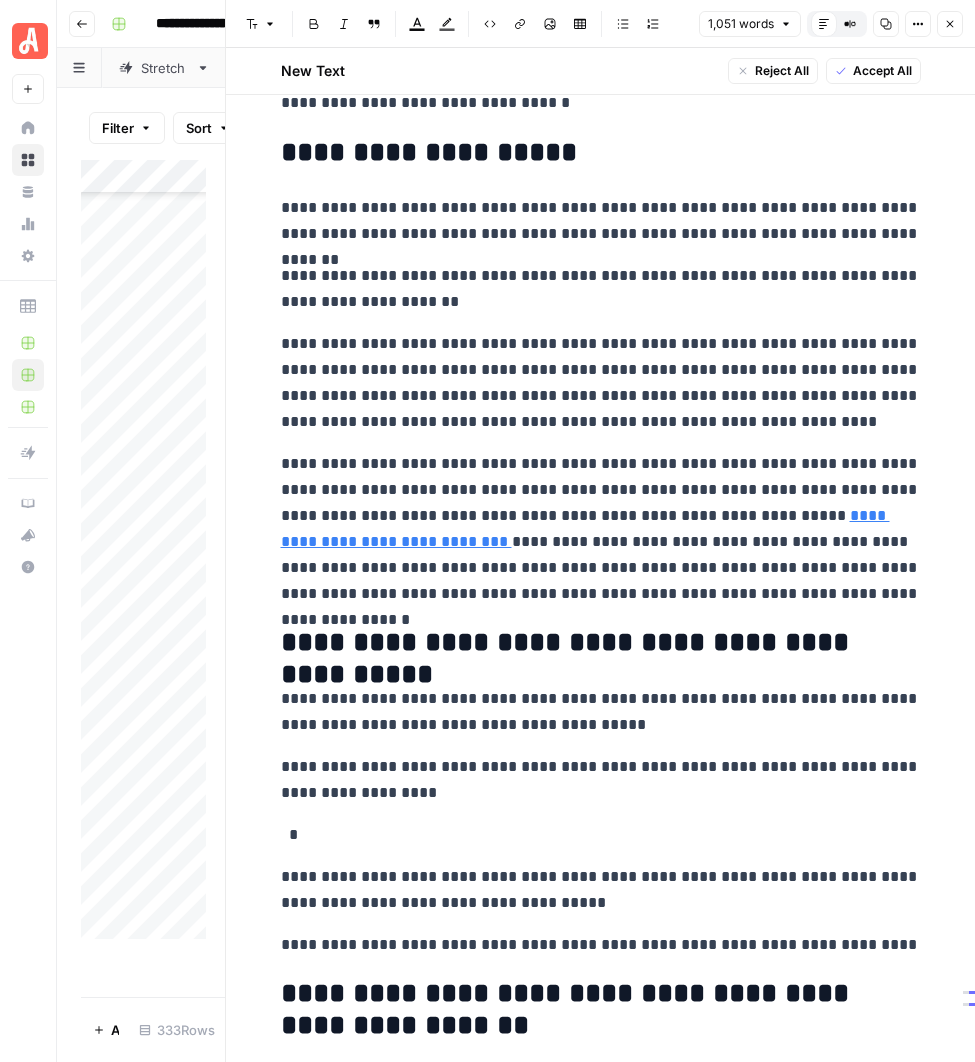 click on "**********" at bounding box center [601, 289] 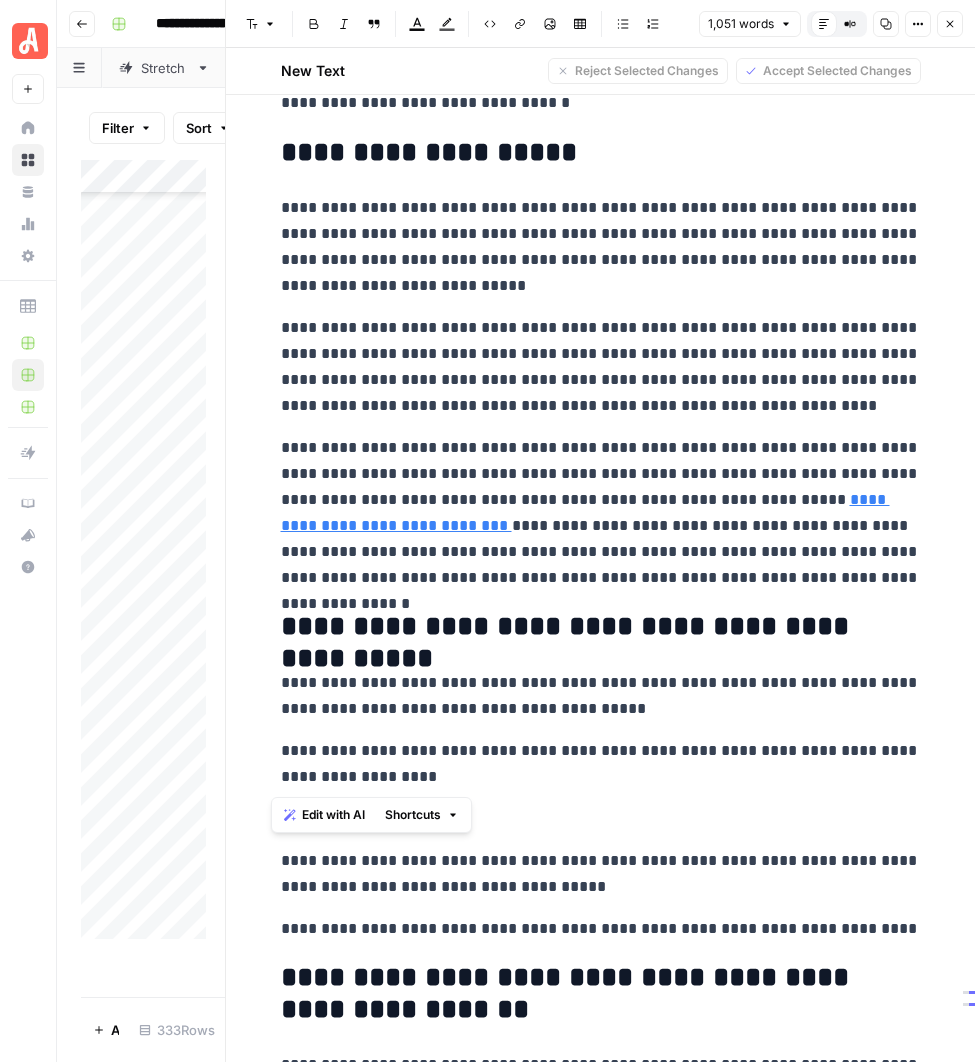 drag, startPoint x: 404, startPoint y: 787, endPoint x: 260, endPoint y: 761, distance: 146.3284 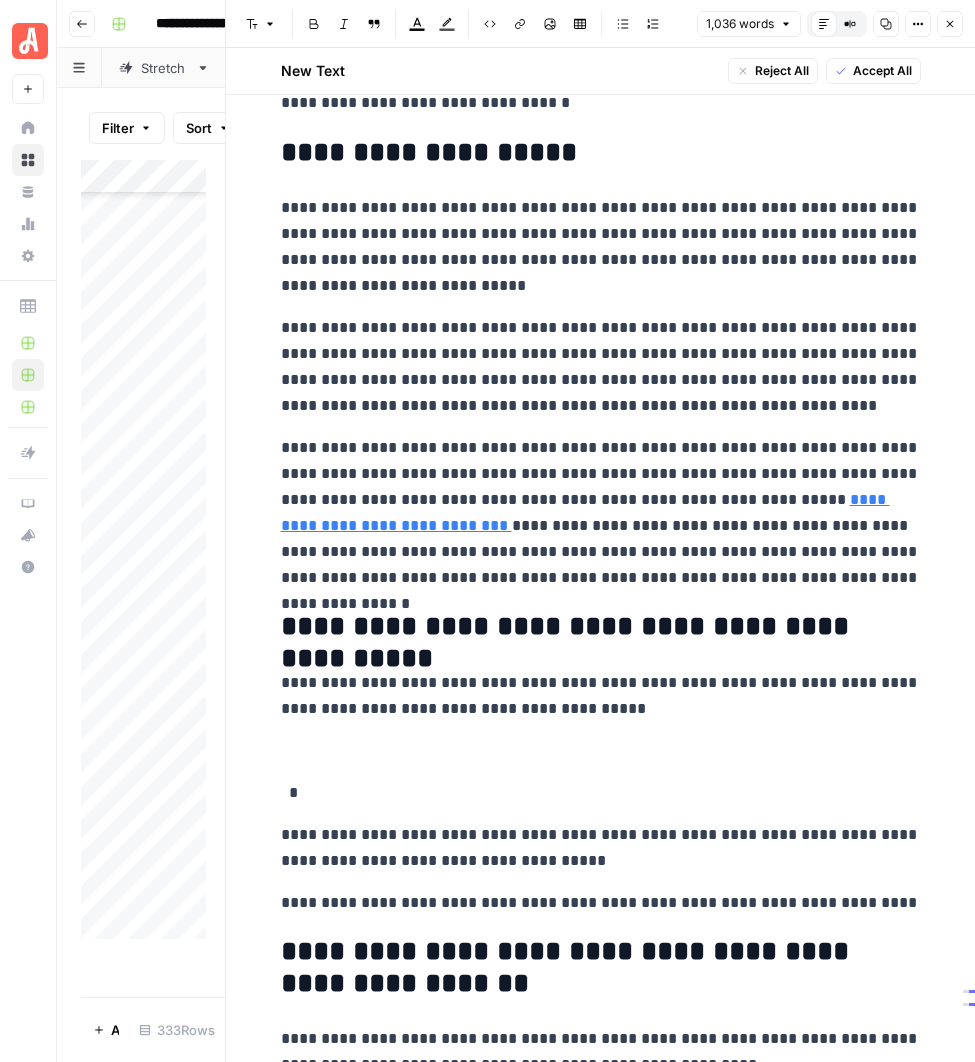 click on "**********" at bounding box center [601, 367] 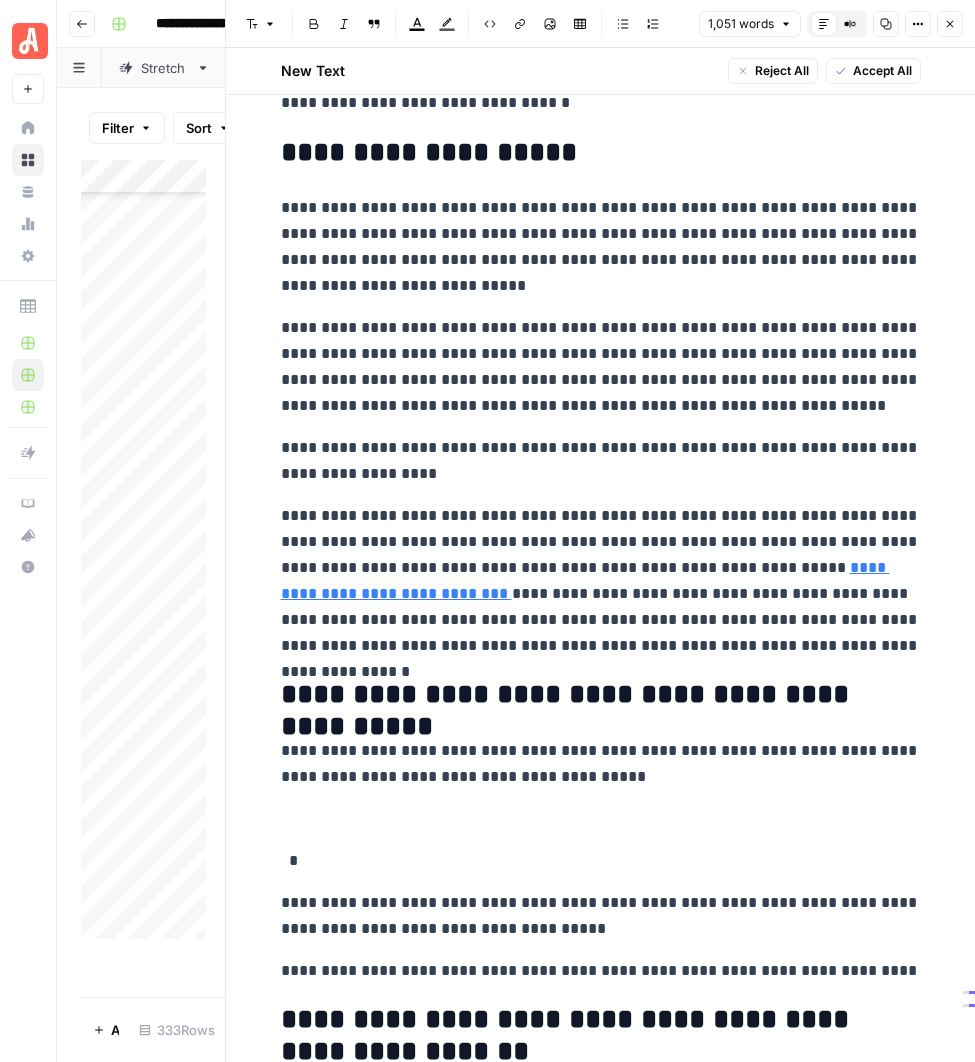 click on "**********" at bounding box center (601, 916) 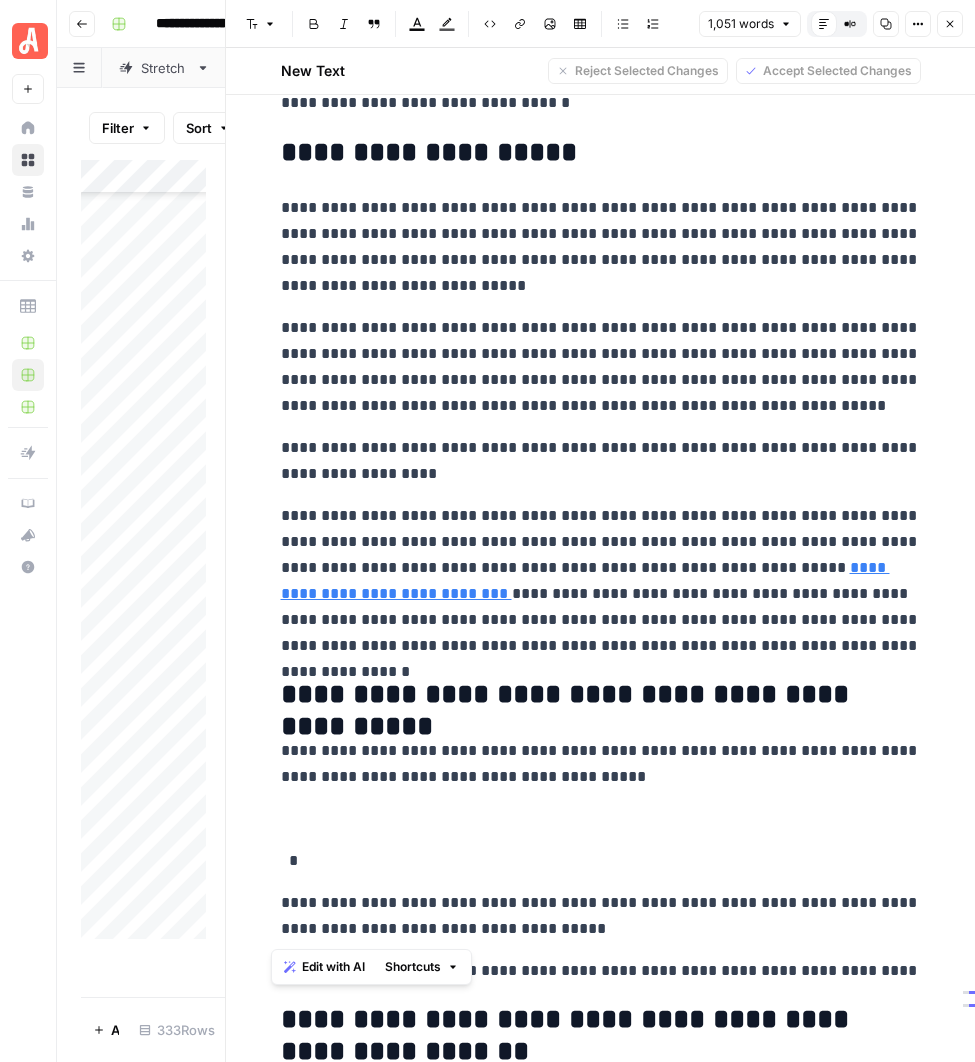 drag, startPoint x: 574, startPoint y: 930, endPoint x: 258, endPoint y: 910, distance: 316.6323 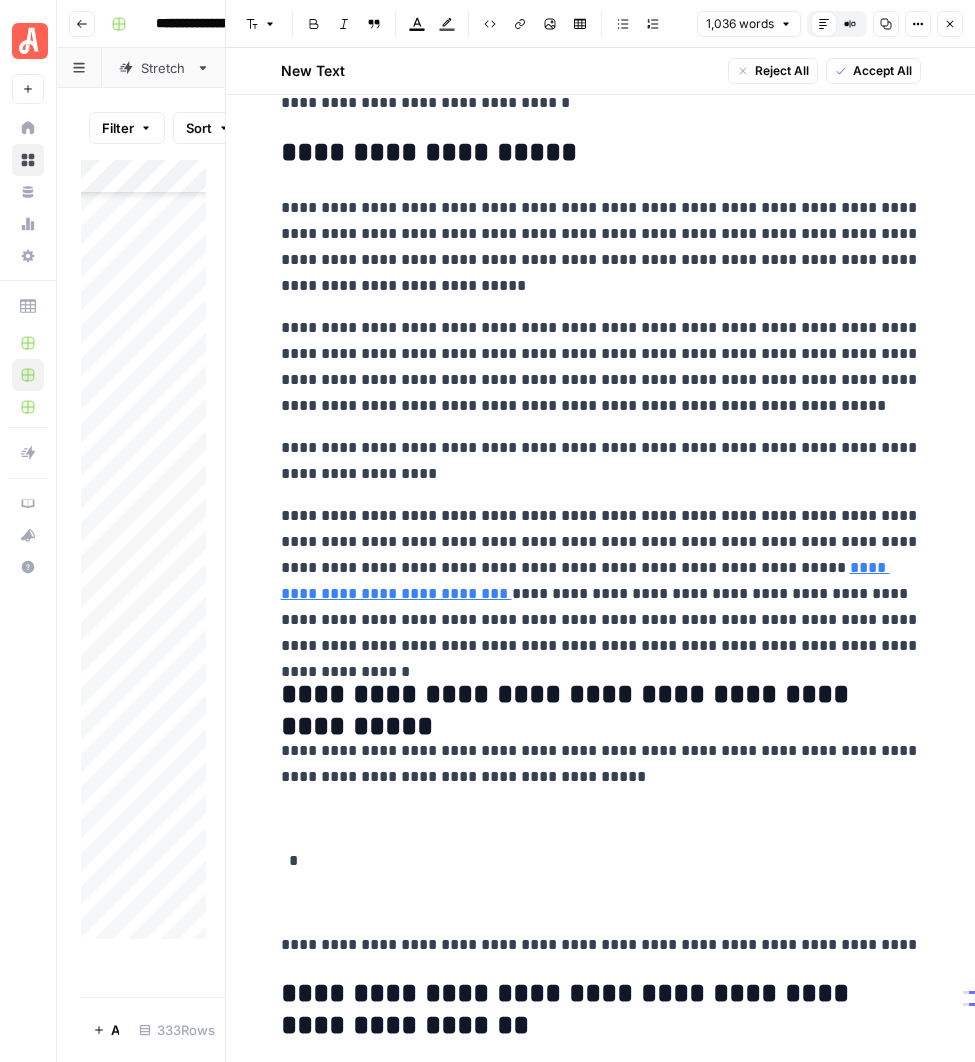 click on "**********" at bounding box center [601, 461] 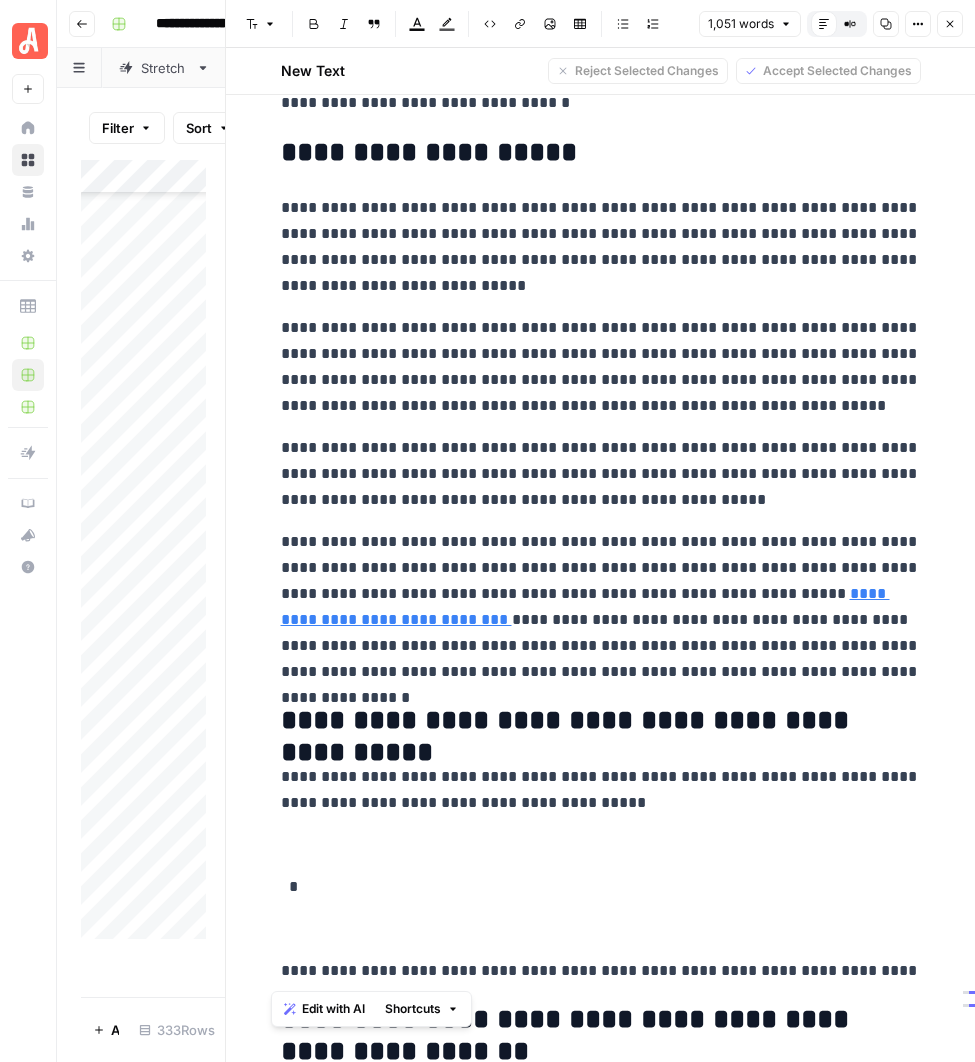 drag, startPoint x: 844, startPoint y: 974, endPoint x: 251, endPoint y: 975, distance: 593.00085 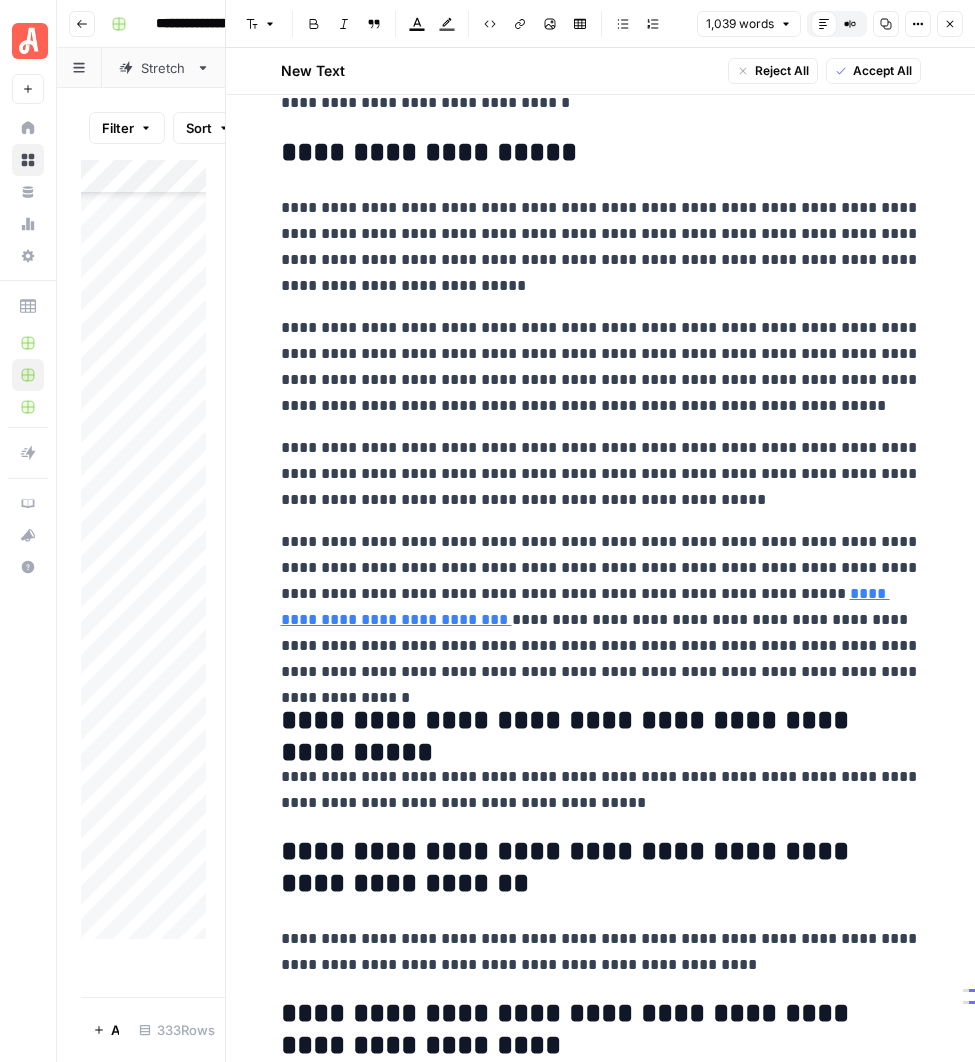 click on "**********" at bounding box center (601, 474) 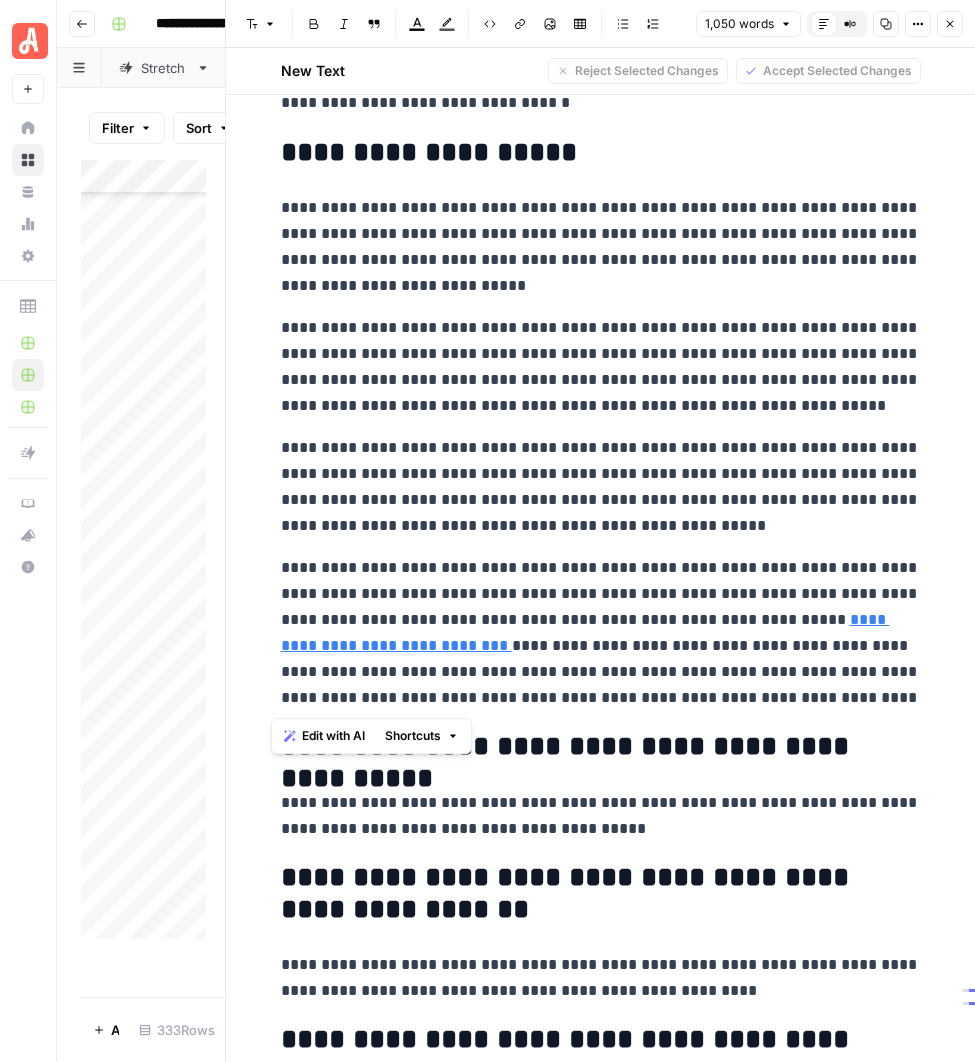 drag, startPoint x: 797, startPoint y: 696, endPoint x: 255, endPoint y: 573, distance: 555.78143 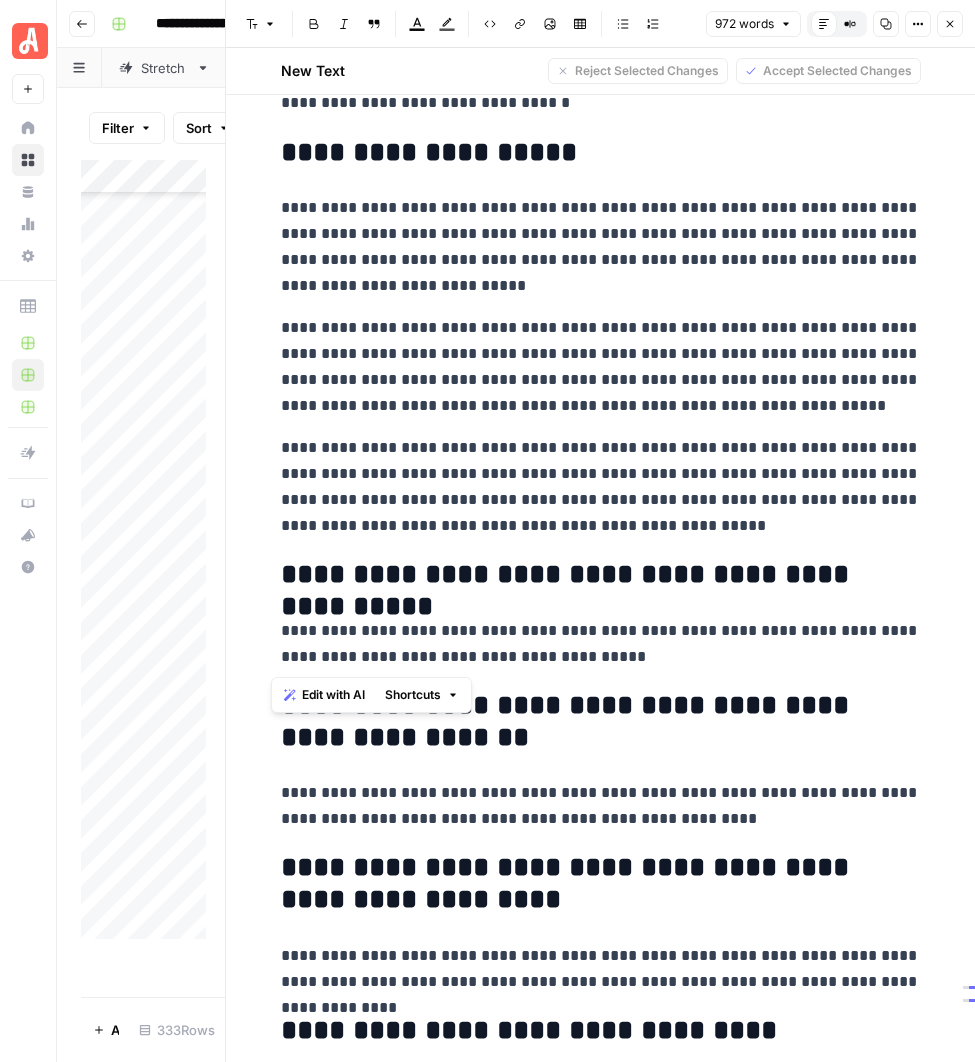 drag, startPoint x: 530, startPoint y: 660, endPoint x: 253, endPoint y: 579, distance: 288.60007 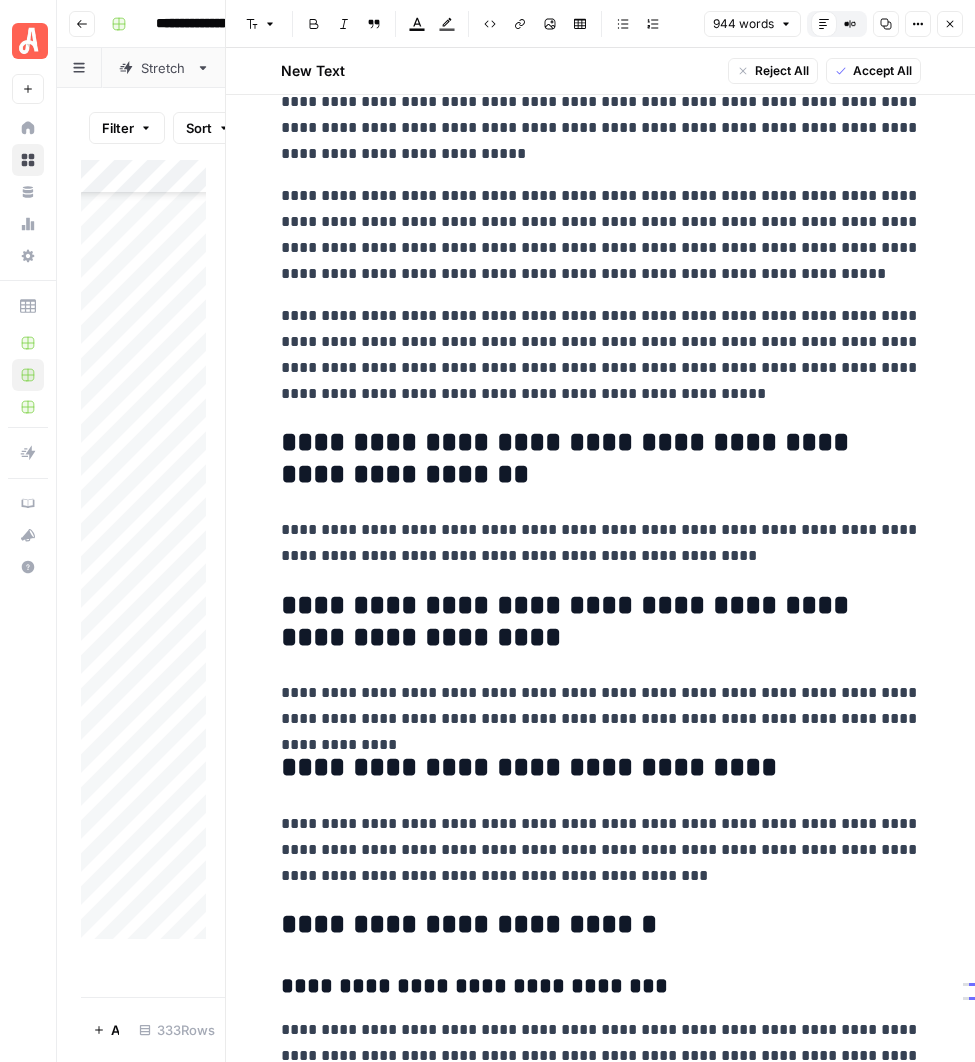 scroll, scrollTop: 2322, scrollLeft: 0, axis: vertical 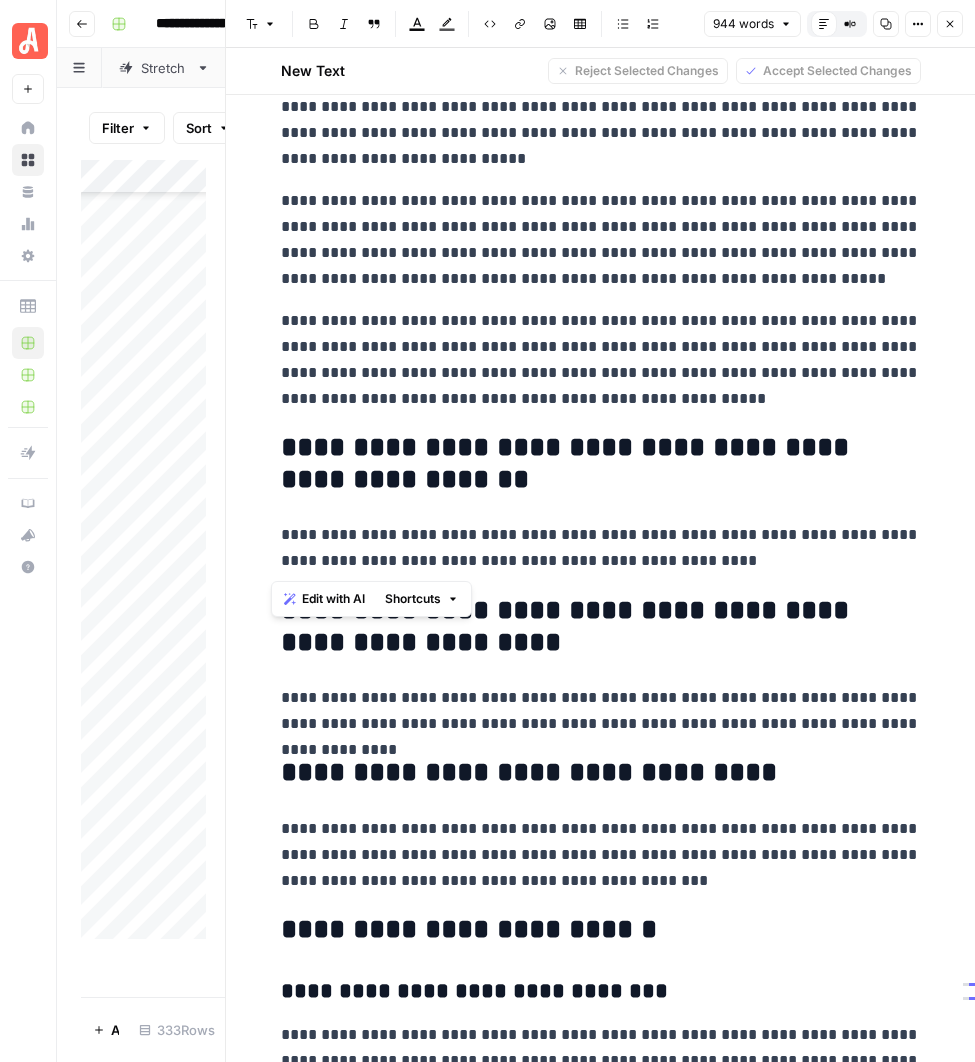 drag, startPoint x: 739, startPoint y: 565, endPoint x: 257, endPoint y: 453, distance: 494.8414 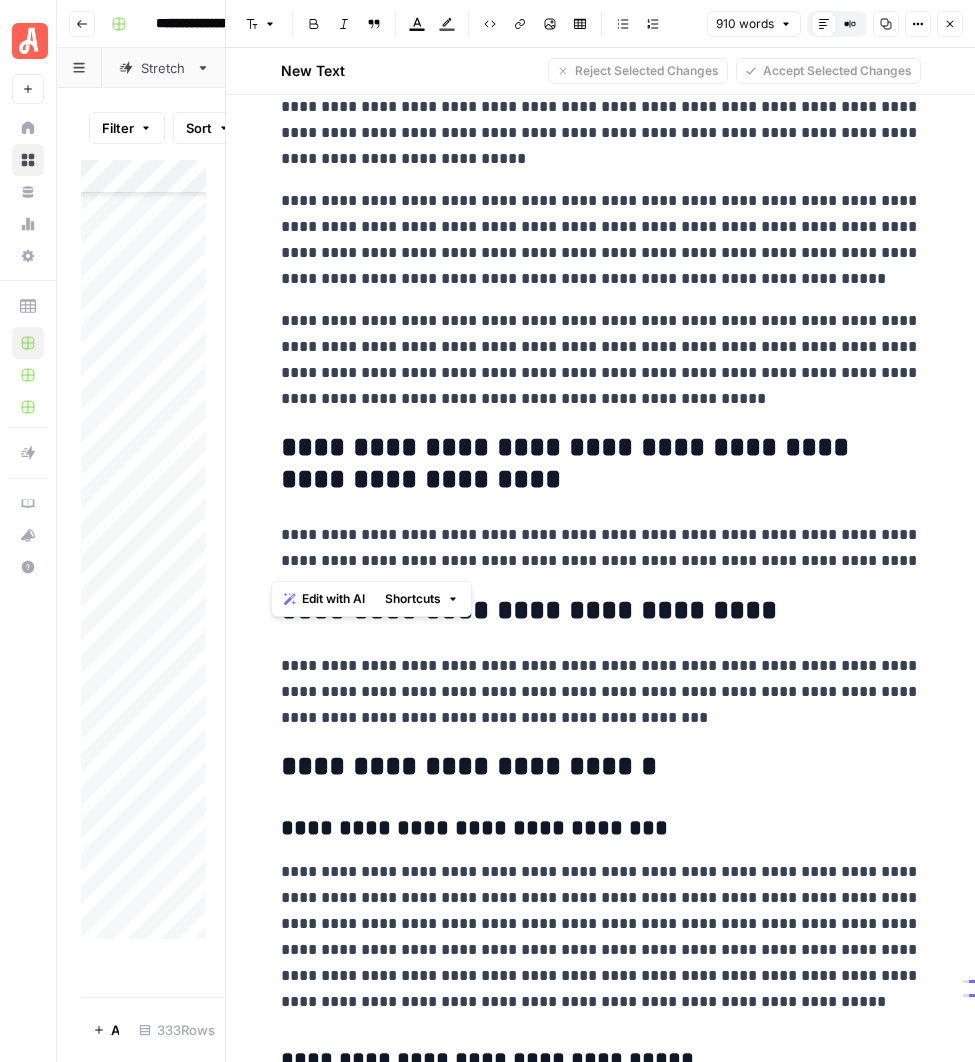 drag, startPoint x: 913, startPoint y: 564, endPoint x: 255, endPoint y: 539, distance: 658.47473 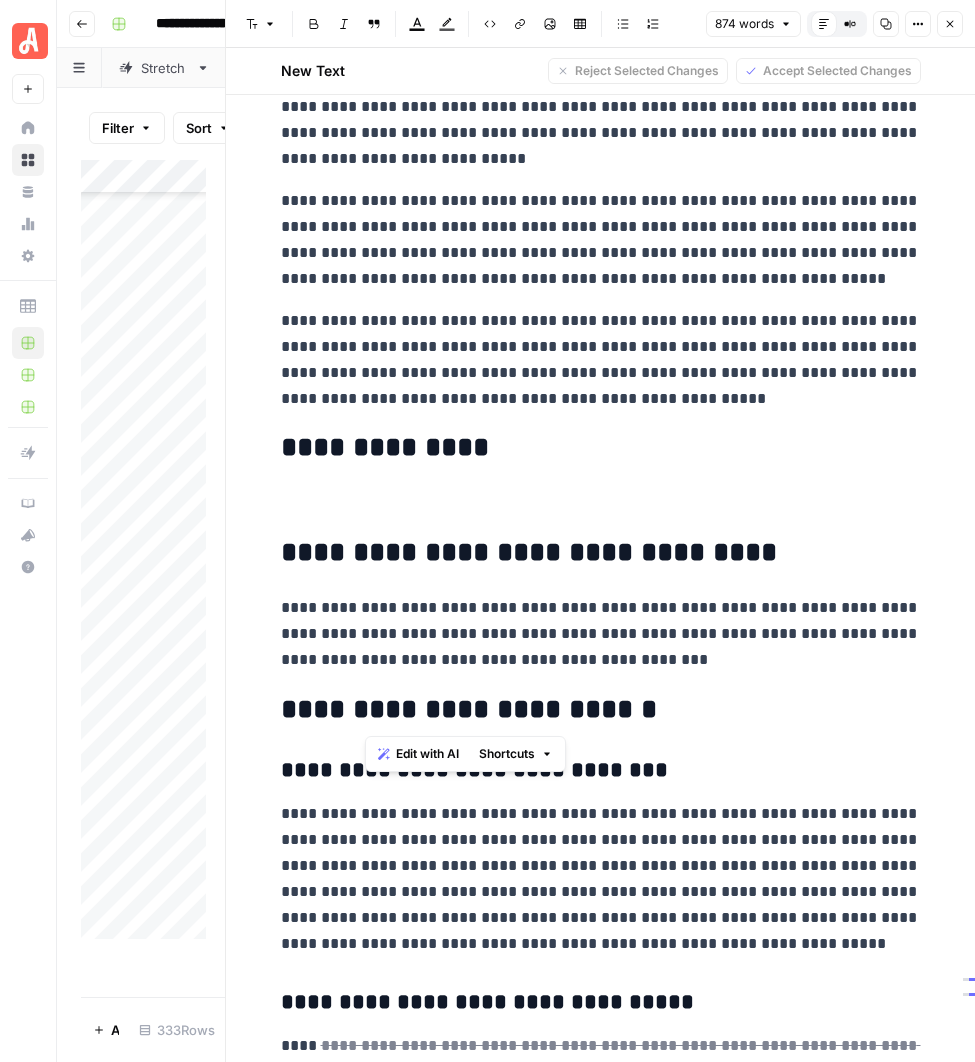 drag, startPoint x: 356, startPoint y: 712, endPoint x: 665, endPoint y: 704, distance: 309.10355 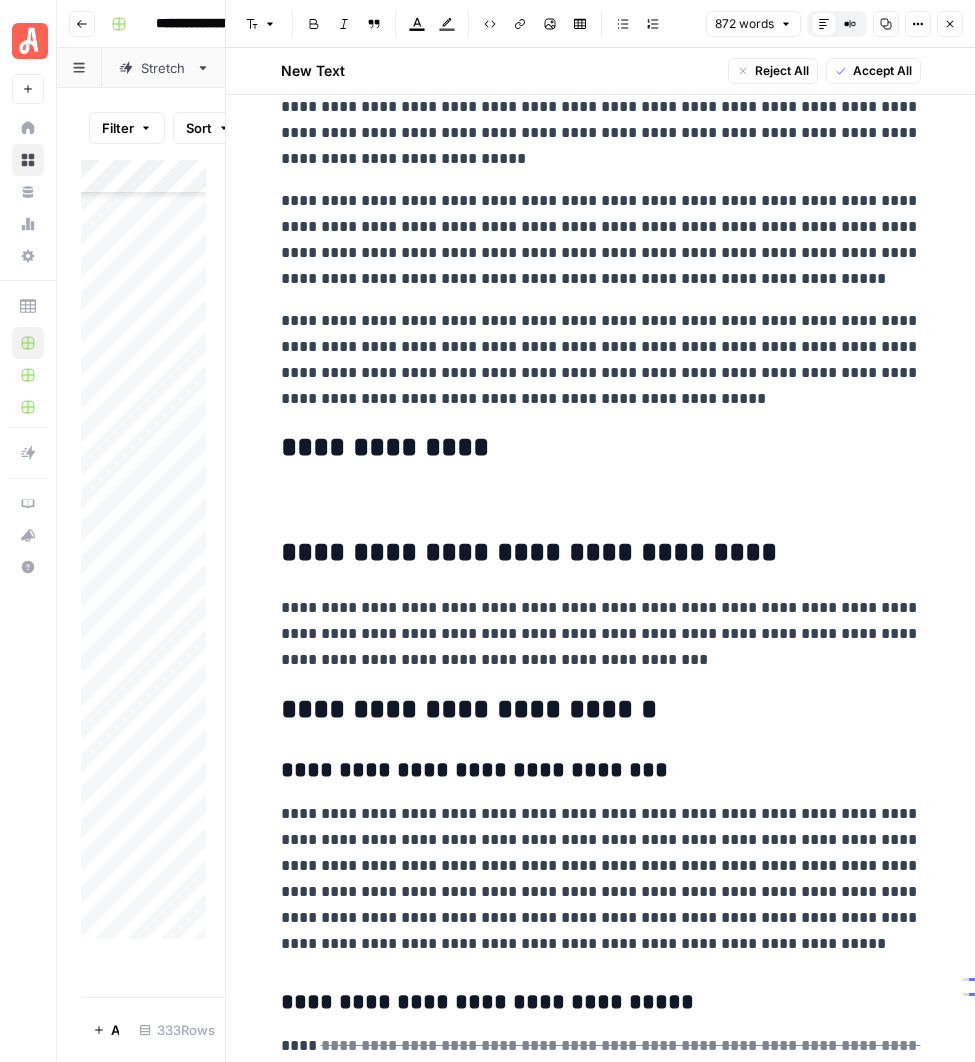 scroll, scrollTop: 2587, scrollLeft: 0, axis: vertical 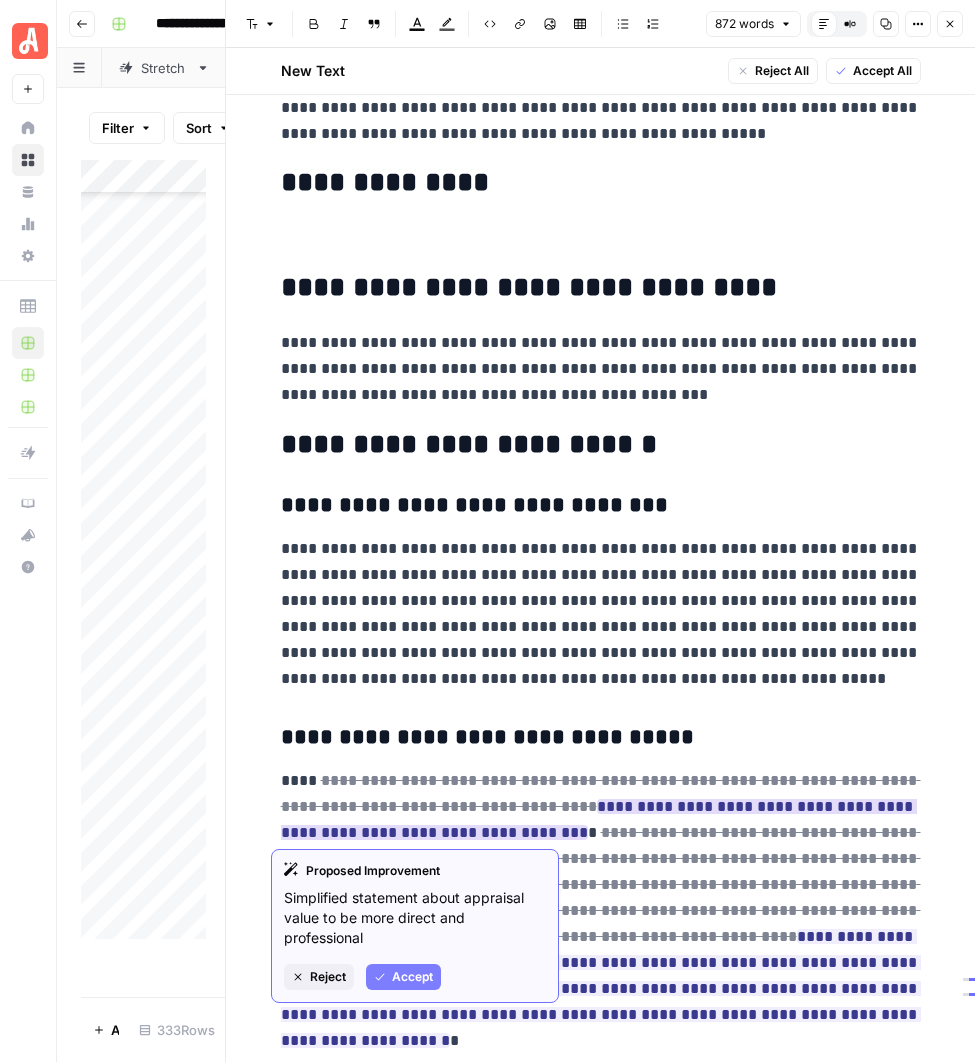 click on "Accept" at bounding box center [412, 977] 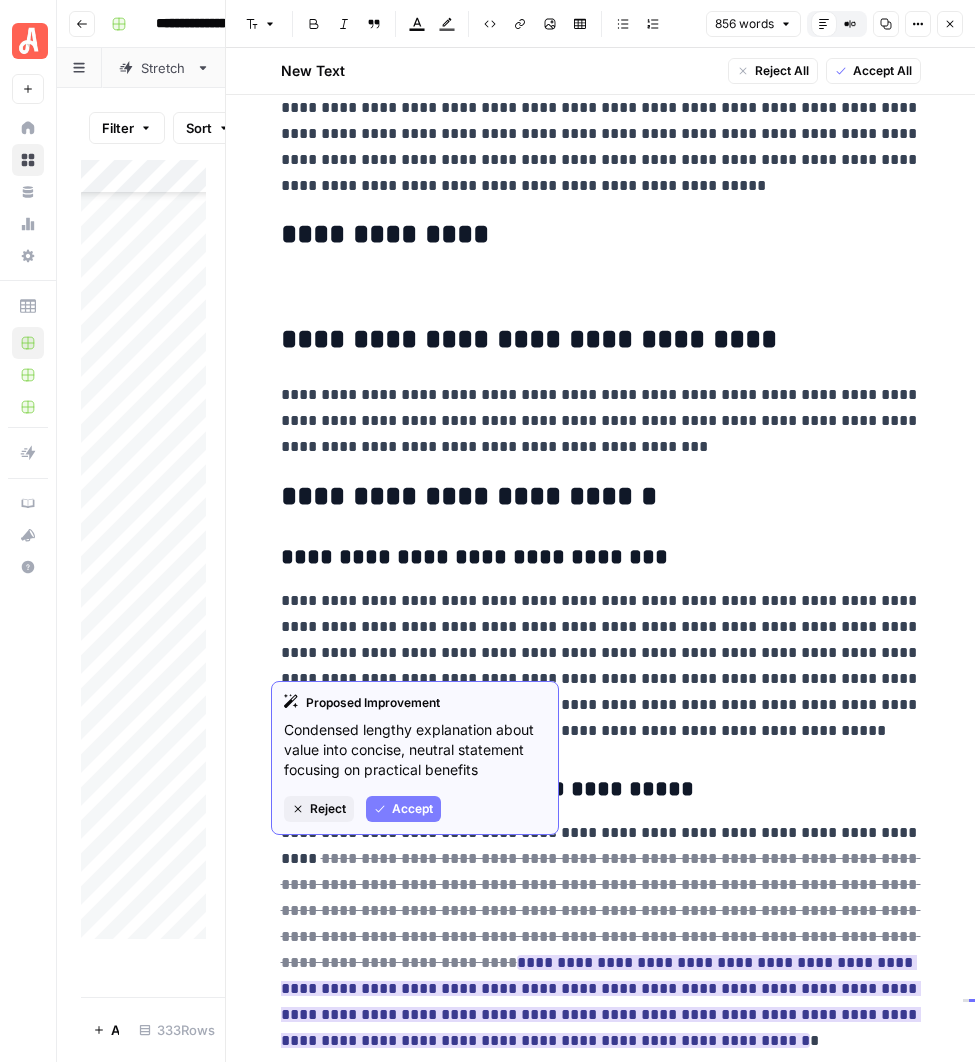 click on "Accept" at bounding box center (403, 809) 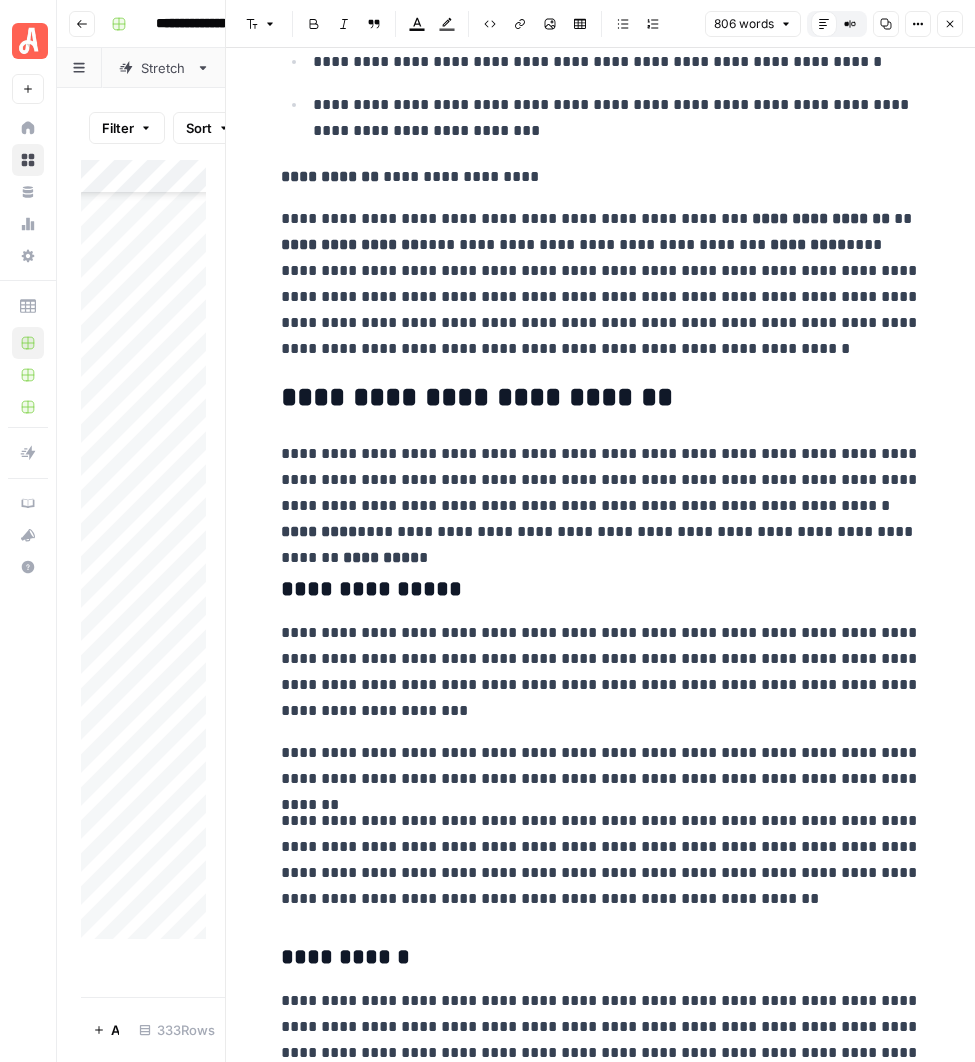 scroll, scrollTop: 1103, scrollLeft: 0, axis: vertical 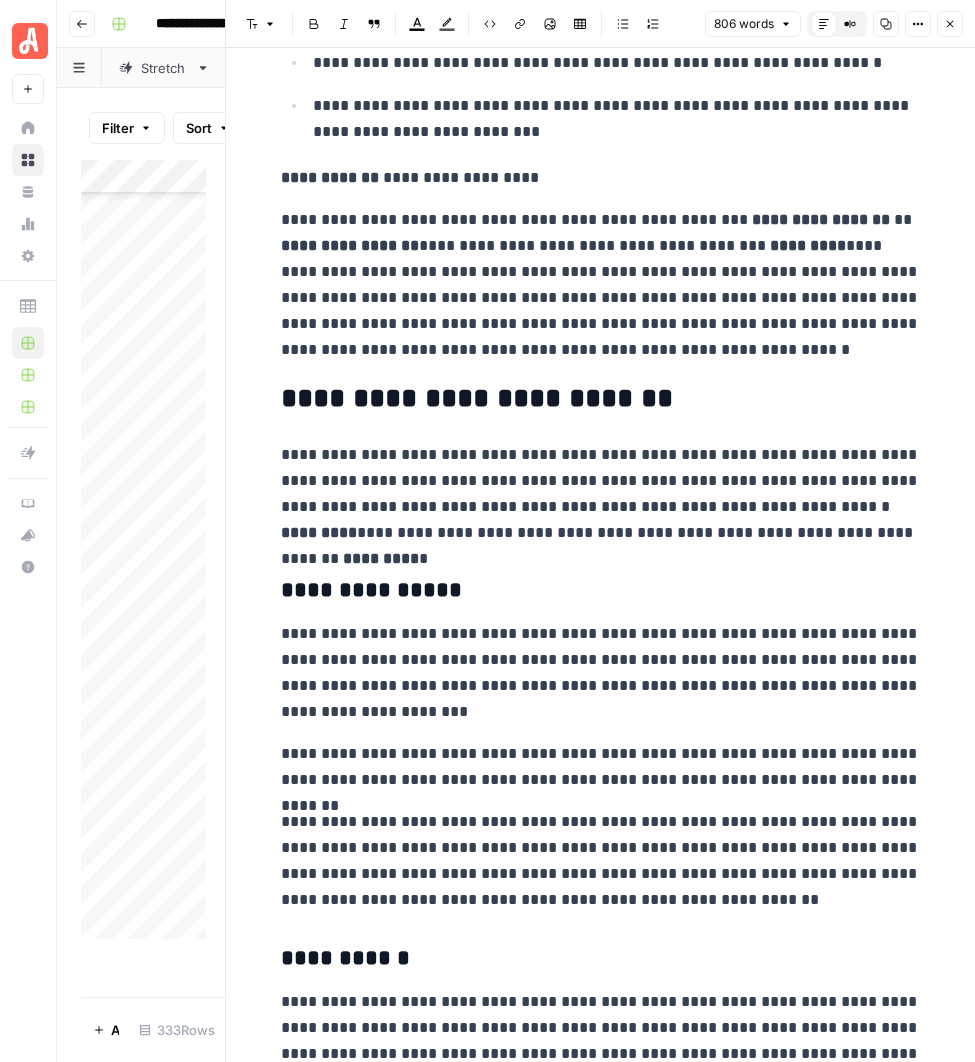 click on "**********" at bounding box center (601, 494) 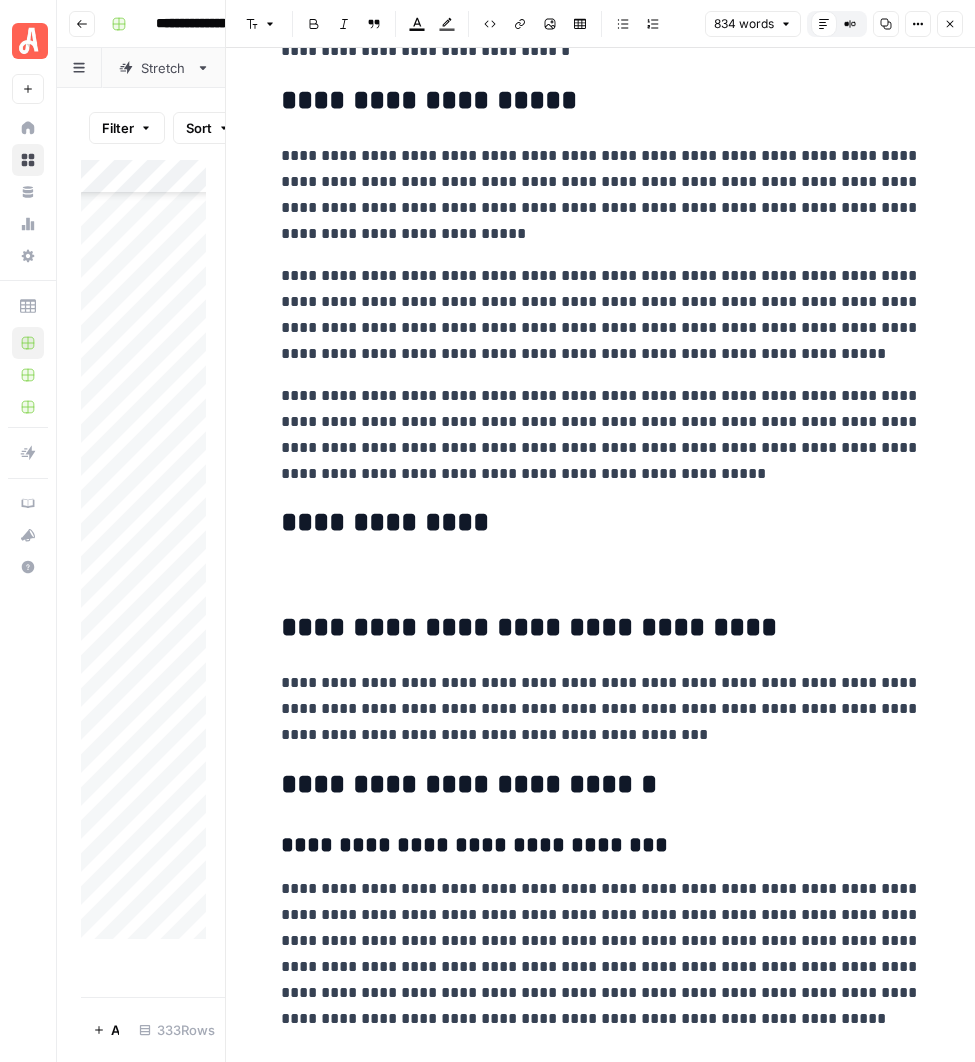 scroll, scrollTop: 2302, scrollLeft: 0, axis: vertical 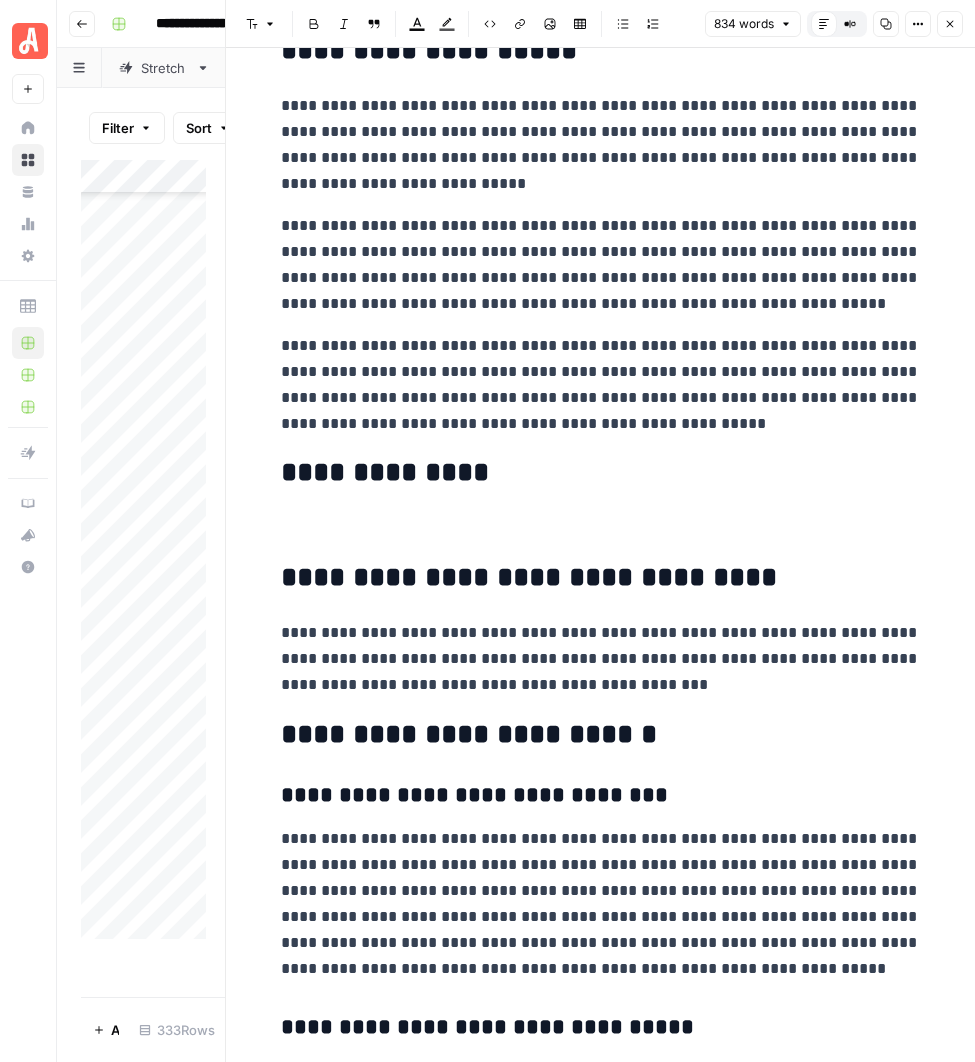 click on "**********" at bounding box center (601, -513) 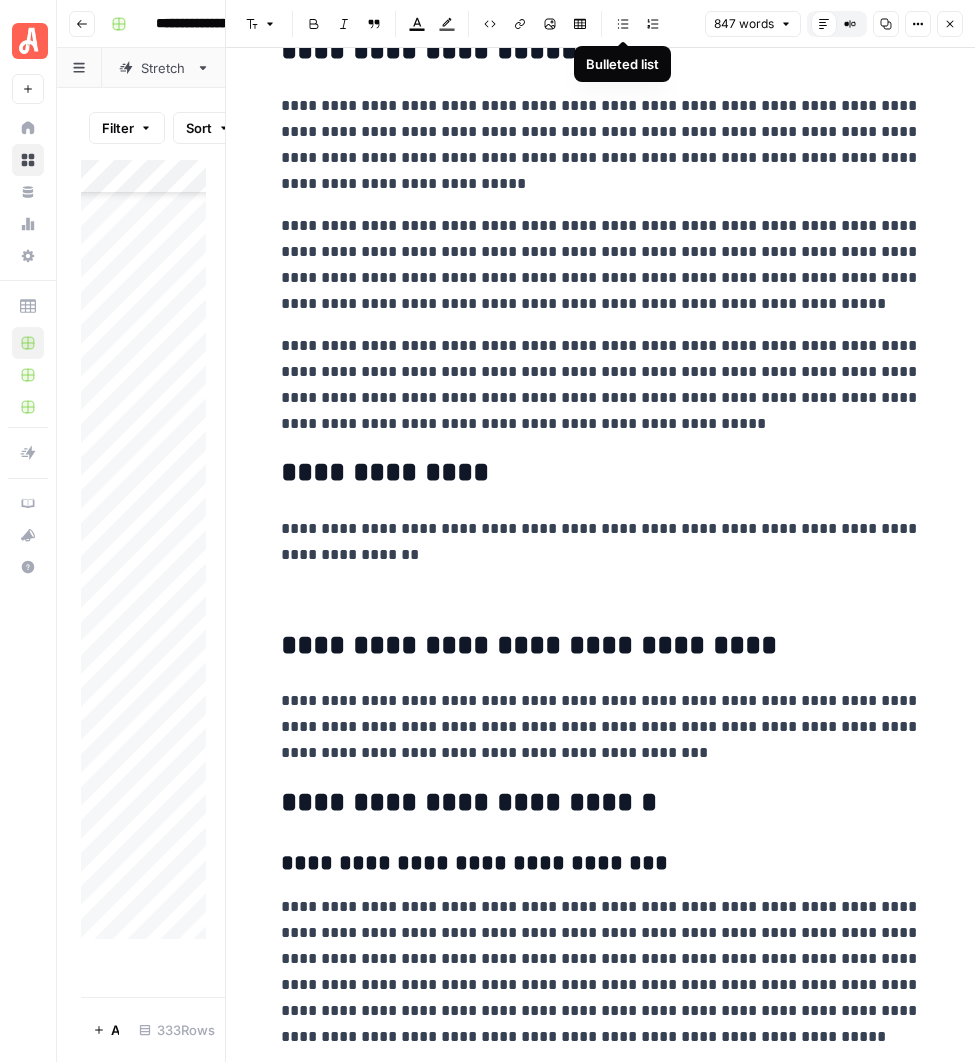 click on "Bulleted list" at bounding box center [623, 24] 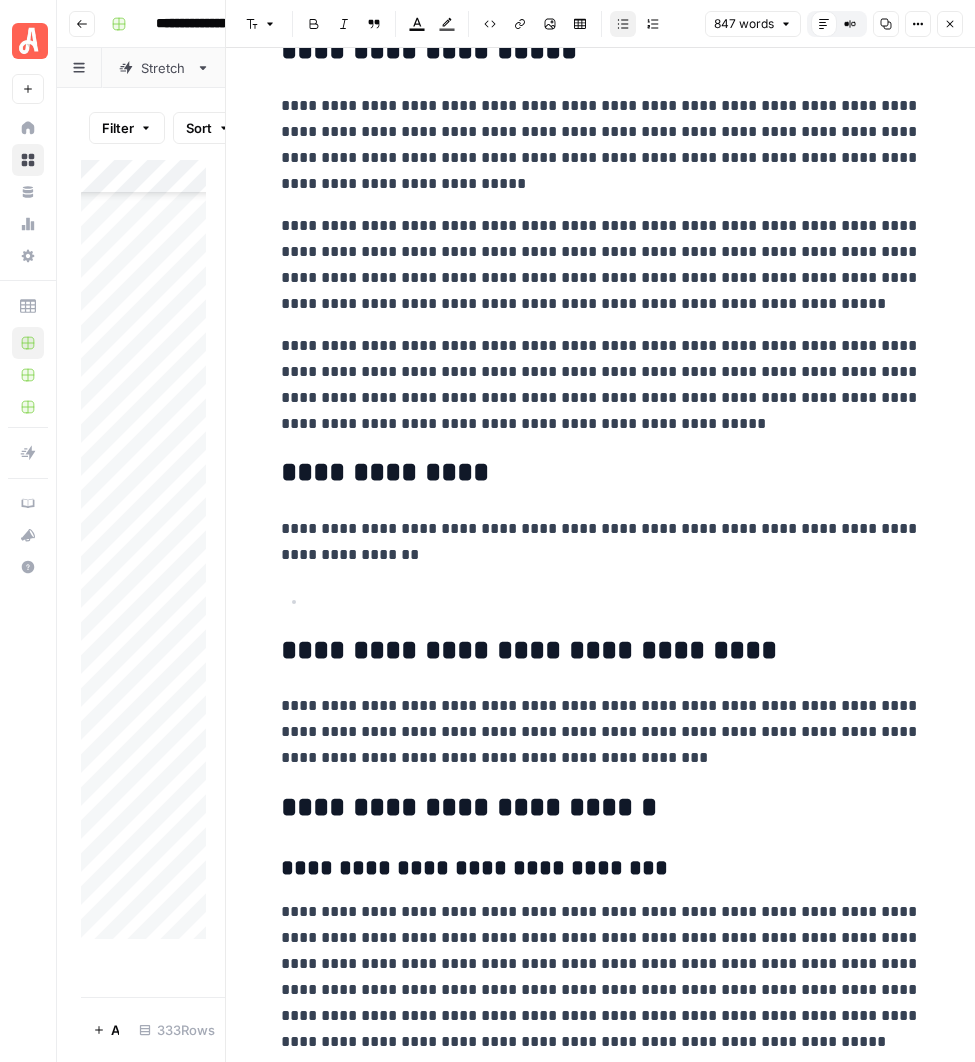 click on "**********" at bounding box center [601, -477] 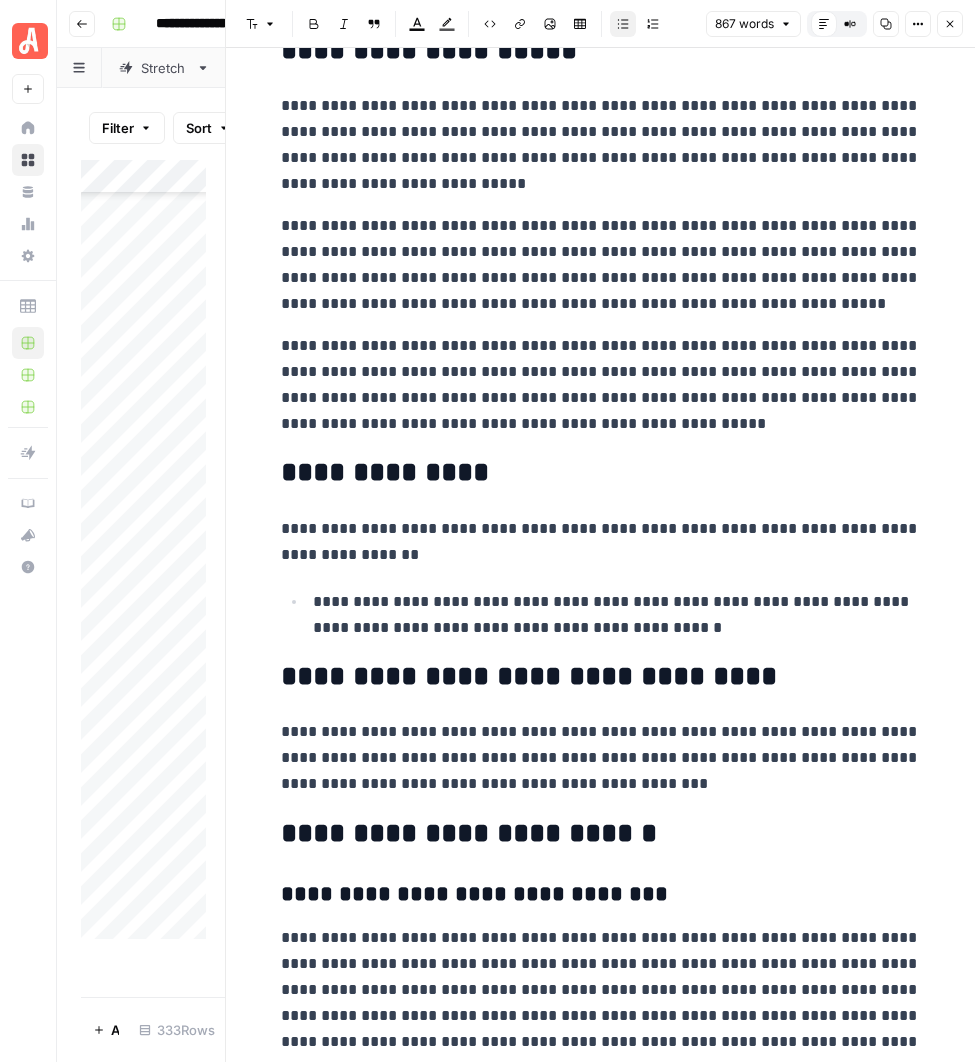 click on "**********" at bounding box center [617, 615] 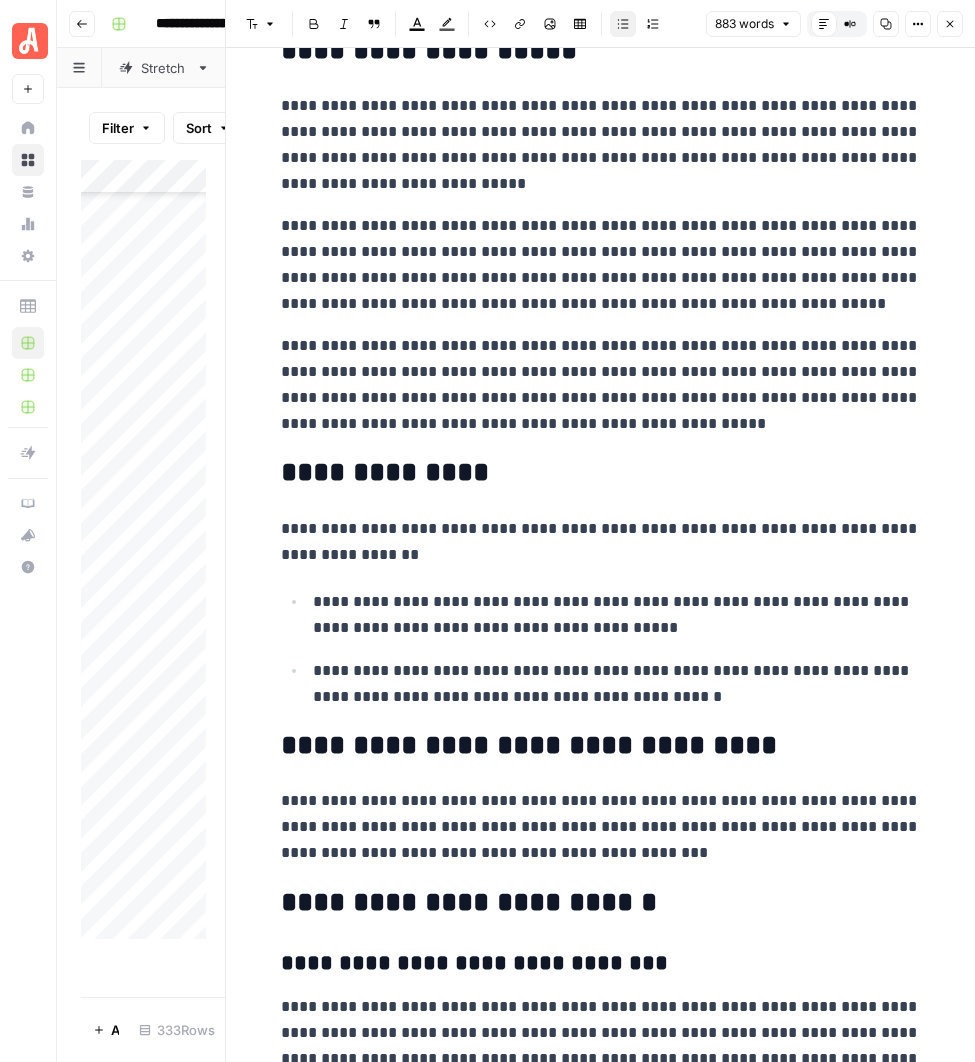 click on "**********" at bounding box center (617, 615) 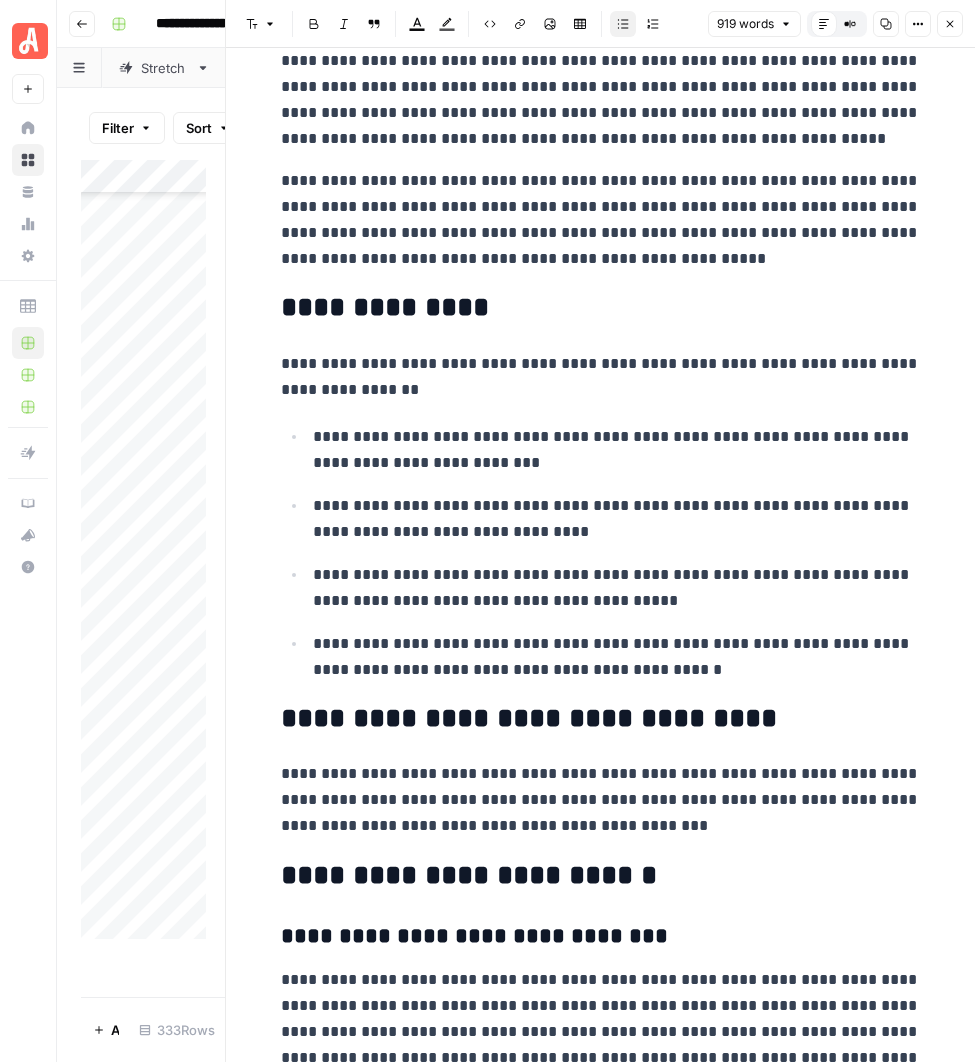scroll, scrollTop: 2497, scrollLeft: 0, axis: vertical 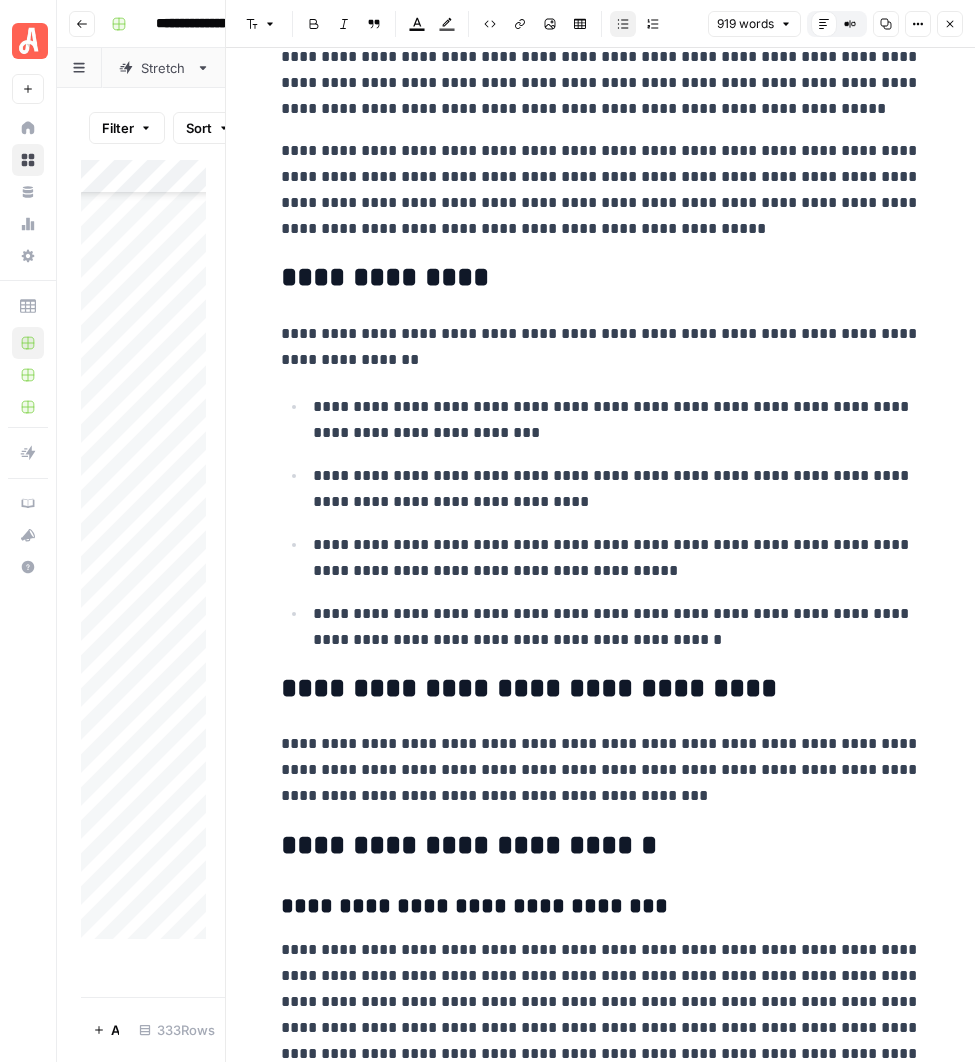 click on "**********" at bounding box center [617, 627] 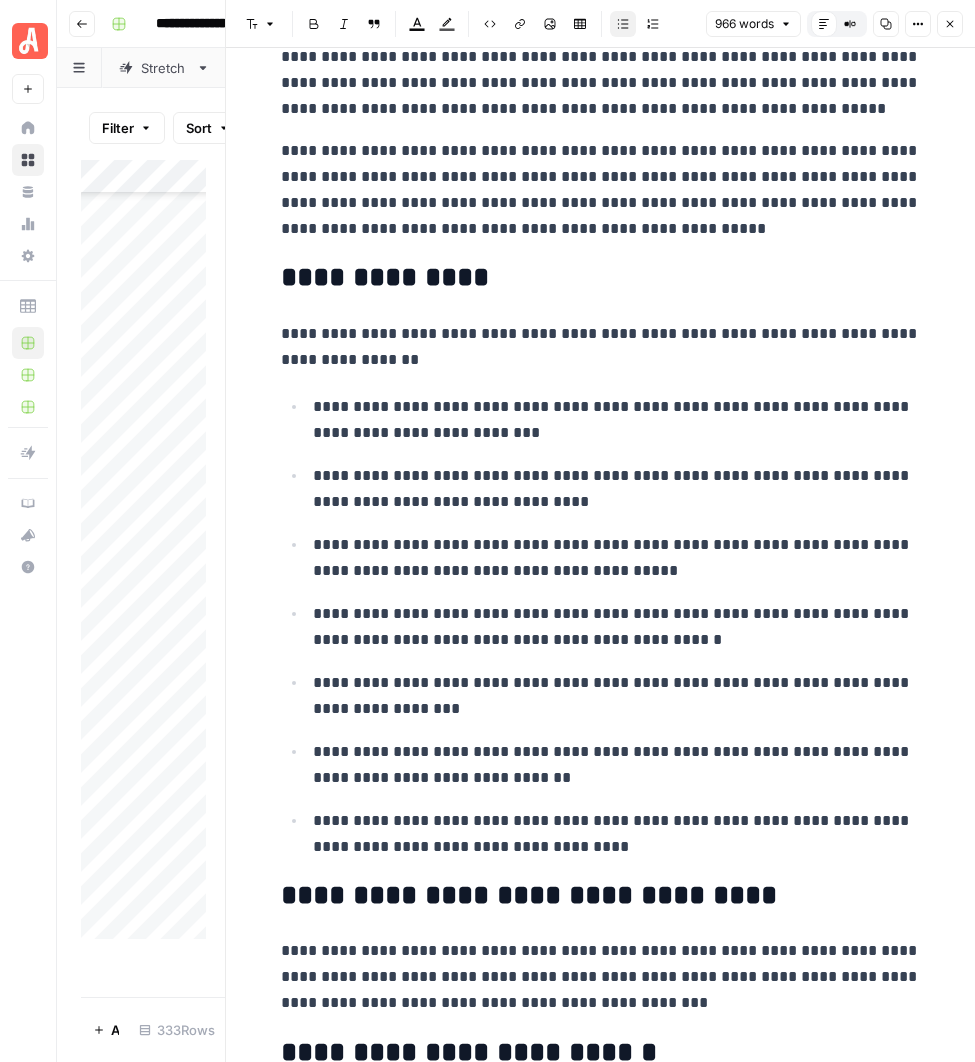 click on "**********" at bounding box center [617, 420] 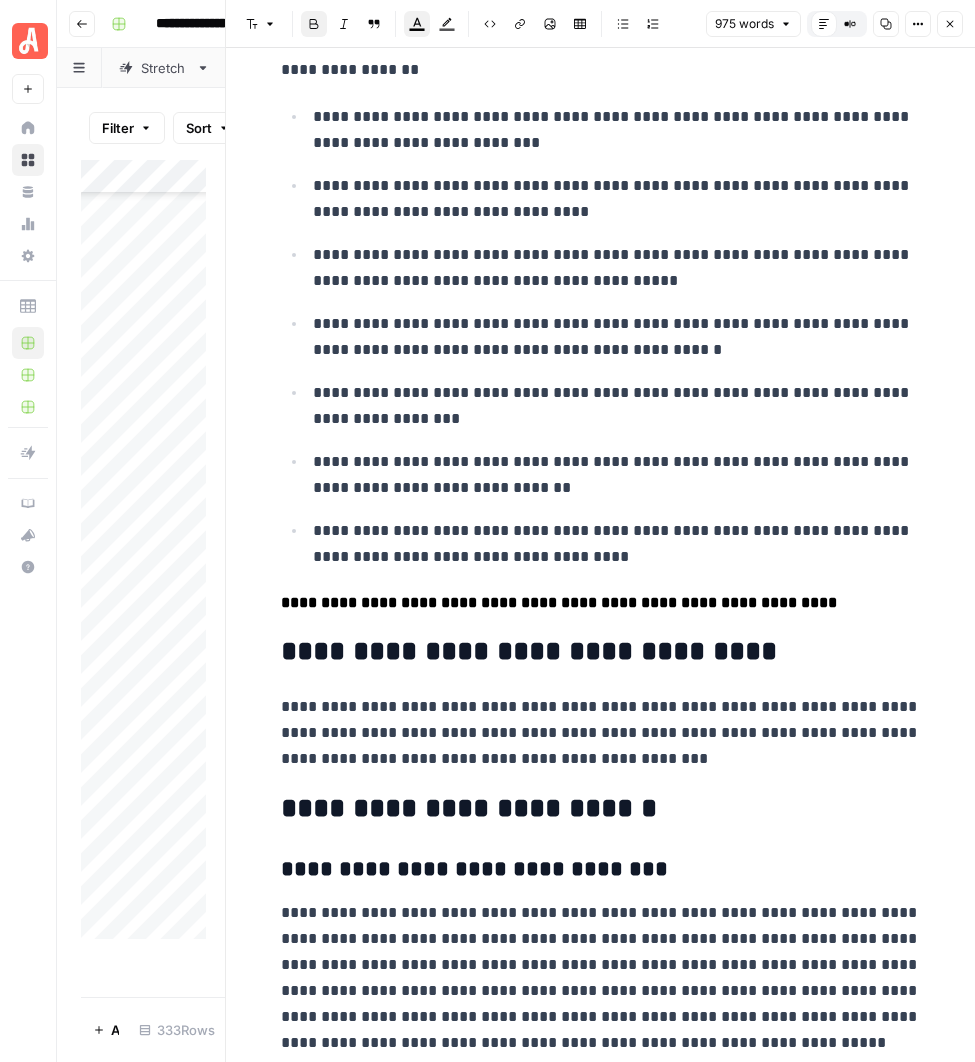 scroll, scrollTop: 2852, scrollLeft: 0, axis: vertical 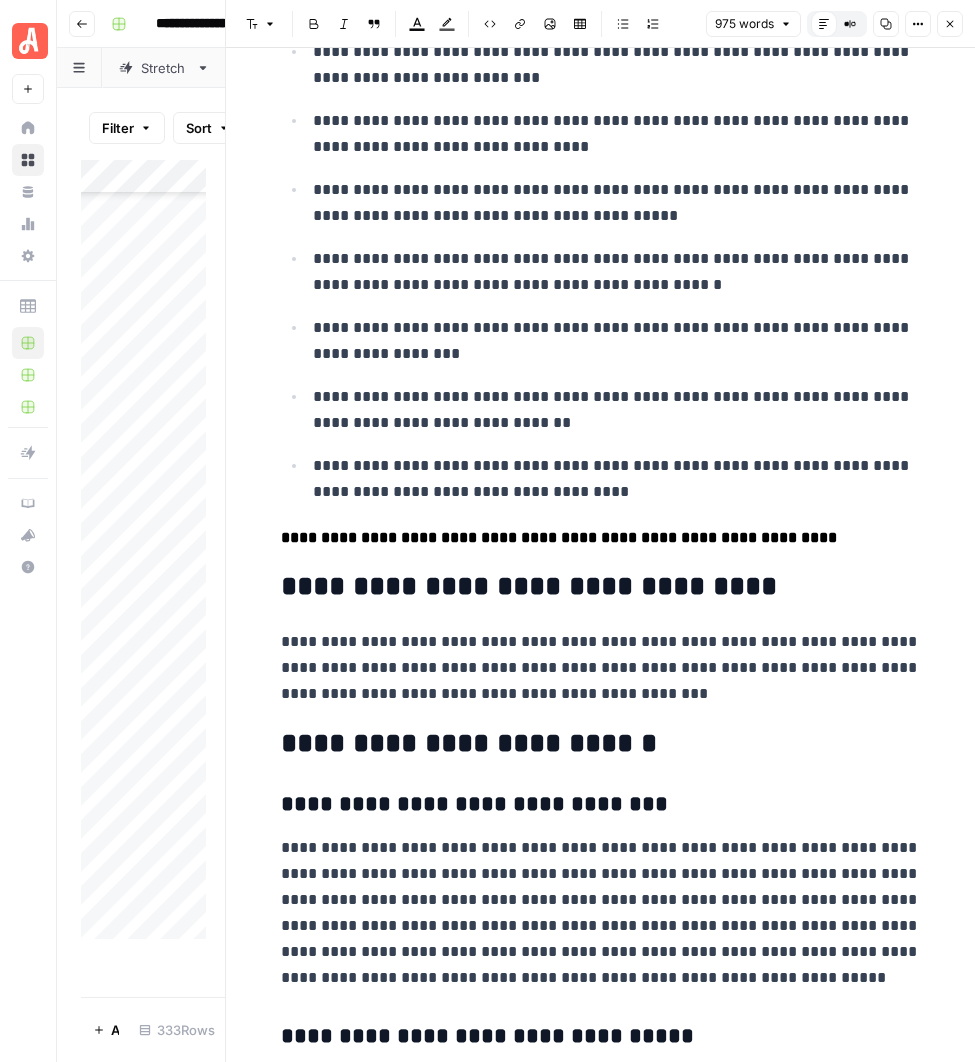 drag, startPoint x: 757, startPoint y: 693, endPoint x: 372, endPoint y: 647, distance: 387.7383 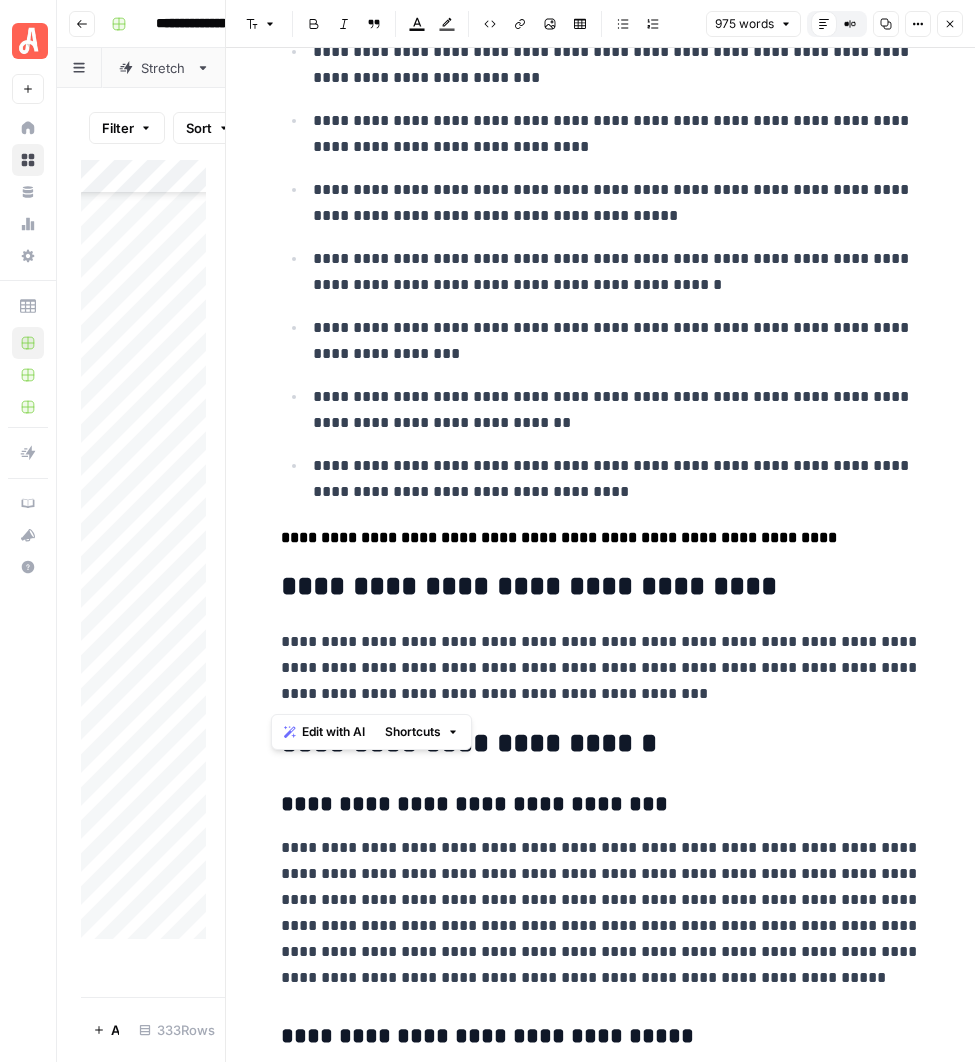 drag, startPoint x: 758, startPoint y: 690, endPoint x: 241, endPoint y: 645, distance: 518.9547 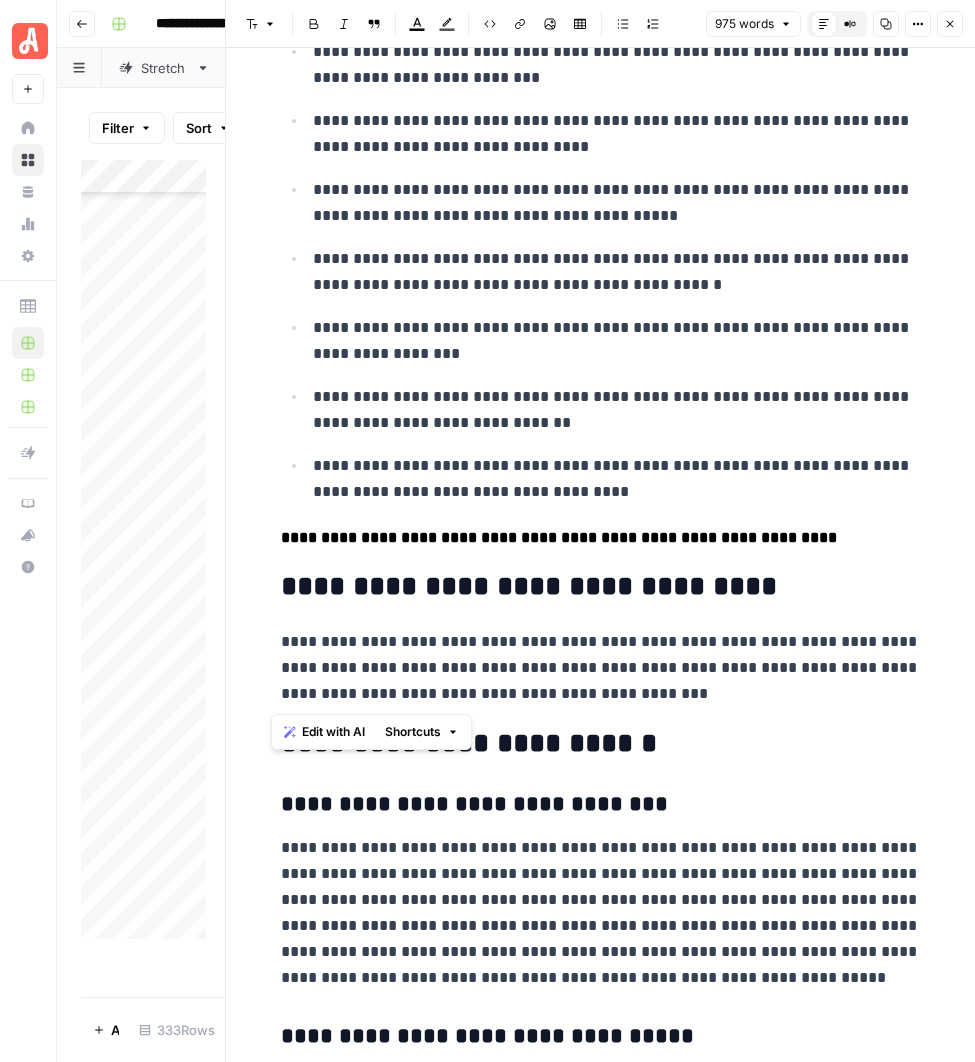 click on "**********" at bounding box center [600, -800] 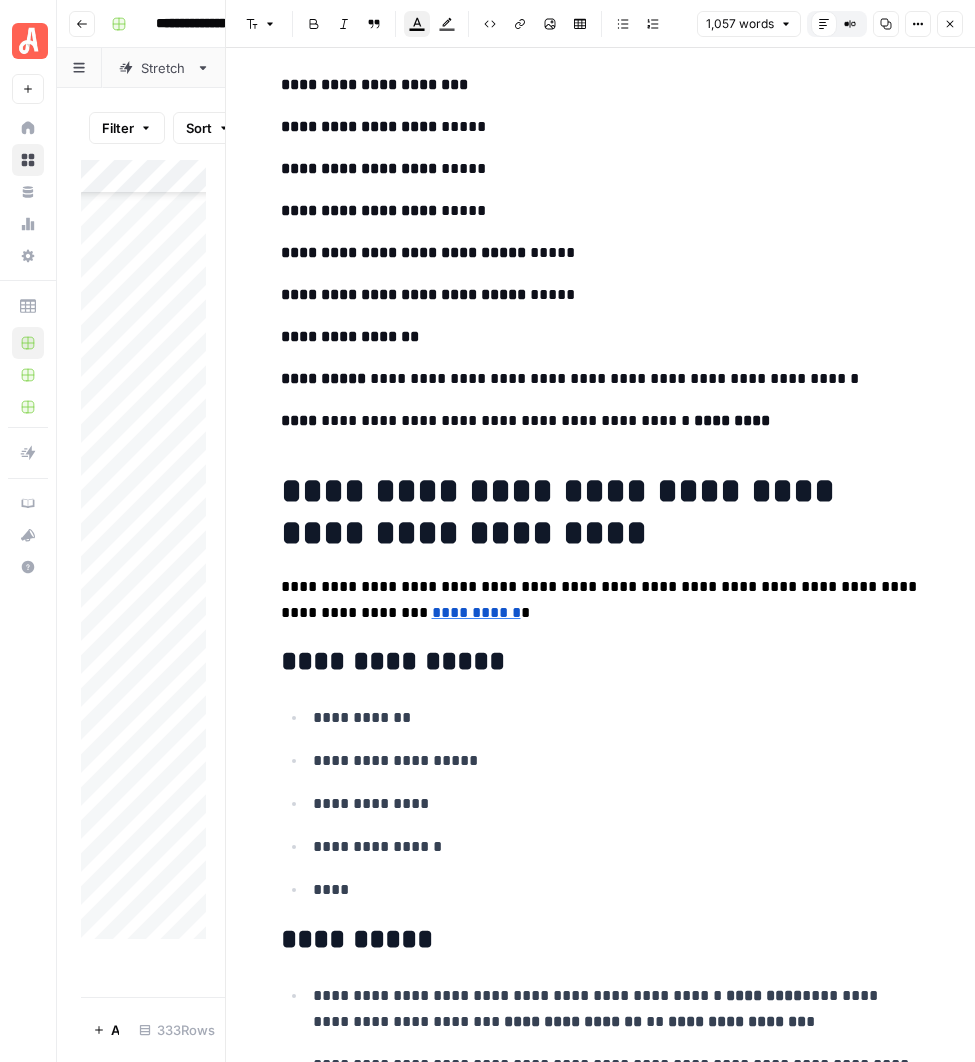 scroll, scrollTop: 0, scrollLeft: 0, axis: both 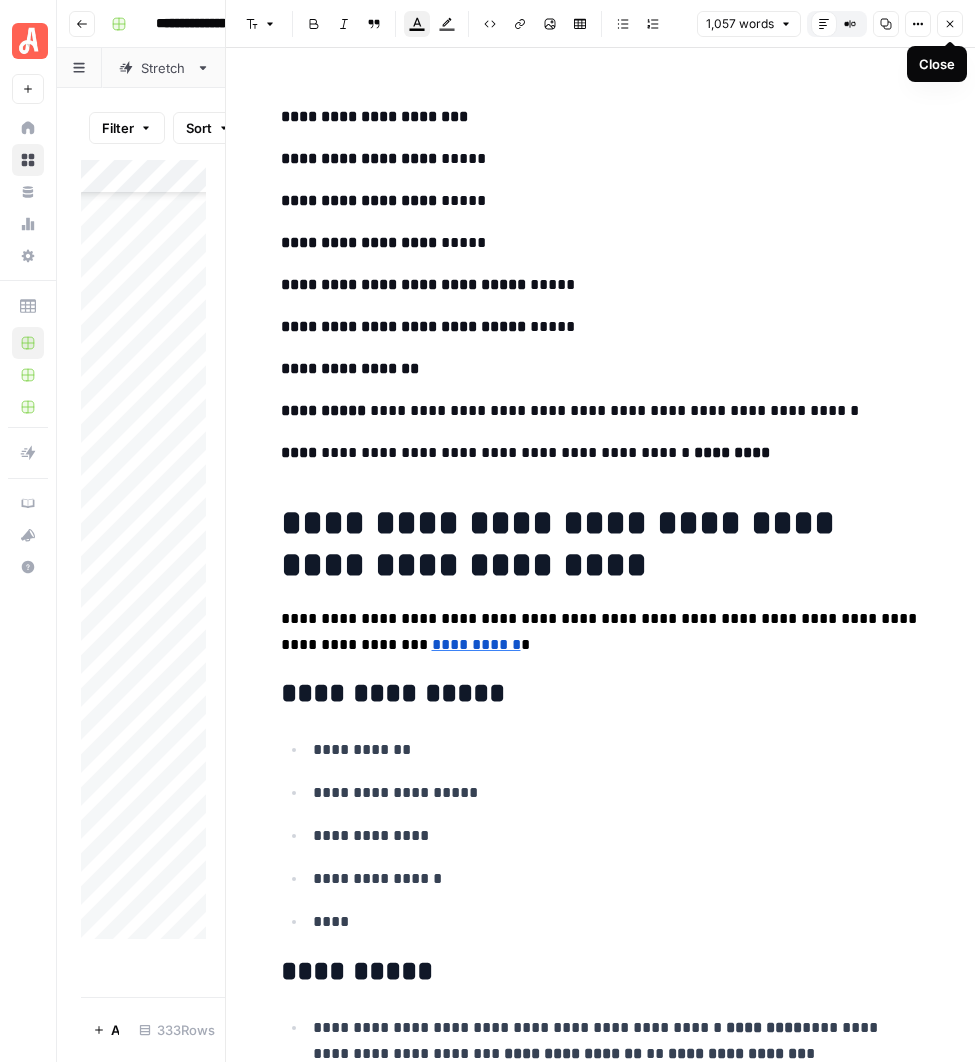 click on "Close" at bounding box center [950, 24] 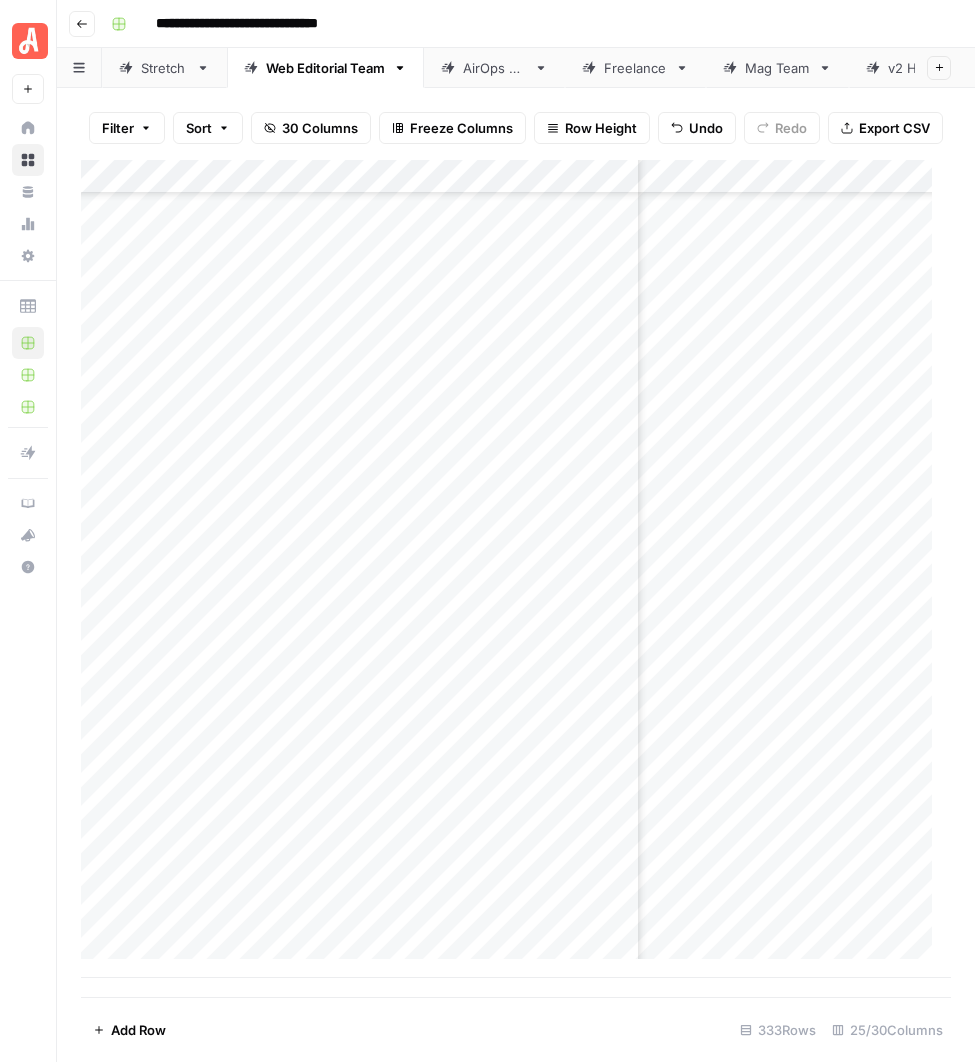 scroll, scrollTop: 10589, scrollLeft: 5044, axis: both 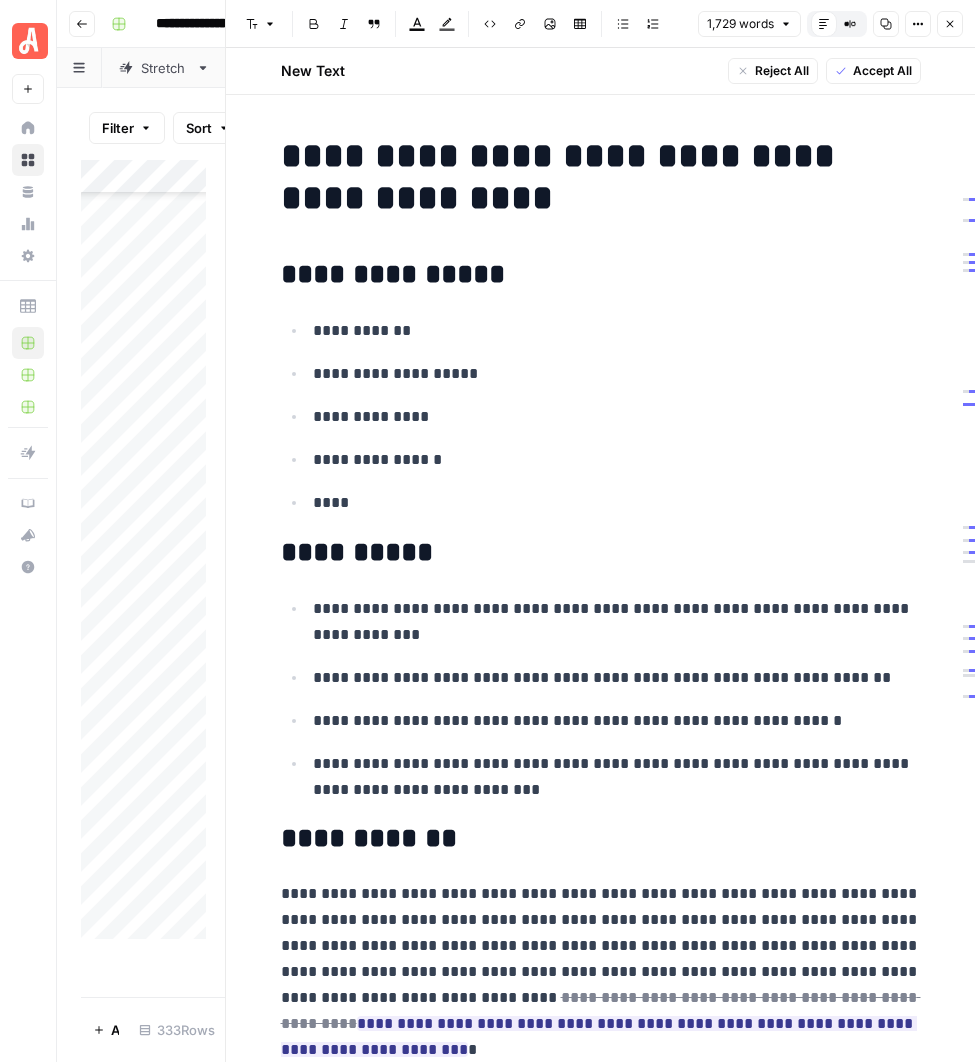 click on "**********" at bounding box center [601, 177] 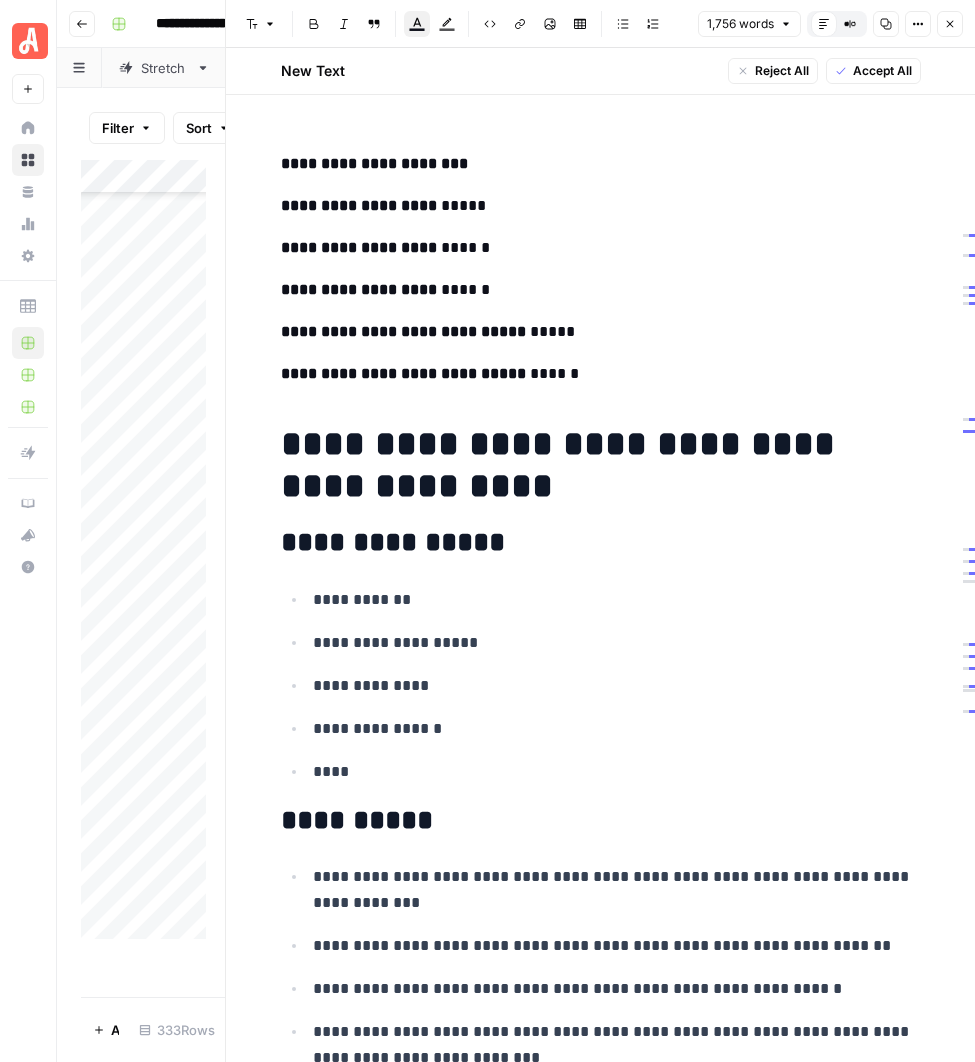 click on "**********" at bounding box center [601, 206] 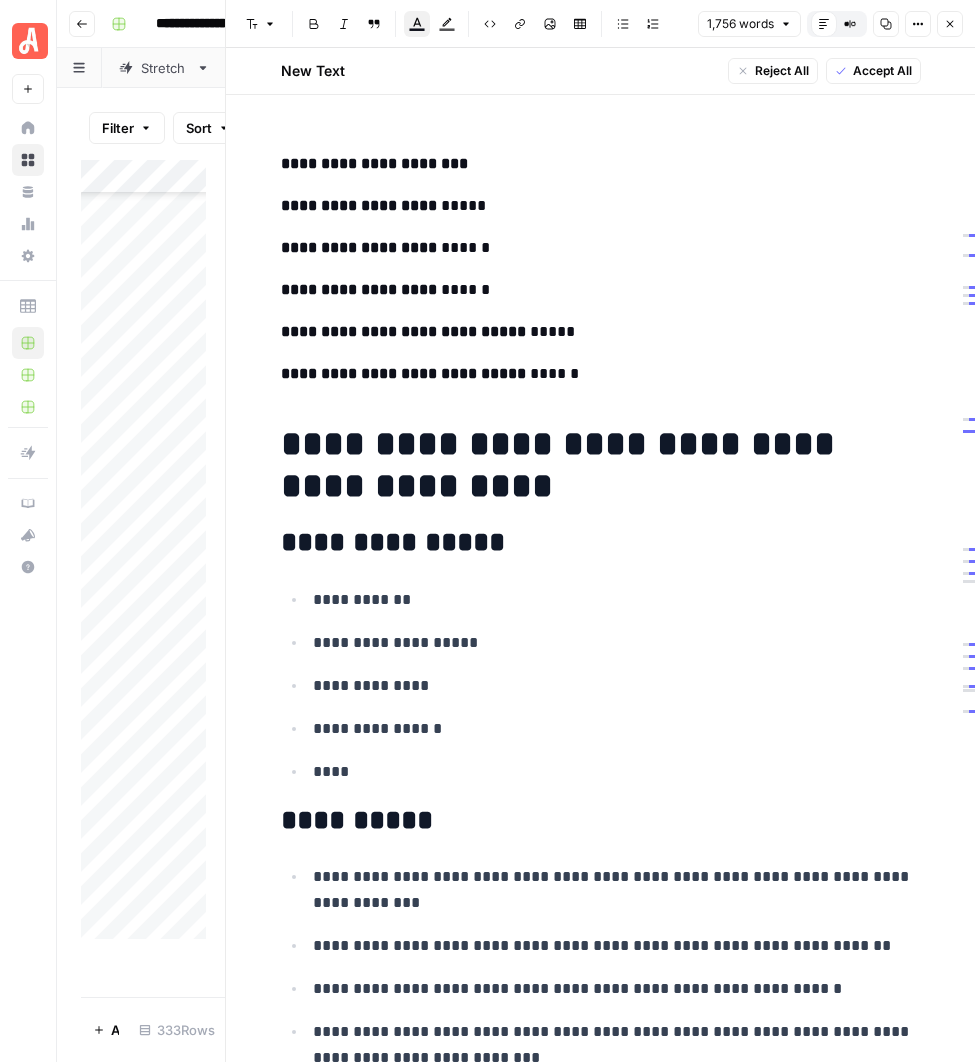 type 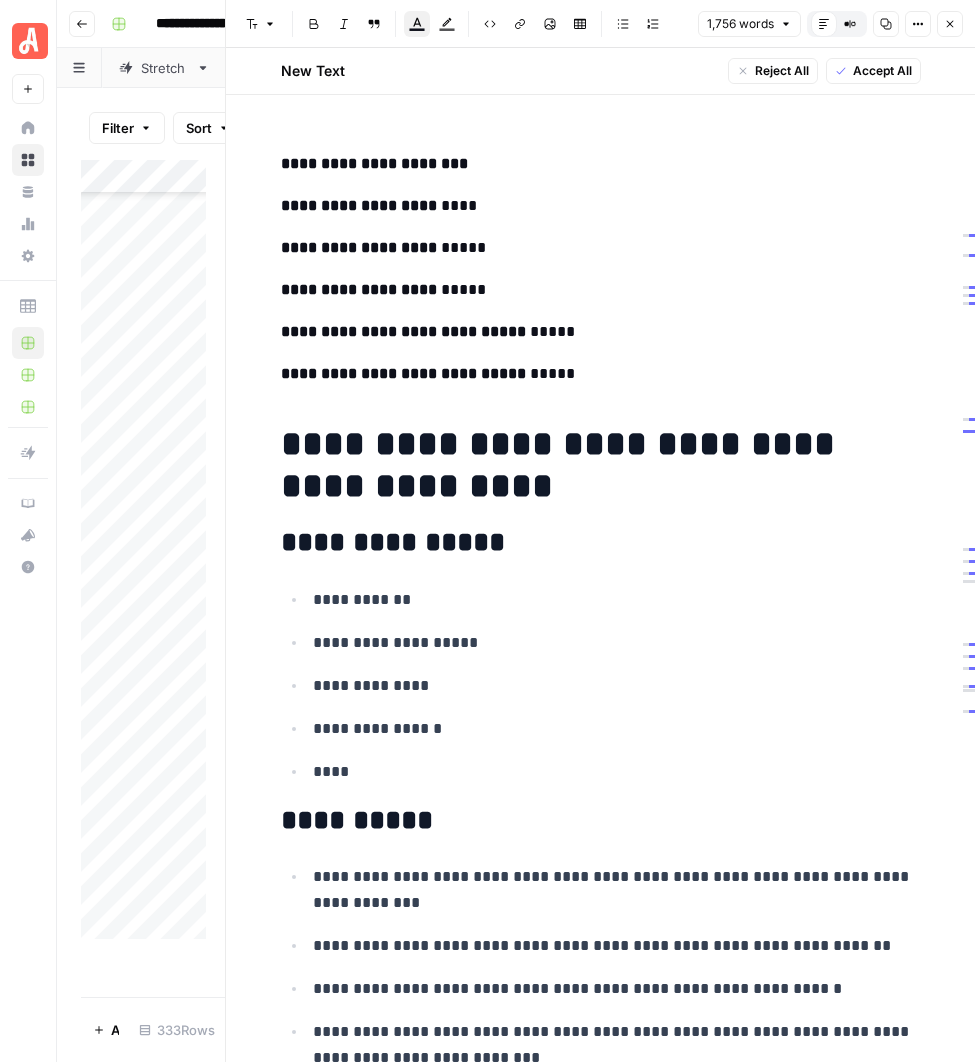 click on "**********" at bounding box center [601, 3370] 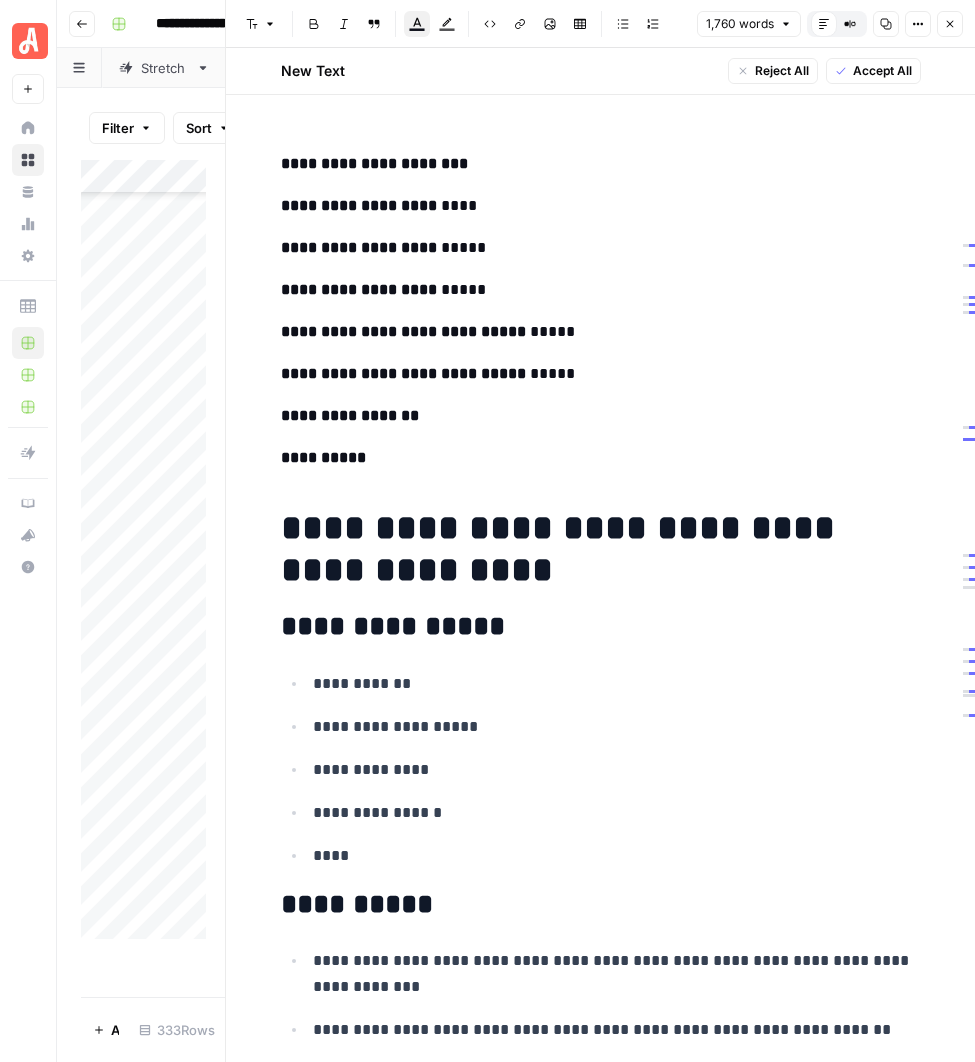 click on "**********" at bounding box center (601, 549) 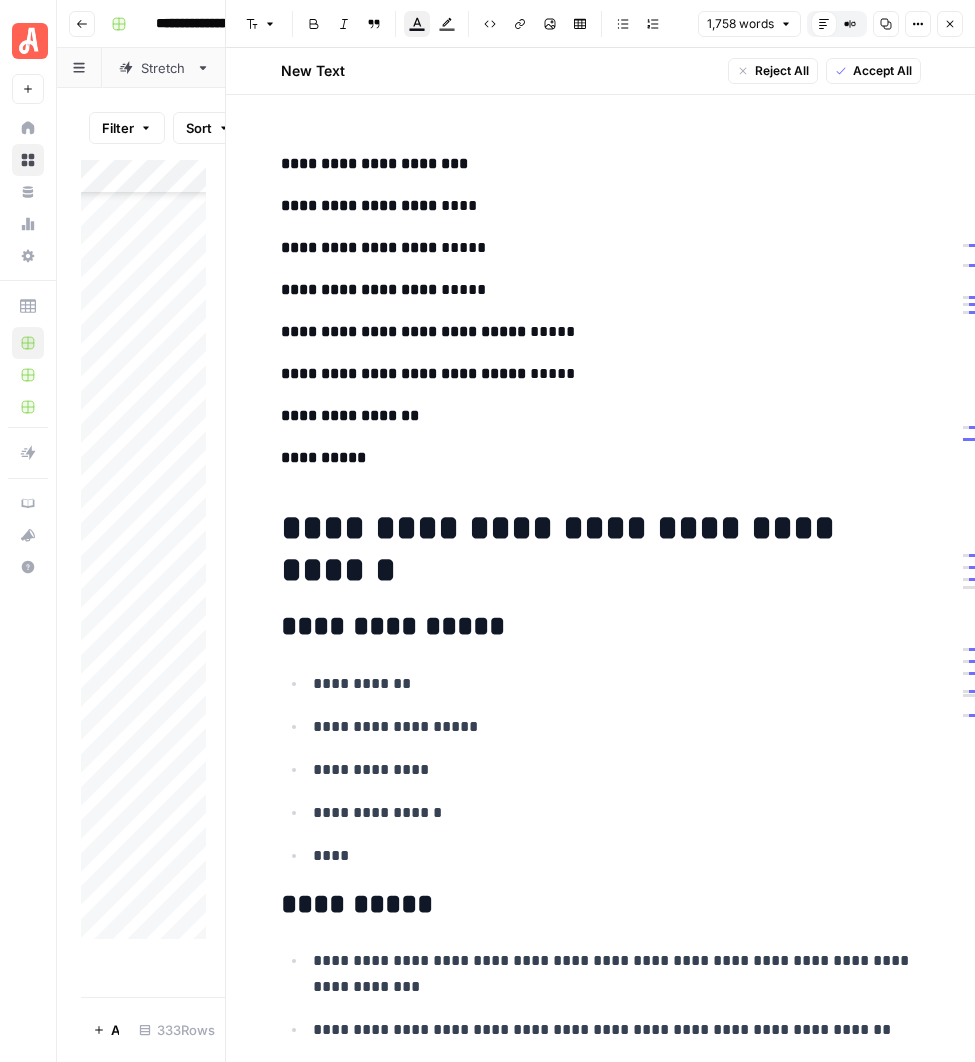 click on "**********" at bounding box center (601, 458) 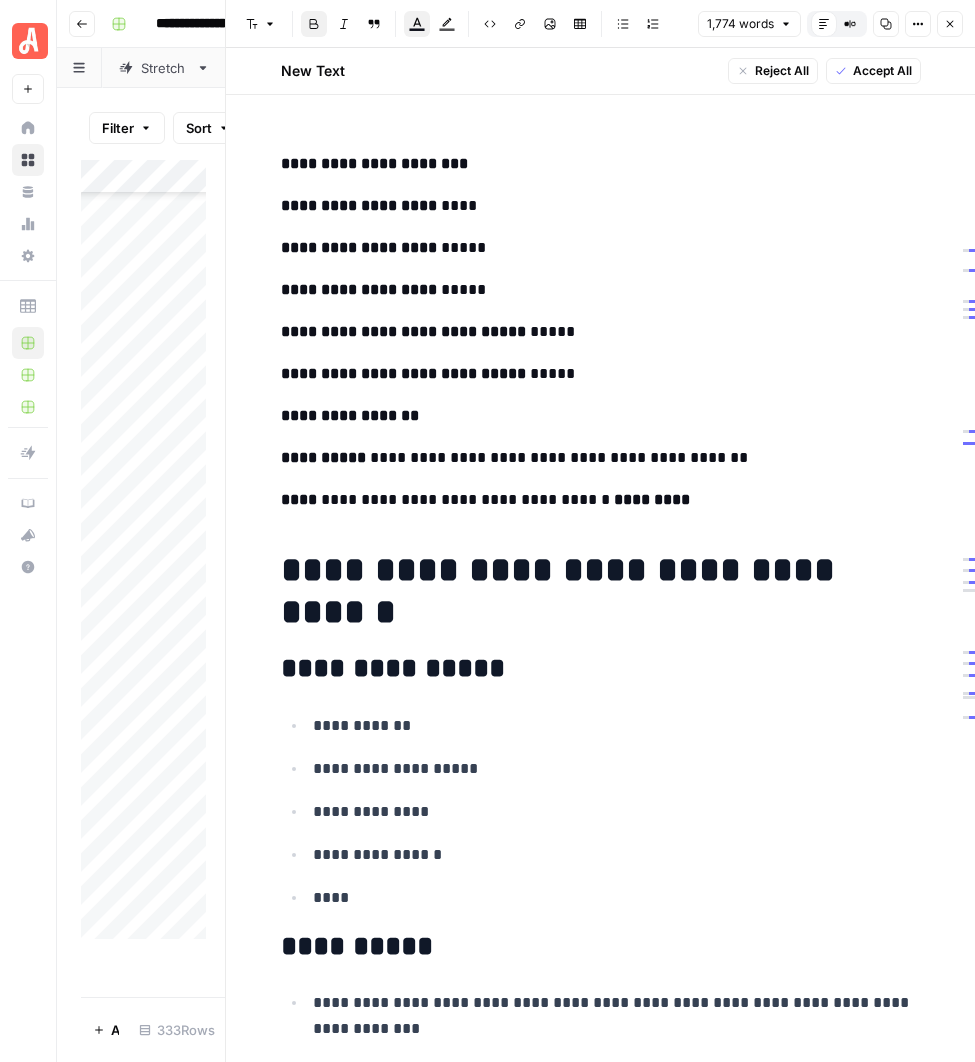 click on "**********" at bounding box center [601, 591] 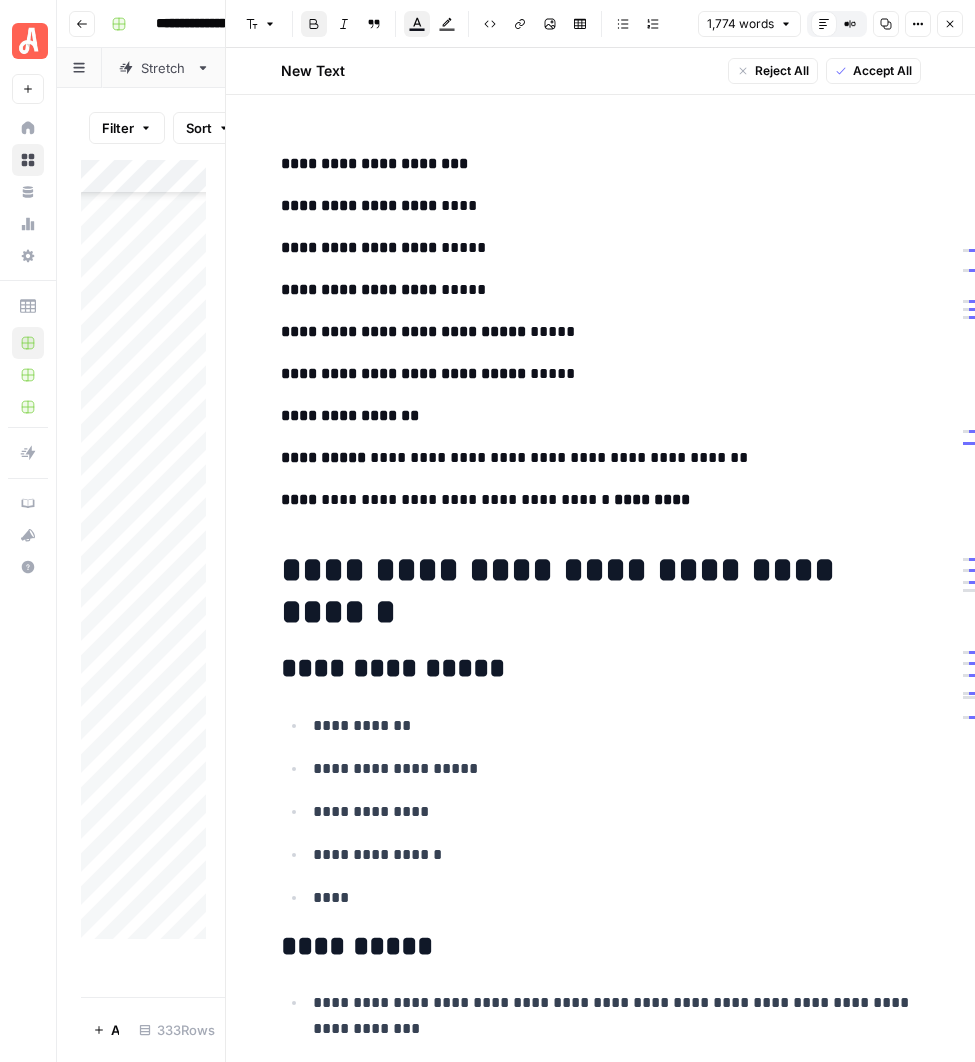 click on "**********" at bounding box center (601, 591) 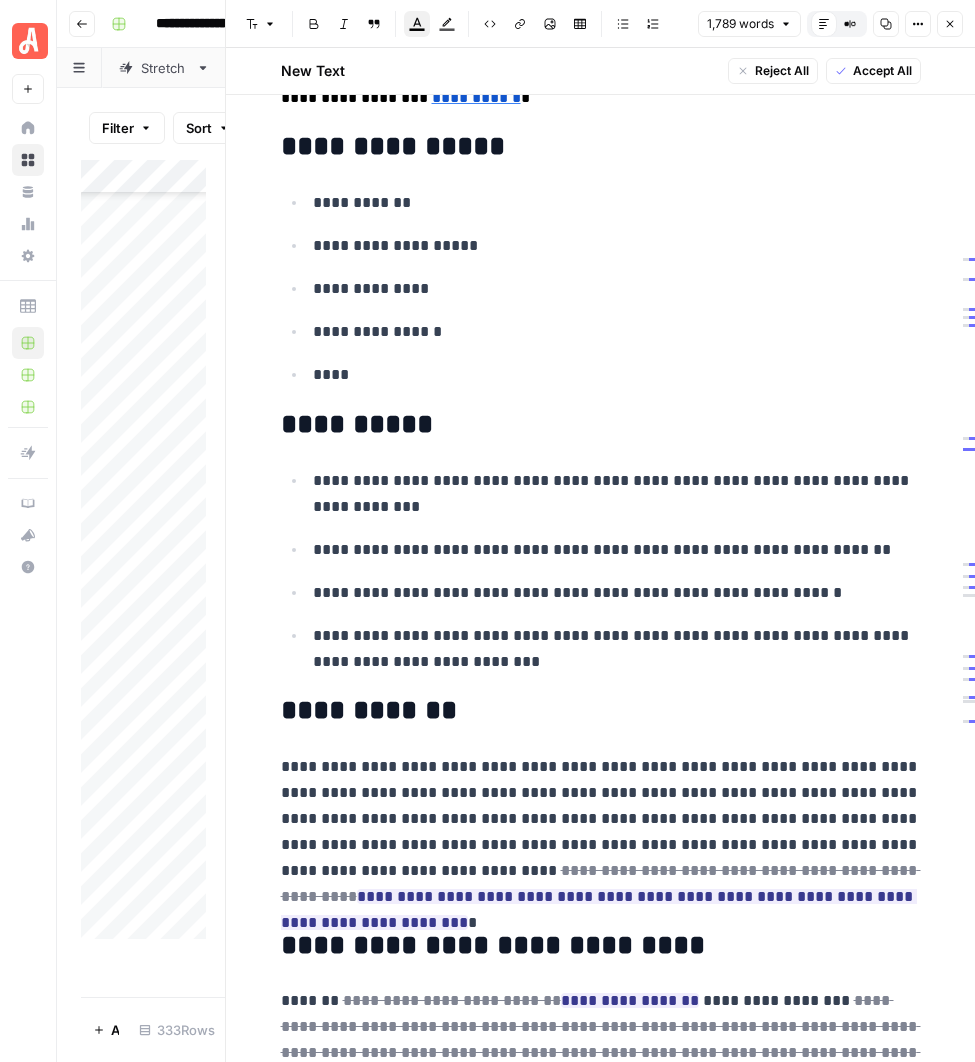 scroll, scrollTop: 595, scrollLeft: 0, axis: vertical 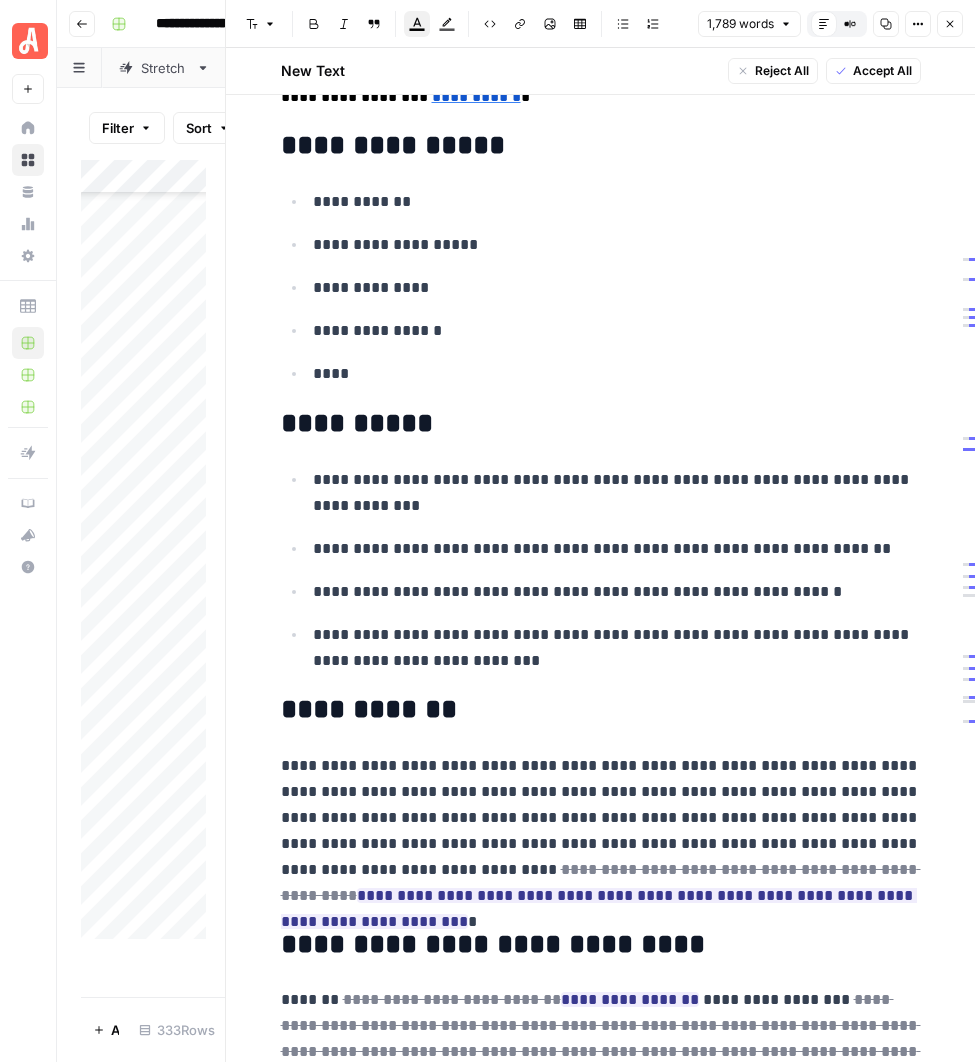 click on "**********" at bounding box center [617, 493] 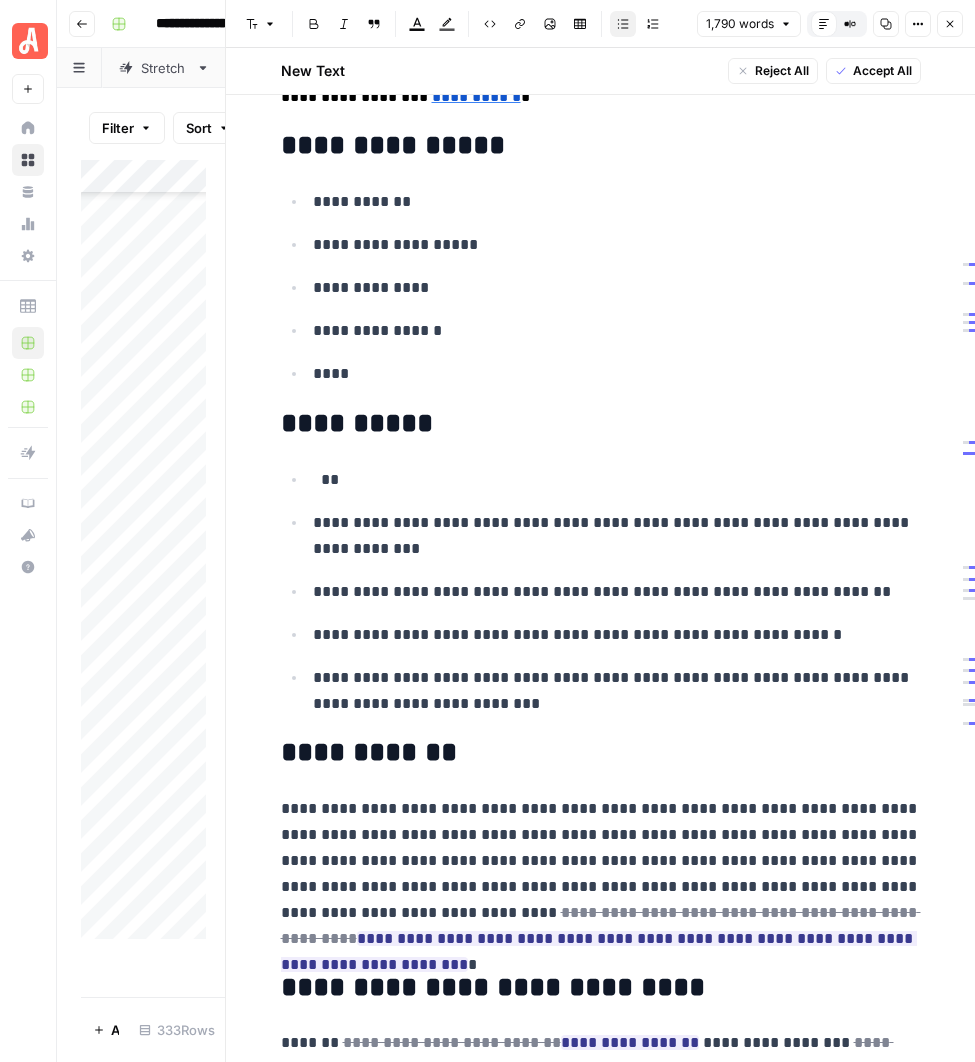 click on "**********" at bounding box center (601, 2896) 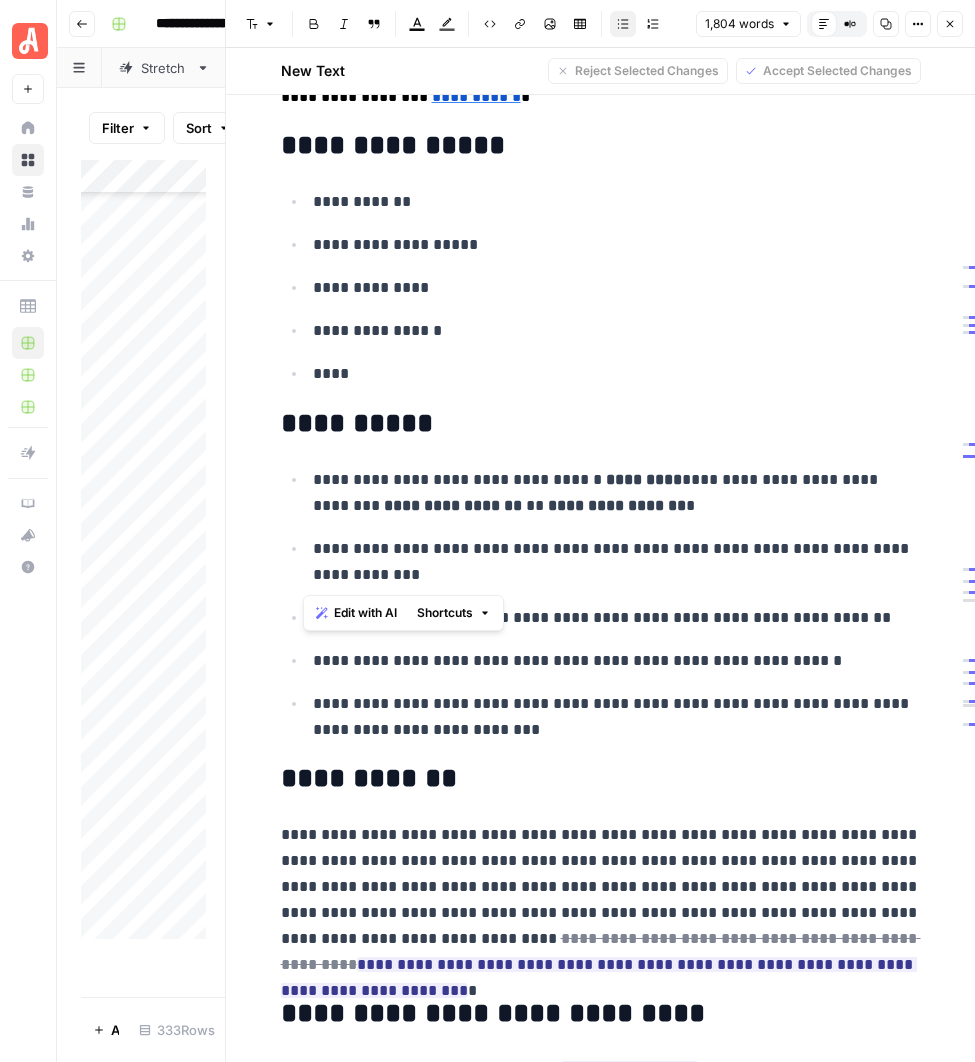drag, startPoint x: 417, startPoint y: 580, endPoint x: 300, endPoint y: 553, distance: 120.074974 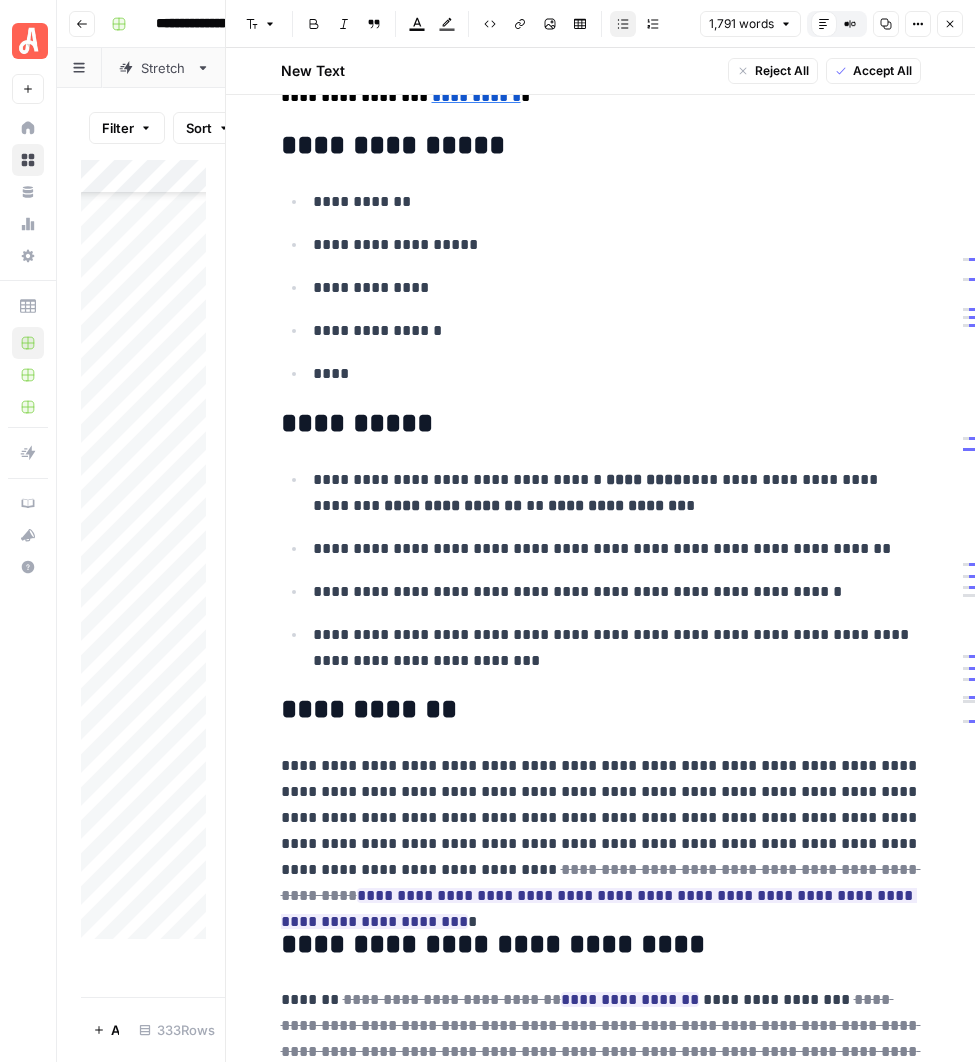 click on "**********" at bounding box center [617, 549] 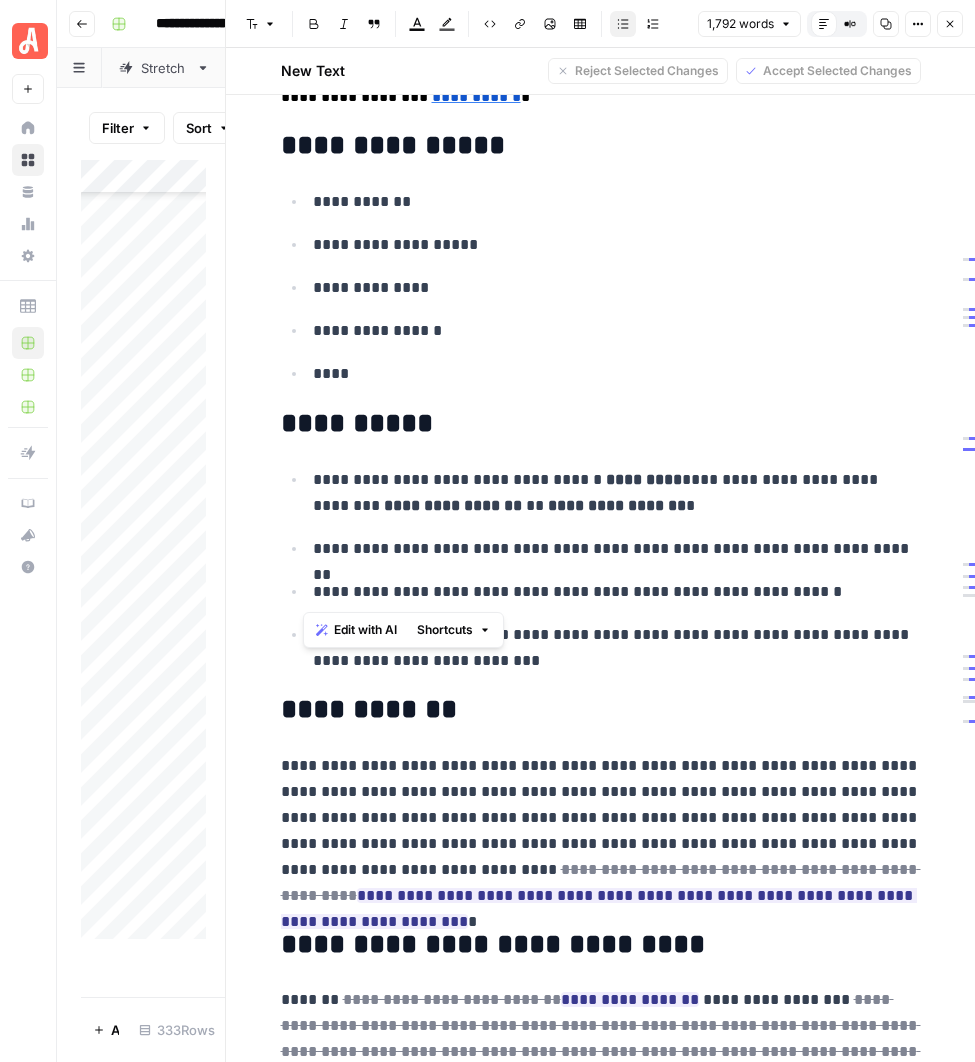 drag, startPoint x: 808, startPoint y: 592, endPoint x: 304, endPoint y: 586, distance: 504.0357 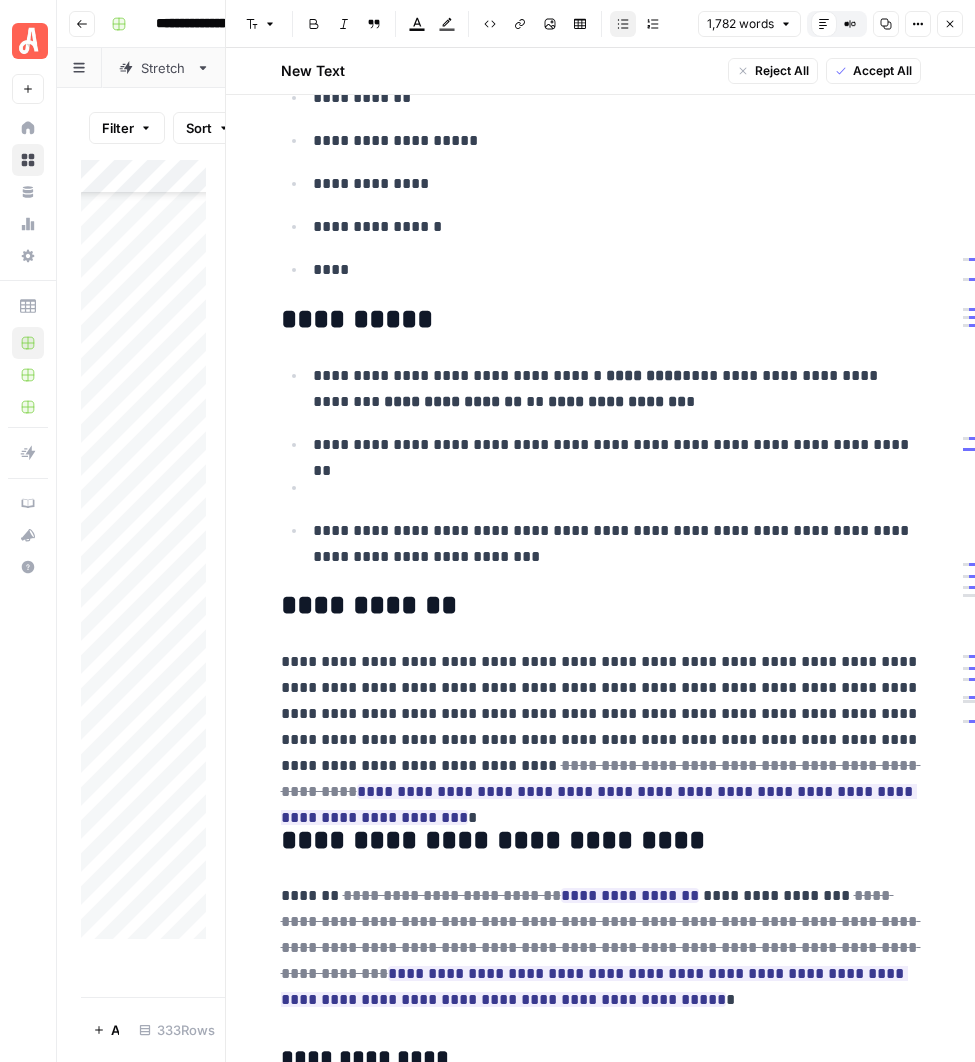 scroll, scrollTop: 734, scrollLeft: 0, axis: vertical 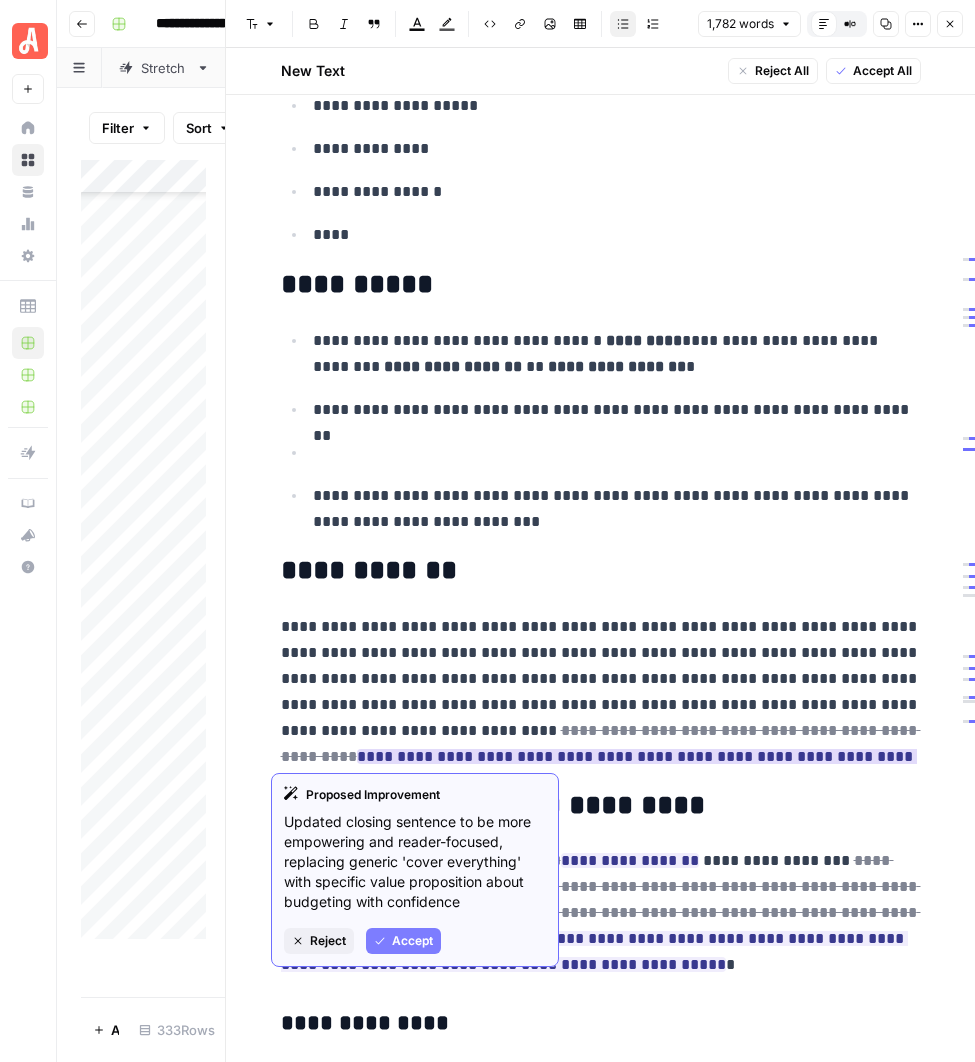 click on "Accept" at bounding box center (412, 941) 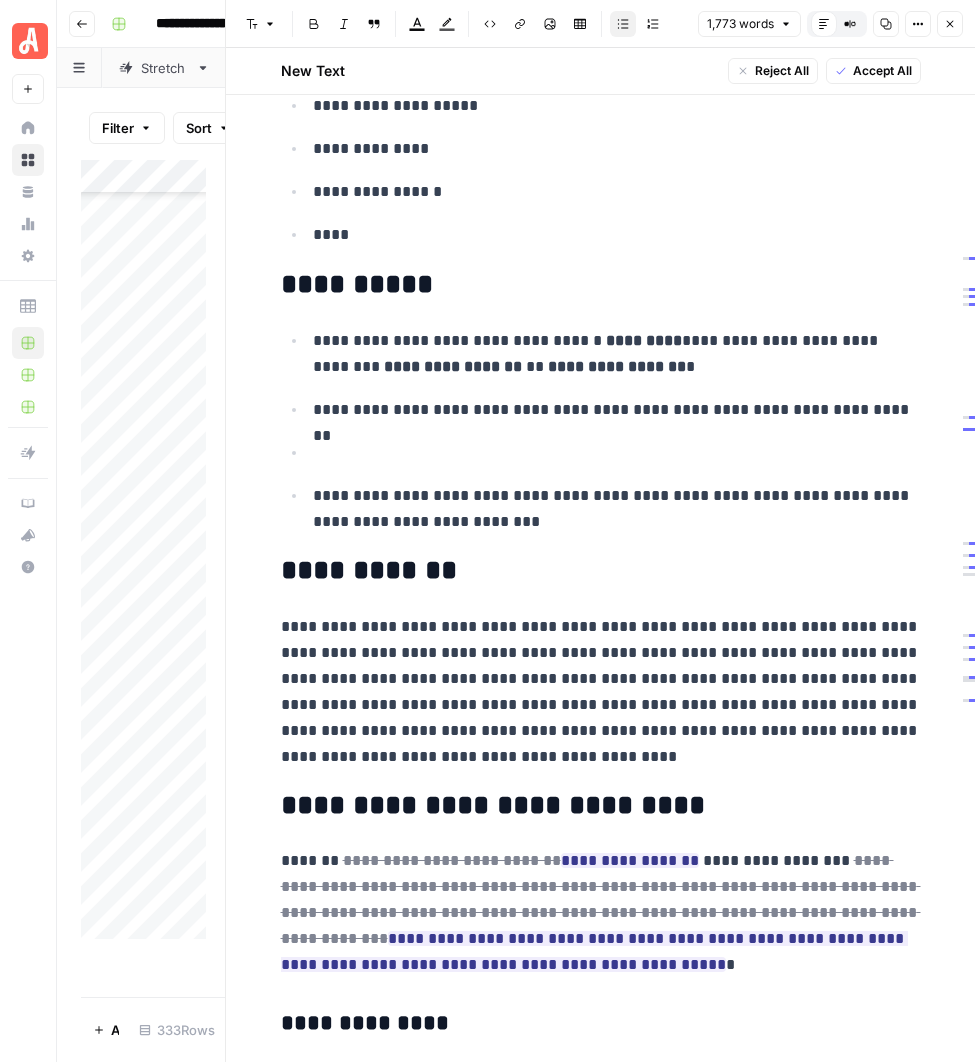 click on "**********" at bounding box center [601, 2735] 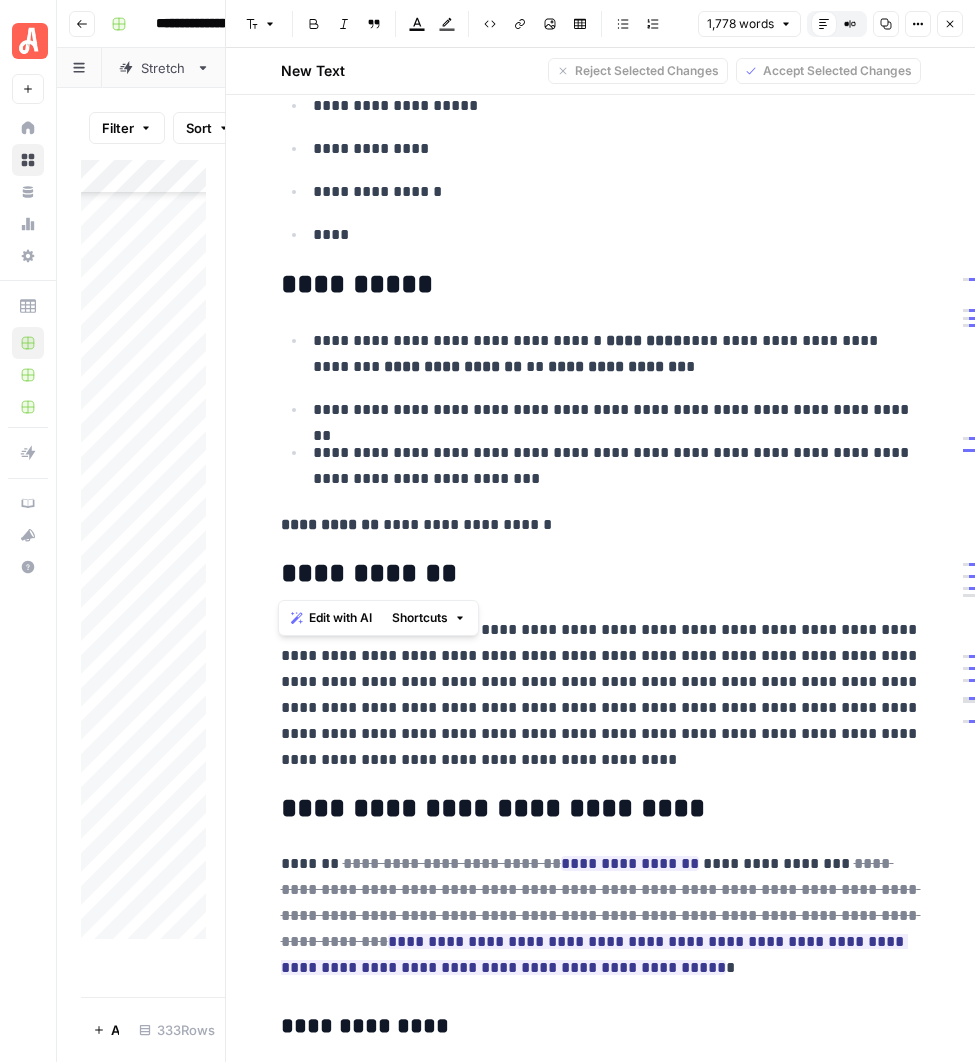 drag, startPoint x: 449, startPoint y: 567, endPoint x: 276, endPoint y: 565, distance: 173.01157 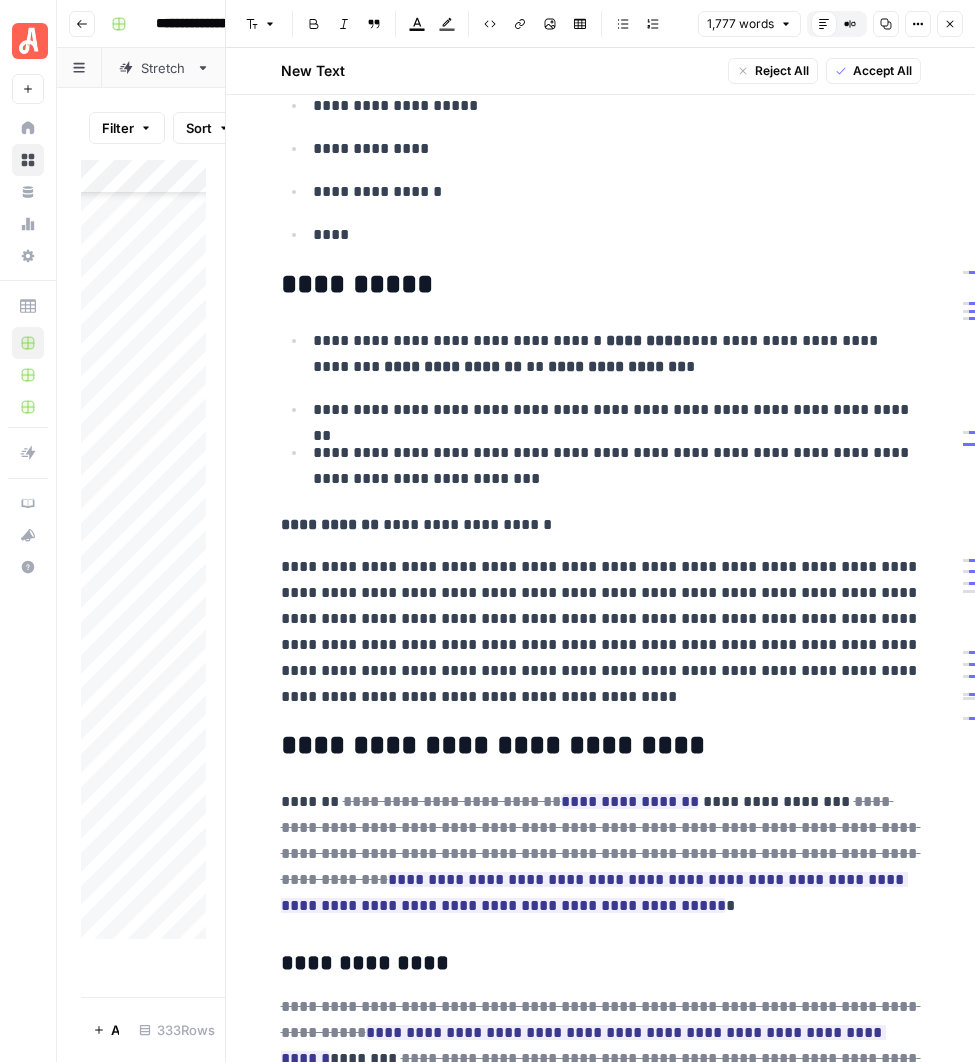 click on "**********" at bounding box center [601, 632] 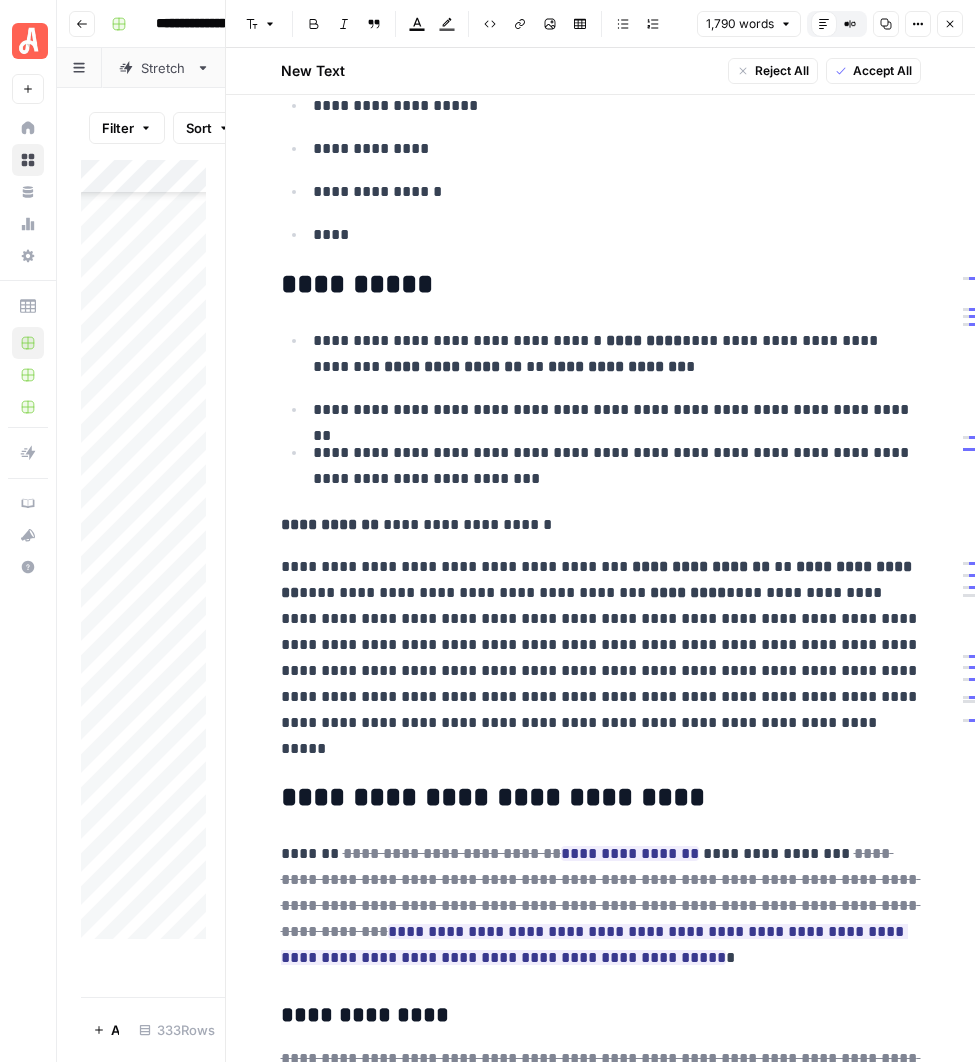 click on "**********" at bounding box center [601, 658] 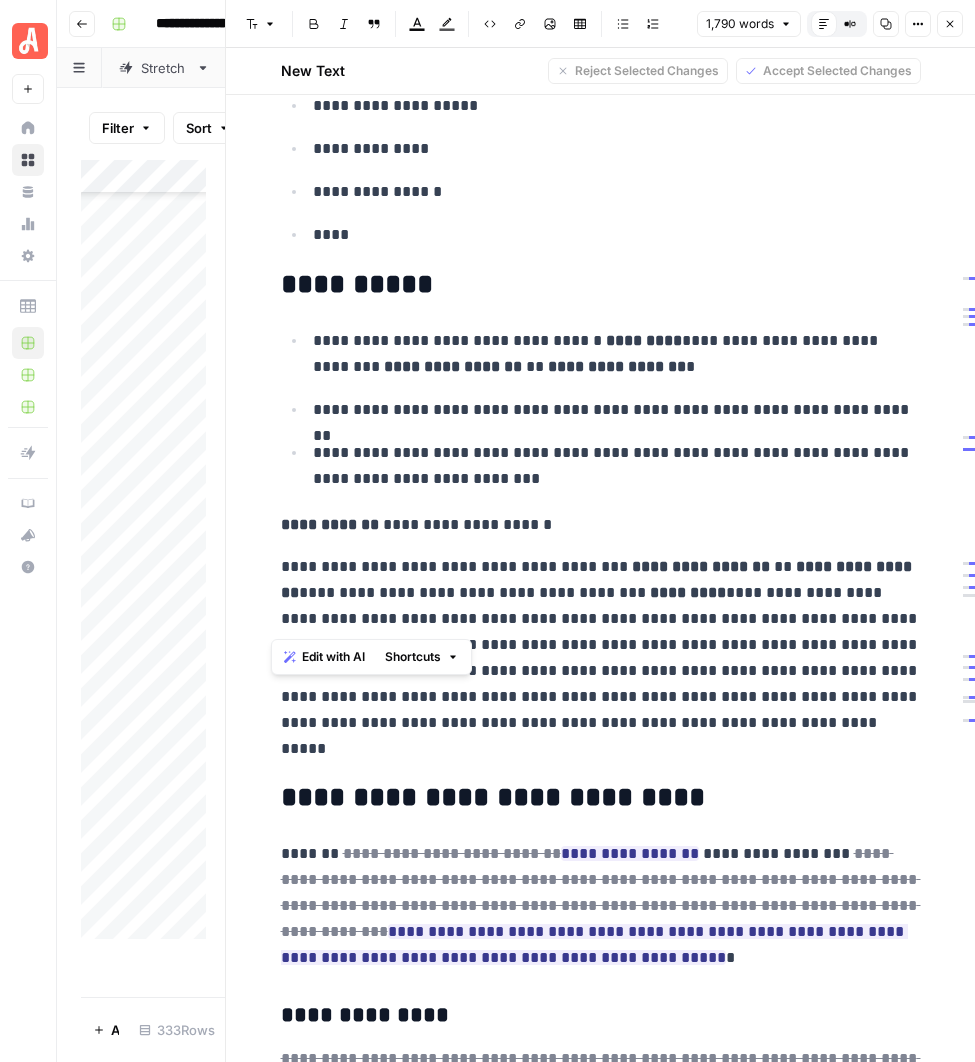 drag, startPoint x: 827, startPoint y: 621, endPoint x: 260, endPoint y: 613, distance: 567.05646 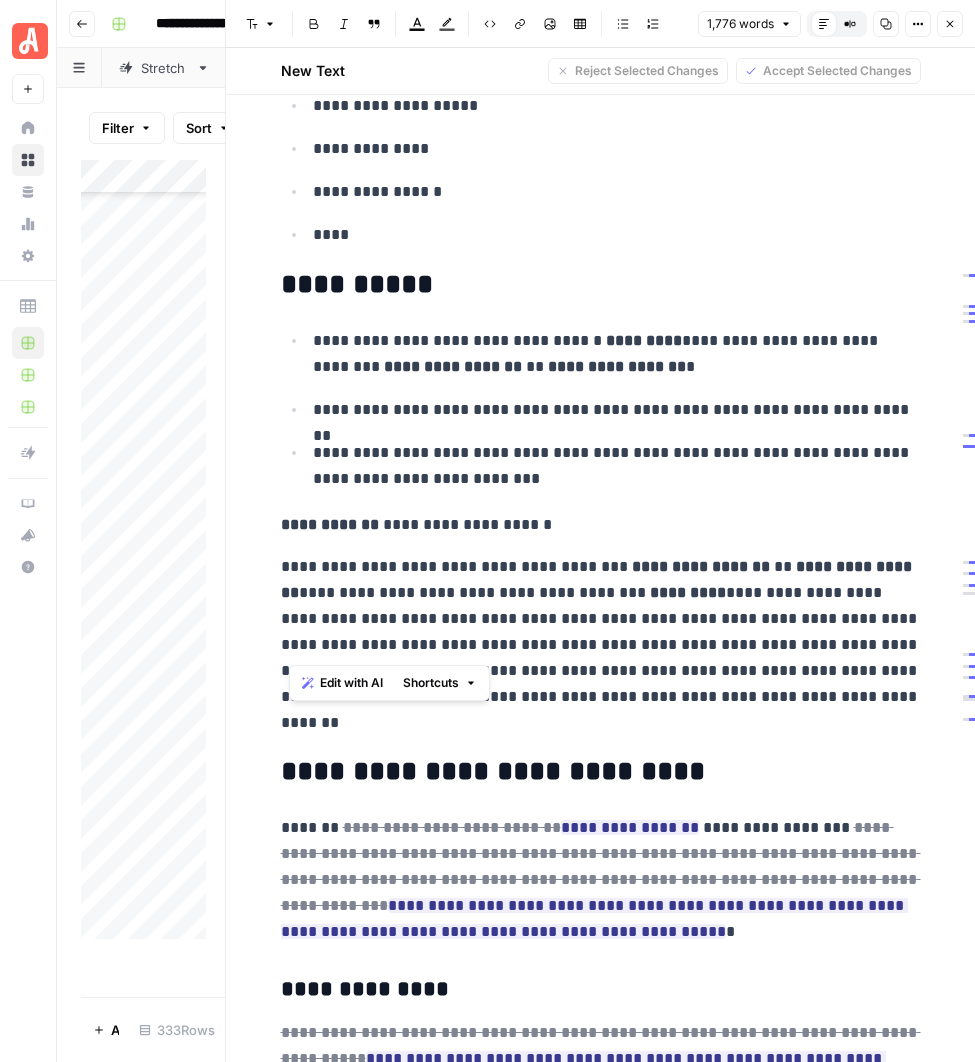 drag, startPoint x: 288, startPoint y: 620, endPoint x: 372, endPoint y: 633, distance: 85 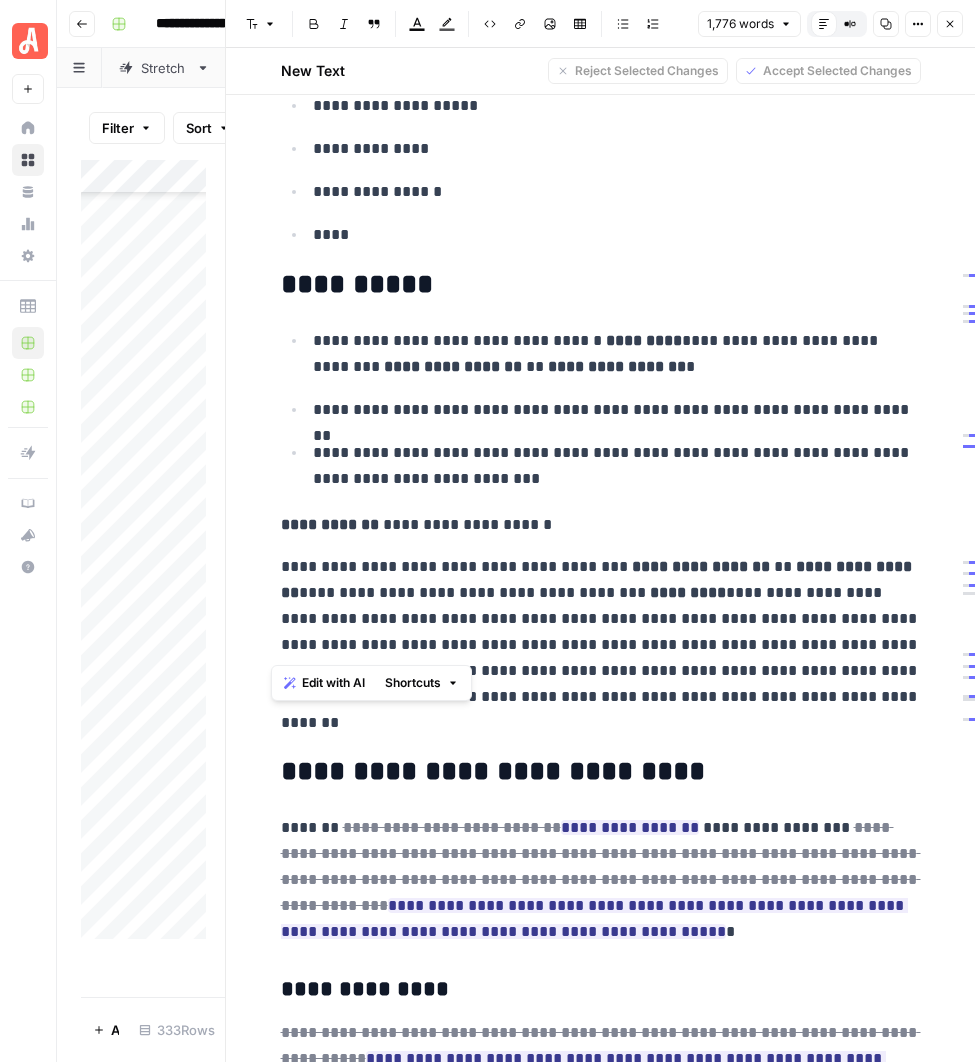 drag, startPoint x: 386, startPoint y: 640, endPoint x: 263, endPoint y: 615, distance: 125.51494 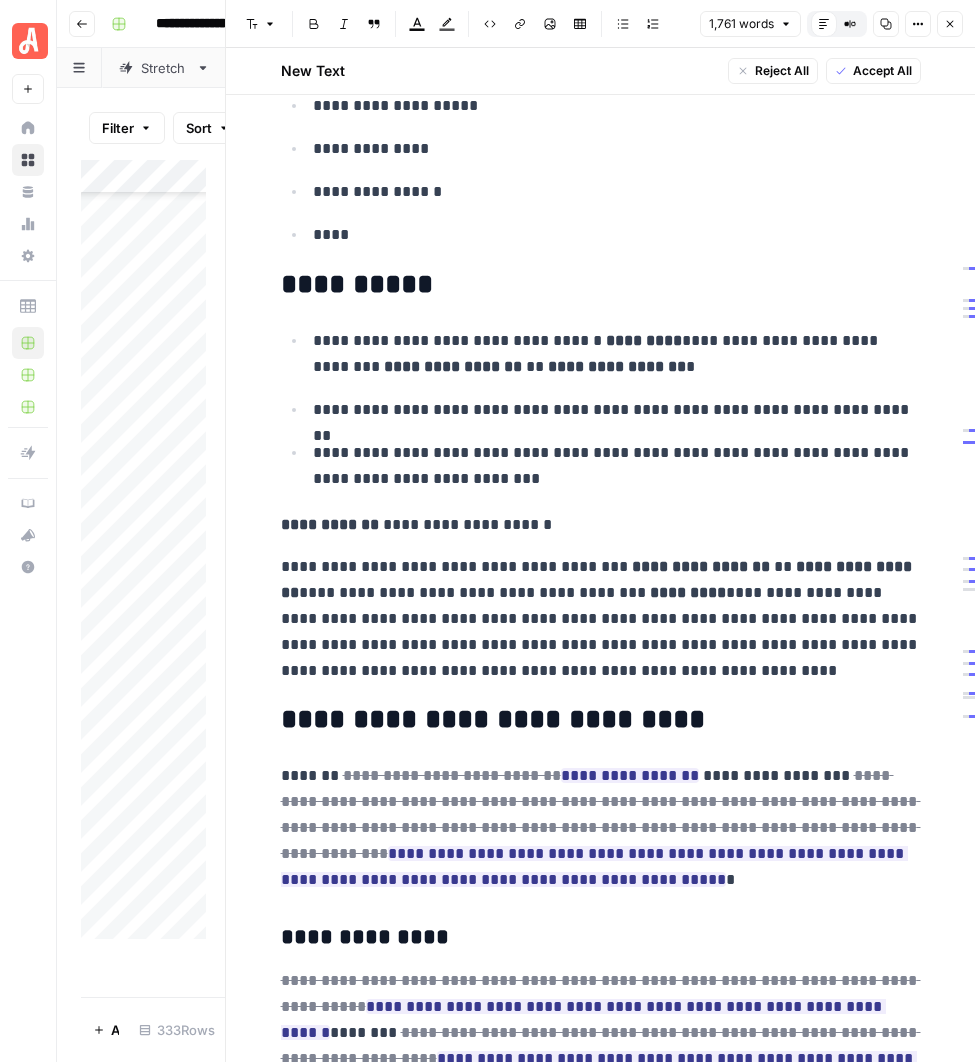 click on "**********" at bounding box center [601, 619] 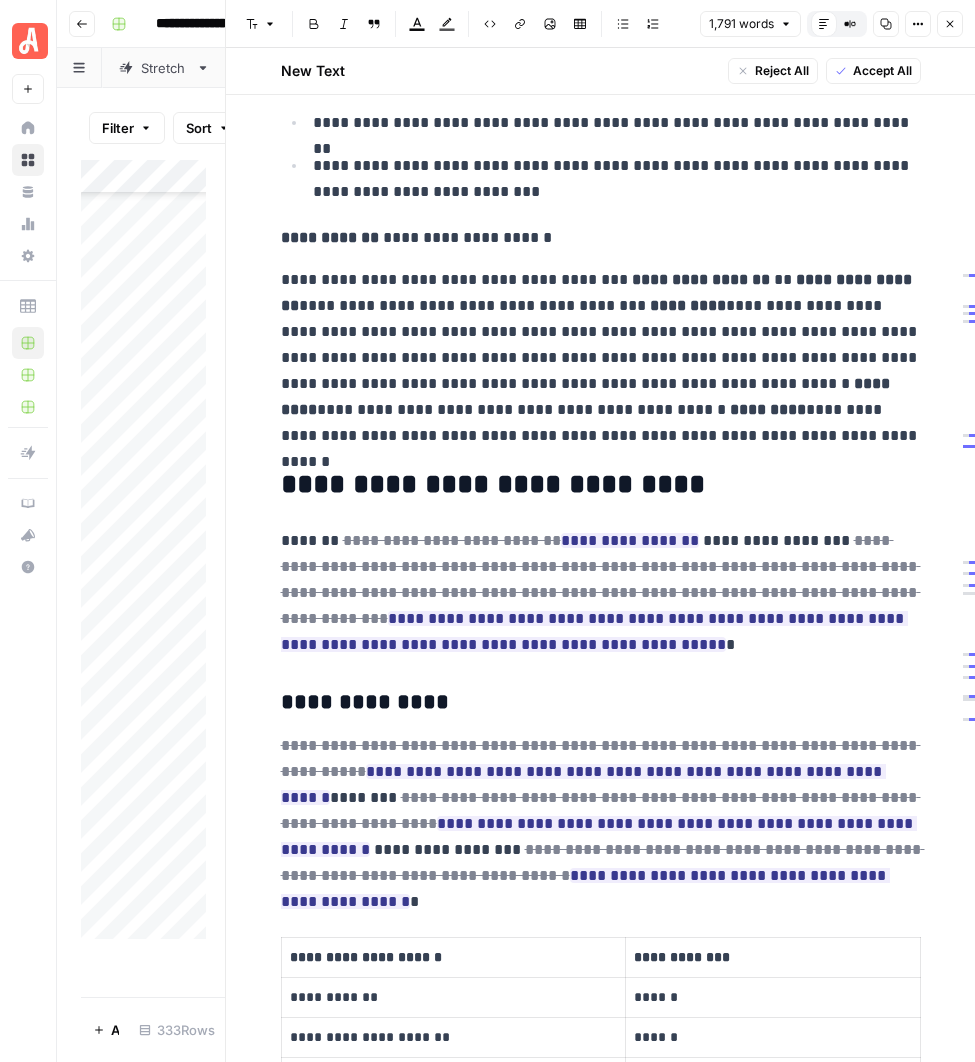 scroll, scrollTop: 1025, scrollLeft: 0, axis: vertical 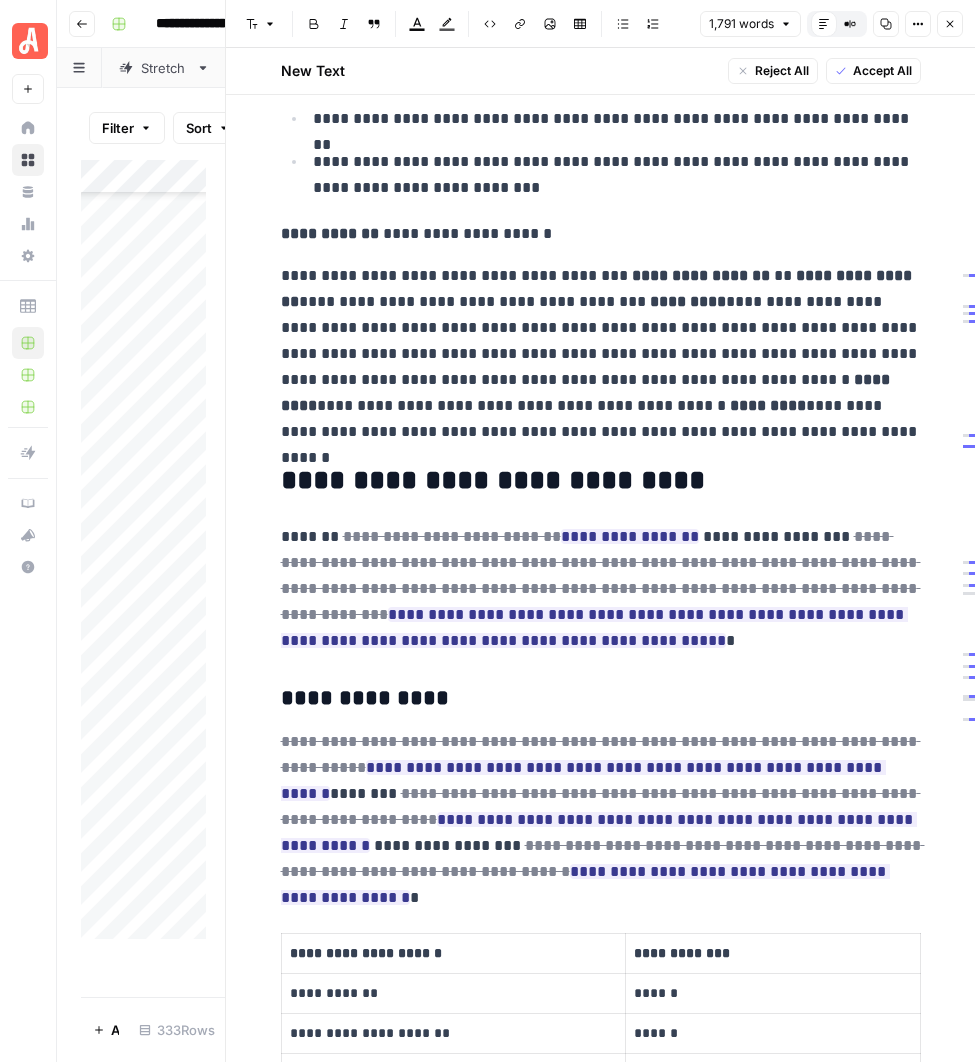 click on "**********" at bounding box center [601, 354] 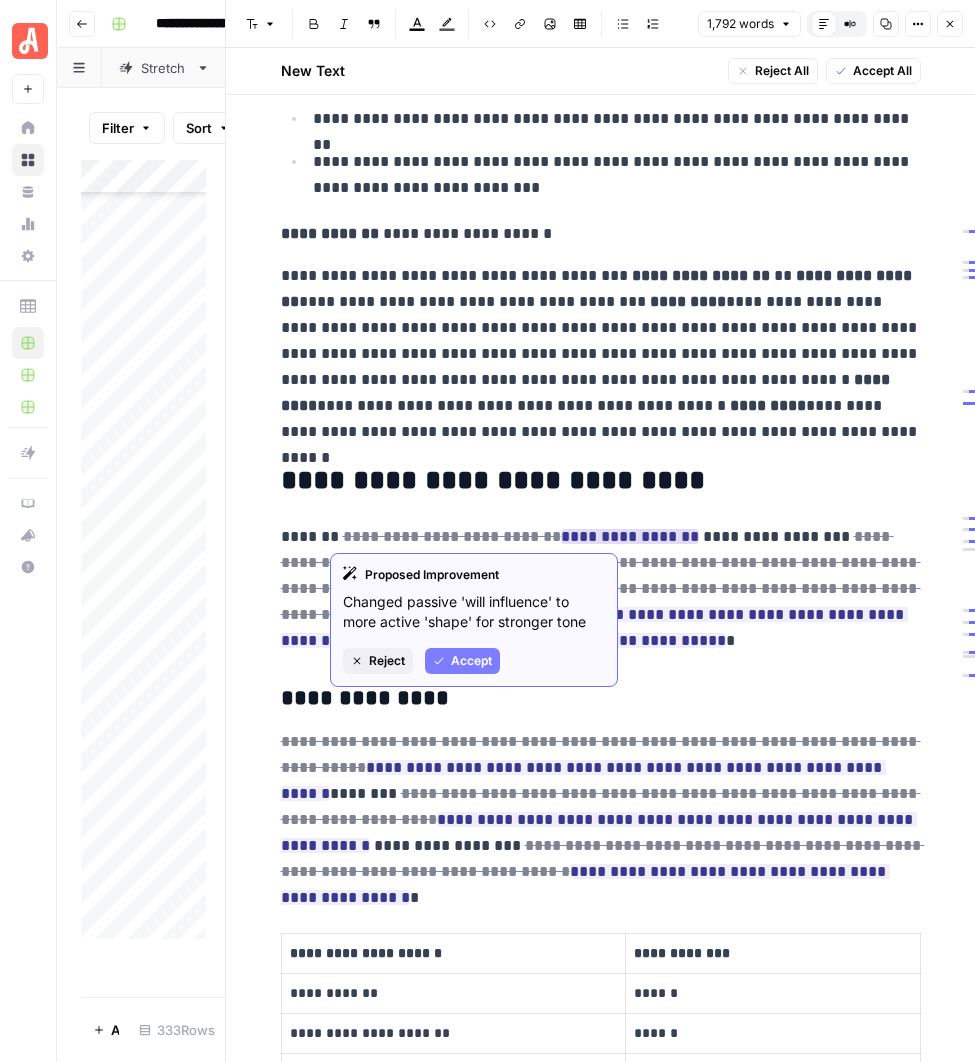 click on "Accept" at bounding box center [471, 661] 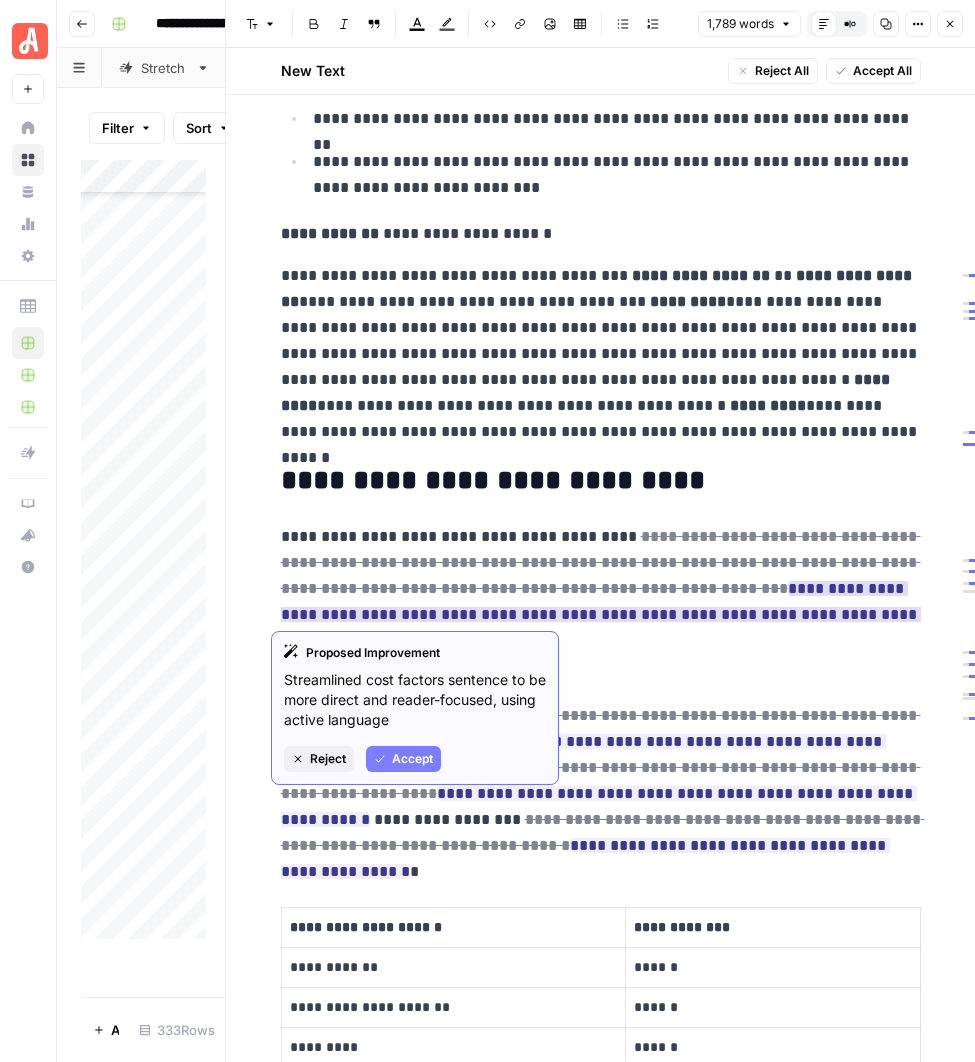 click on "Accept" at bounding box center (412, 759) 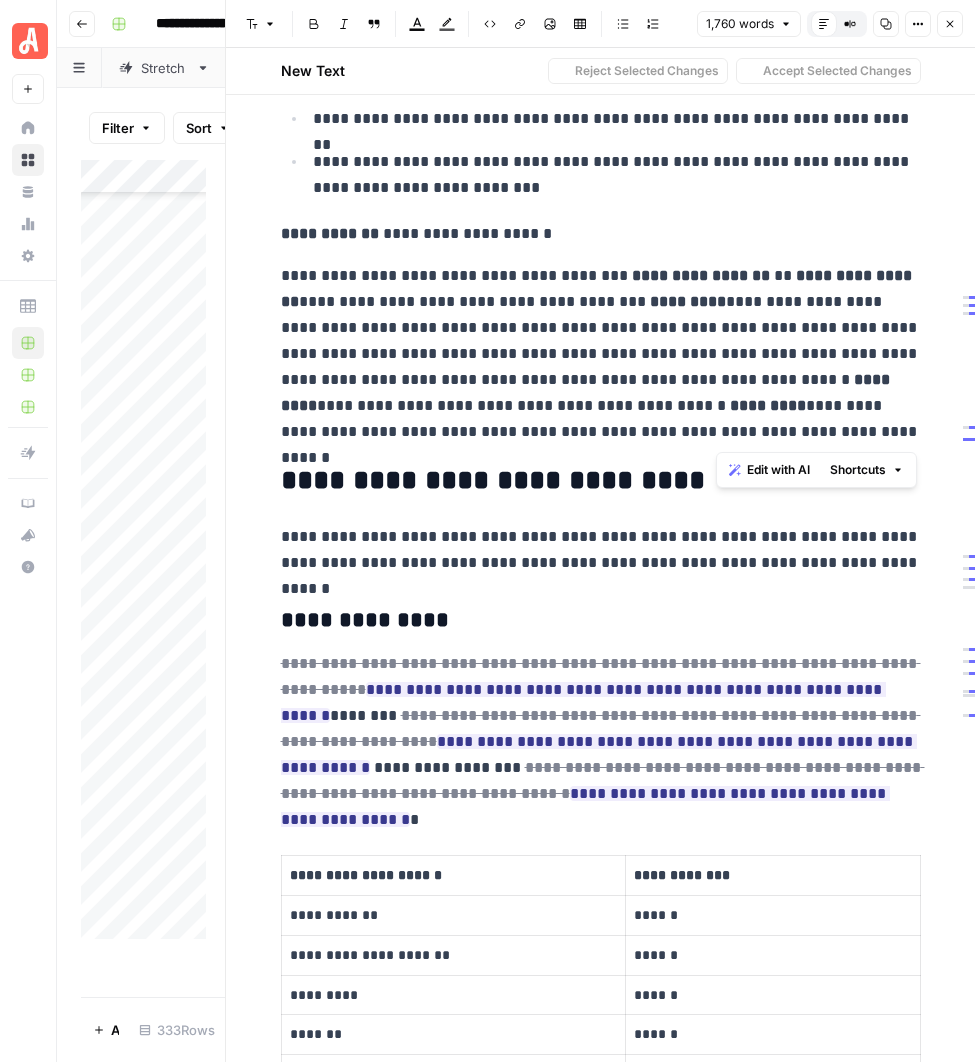 drag, startPoint x: 834, startPoint y: 429, endPoint x: 720, endPoint y: 403, distance: 116.92733 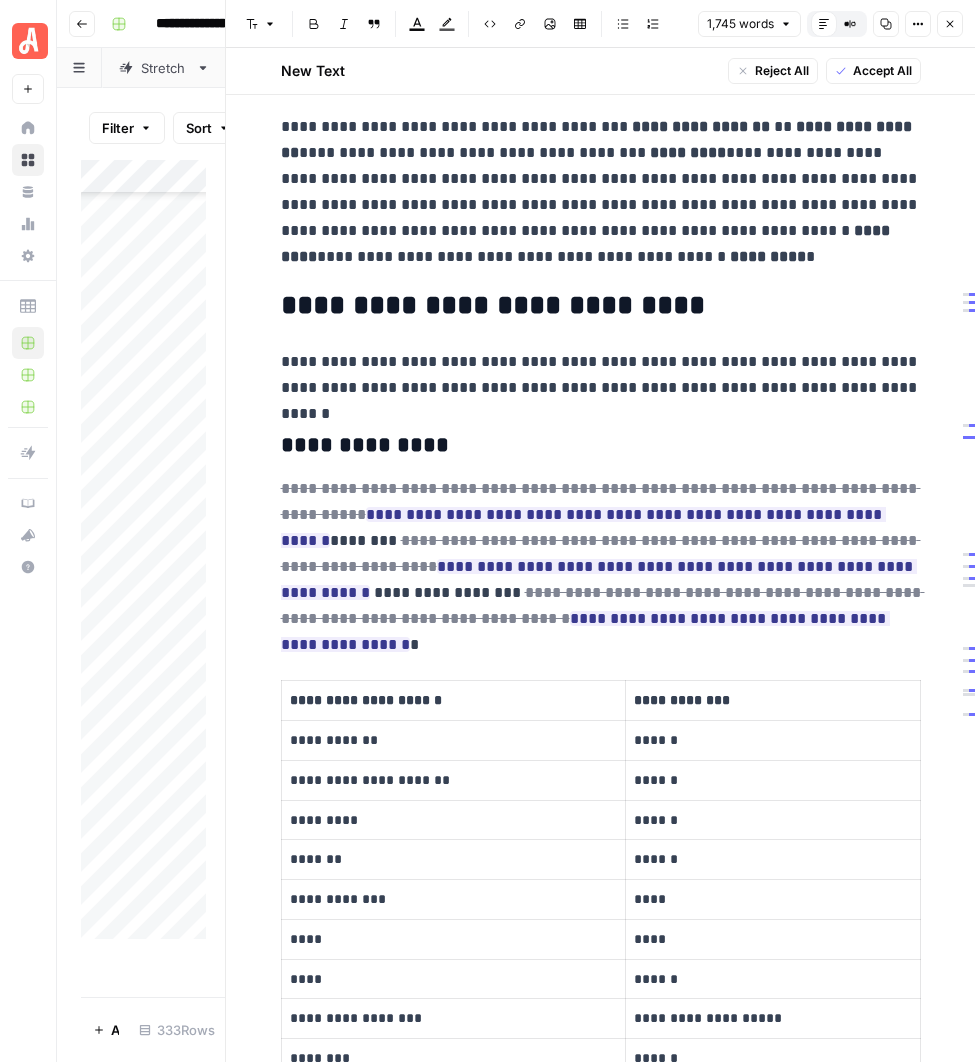 scroll, scrollTop: 1216, scrollLeft: 0, axis: vertical 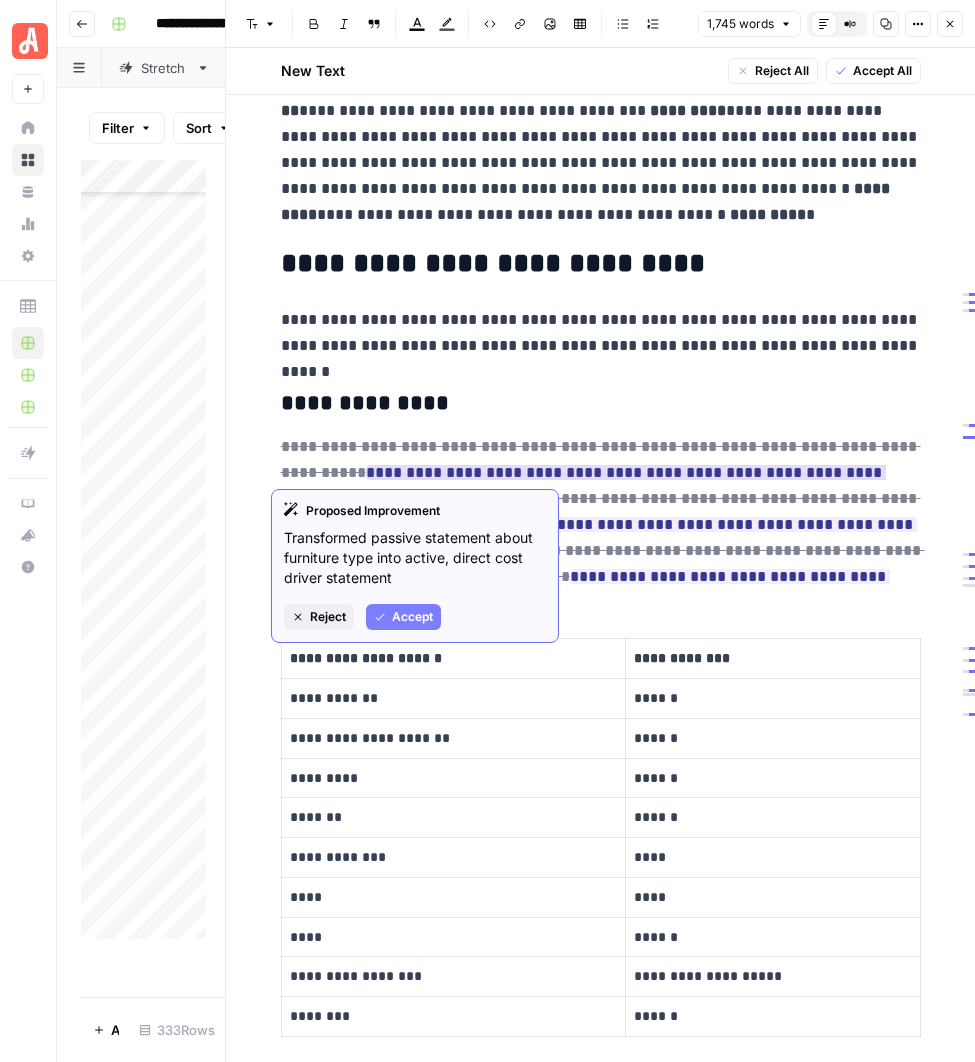 click on "Accept" at bounding box center (412, 617) 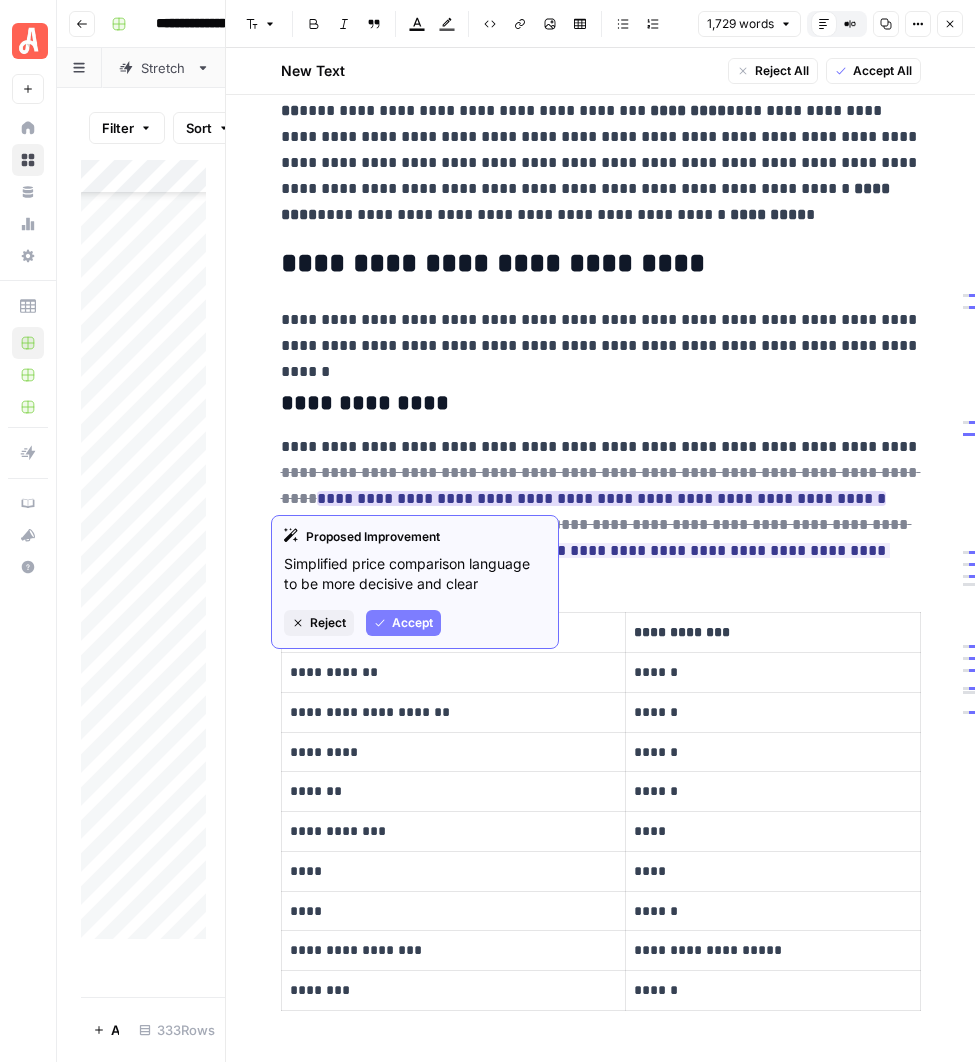 click on "Accept" at bounding box center [412, 623] 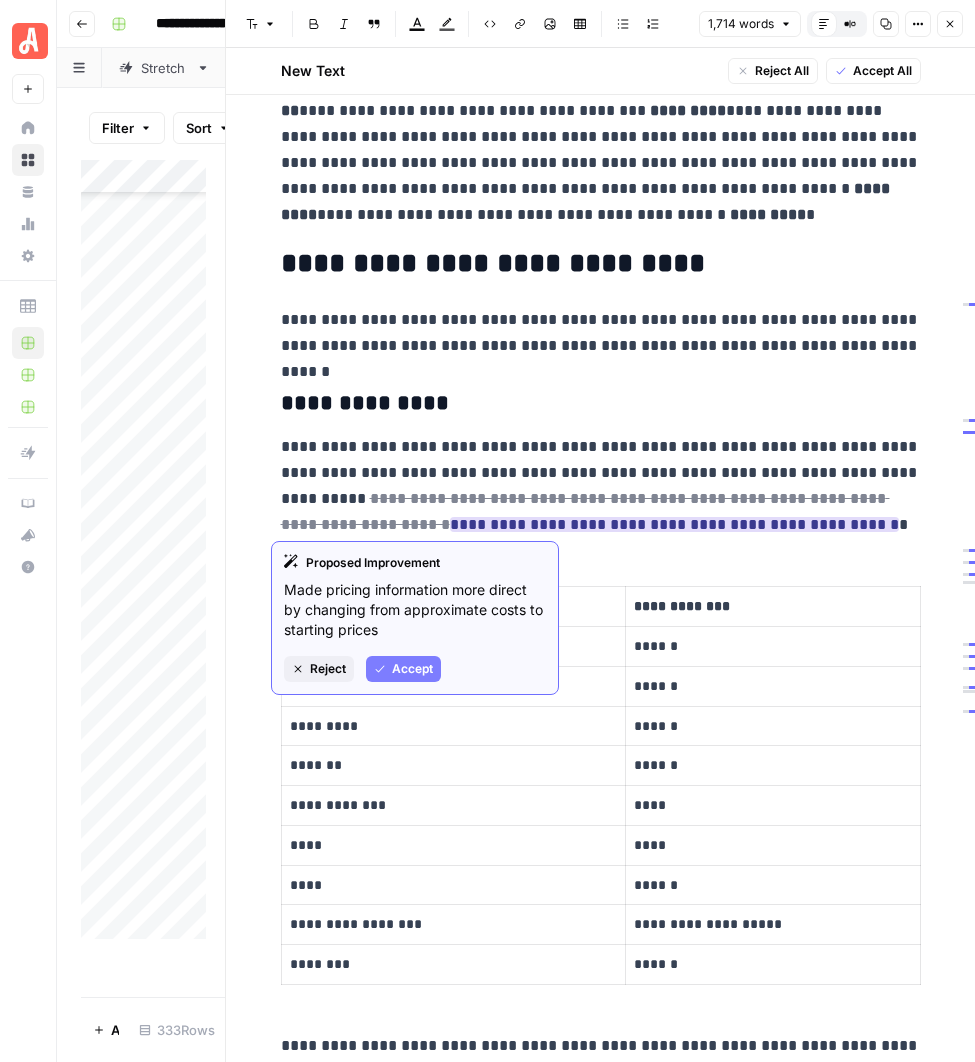 click on "Accept" at bounding box center [403, 669] 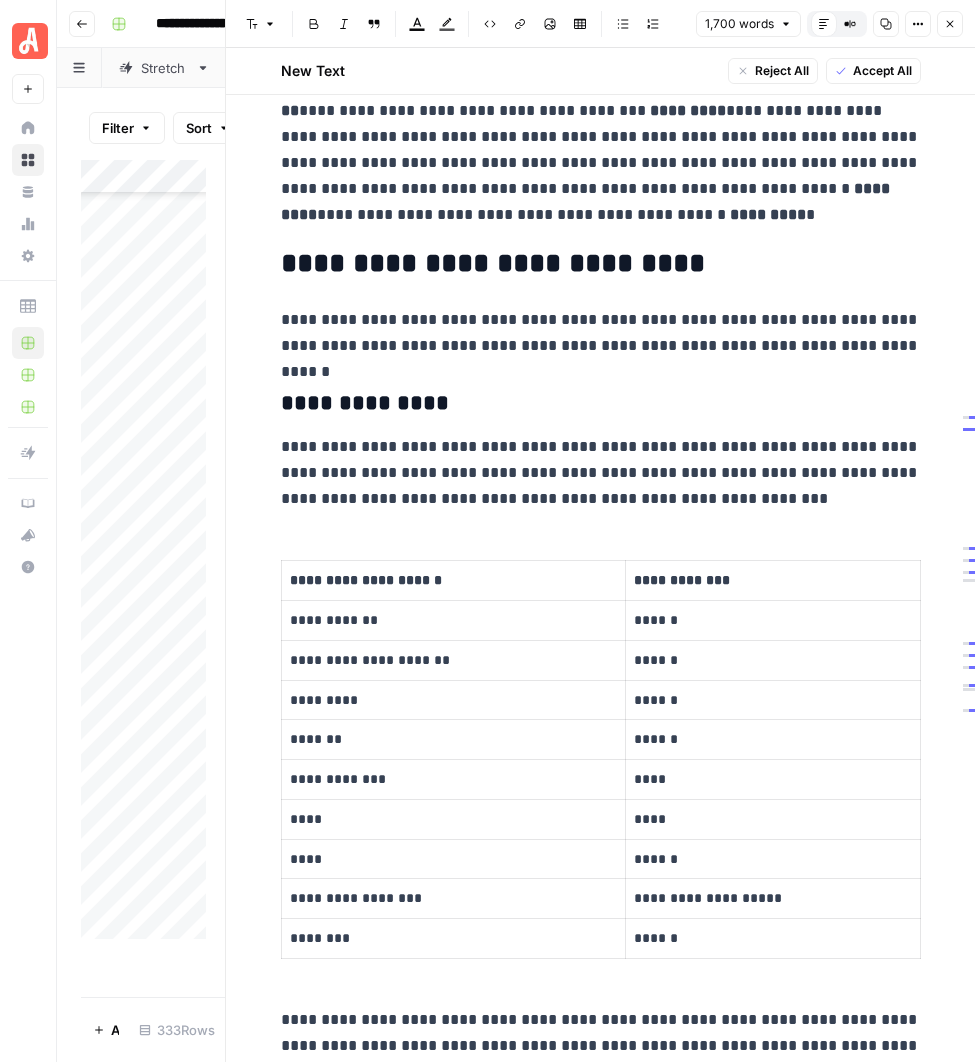 click on "**********" at bounding box center (601, 2146) 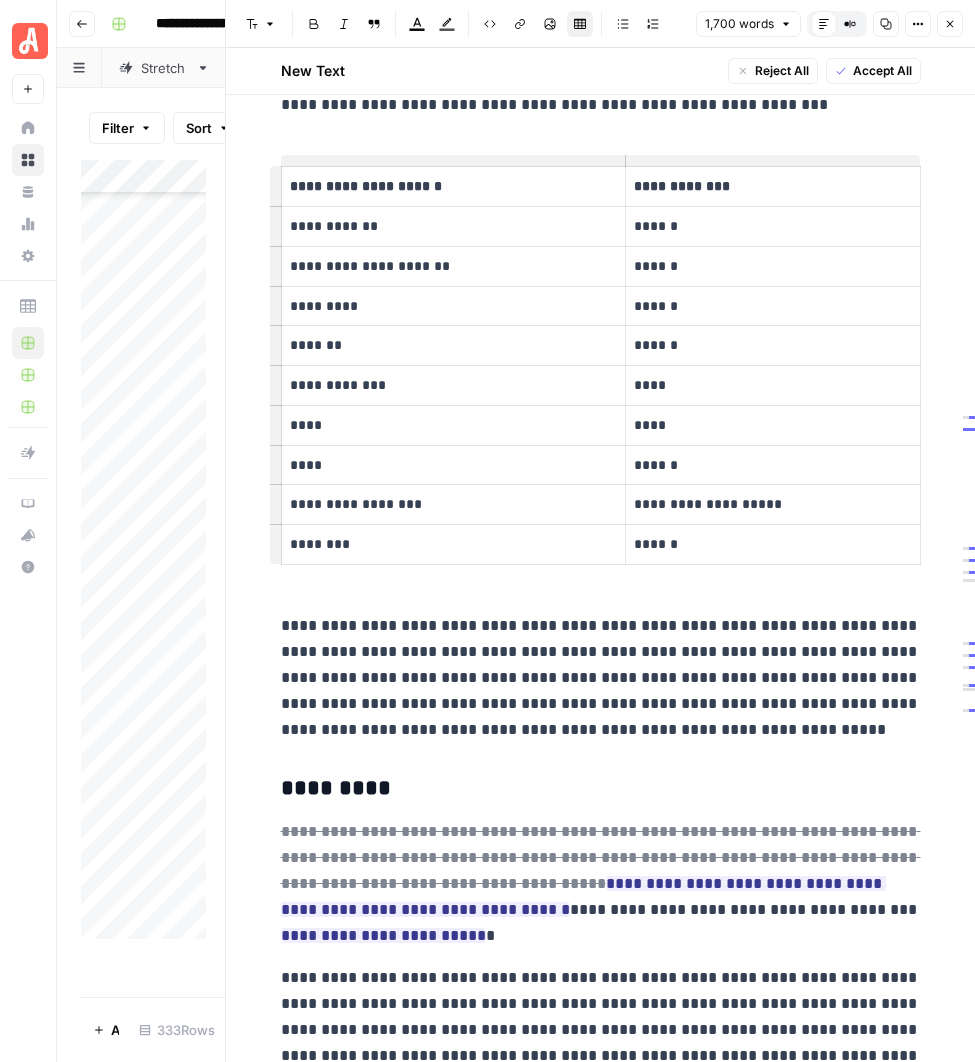 scroll, scrollTop: 1618, scrollLeft: 0, axis: vertical 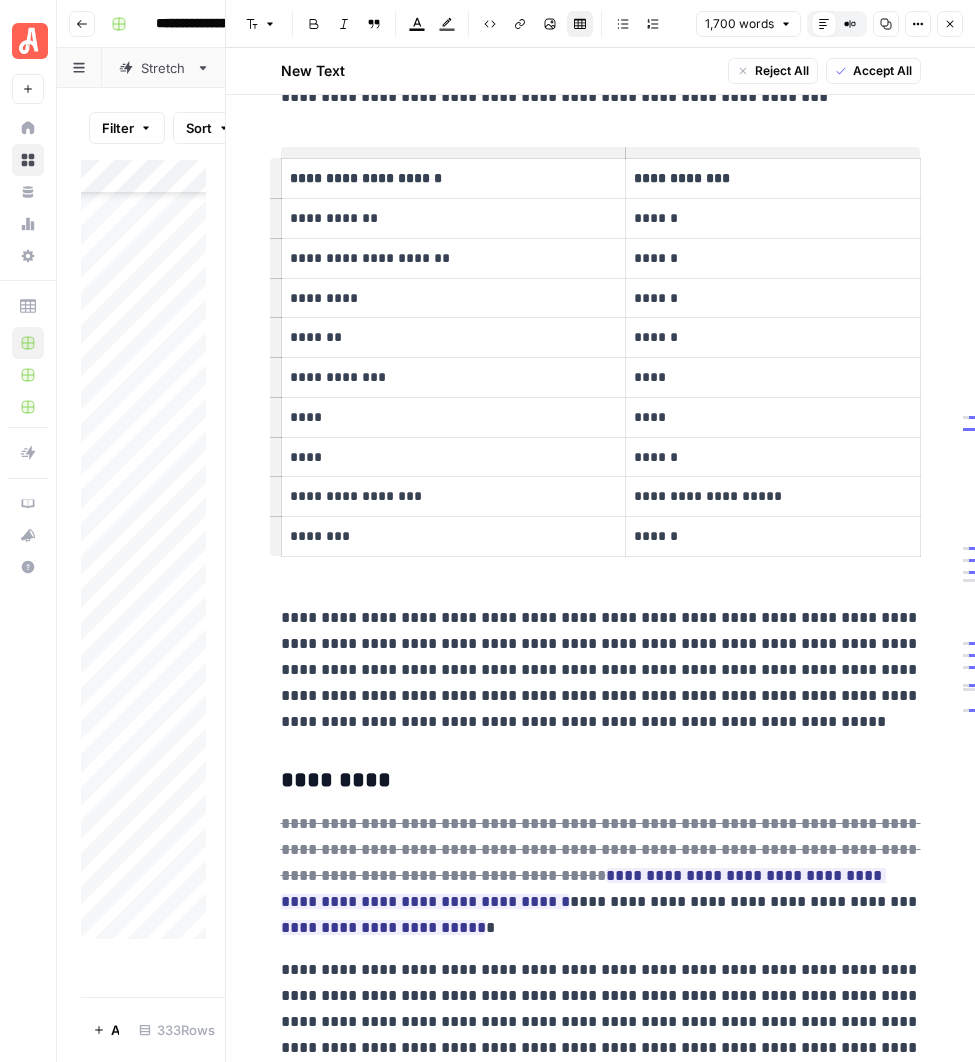 click on "**********" at bounding box center (601, 1744) 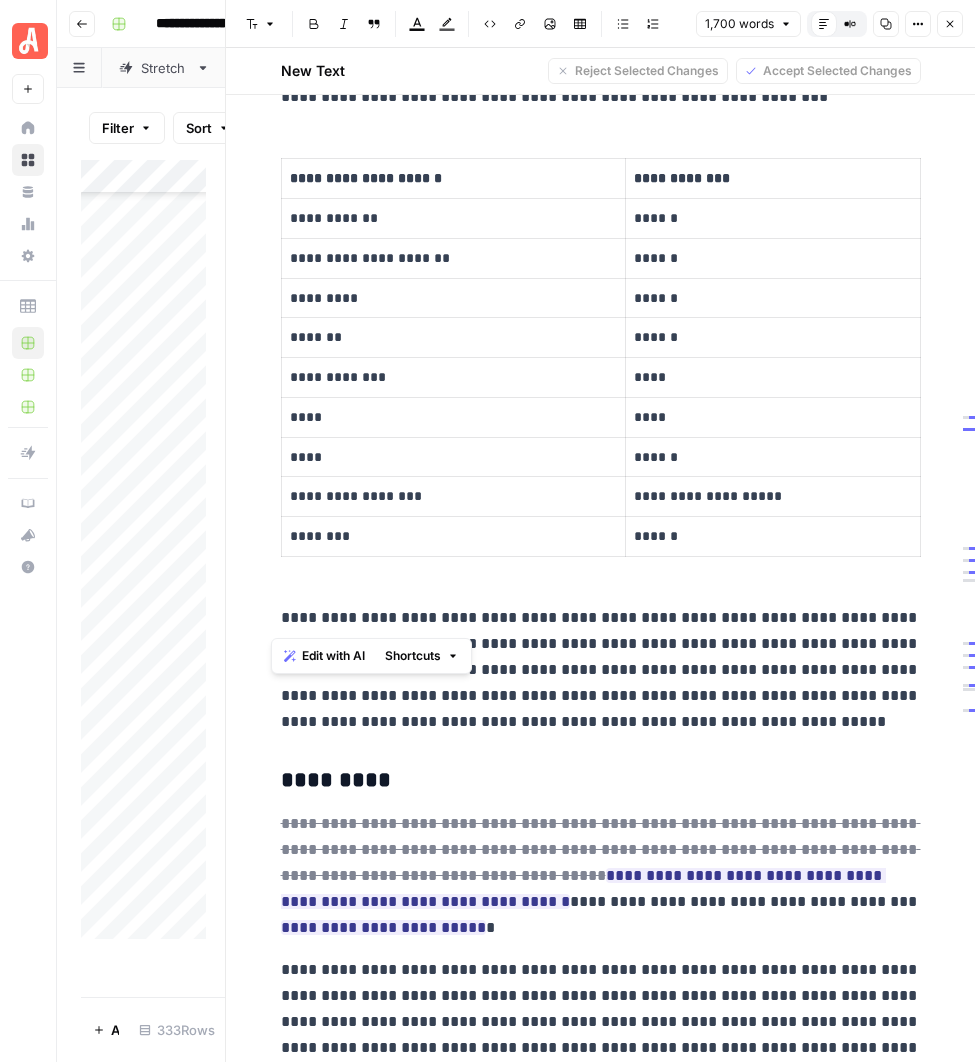 drag, startPoint x: 675, startPoint y: 621, endPoint x: 255, endPoint y: 614, distance: 420.05832 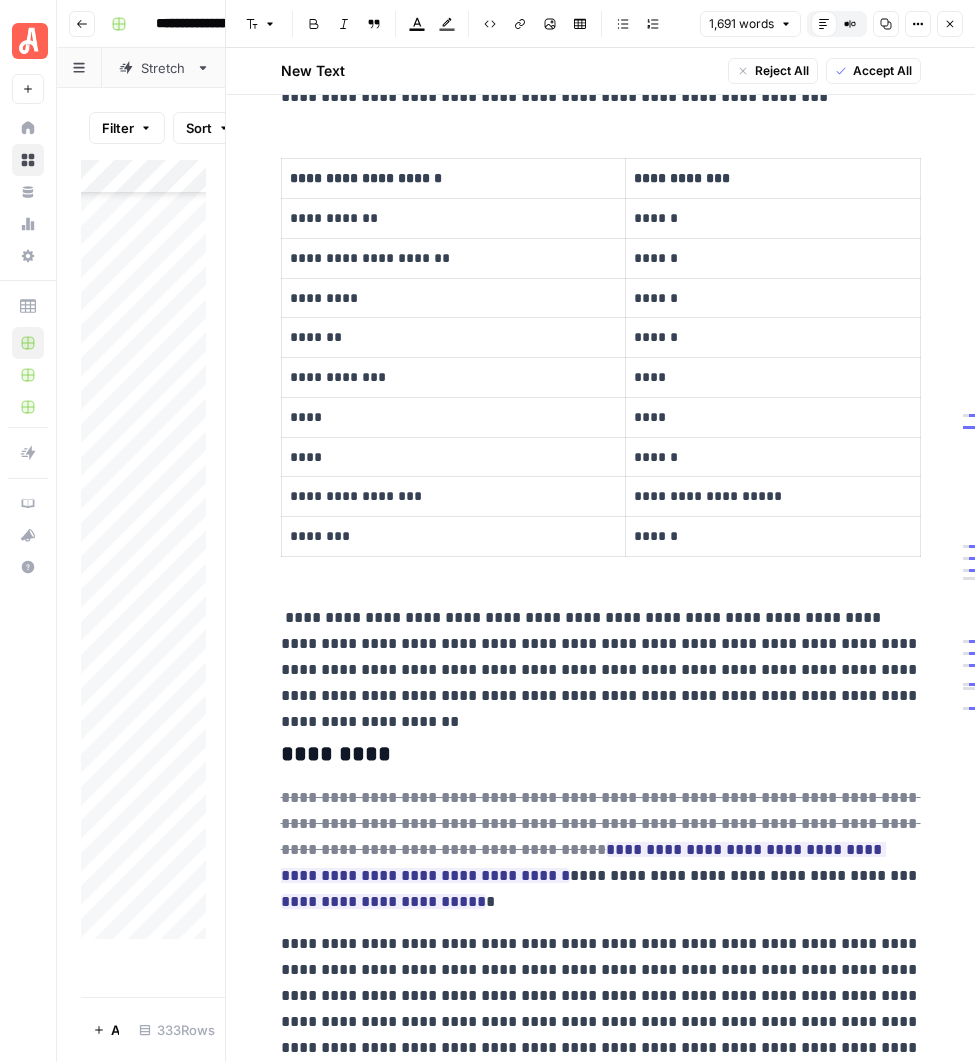 click on "**********" at bounding box center (600, 1691) 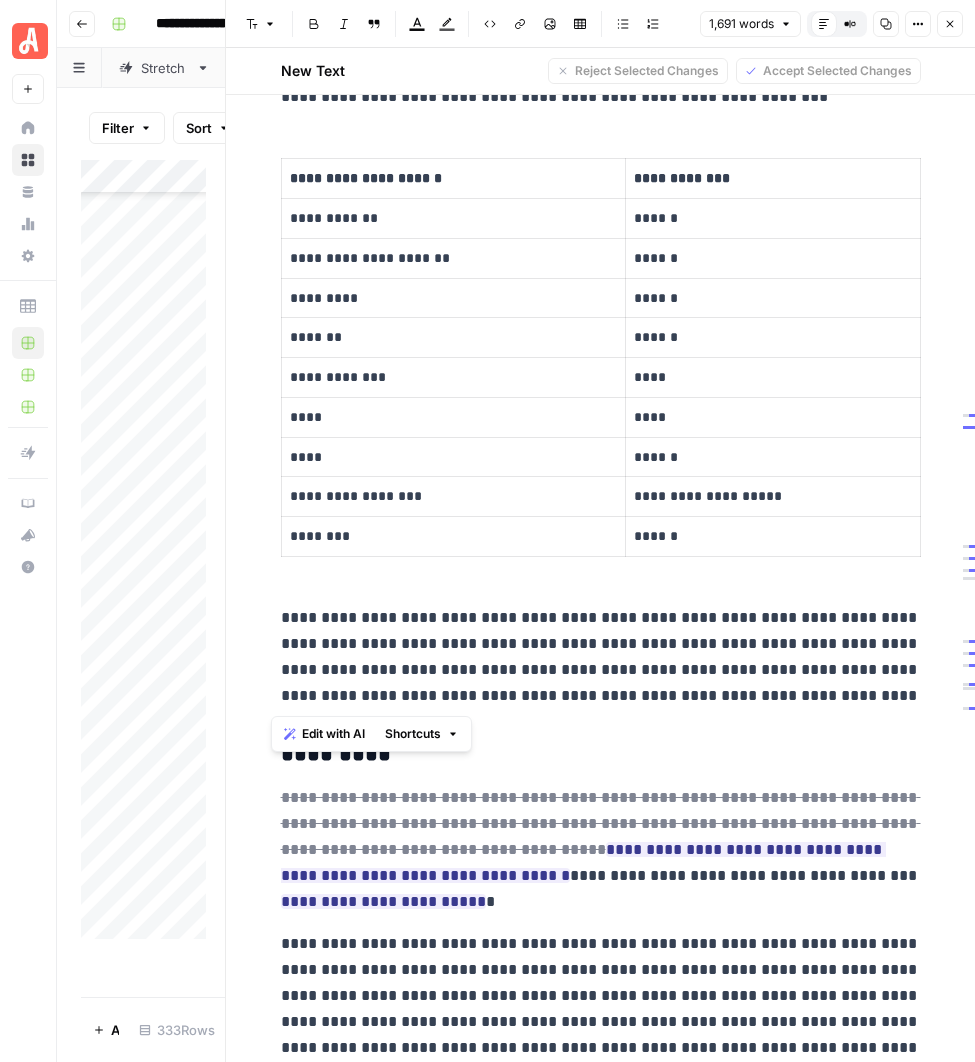 drag, startPoint x: 871, startPoint y: 695, endPoint x: 272, endPoint y: 622, distance: 603.4318 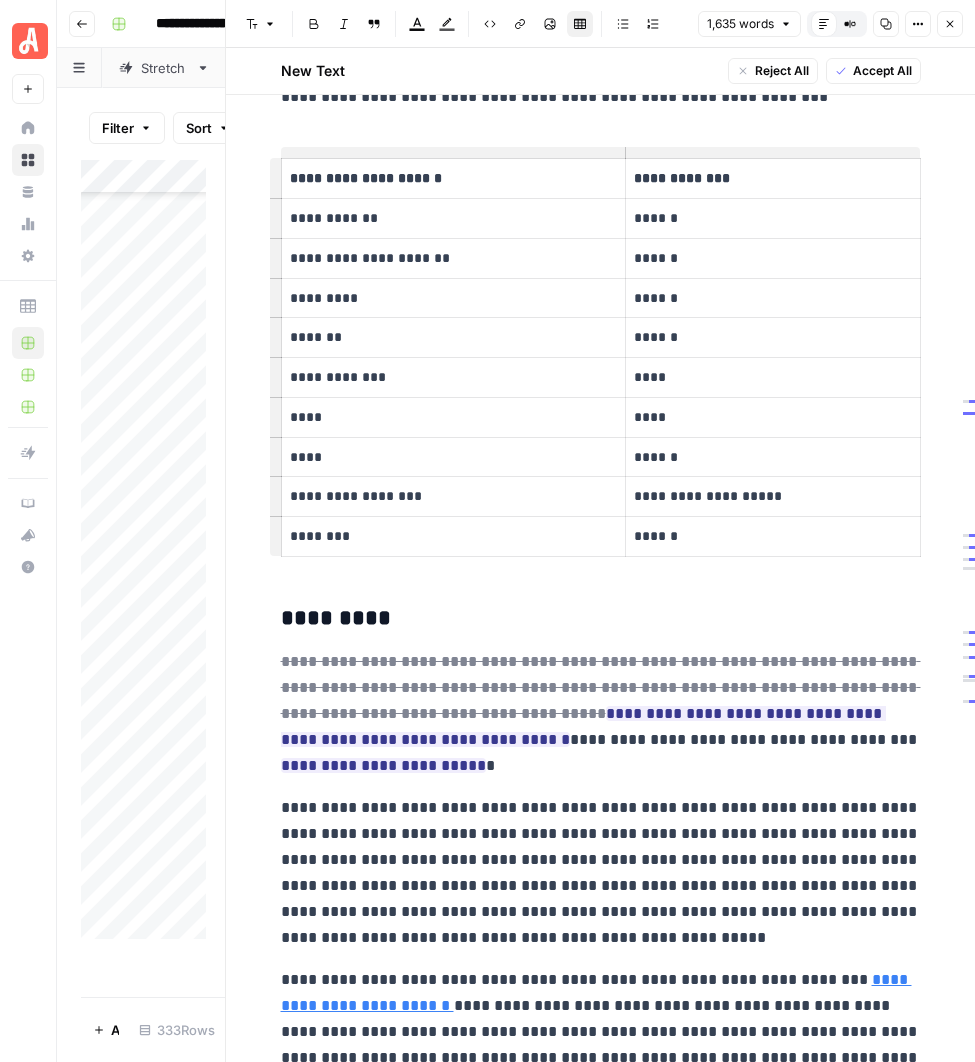 click on "**********" at bounding box center (601, 1663) 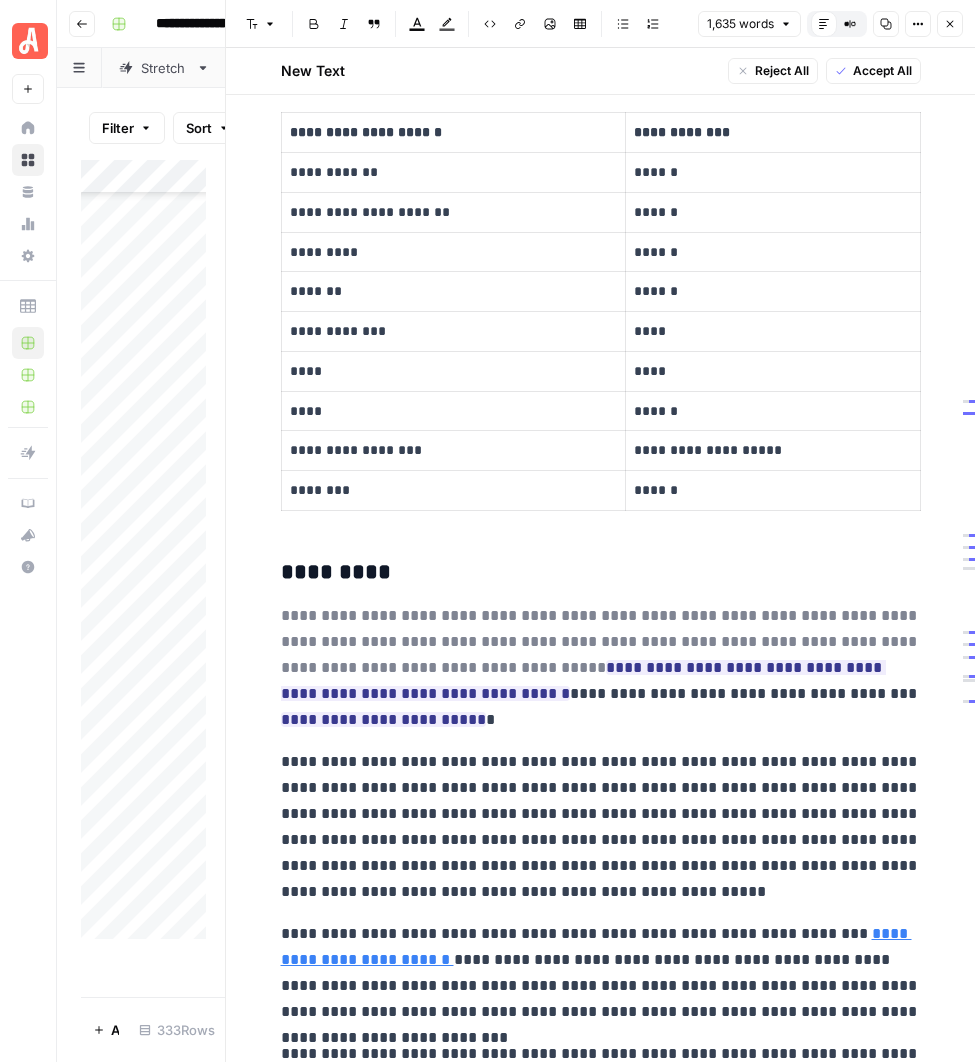scroll, scrollTop: 1679, scrollLeft: 0, axis: vertical 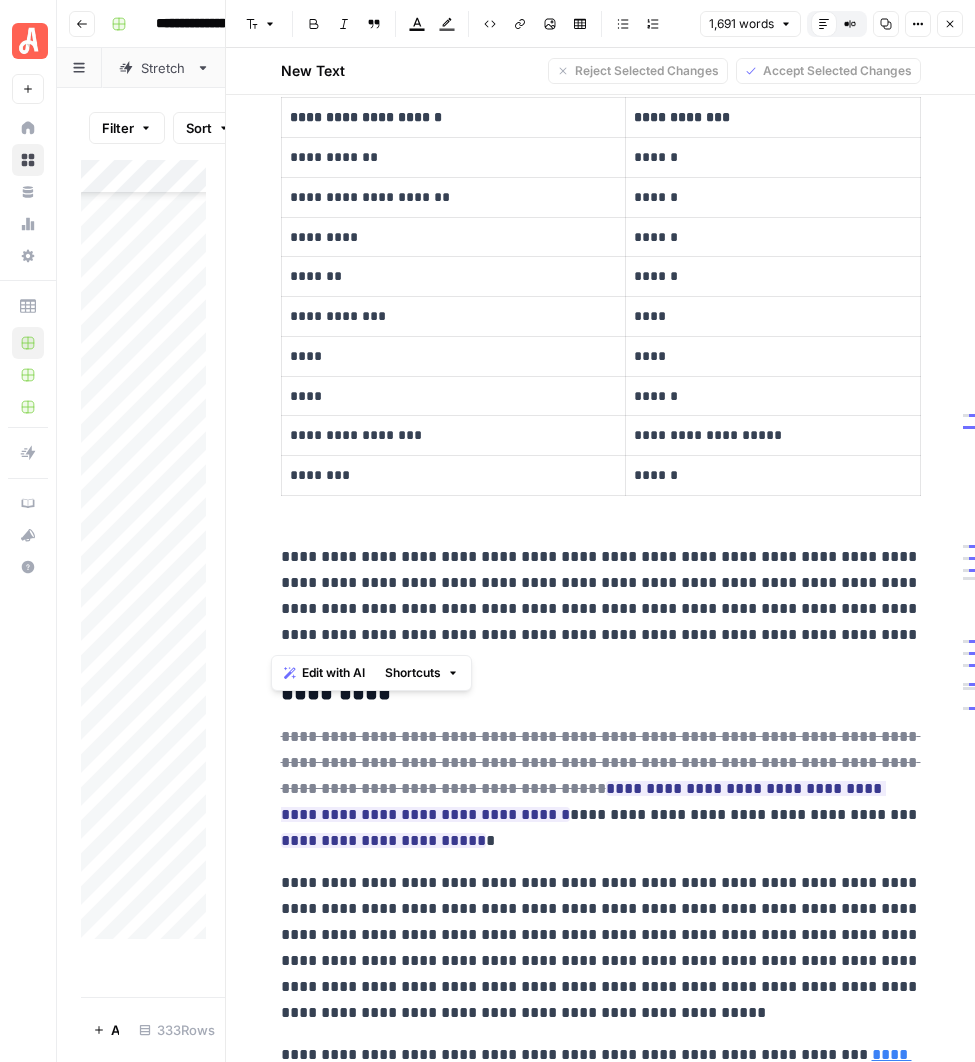 click on "**********" at bounding box center [601, 1670] 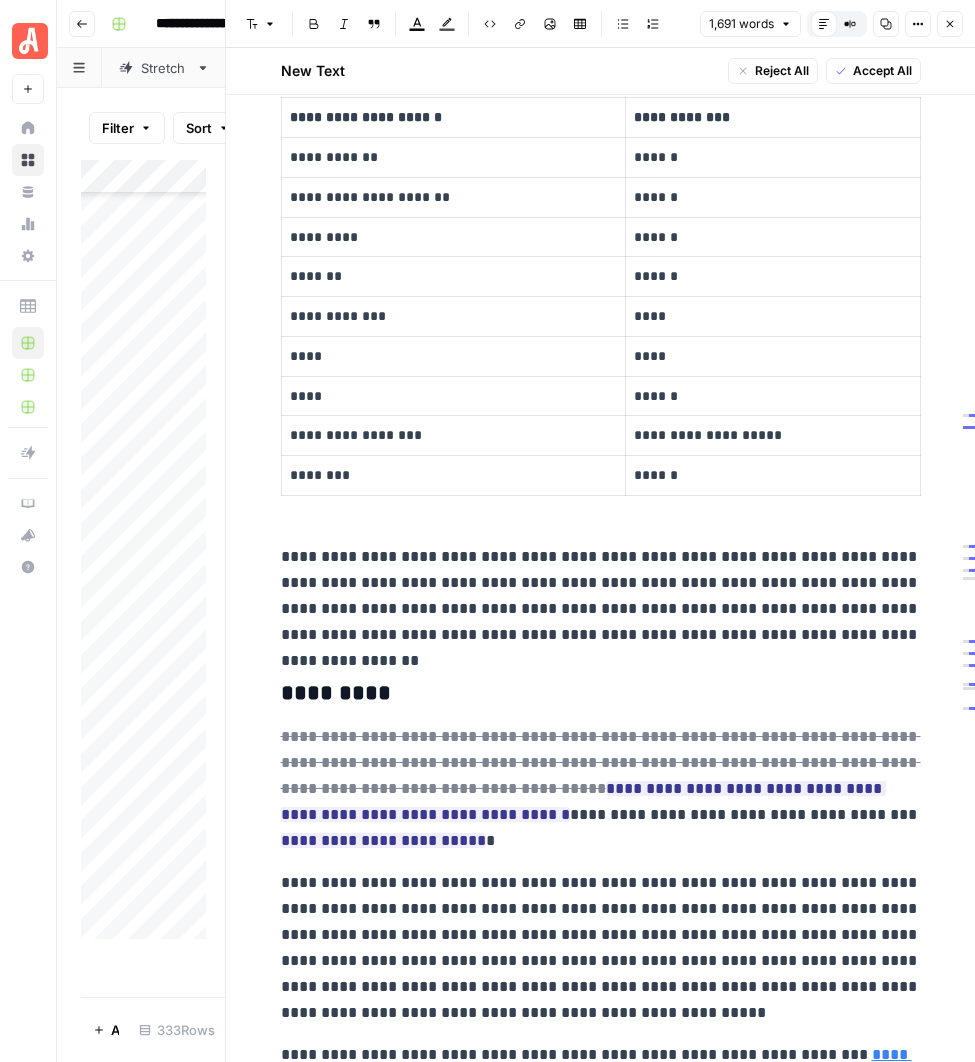 click on "**********" at bounding box center (601, 596) 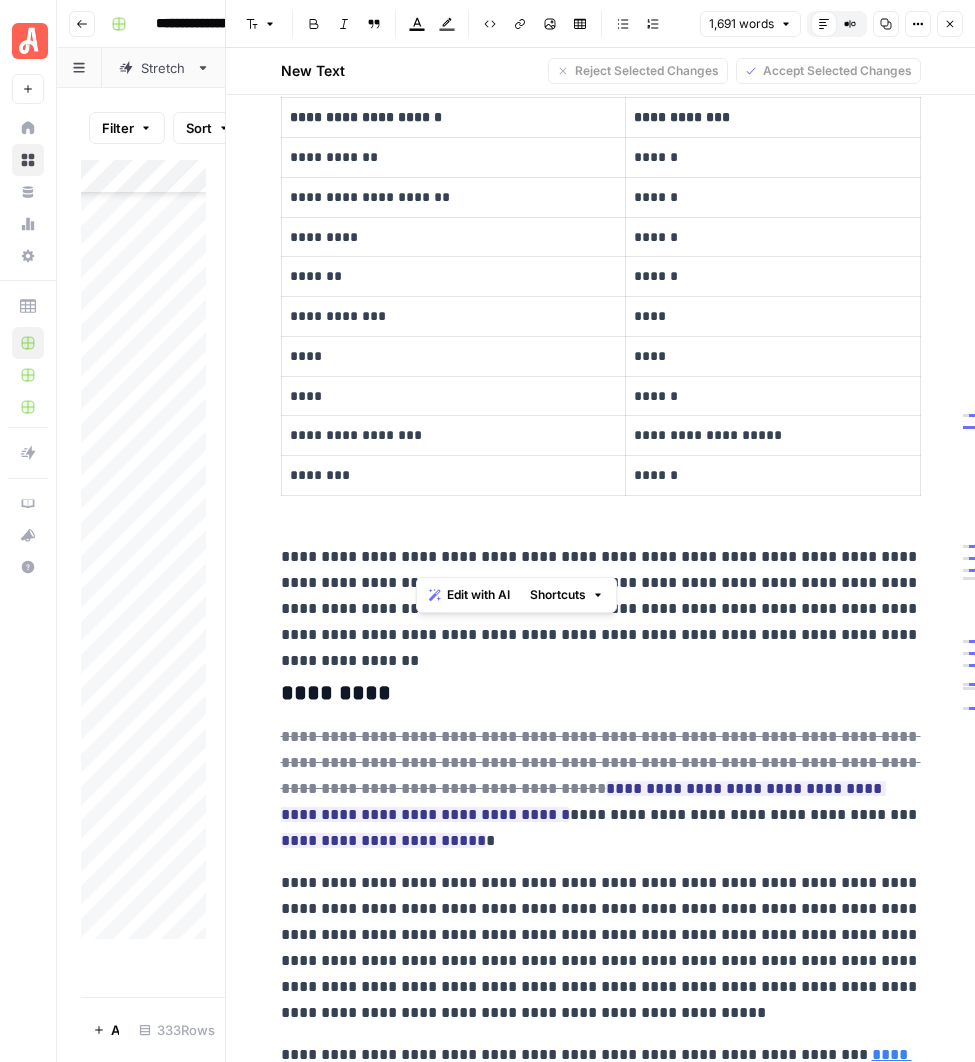 drag, startPoint x: 515, startPoint y: 560, endPoint x: 420, endPoint y: 559, distance: 95.005264 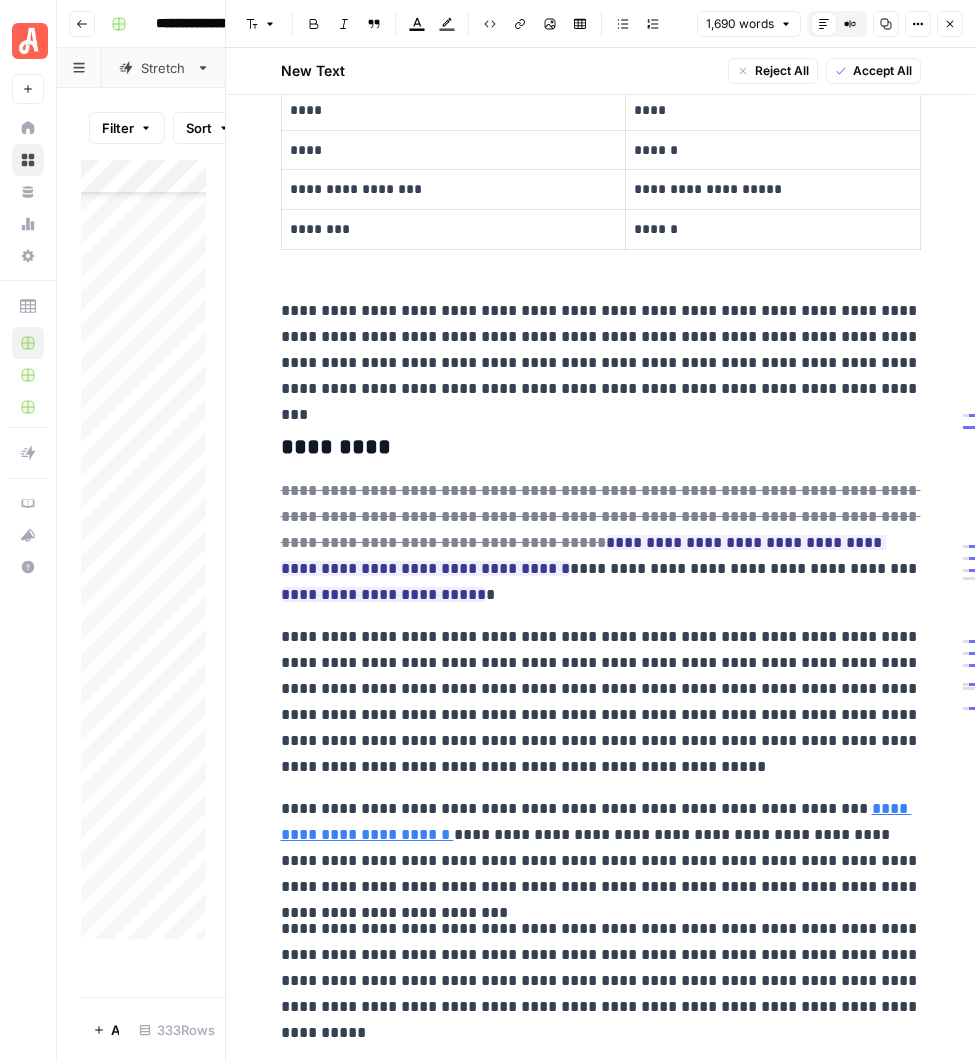 scroll, scrollTop: 1928, scrollLeft: 0, axis: vertical 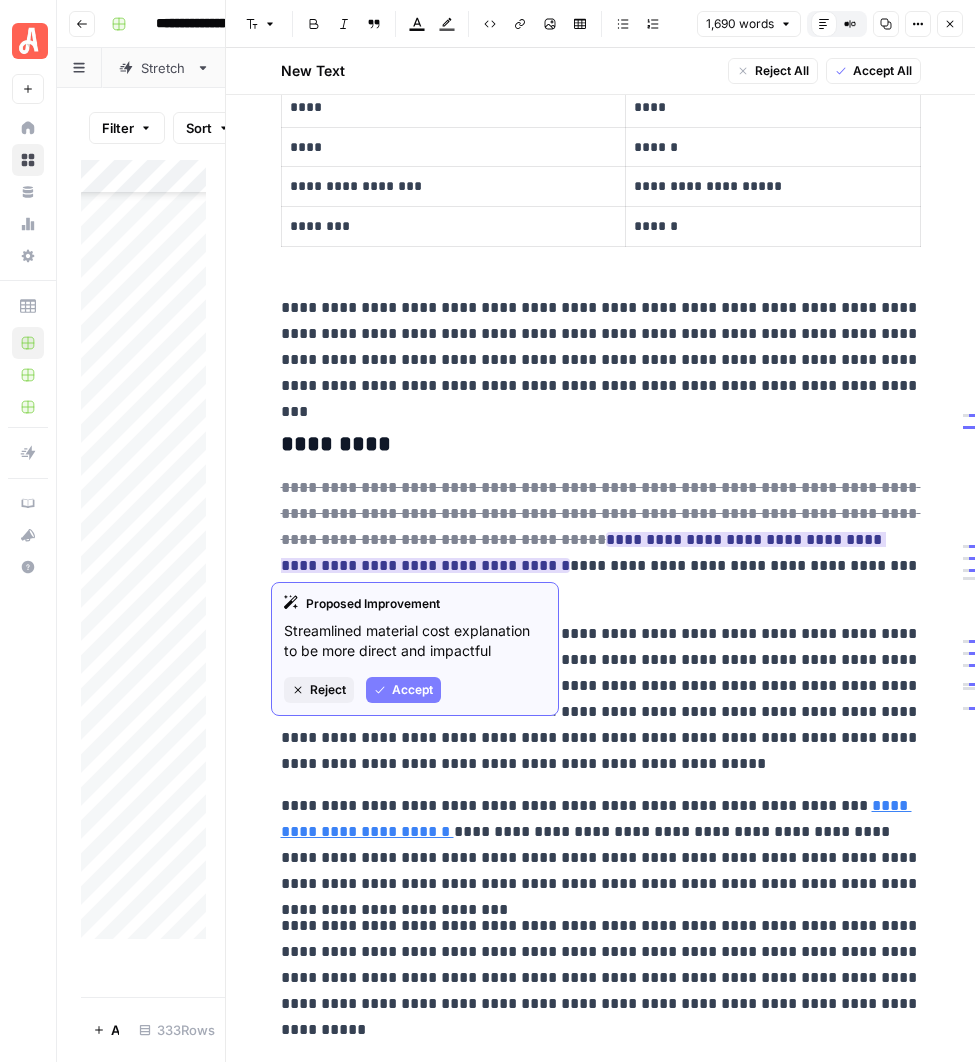 click on "Accept" at bounding box center (403, 690) 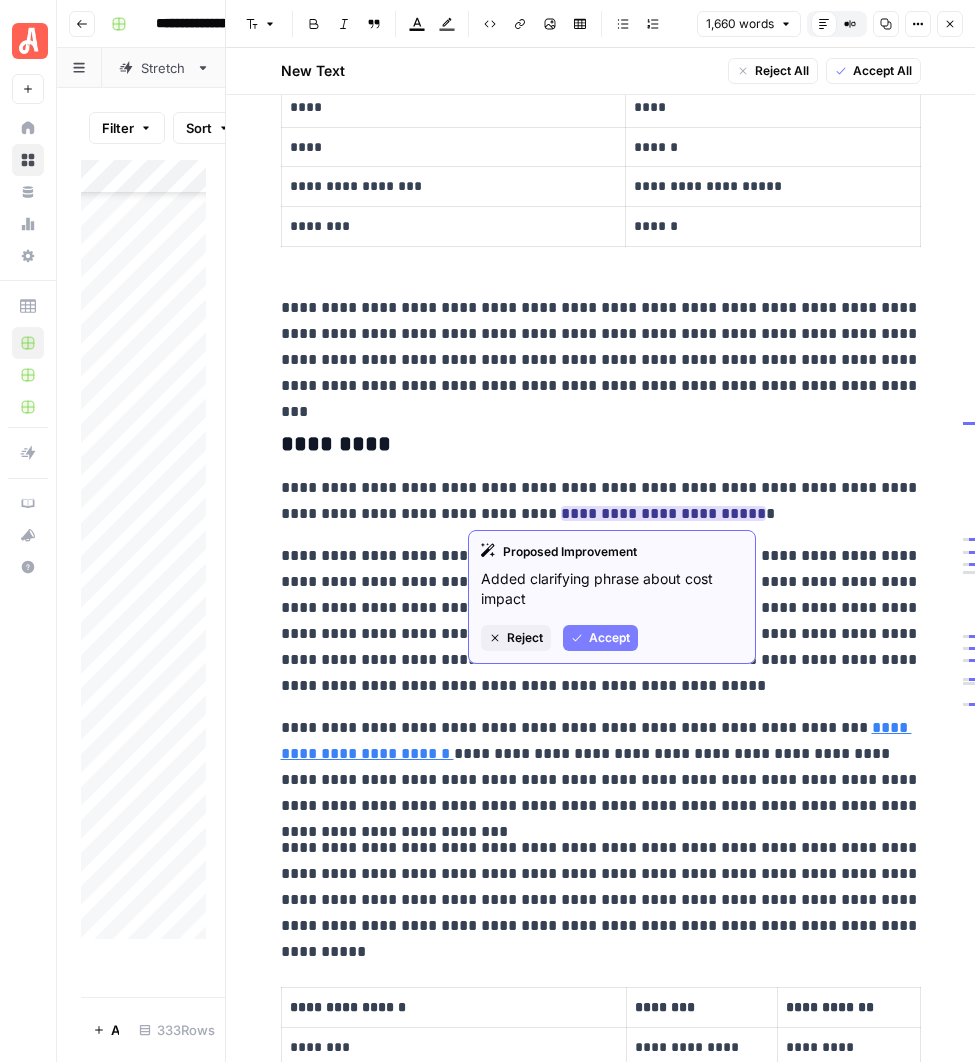 click on "Accept" at bounding box center (609, 638) 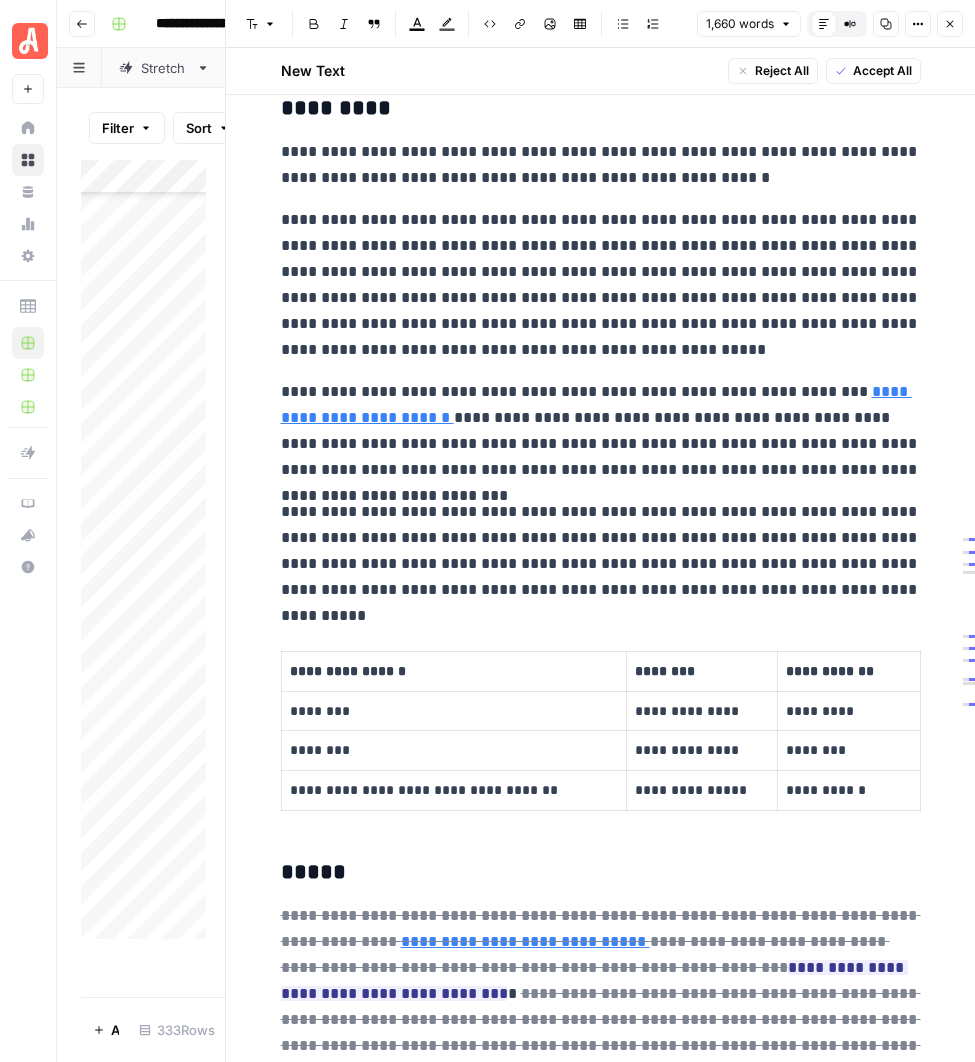 scroll, scrollTop: 2271, scrollLeft: 0, axis: vertical 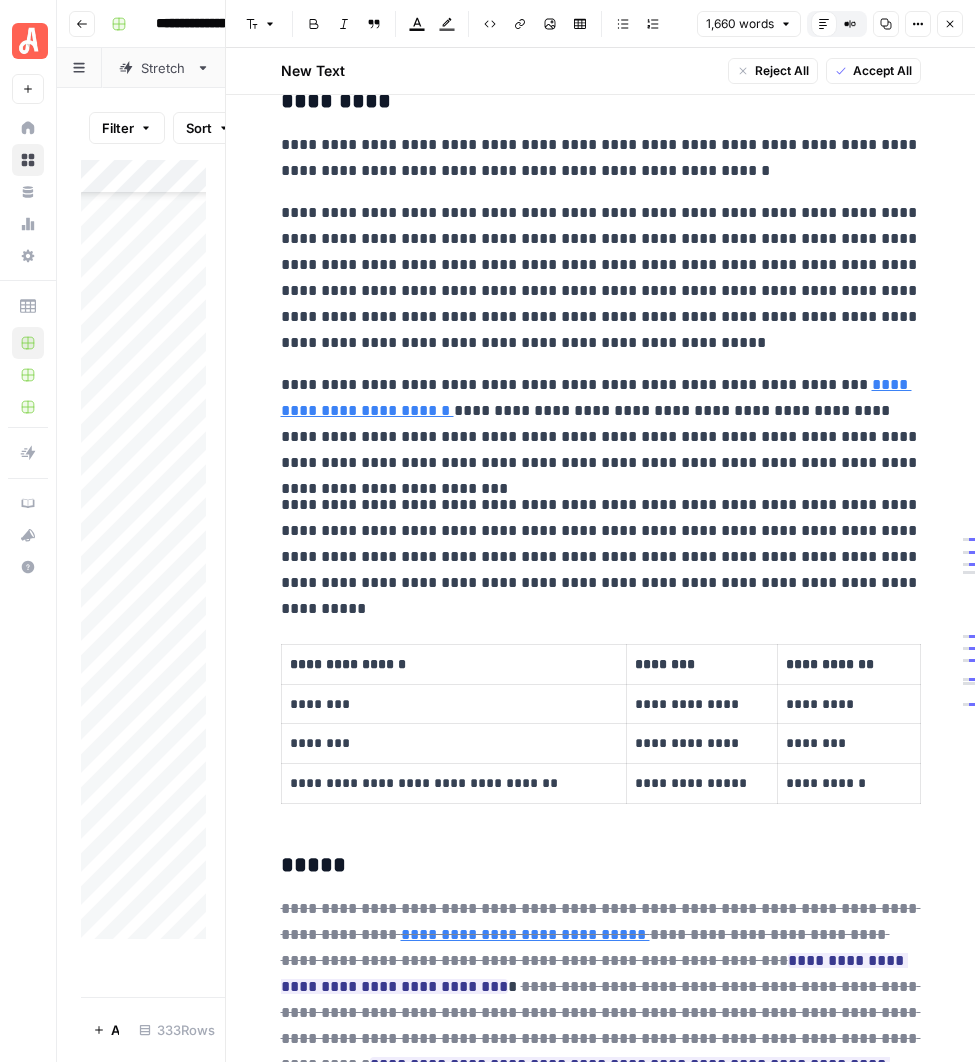 click on "**********" at bounding box center (601, 1039) 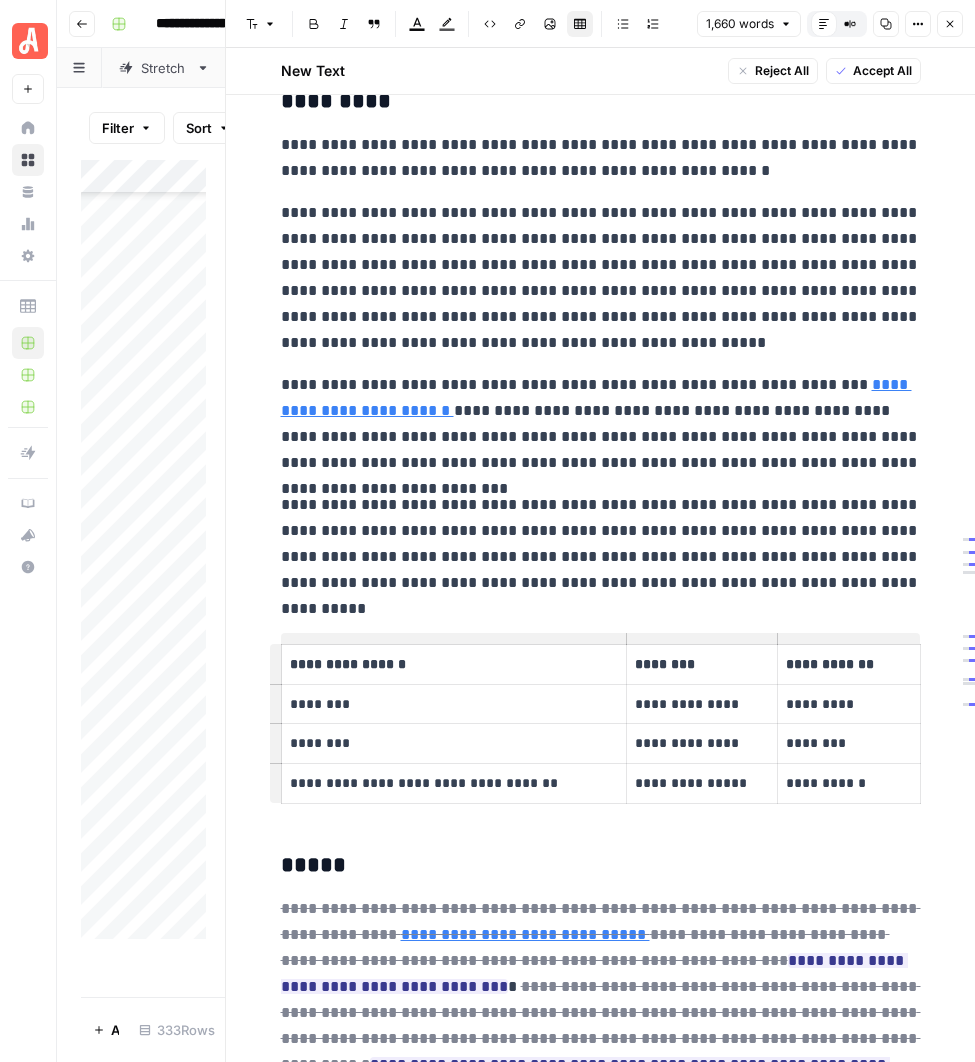 click on "**********" at bounding box center (601, 1039) 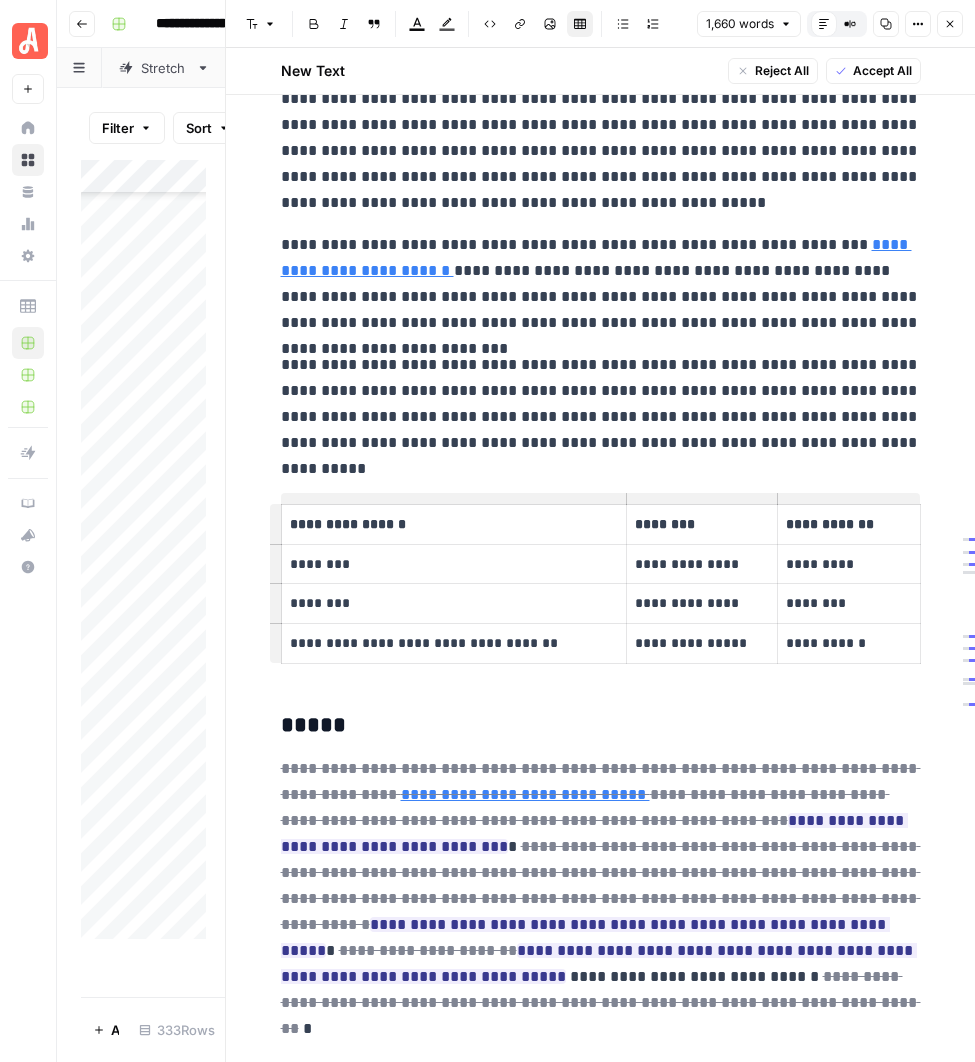 scroll, scrollTop: 2414, scrollLeft: 0, axis: vertical 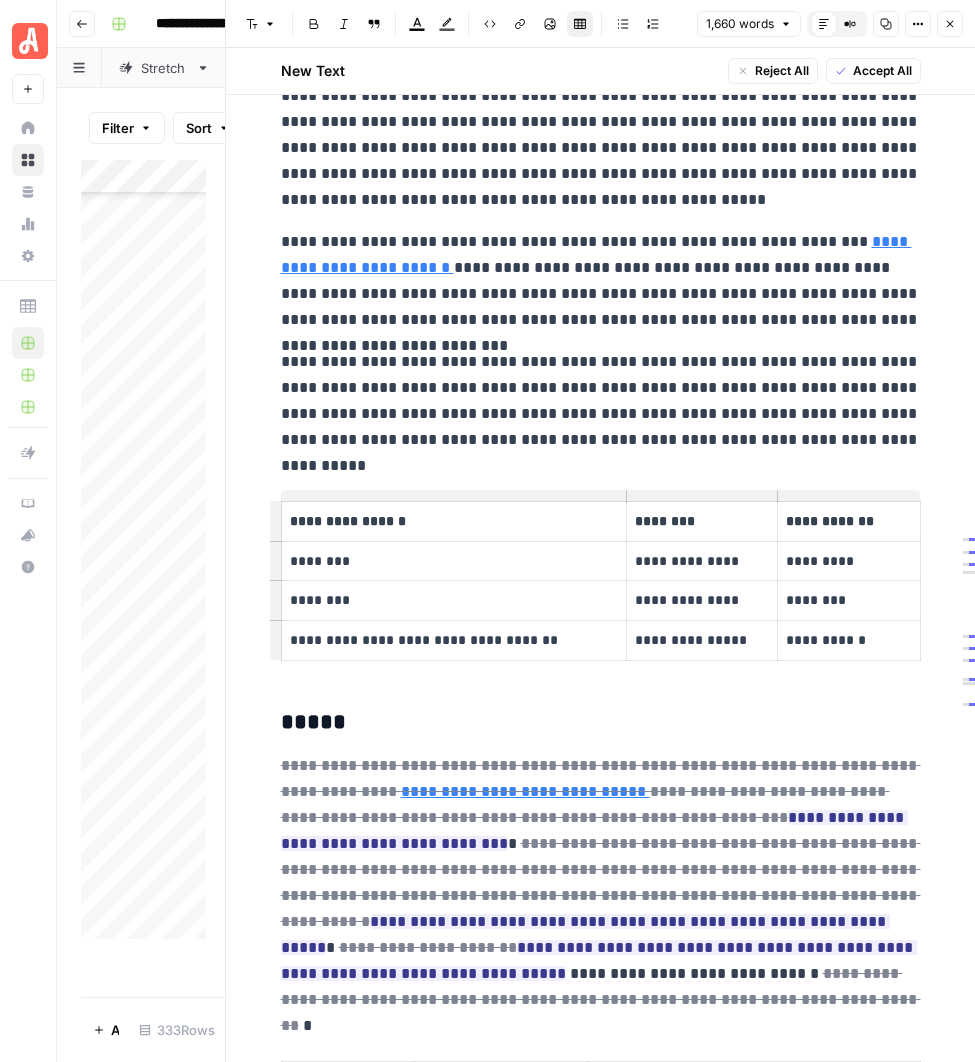 click on "**********" at bounding box center (601, 896) 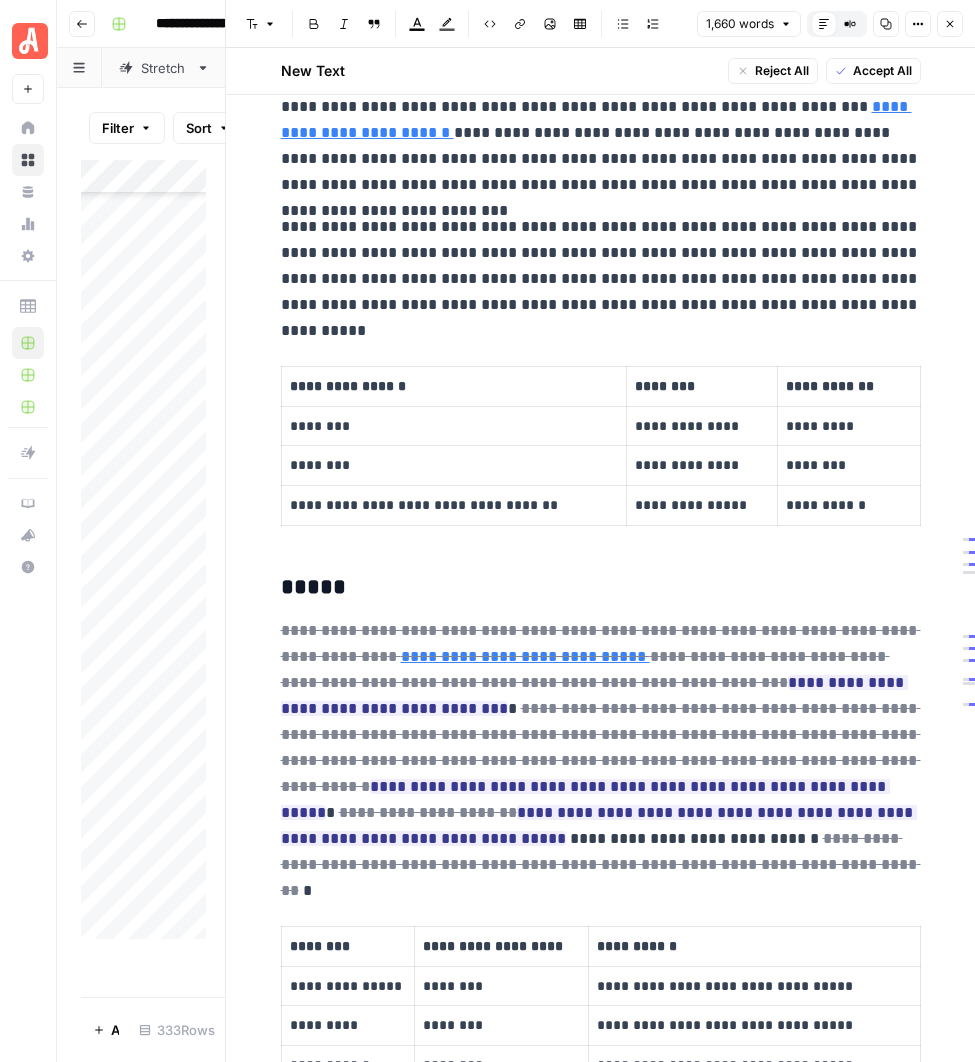 scroll, scrollTop: 2551, scrollLeft: 0, axis: vertical 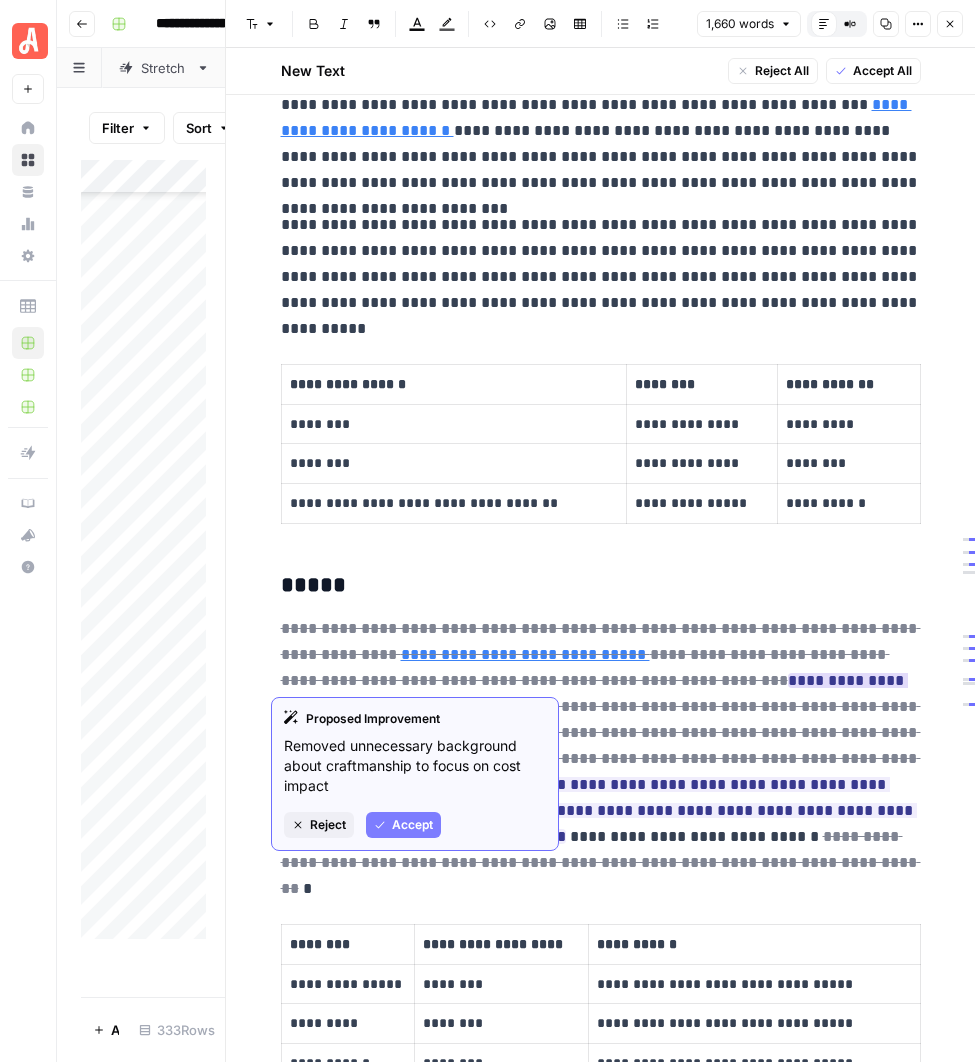 click on "Accept" at bounding box center [412, 825] 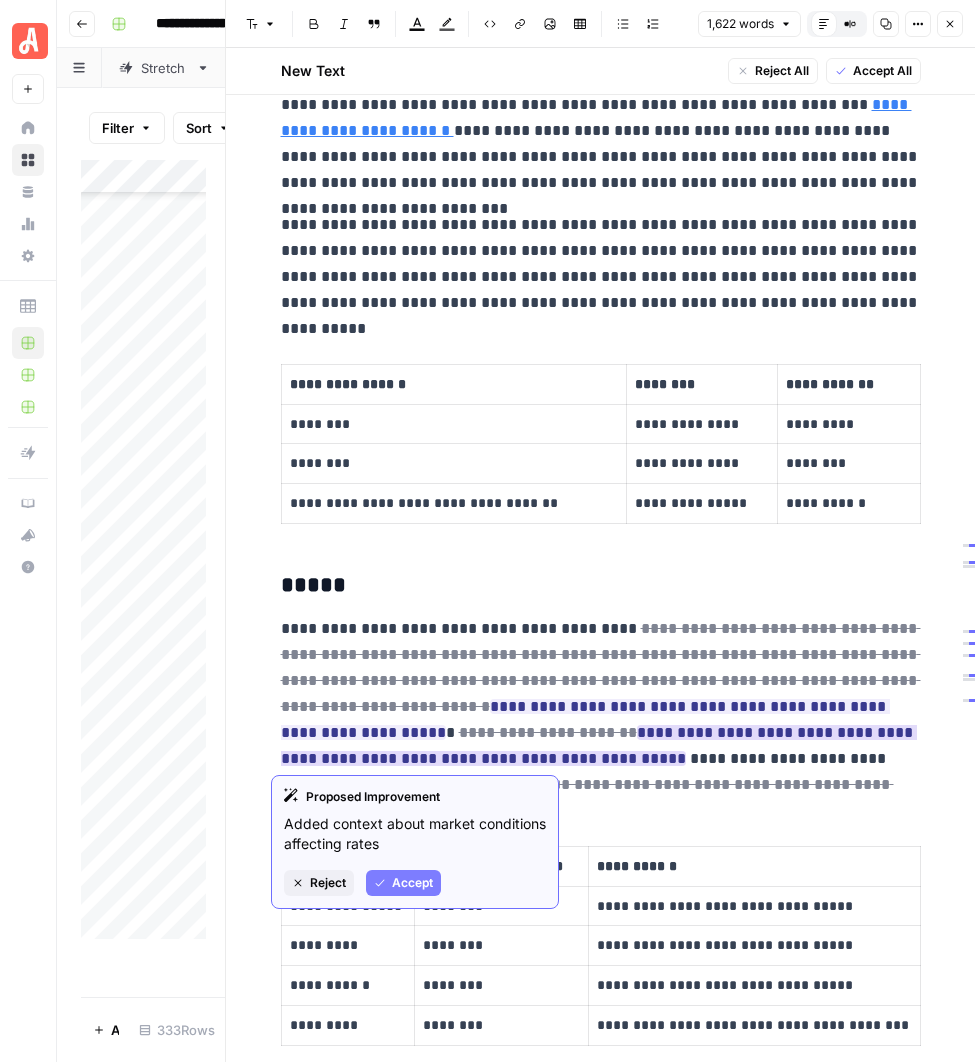 click on "Accept" at bounding box center (412, 883) 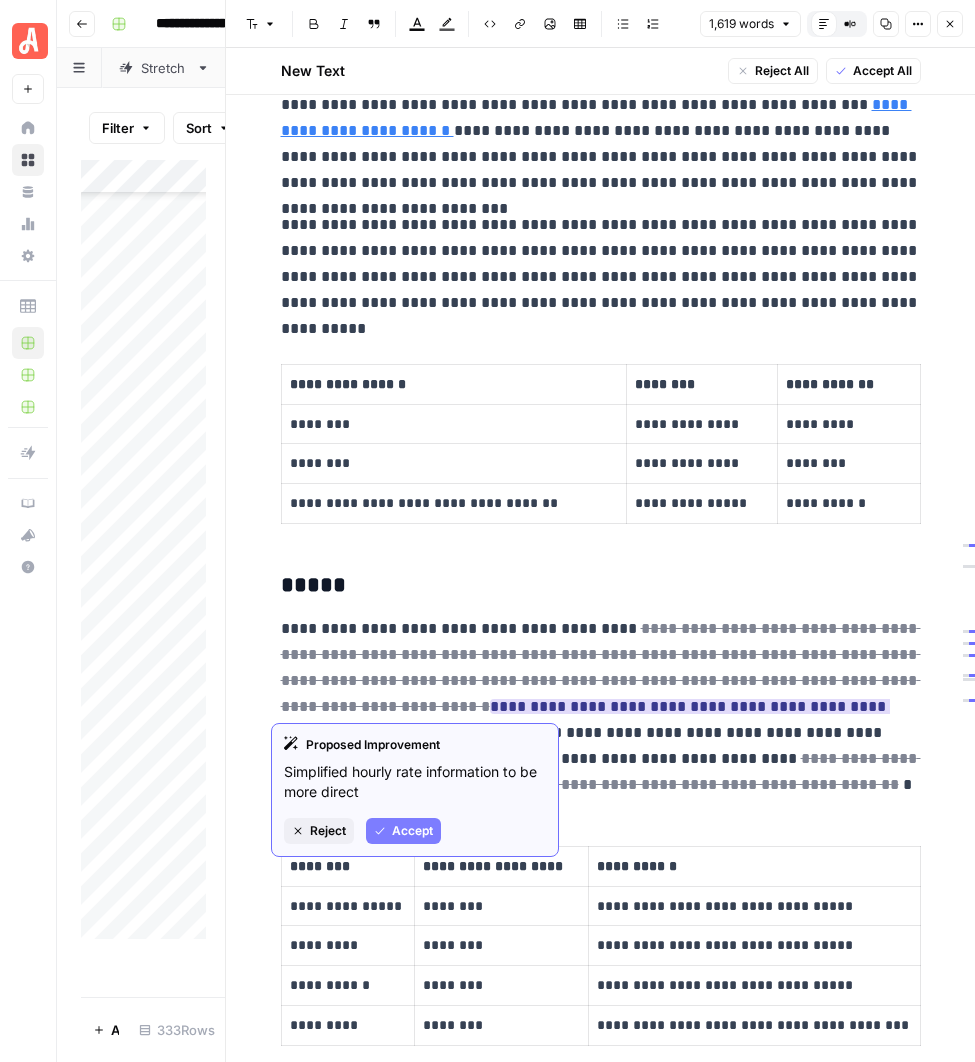 click on "Accept" at bounding box center (412, 831) 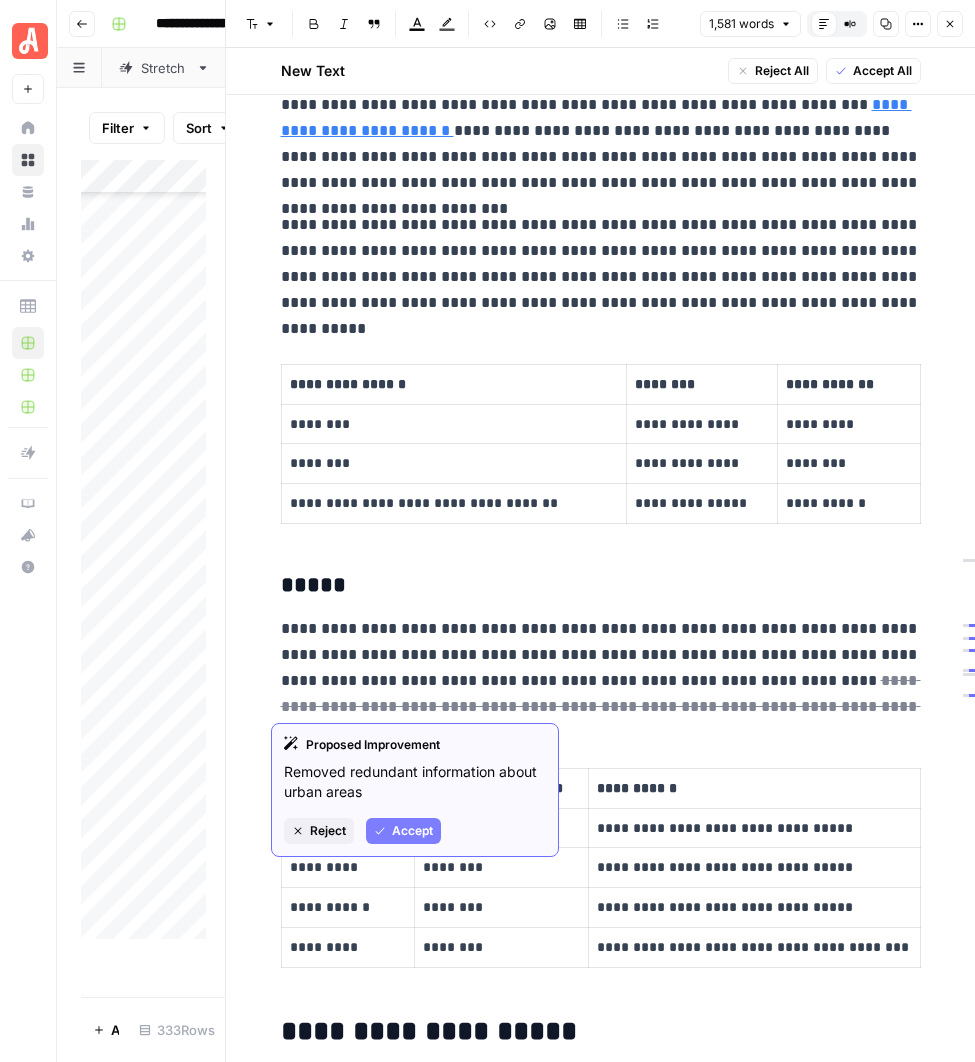 click on "Accept" at bounding box center [412, 831] 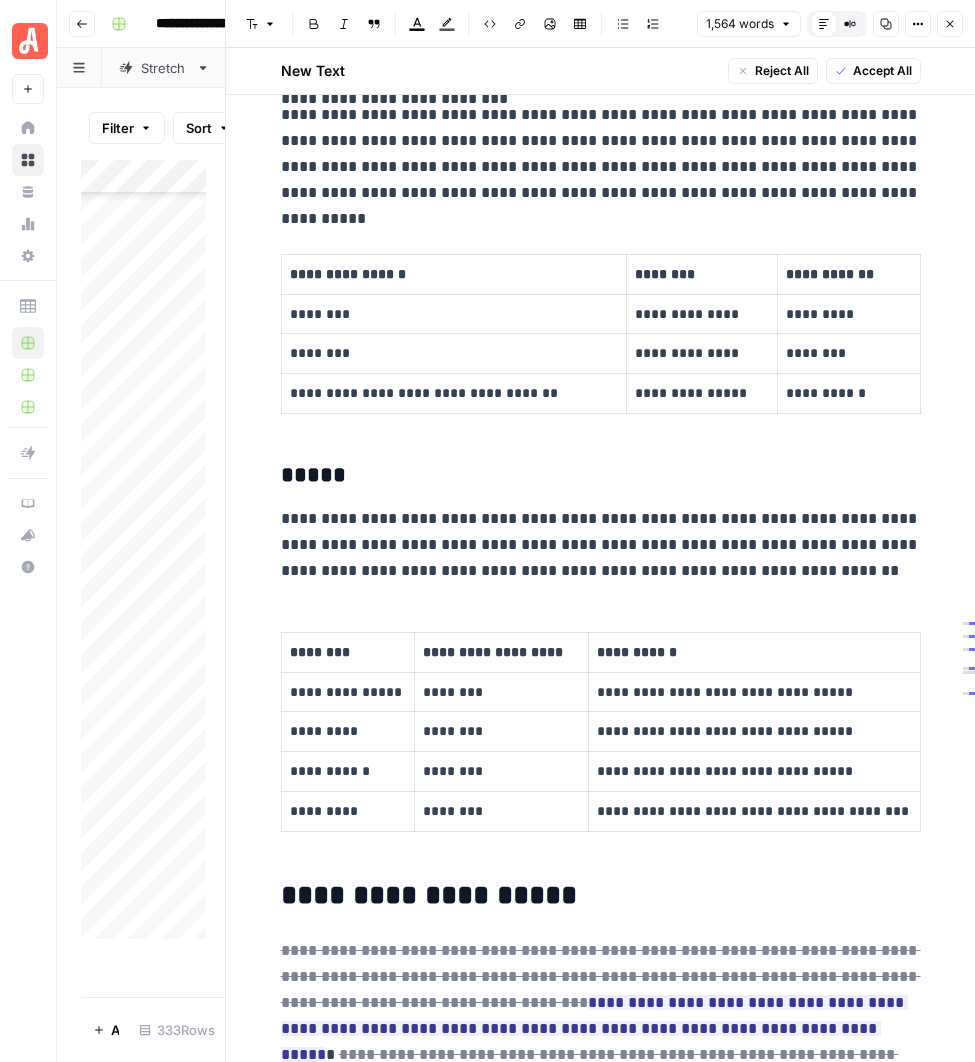 scroll, scrollTop: 2674, scrollLeft: 0, axis: vertical 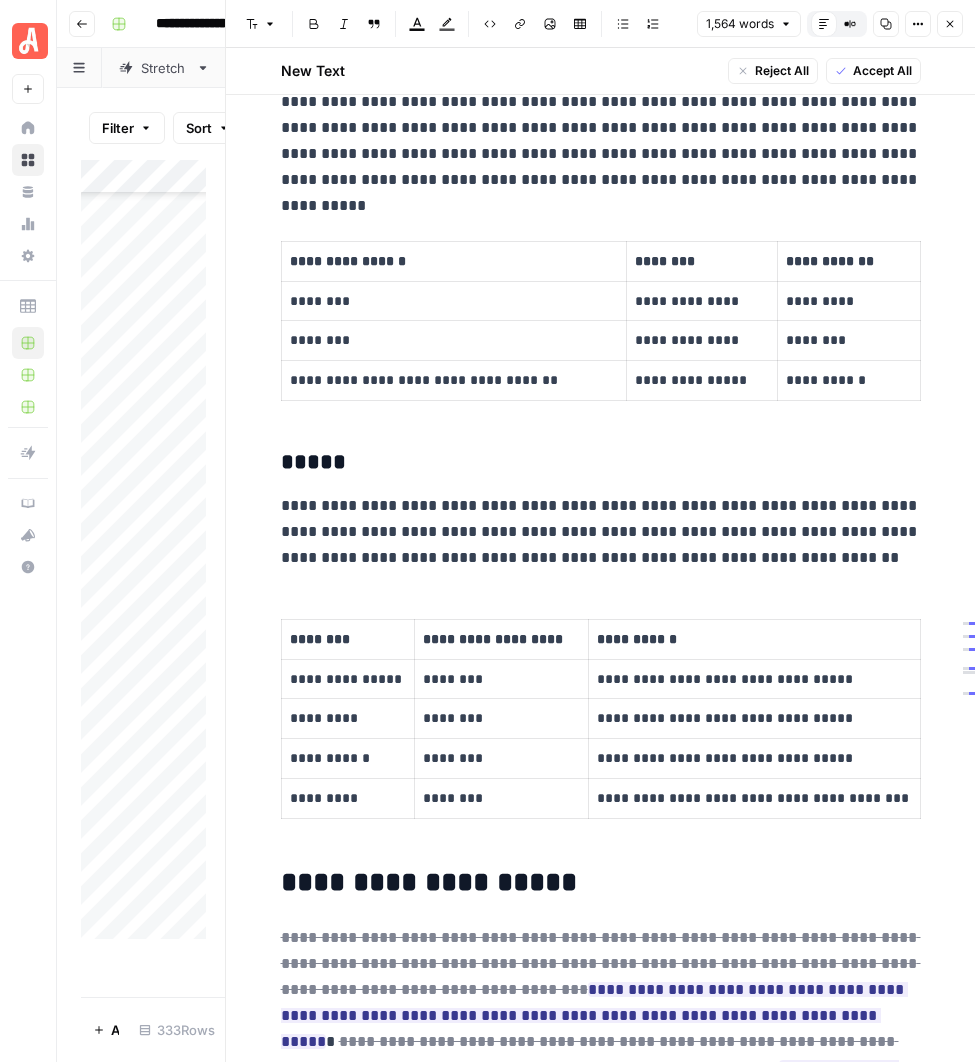 click on "**********" at bounding box center (601, 532) 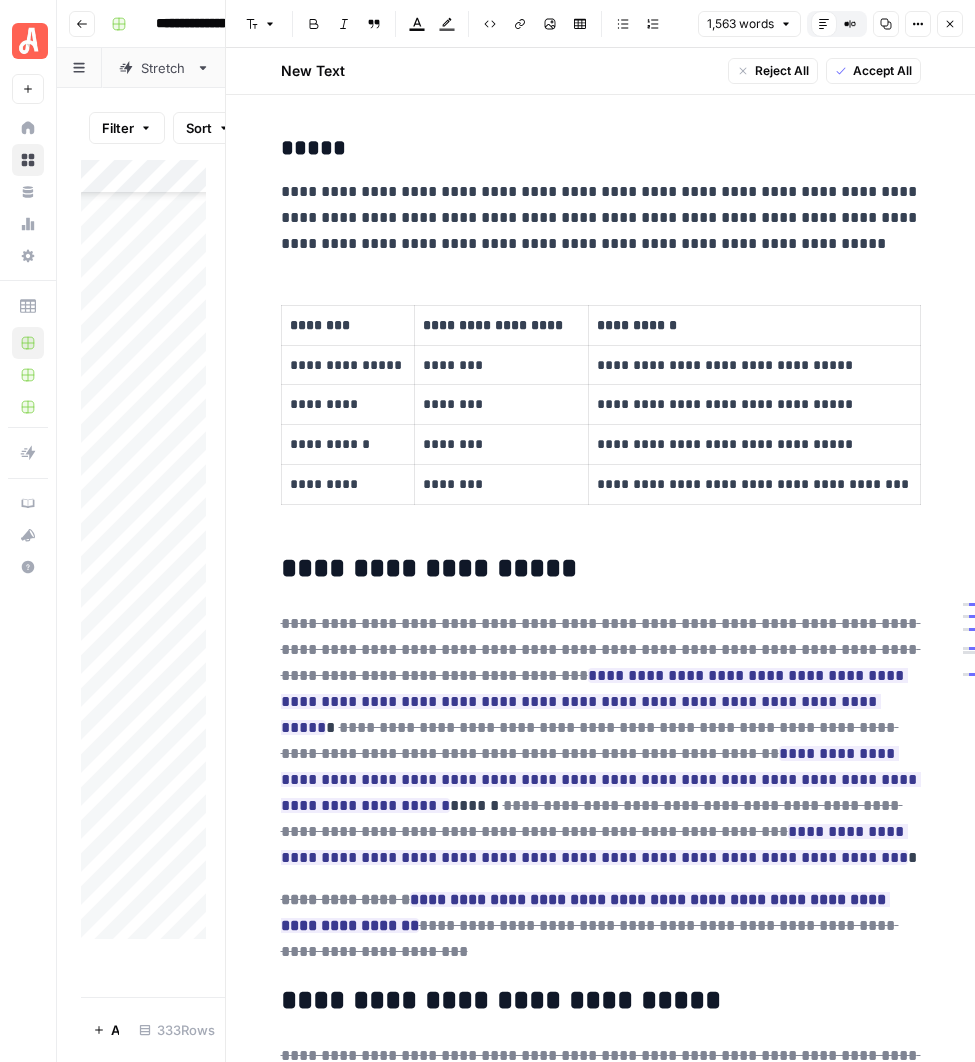 scroll, scrollTop: 3040, scrollLeft: 0, axis: vertical 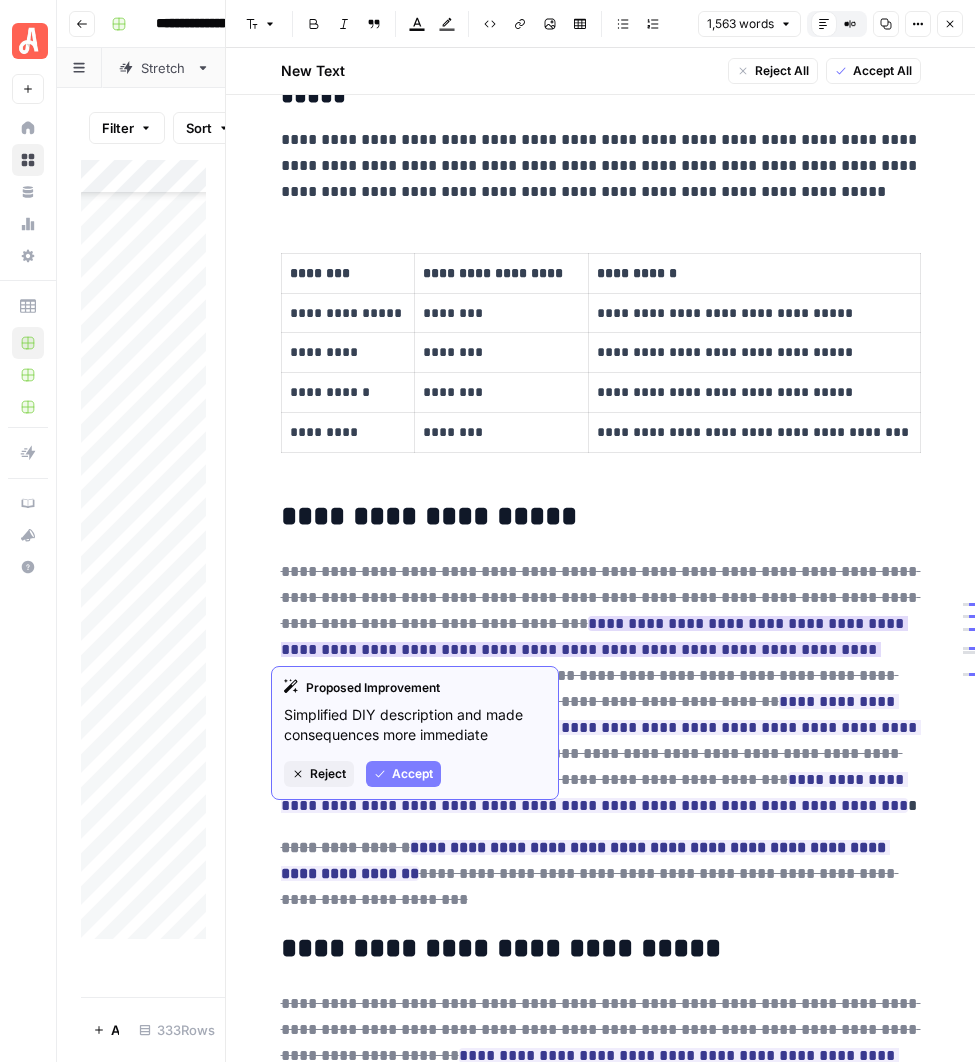 click on "Accept" at bounding box center (412, 774) 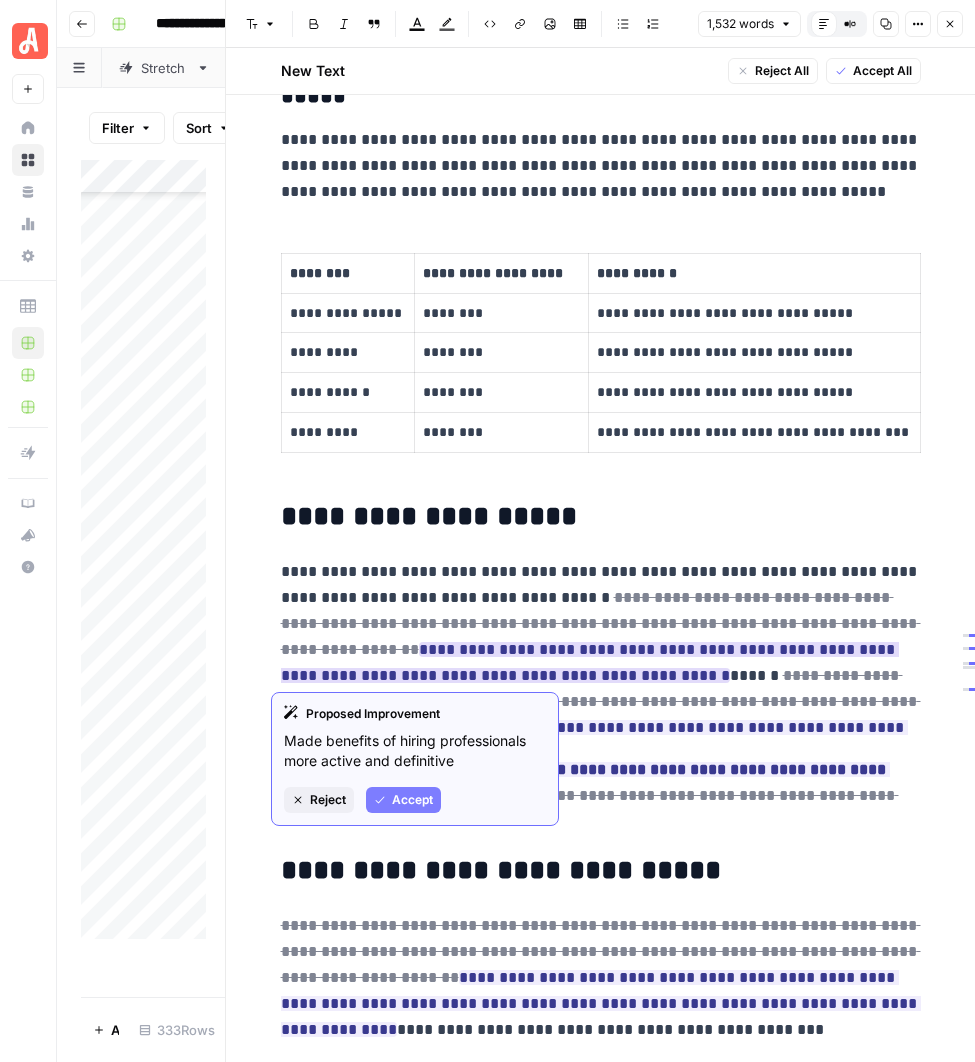 click on "Accept" at bounding box center [412, 800] 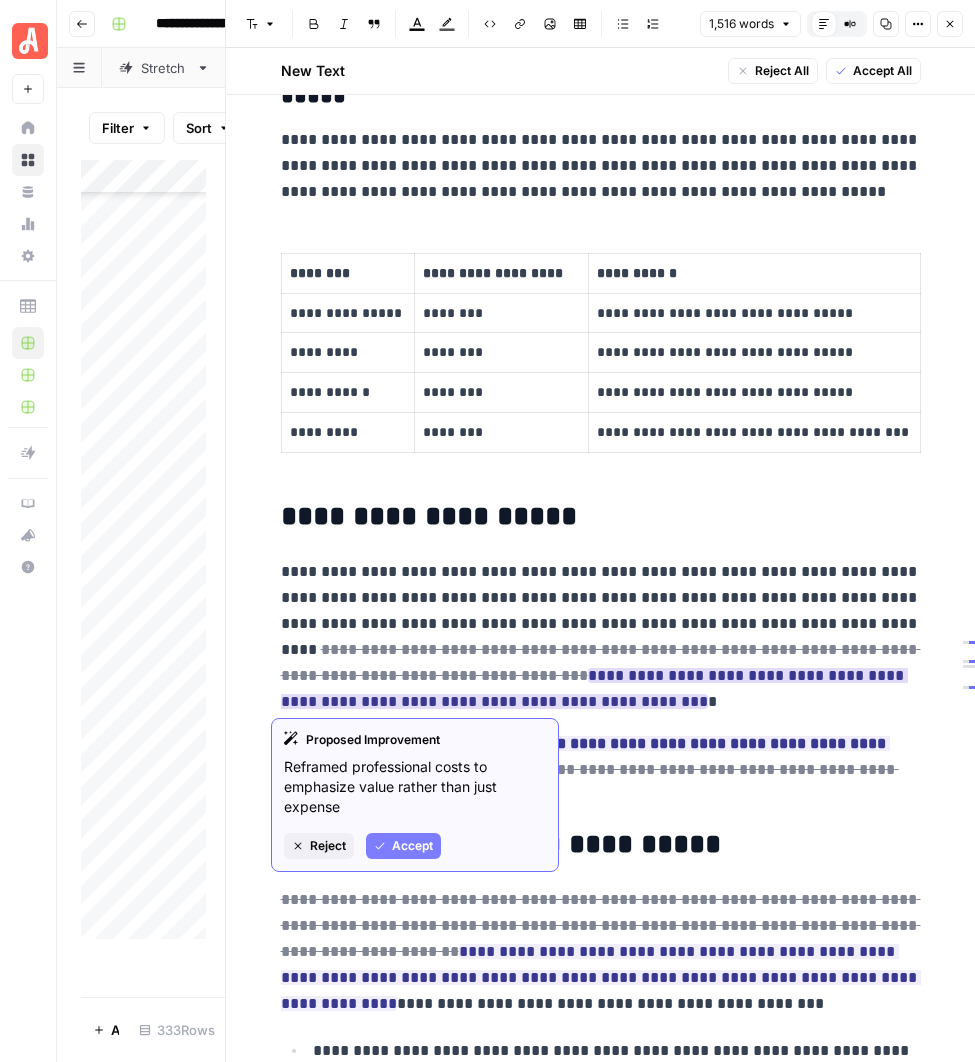 click on "Accept" at bounding box center (412, 846) 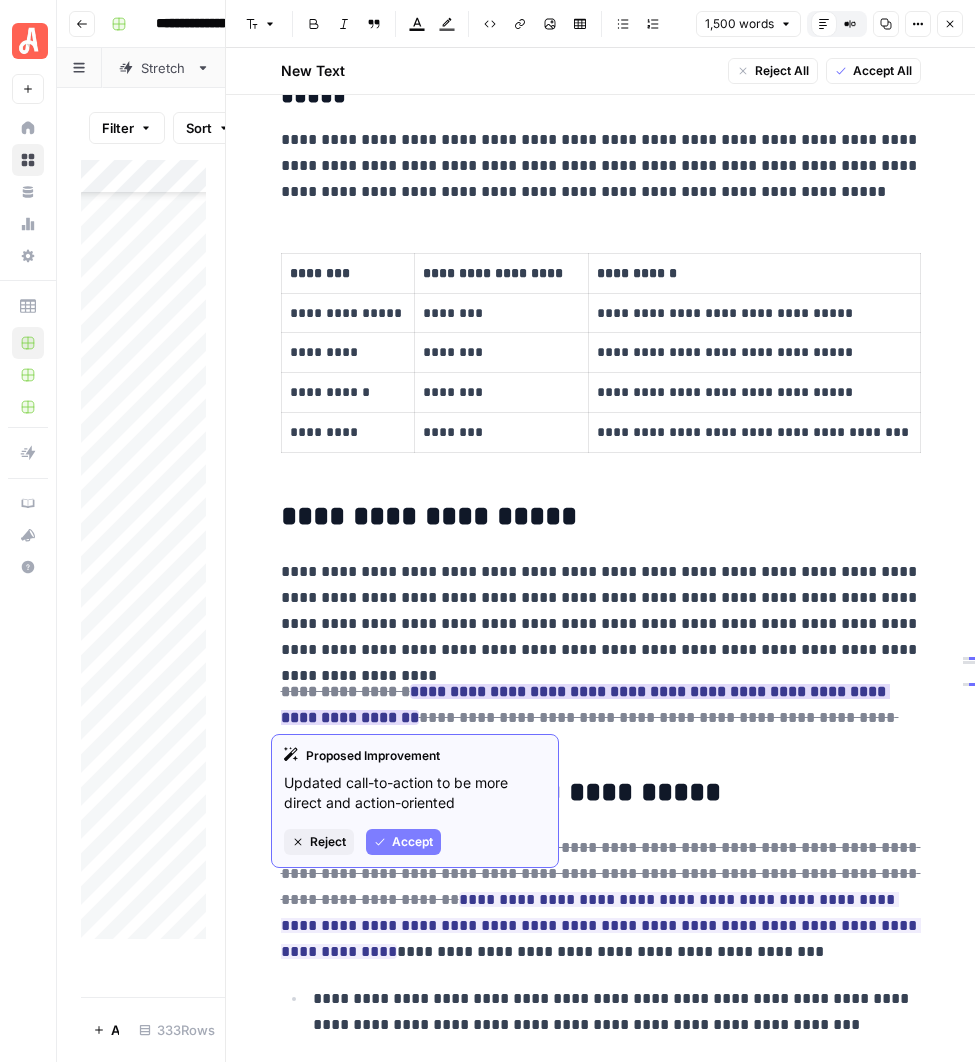 click on "Accept" at bounding box center [412, 842] 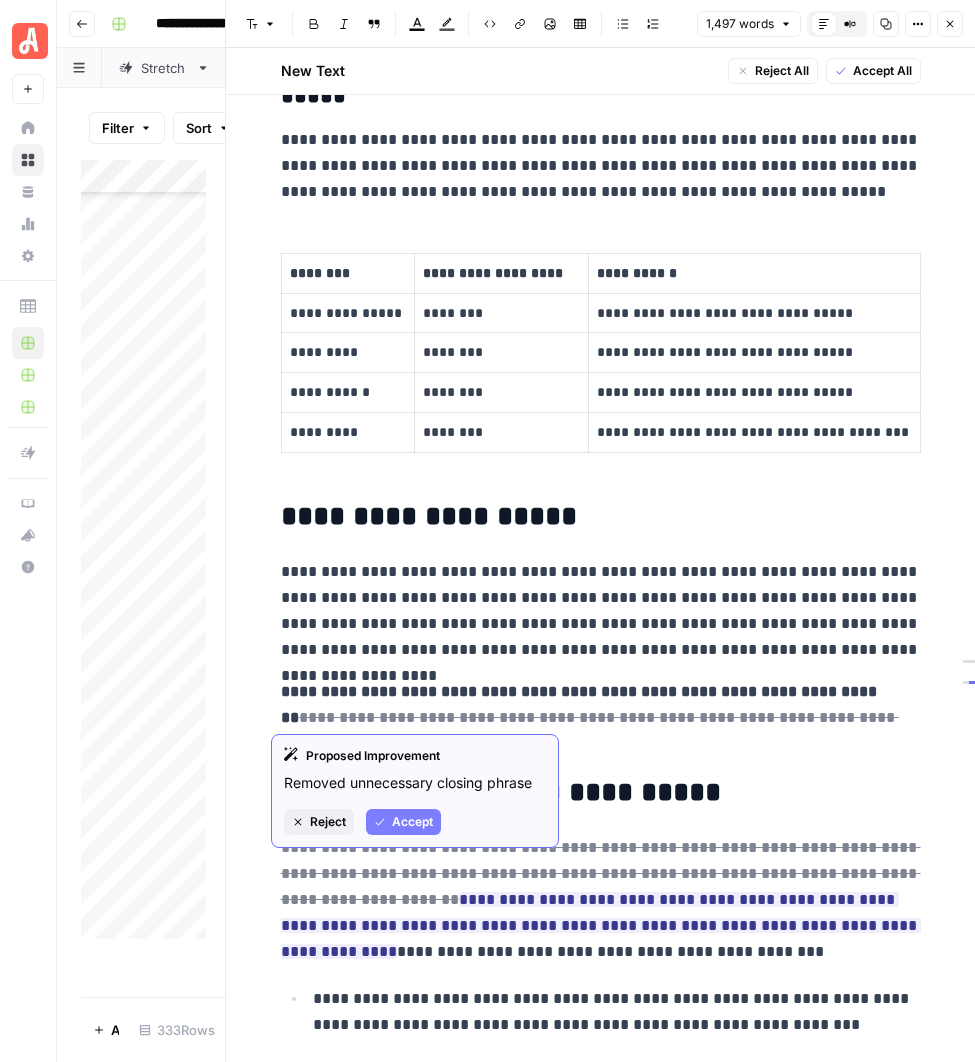 click on "Accept" at bounding box center [412, 822] 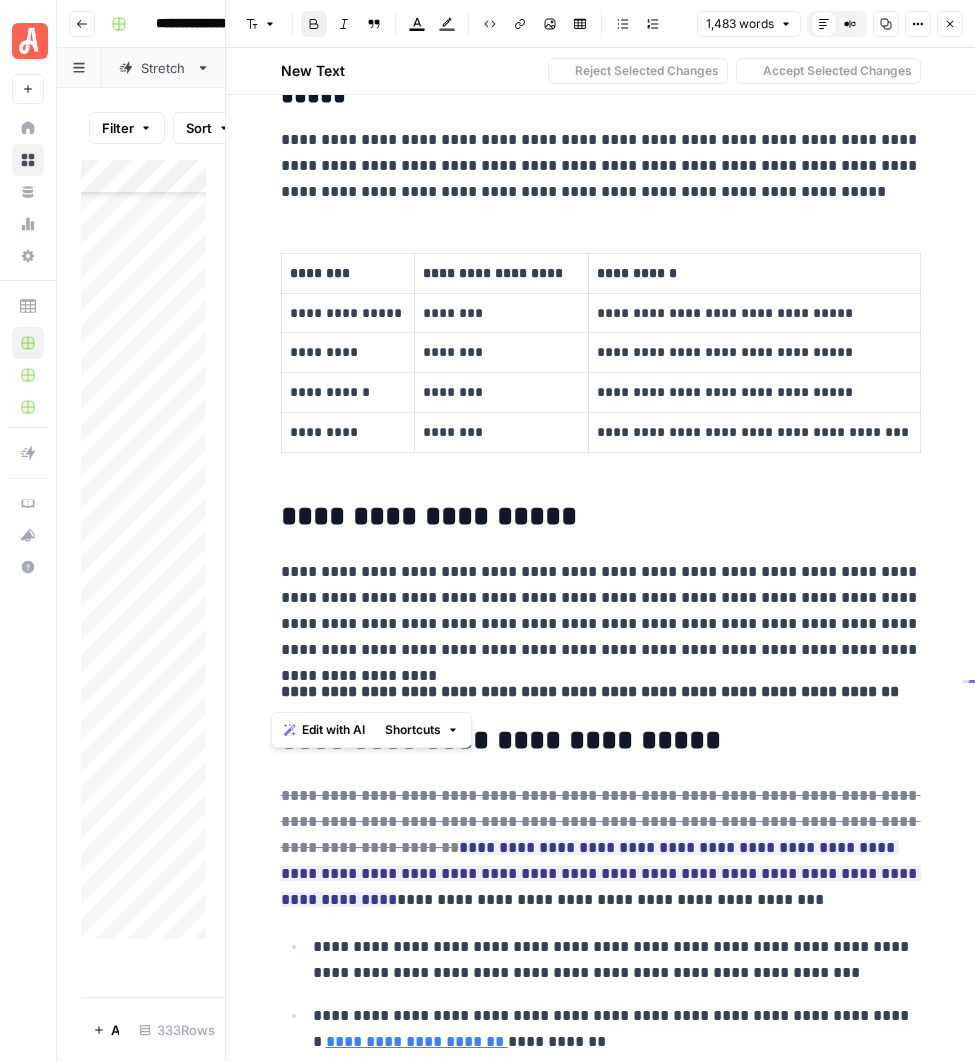 drag, startPoint x: 387, startPoint y: 700, endPoint x: 224, endPoint y: 696, distance: 163.04907 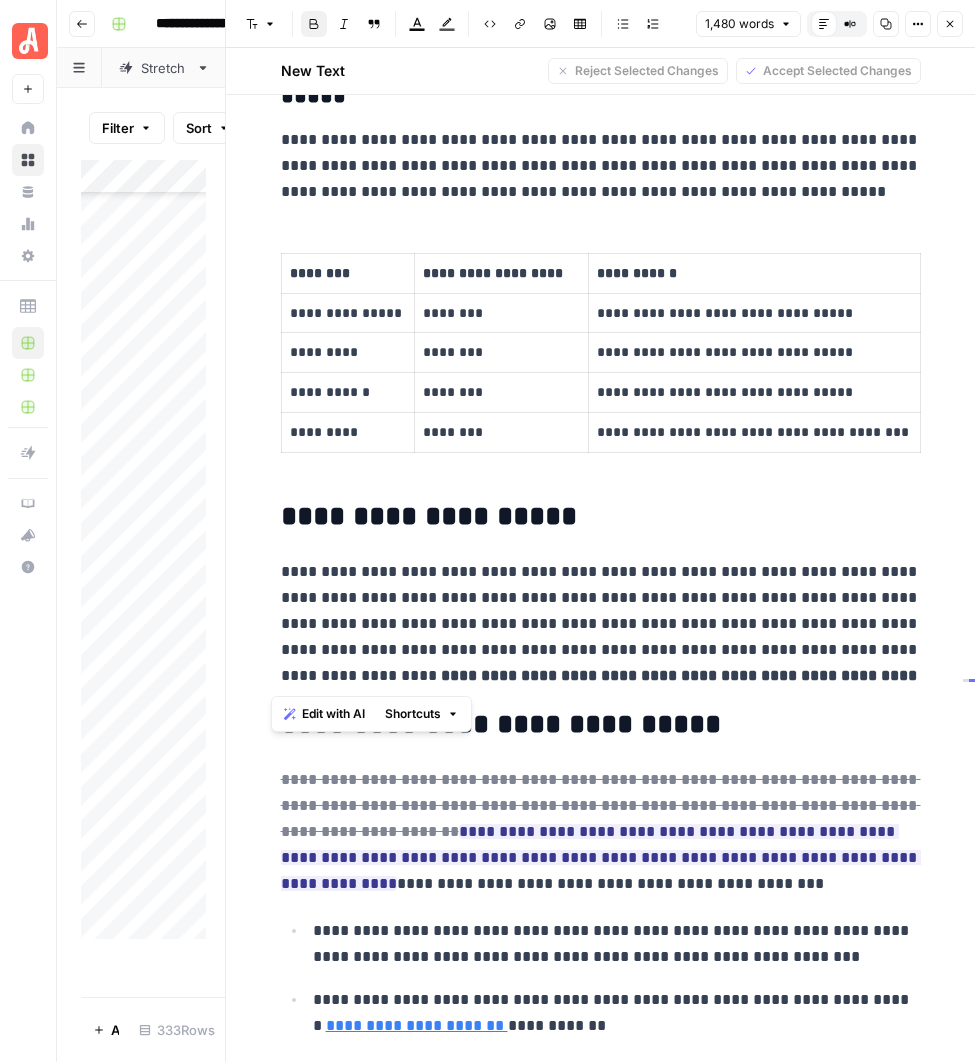 drag, startPoint x: 739, startPoint y: 679, endPoint x: 269, endPoint y: 675, distance: 470.01703 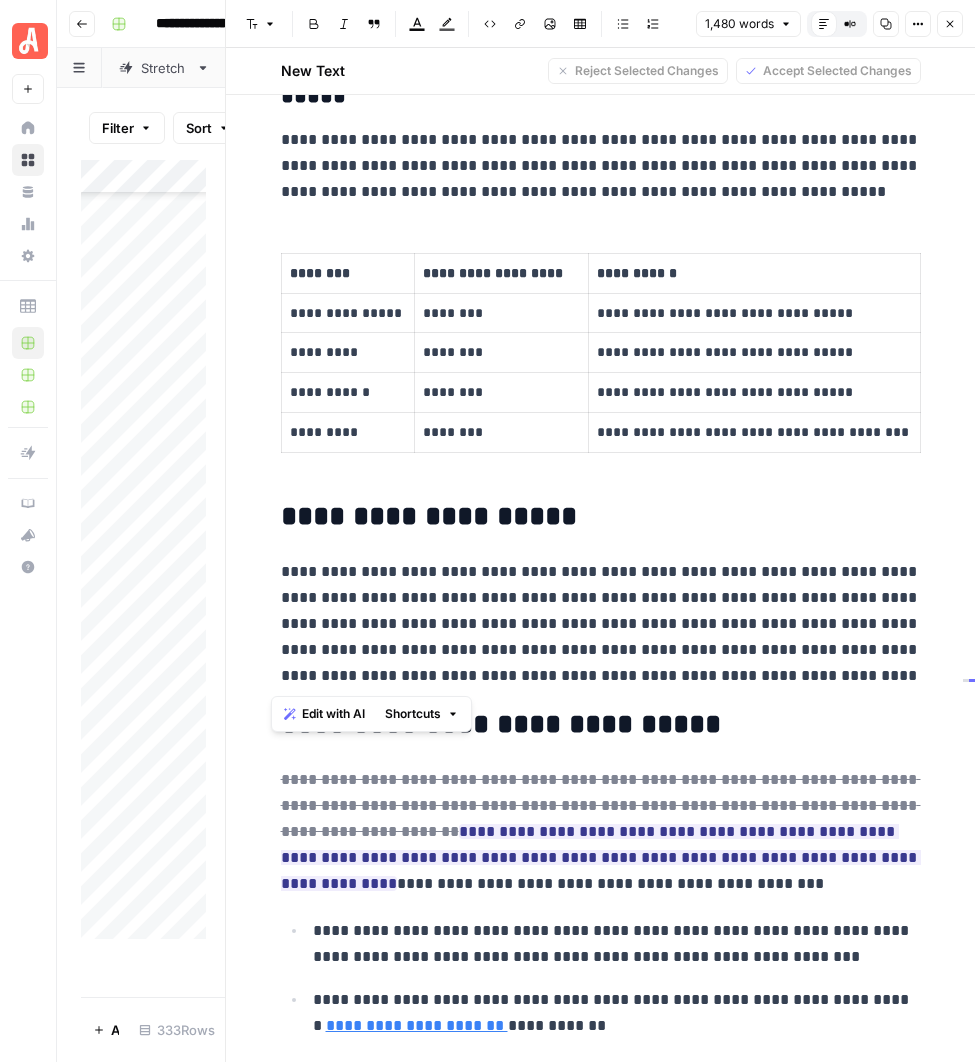 click on "**********" at bounding box center (601, 67) 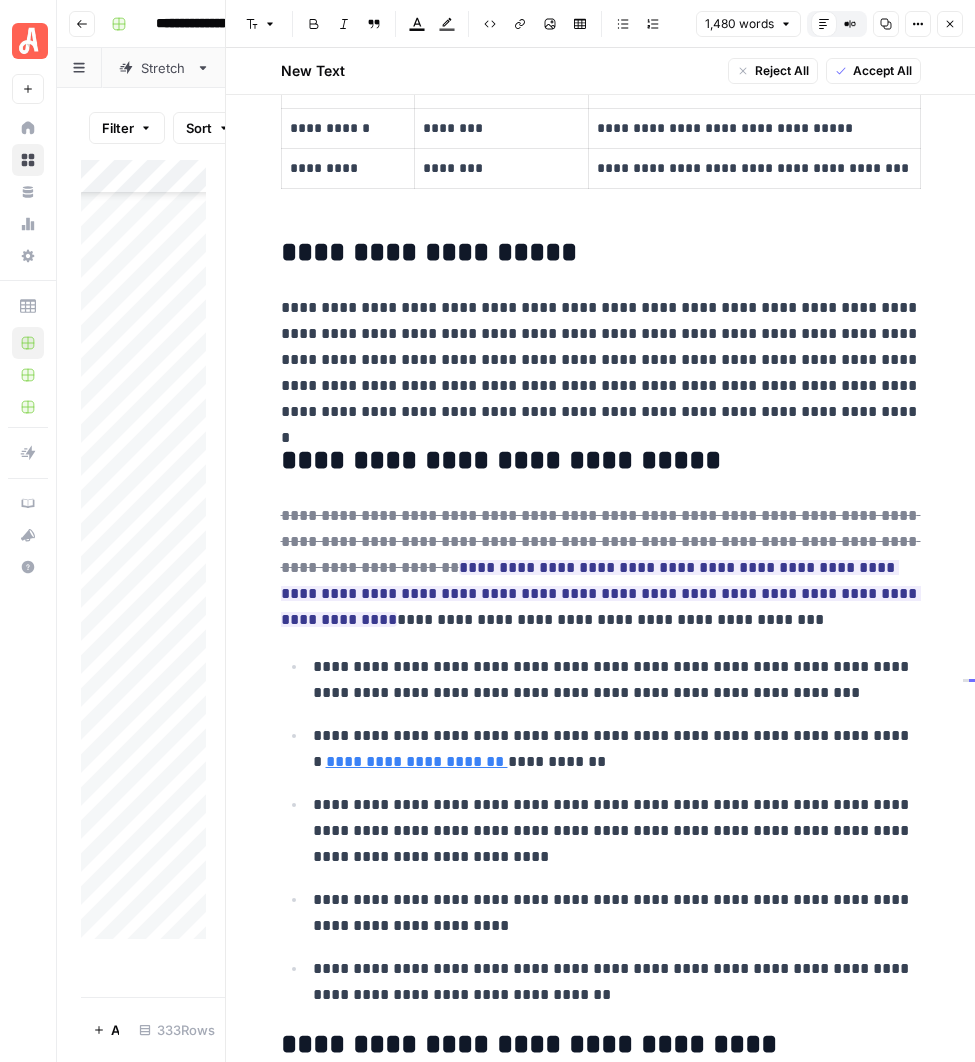 scroll, scrollTop: 3323, scrollLeft: 0, axis: vertical 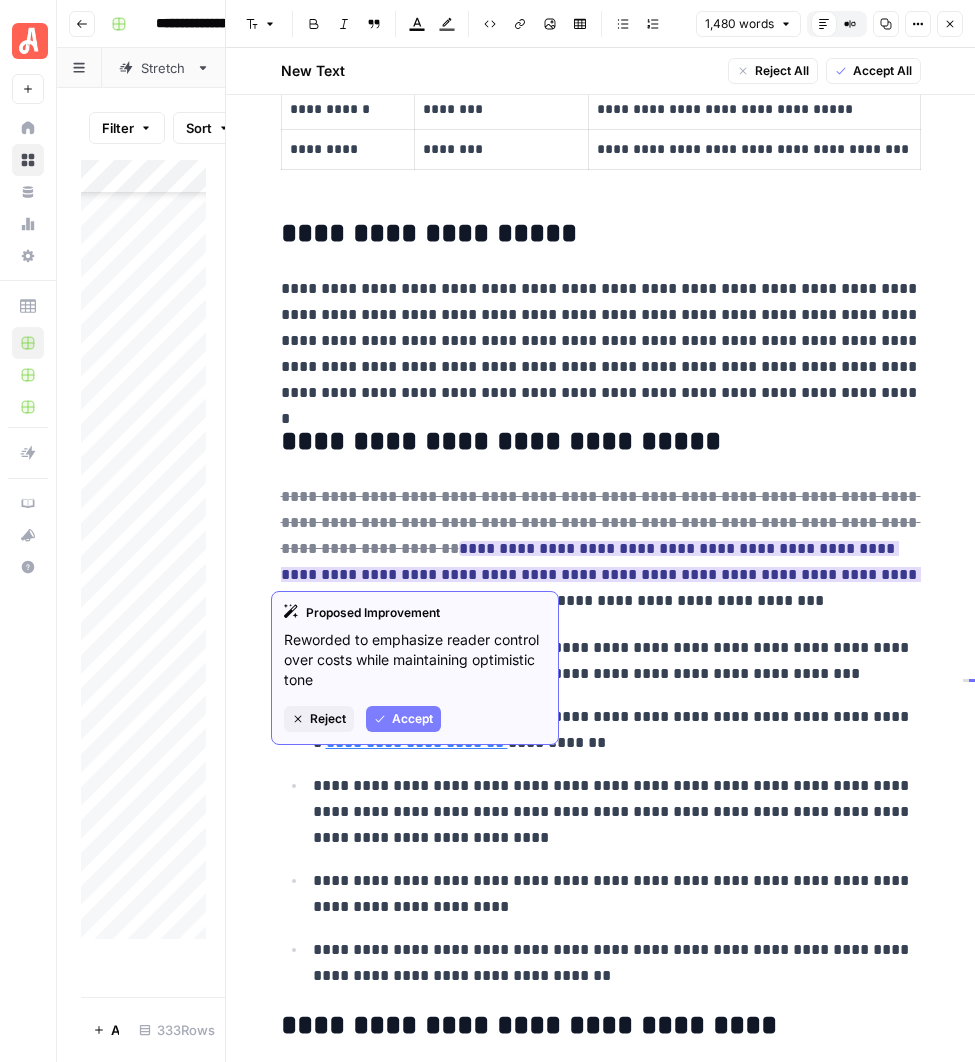 click on "Accept" at bounding box center (412, 719) 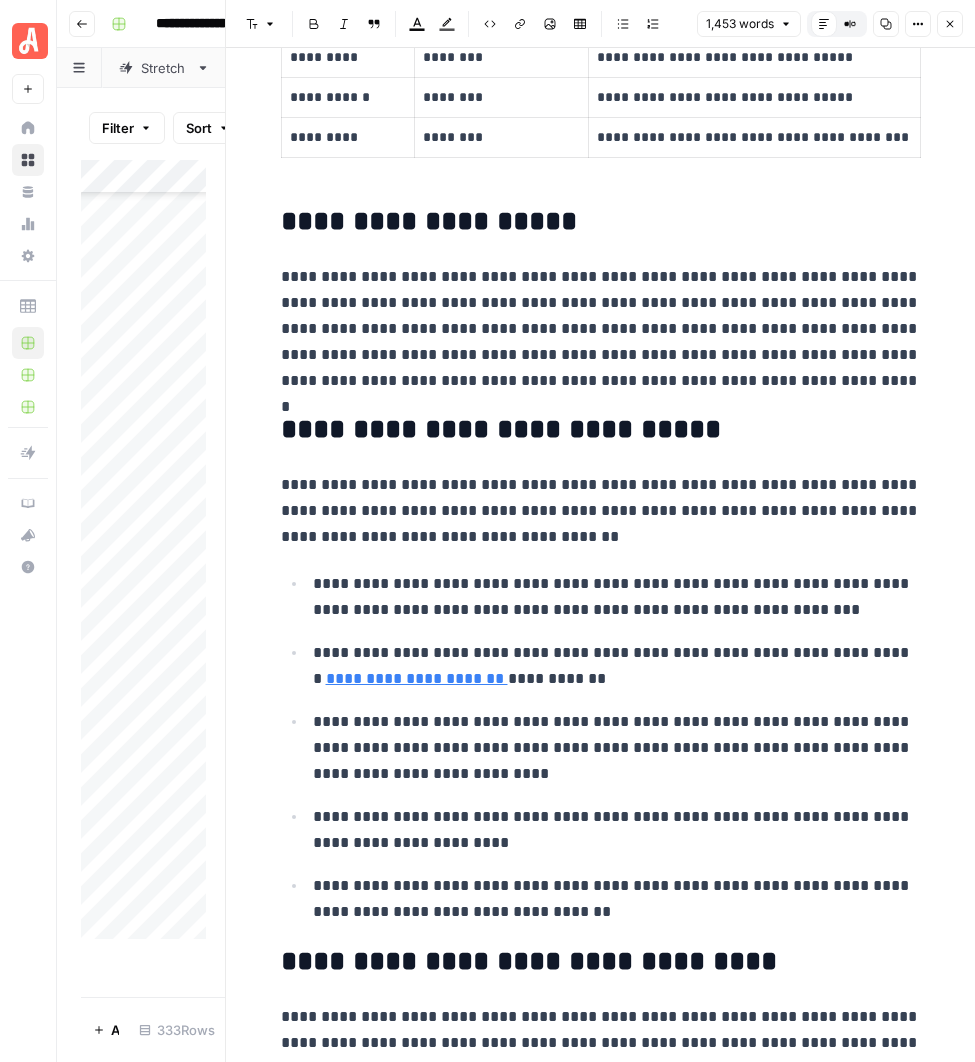 scroll, scrollTop: 3289, scrollLeft: 0, axis: vertical 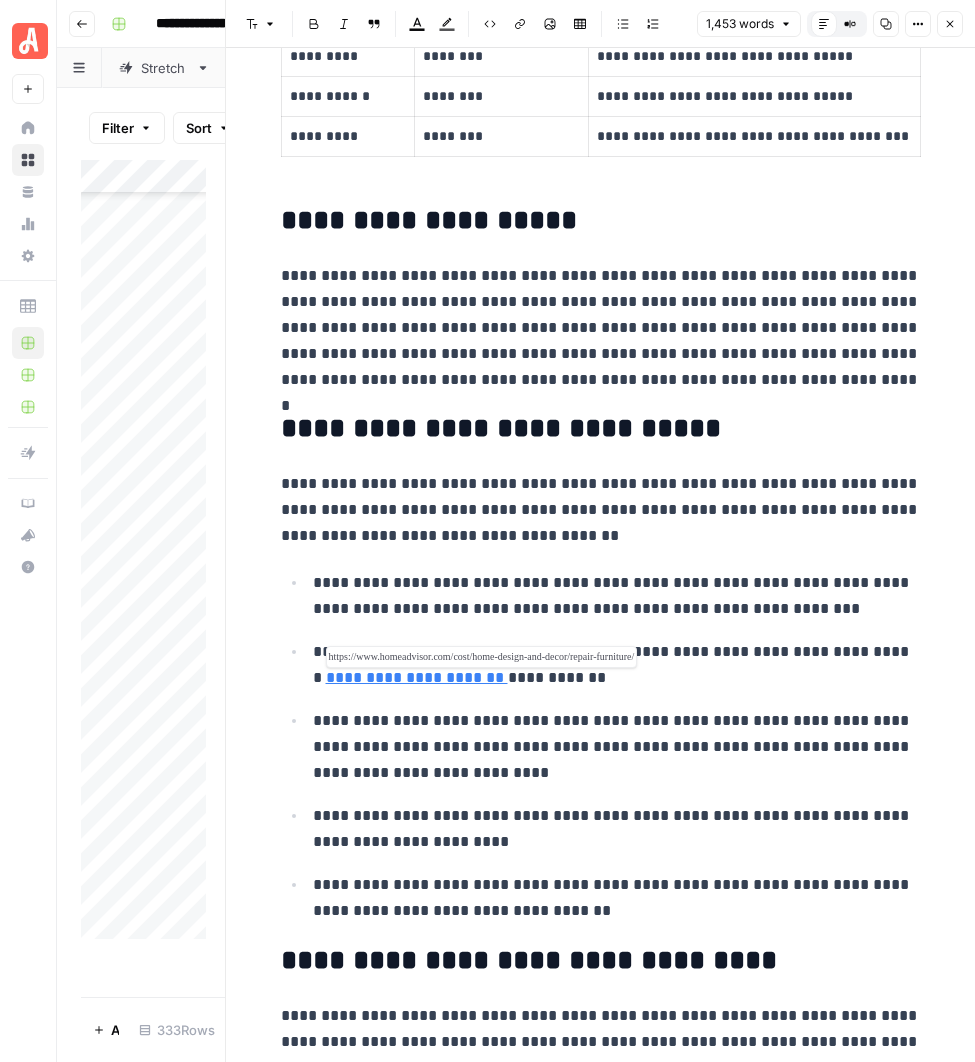 click on "**********" at bounding box center (417, 677) 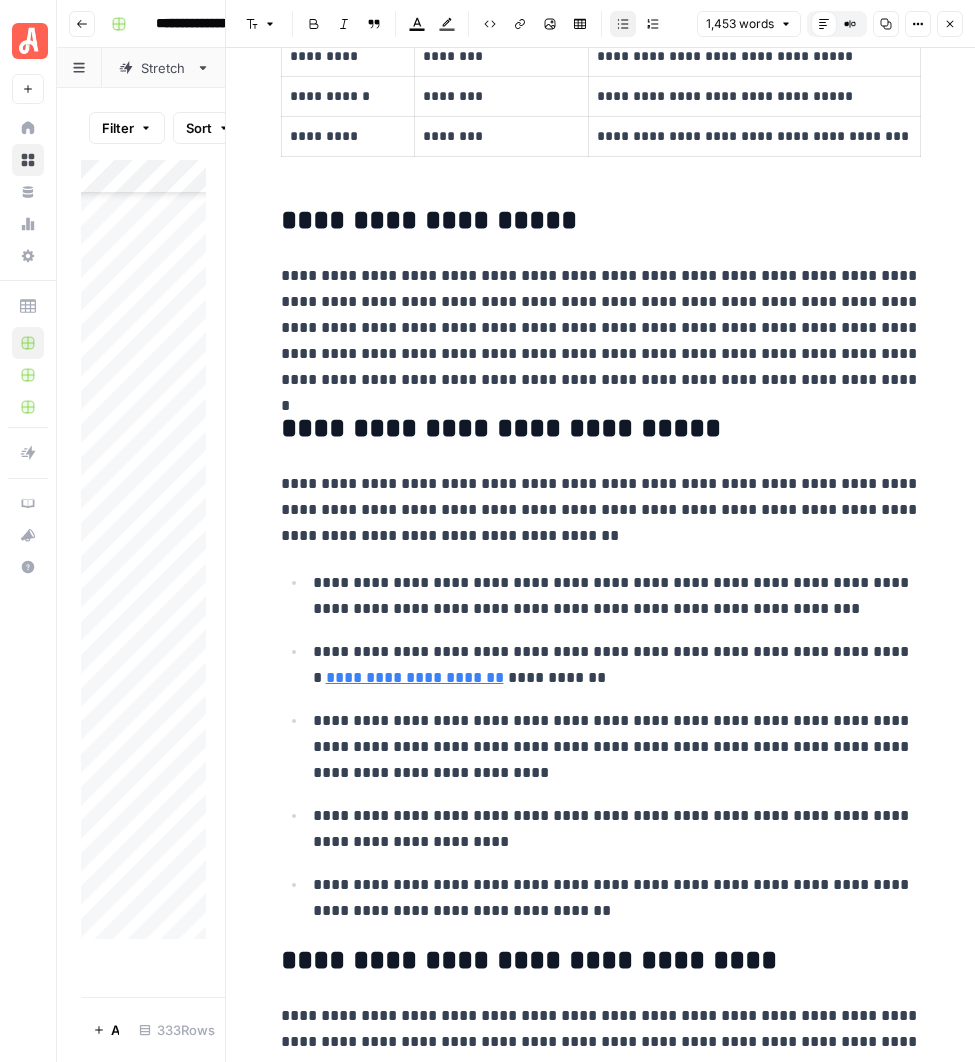click on "**********" at bounding box center [617, 747] 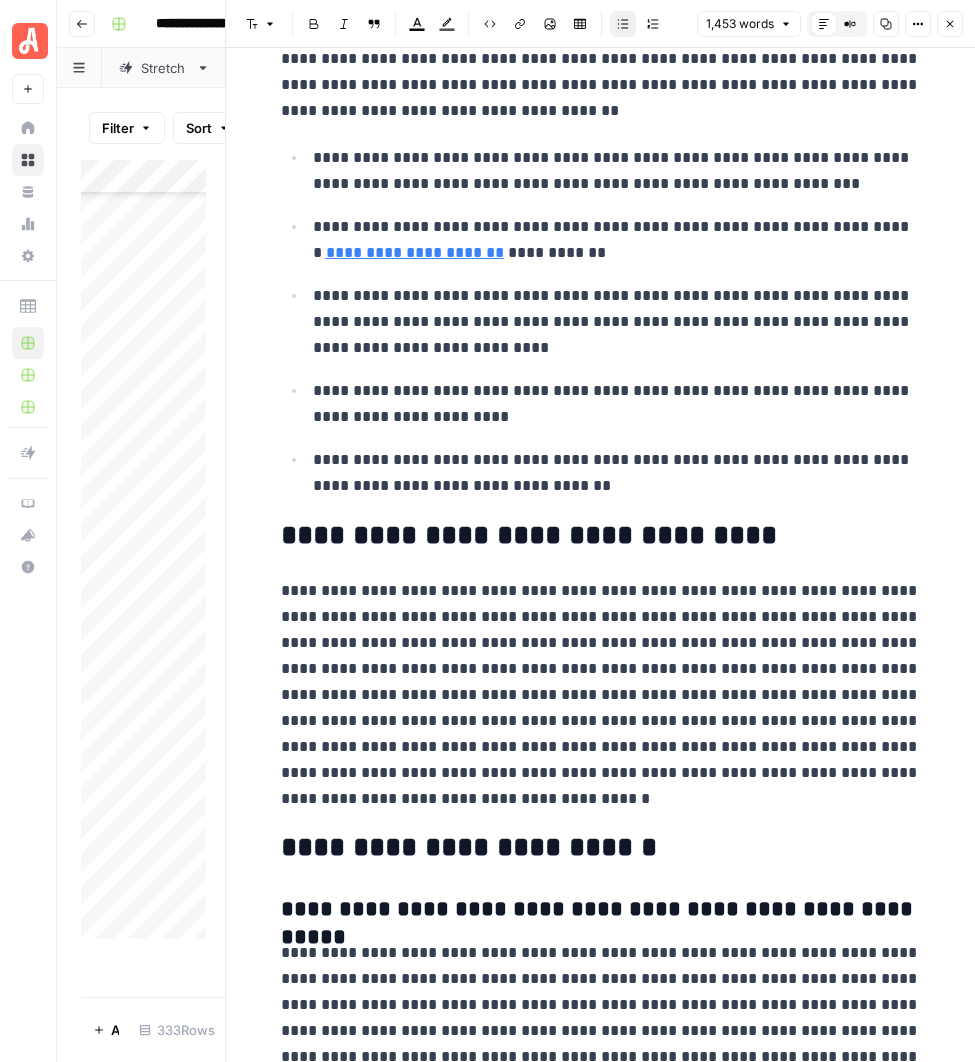 scroll, scrollTop: 3722, scrollLeft: 0, axis: vertical 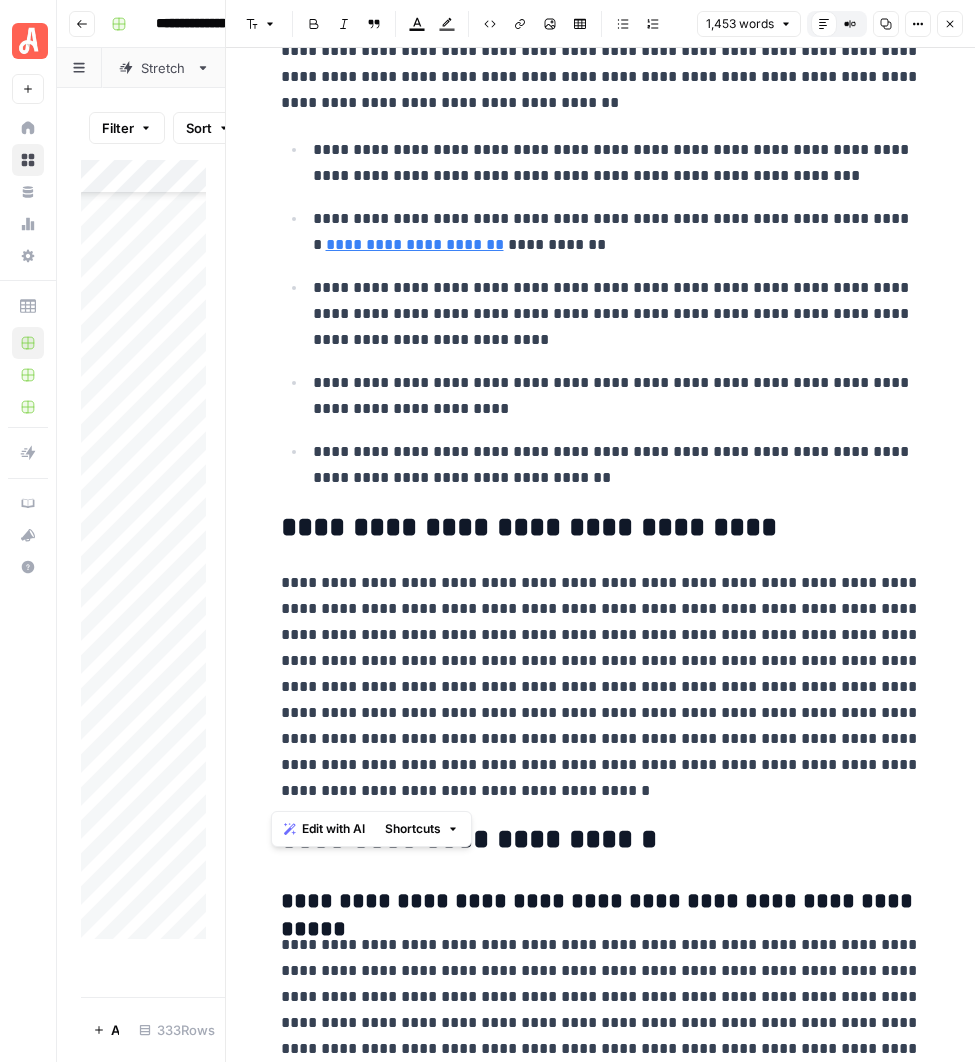 drag, startPoint x: 498, startPoint y: 798, endPoint x: 256, endPoint y: 579, distance: 326.38168 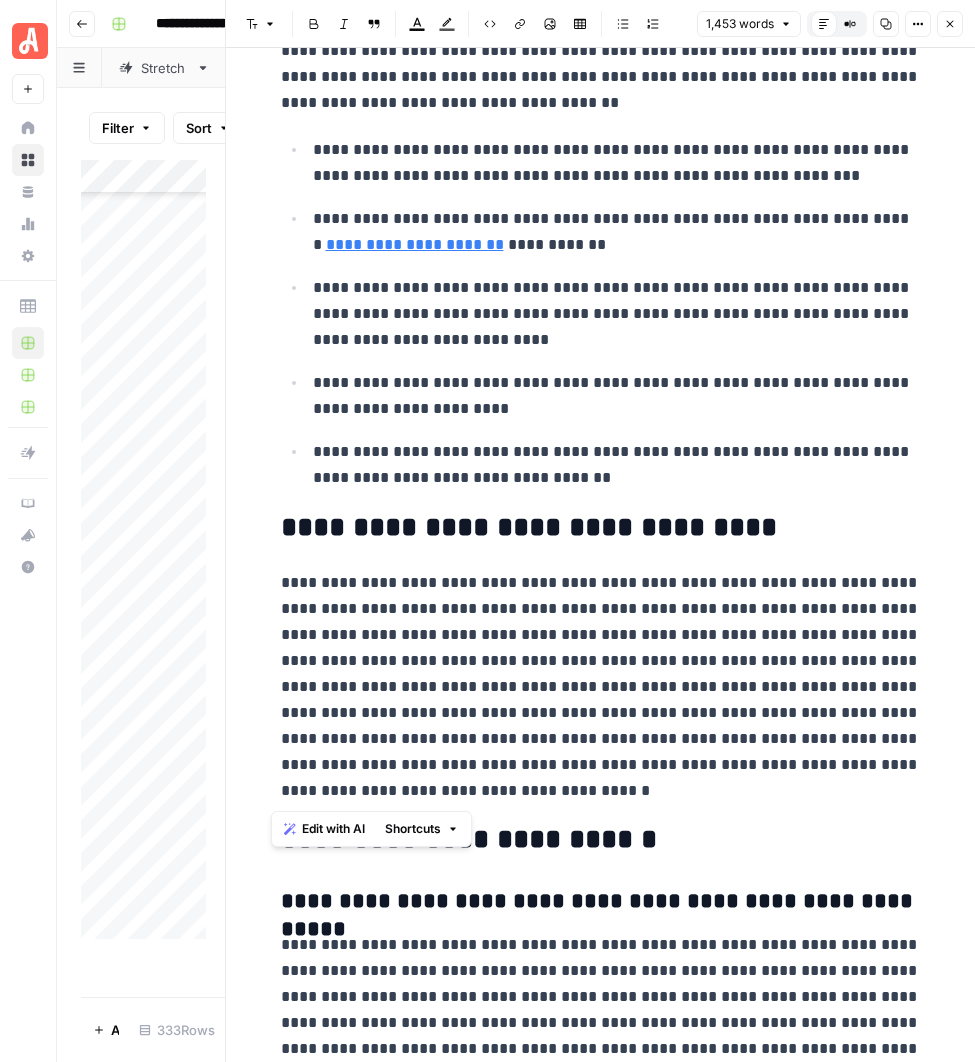 click on "**********" at bounding box center (600, -704) 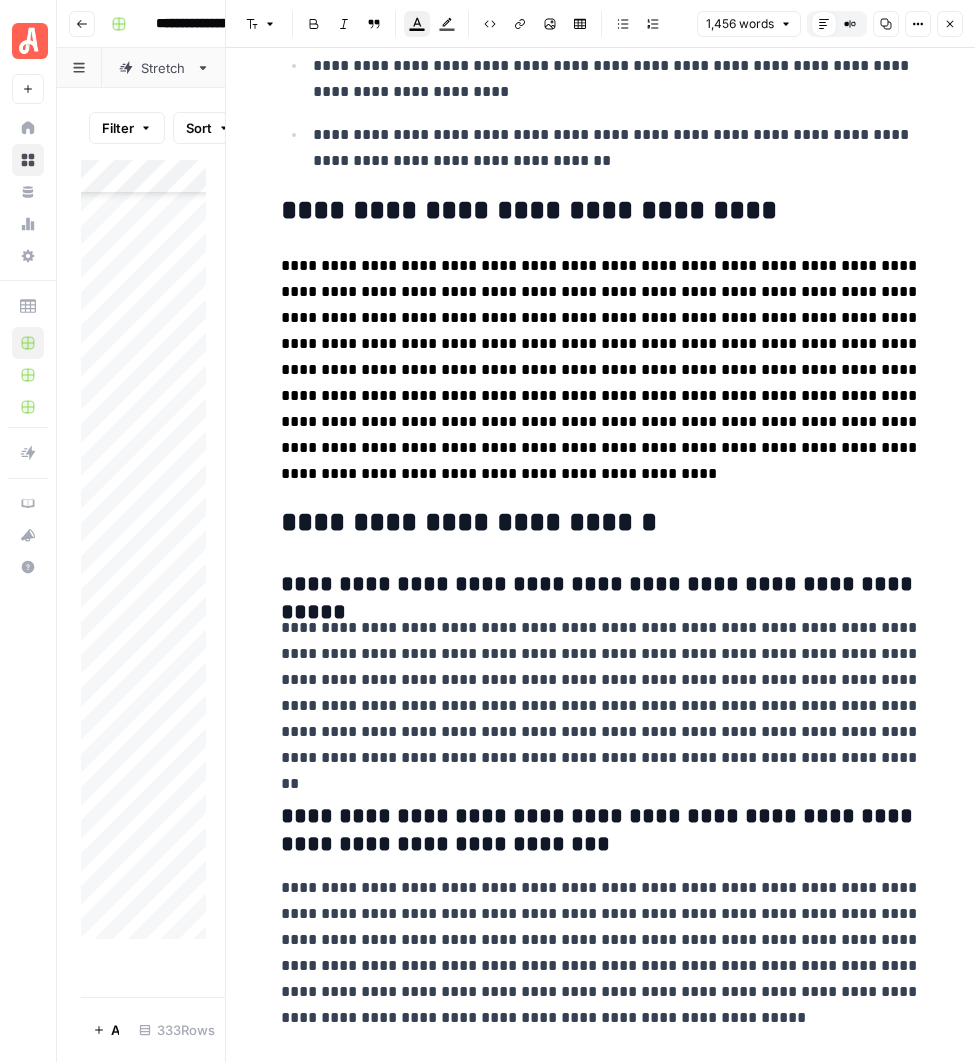 scroll, scrollTop: 4034, scrollLeft: 0, axis: vertical 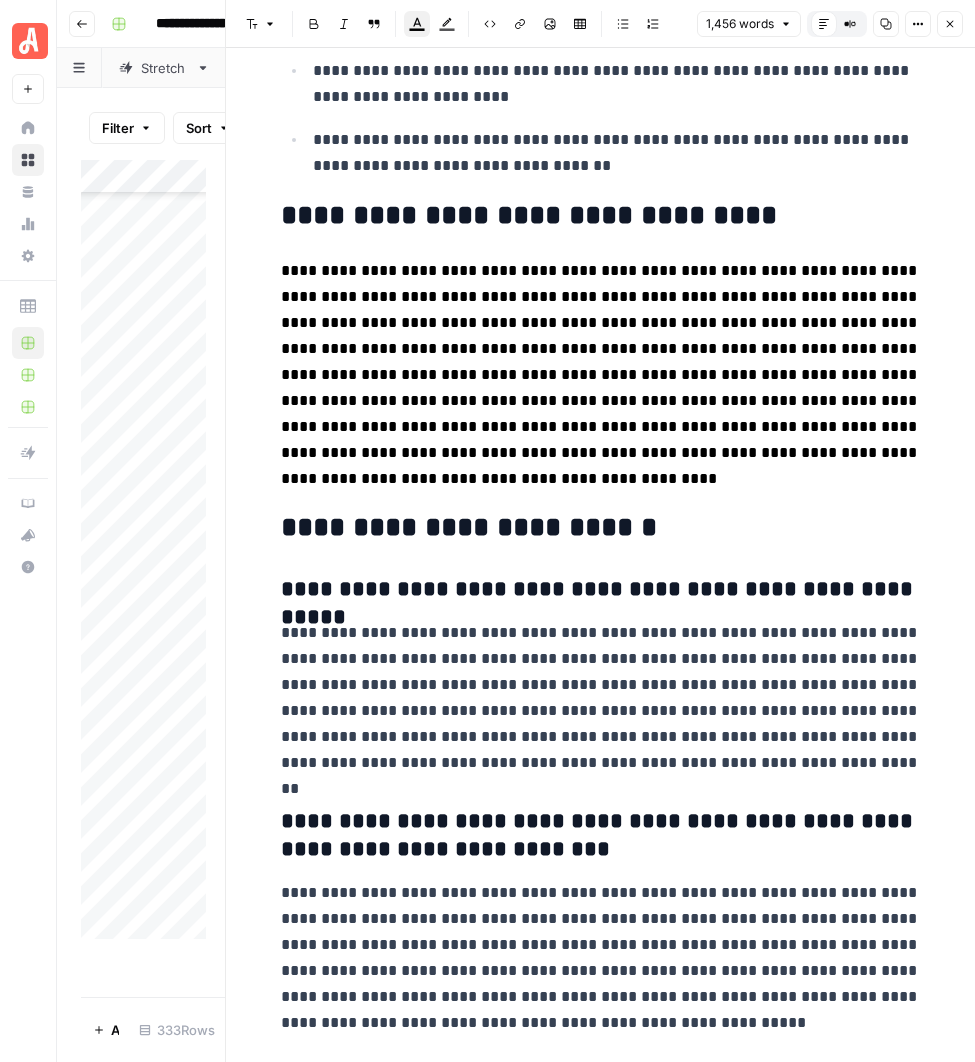click on "**********" at bounding box center [617, 153] 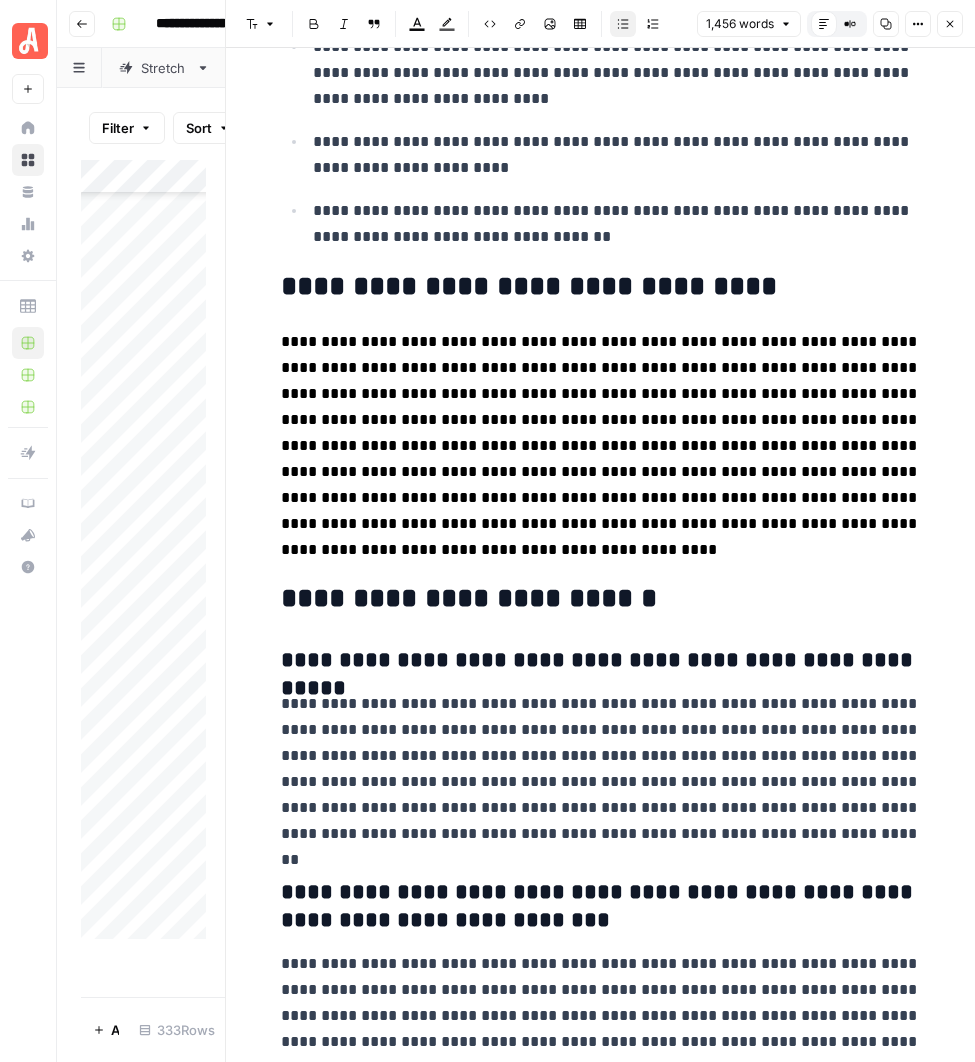 click on "**********" at bounding box center [617, 224] 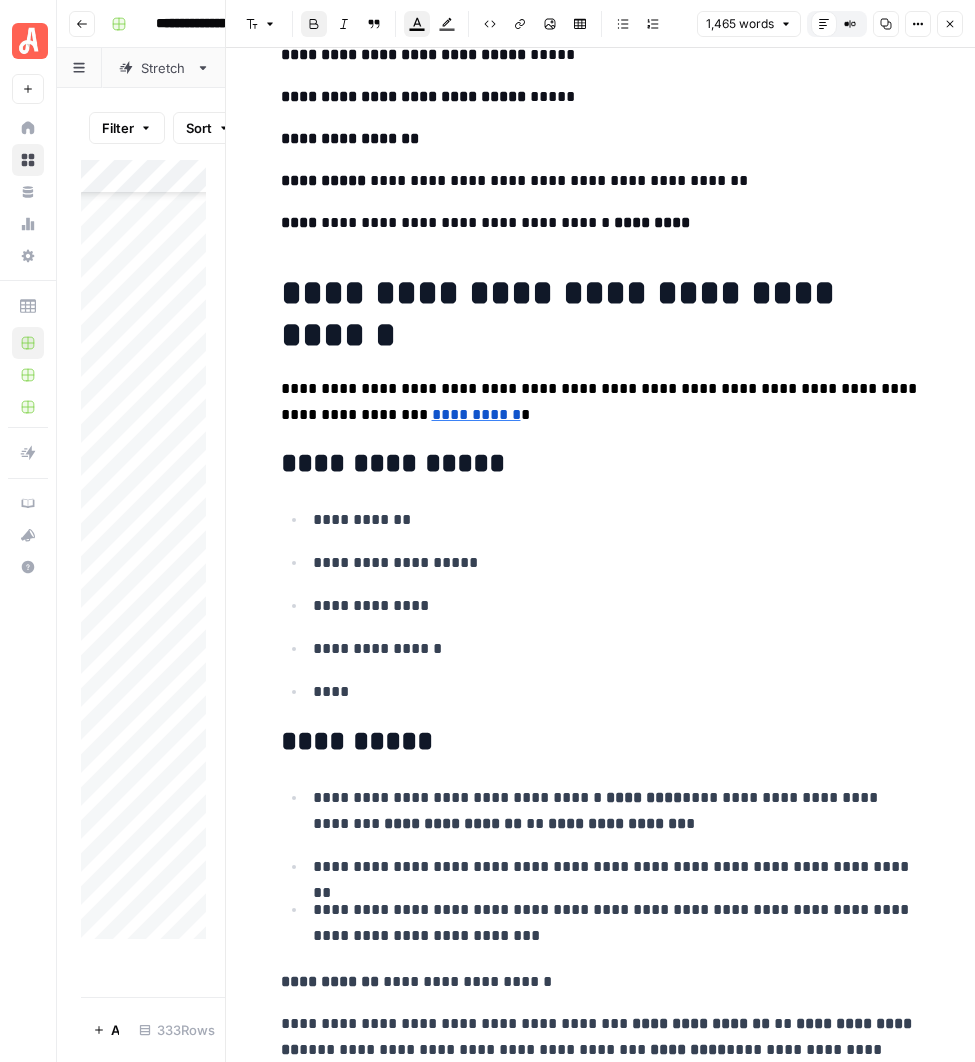 scroll, scrollTop: 0, scrollLeft: 0, axis: both 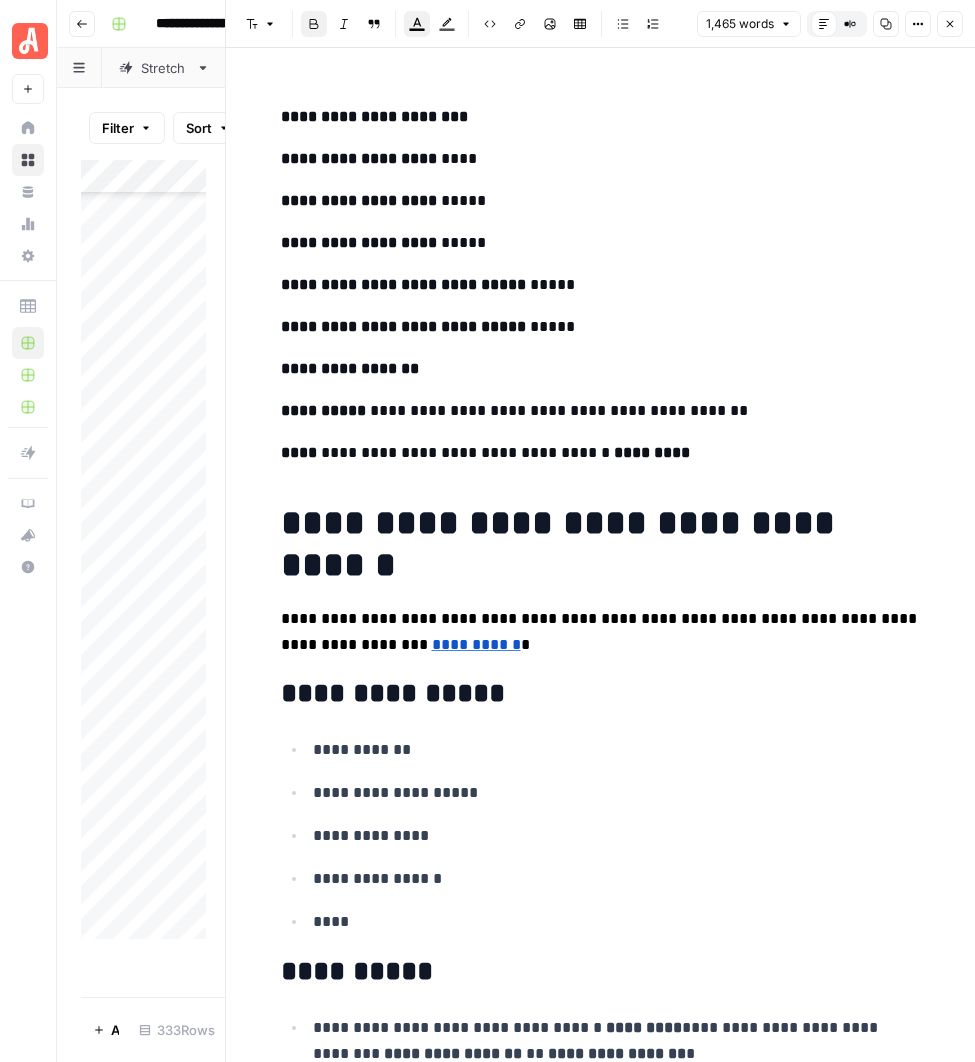 click 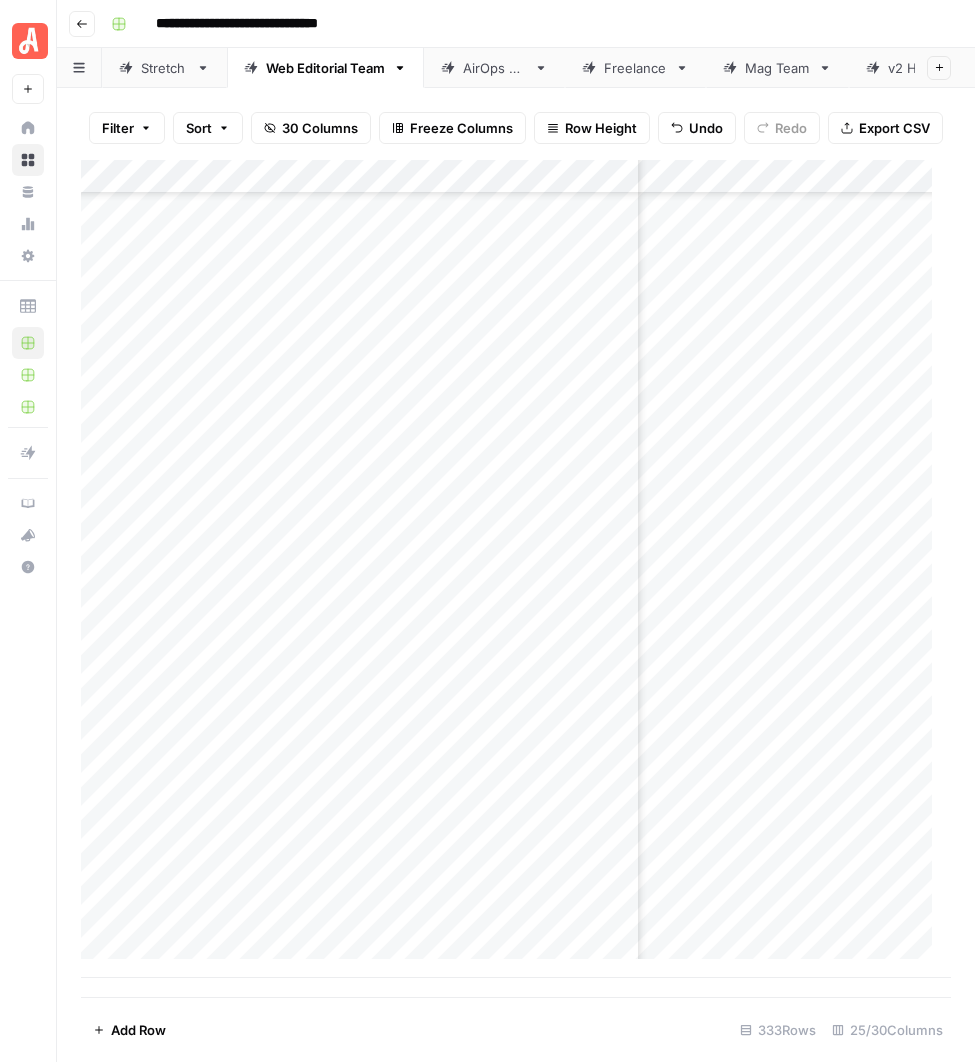 scroll, scrollTop: 10589, scrollLeft: 5029, axis: both 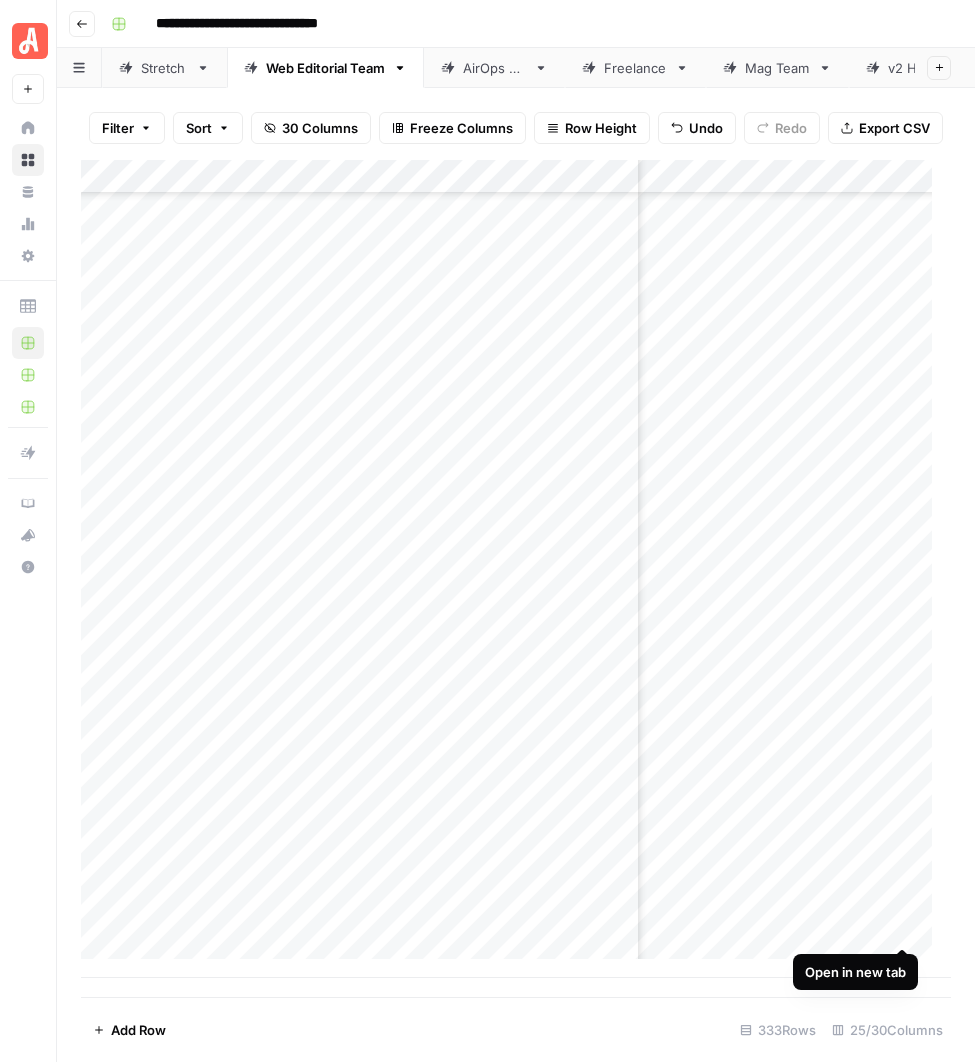 click on "Add Column" at bounding box center [516, 569] 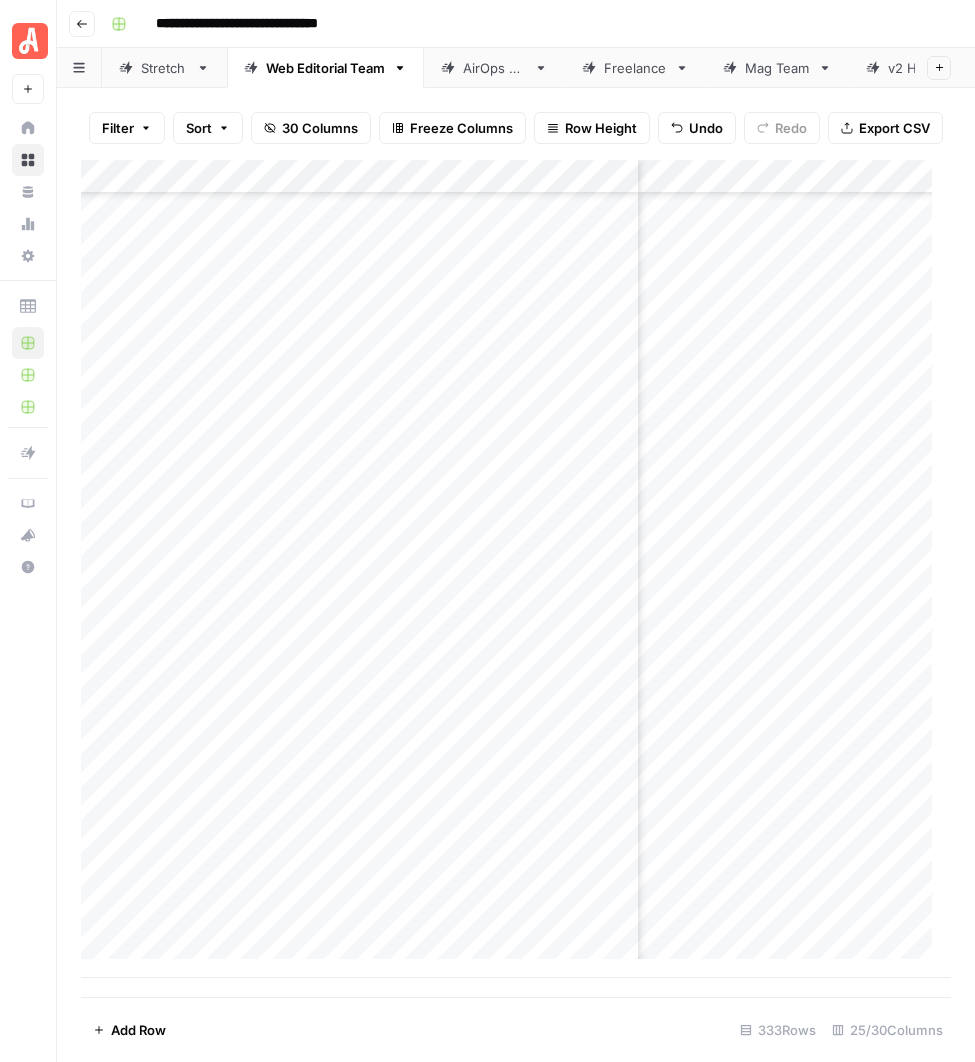 click on "Add Column" at bounding box center [516, 569] 